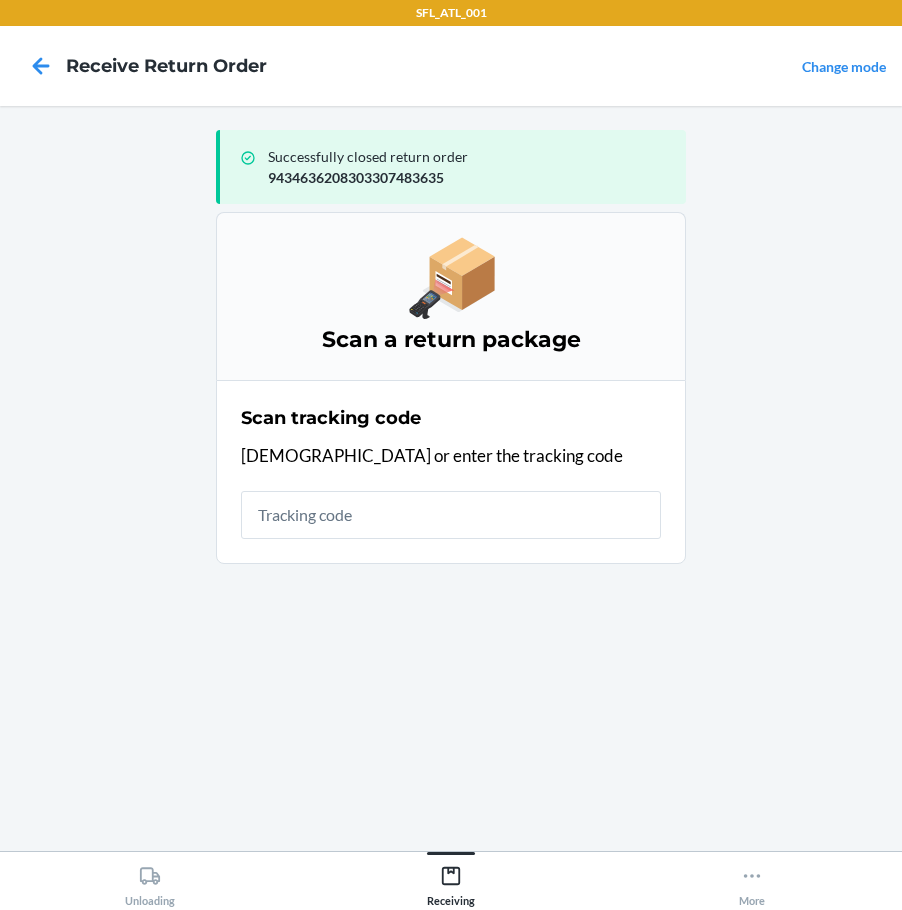 scroll, scrollTop: 0, scrollLeft: 0, axis: both 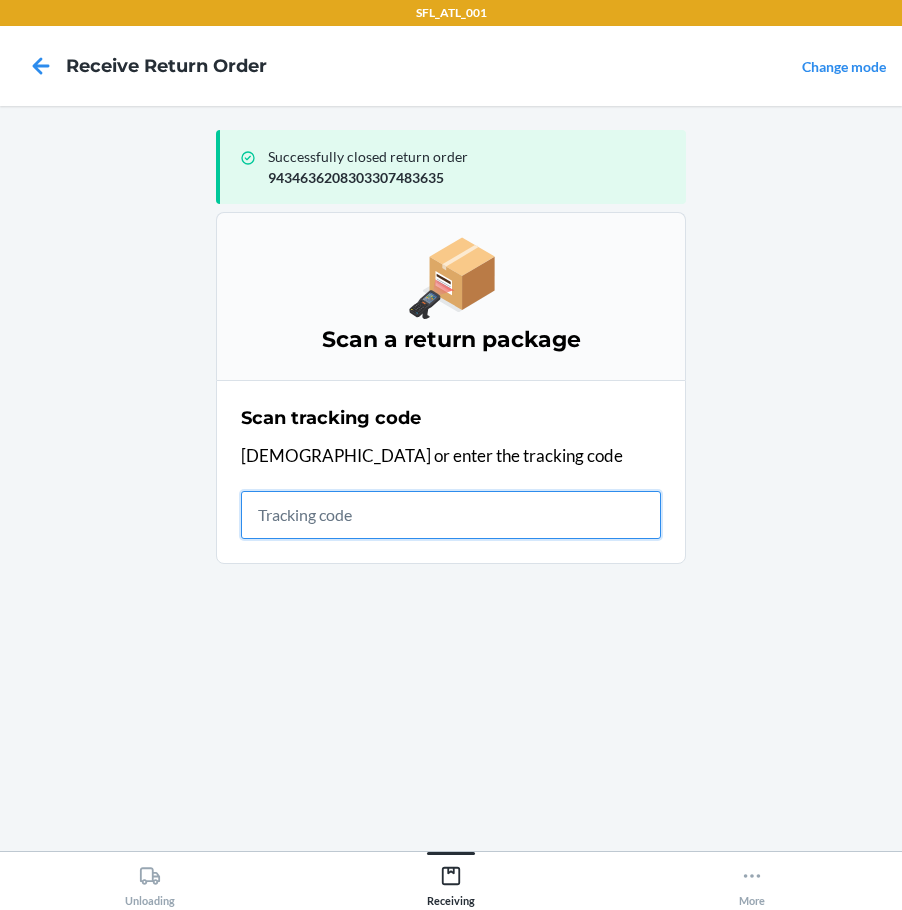 click at bounding box center (451, 515) 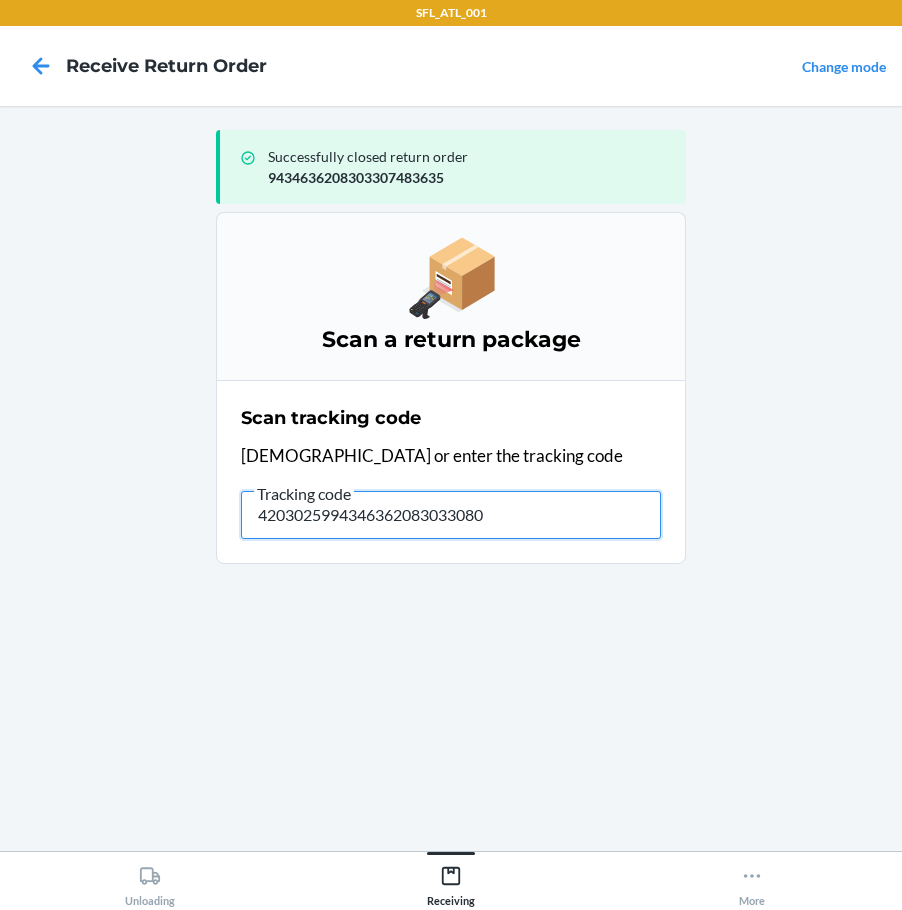type on "42030259943463620830330802" 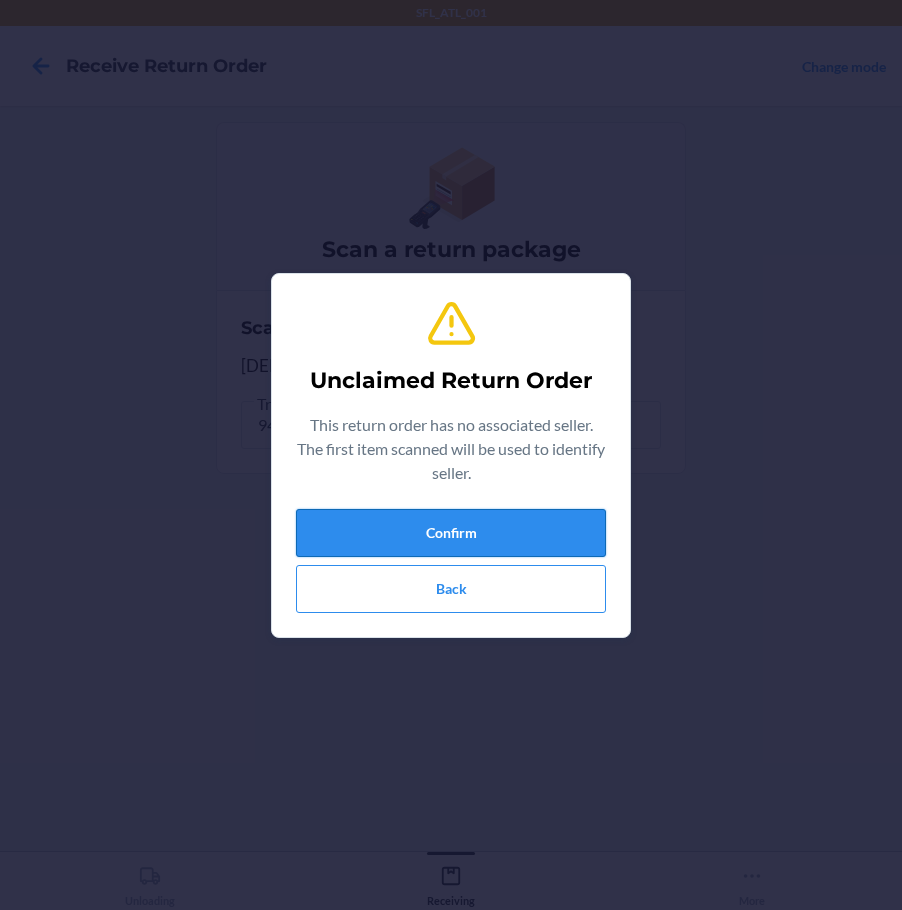 click on "Confirm" at bounding box center [451, 533] 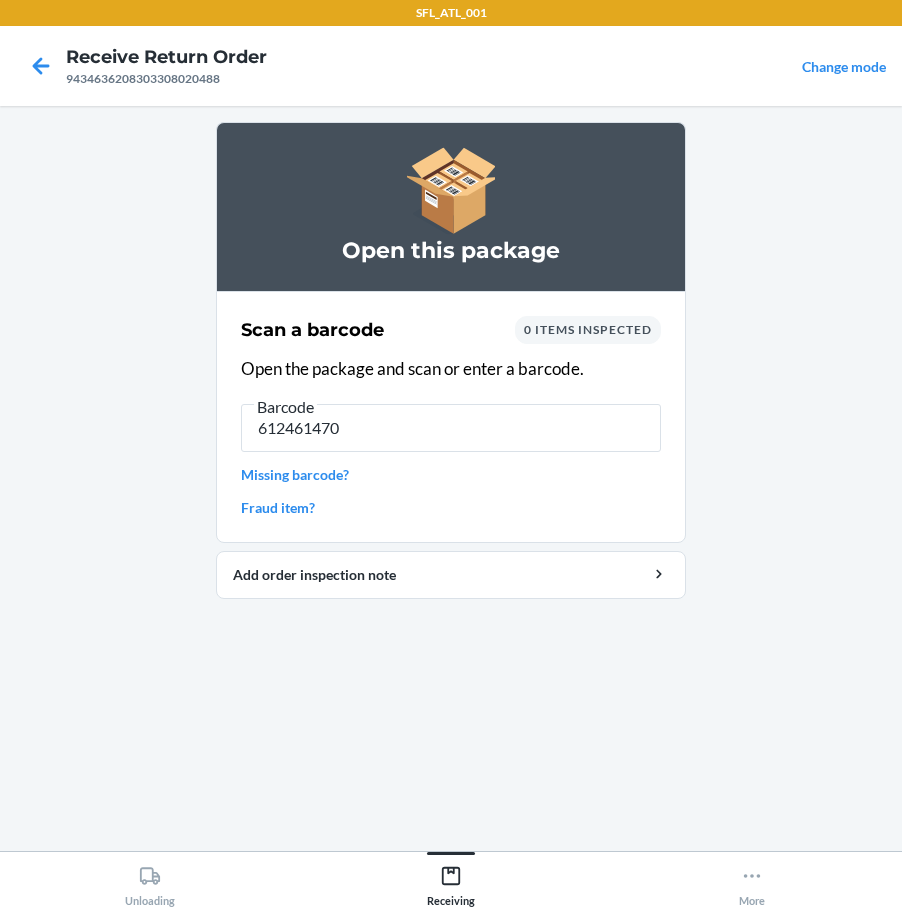 type on "6124614700" 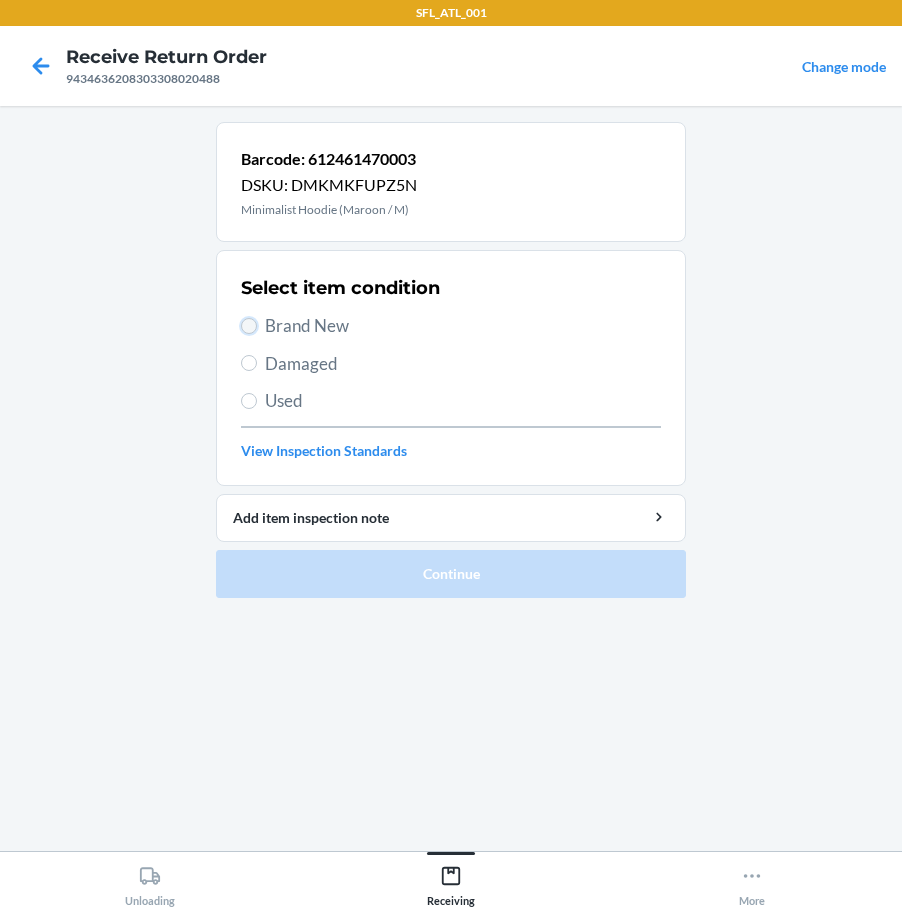 click on "Brand New" at bounding box center [249, 326] 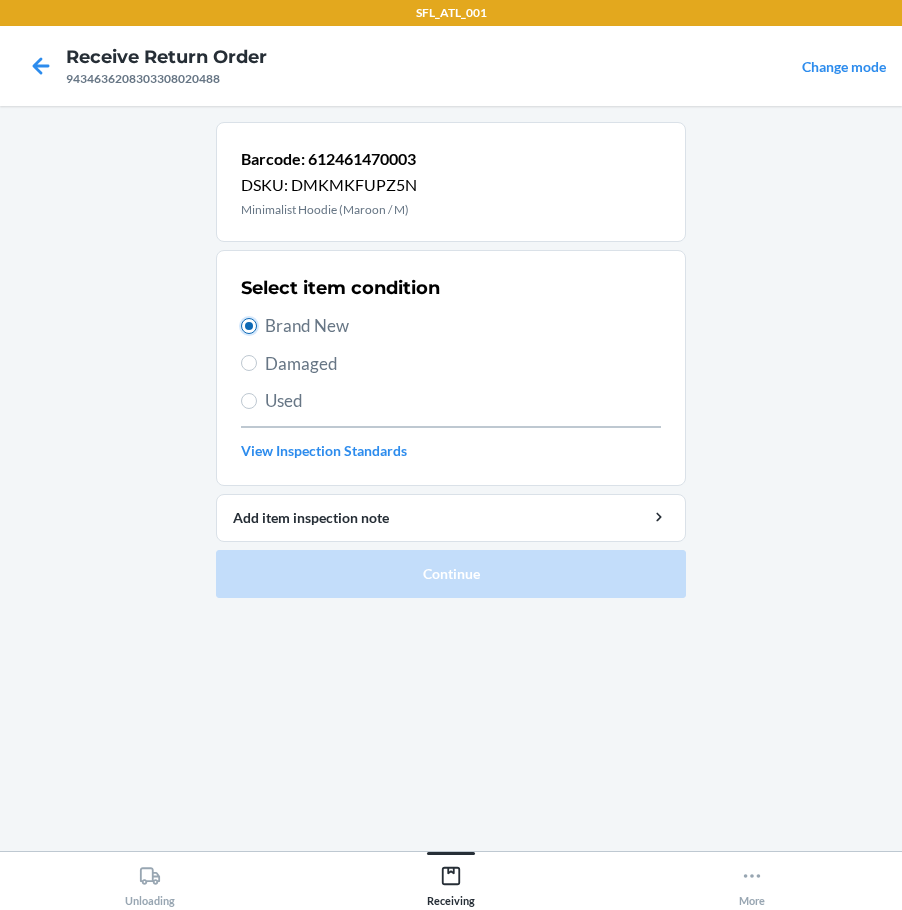 radio on "true" 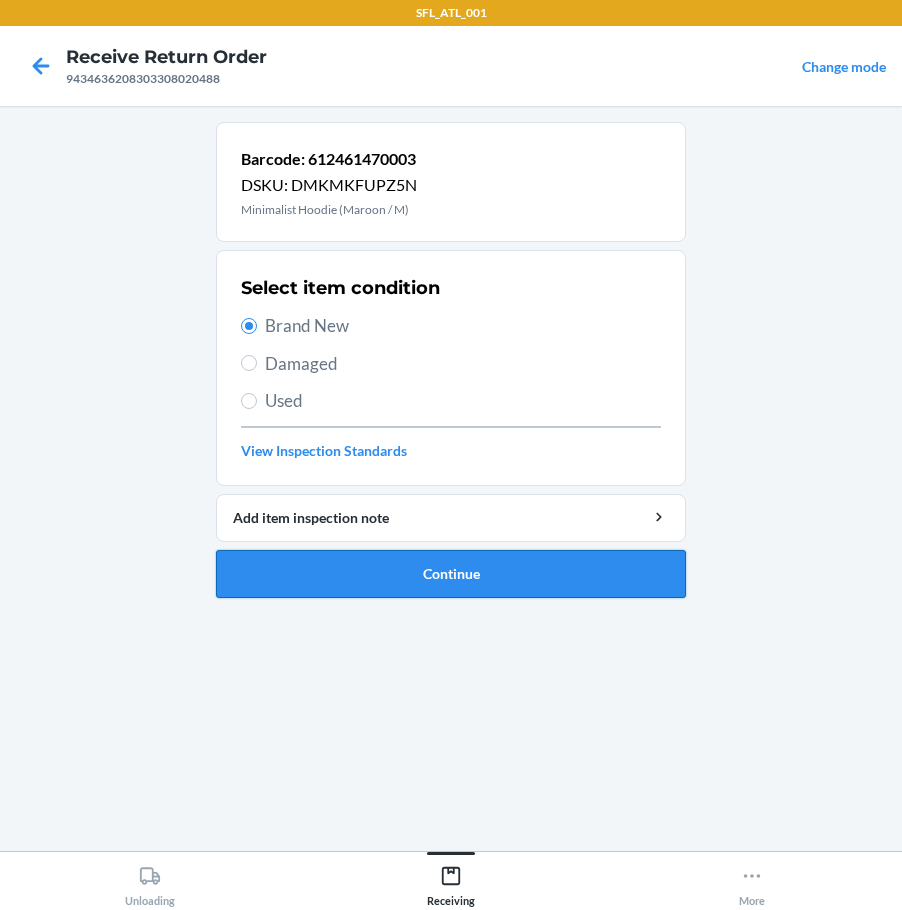 click on "Continue" at bounding box center [451, 574] 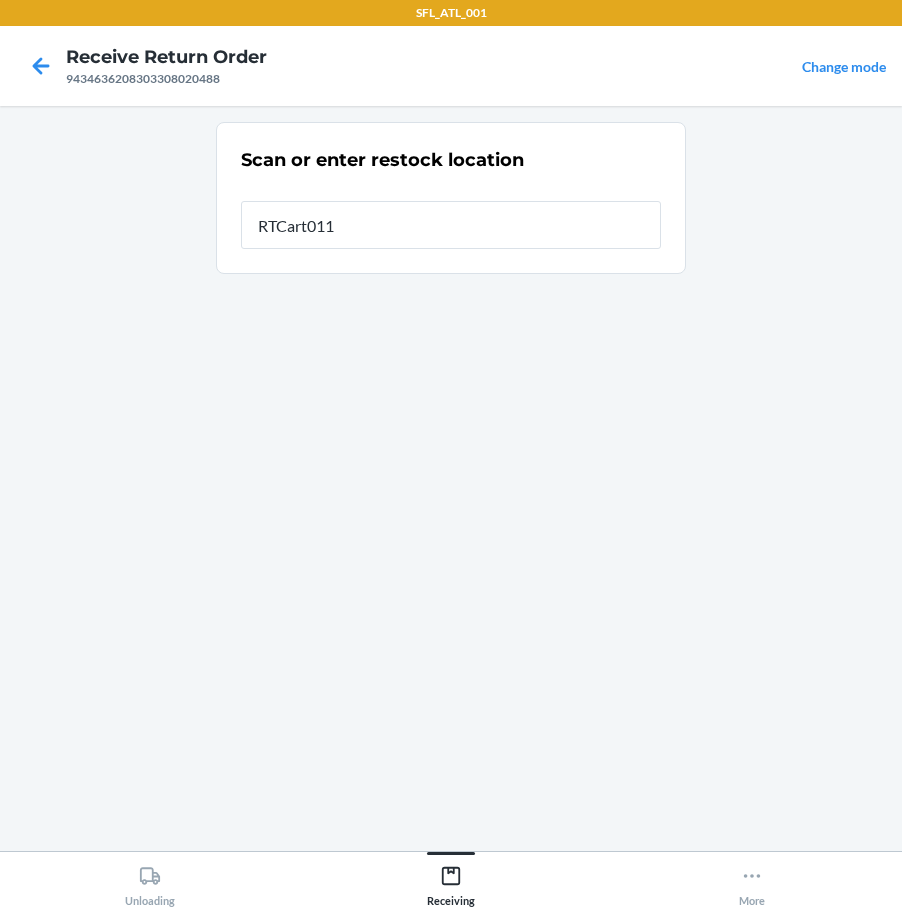 type on "RTCart011" 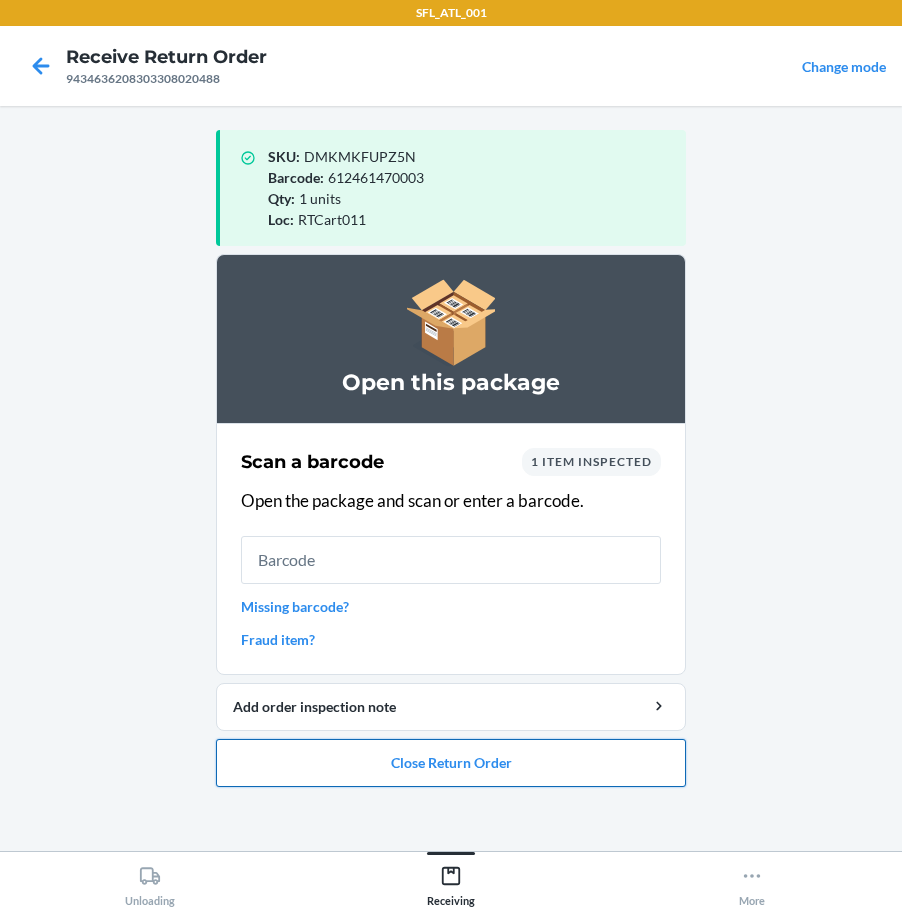 click on "Close Return Order" at bounding box center (451, 763) 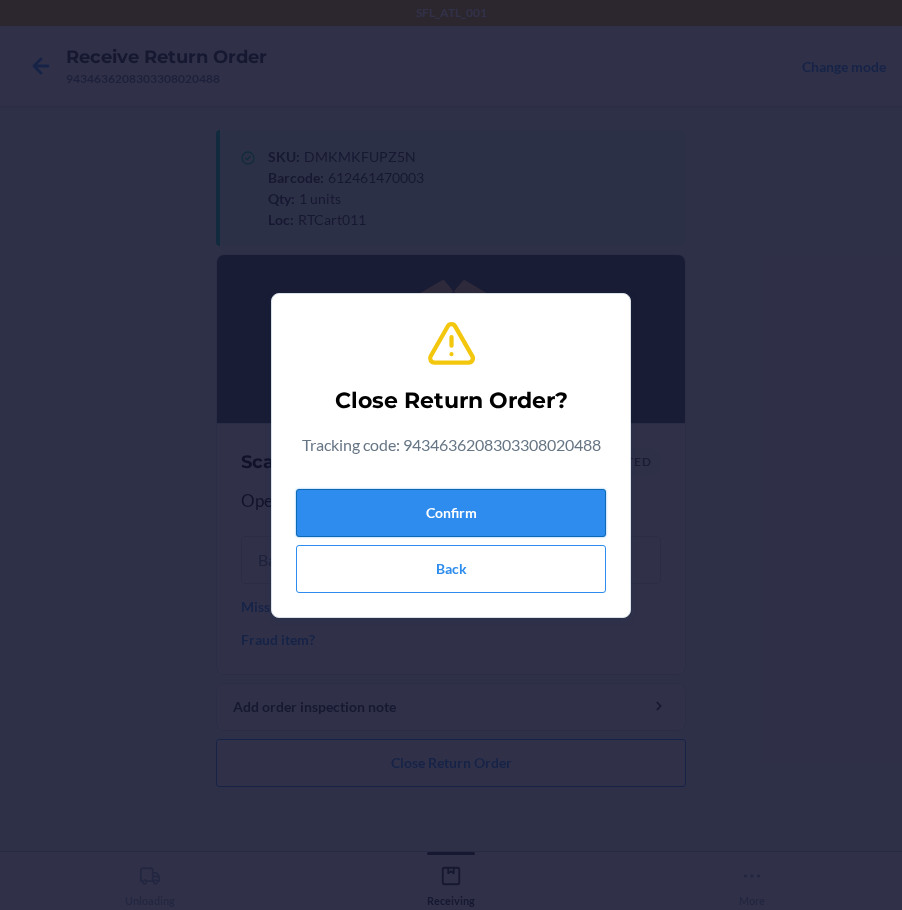 drag, startPoint x: 460, startPoint y: 501, endPoint x: 474, endPoint y: 505, distance: 14.56022 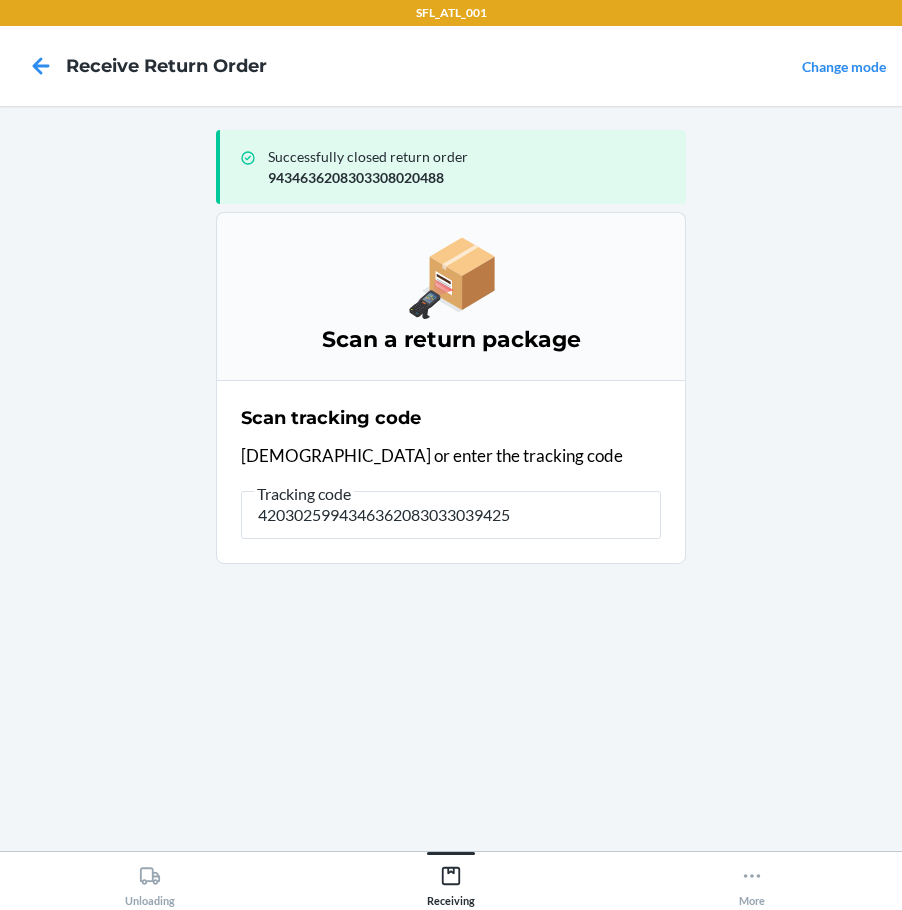 type on "42030259943463620830330394250" 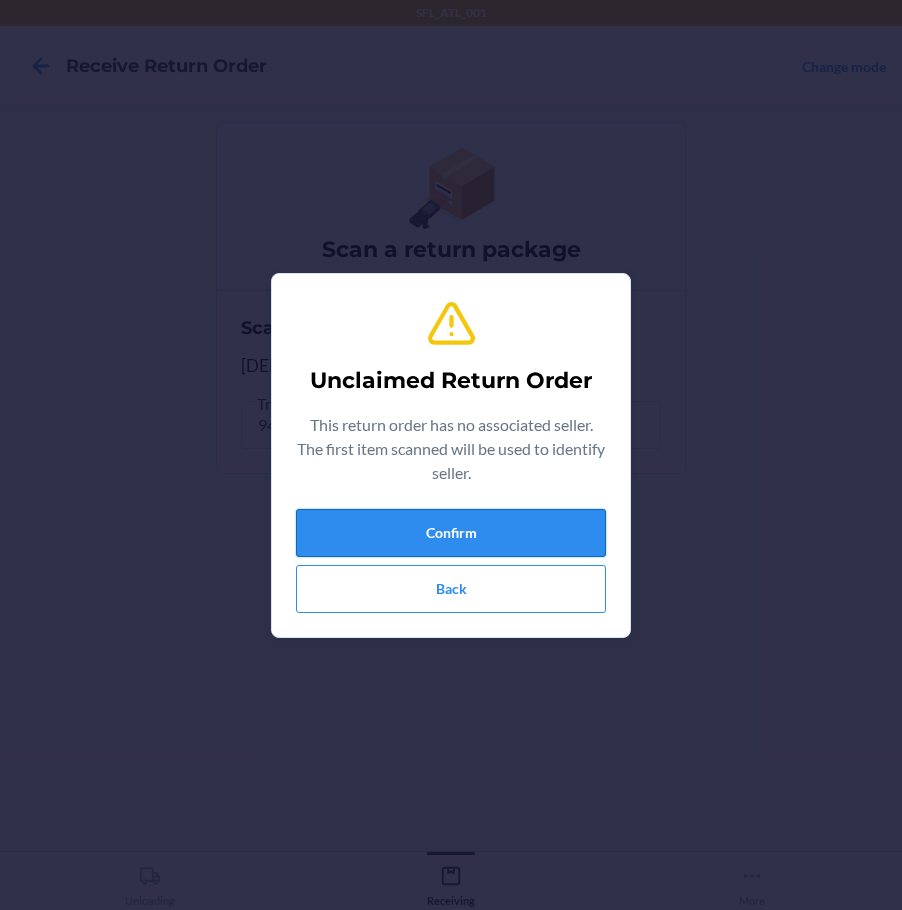 click on "Confirm" at bounding box center [451, 533] 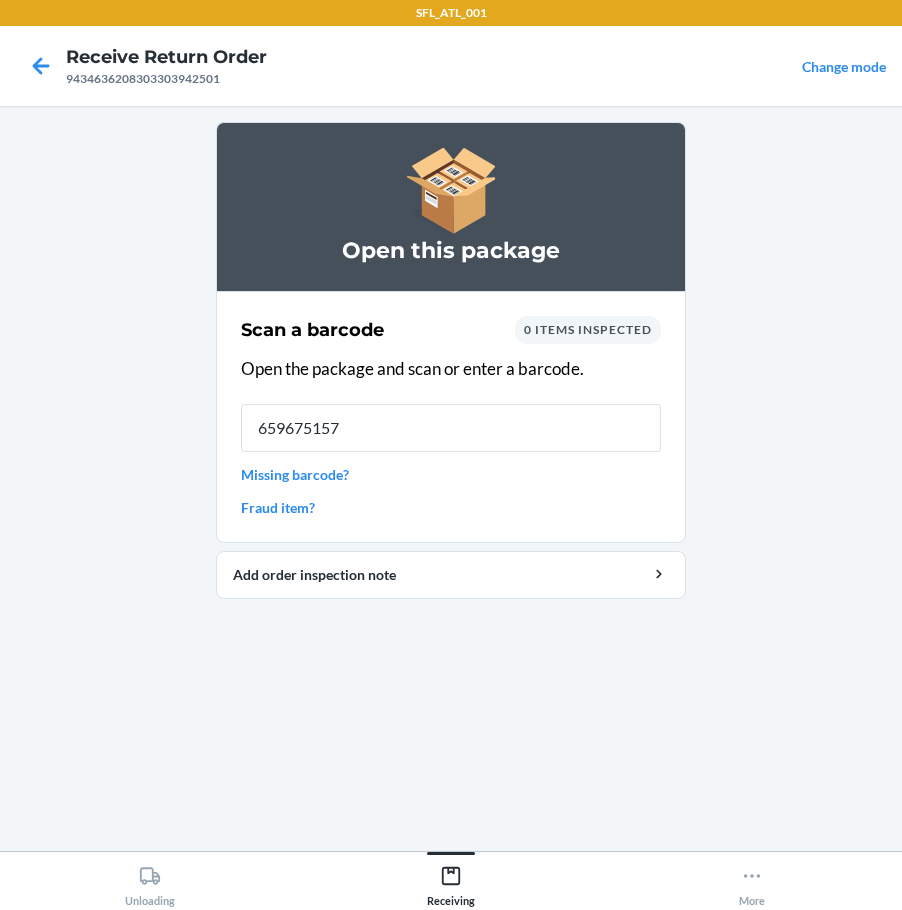 type on "6596751576" 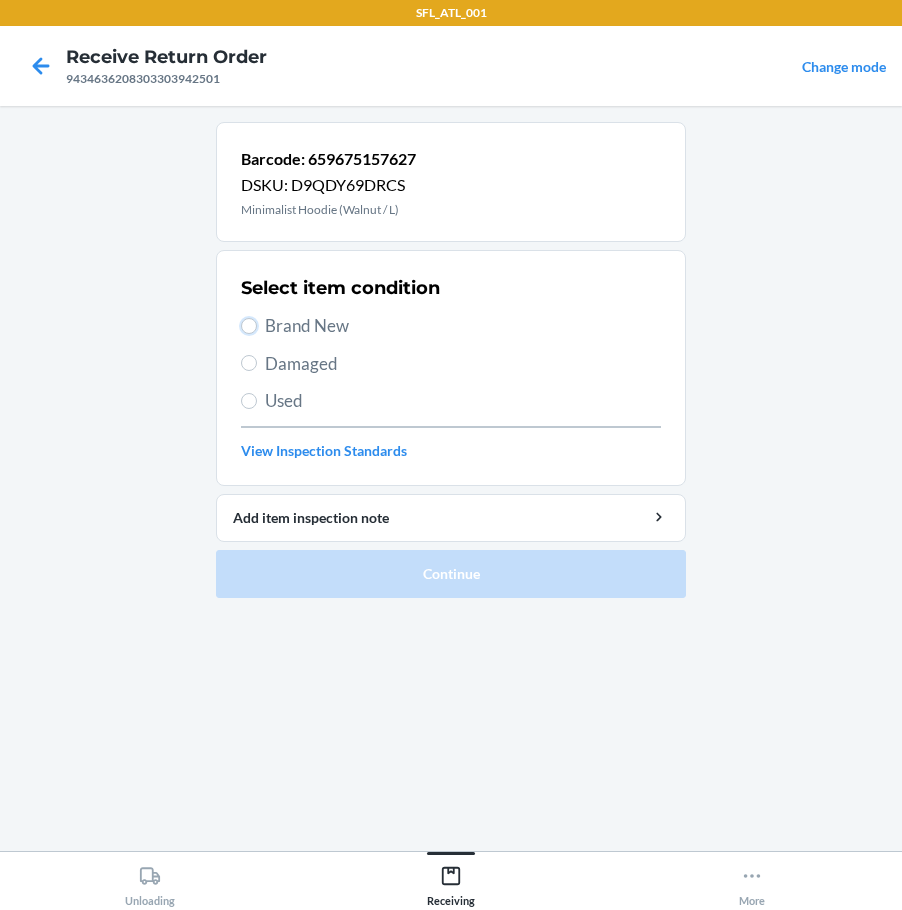 drag, startPoint x: 246, startPoint y: 327, endPoint x: 253, endPoint y: 339, distance: 13.892444 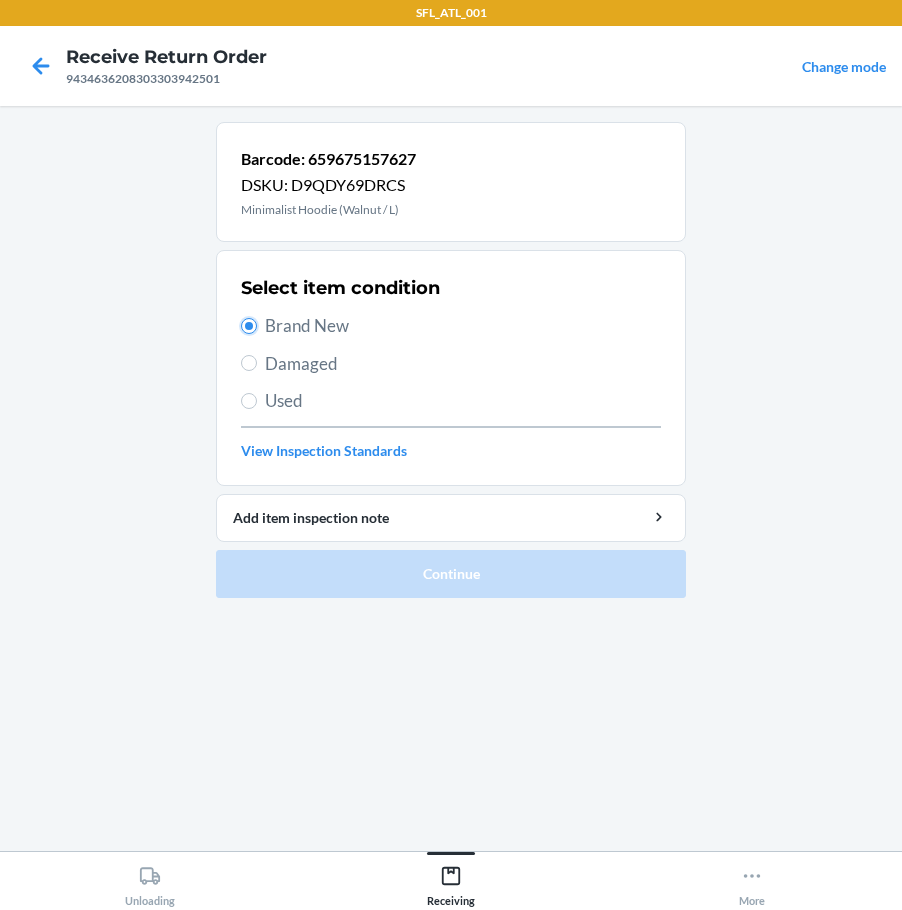 radio on "true" 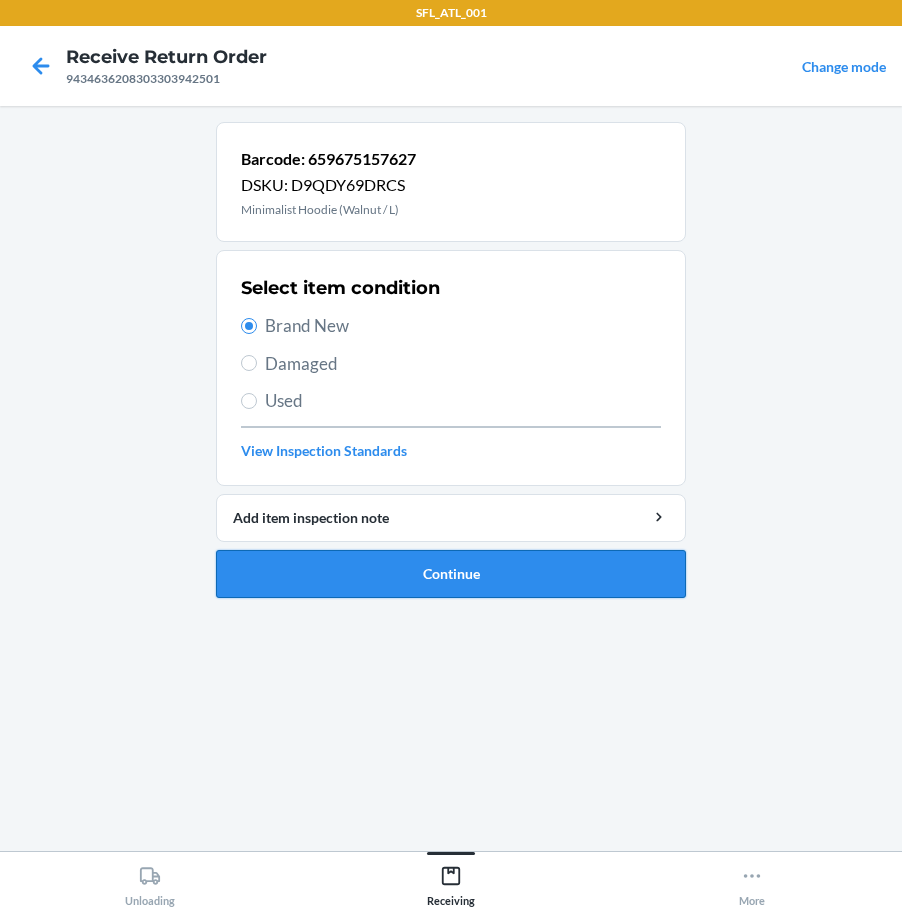 click on "Continue" at bounding box center (451, 574) 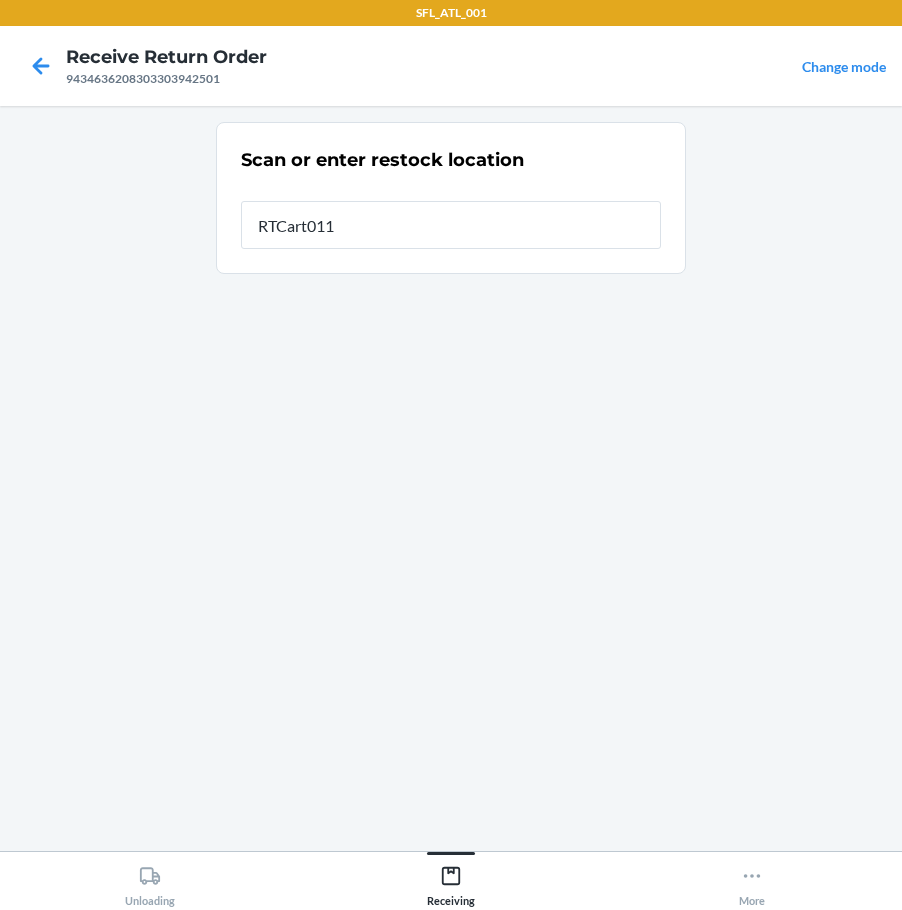 type on "RTCart011" 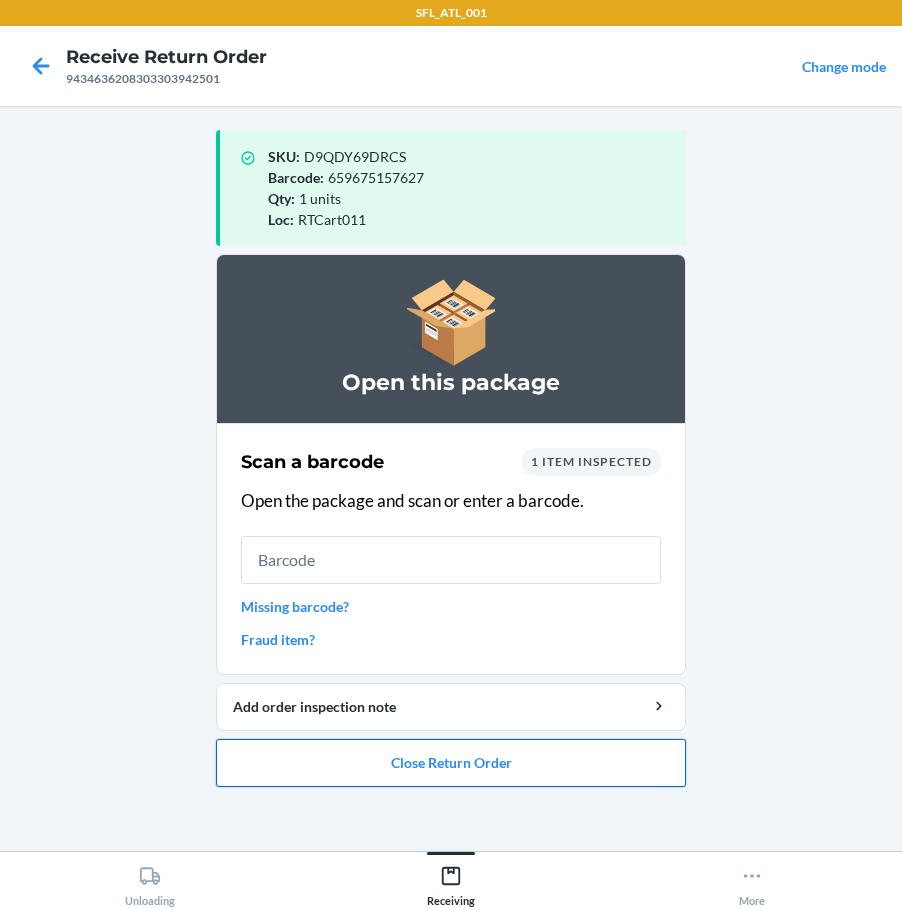 click on "Close Return Order" at bounding box center [451, 763] 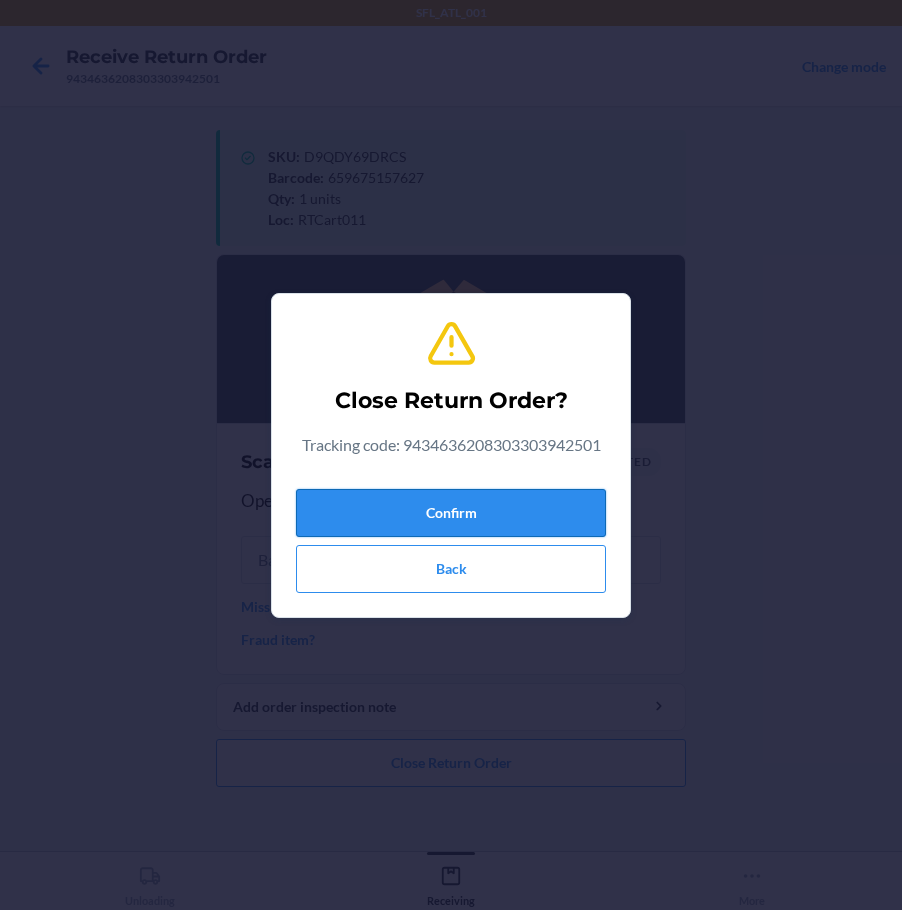 drag, startPoint x: 487, startPoint y: 505, endPoint x: 495, endPoint y: 532, distance: 28.160255 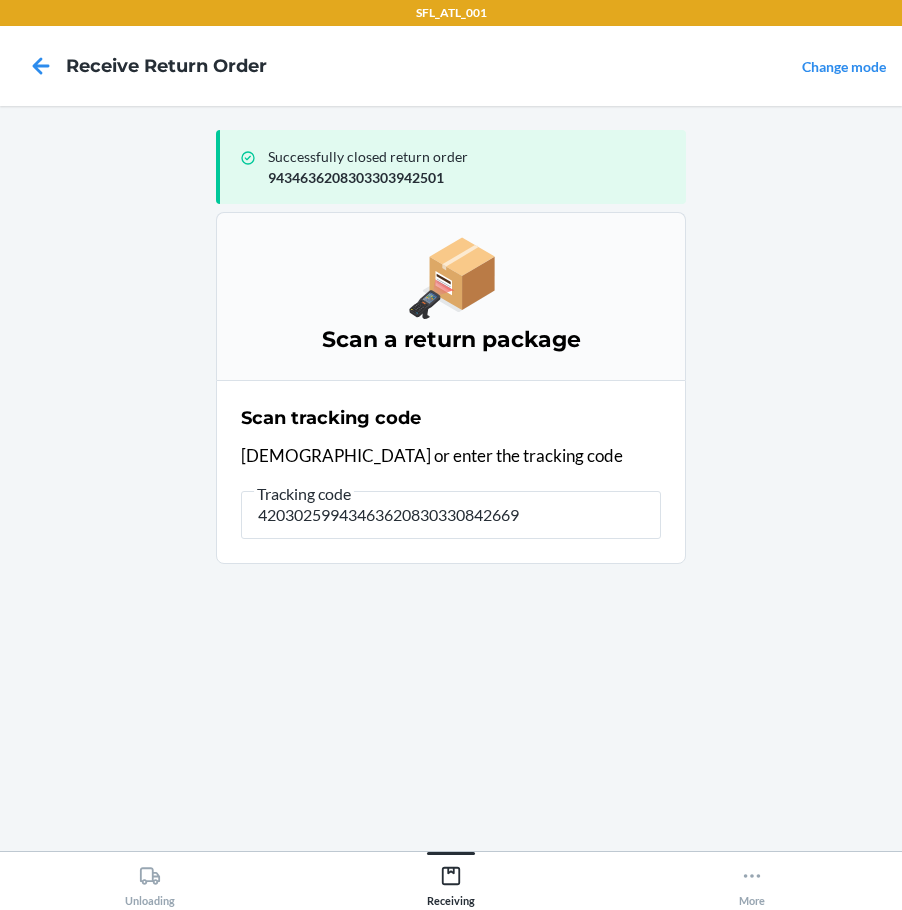 type on "420302599434636208303308426693" 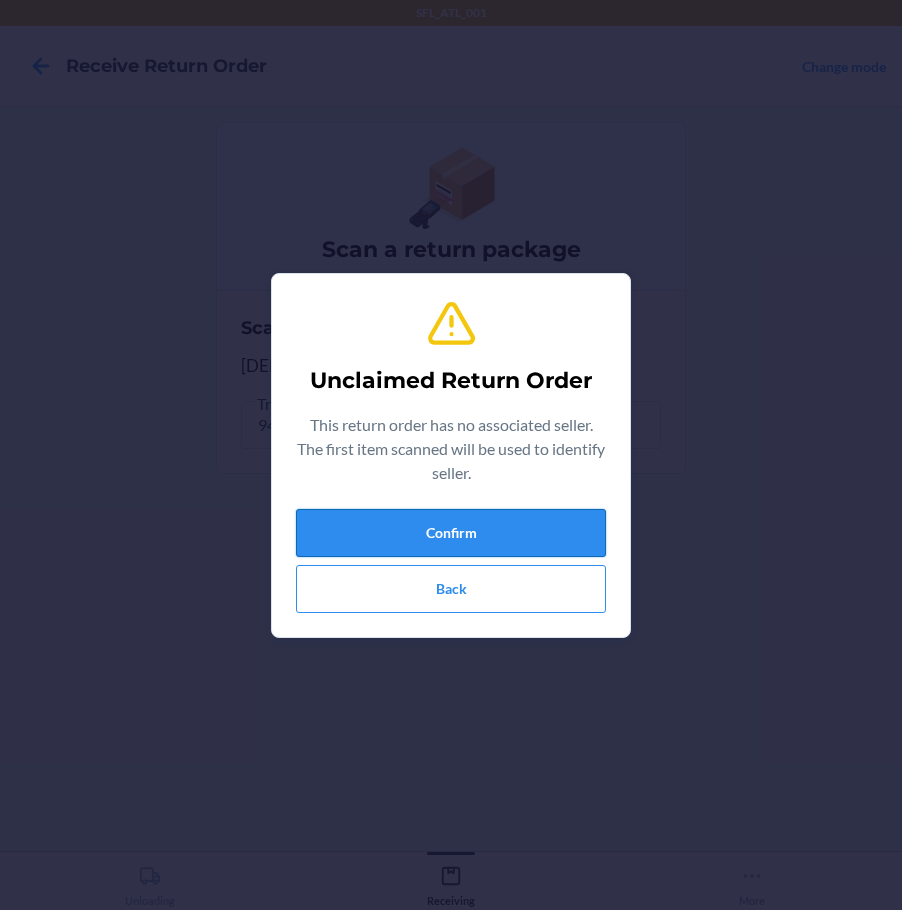 click on "Confirm" at bounding box center [451, 533] 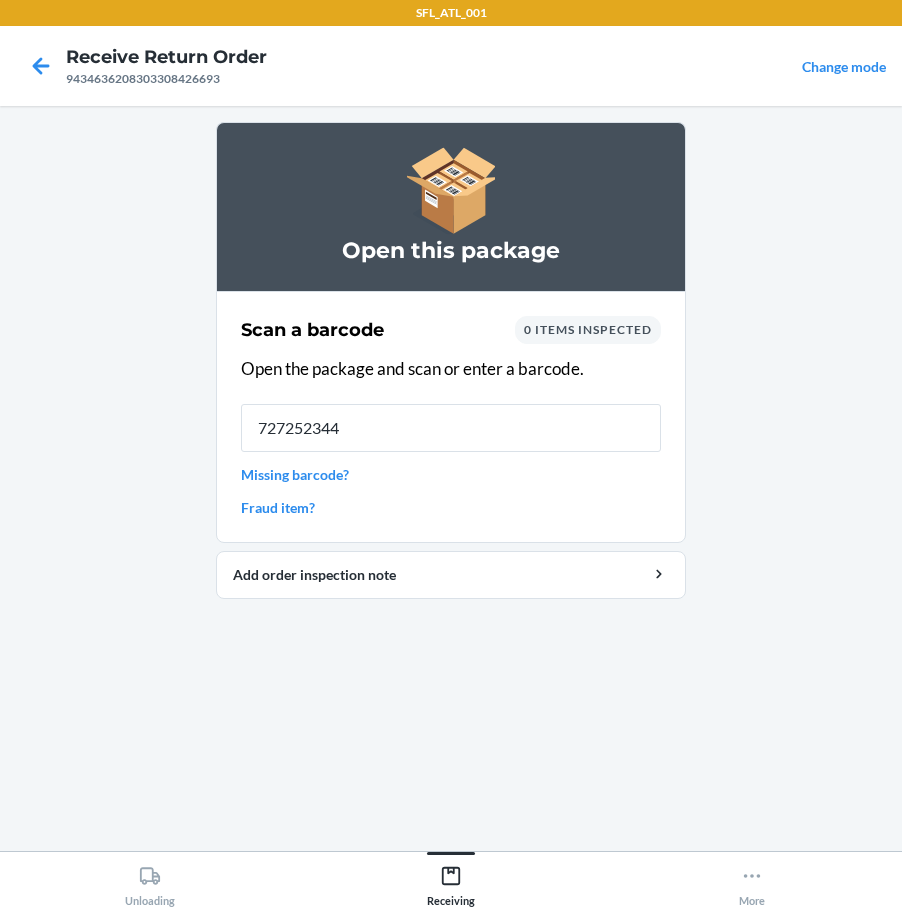 type on "7272523442" 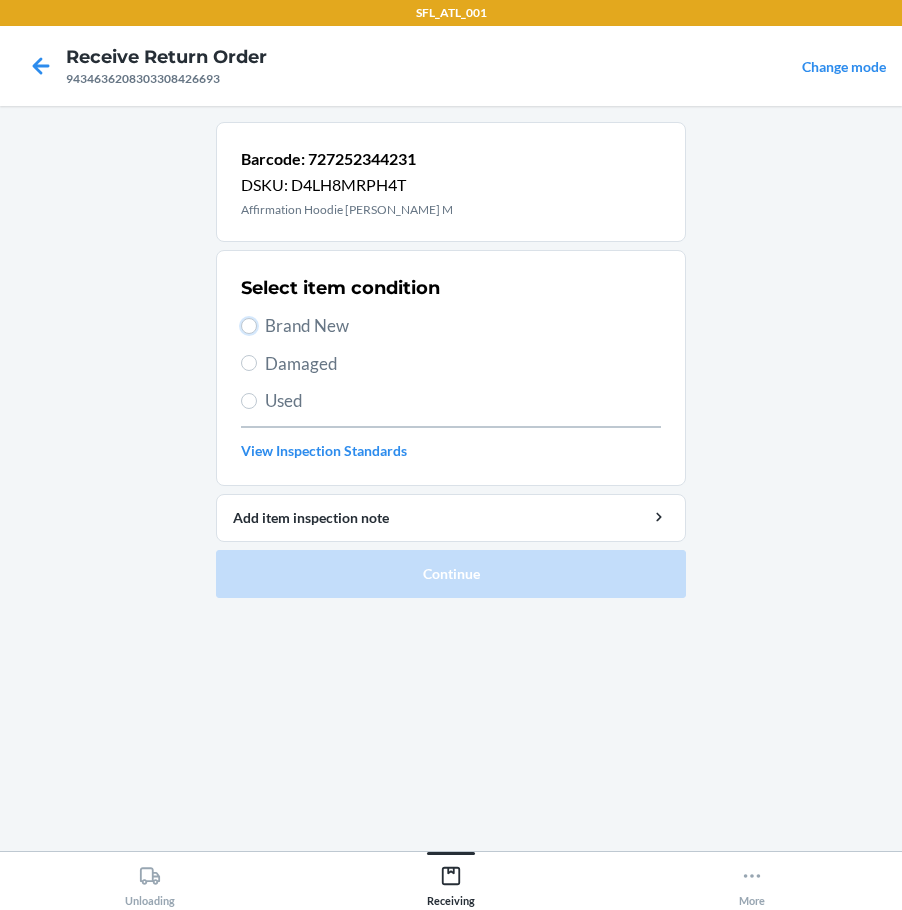 drag, startPoint x: 246, startPoint y: 327, endPoint x: 282, endPoint y: 380, distance: 64.070274 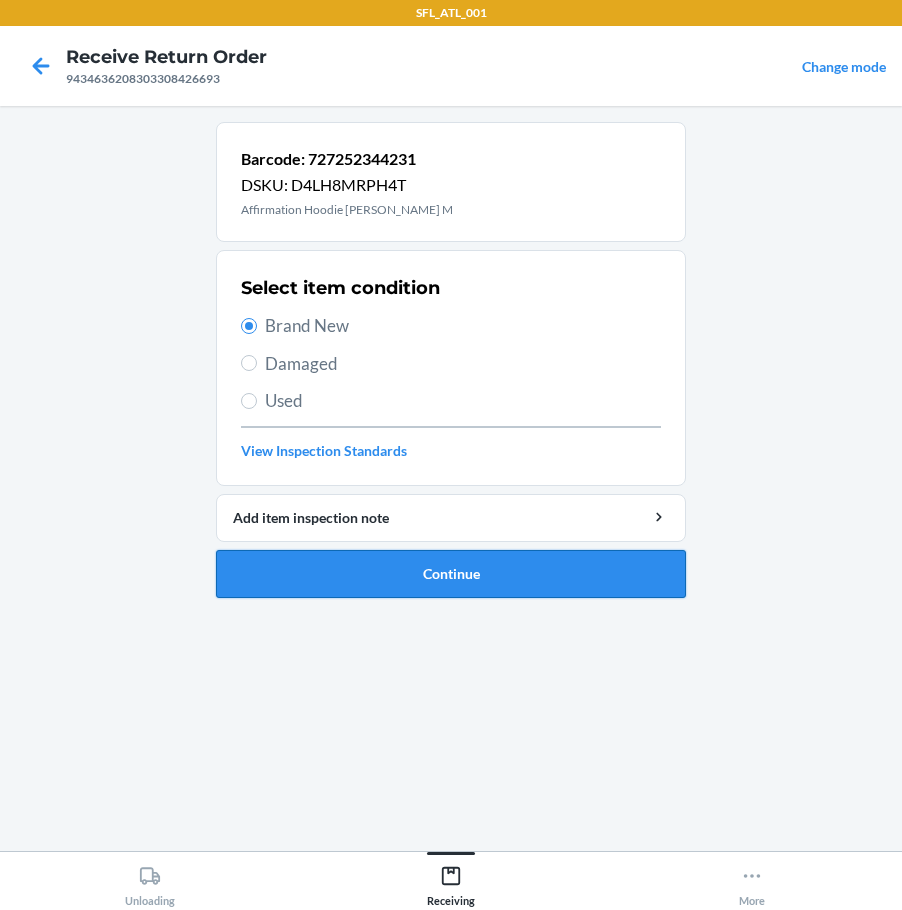 click on "Continue" at bounding box center (451, 574) 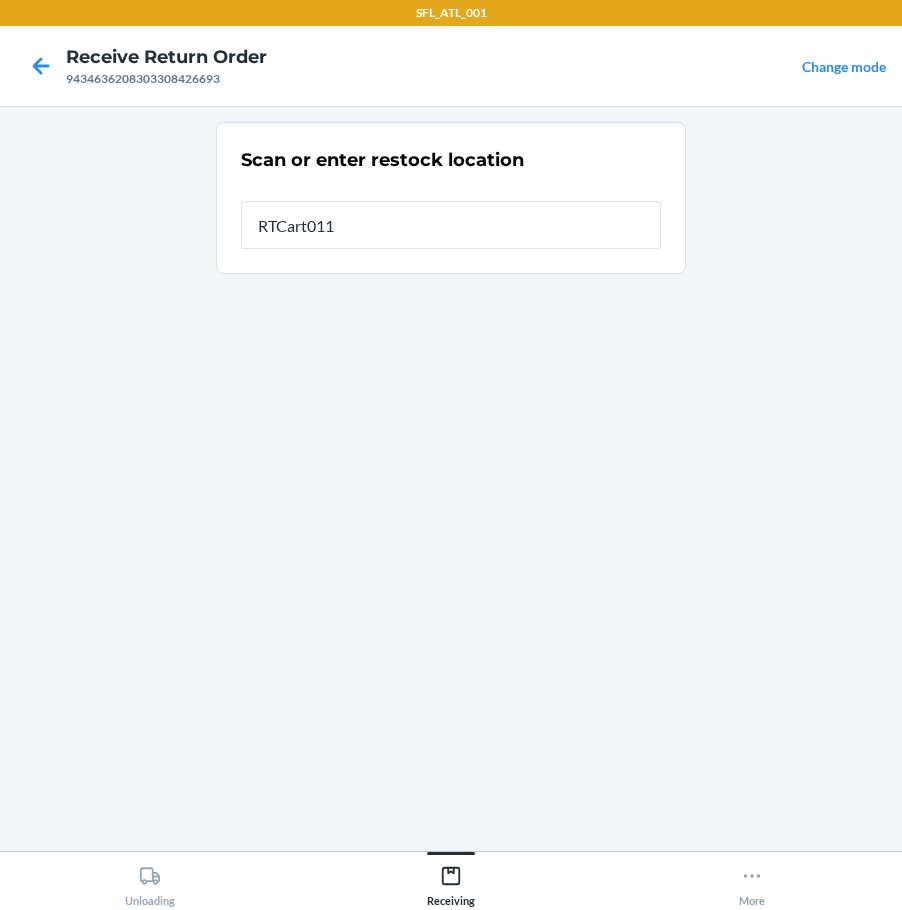 type on "RTCart011" 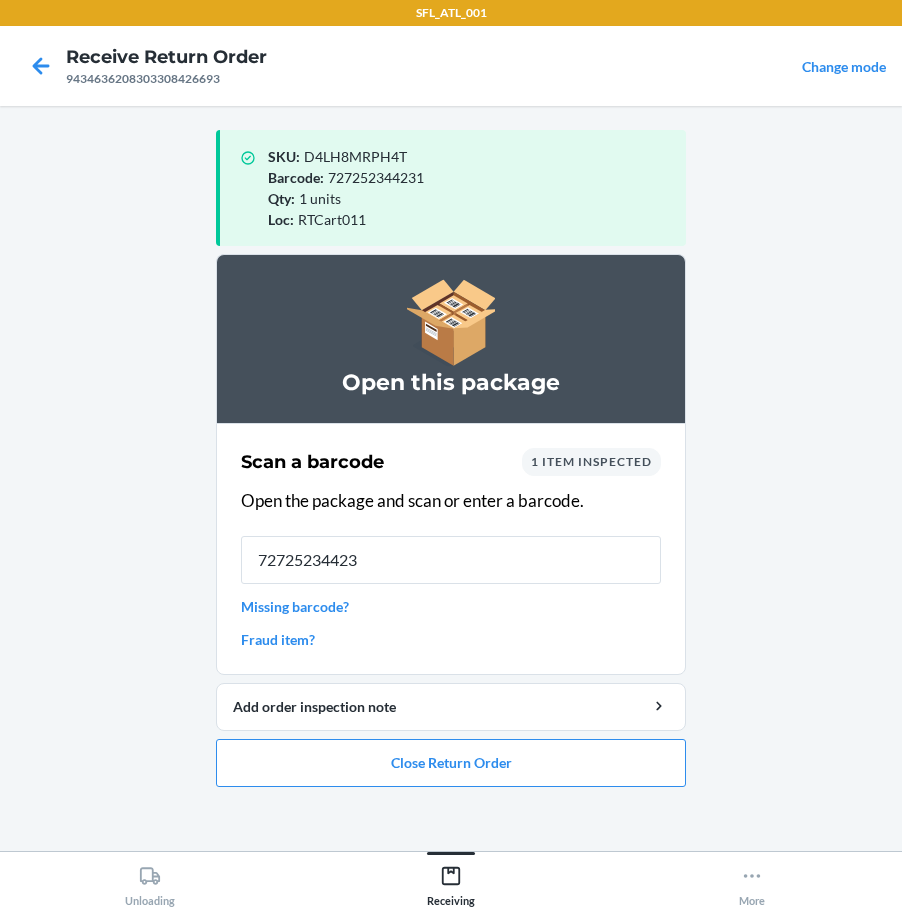 type on "727252344231" 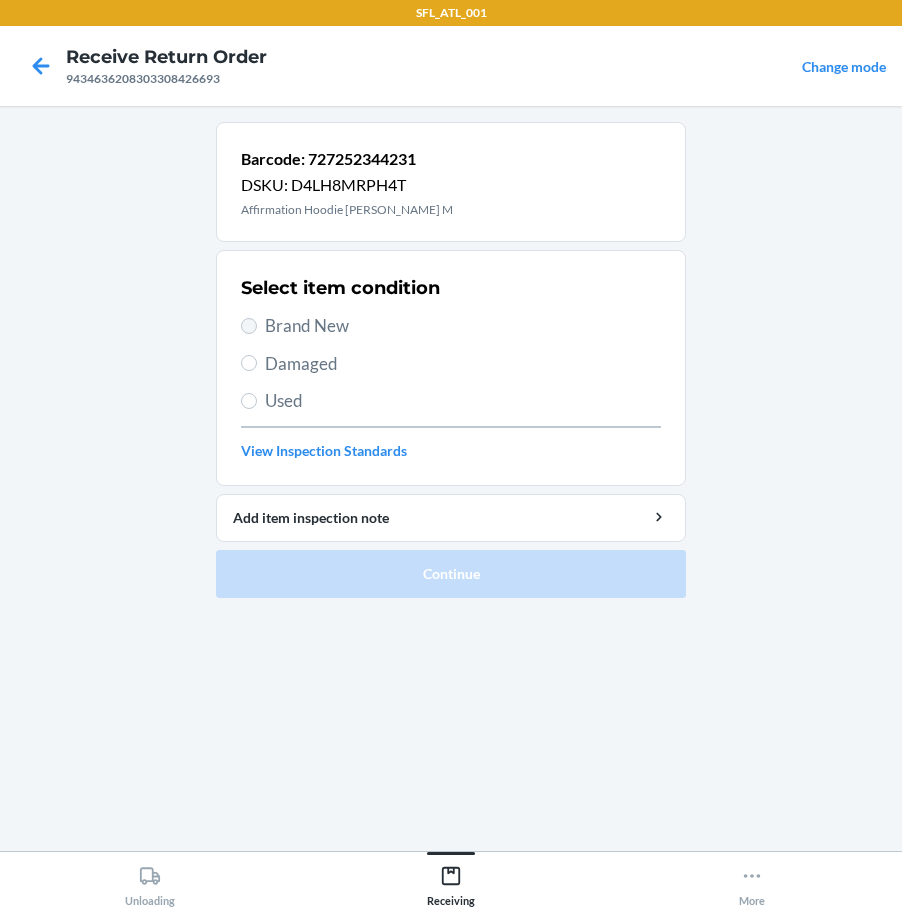 drag, startPoint x: 253, startPoint y: 309, endPoint x: 245, endPoint y: 324, distance: 17 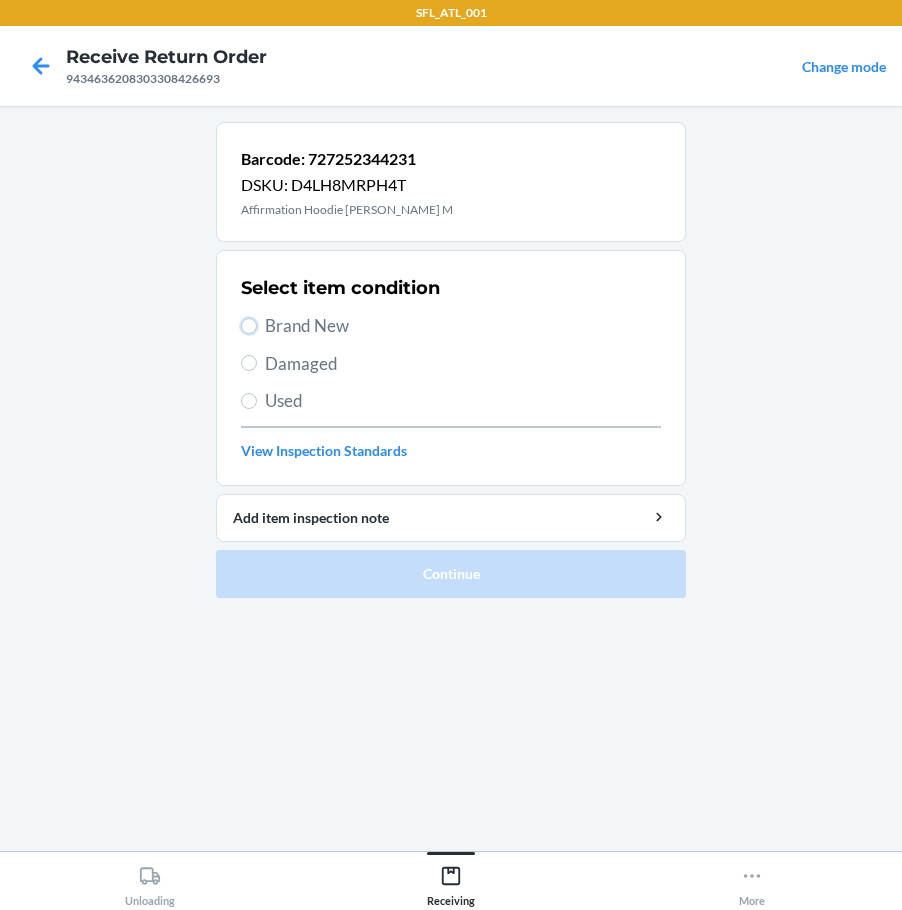 drag, startPoint x: 245, startPoint y: 329, endPoint x: 248, endPoint y: 347, distance: 18.248287 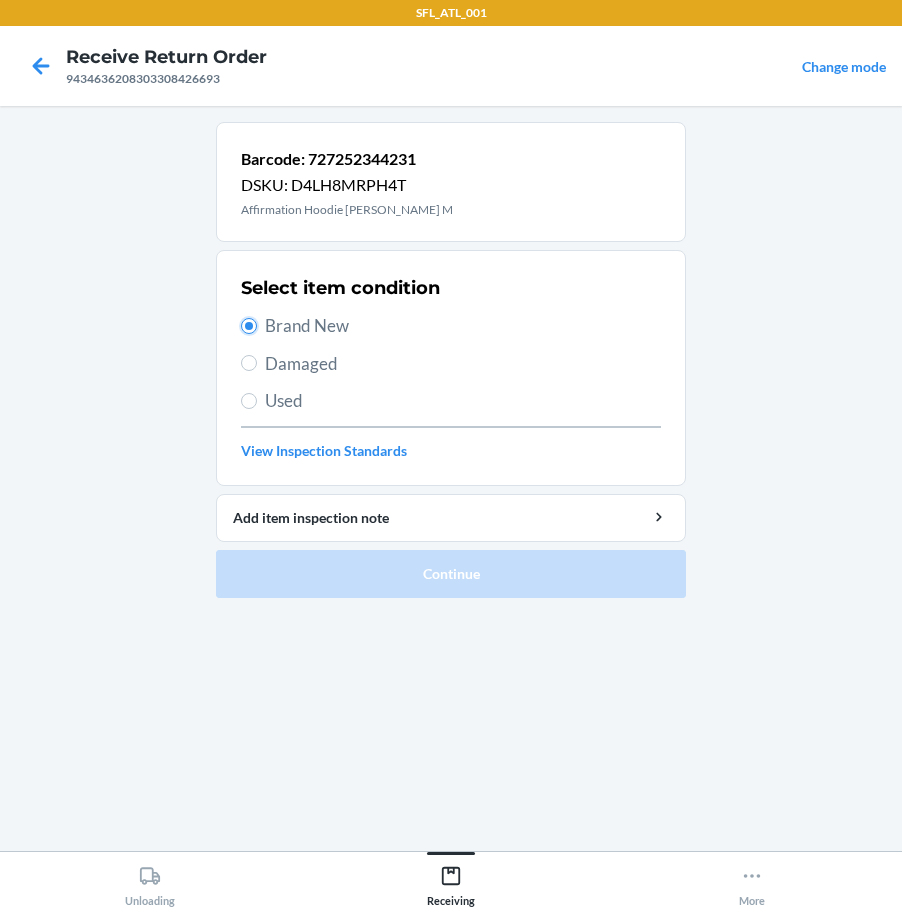 radio on "true" 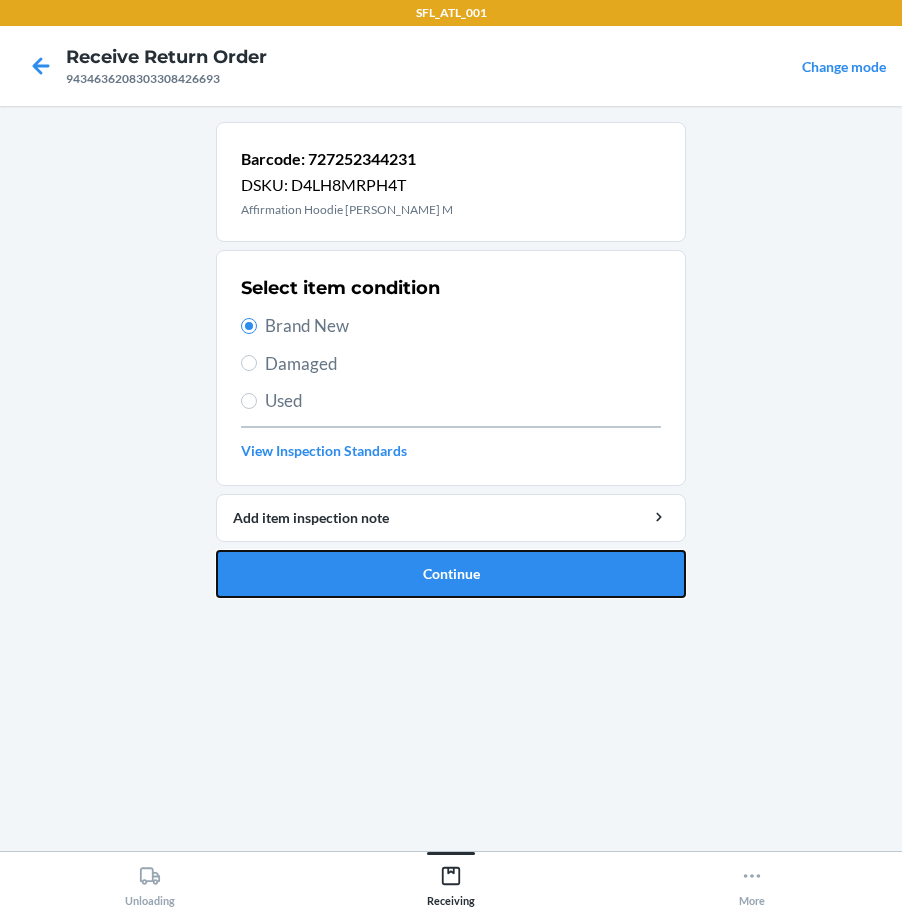 drag, startPoint x: 304, startPoint y: 563, endPoint x: 357, endPoint y: 595, distance: 61.91123 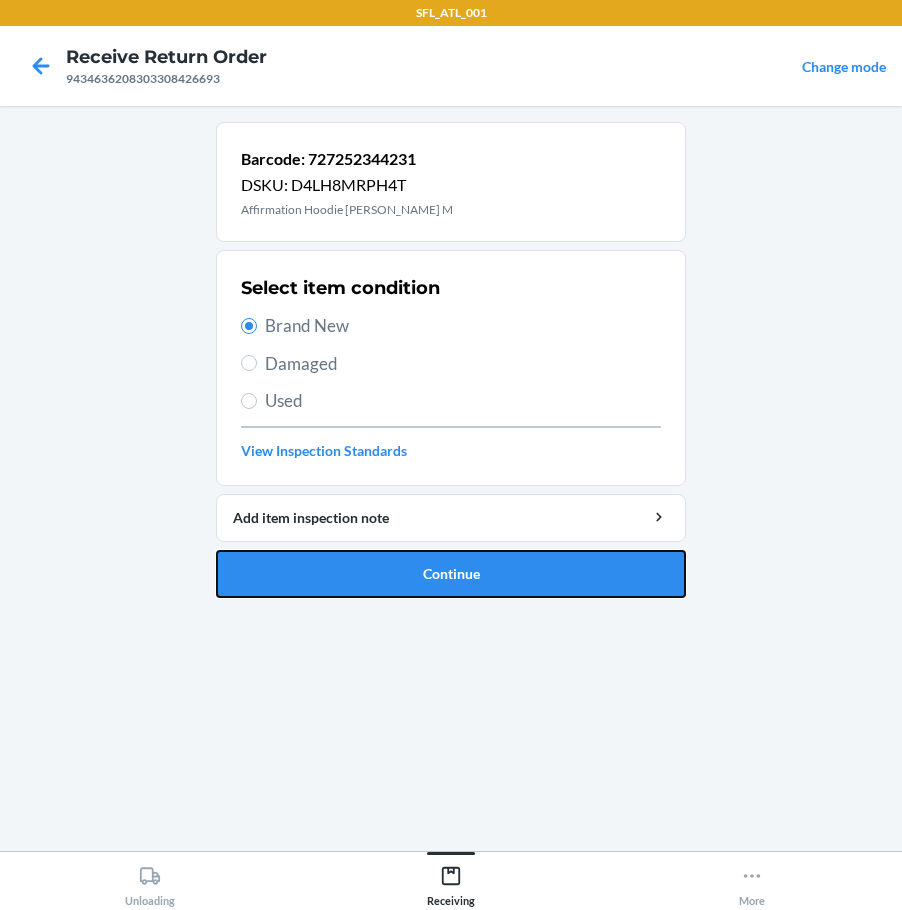 click on "Continue" at bounding box center [451, 574] 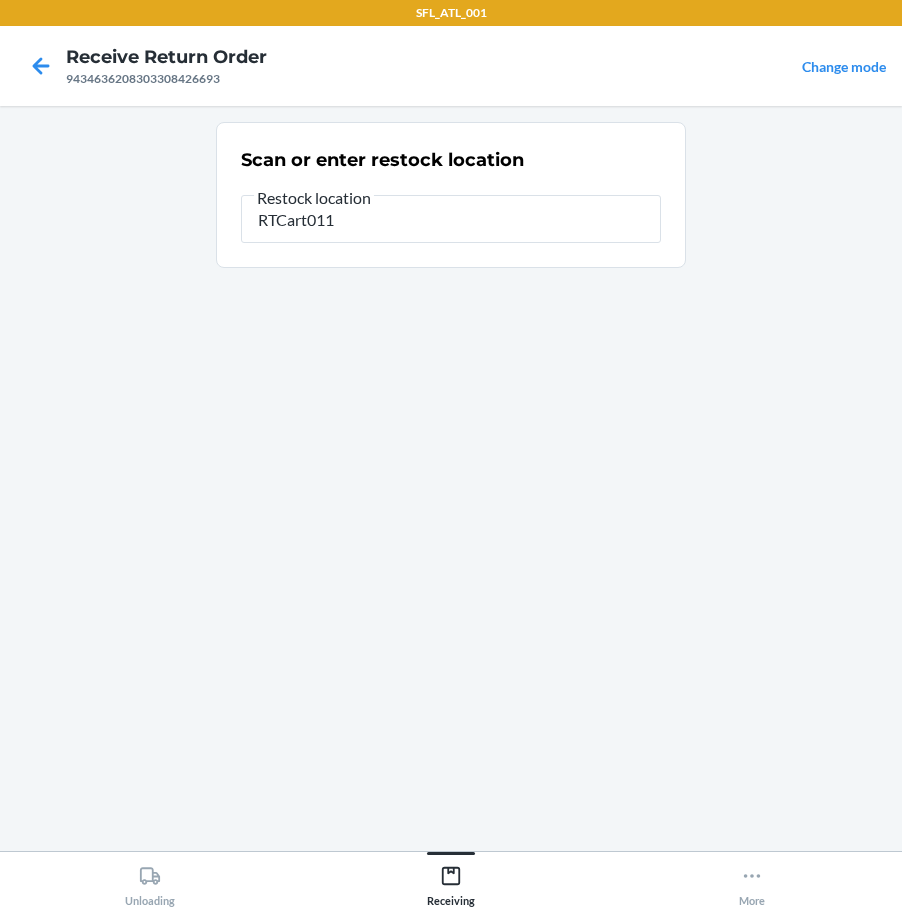 type on "RTCart011" 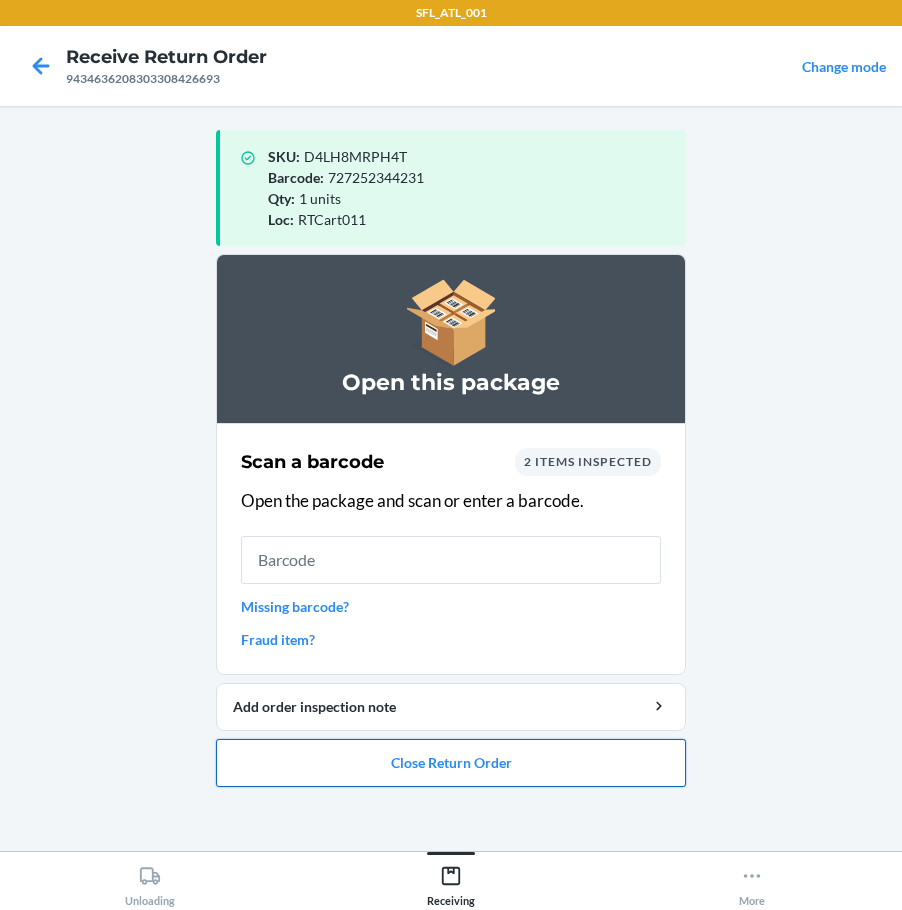 click on "Close Return Order" at bounding box center [451, 763] 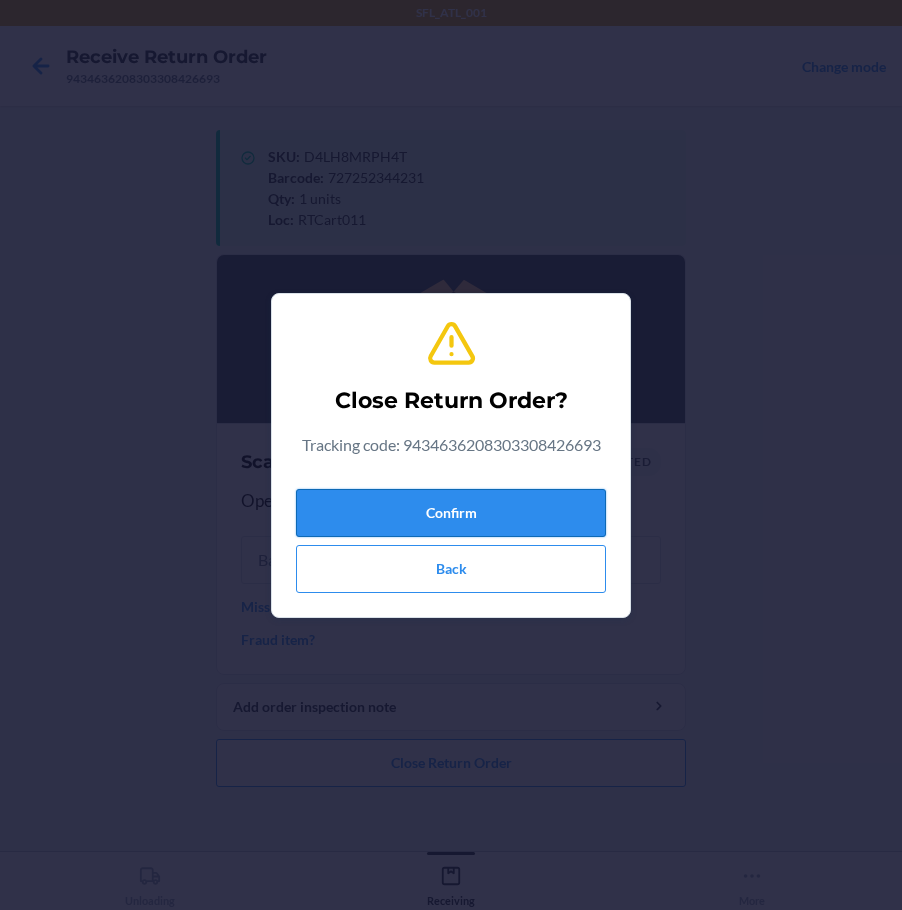click on "Confirm" at bounding box center [451, 513] 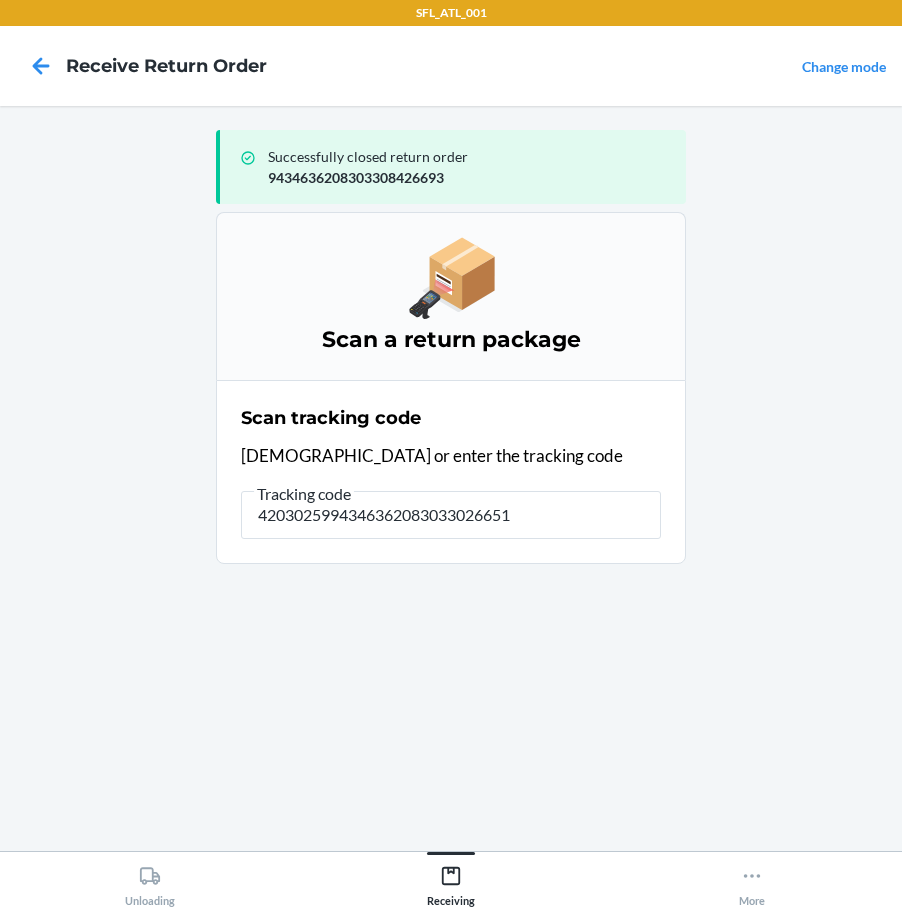 type on "42030259943463620830330266519" 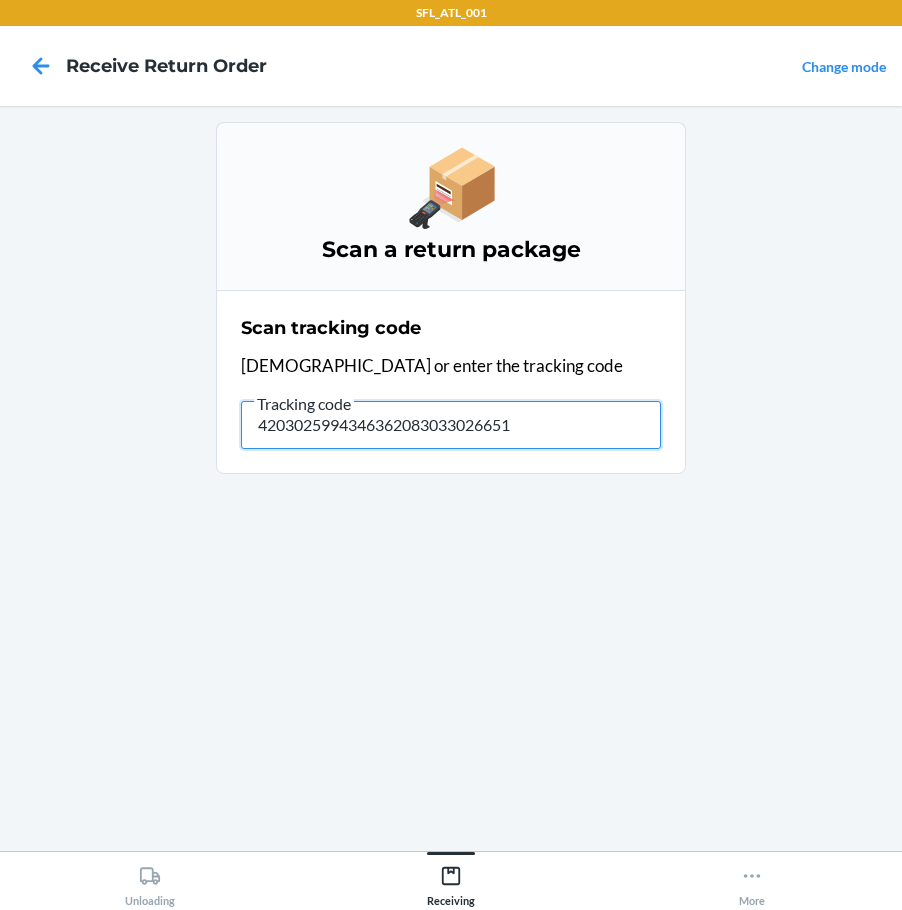 type on "42030259943463620830330266519" 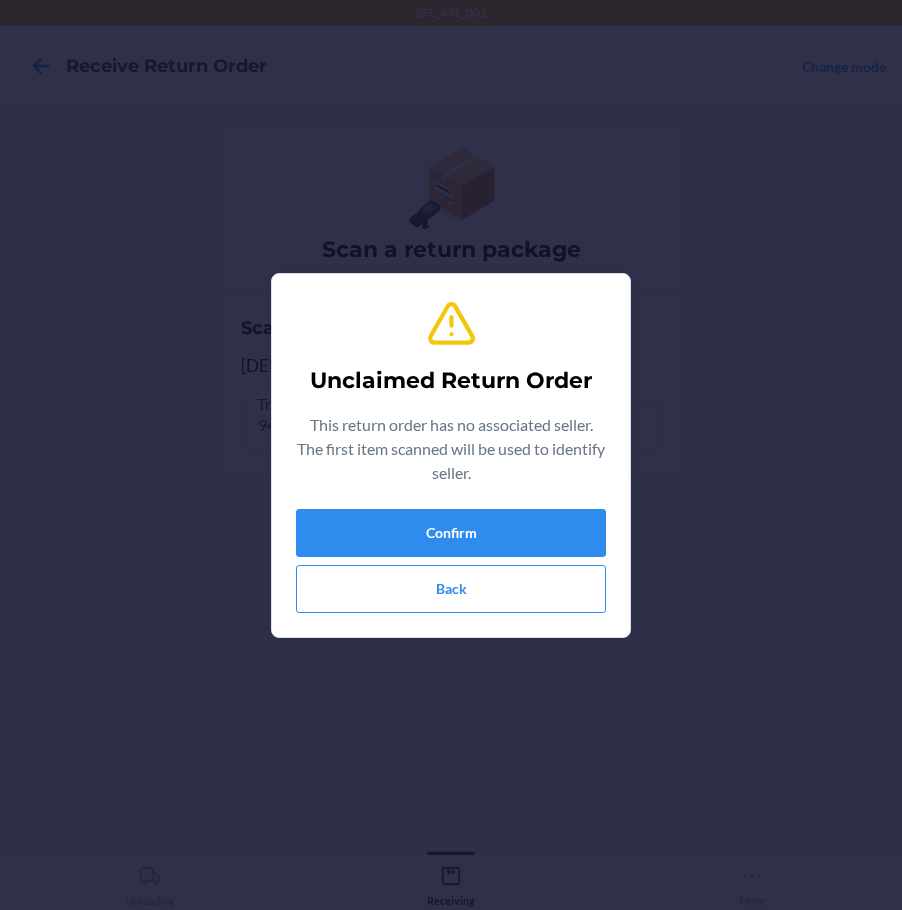 click on "Unclaimed Return Order This return order has no associated seller. The first item scanned will be used to identify seller. Confirm Back" at bounding box center [451, 455] 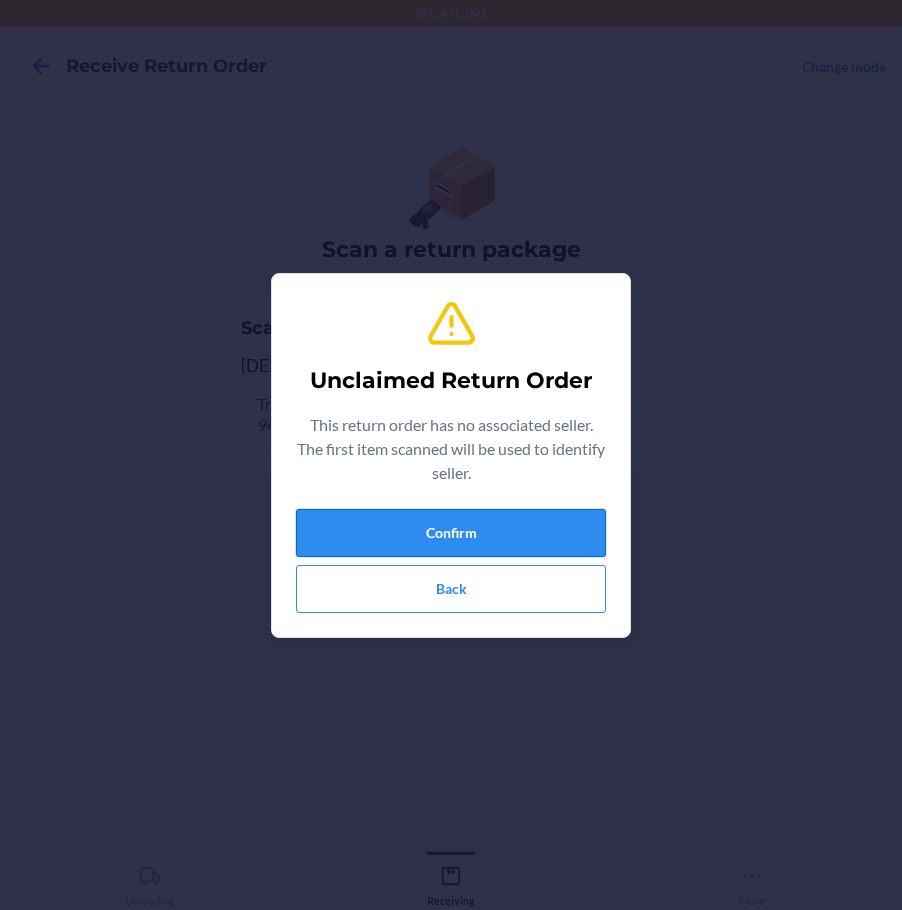 click on "Confirm" at bounding box center [451, 533] 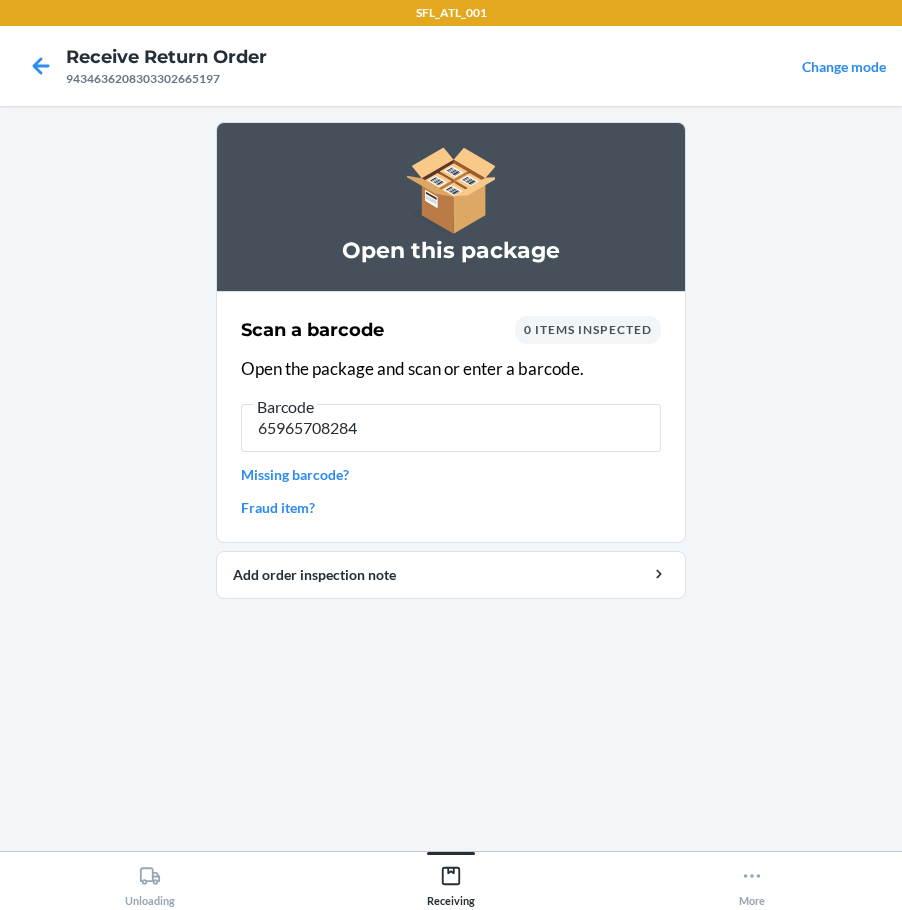 type on "659657082848" 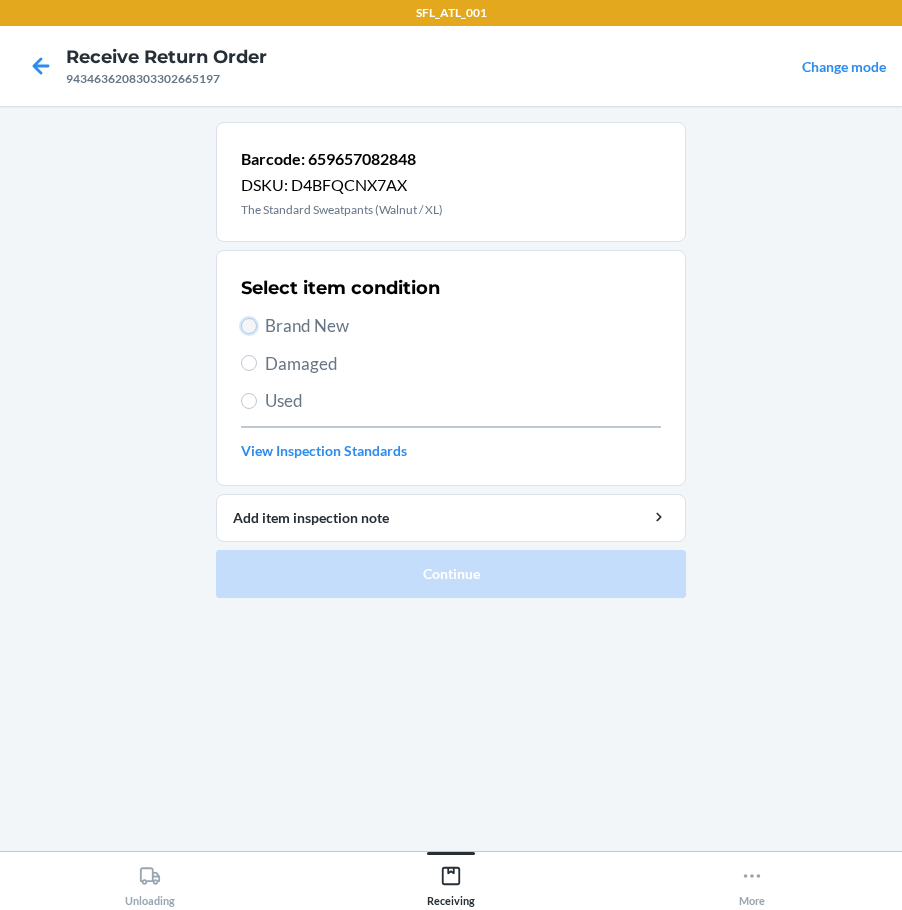click on "Brand New" at bounding box center (249, 326) 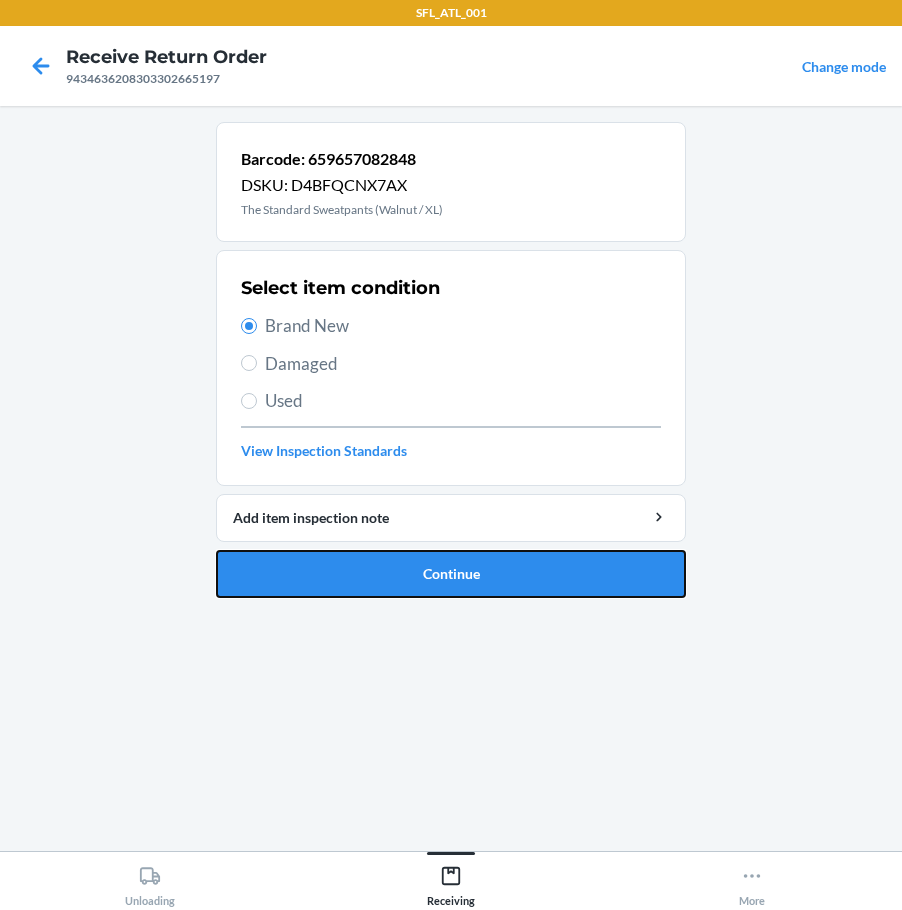 drag, startPoint x: 340, startPoint y: 584, endPoint x: 355, endPoint y: 581, distance: 15.297058 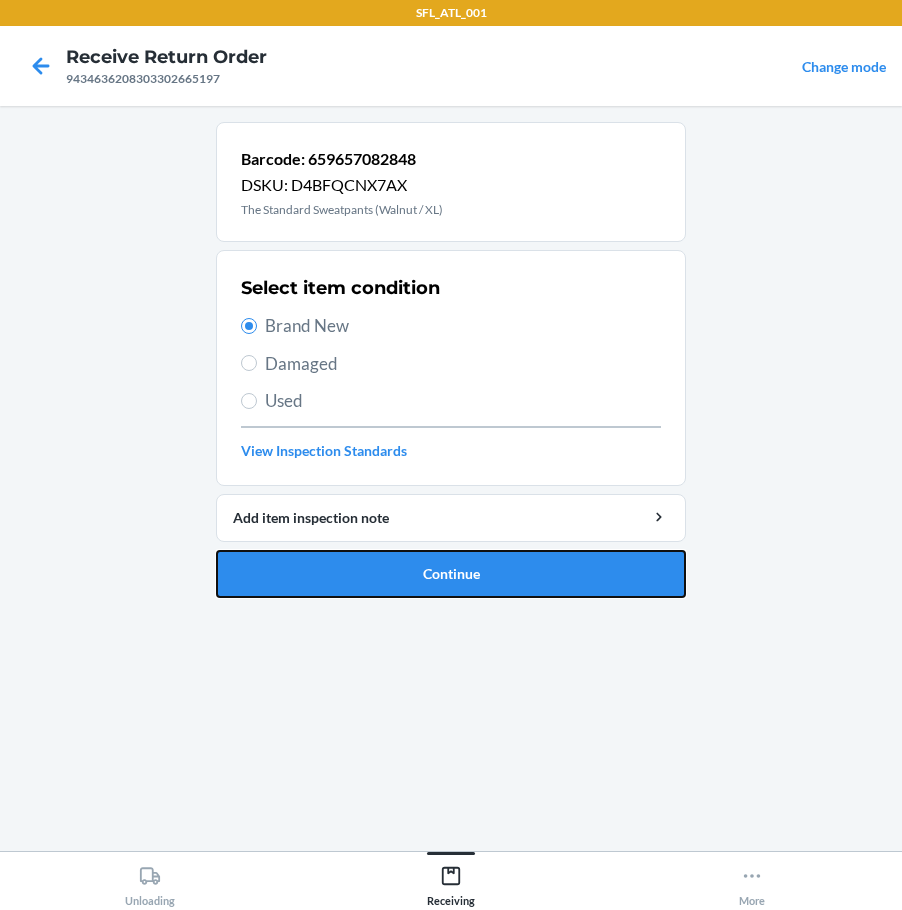 click on "Continue" at bounding box center [451, 574] 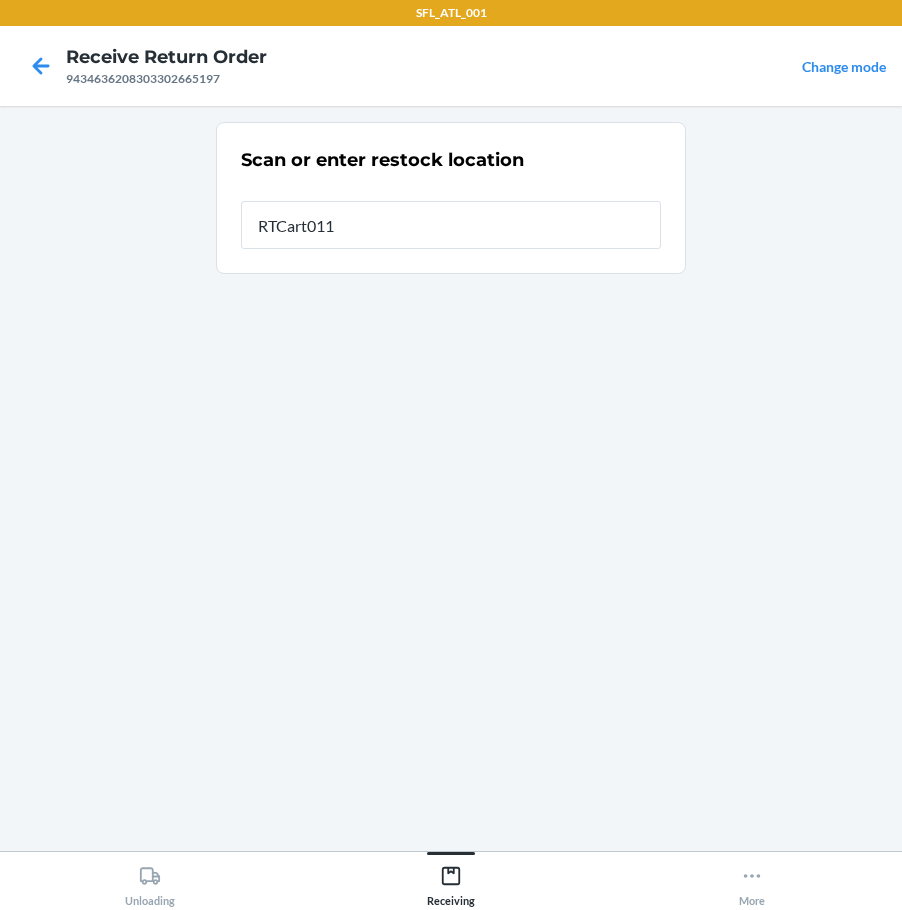 type on "RTCart011" 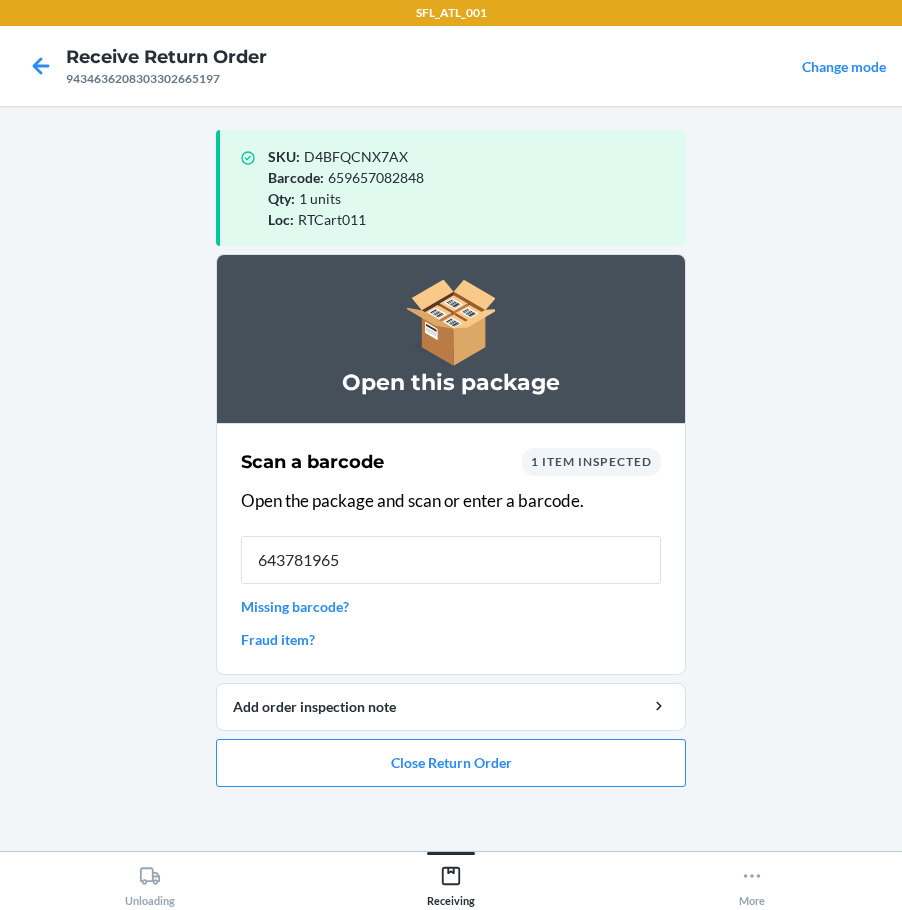 type on "6437819654" 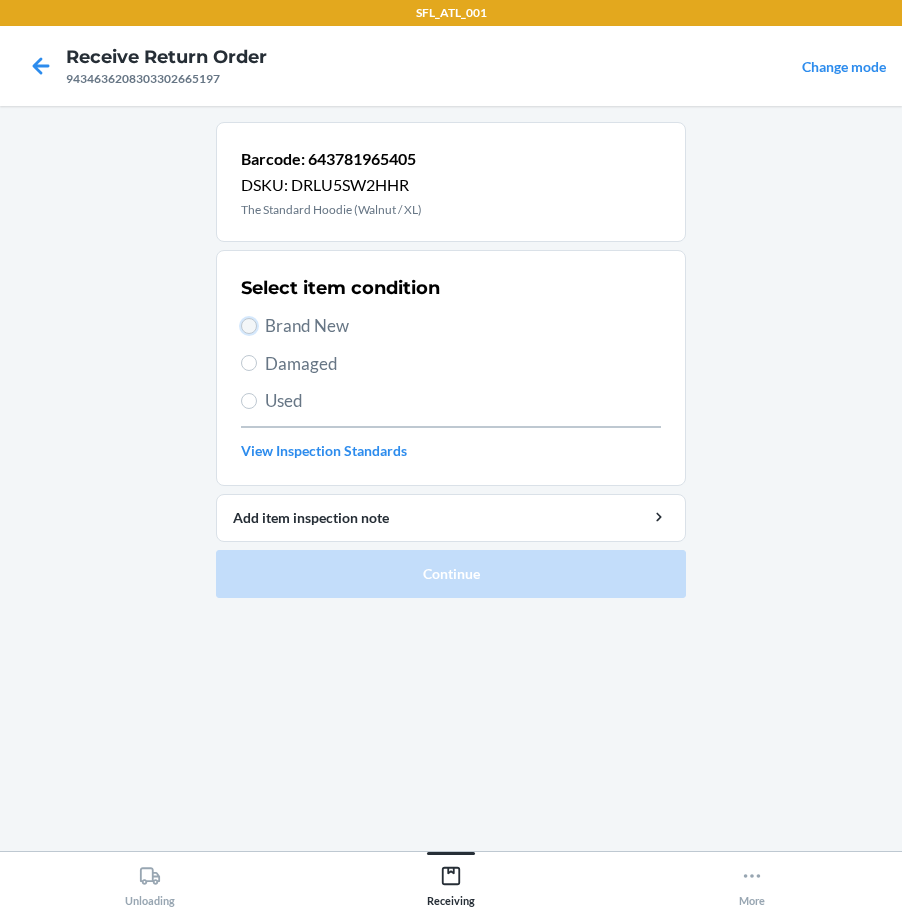 click on "Brand New" at bounding box center (249, 326) 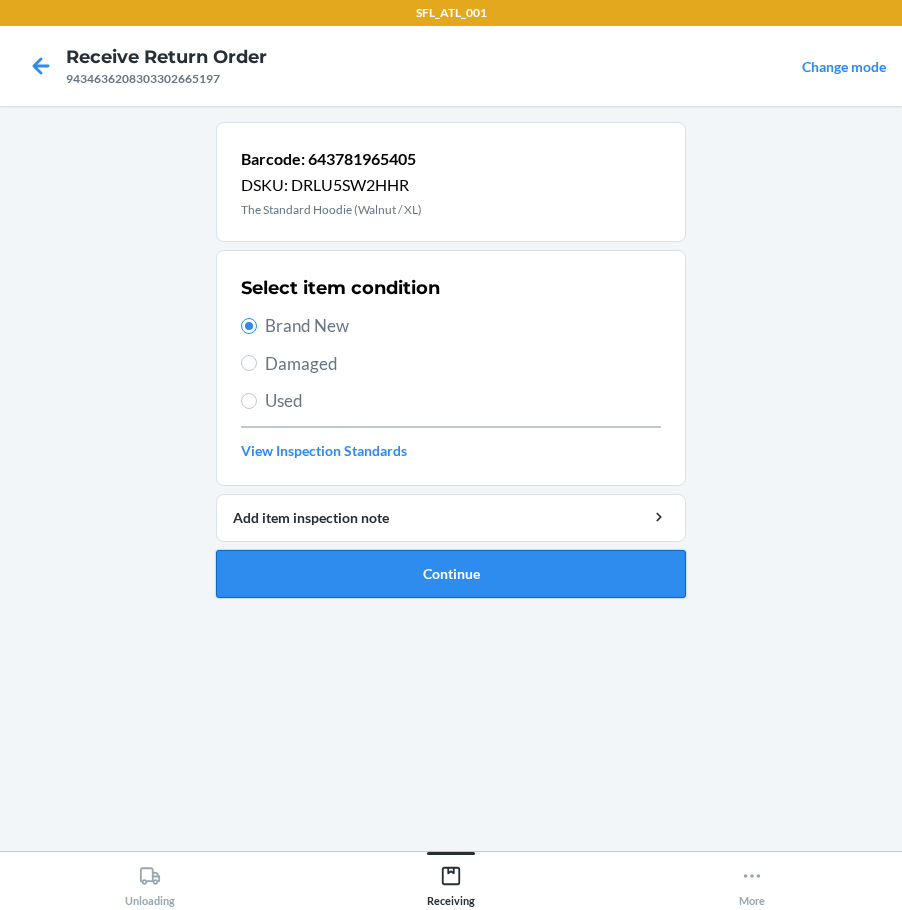 click on "Continue" at bounding box center [451, 574] 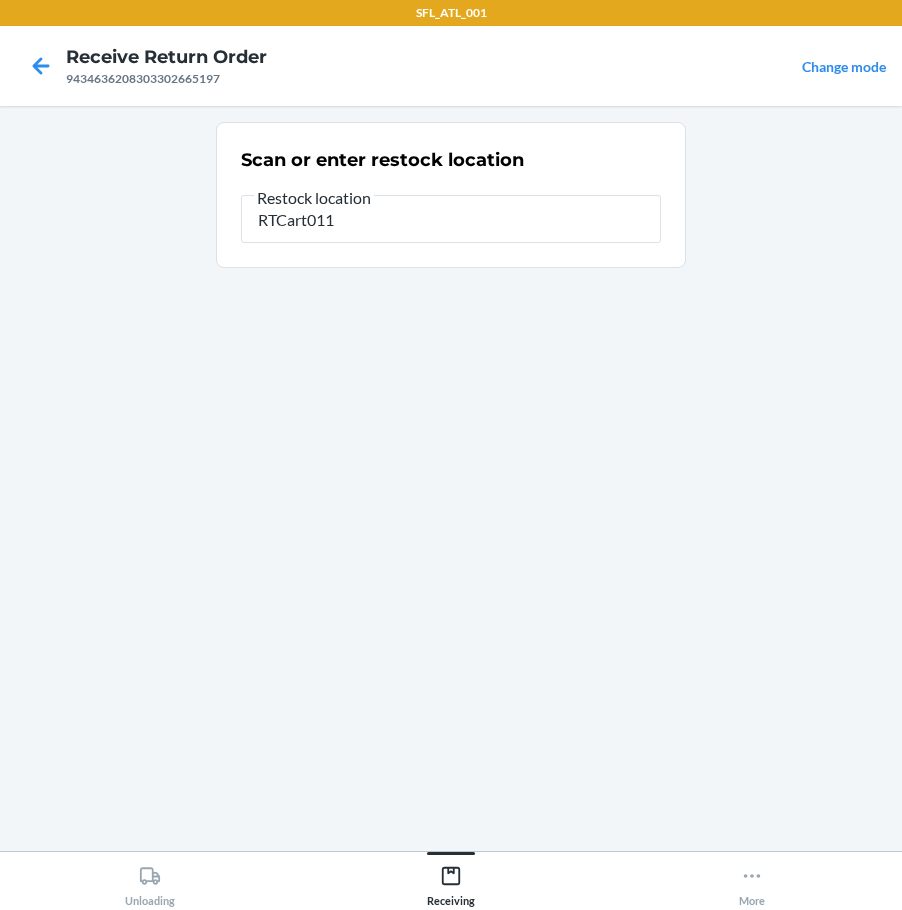 type on "RTCart011" 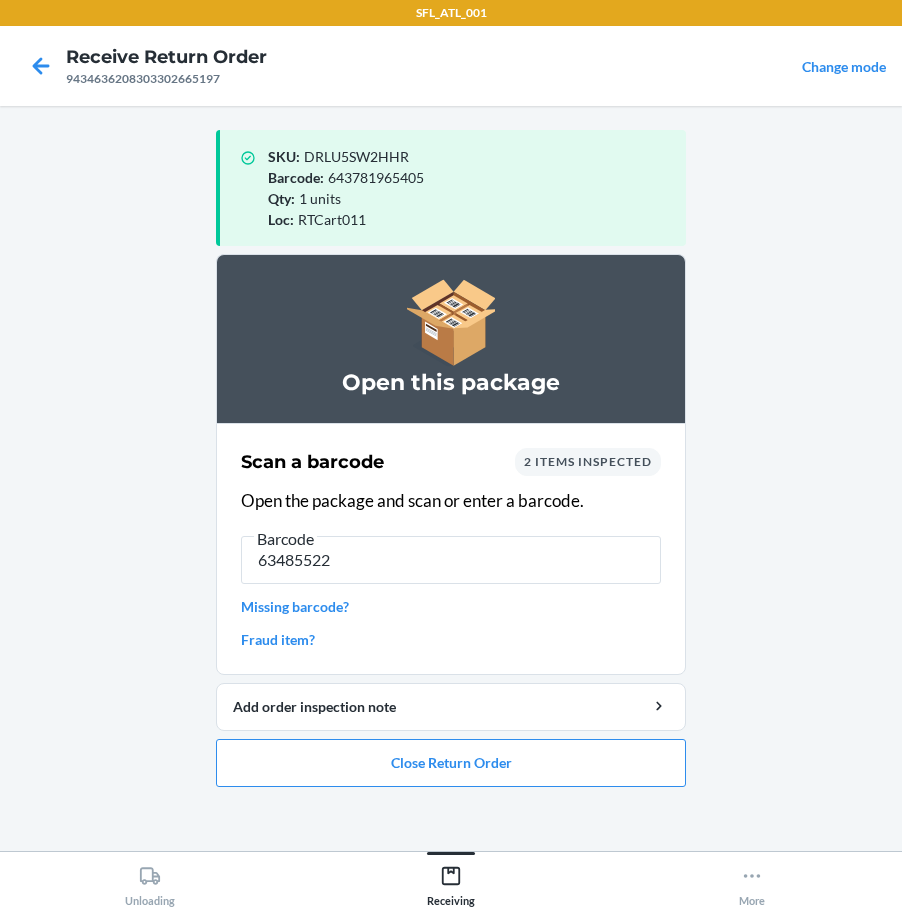 type on "634855225" 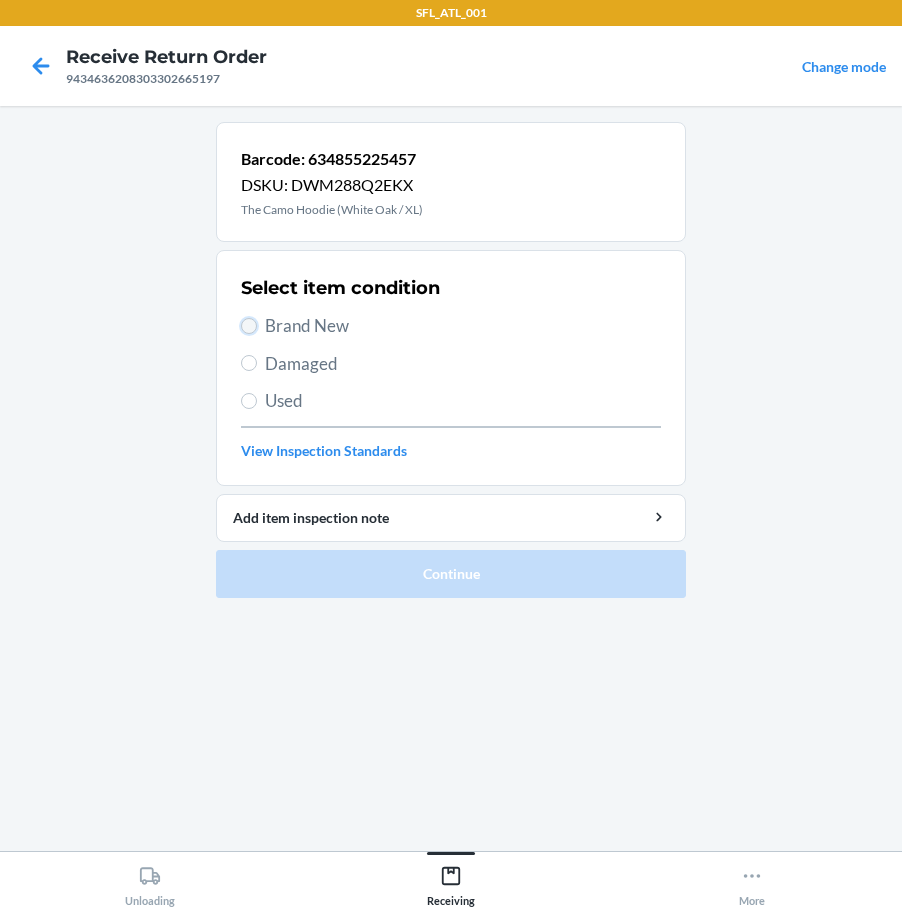 drag, startPoint x: 249, startPoint y: 325, endPoint x: 251, endPoint y: 335, distance: 10.198039 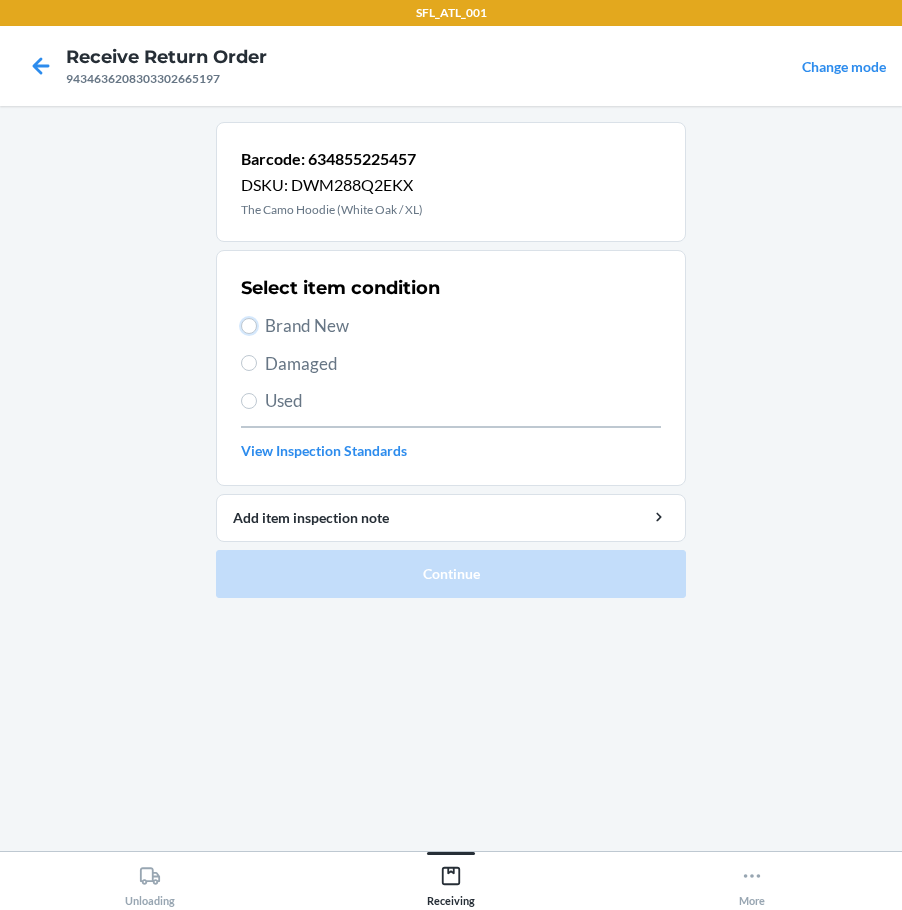 click on "Brand New" at bounding box center (249, 326) 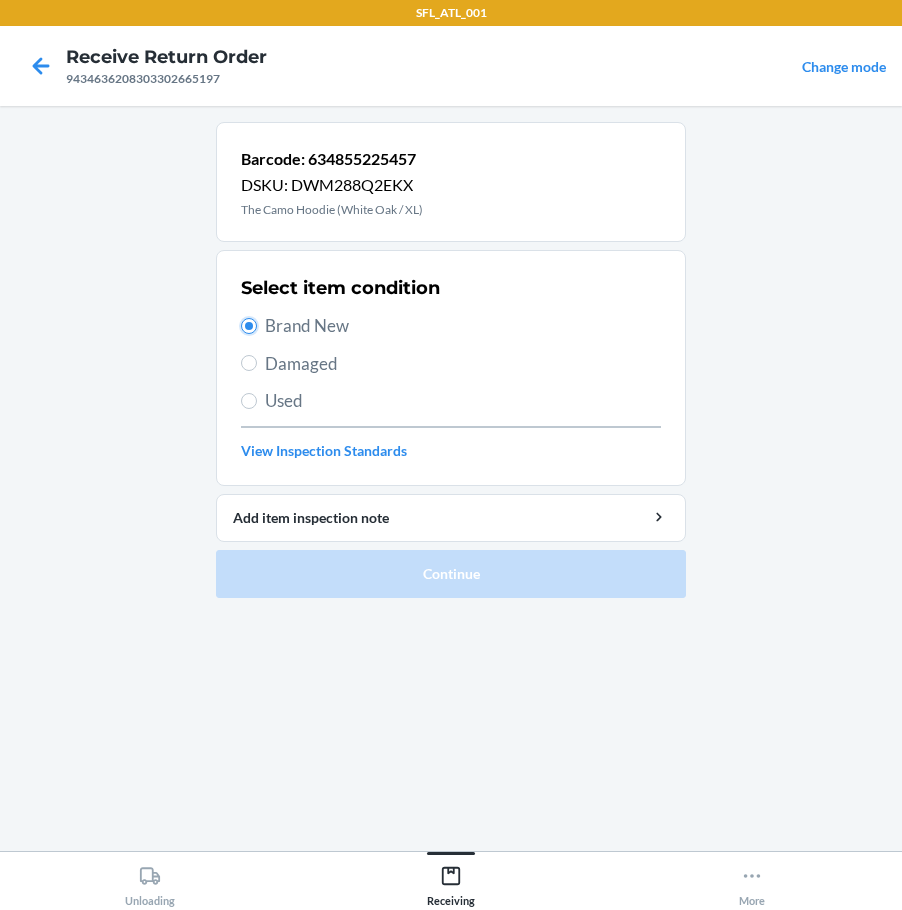 radio on "true" 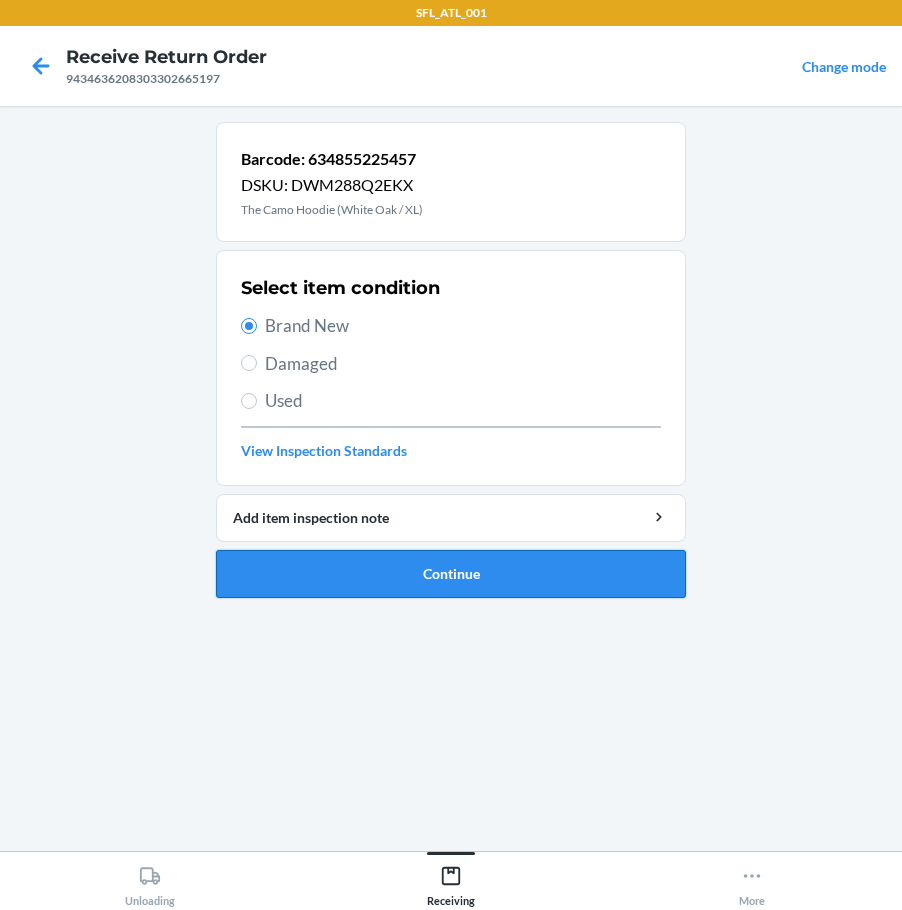 click on "Continue" at bounding box center (451, 574) 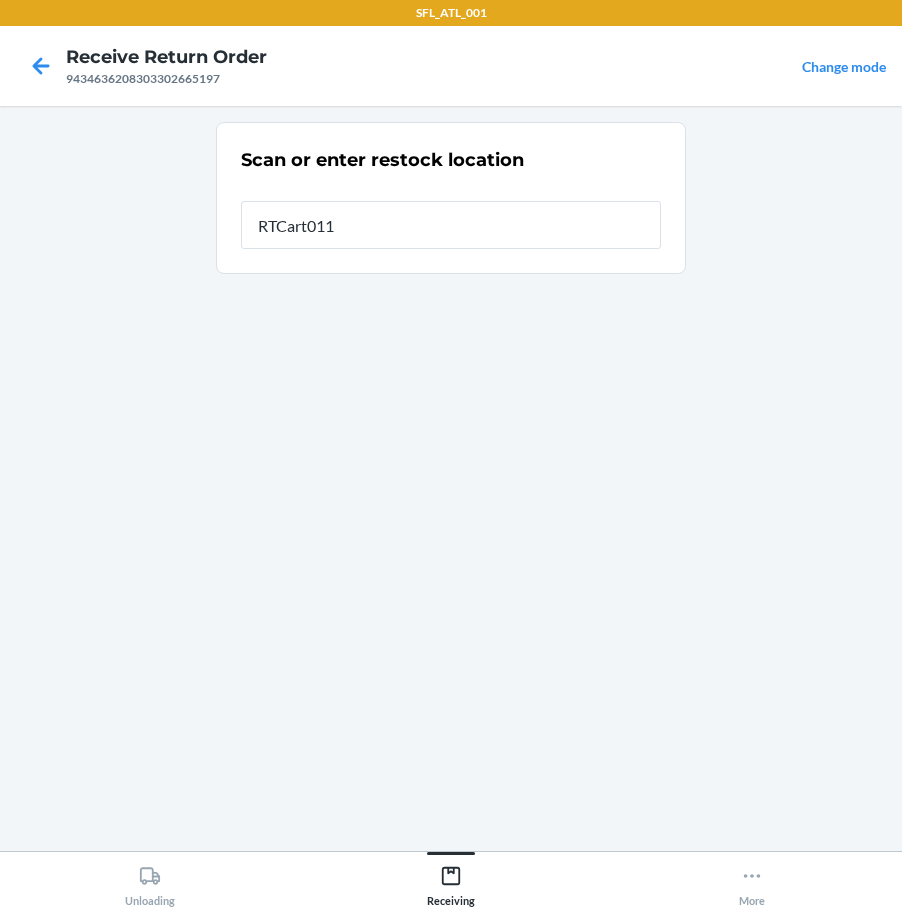type on "RTCart011" 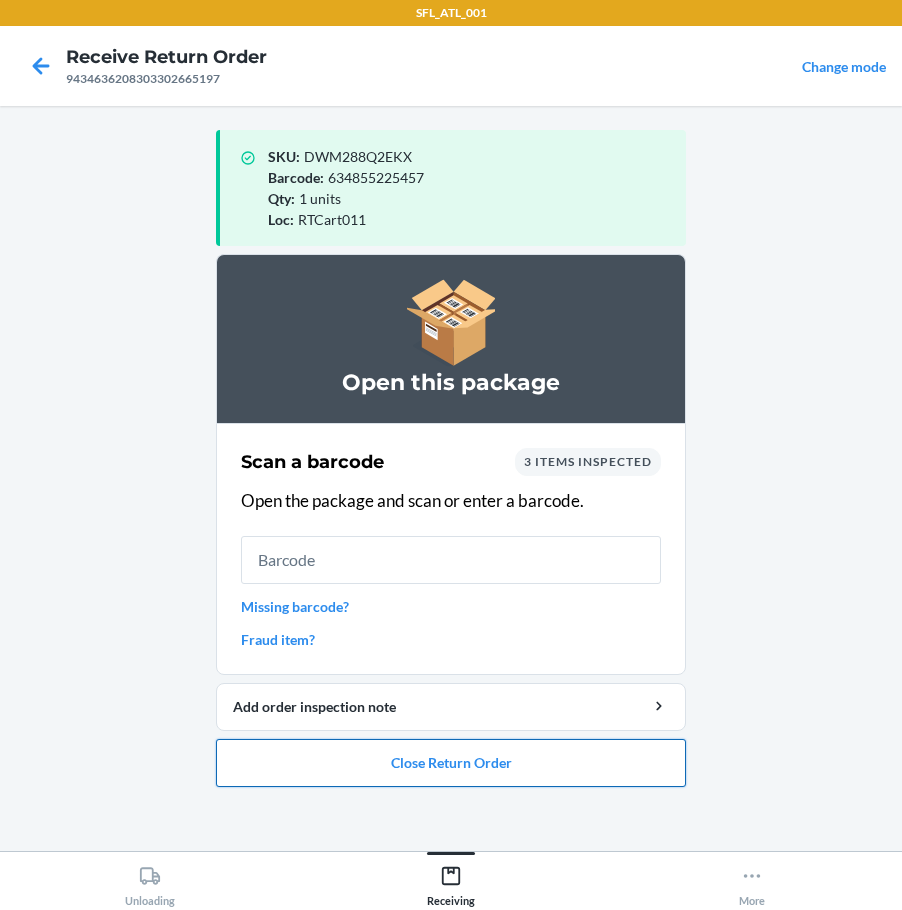 drag, startPoint x: 471, startPoint y: 753, endPoint x: 475, endPoint y: 742, distance: 11.7046995 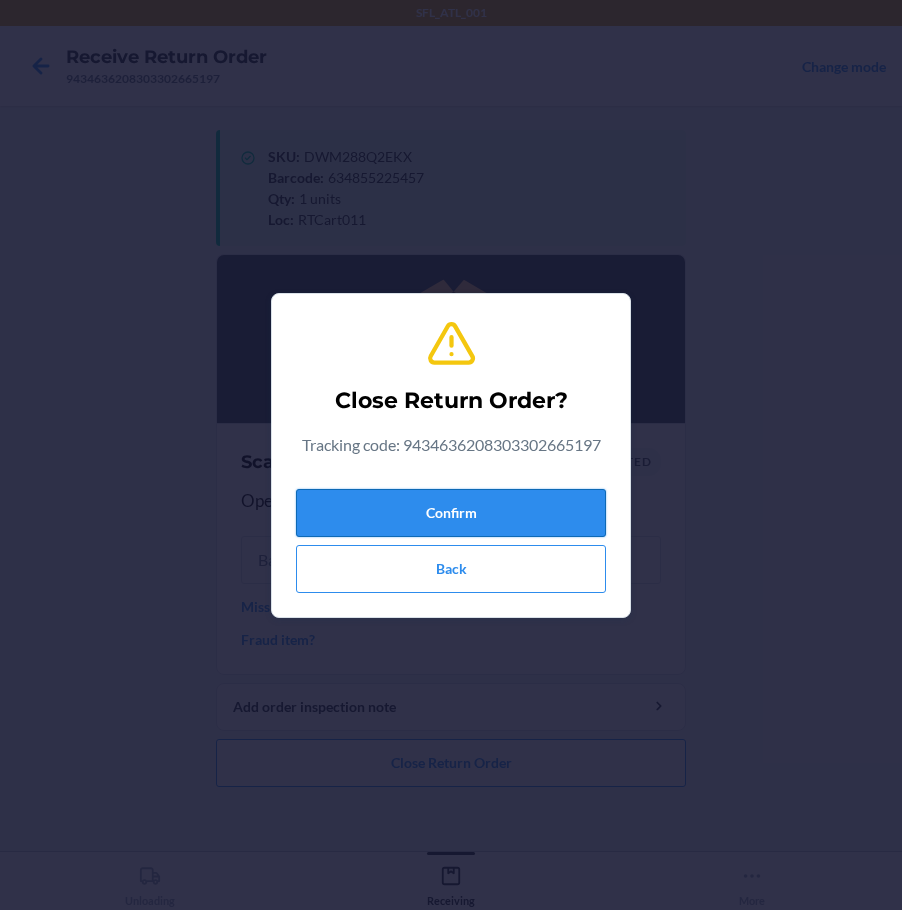 click on "Confirm" at bounding box center [451, 513] 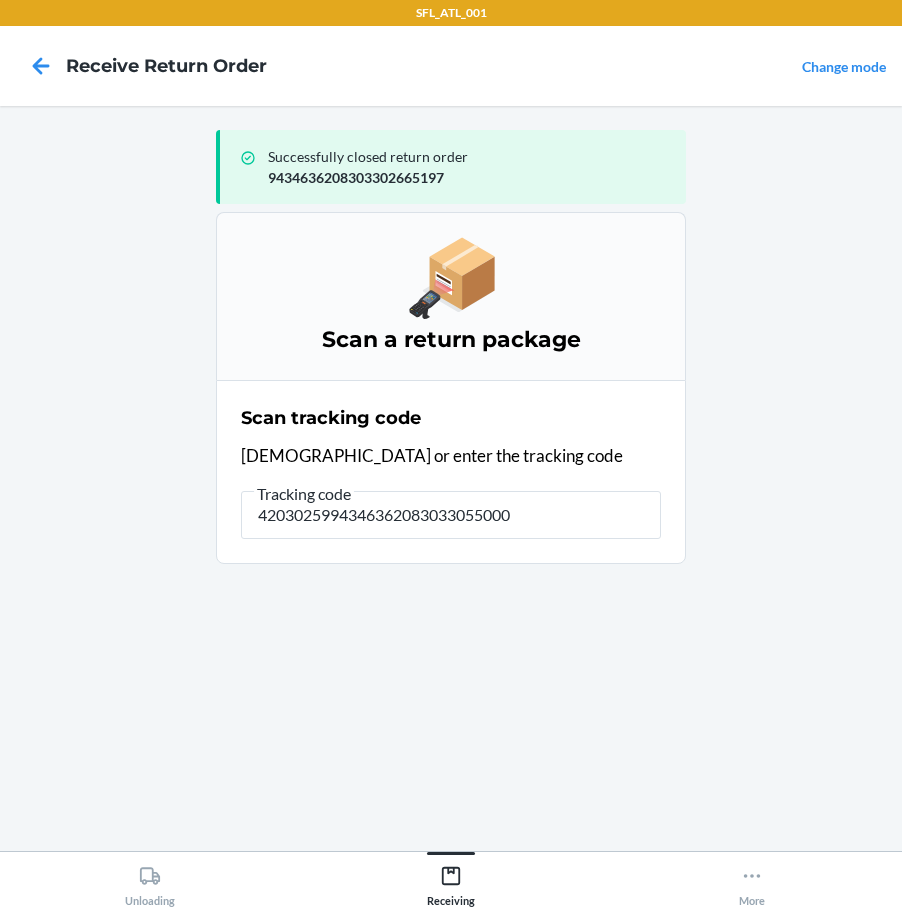 type on "42030259943463620830330550003" 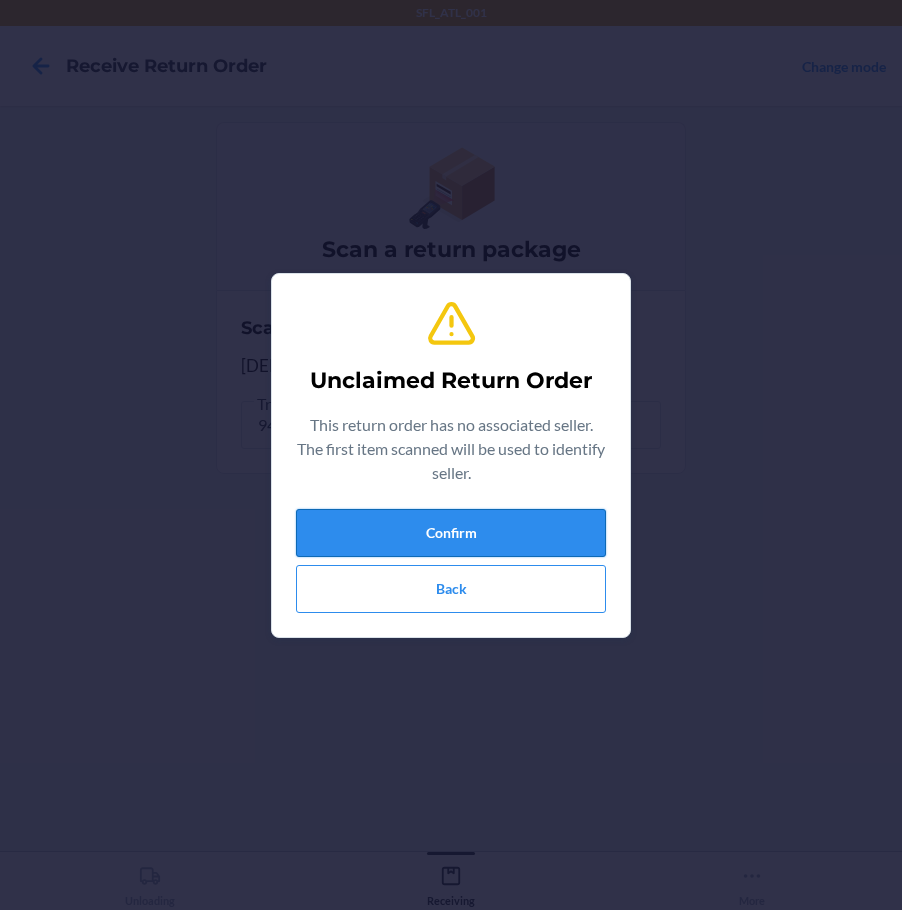click on "Confirm" at bounding box center [451, 533] 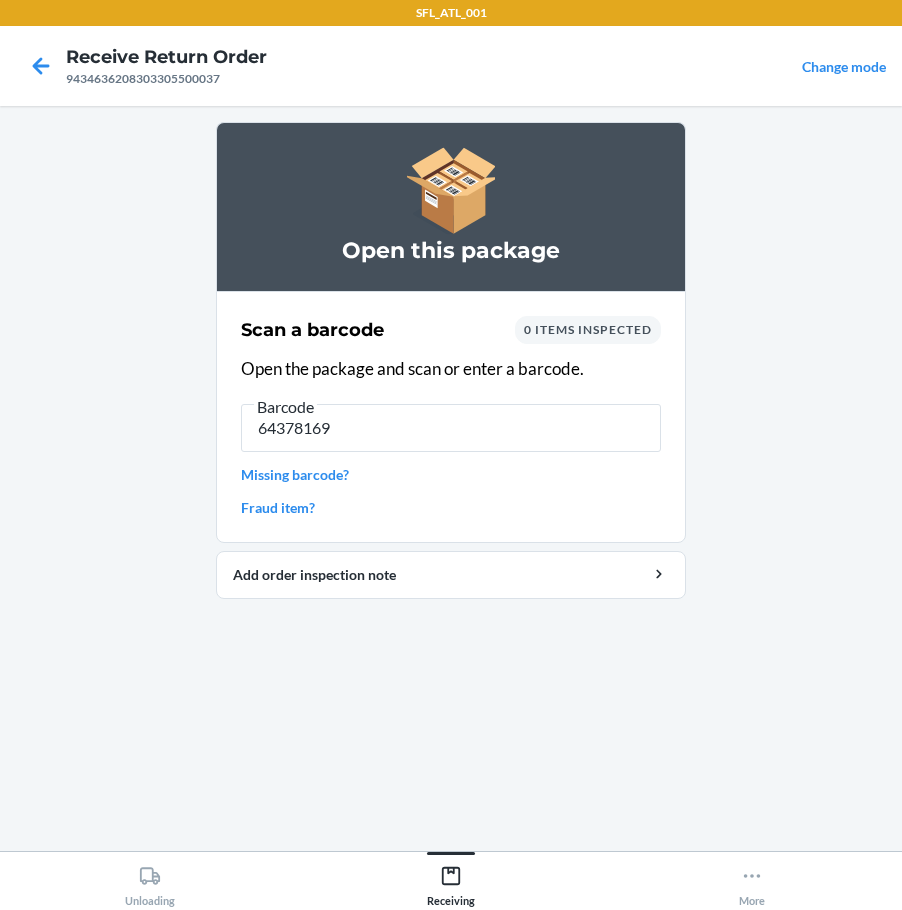 type on "643781695" 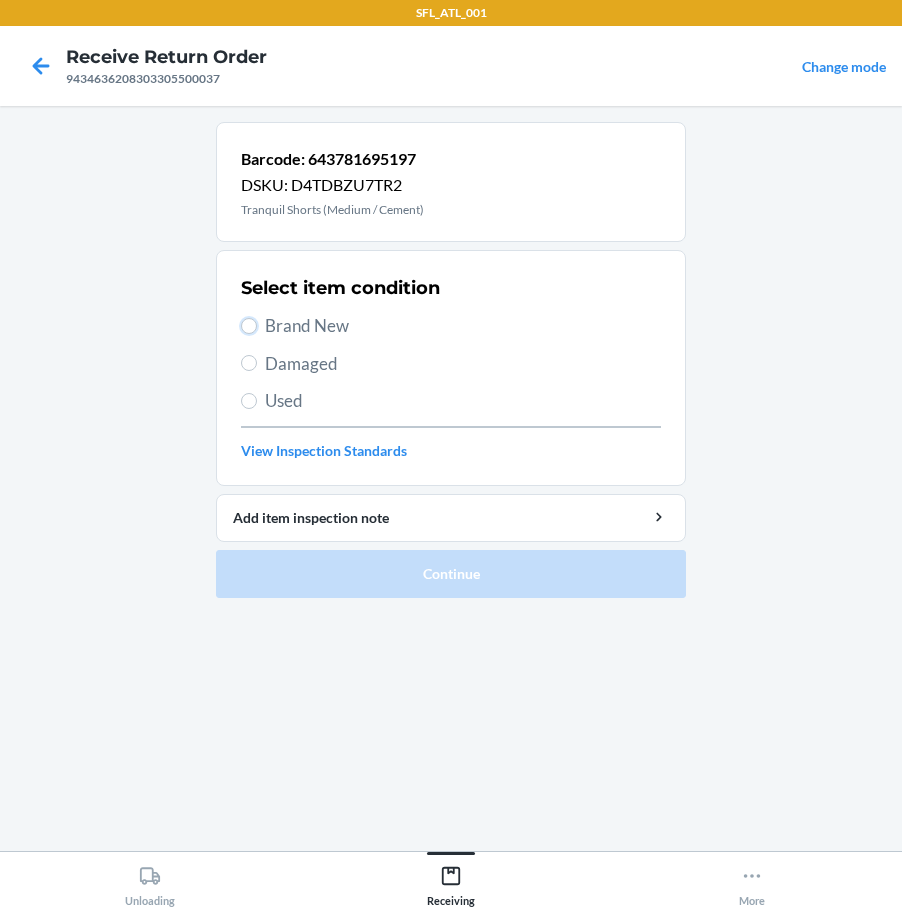 drag, startPoint x: 252, startPoint y: 320, endPoint x: 272, endPoint y: 393, distance: 75.690155 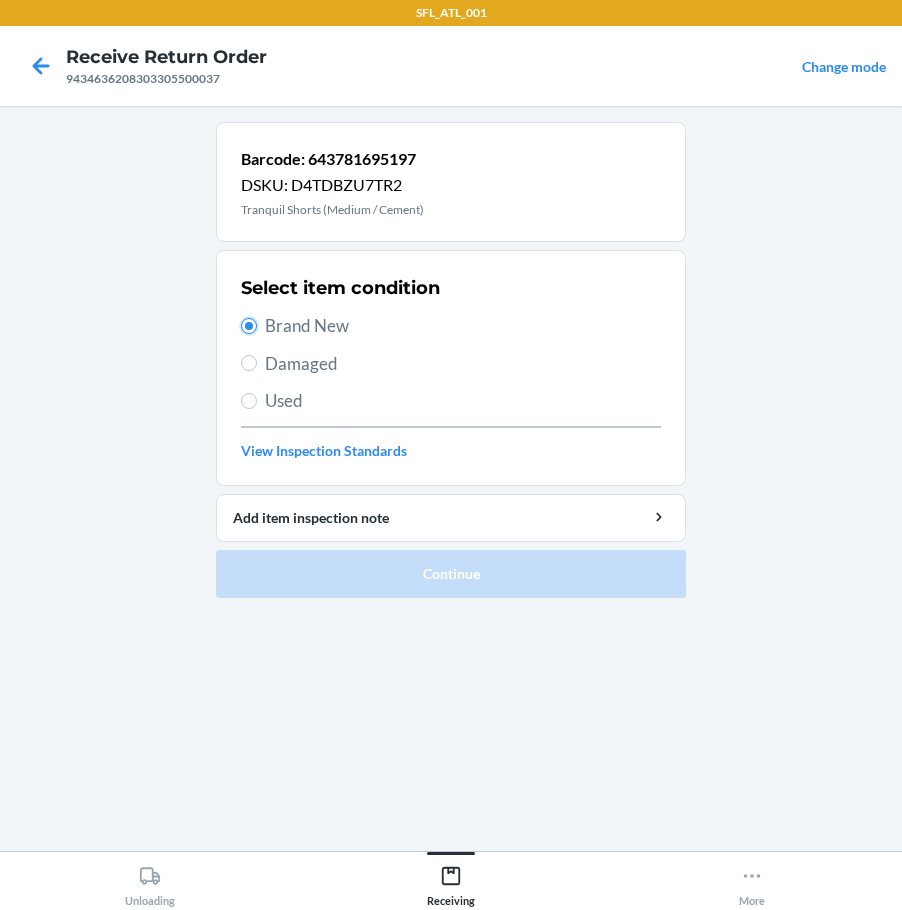 radio on "true" 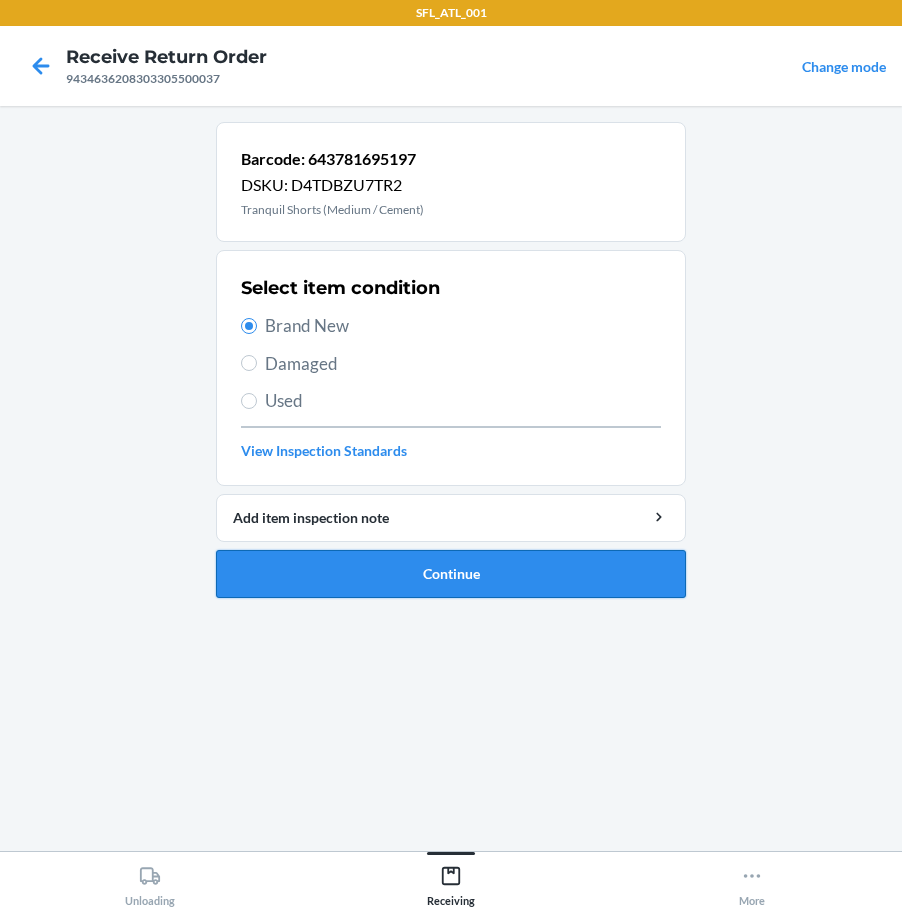 click on "Continue" at bounding box center (451, 574) 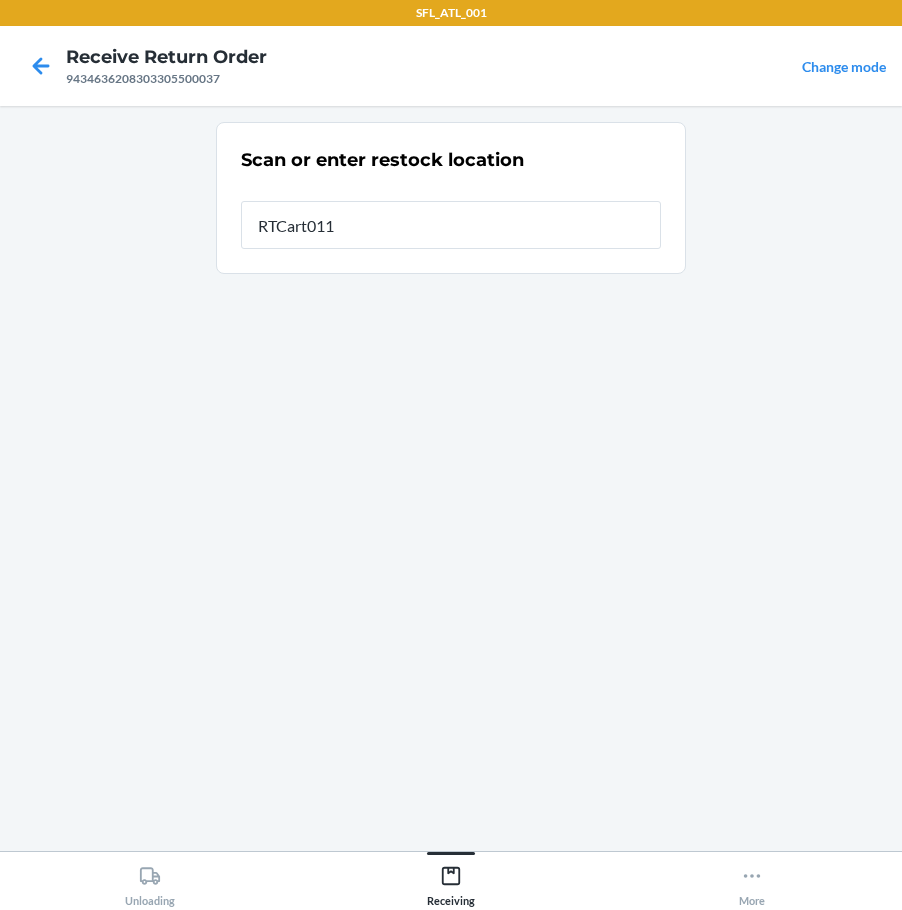 type on "RTCart011" 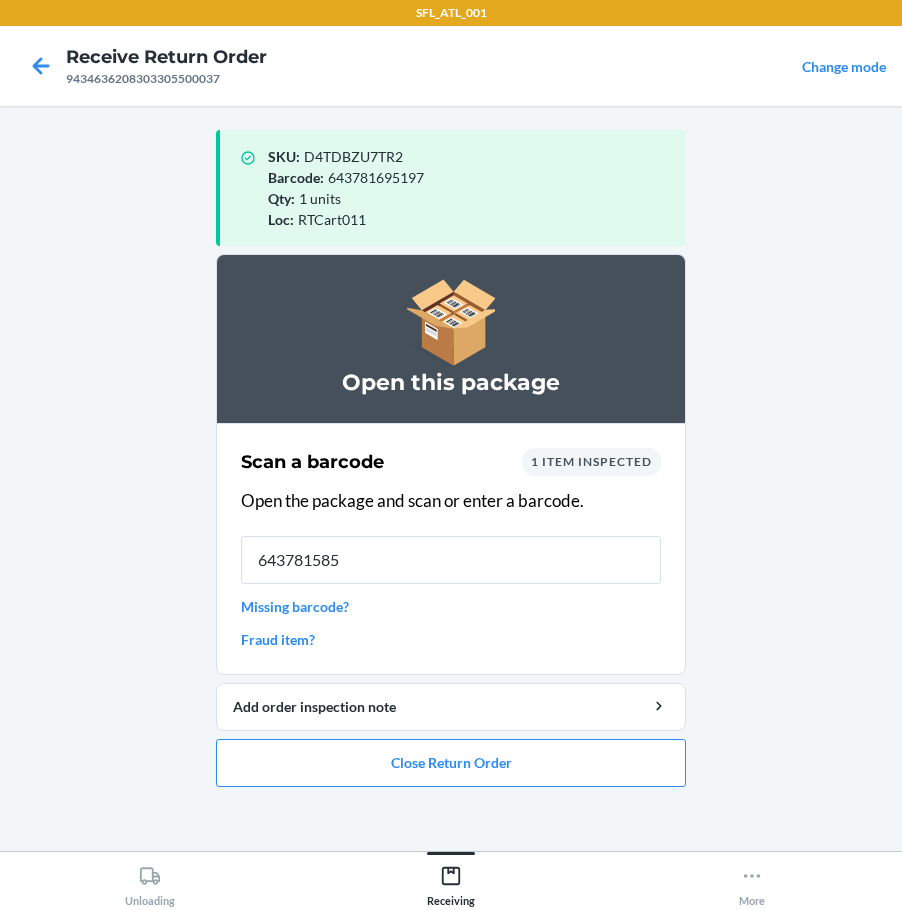 type on "6437815859" 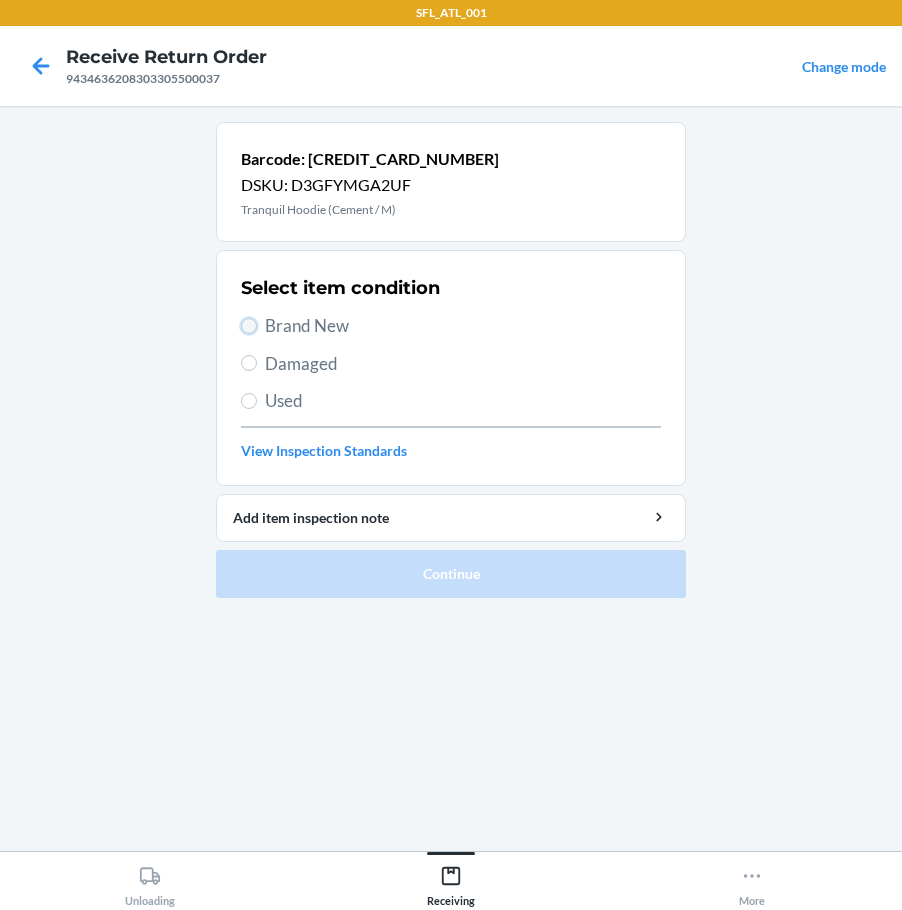 click on "Brand New" at bounding box center [249, 326] 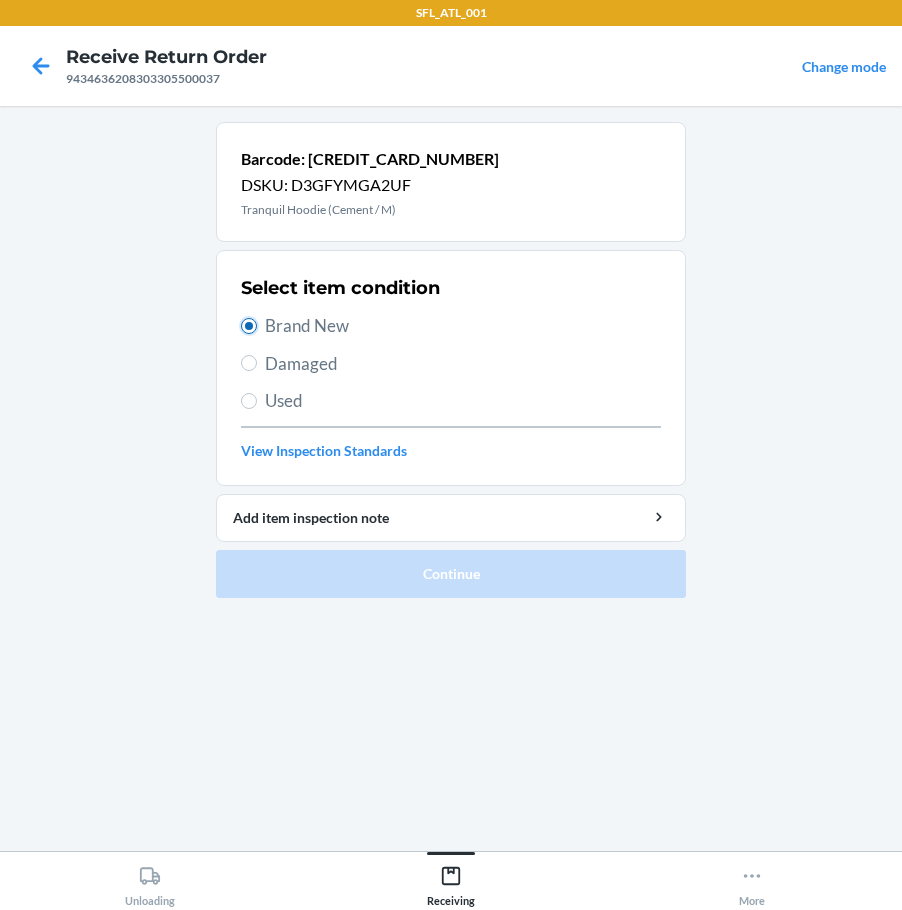 radio on "true" 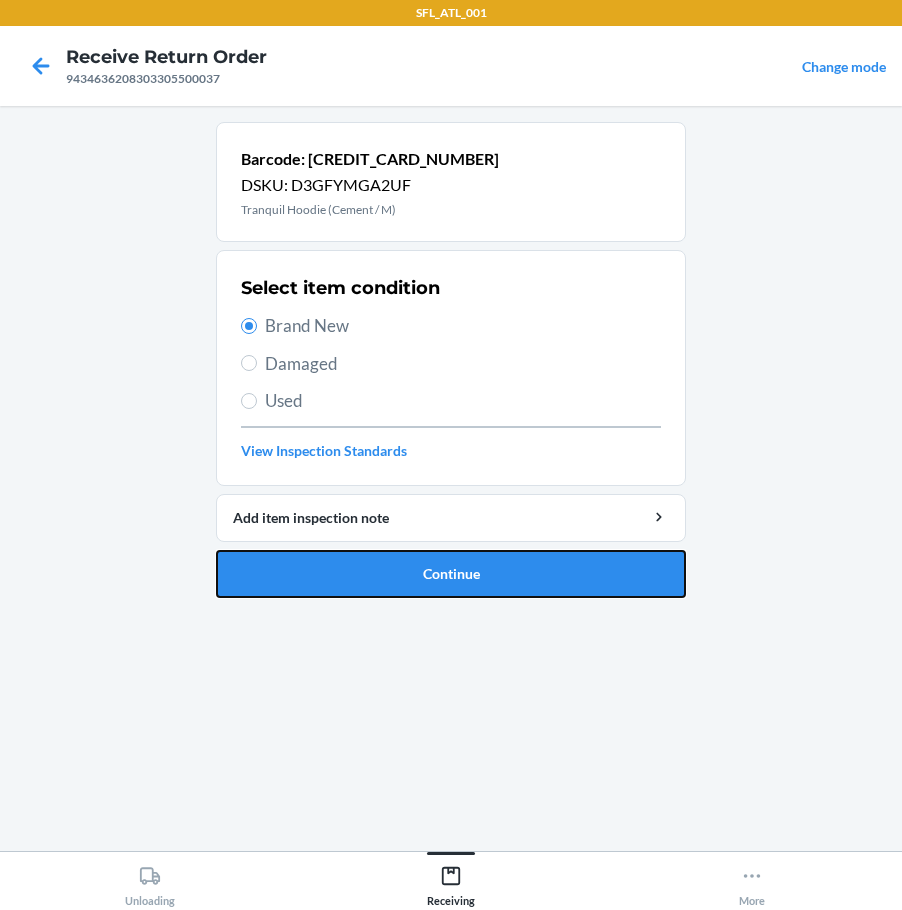 drag, startPoint x: 370, startPoint y: 572, endPoint x: 401, endPoint y: 577, distance: 31.400637 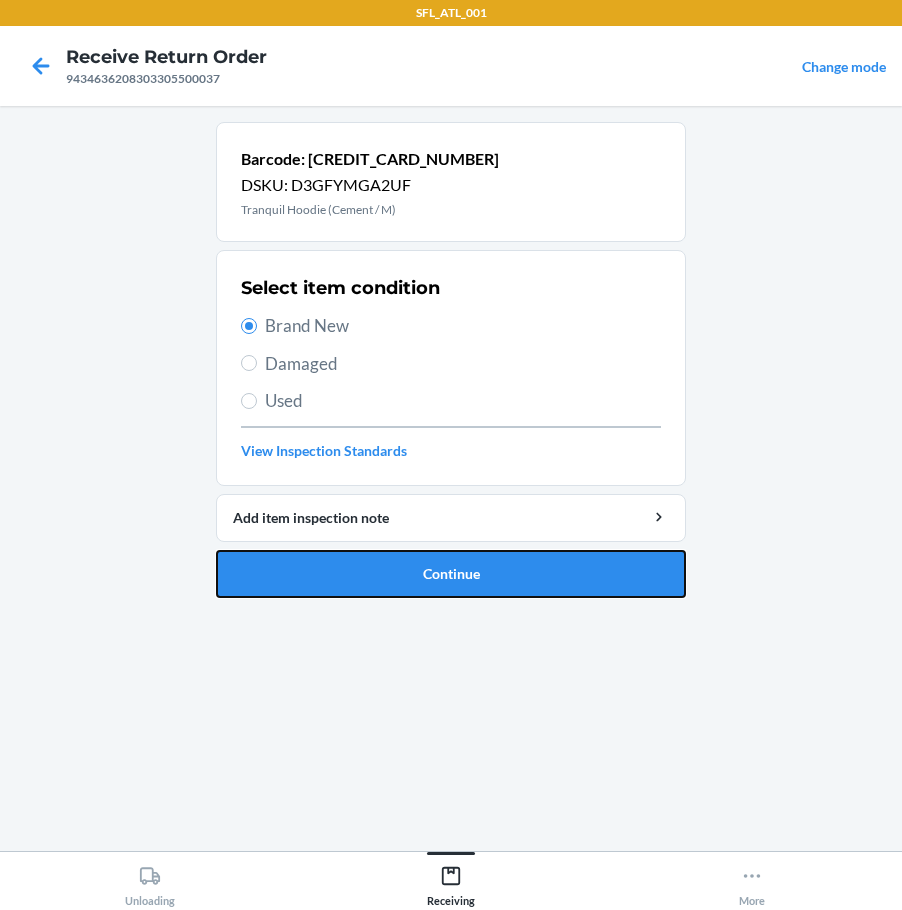 click on "Continue" at bounding box center [451, 574] 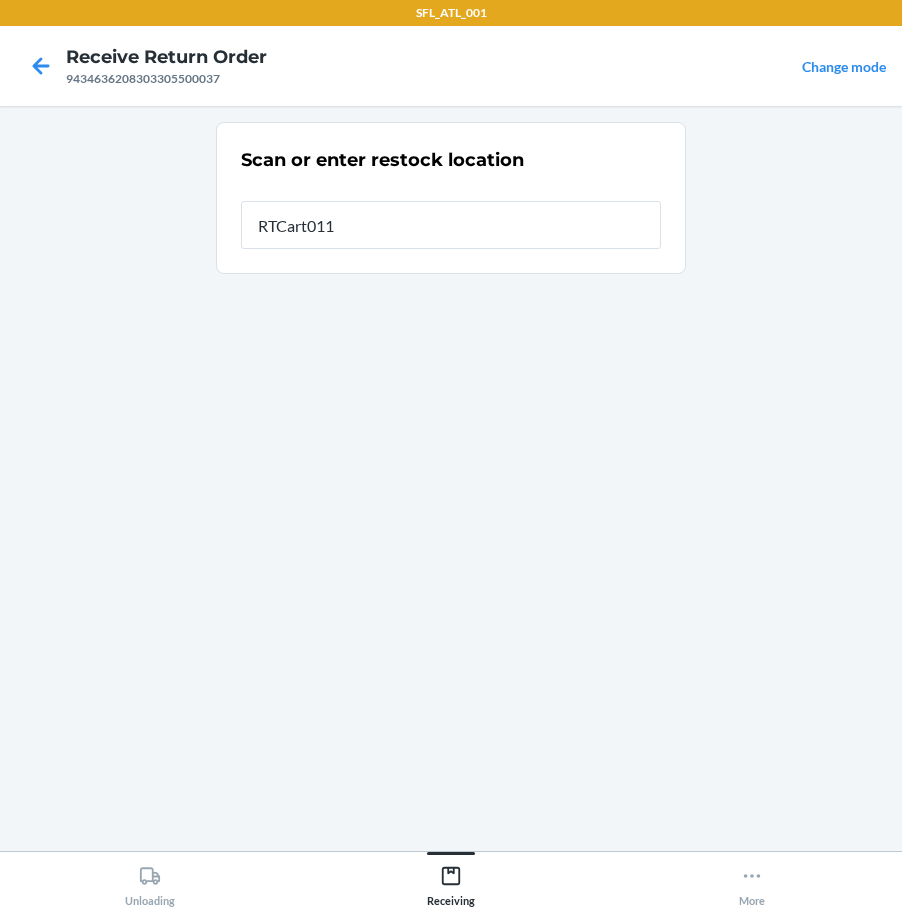 type on "RTCart011" 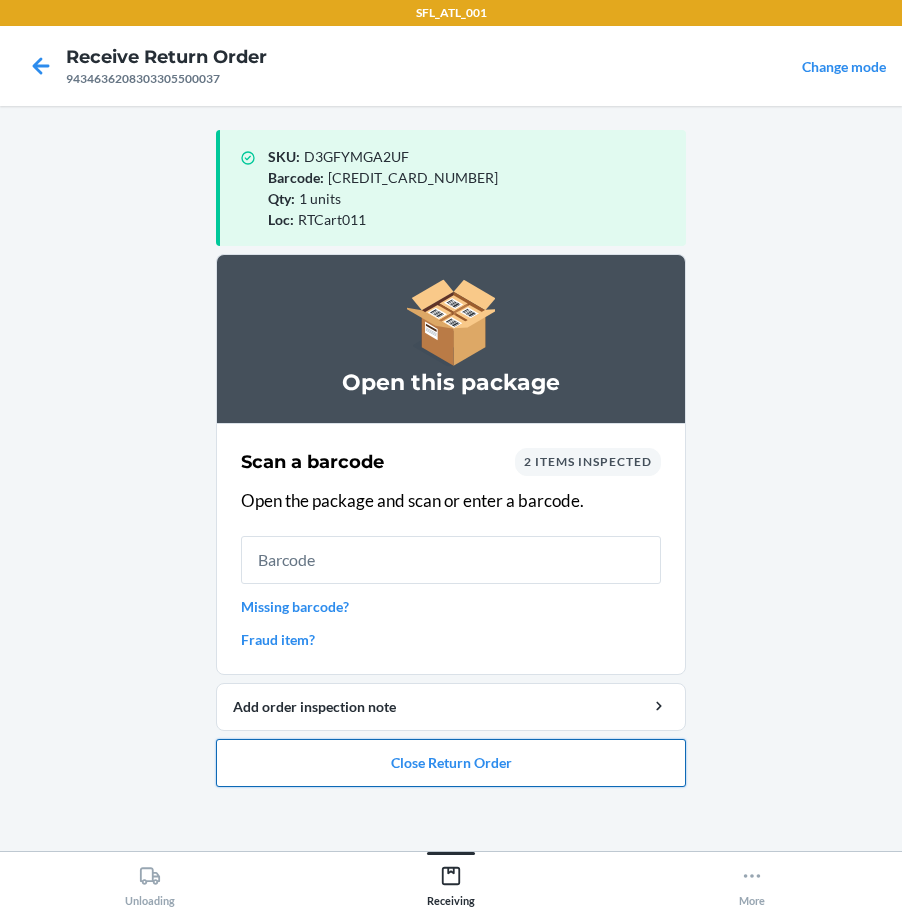 click on "Close Return Order" at bounding box center (451, 763) 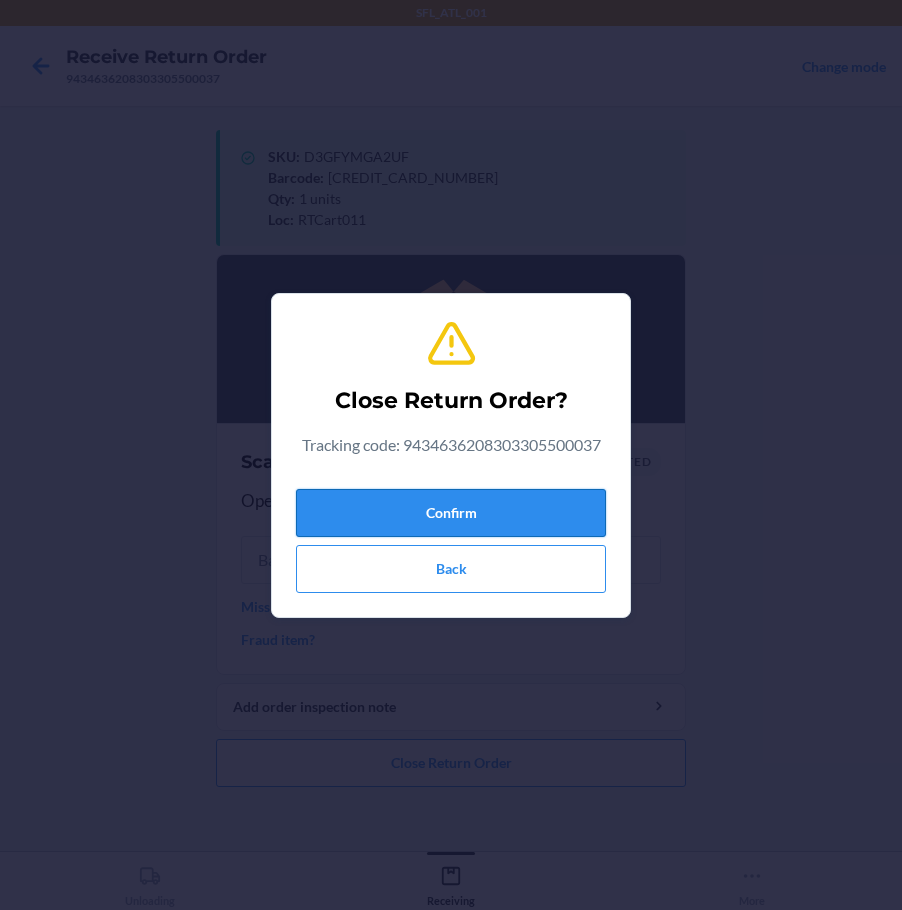 drag, startPoint x: 532, startPoint y: 508, endPoint x: 570, endPoint y: 494, distance: 40.496914 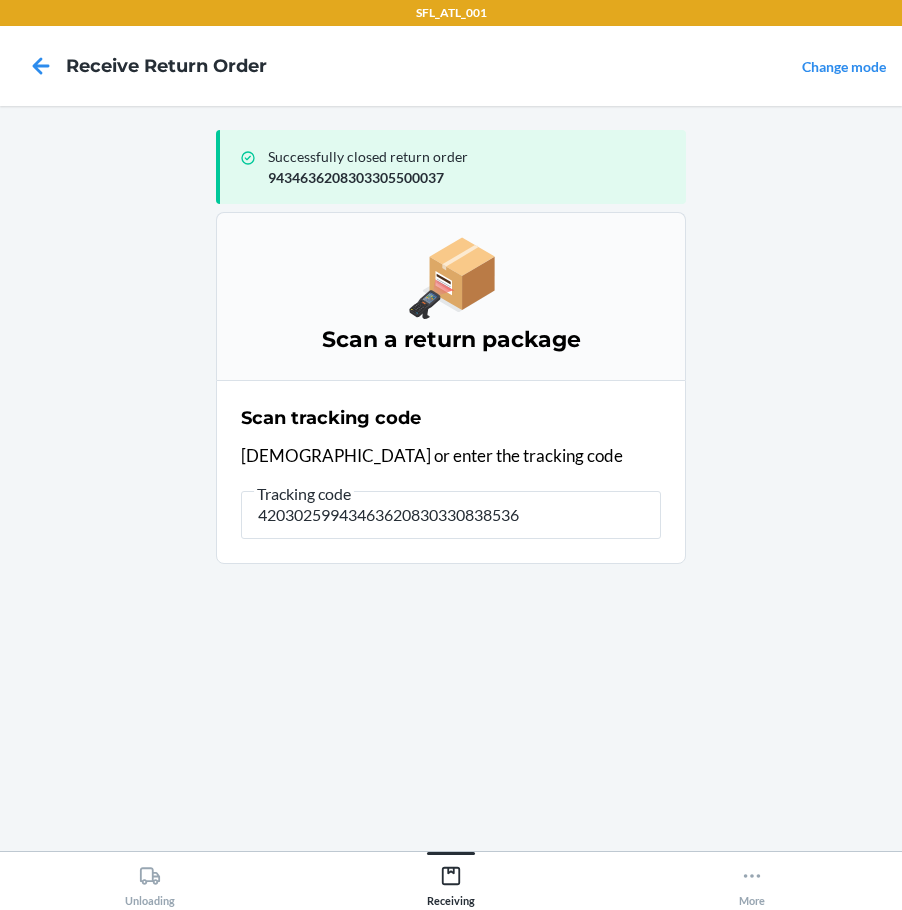 type on "420302599434636208303308385365" 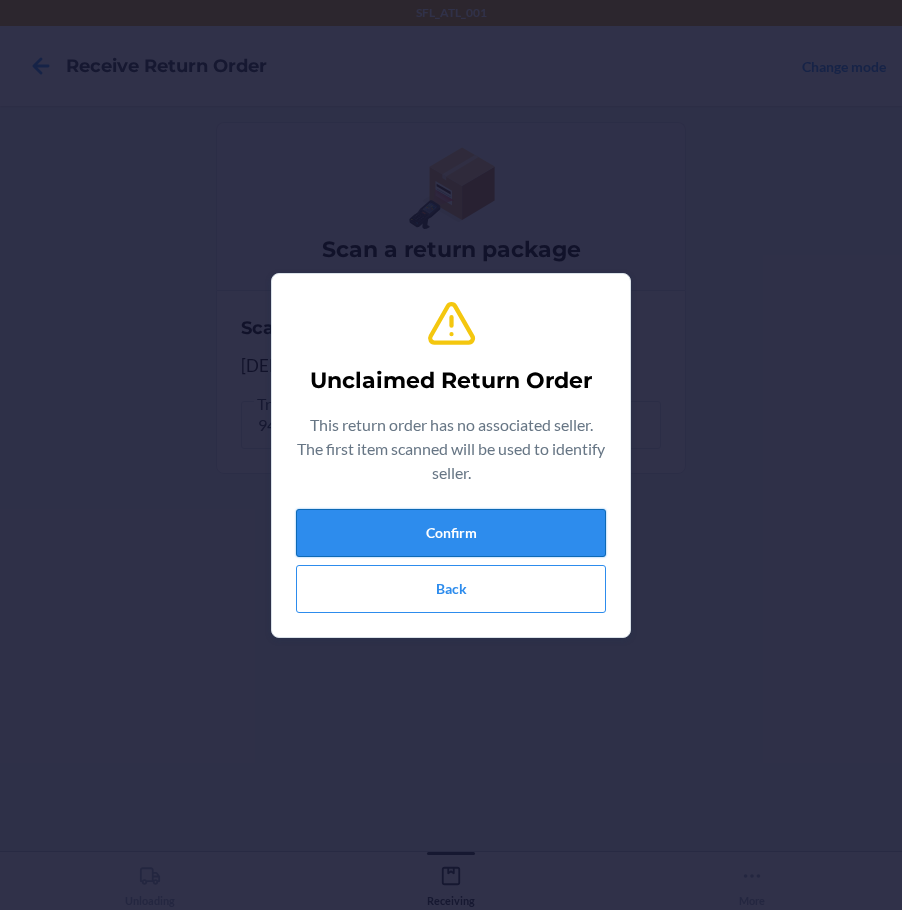 click on "Confirm" at bounding box center [451, 533] 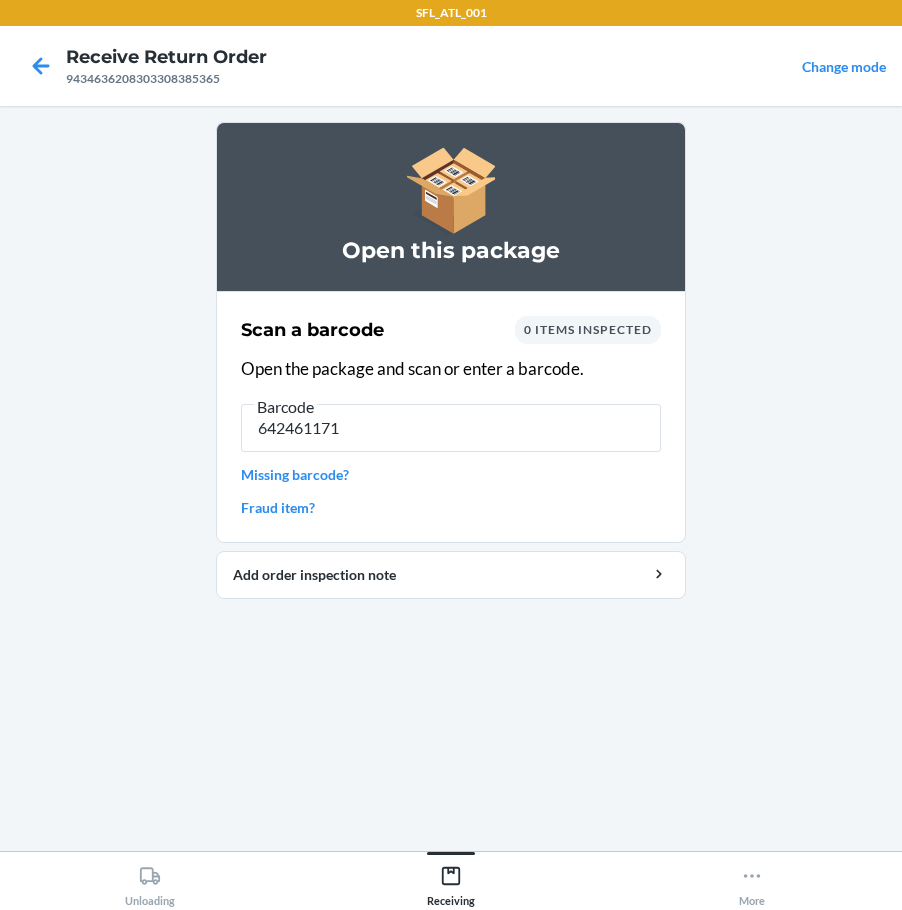 type on "6424611710" 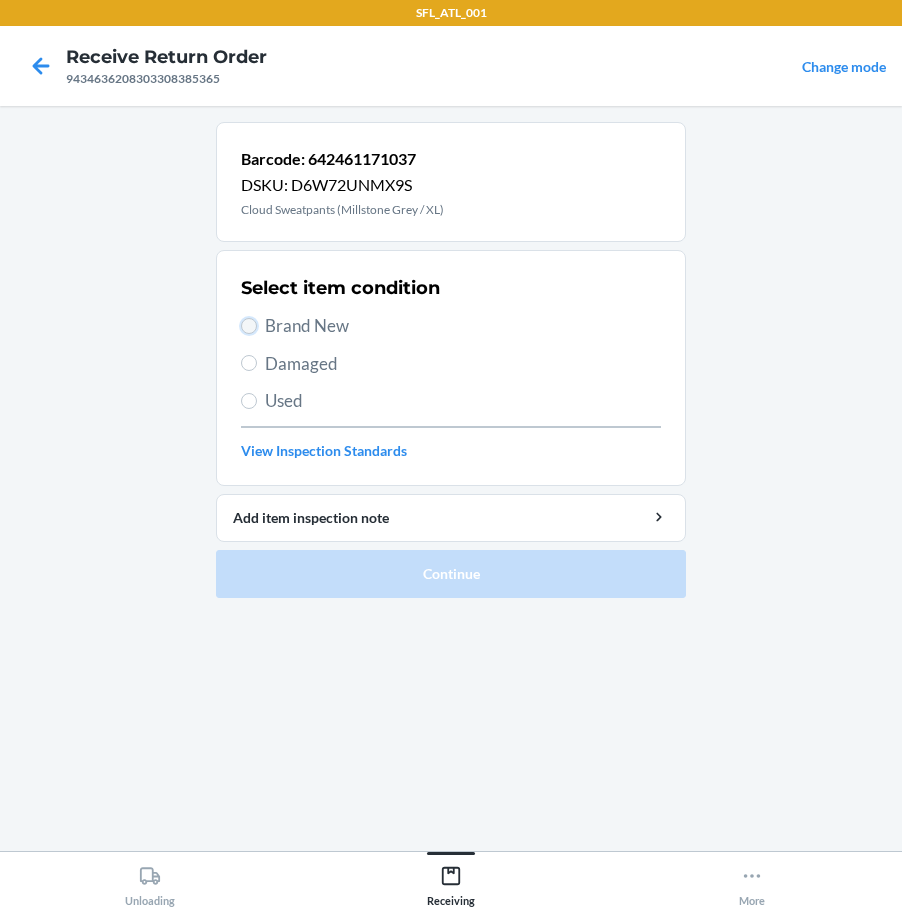 click on "Brand New" at bounding box center (249, 326) 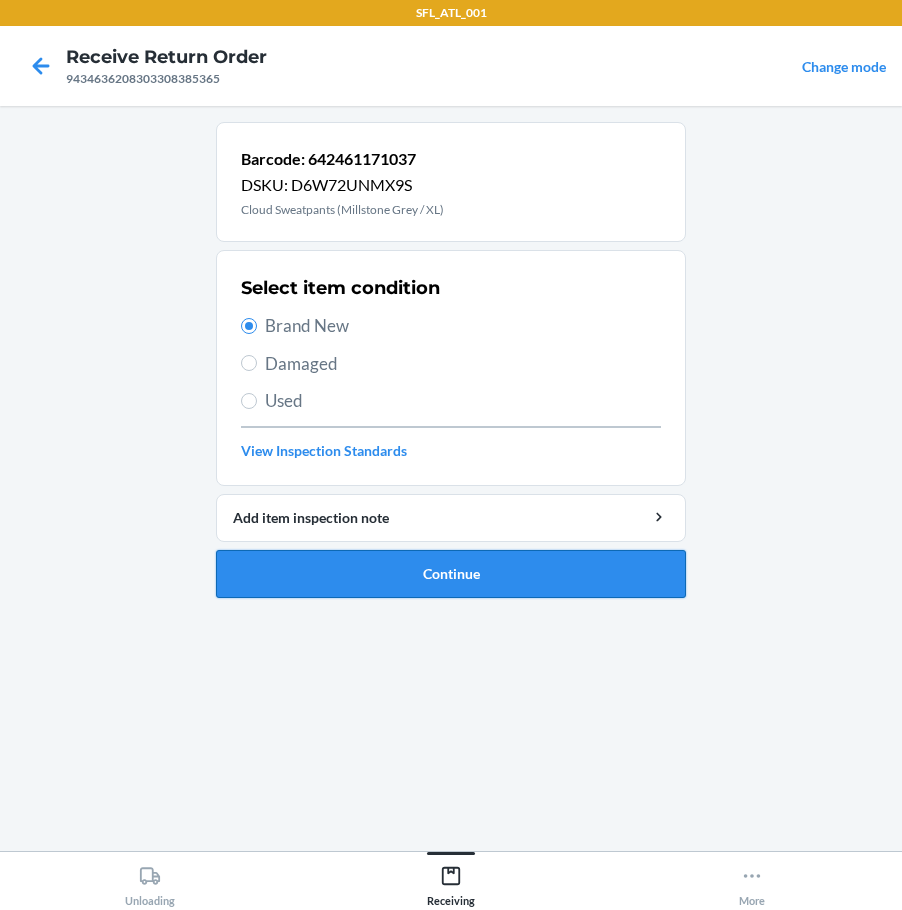 click on "Continue" at bounding box center (451, 574) 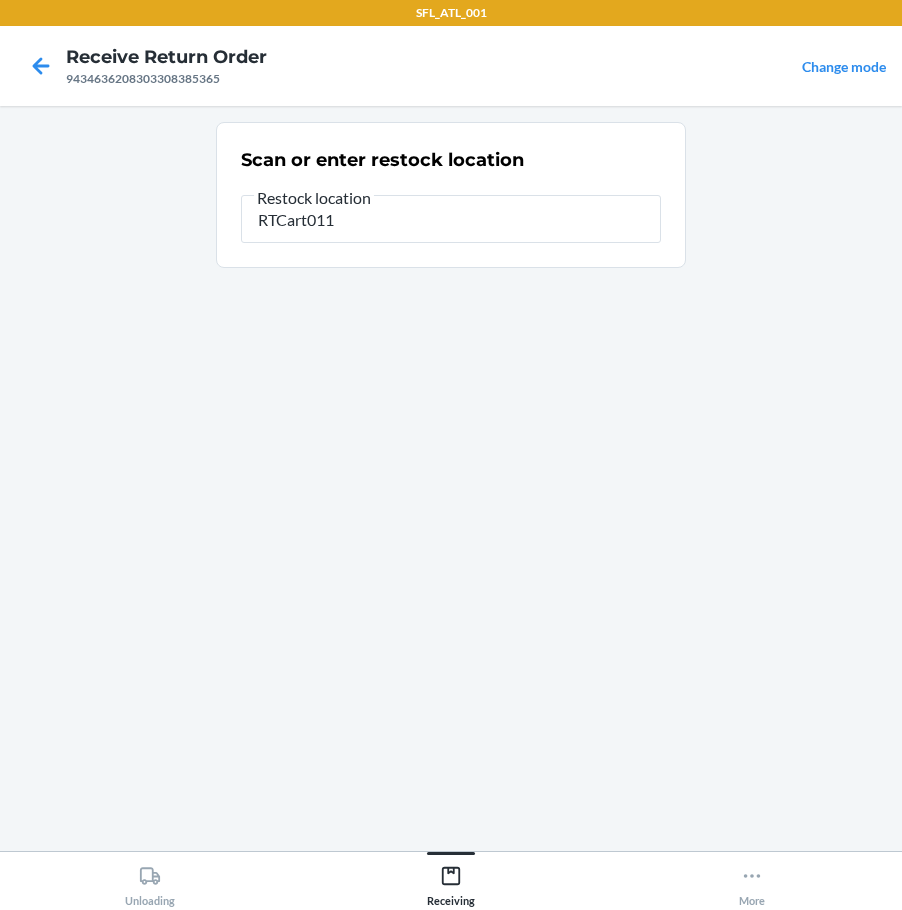 type on "RTCart011" 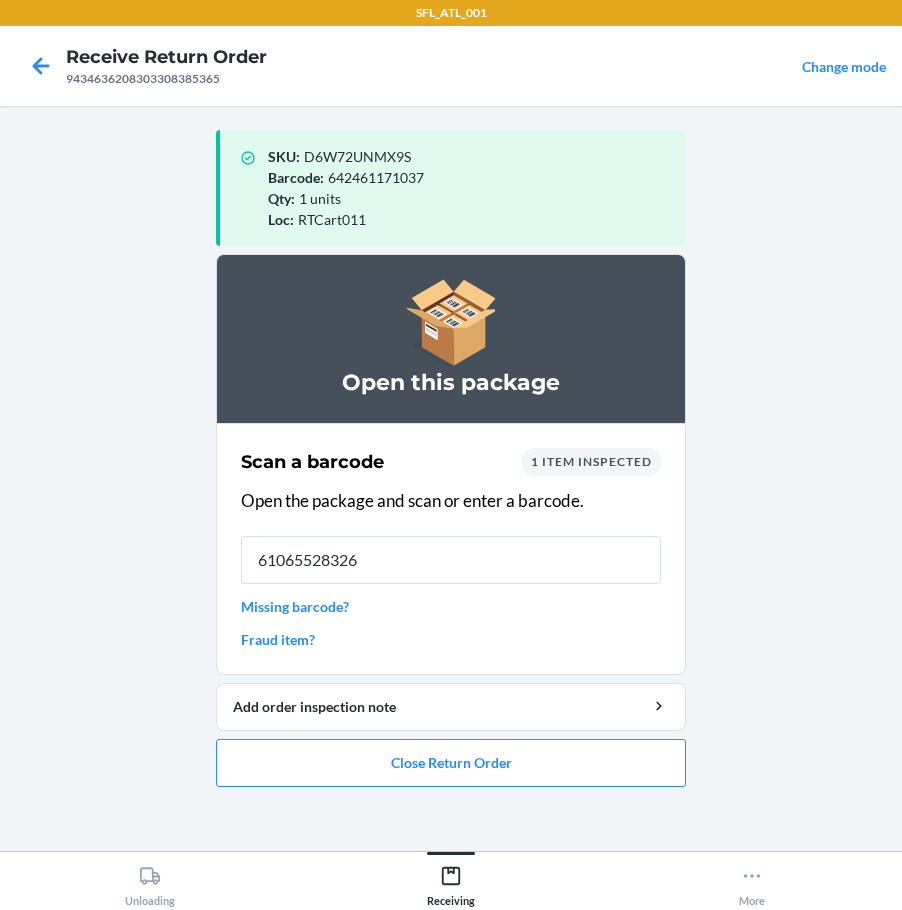 type on "610655283262" 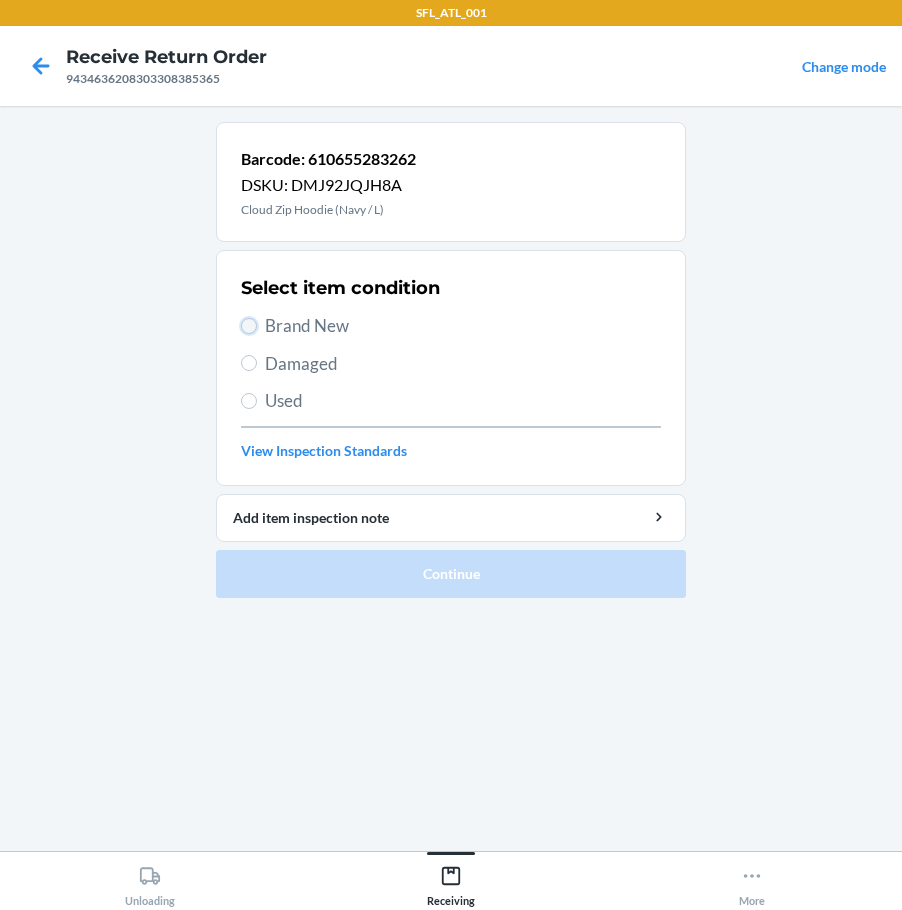 click on "Brand New" at bounding box center (249, 326) 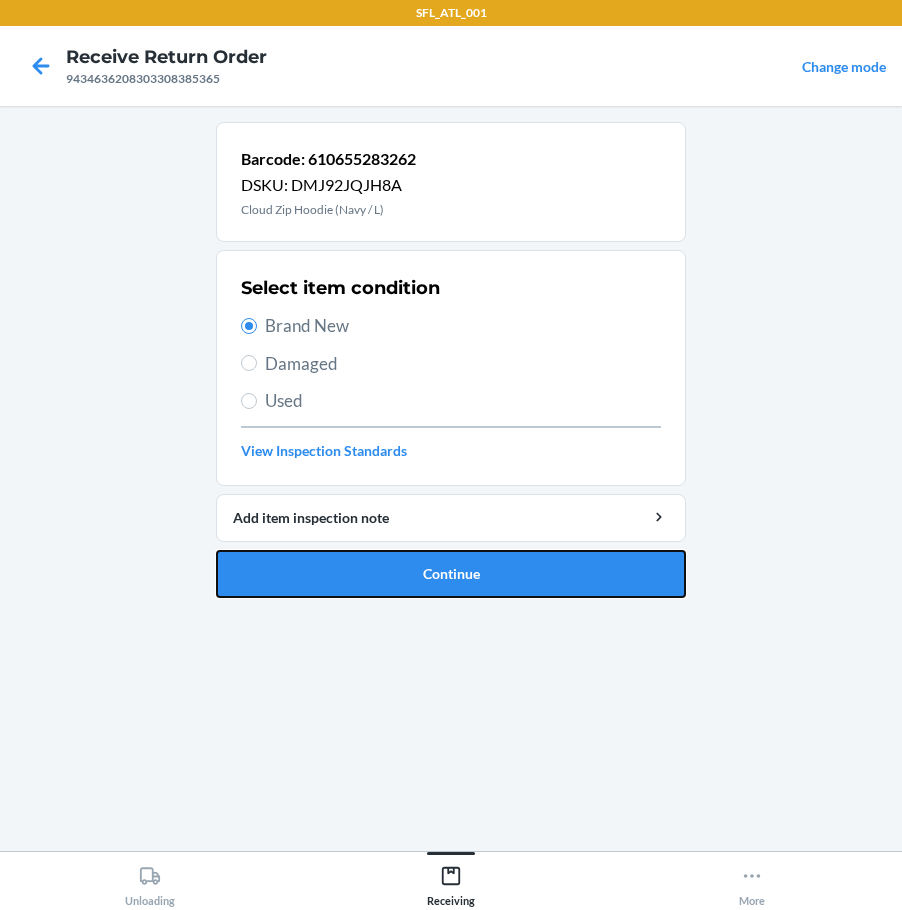 drag, startPoint x: 398, startPoint y: 567, endPoint x: 416, endPoint y: 565, distance: 18.110771 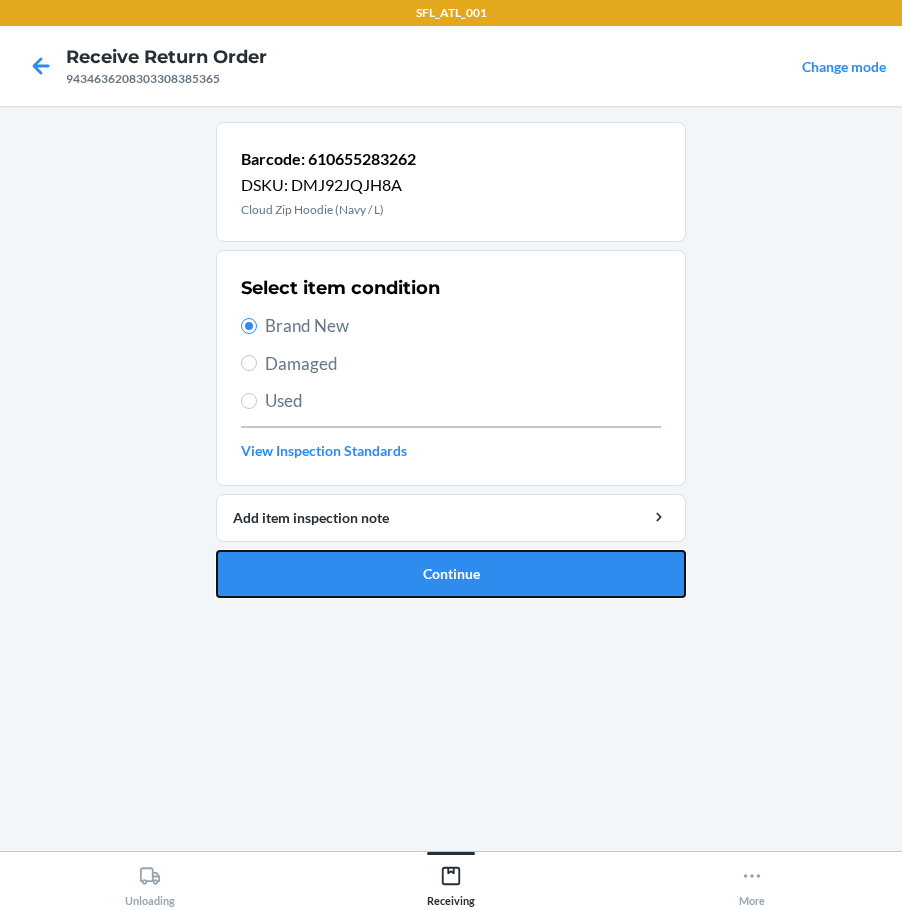 click on "Continue" at bounding box center (451, 574) 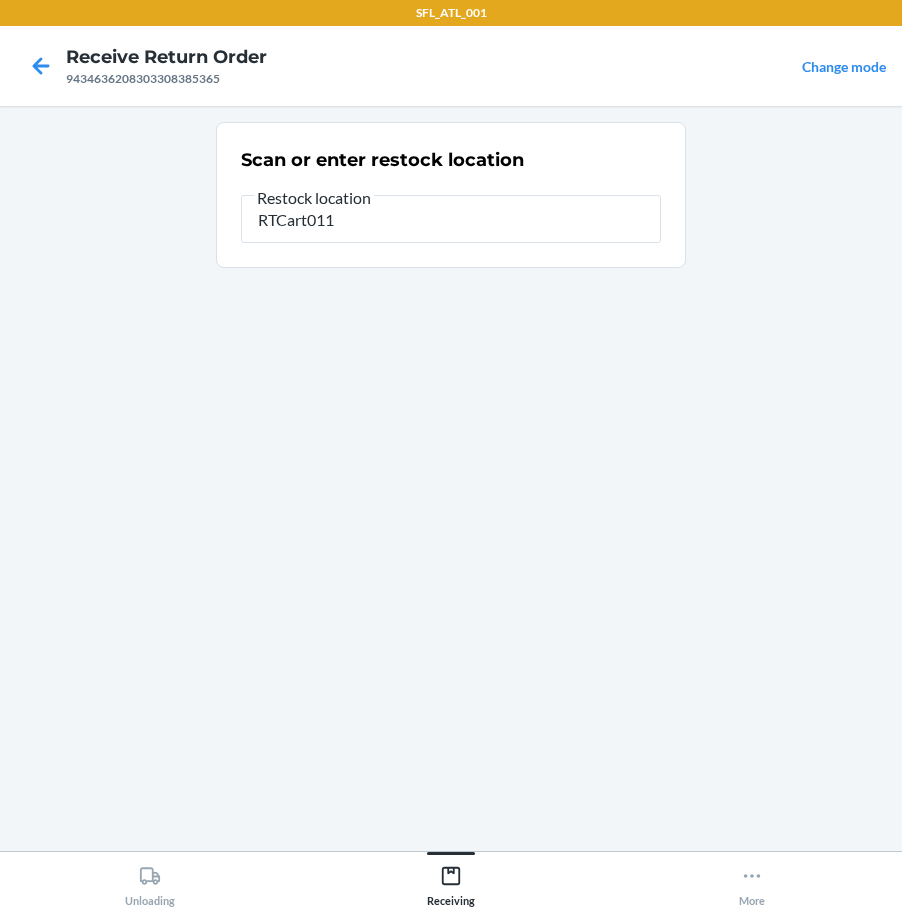 type on "RTCart011" 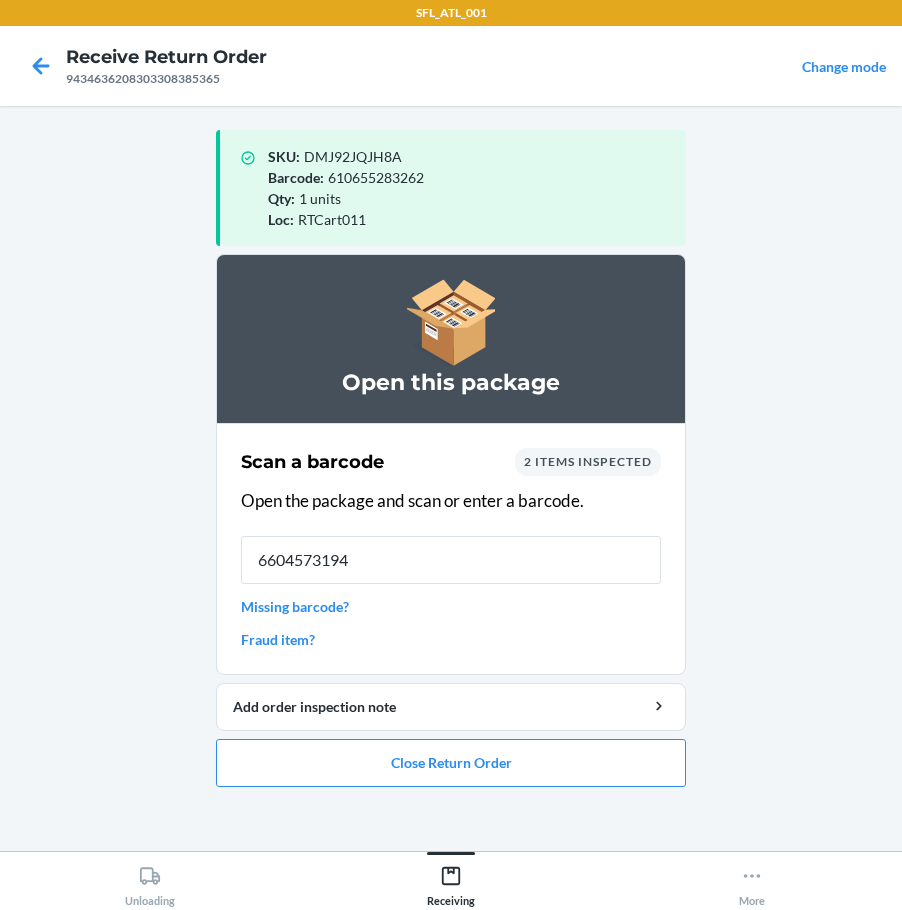 type on "66045731944" 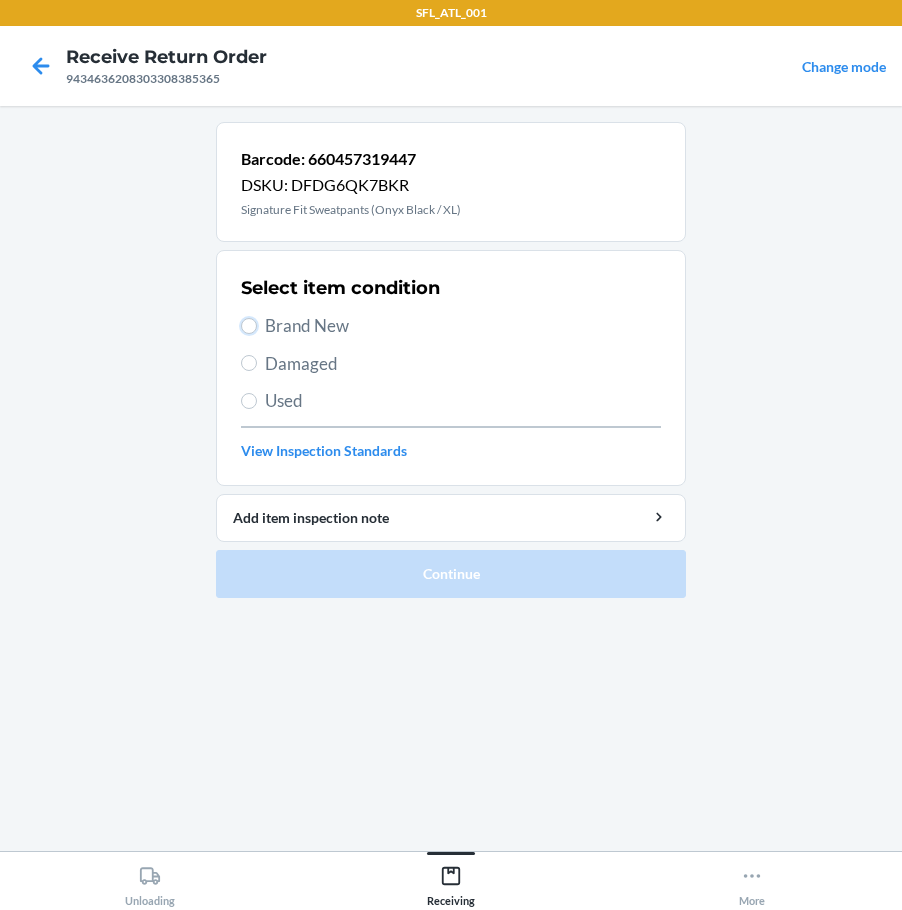 drag, startPoint x: 248, startPoint y: 324, endPoint x: 279, endPoint y: 394, distance: 76.55717 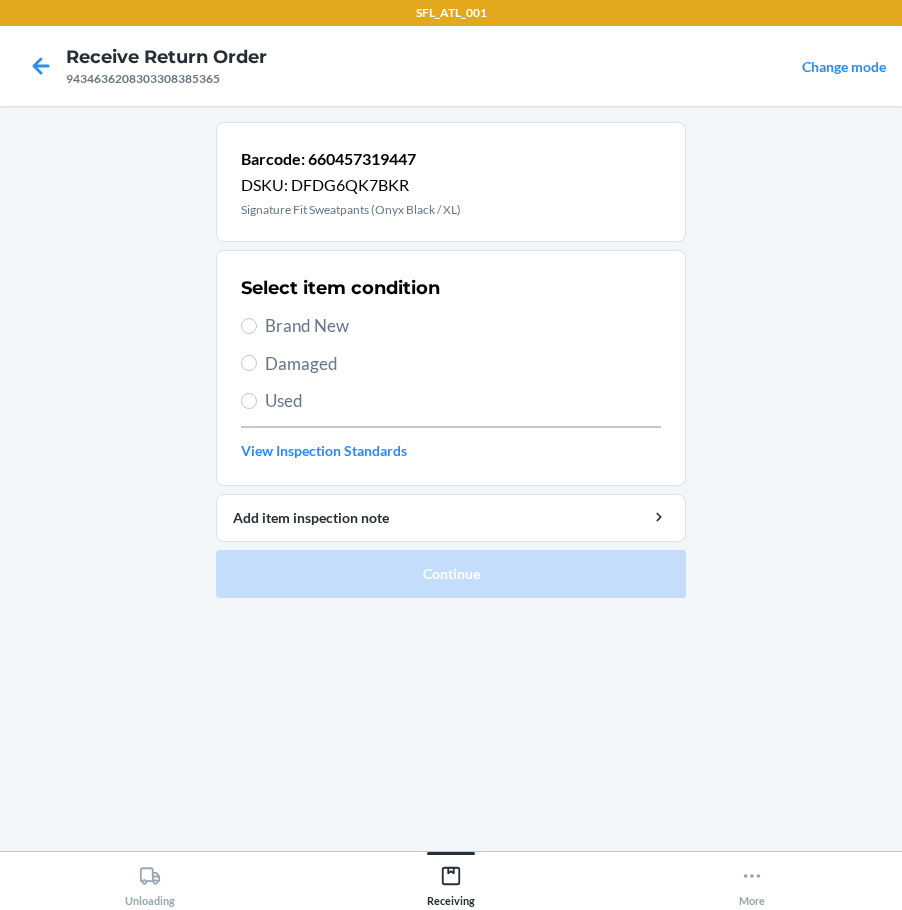 drag, startPoint x: 254, startPoint y: 334, endPoint x: 261, endPoint y: 361, distance: 27.89265 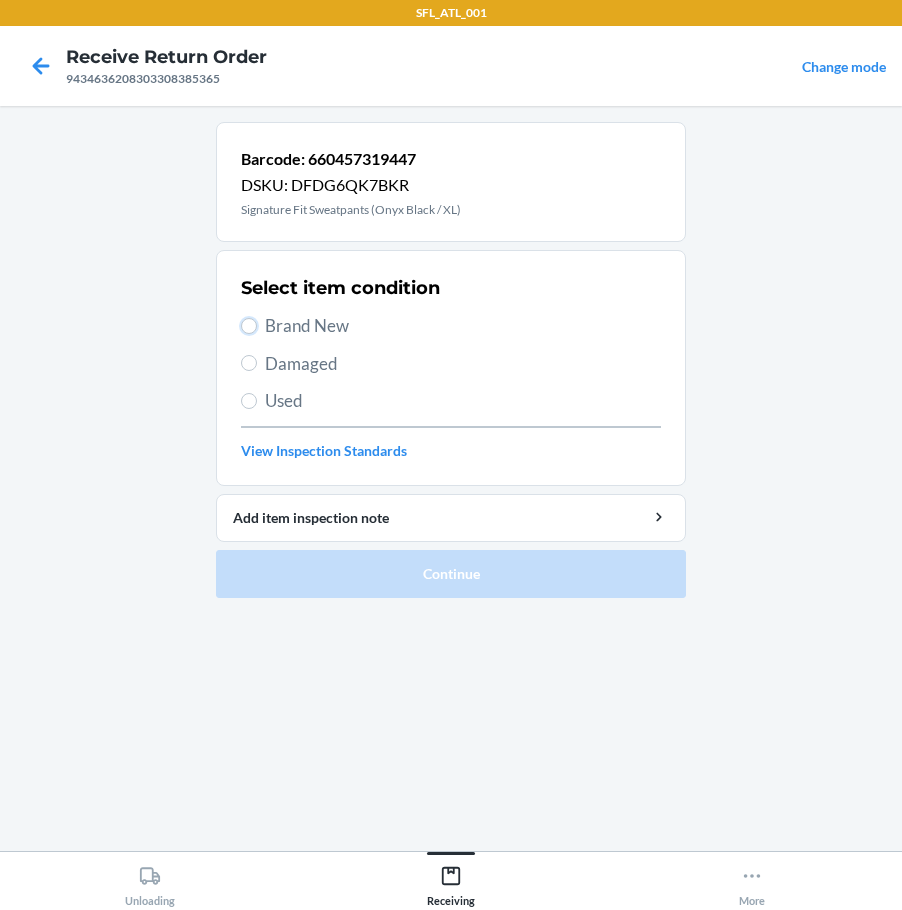 click on "Brand New" at bounding box center [249, 326] 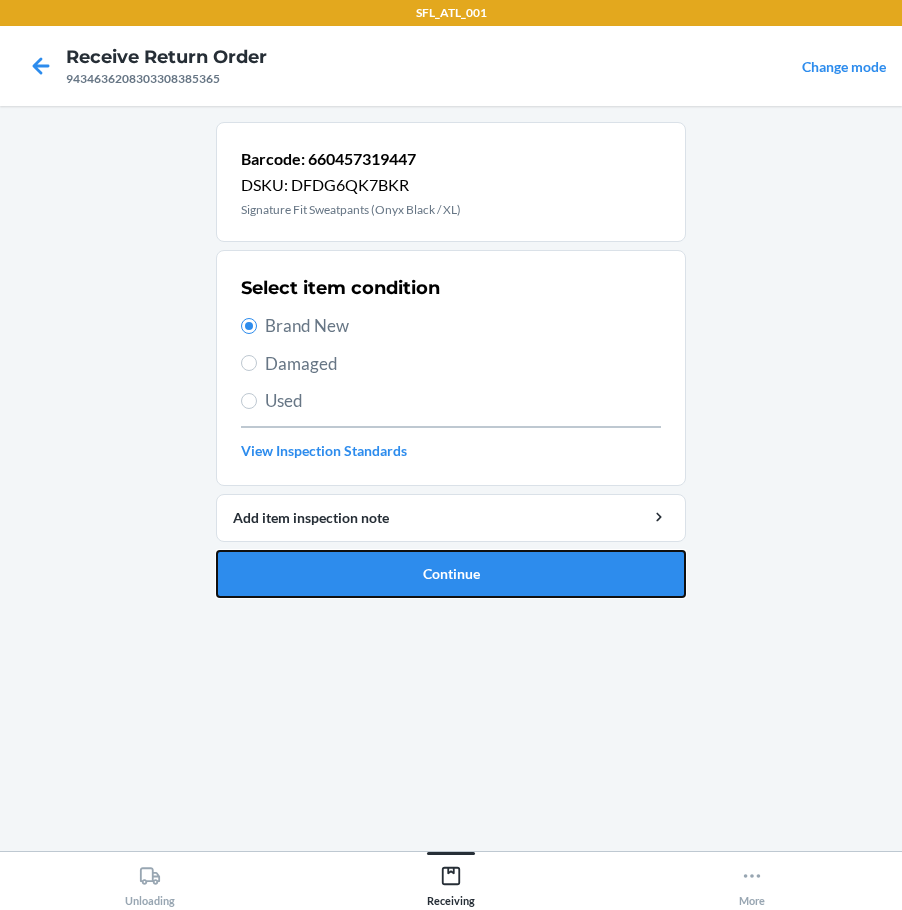 drag, startPoint x: 314, startPoint y: 550, endPoint x: 330, endPoint y: 550, distance: 16 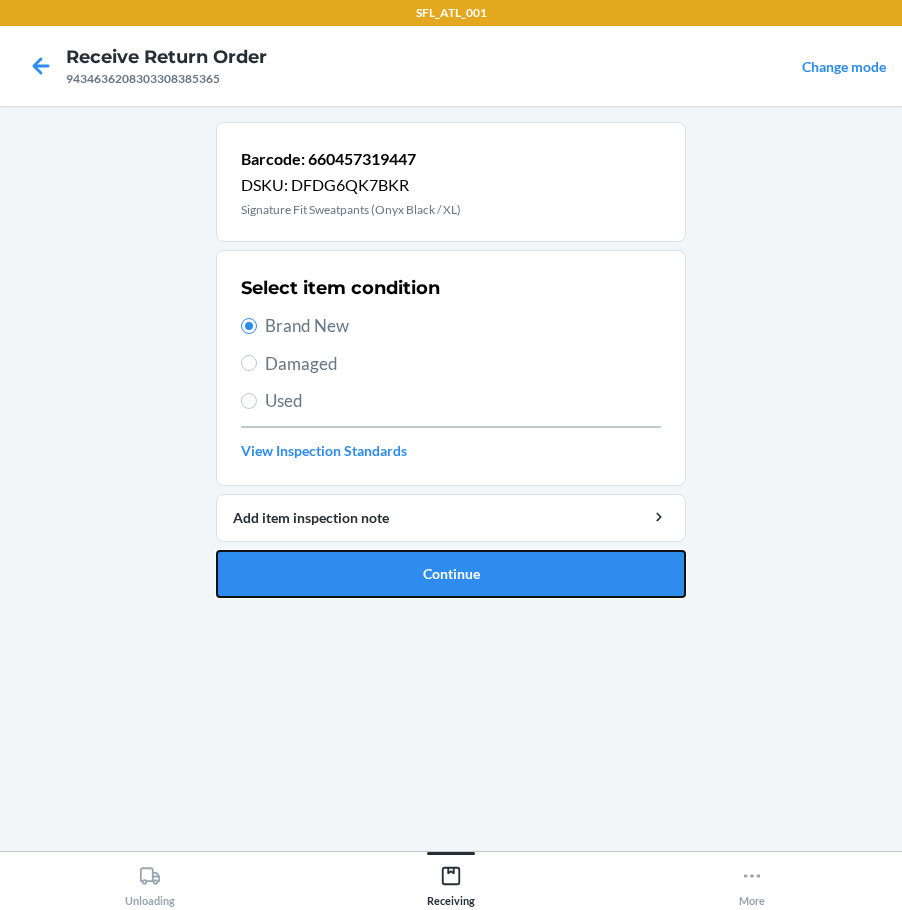 click on "Continue" at bounding box center [451, 574] 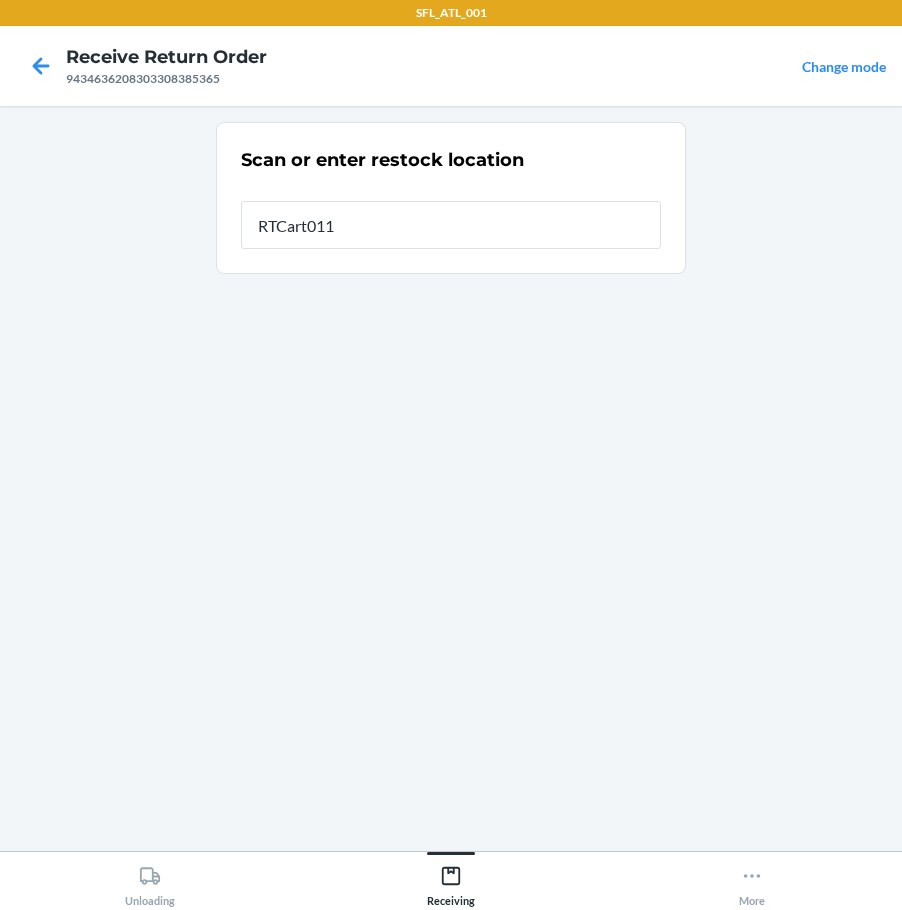type on "RTCart011" 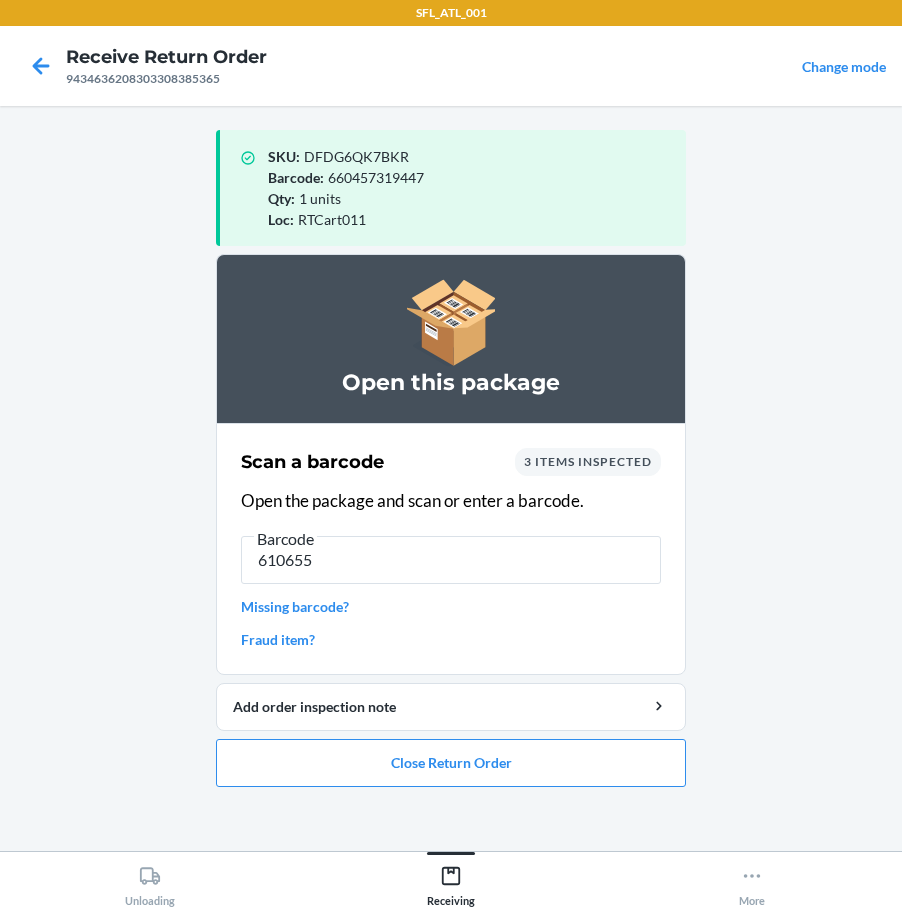 type on "6106552" 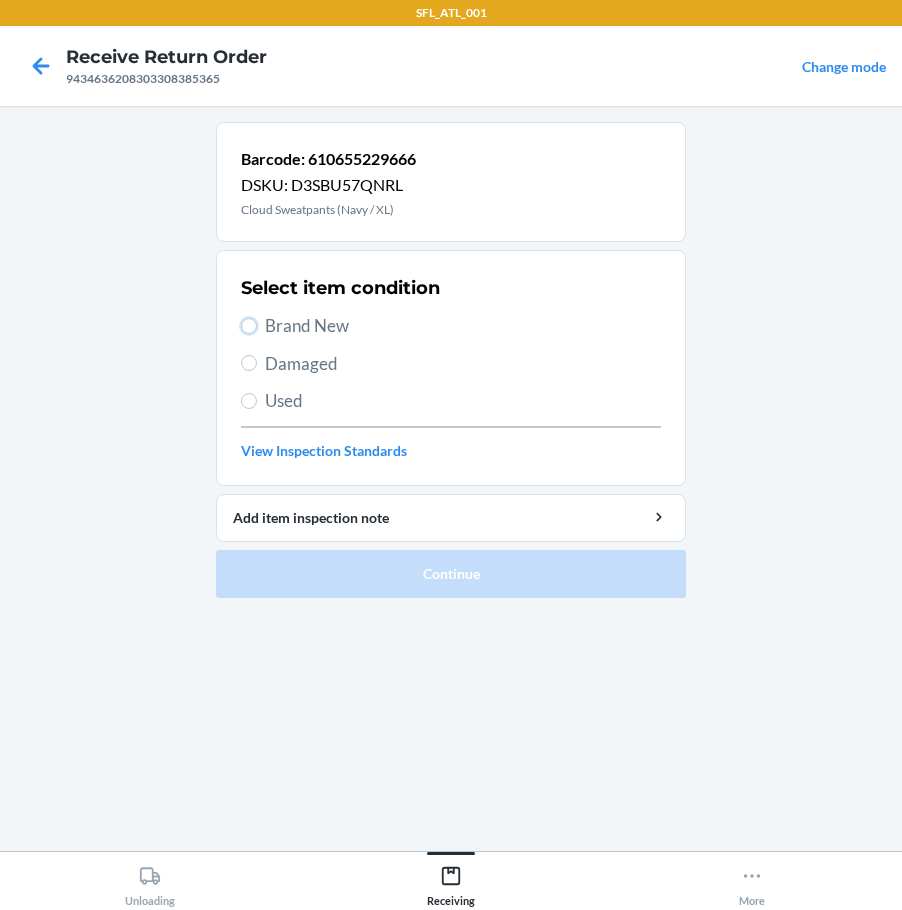 drag, startPoint x: 247, startPoint y: 318, endPoint x: 260, endPoint y: 339, distance: 24.698177 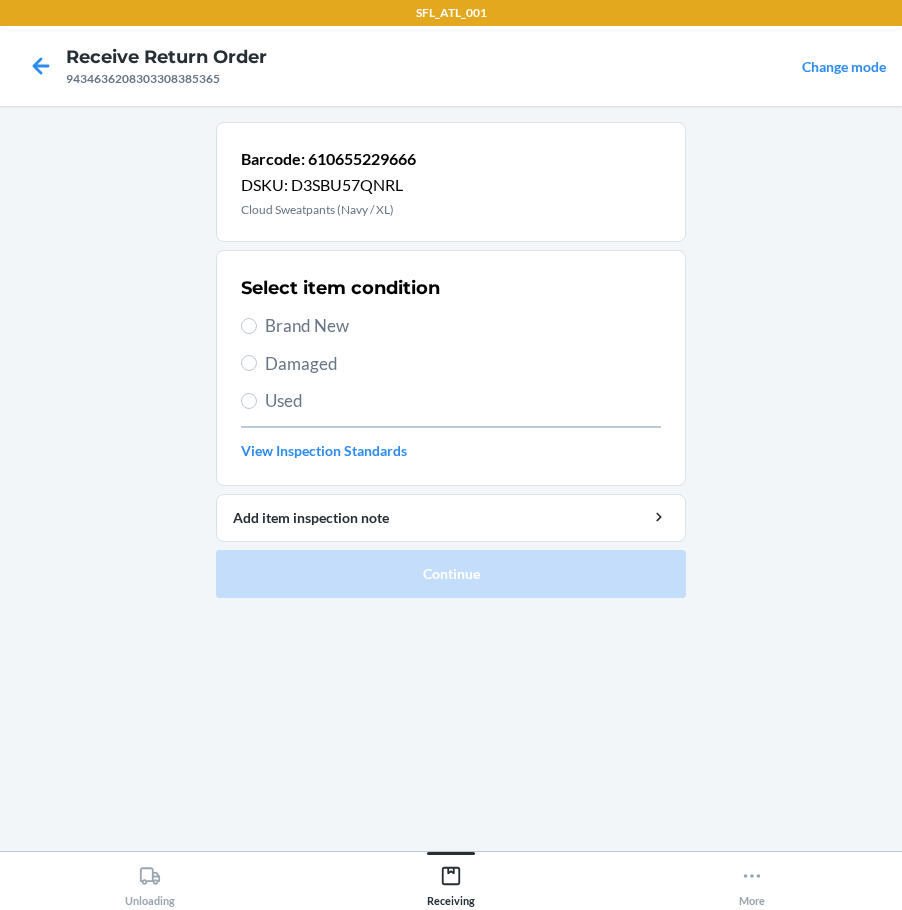 drag, startPoint x: 257, startPoint y: 335, endPoint x: 258, endPoint y: 317, distance: 18.027756 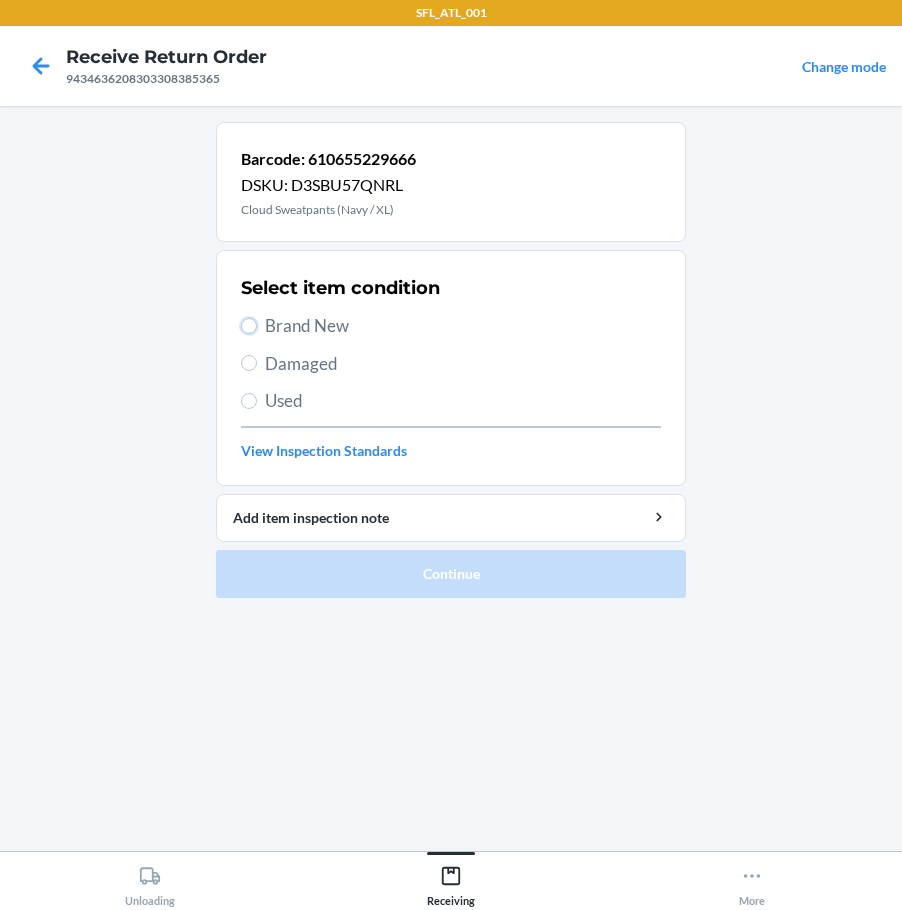 click on "Brand New" at bounding box center (249, 326) 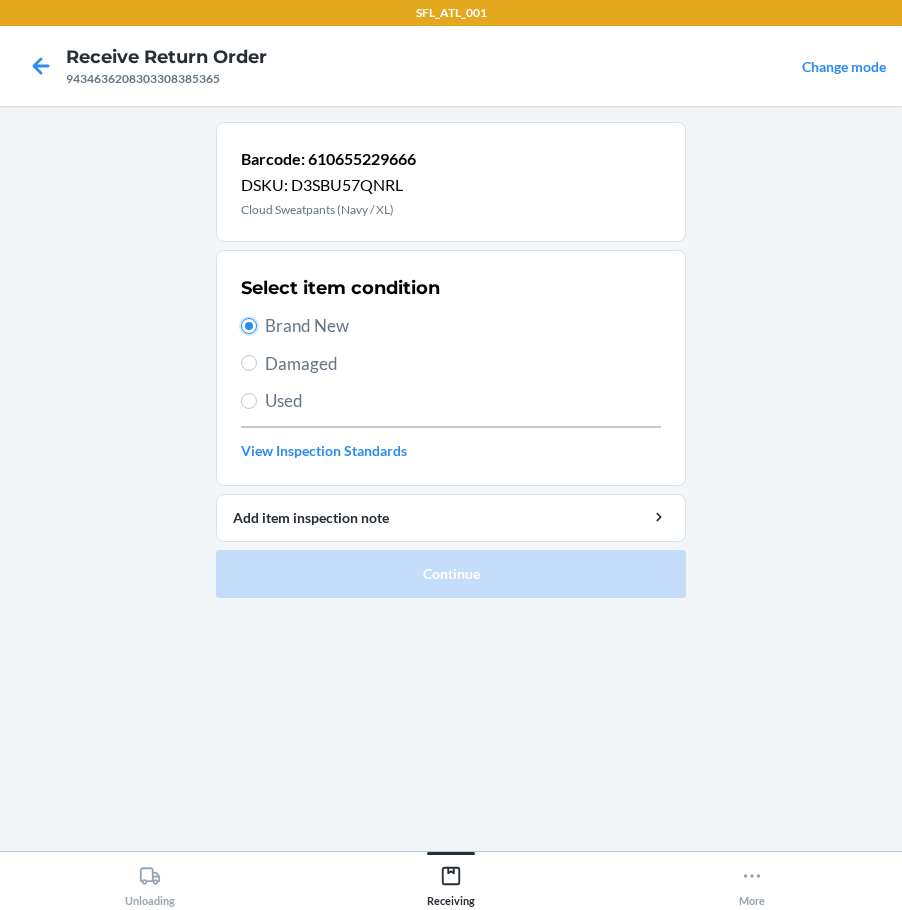 radio on "true" 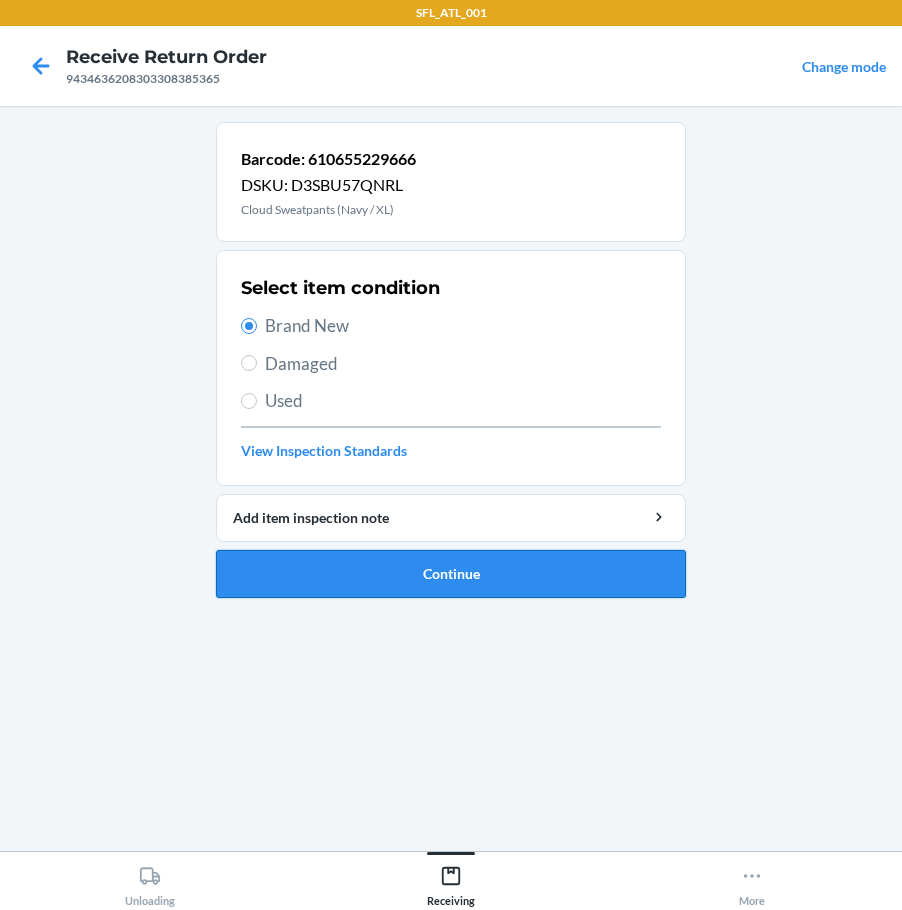 click on "Continue" at bounding box center [451, 574] 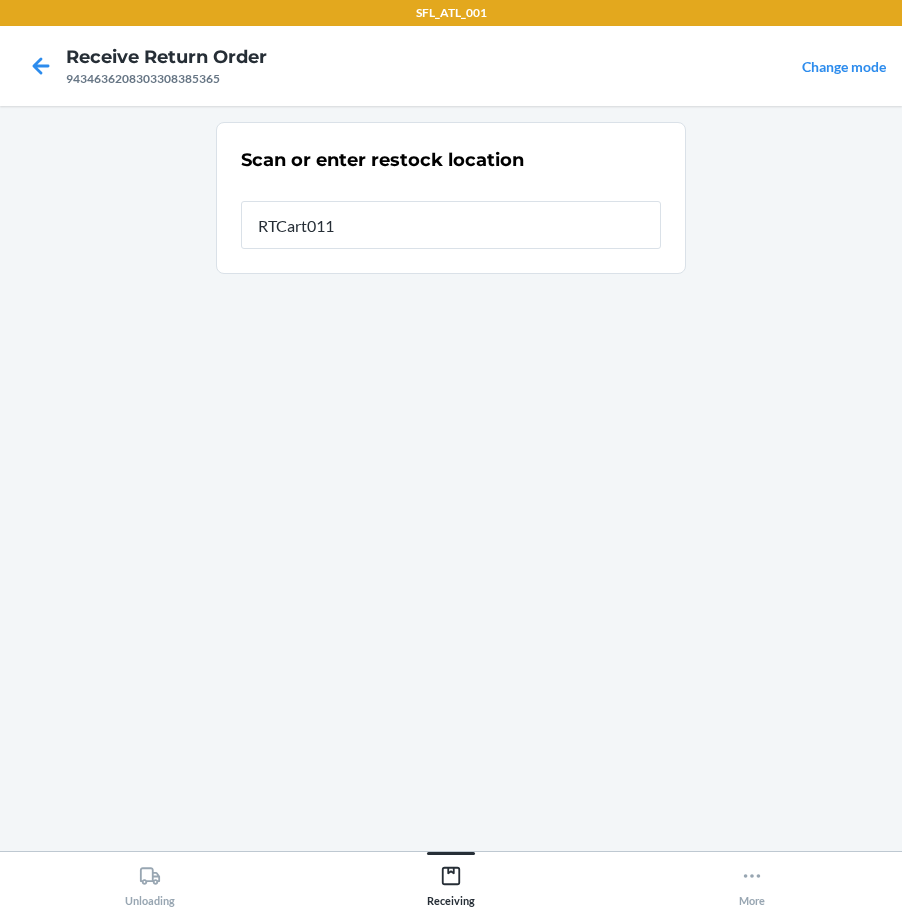 type on "RTCart011" 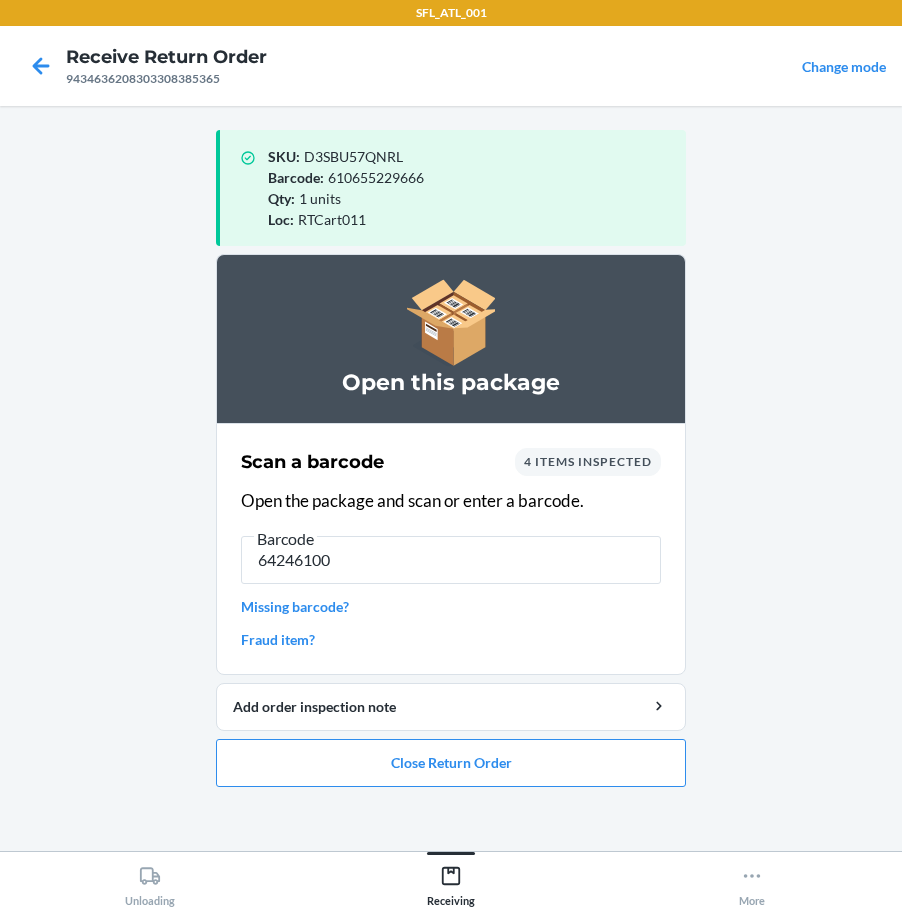 type on "642461006" 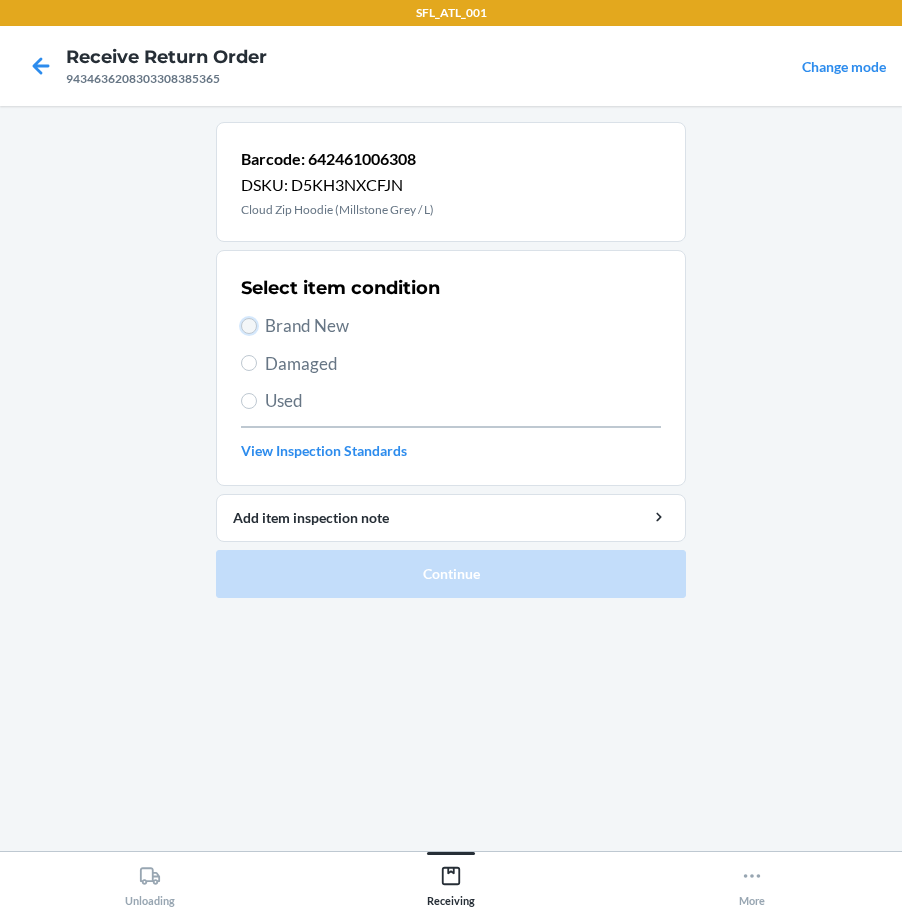 click on "Brand New" at bounding box center [249, 326] 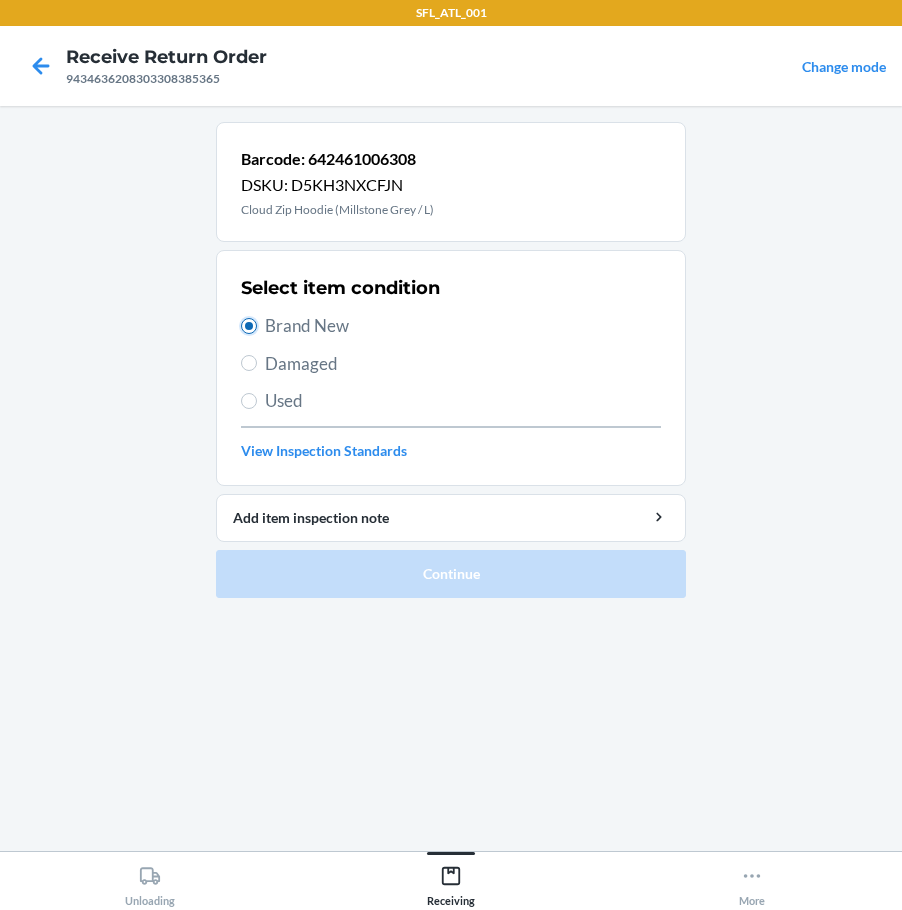 radio on "true" 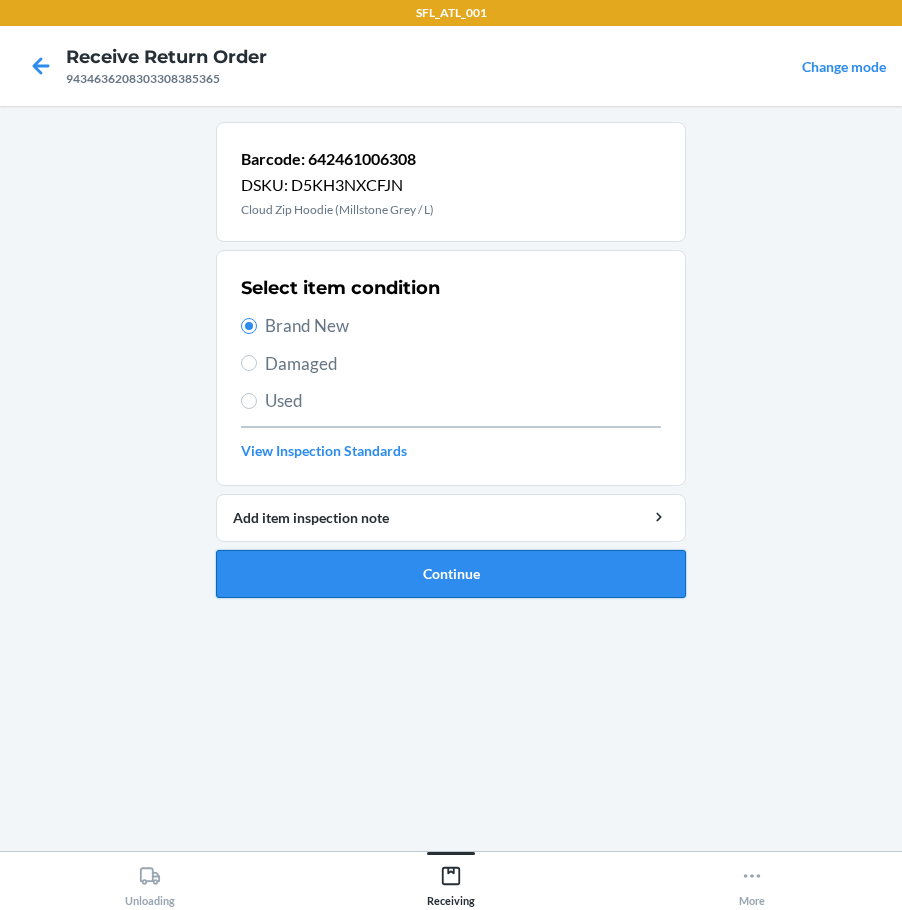 drag, startPoint x: 355, startPoint y: 551, endPoint x: 374, endPoint y: 561, distance: 21.470911 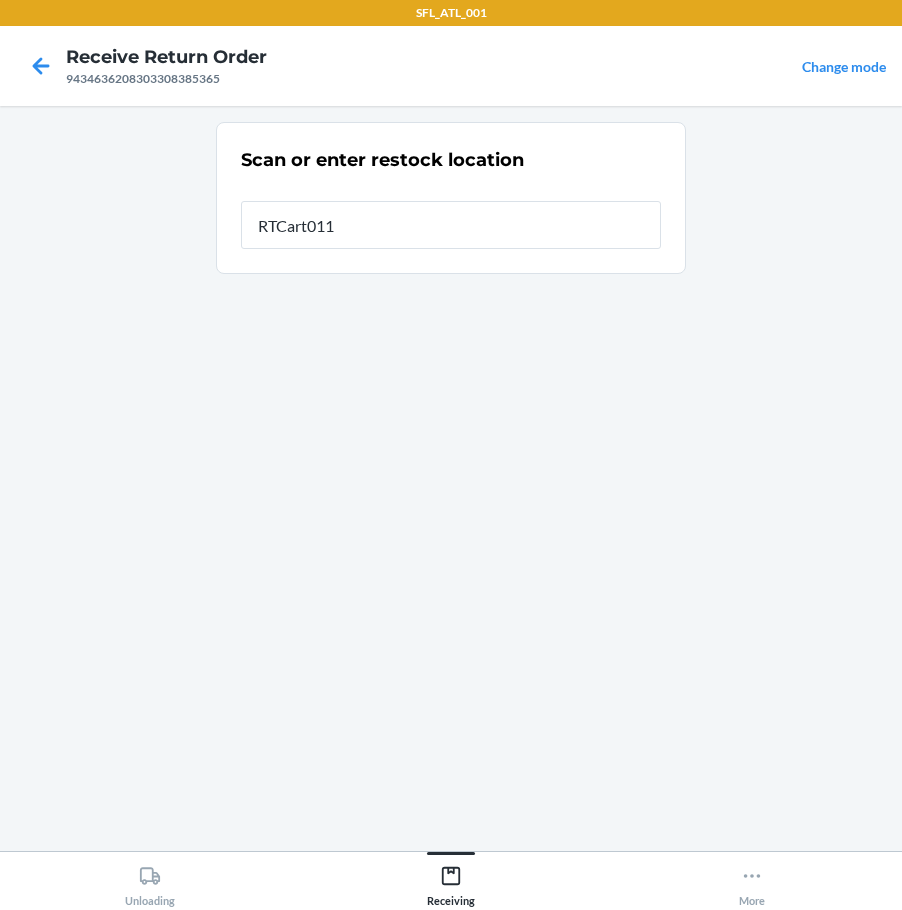 type on "RTCart011" 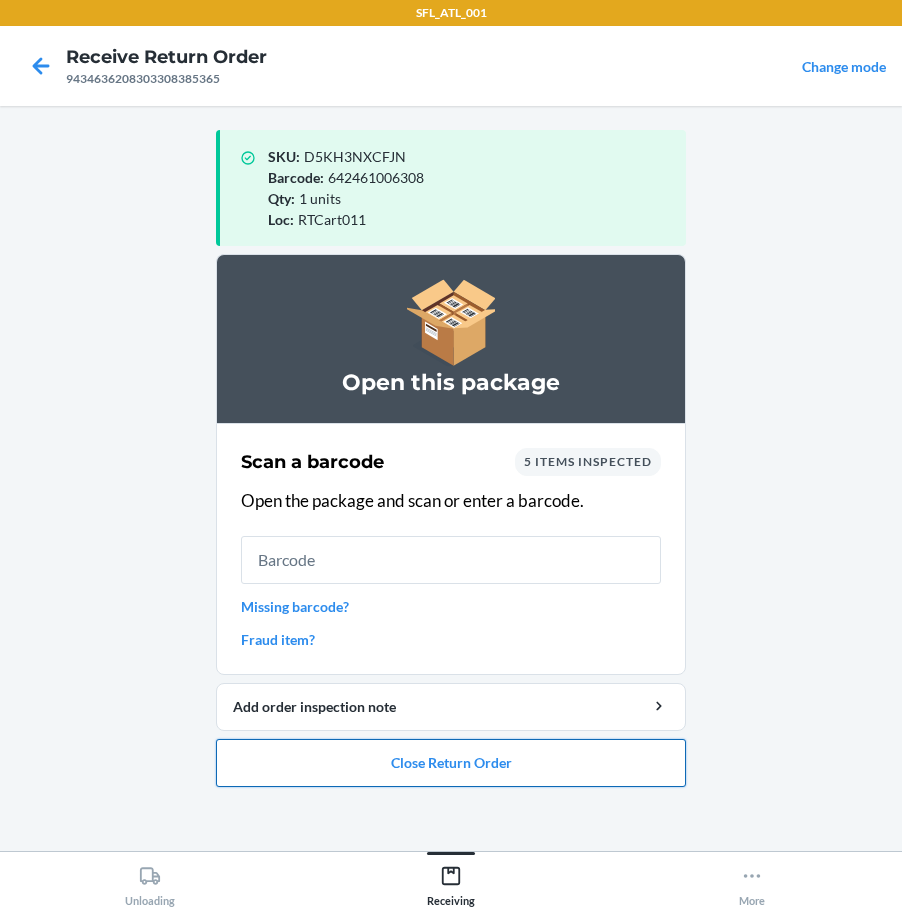click on "Close Return Order" at bounding box center [451, 763] 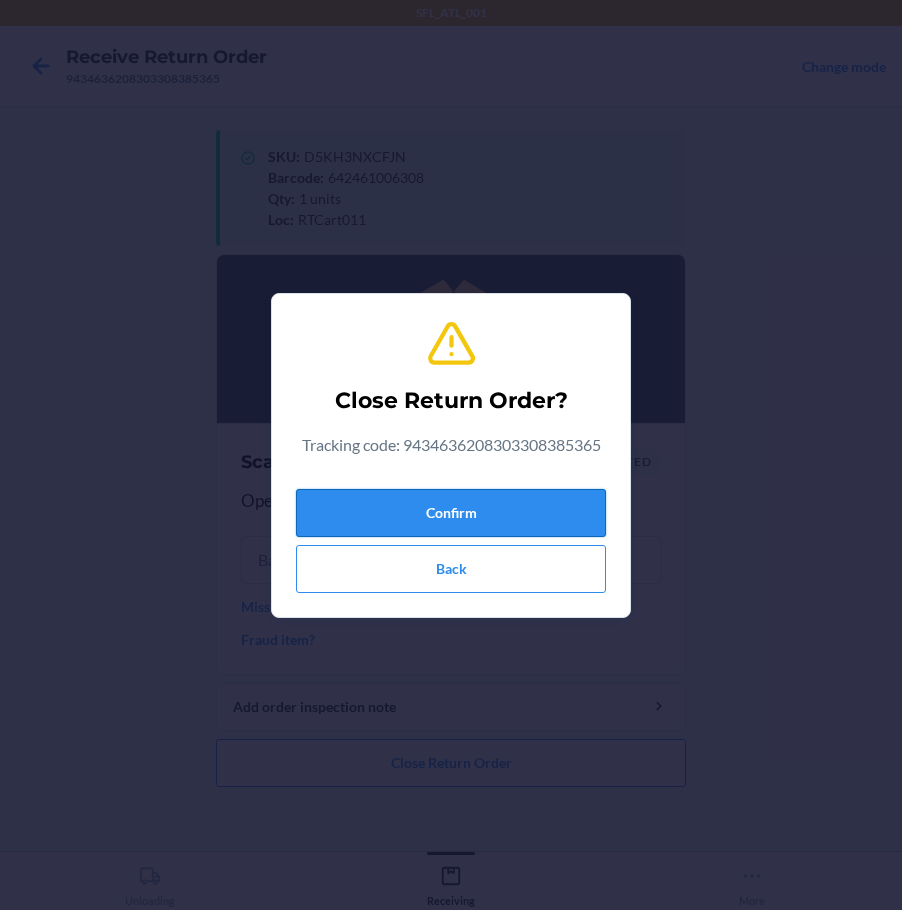 click on "Confirm" at bounding box center (451, 513) 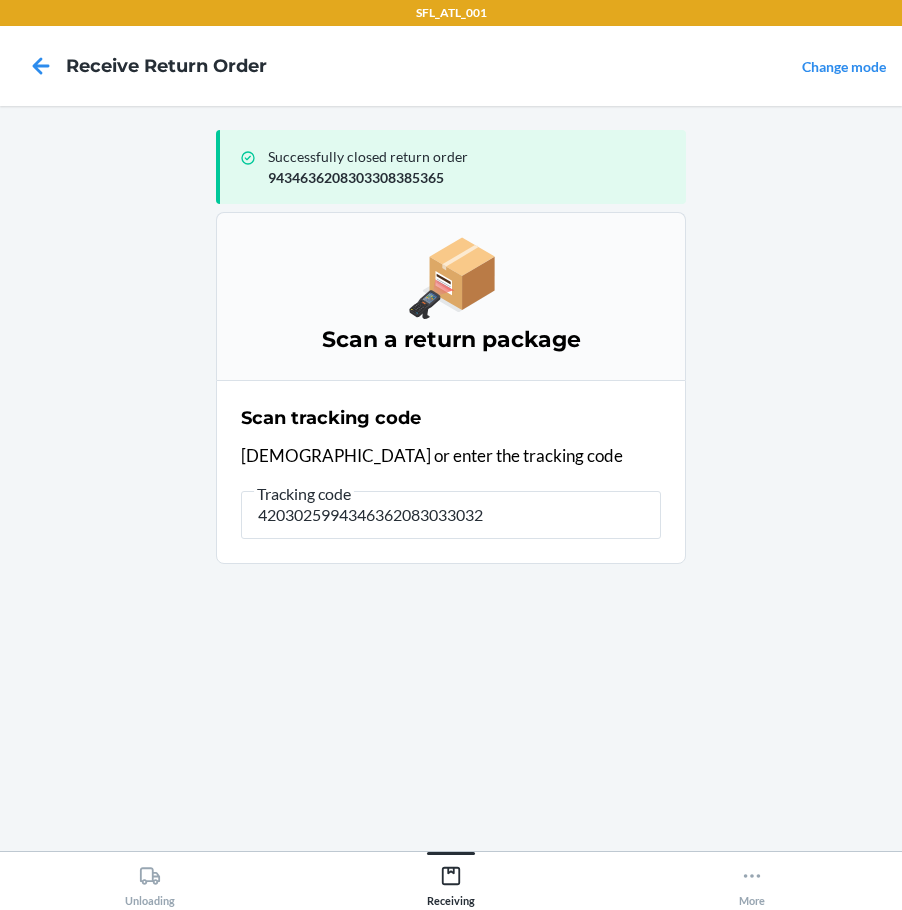 type on "42030259943463620830330328" 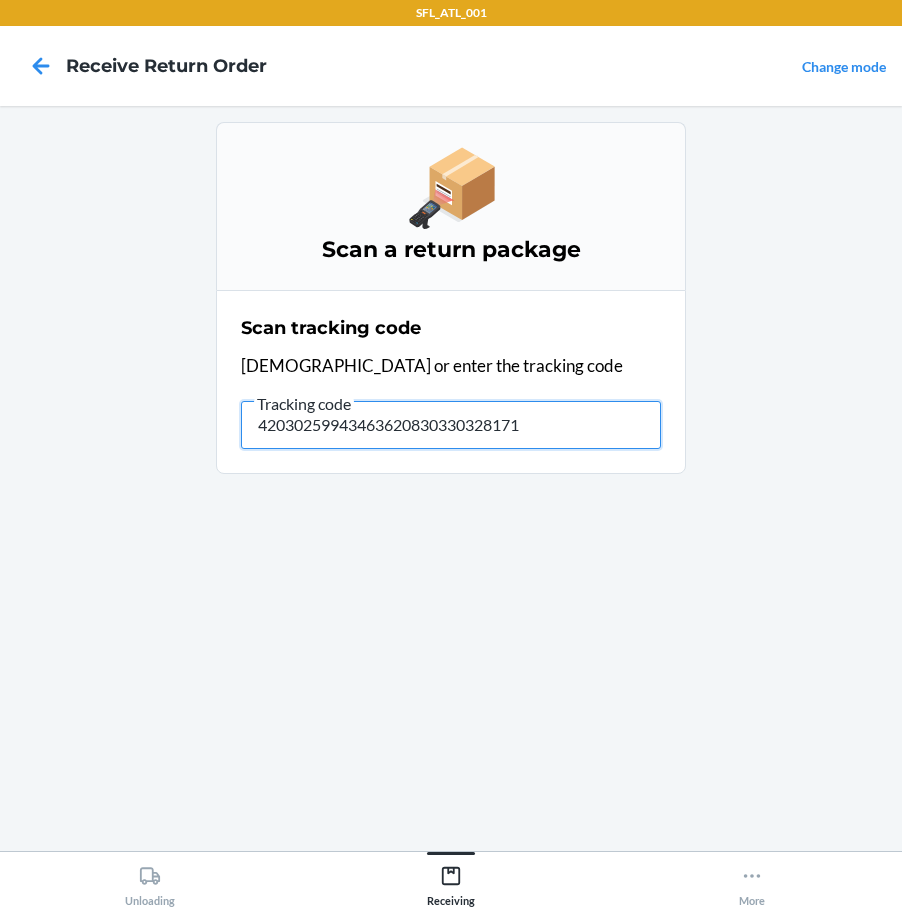 type on "420302599434636208303303281716" 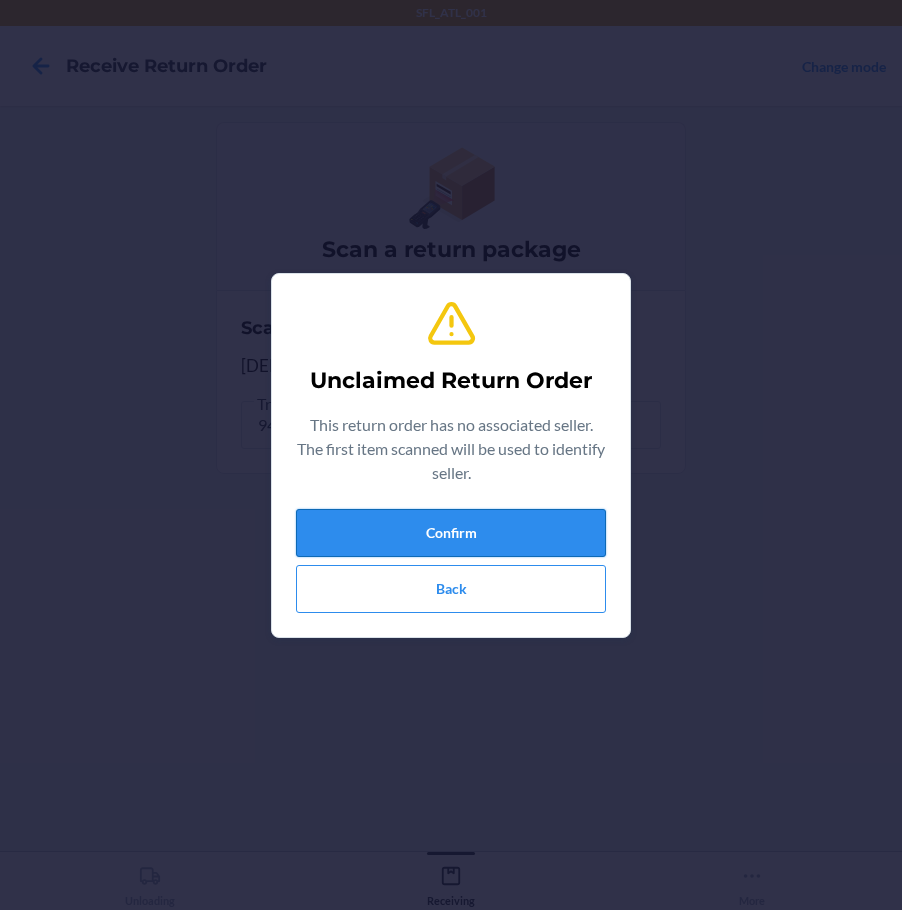 click on "Confirm" at bounding box center (451, 533) 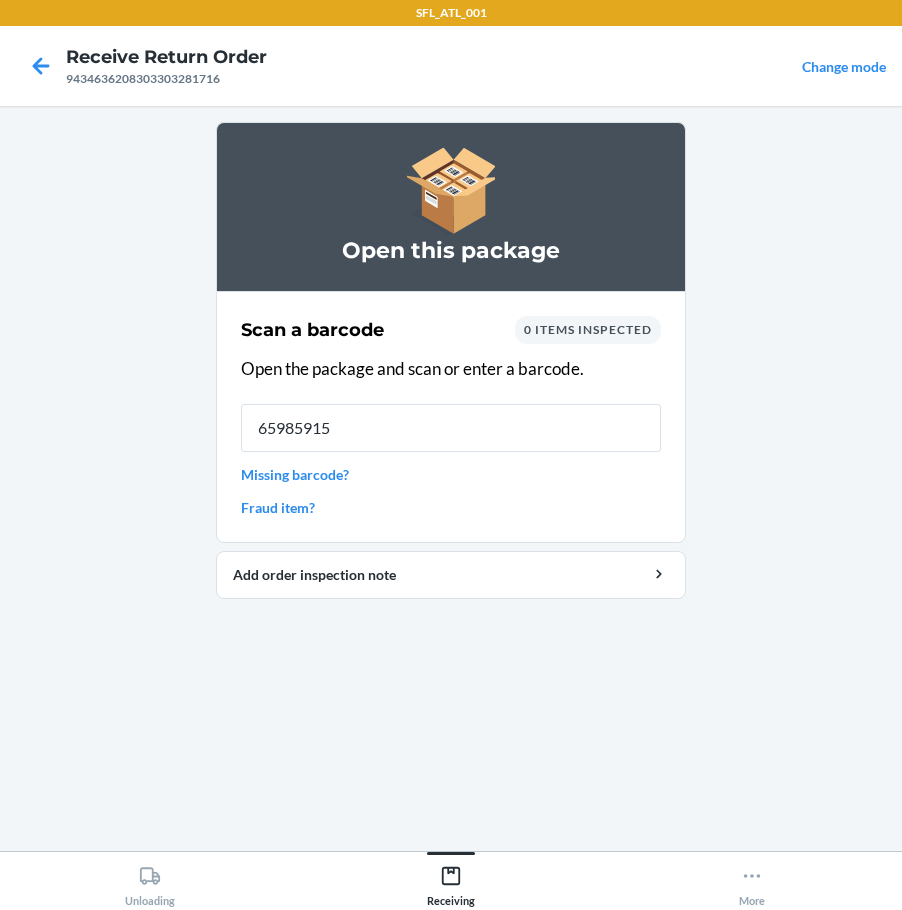 type on "659859153" 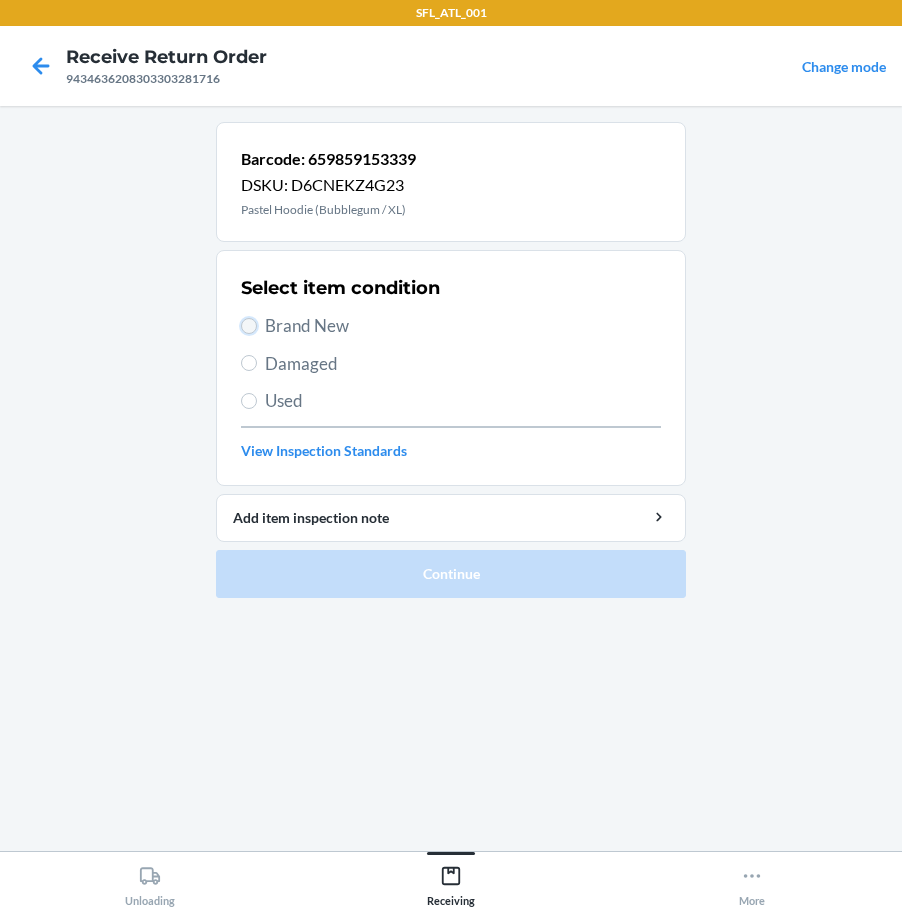 click on "Brand New" at bounding box center (249, 326) 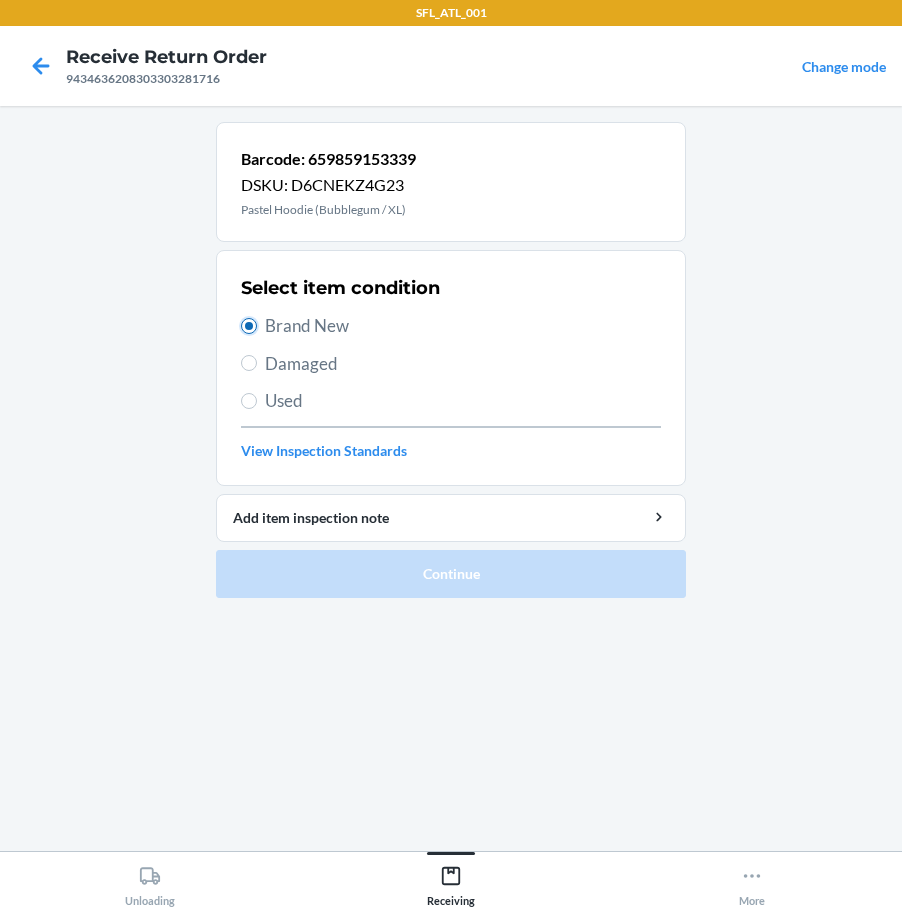radio on "true" 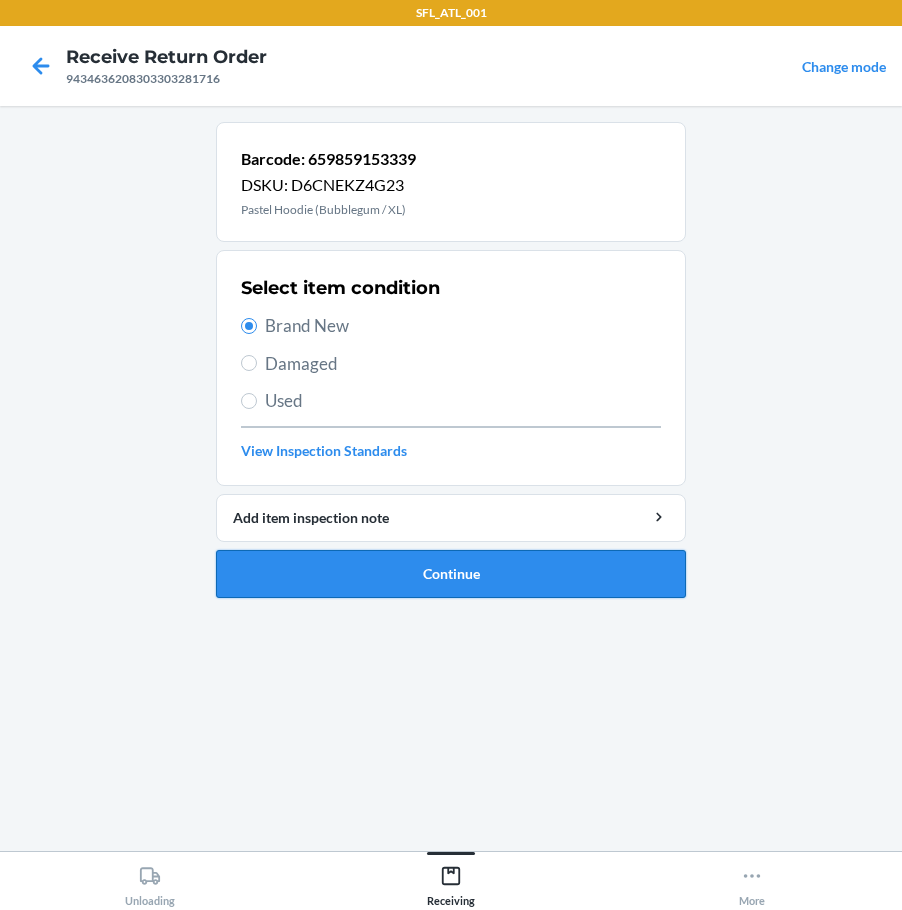 click on "Continue" at bounding box center [451, 574] 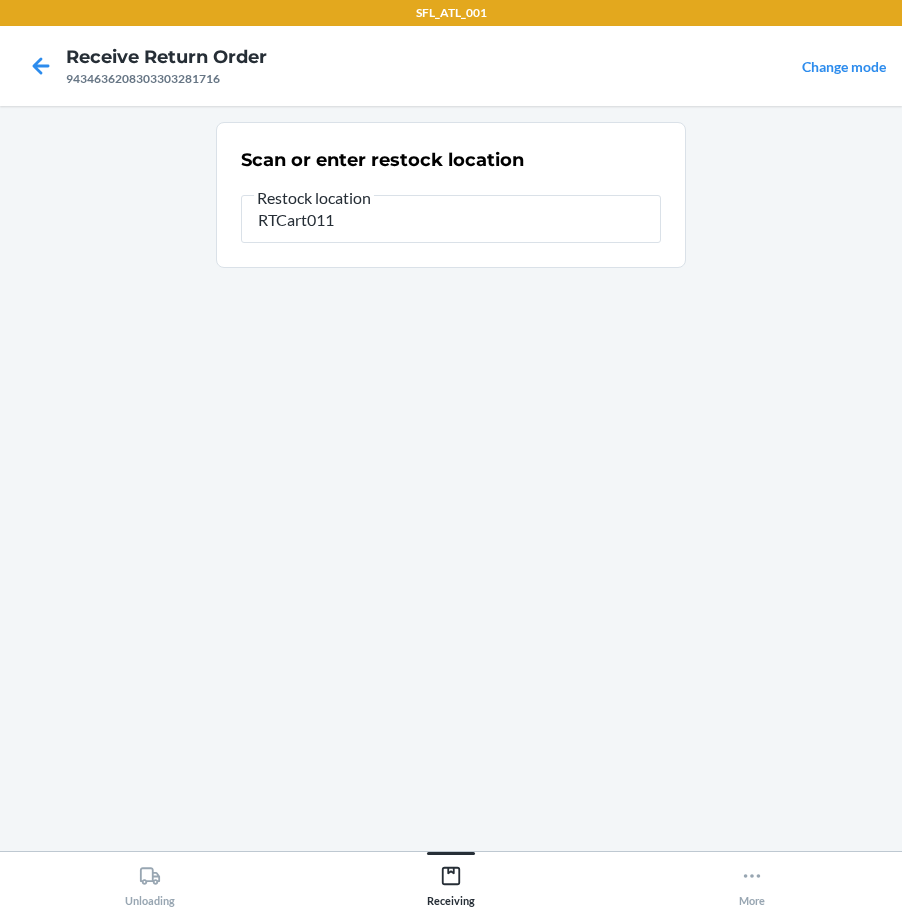 type on "RTCart011" 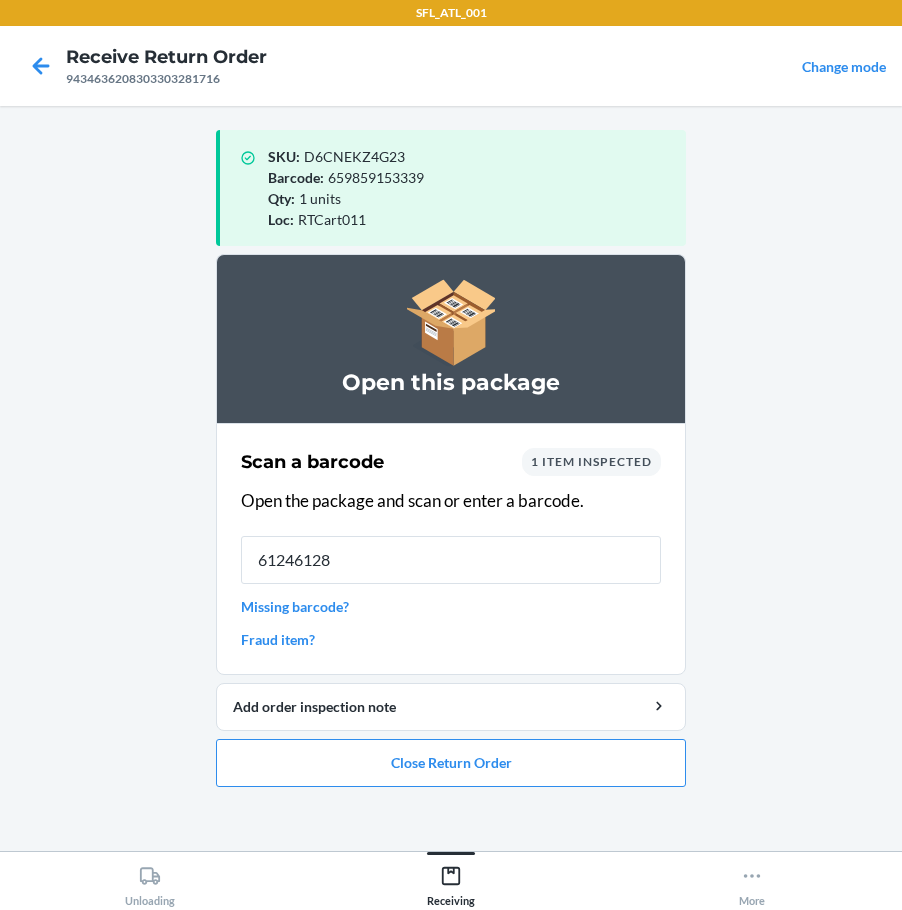 type on "612461284" 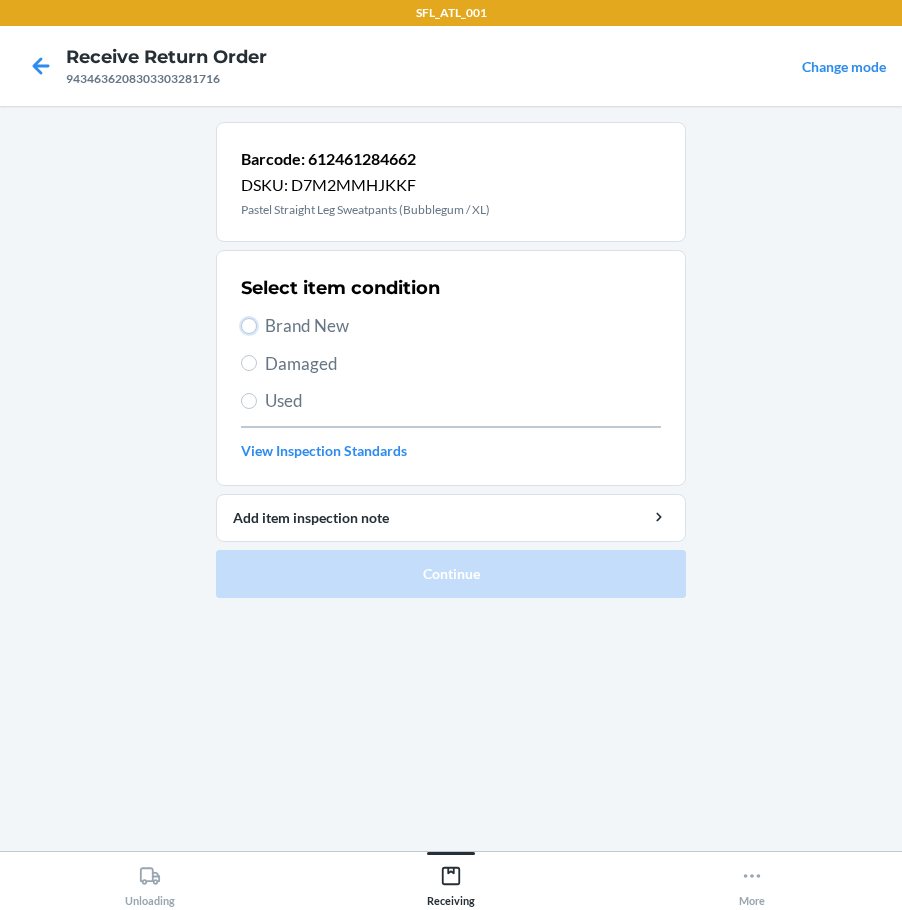 drag, startPoint x: 245, startPoint y: 326, endPoint x: 259, endPoint y: 336, distance: 17.20465 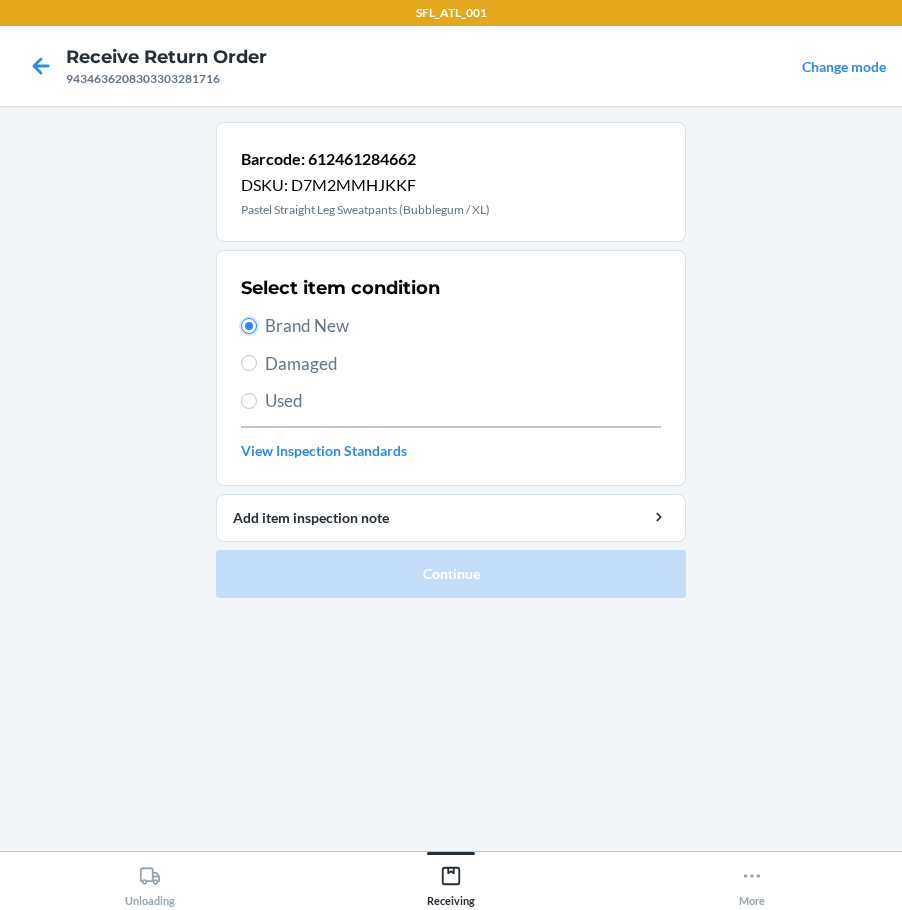 radio on "true" 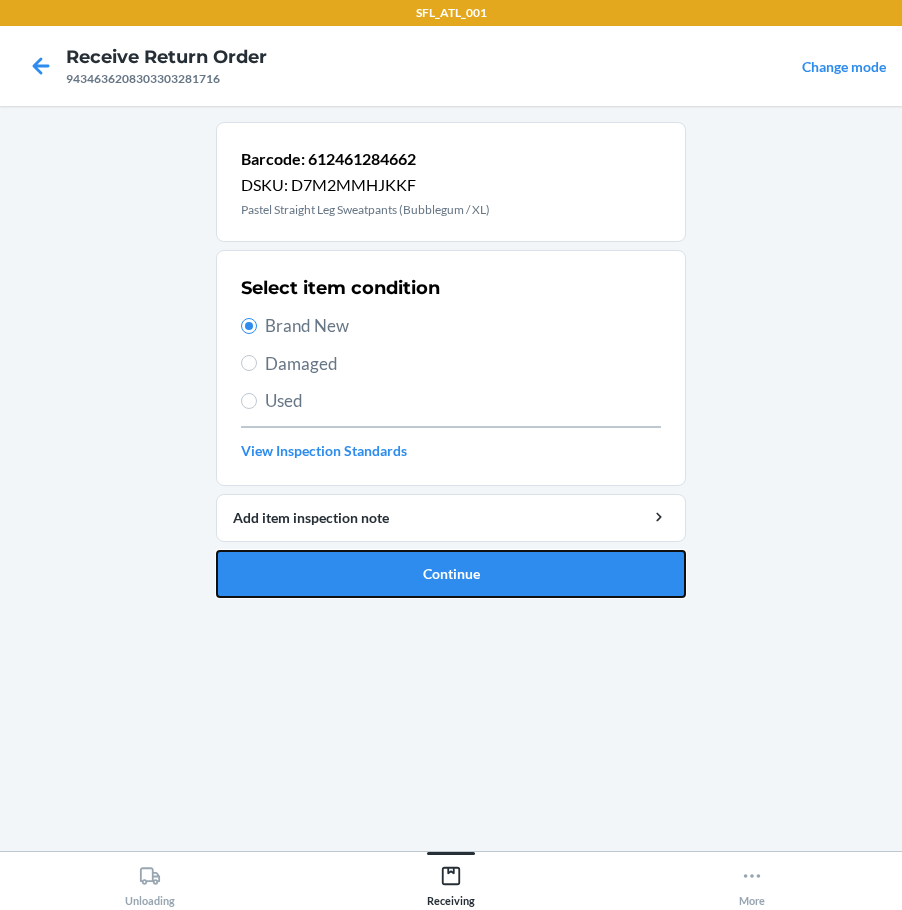 click on "Continue" at bounding box center (451, 574) 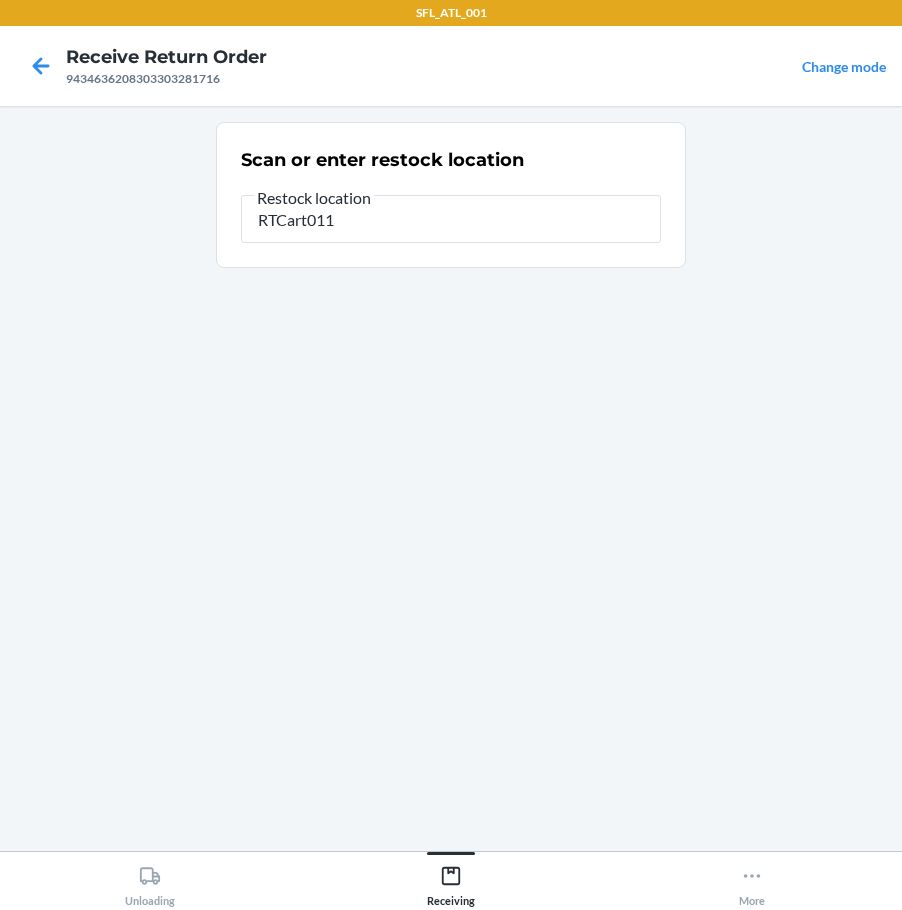 type on "RTCart011" 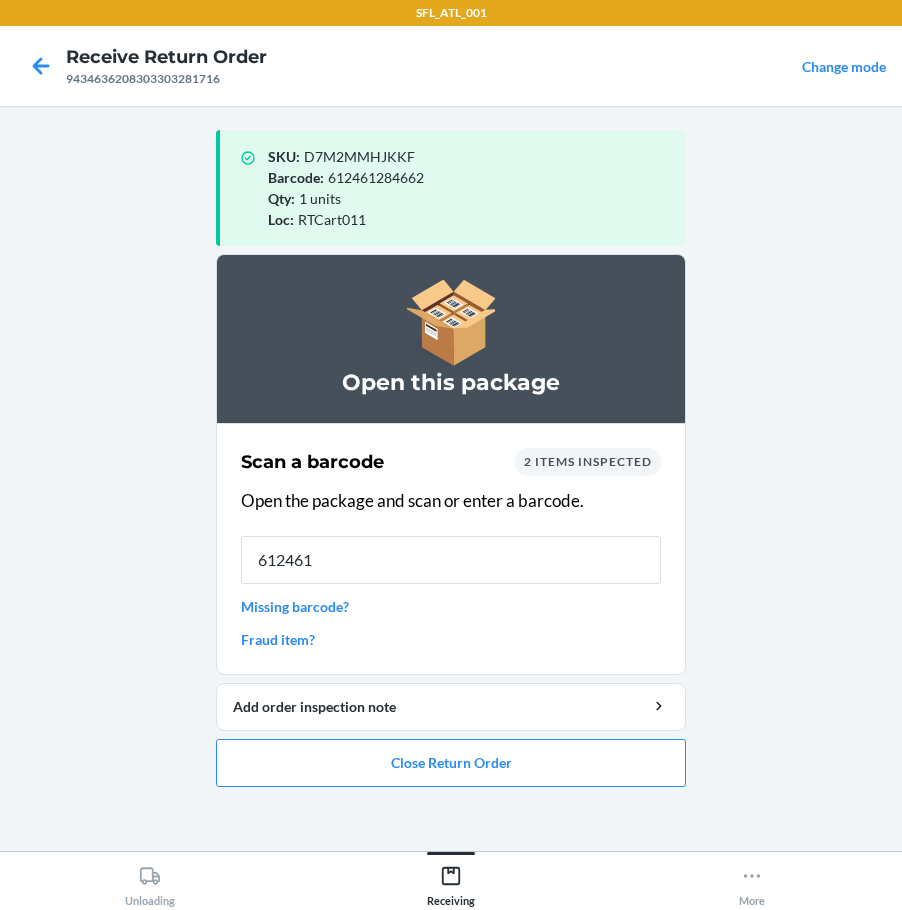 type on "6124614" 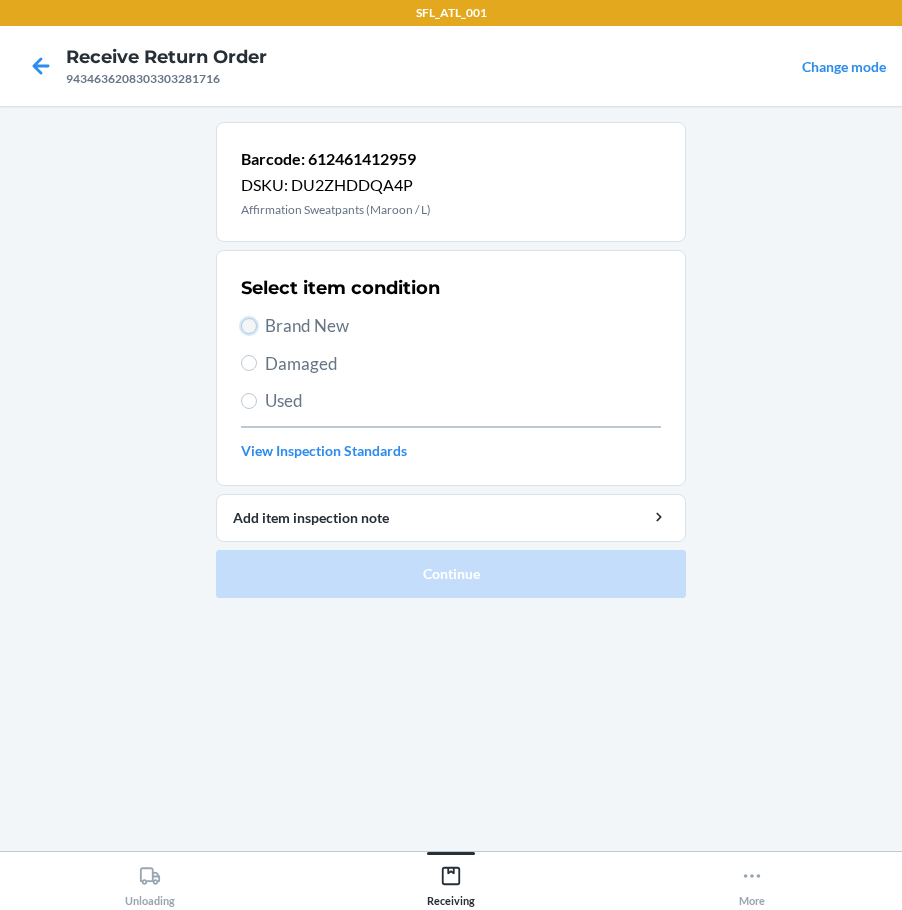 drag, startPoint x: 246, startPoint y: 324, endPoint x: 287, endPoint y: 369, distance: 60.876926 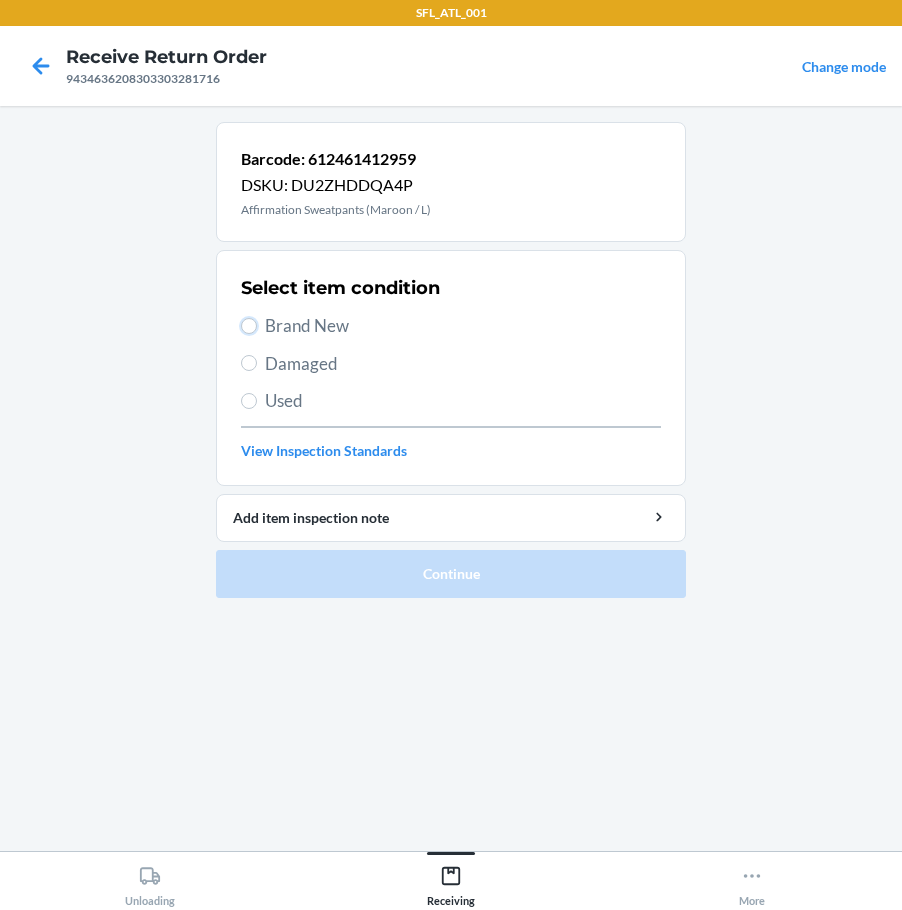 click on "Brand New" at bounding box center (249, 326) 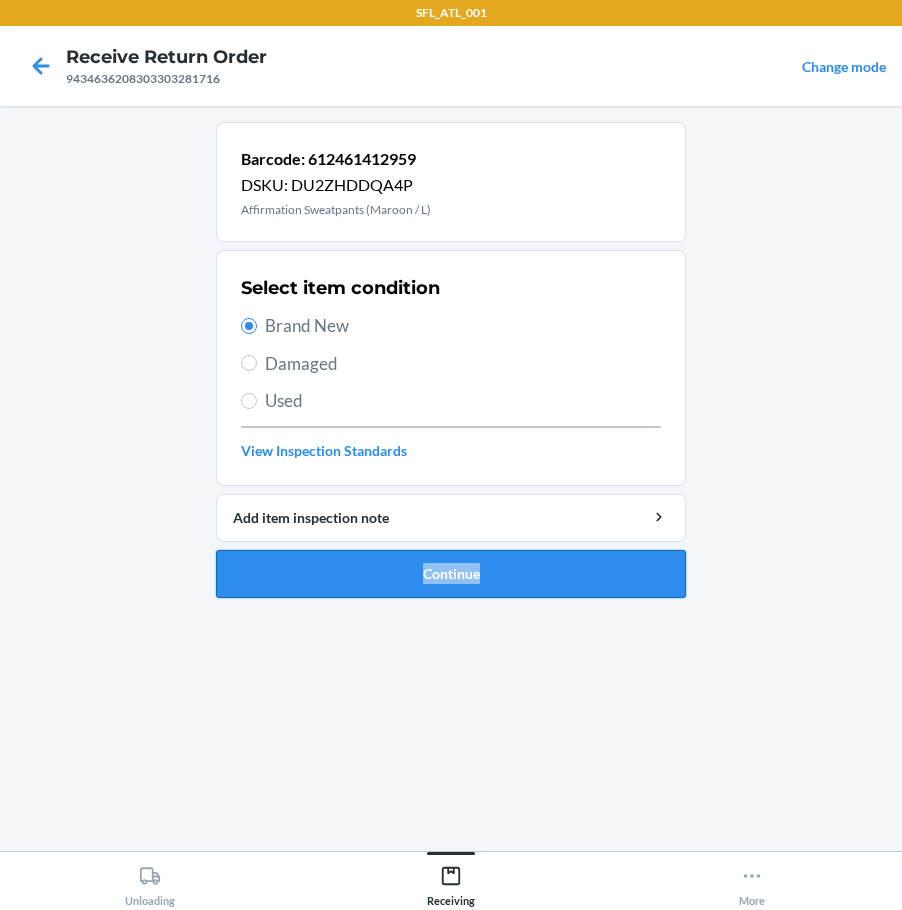 drag, startPoint x: 355, startPoint y: 596, endPoint x: 366, endPoint y: 587, distance: 14.21267 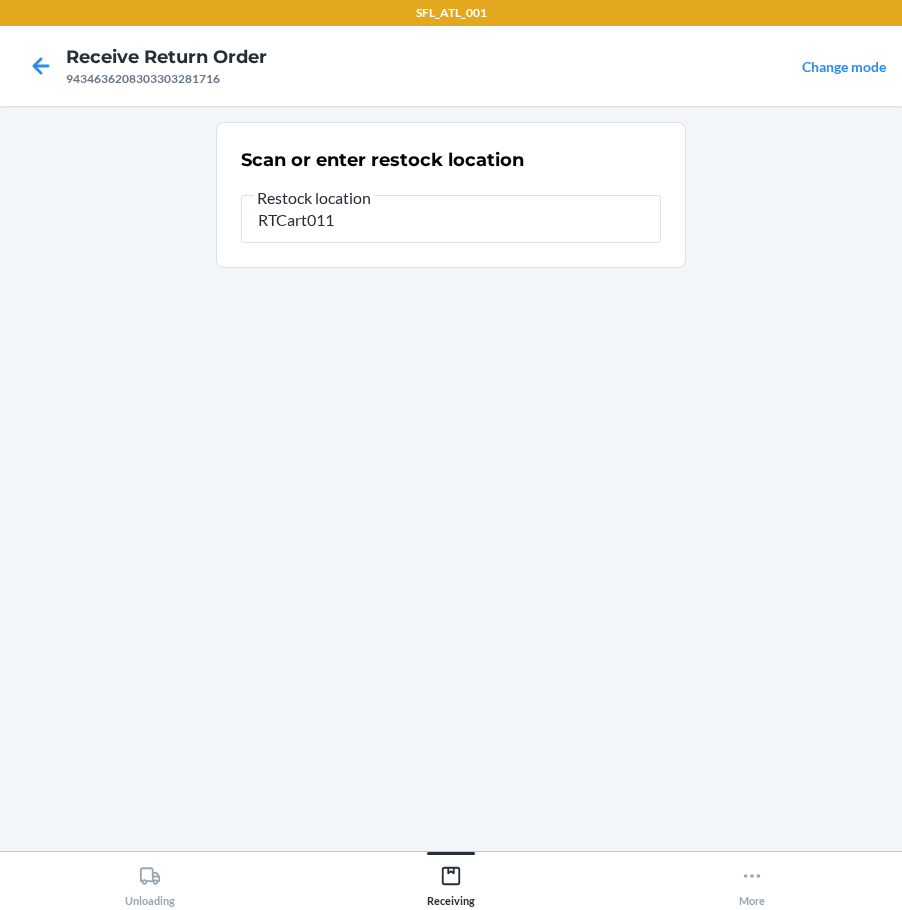 type on "RTCart011" 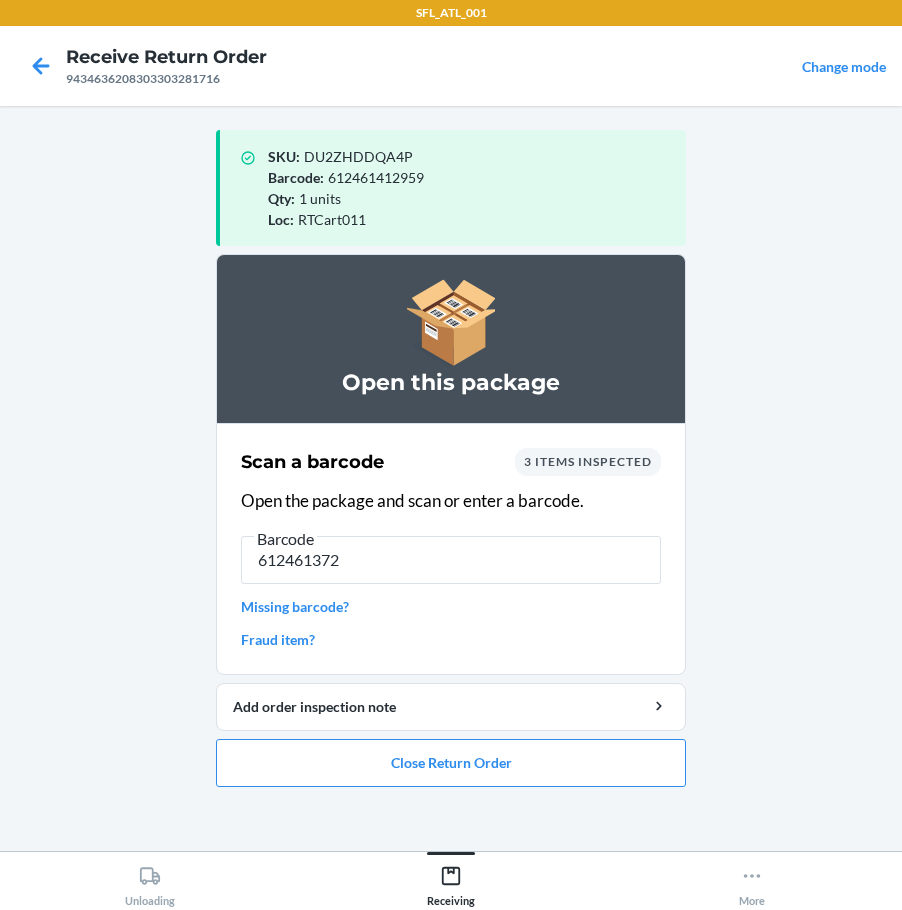 type on "6124613720" 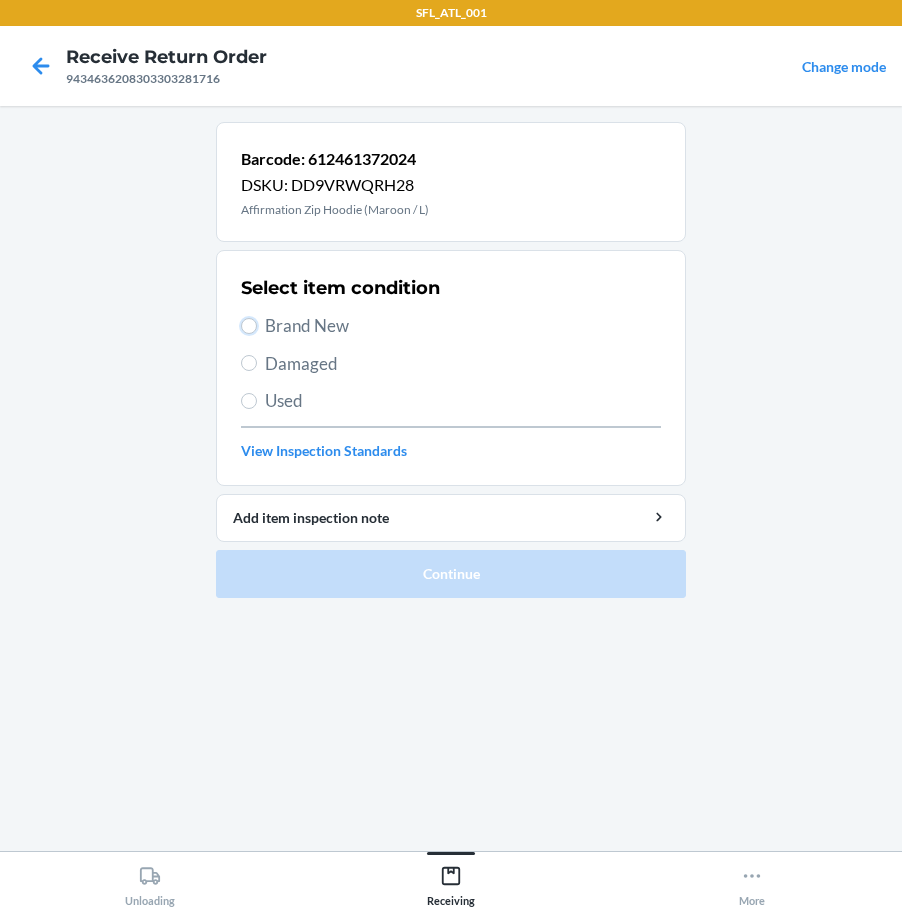 drag, startPoint x: 243, startPoint y: 324, endPoint x: 253, endPoint y: 341, distance: 19.723083 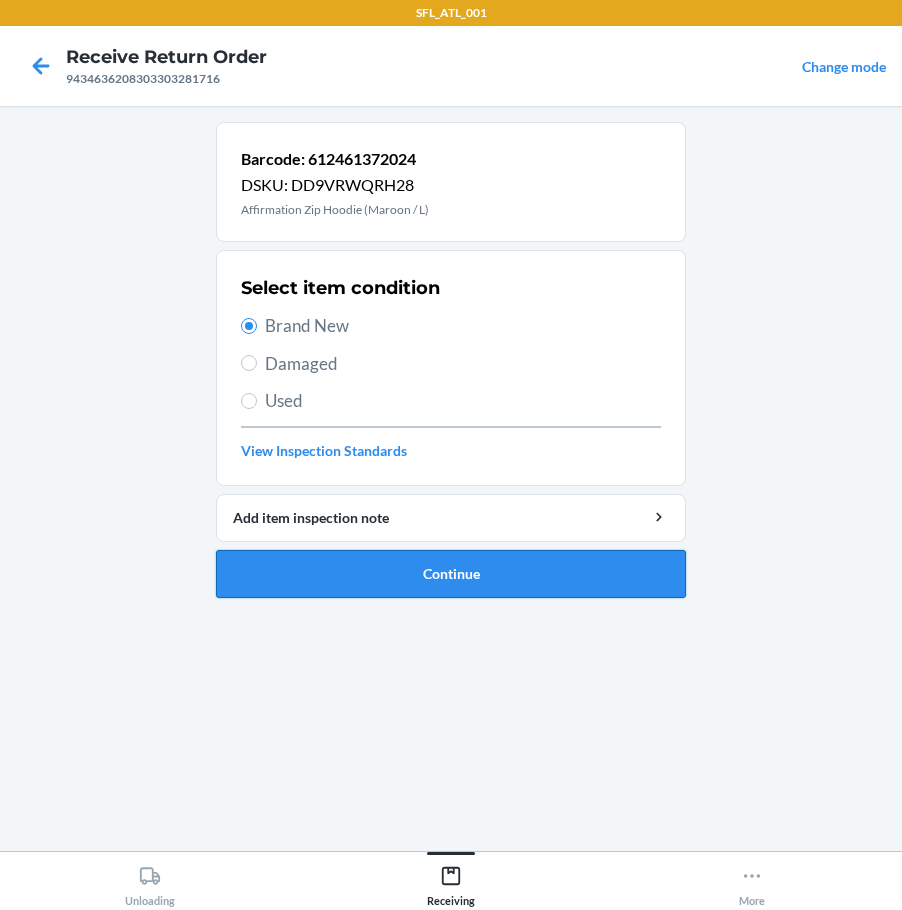 click on "Continue" at bounding box center [451, 574] 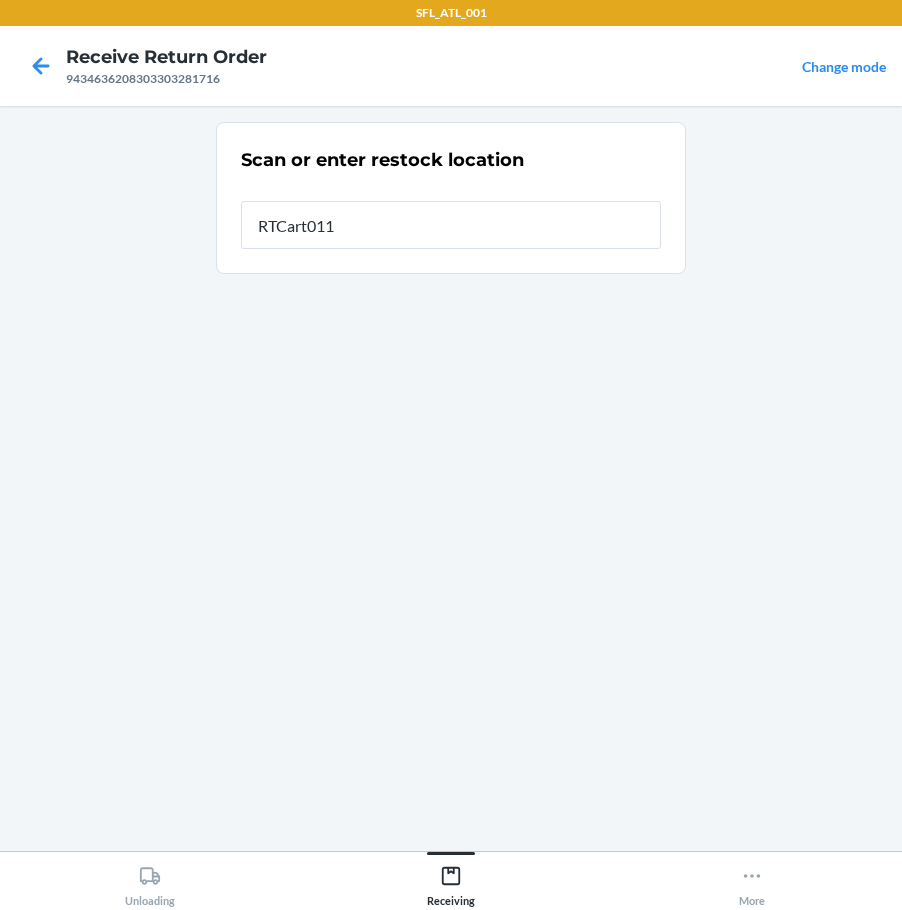 type on "RTCart011" 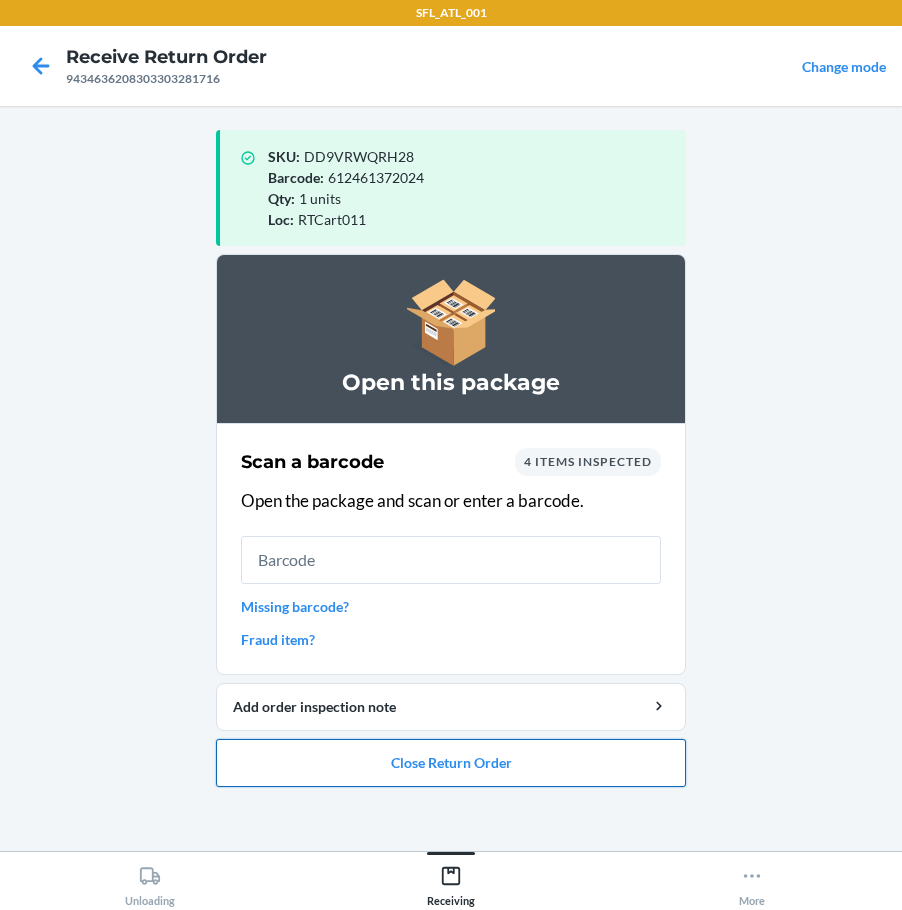 drag, startPoint x: 462, startPoint y: 761, endPoint x: 464, endPoint y: 746, distance: 15.132746 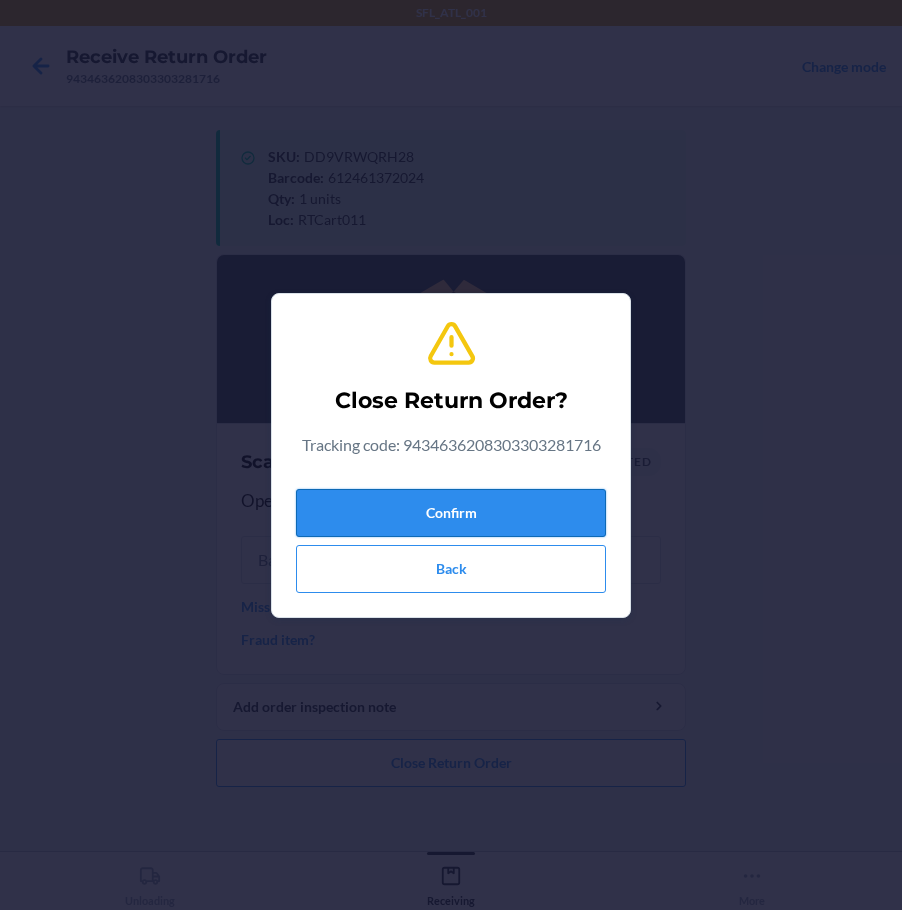 click on "Confirm" at bounding box center (451, 513) 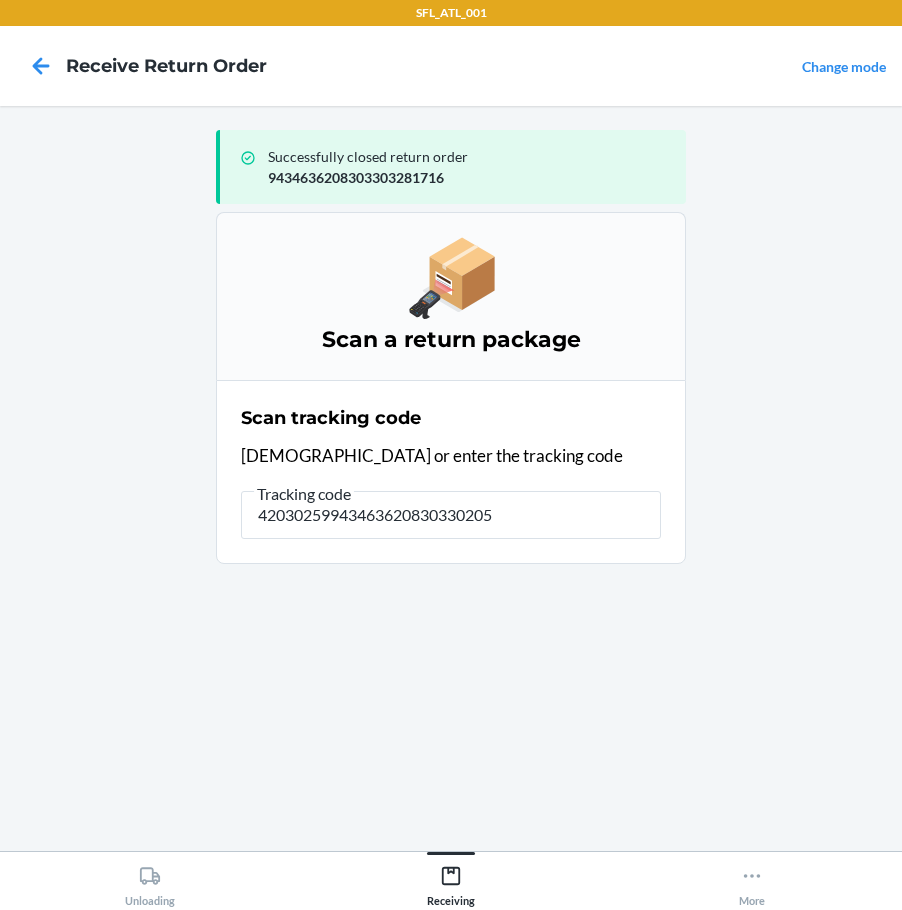 type on "420302599434636208303302056" 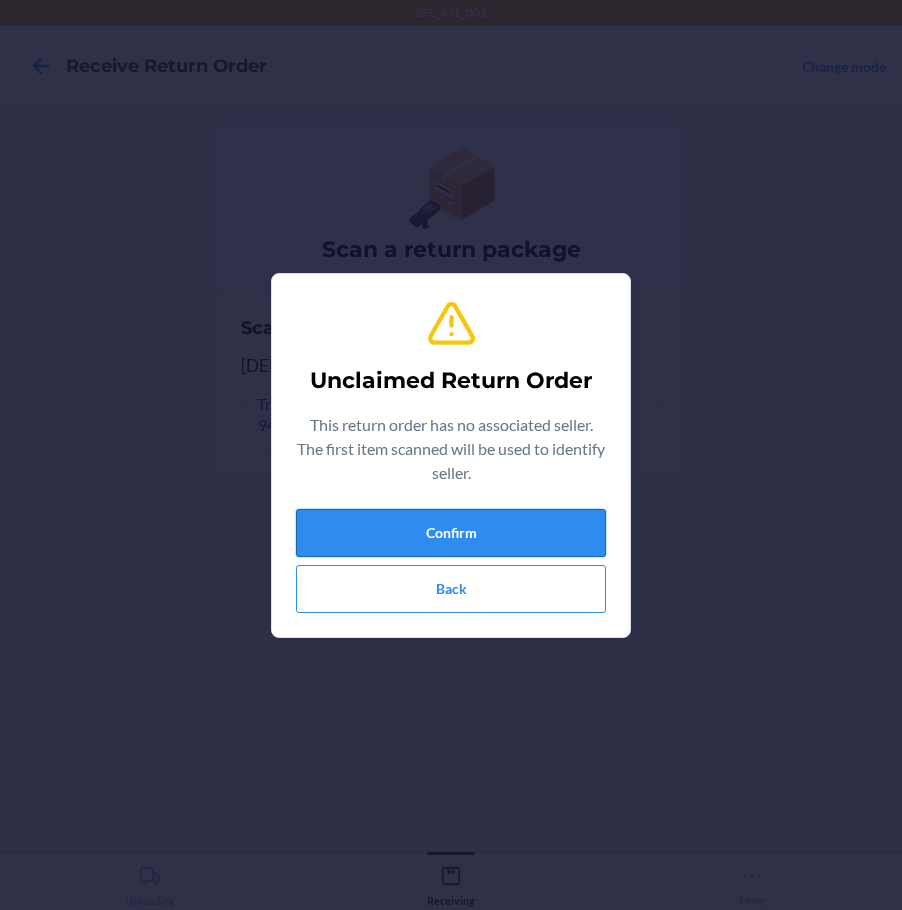 click on "Confirm" at bounding box center (451, 533) 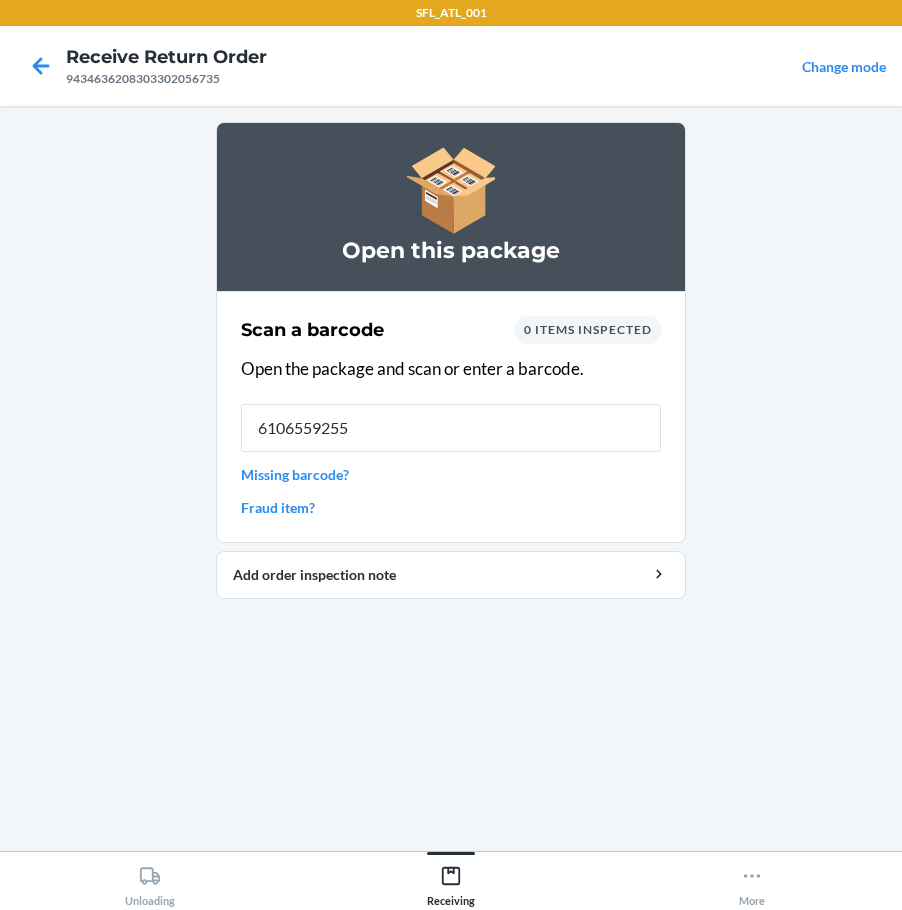 type on "61065592550" 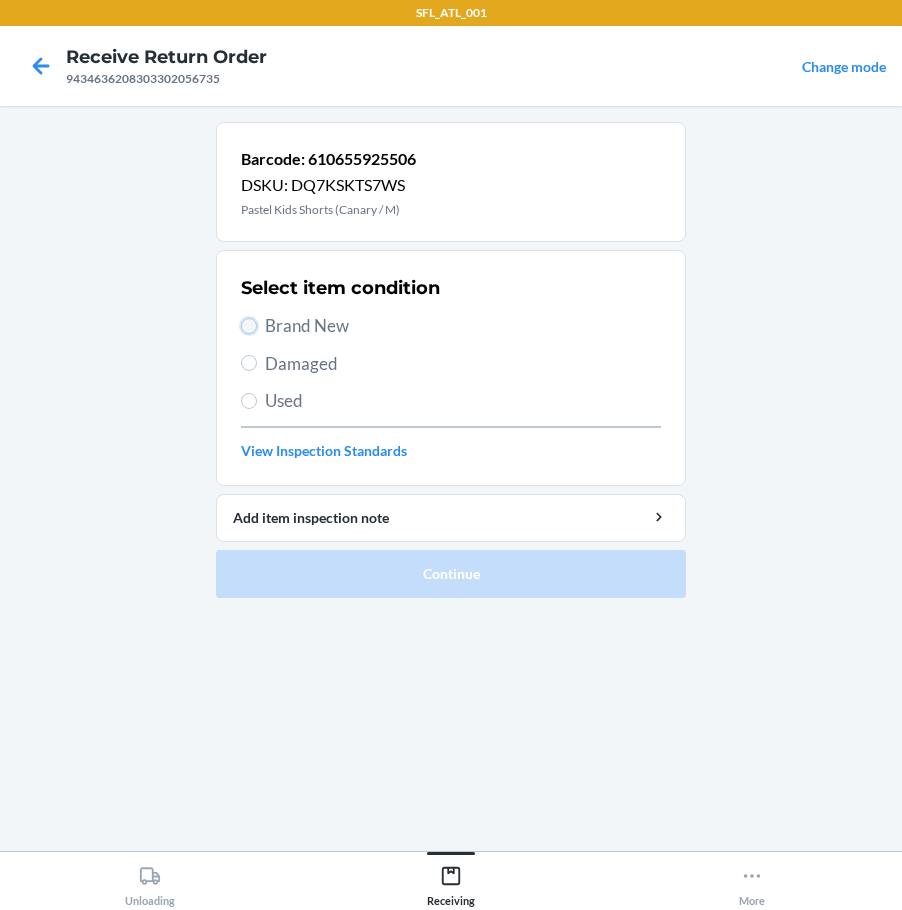click on "Brand New" at bounding box center [249, 326] 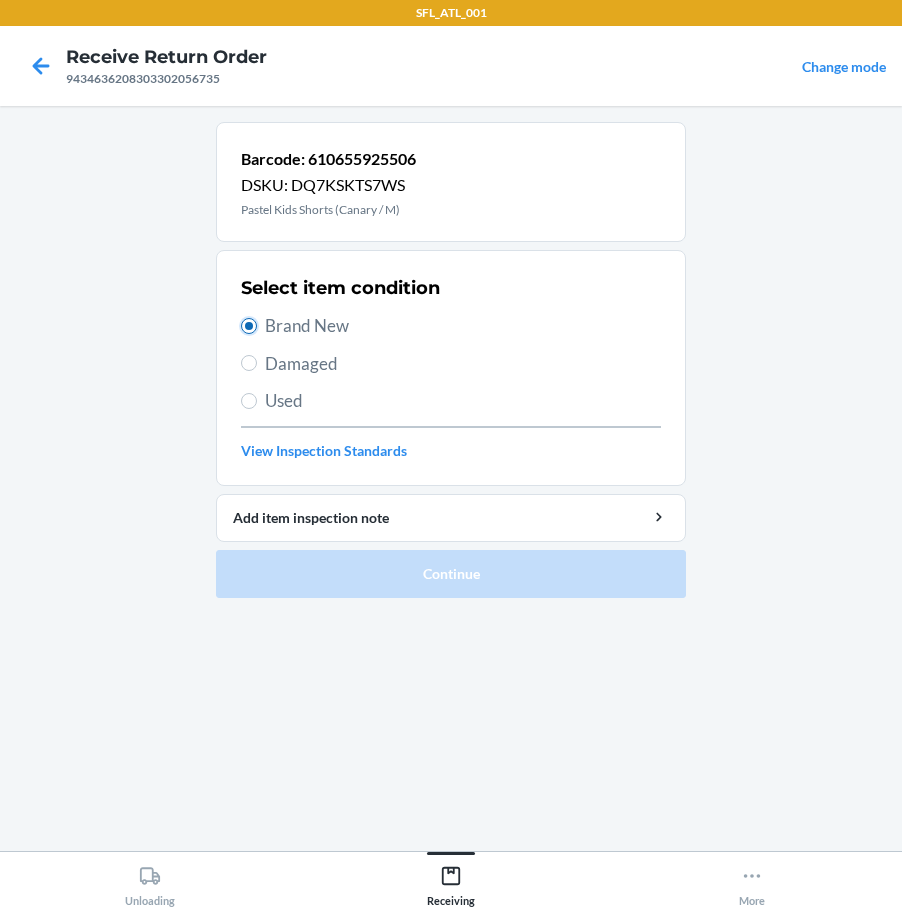 radio on "true" 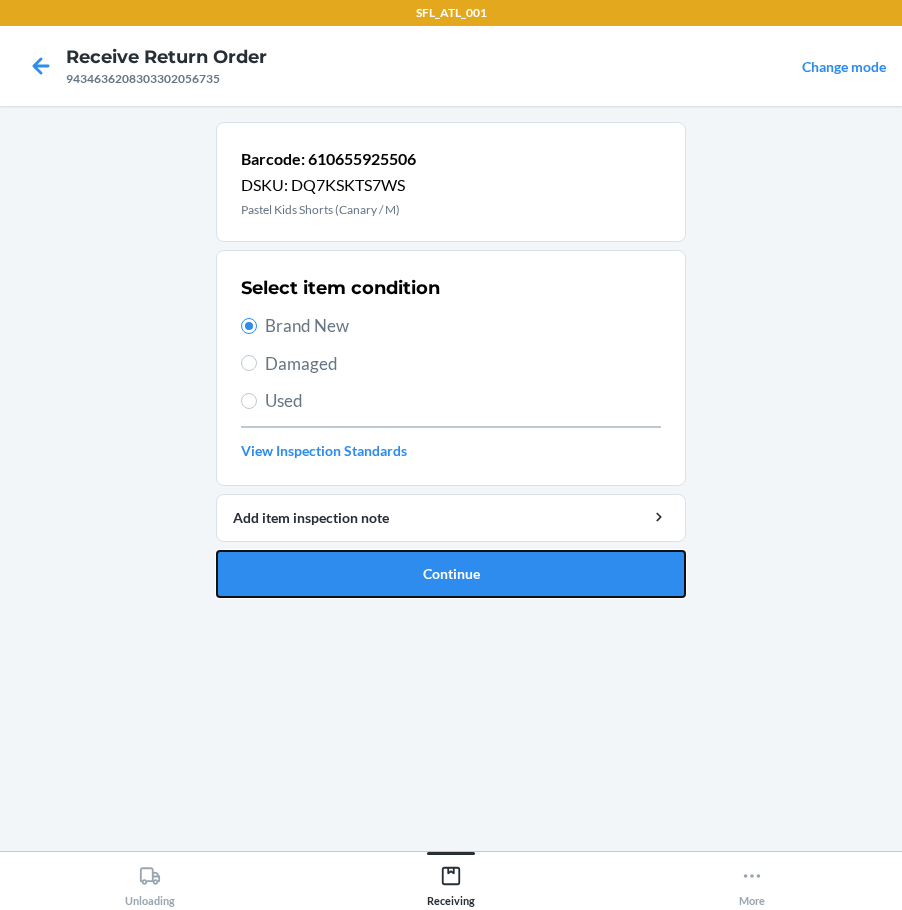 drag, startPoint x: 382, startPoint y: 580, endPoint x: 420, endPoint y: 544, distance: 52.34501 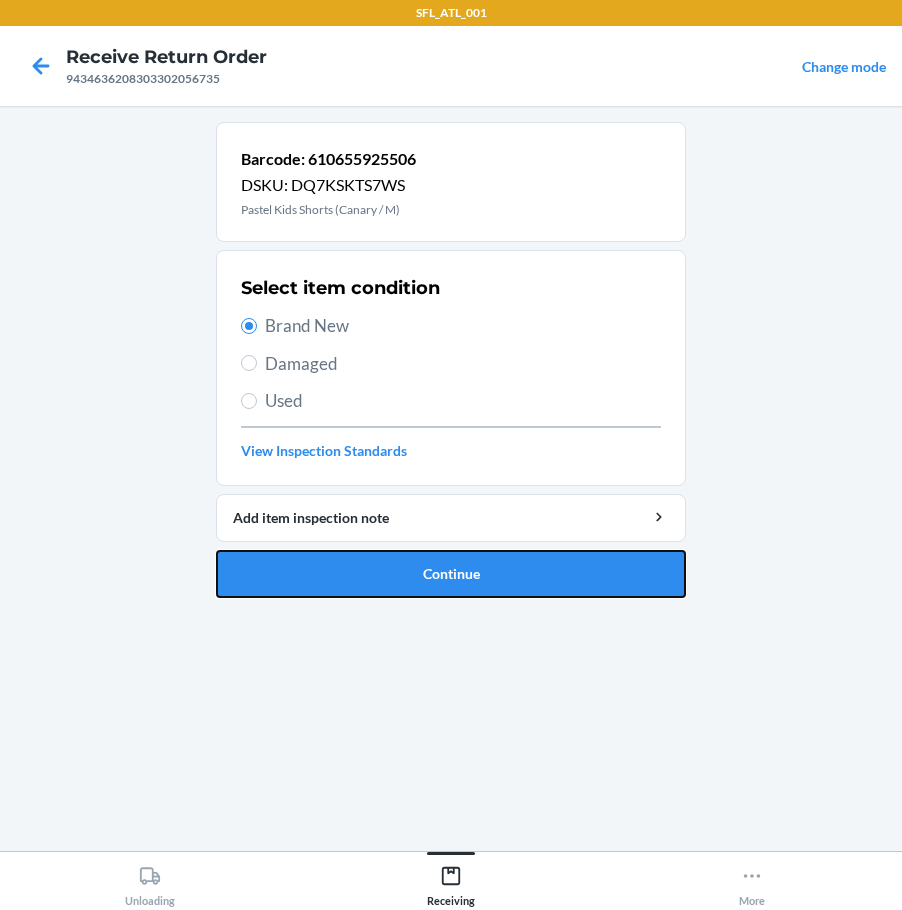 click on "Continue" at bounding box center [451, 574] 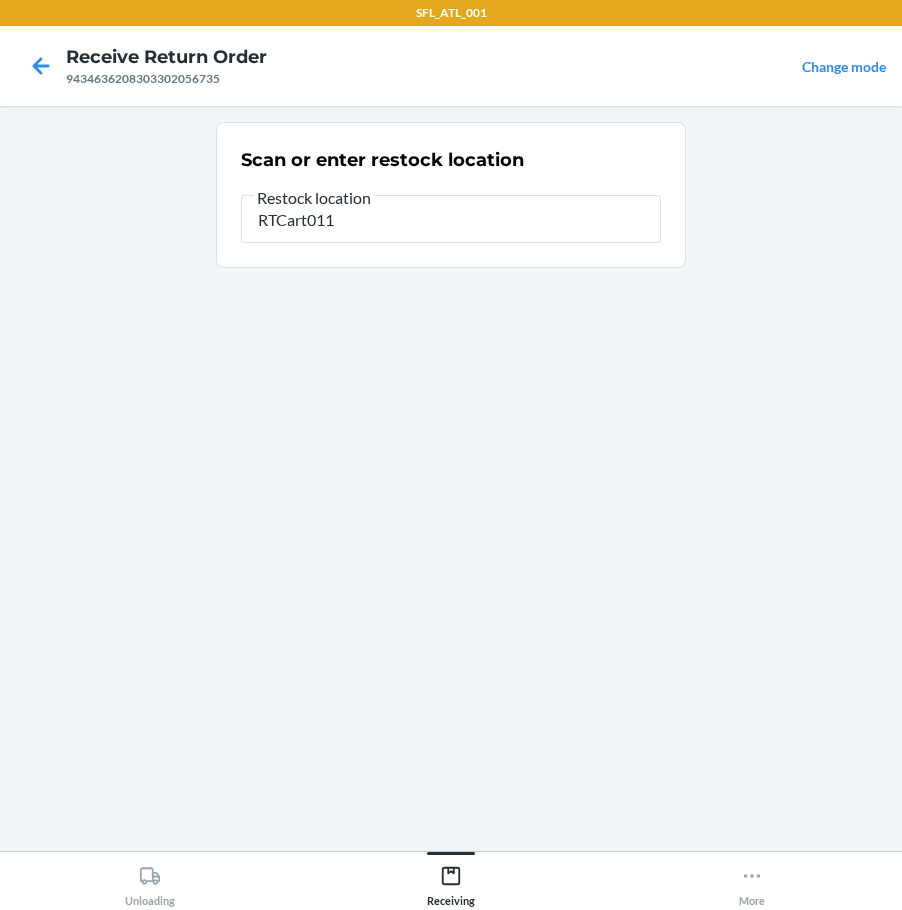 type on "RTCart011" 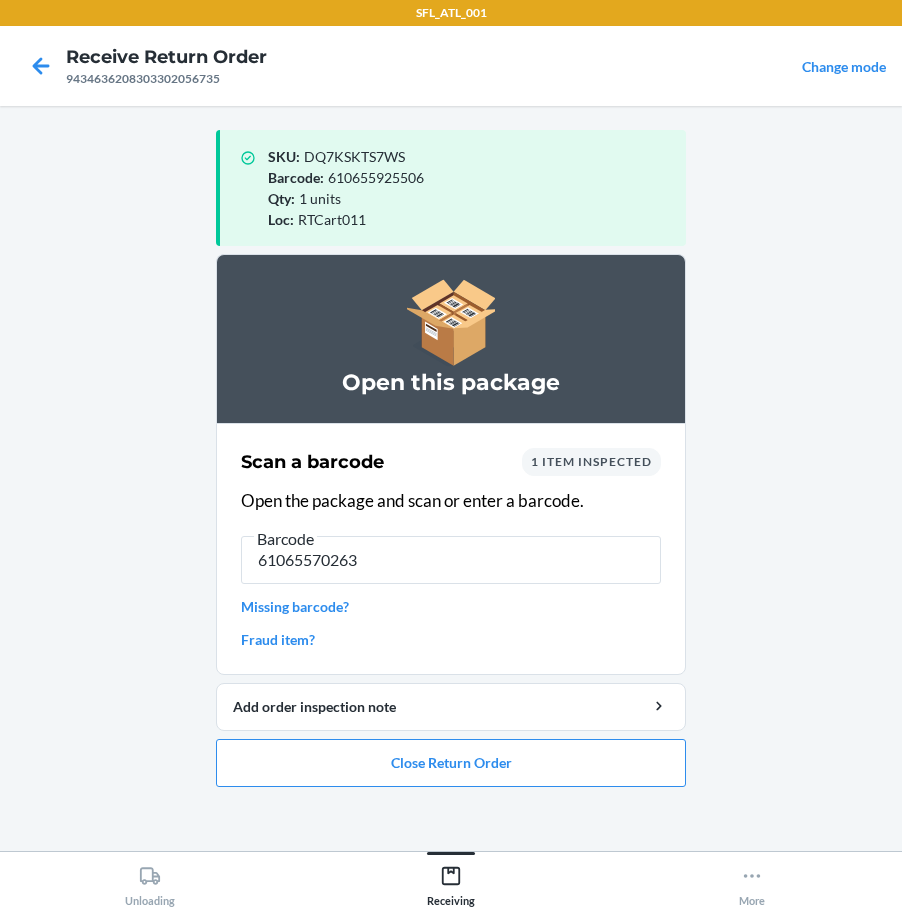 type on "[CREDIT_CARD_NUMBER]" 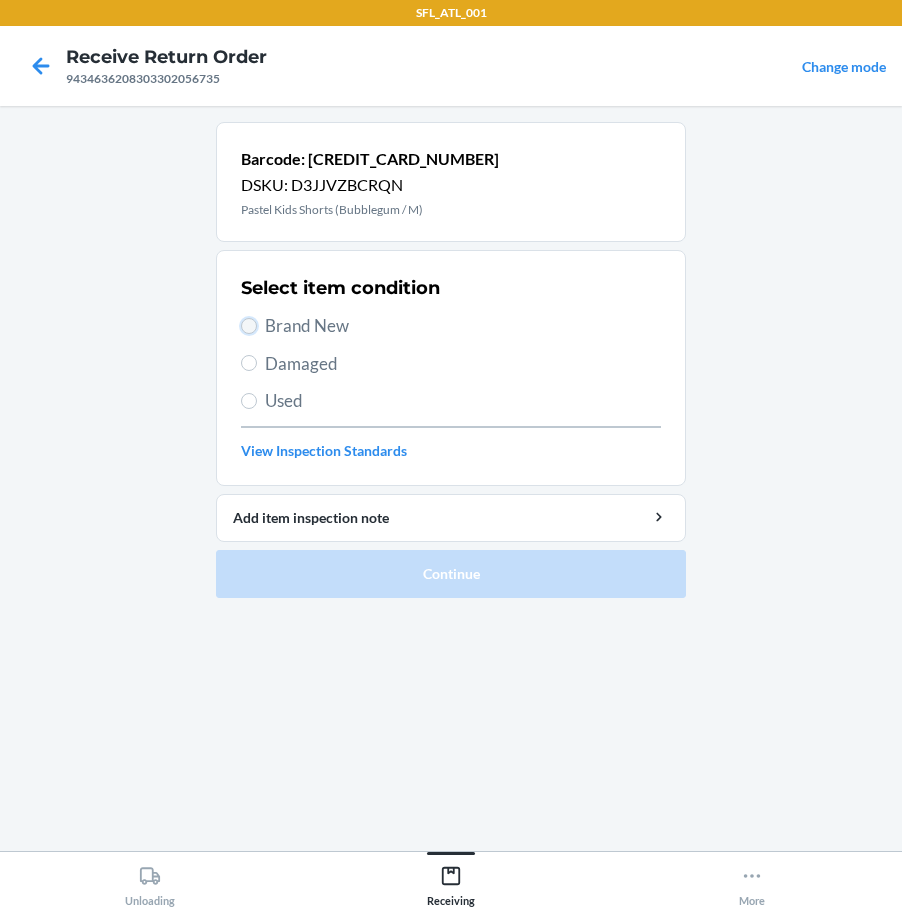 click on "Brand New" at bounding box center [249, 326] 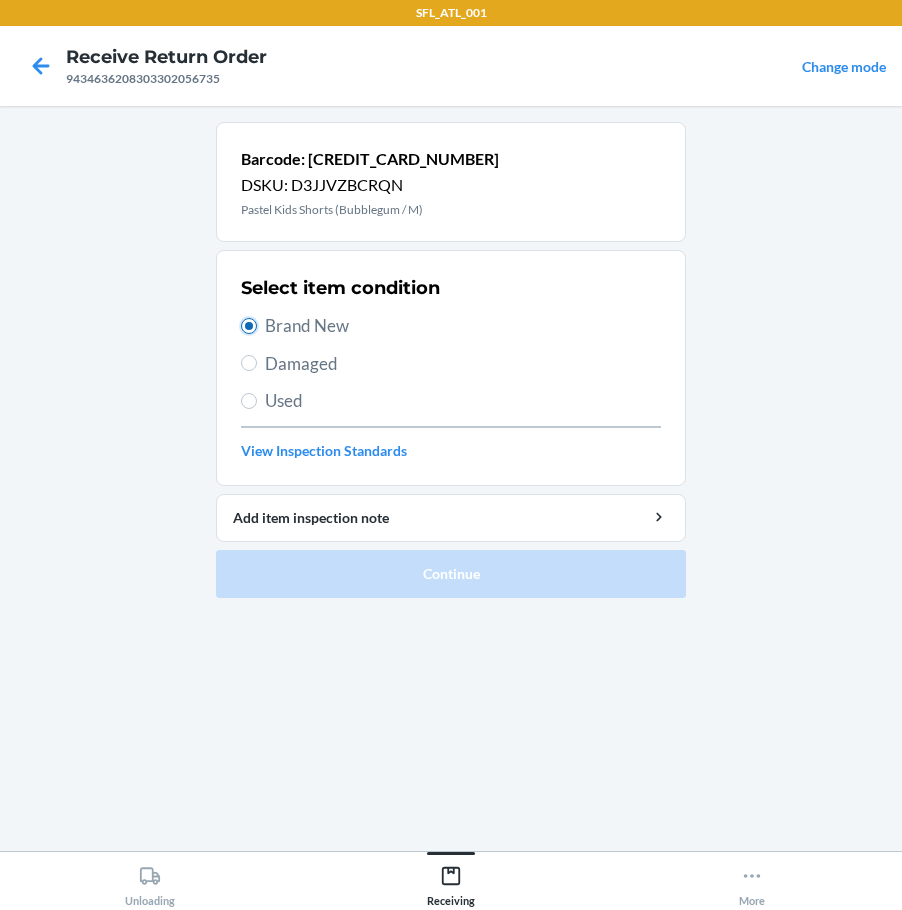 radio on "true" 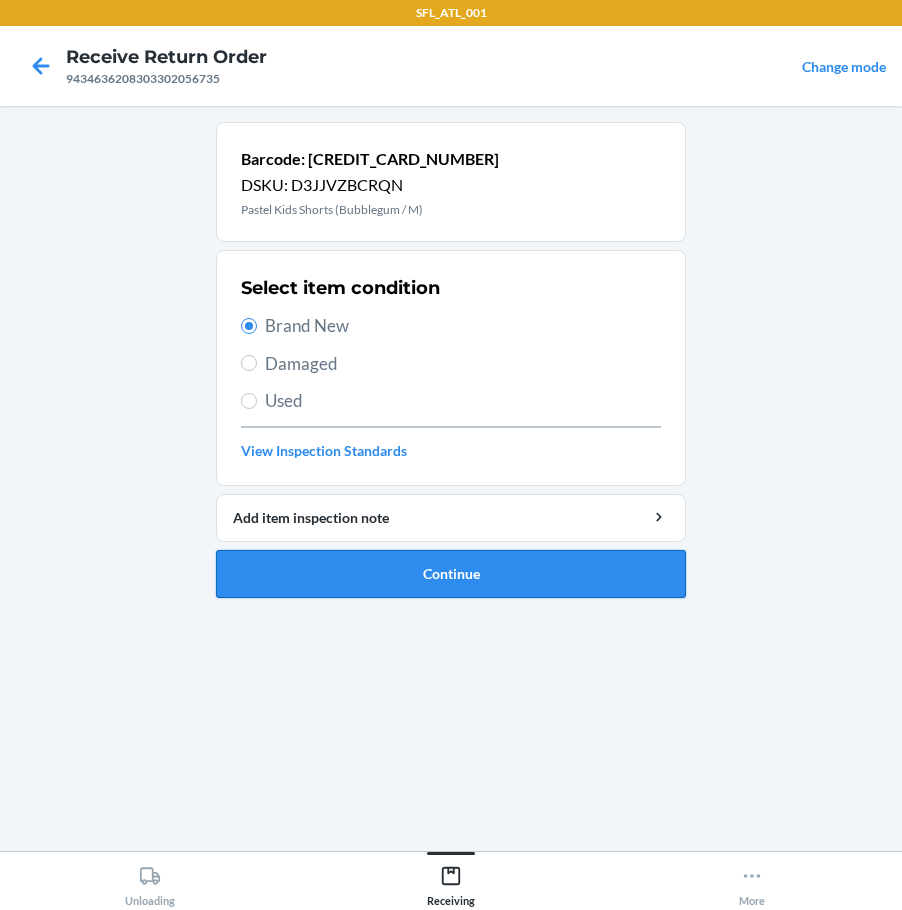 click on "Continue" at bounding box center (451, 574) 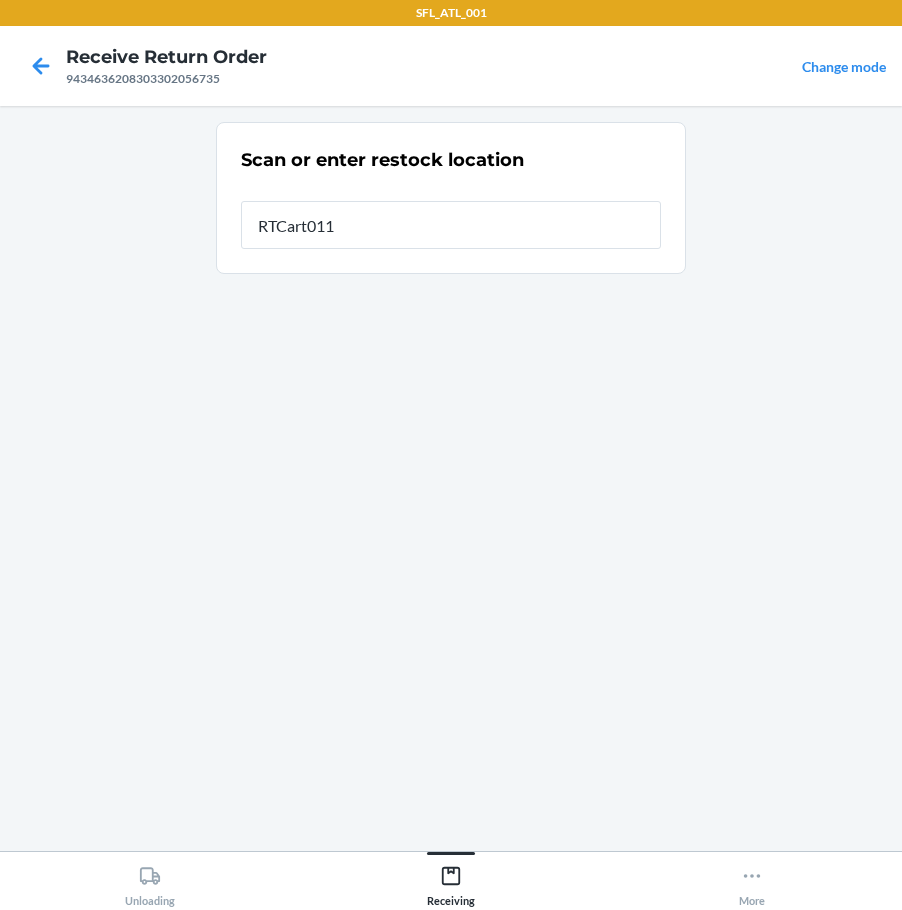 type on "RTCart011" 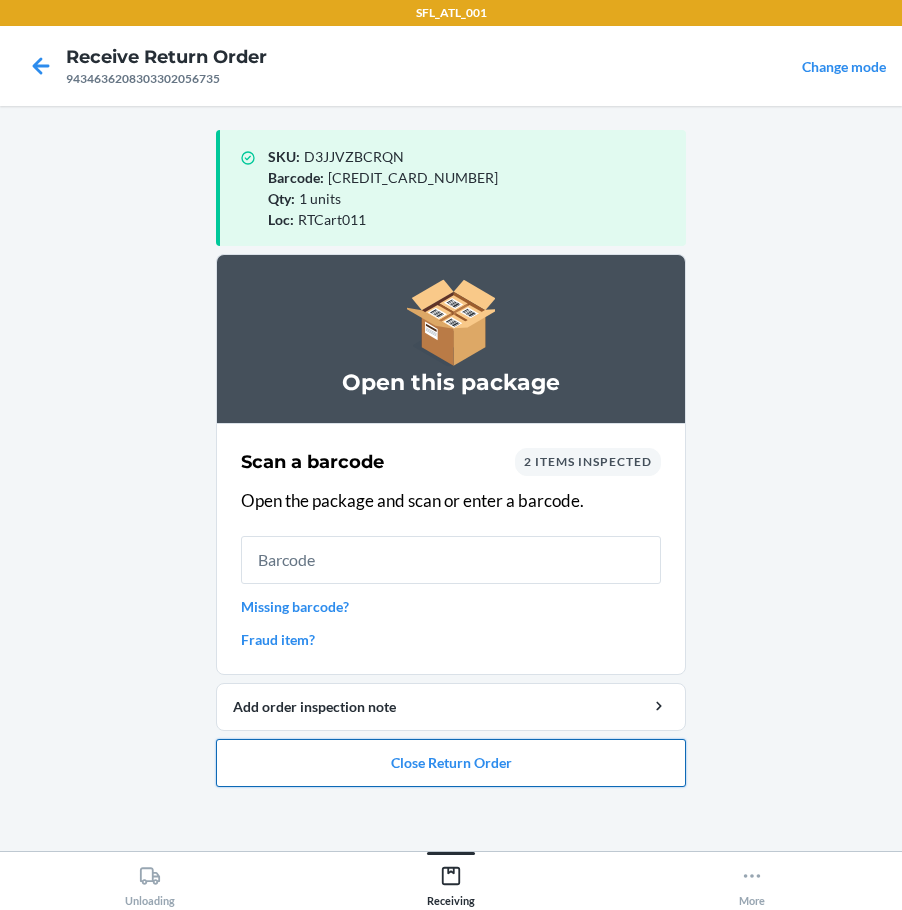click on "Close Return Order" at bounding box center [451, 763] 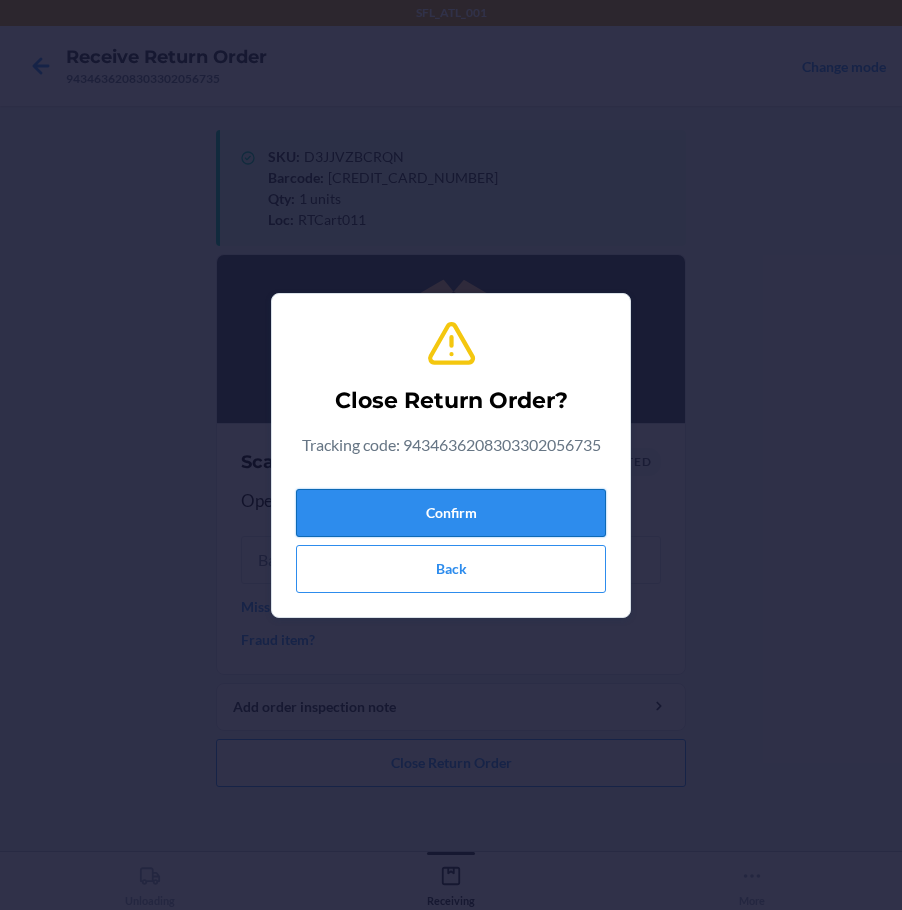 click on "Confirm" at bounding box center (451, 513) 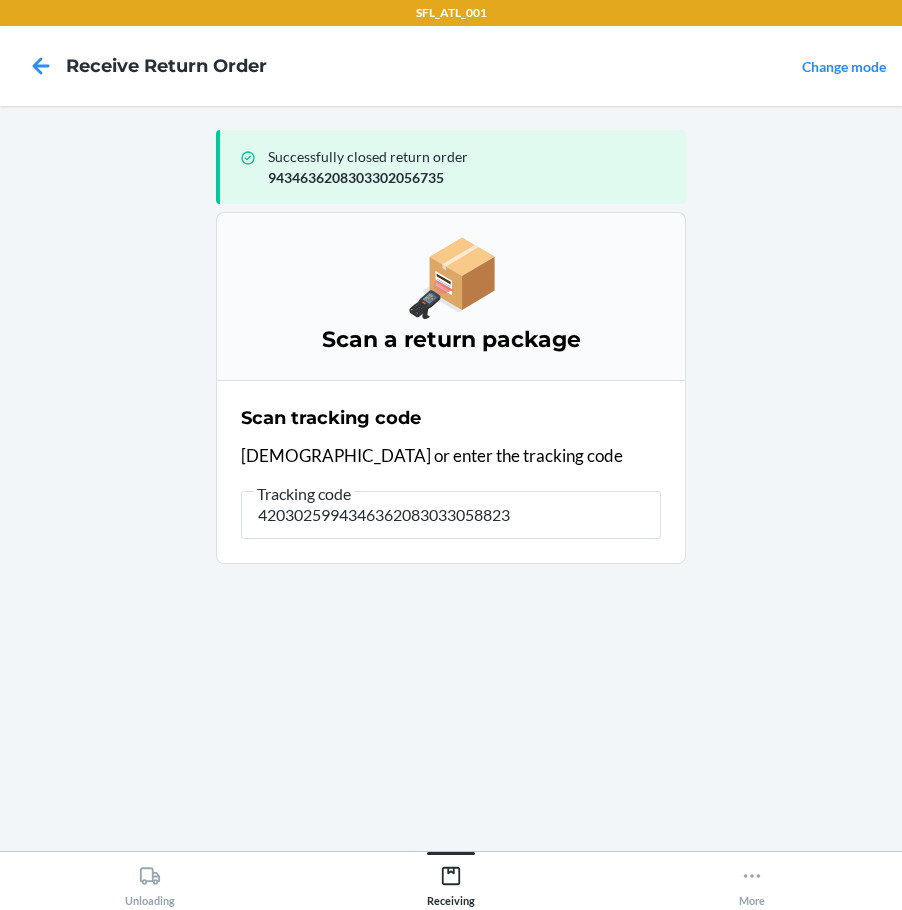 type on "42030259943463620830330588239" 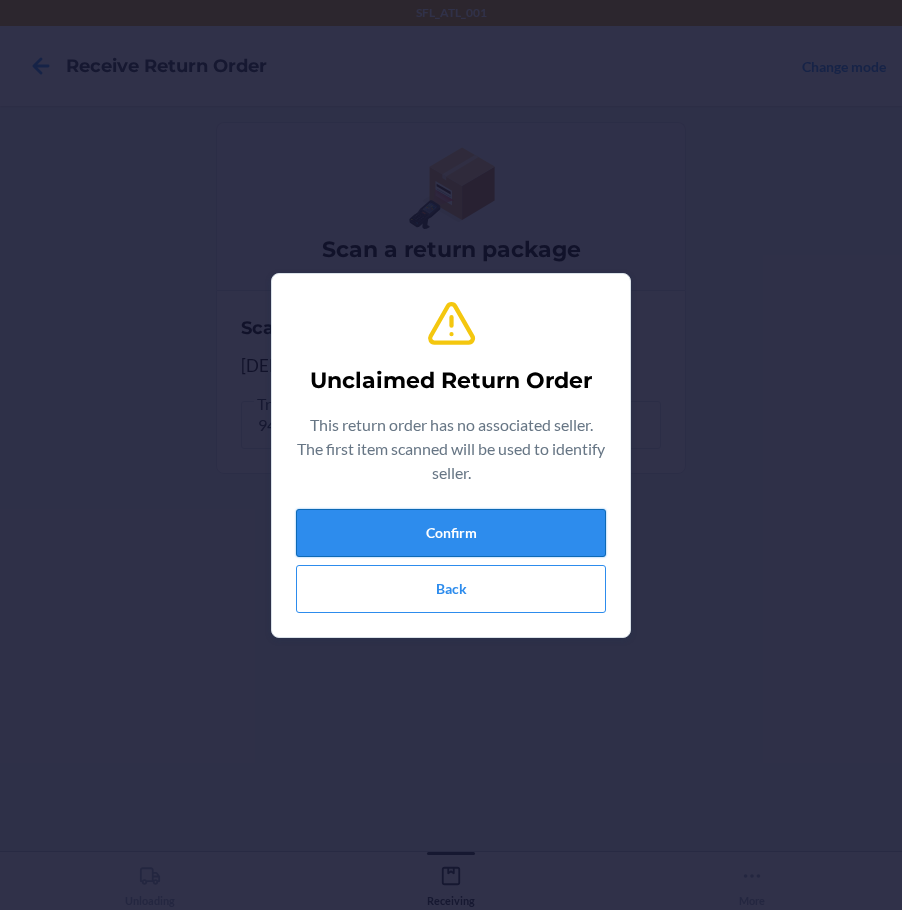 click on "Confirm" at bounding box center (451, 533) 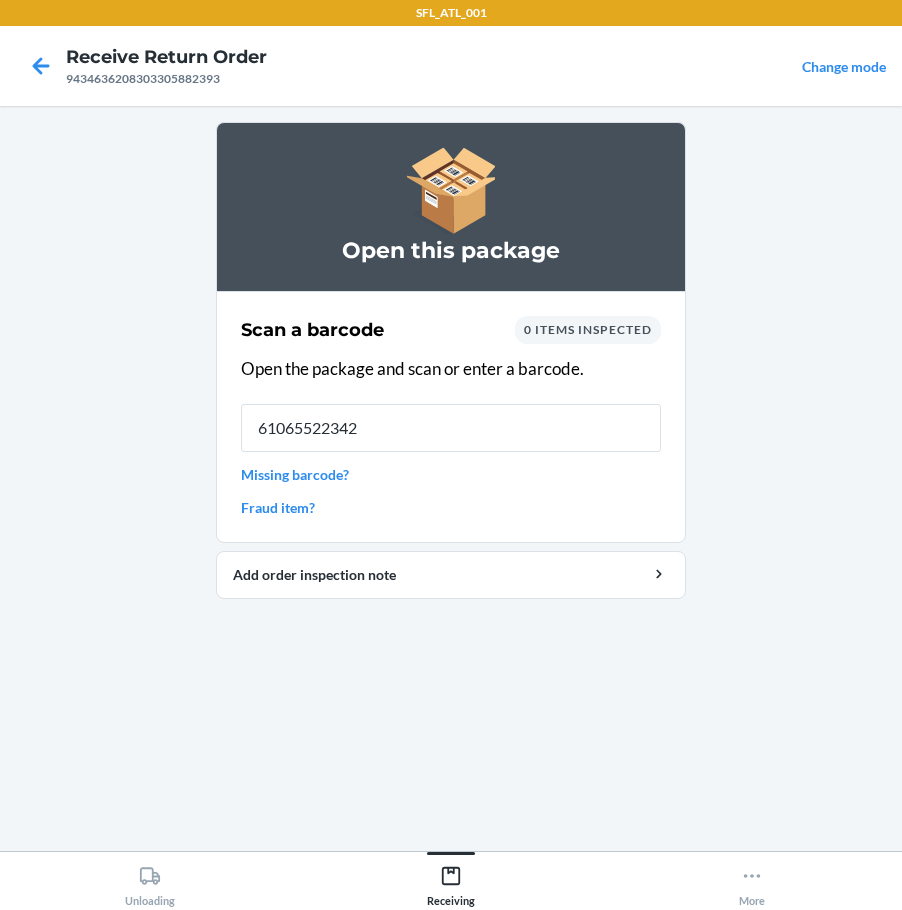 type on "610655223428" 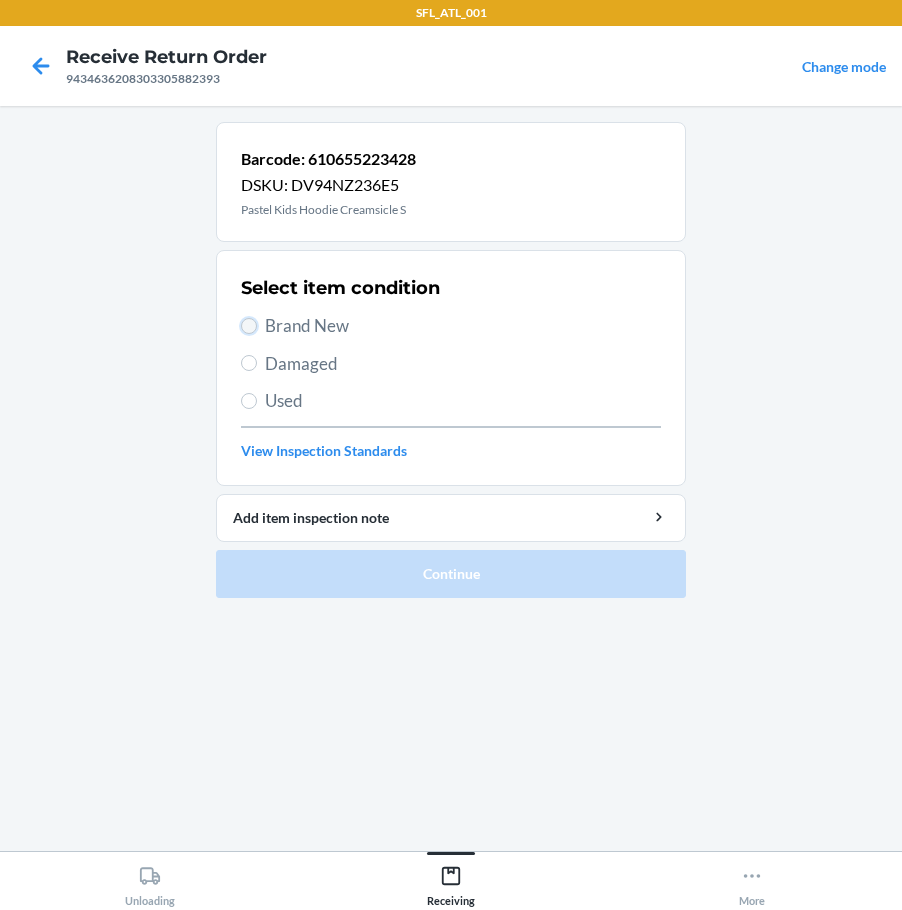 drag, startPoint x: 248, startPoint y: 330, endPoint x: 256, endPoint y: 318, distance: 14.422205 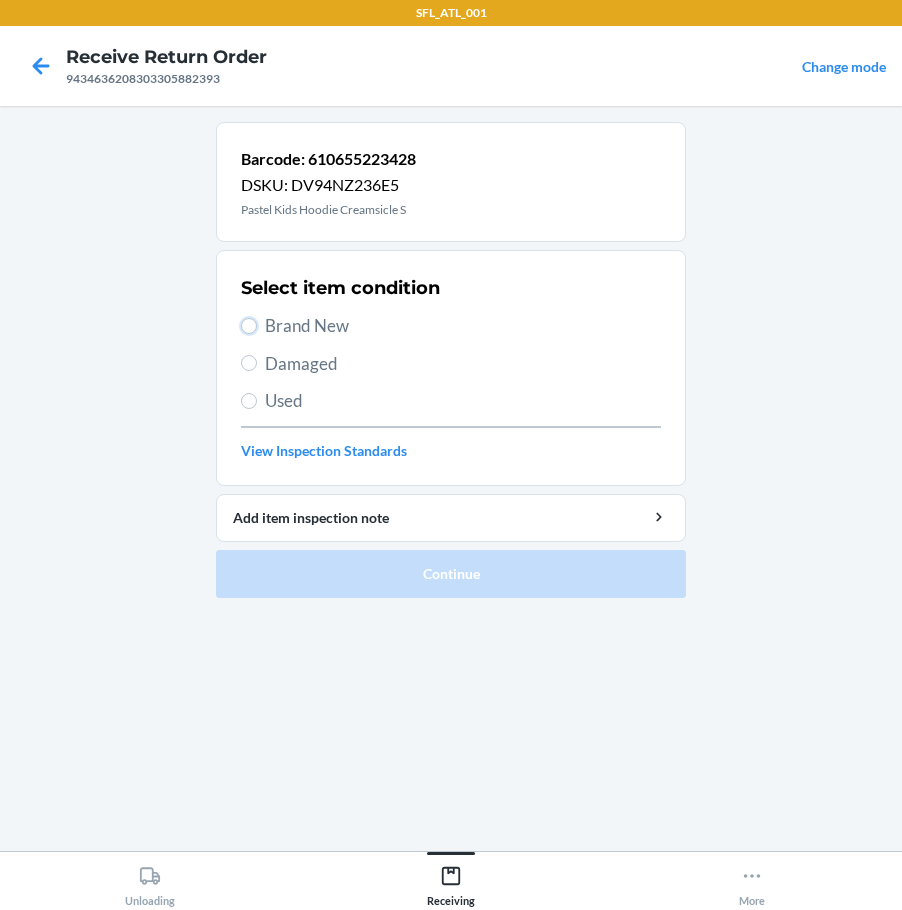 click on "Brand New" at bounding box center [249, 326] 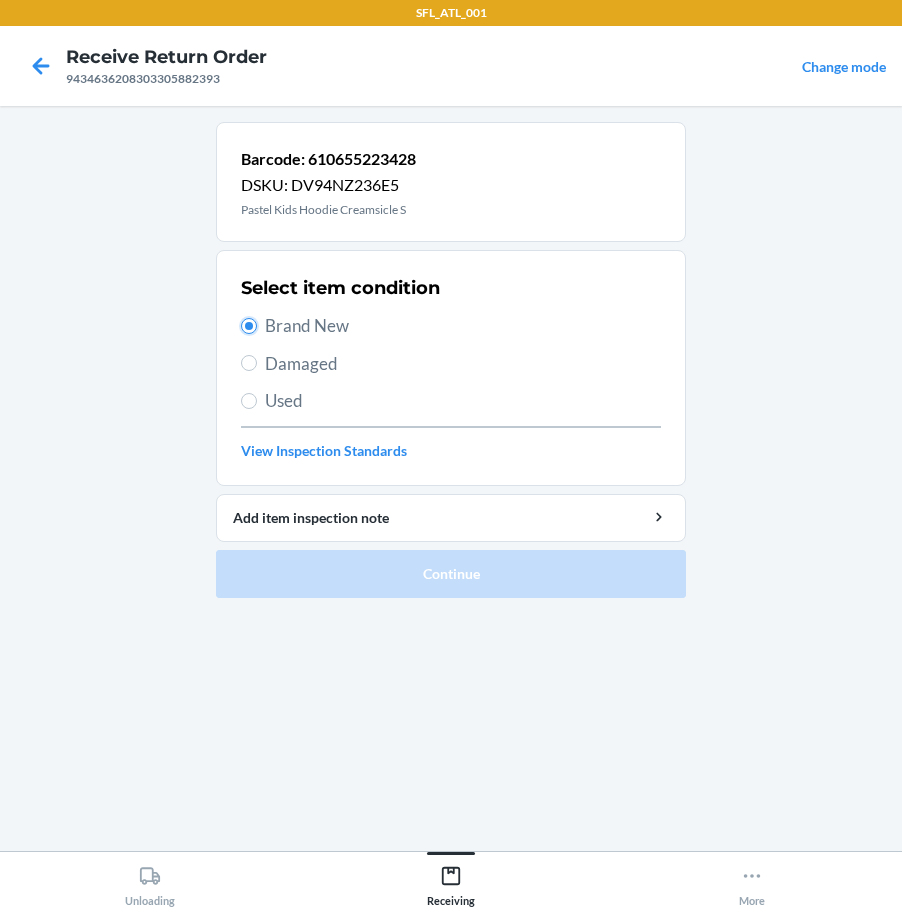 radio on "true" 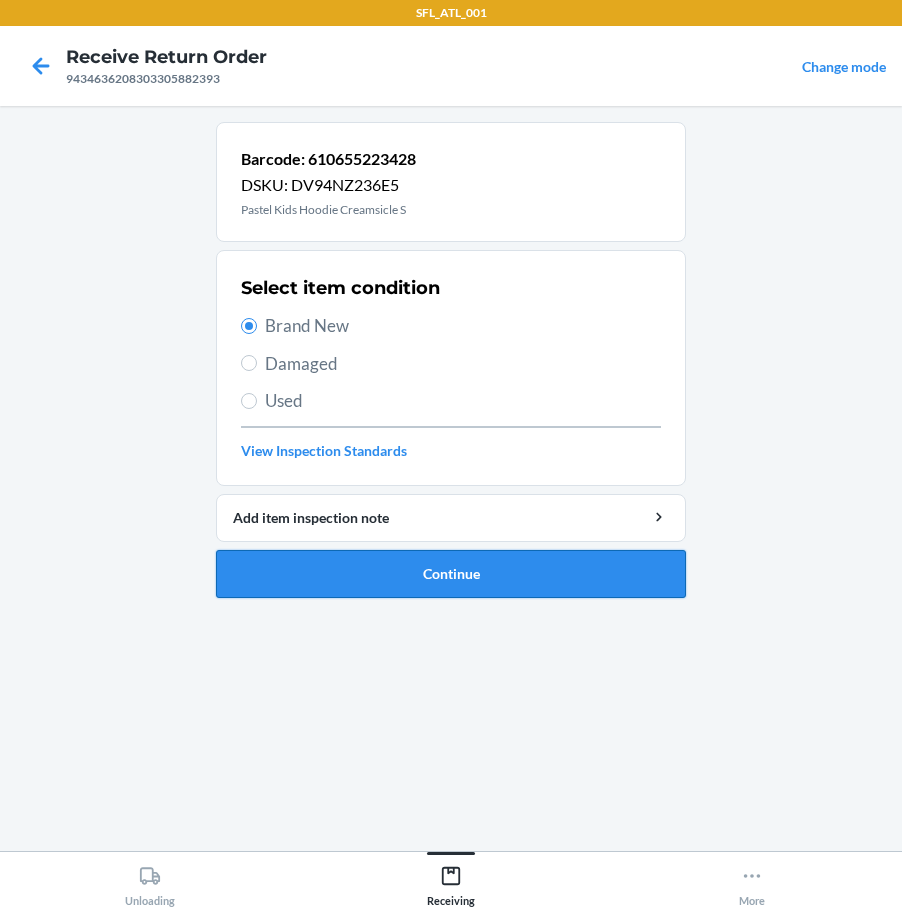 click on "Continue" at bounding box center (451, 574) 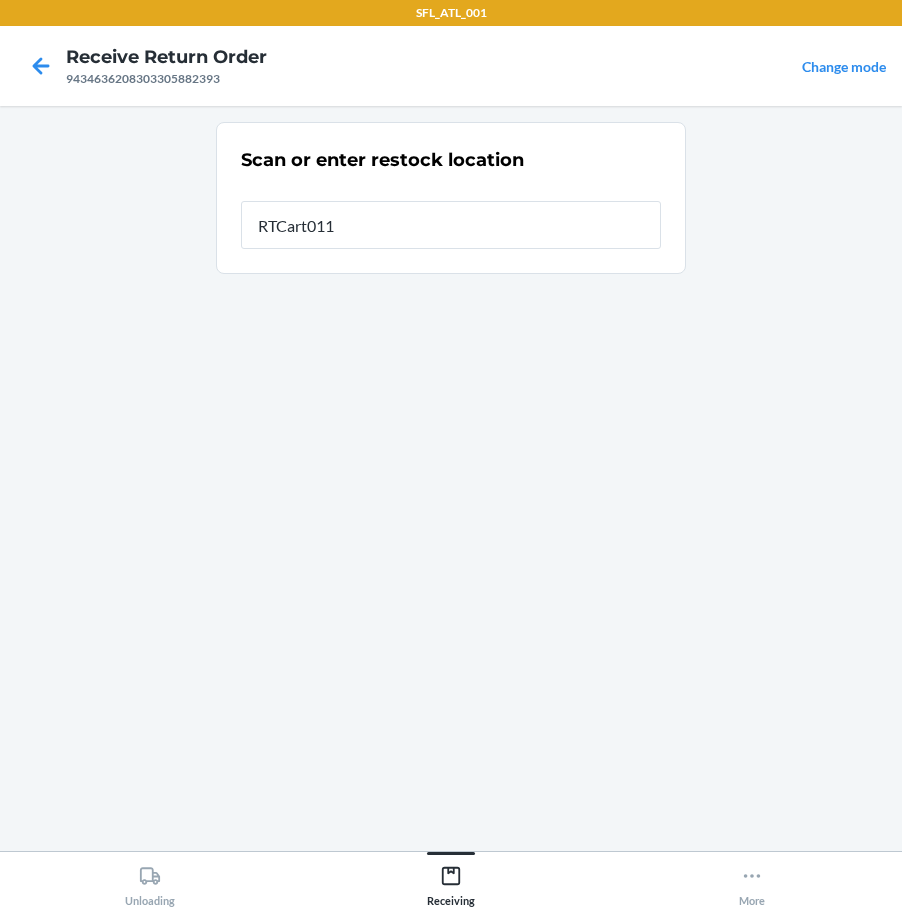 type on "RTCart011" 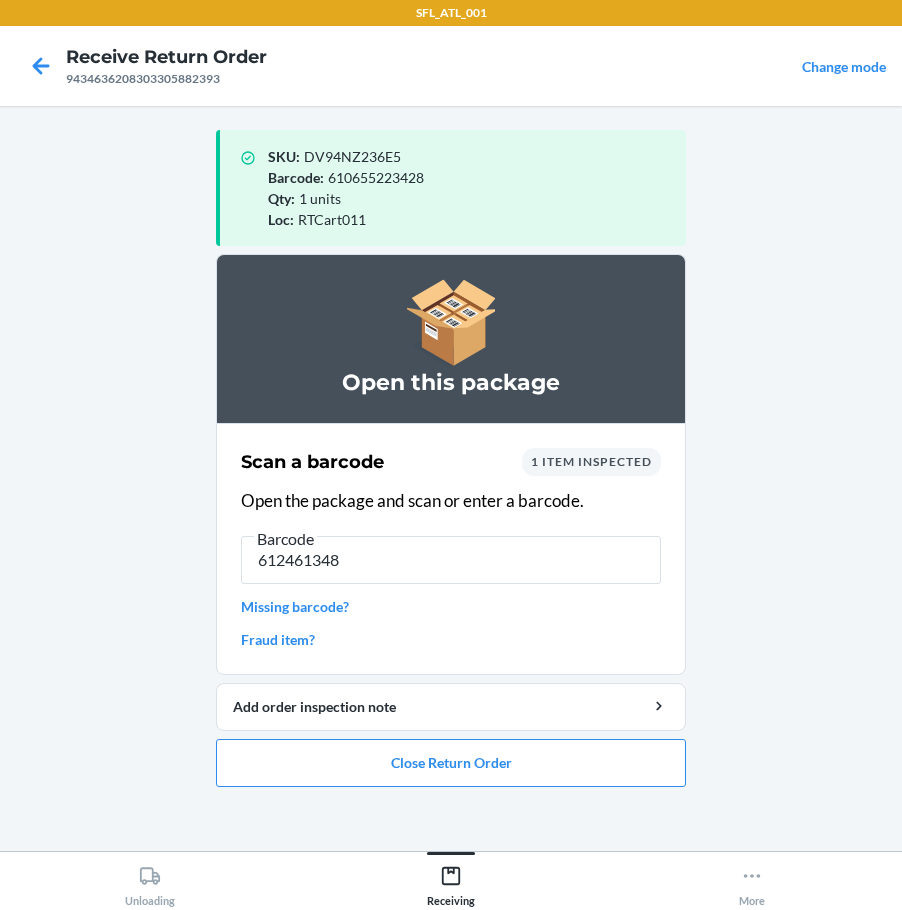 type on "6124613489" 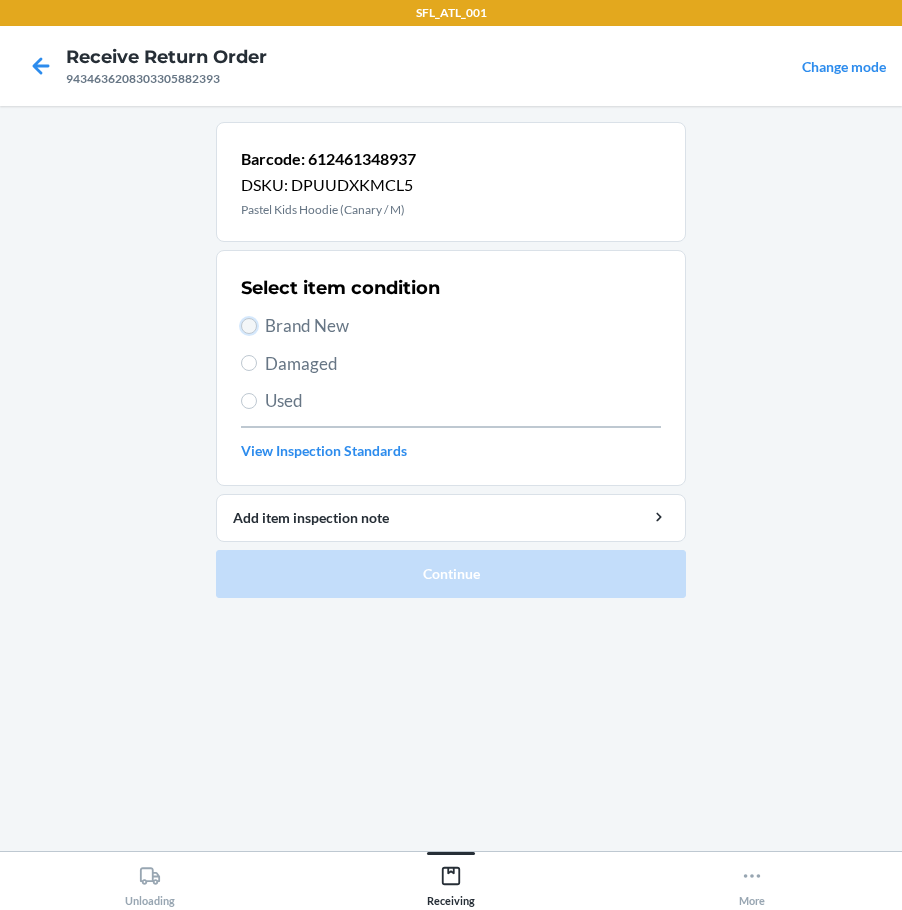 click on "Brand New" at bounding box center [249, 326] 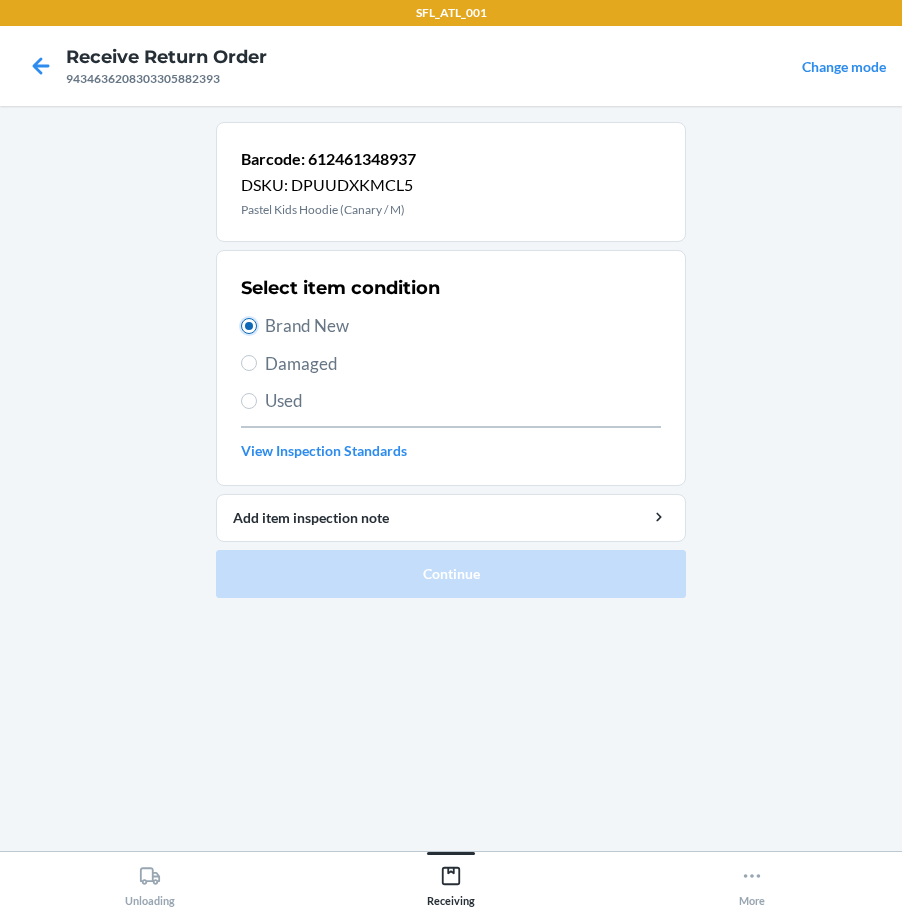 radio on "true" 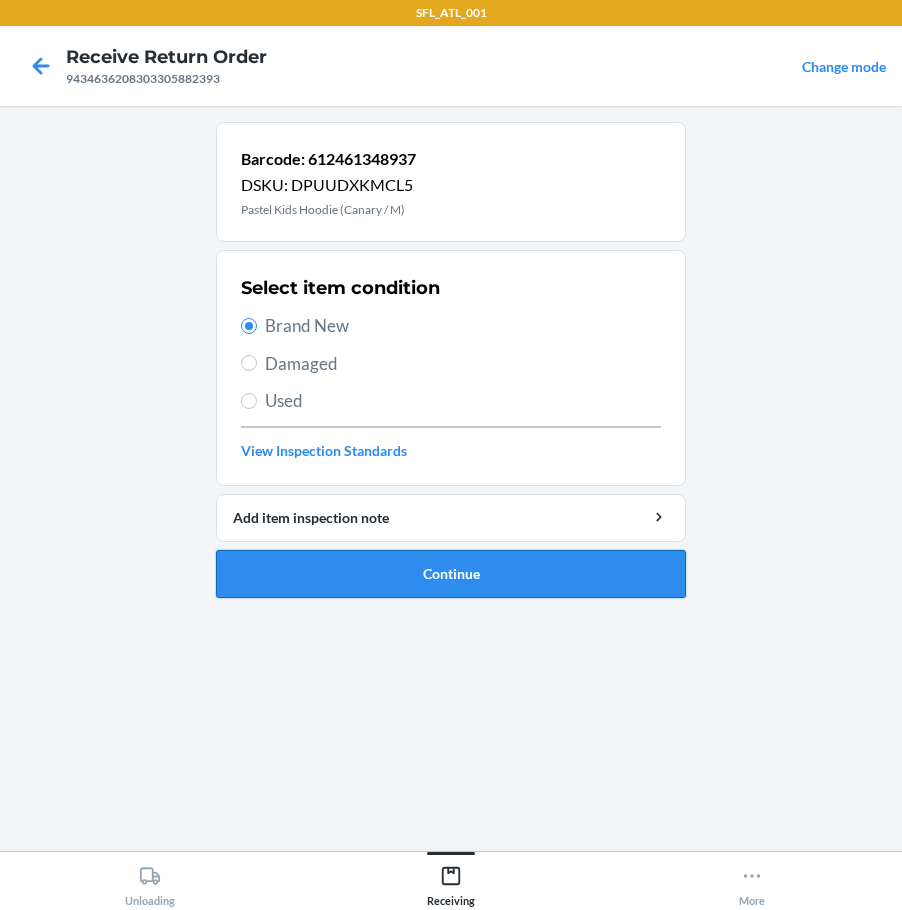 click on "Continue" at bounding box center (451, 574) 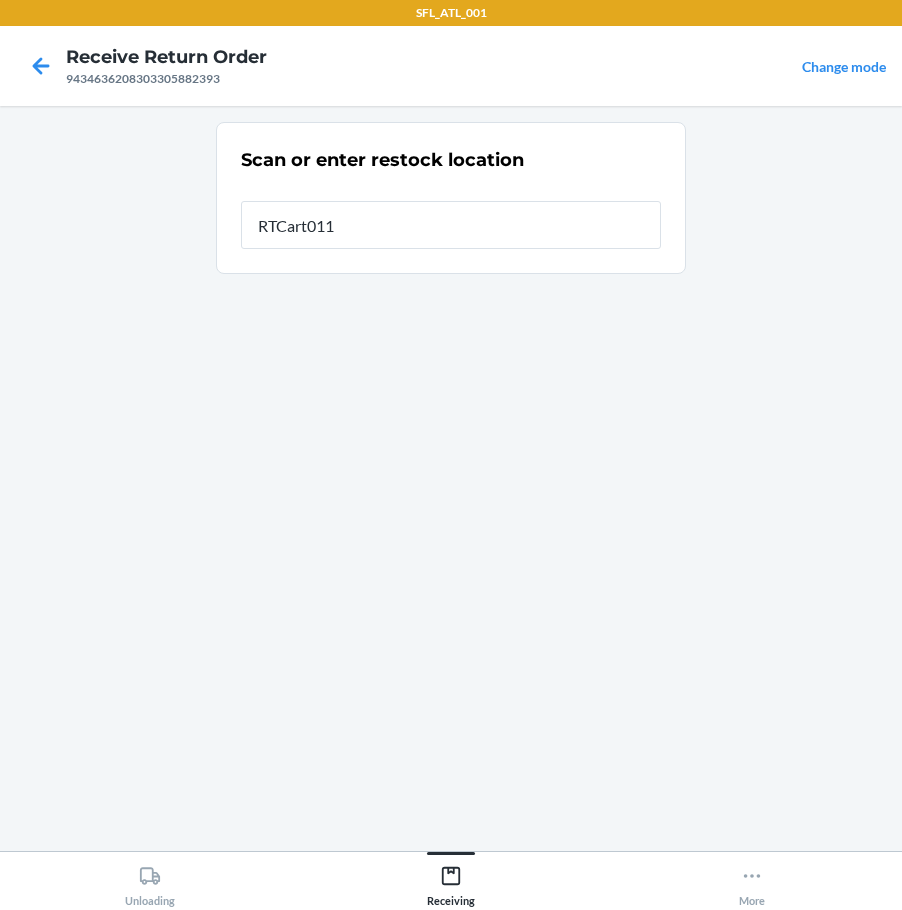 type on "RTCart011" 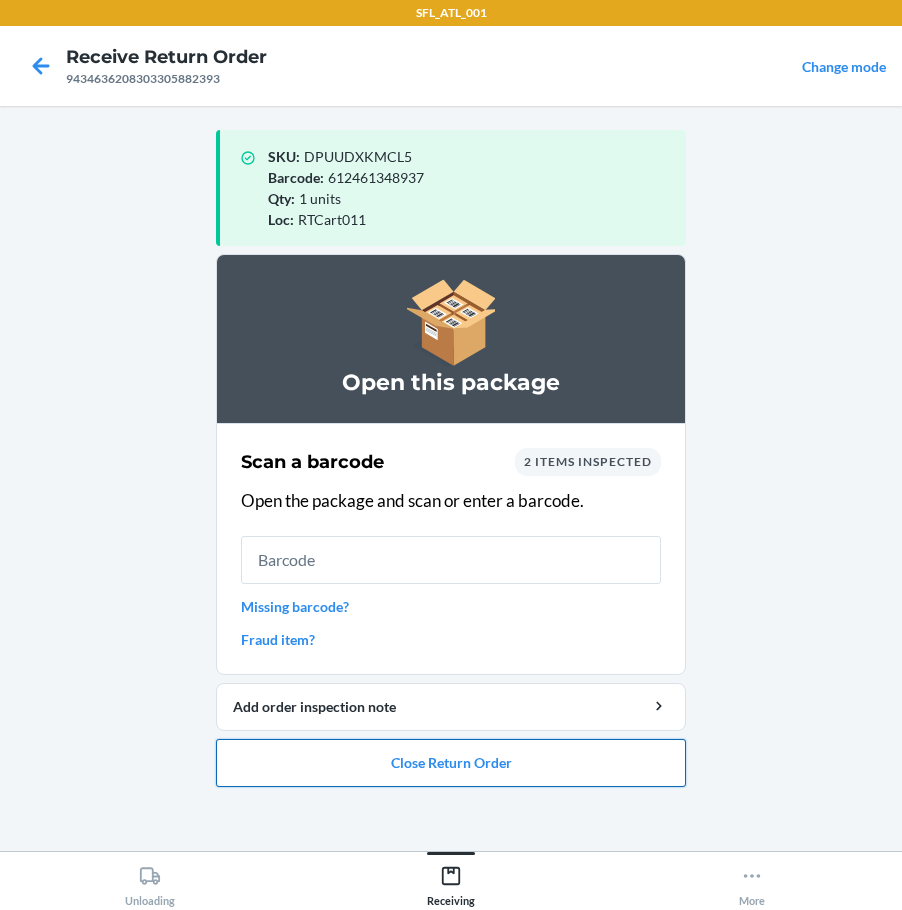 click on "Close Return Order" at bounding box center [451, 763] 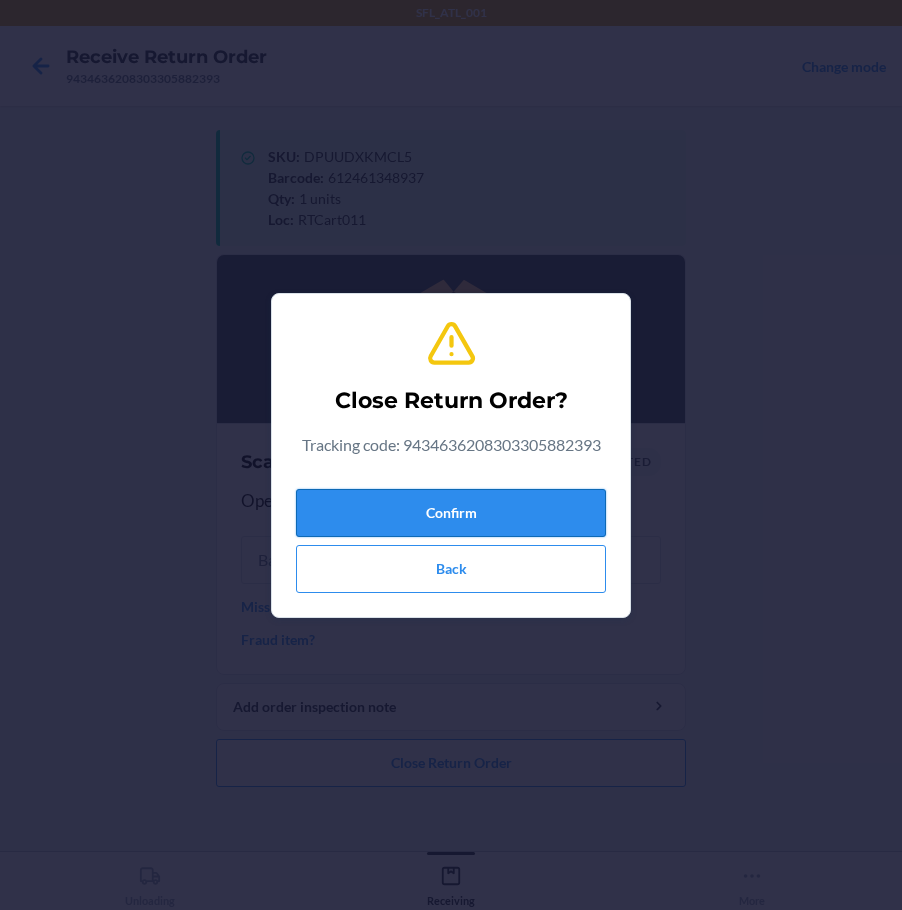 click on "Confirm" at bounding box center (451, 513) 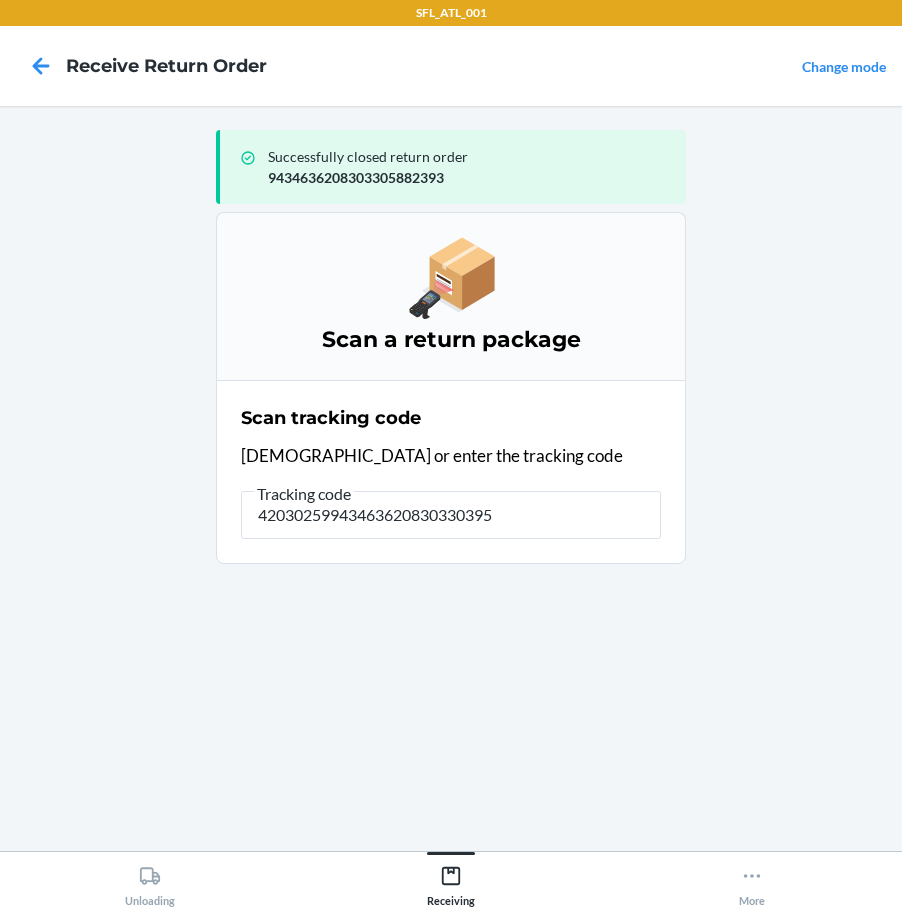 type on "420302599434636208303303955" 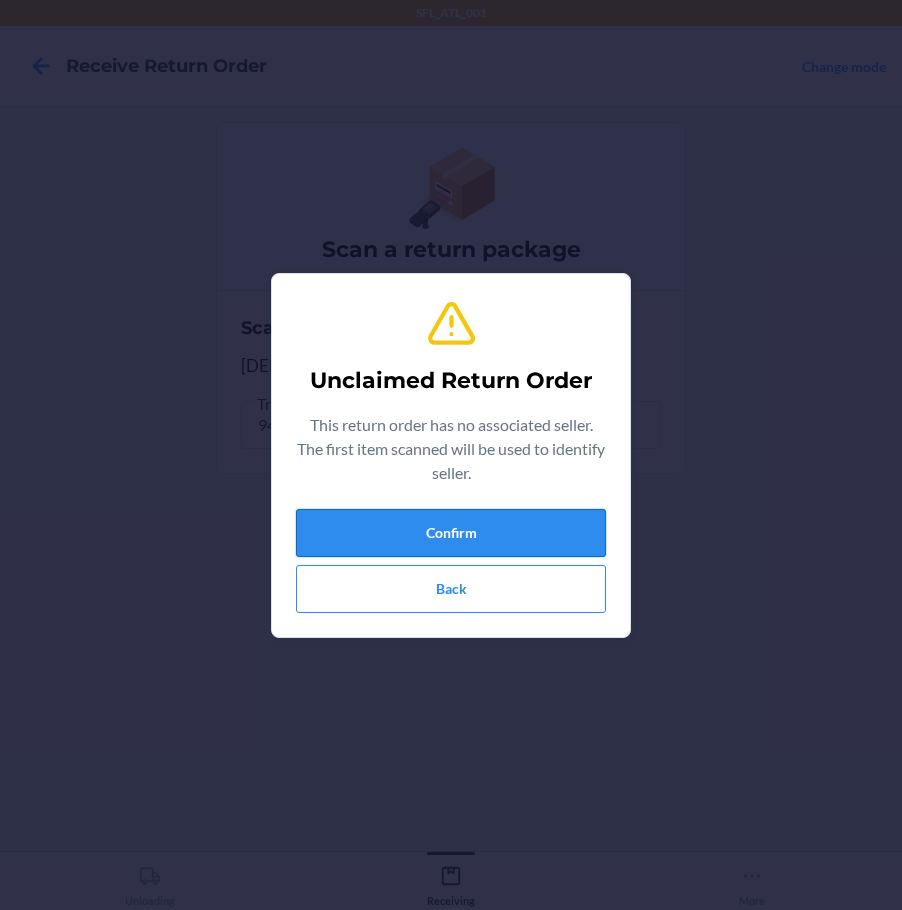 click on "Confirm" at bounding box center (451, 533) 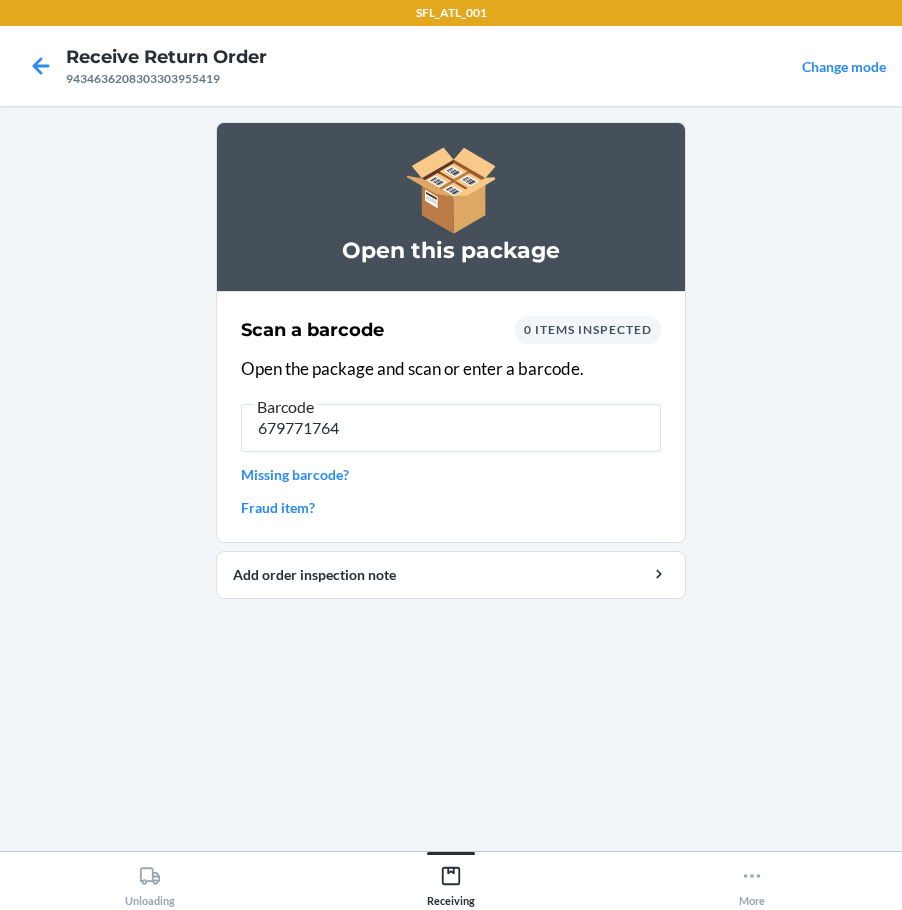 type on "6797717643" 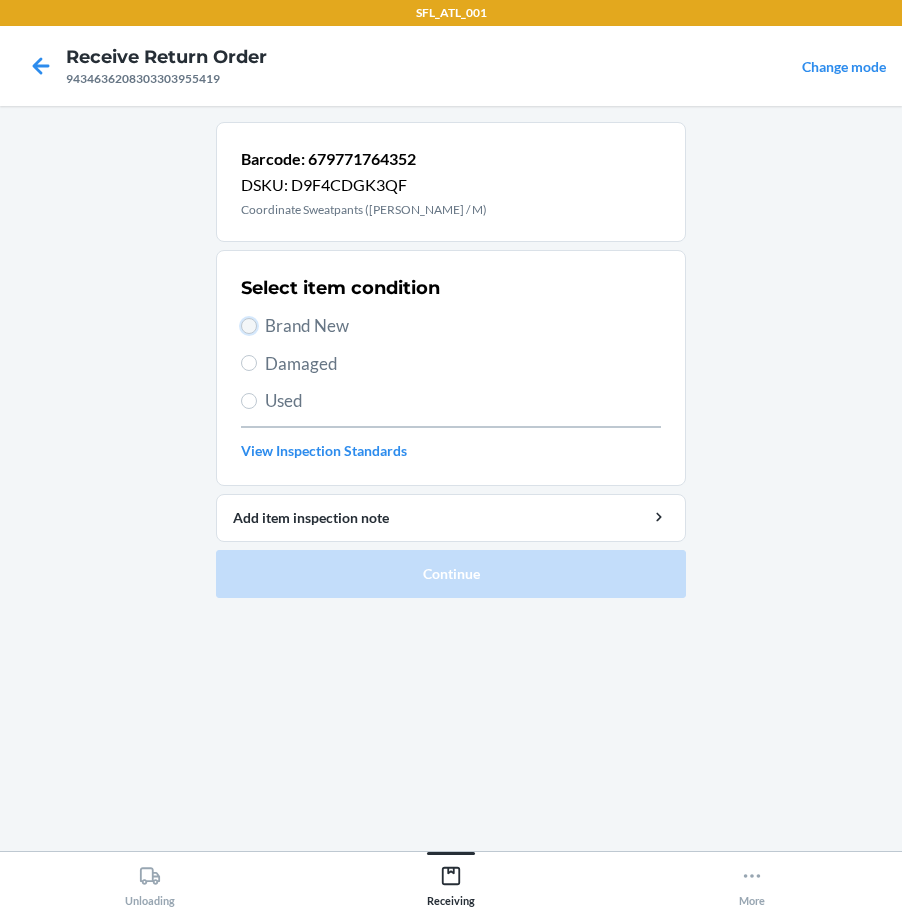 click on "Brand New" at bounding box center [249, 326] 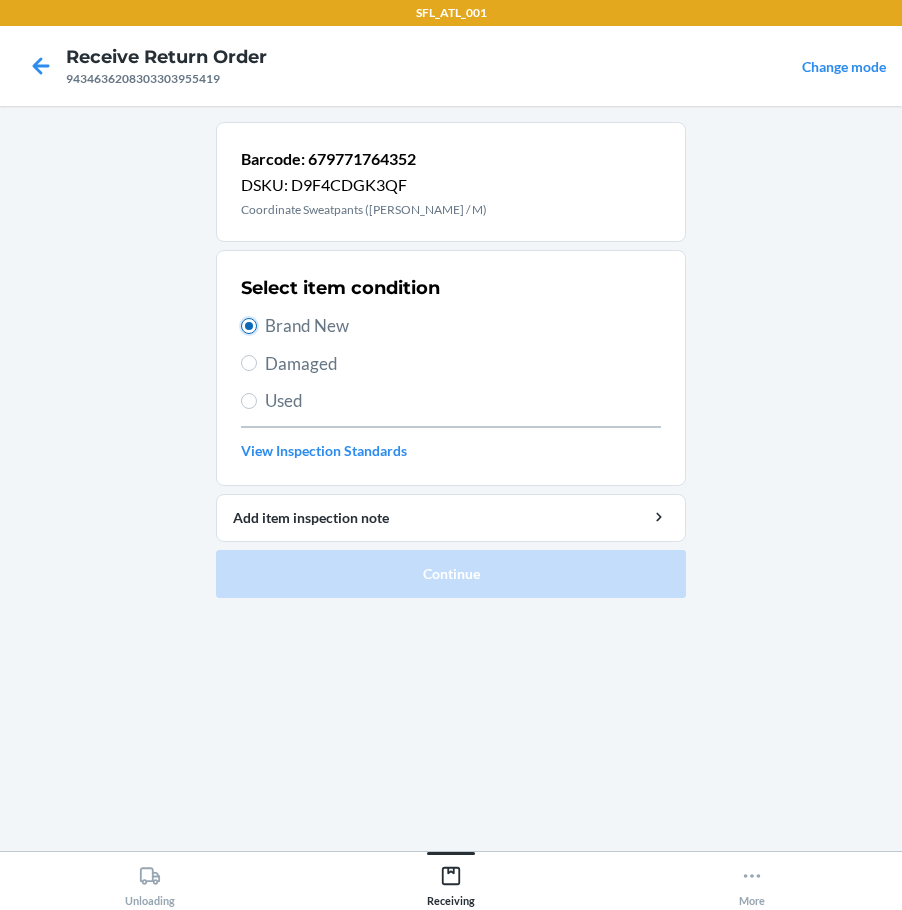 radio on "true" 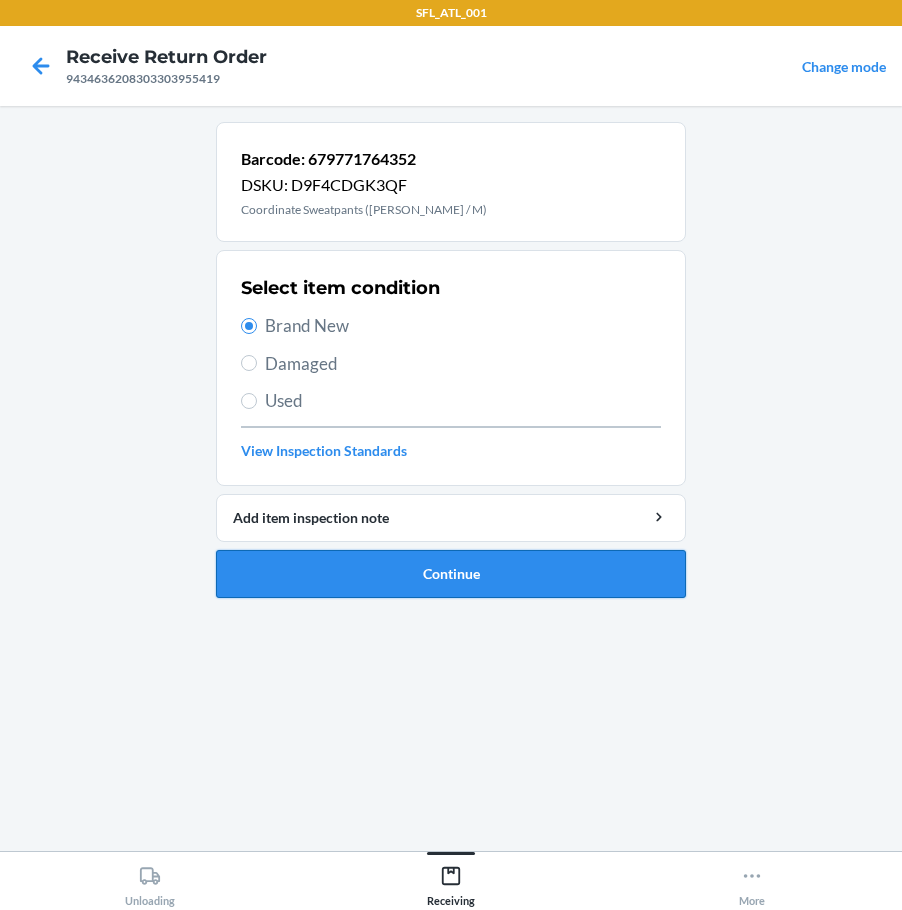 click on "Continue" at bounding box center [451, 574] 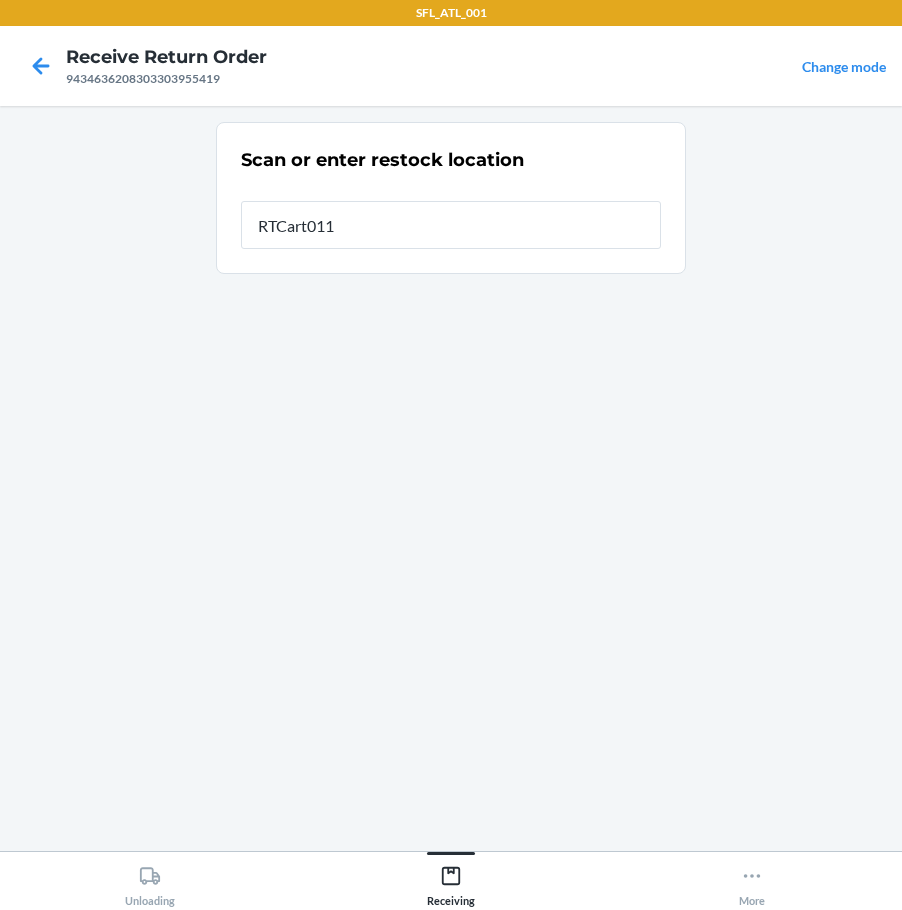 type on "RTCart011" 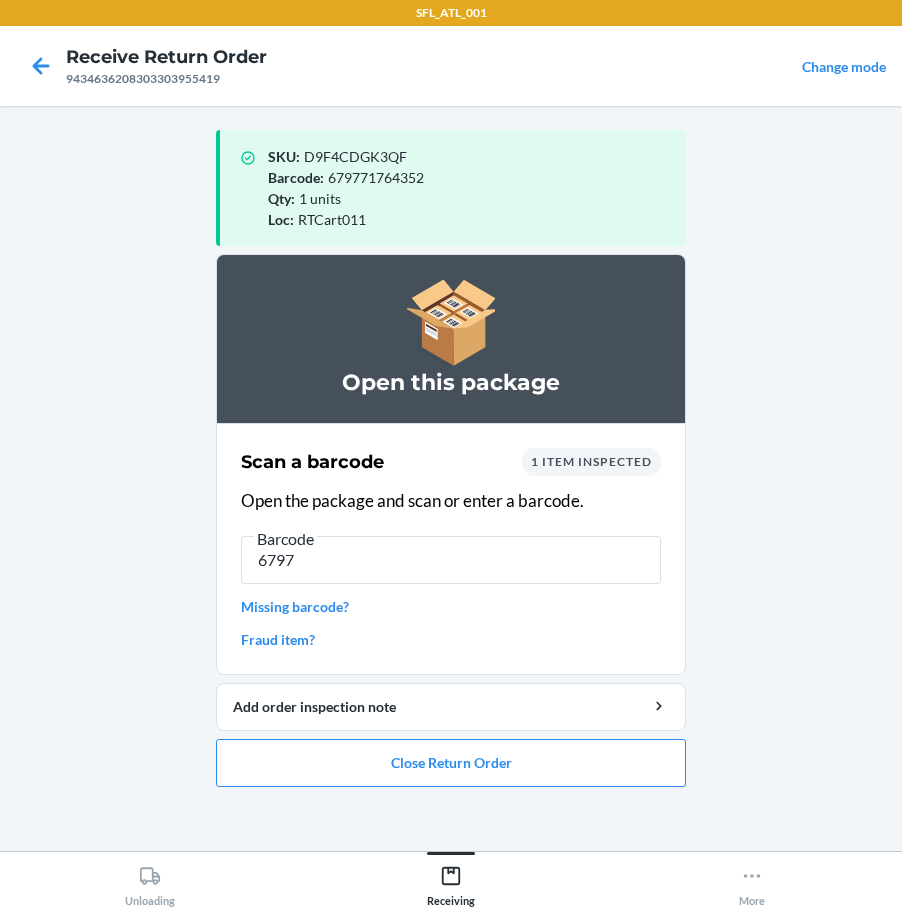 type on "67977" 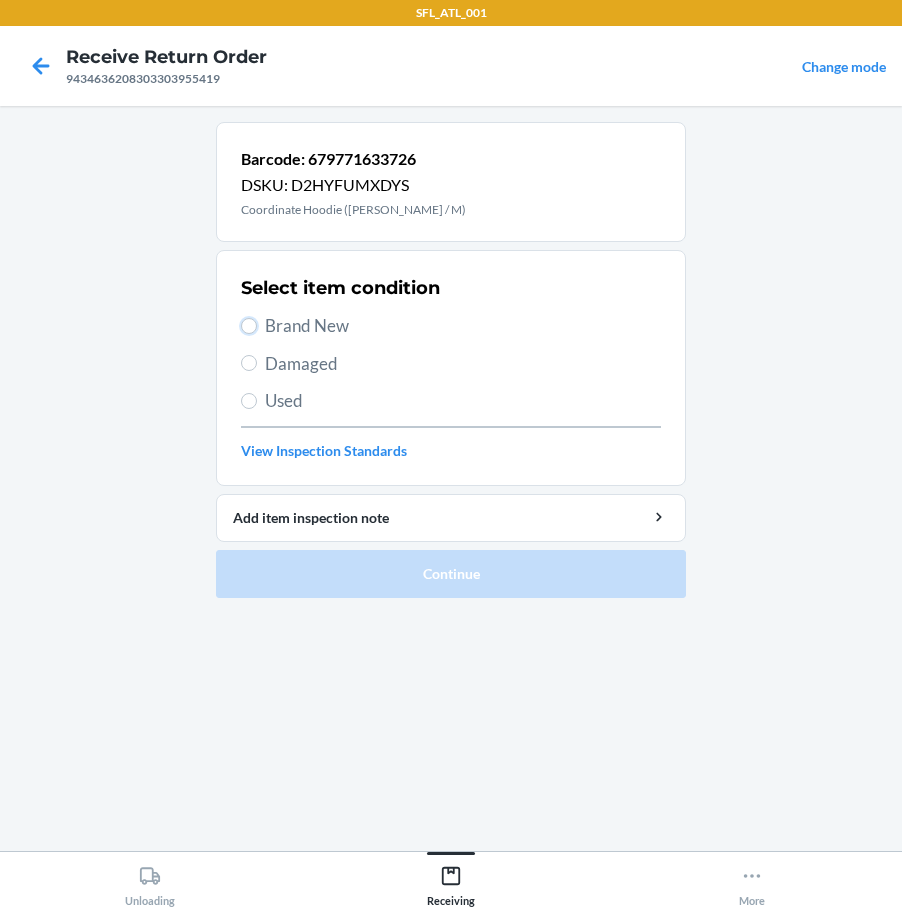 drag, startPoint x: 251, startPoint y: 323, endPoint x: 348, endPoint y: 445, distance: 155.86212 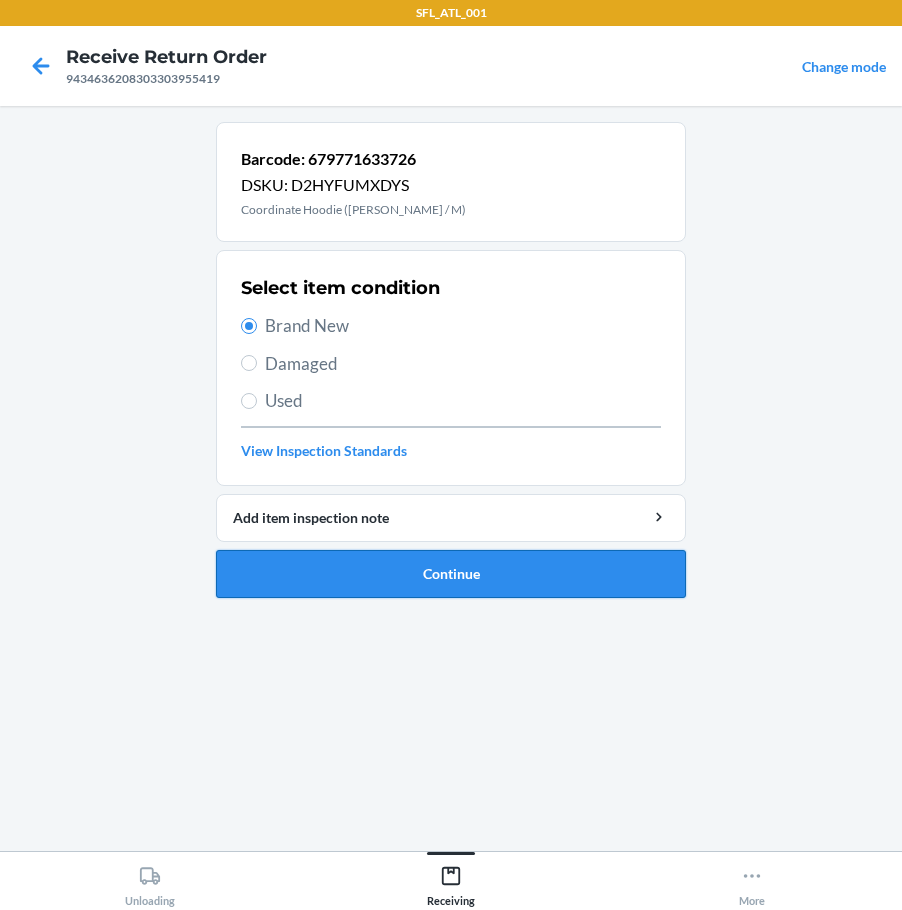 click on "Continue" at bounding box center [451, 574] 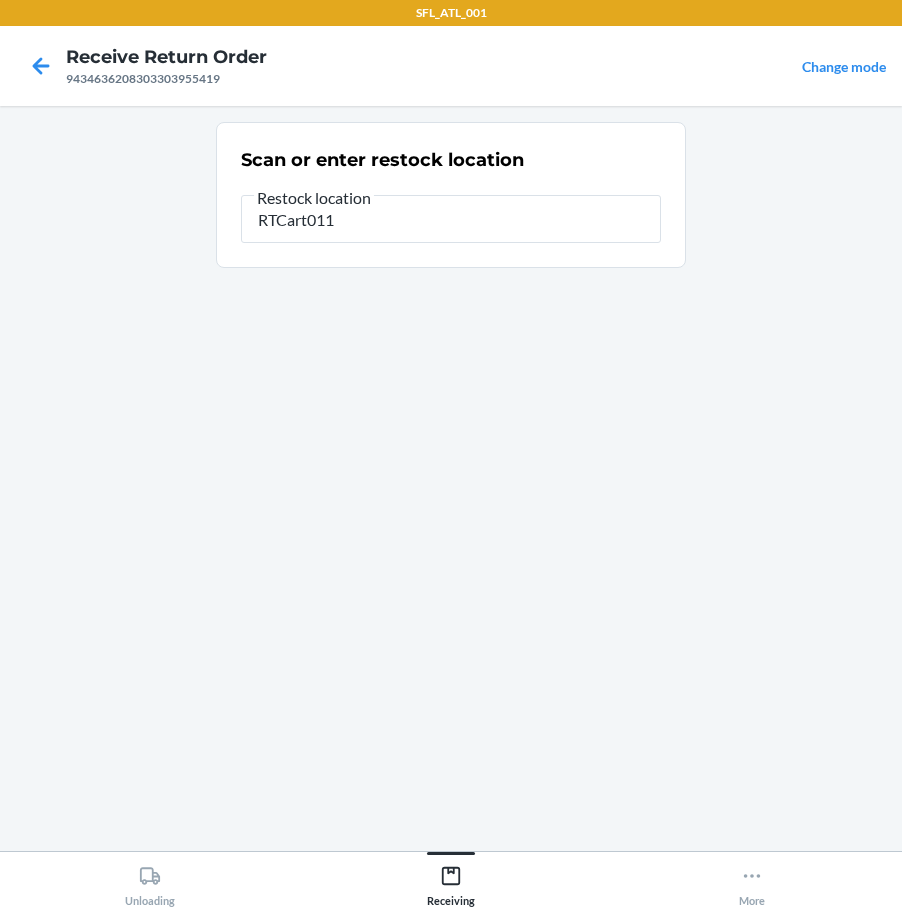 type on "RTCart011" 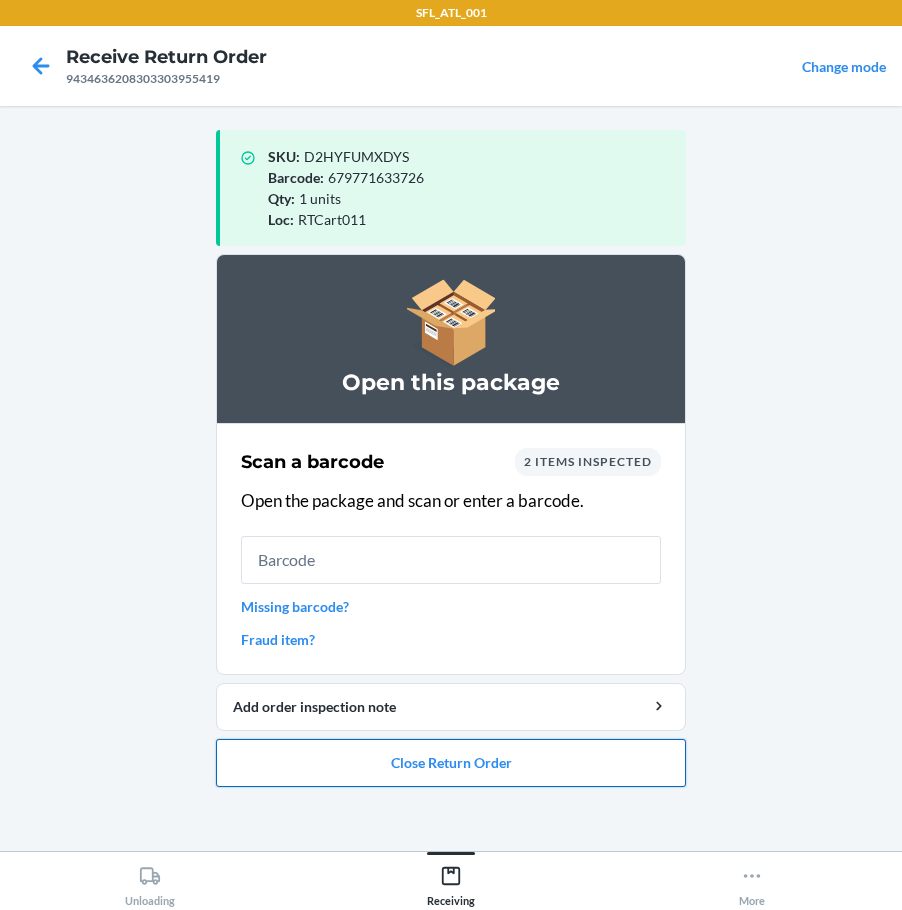 click on "Close Return Order" at bounding box center [451, 763] 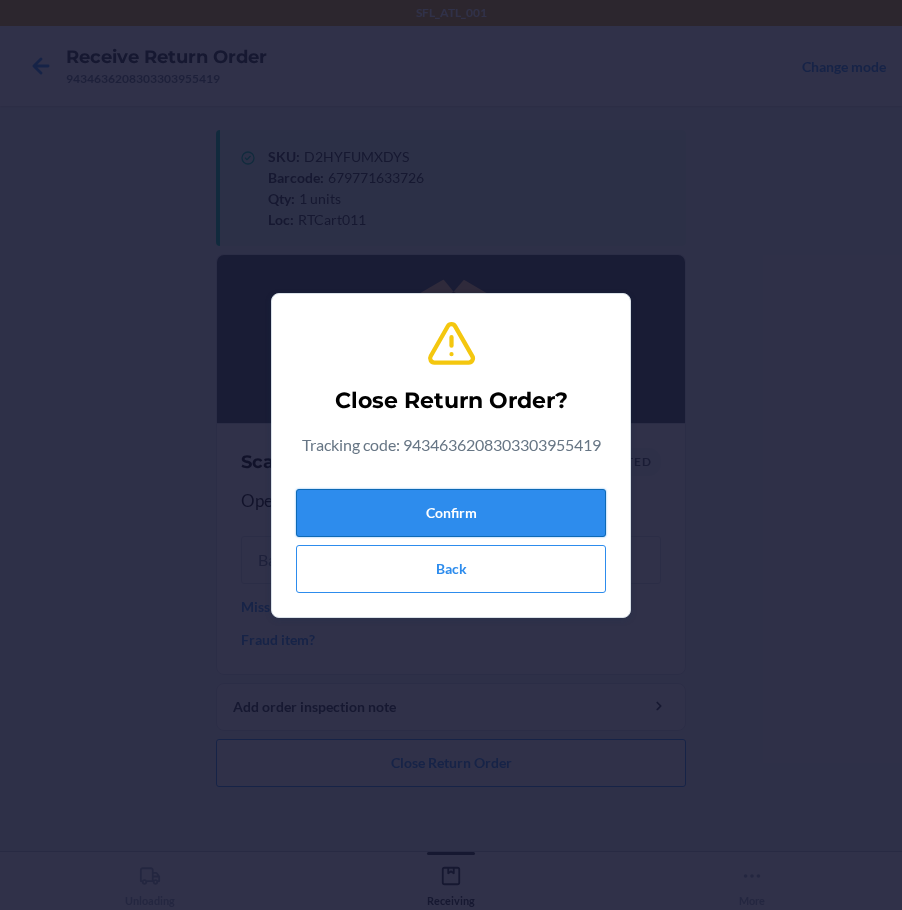 click on "Confirm" at bounding box center (451, 513) 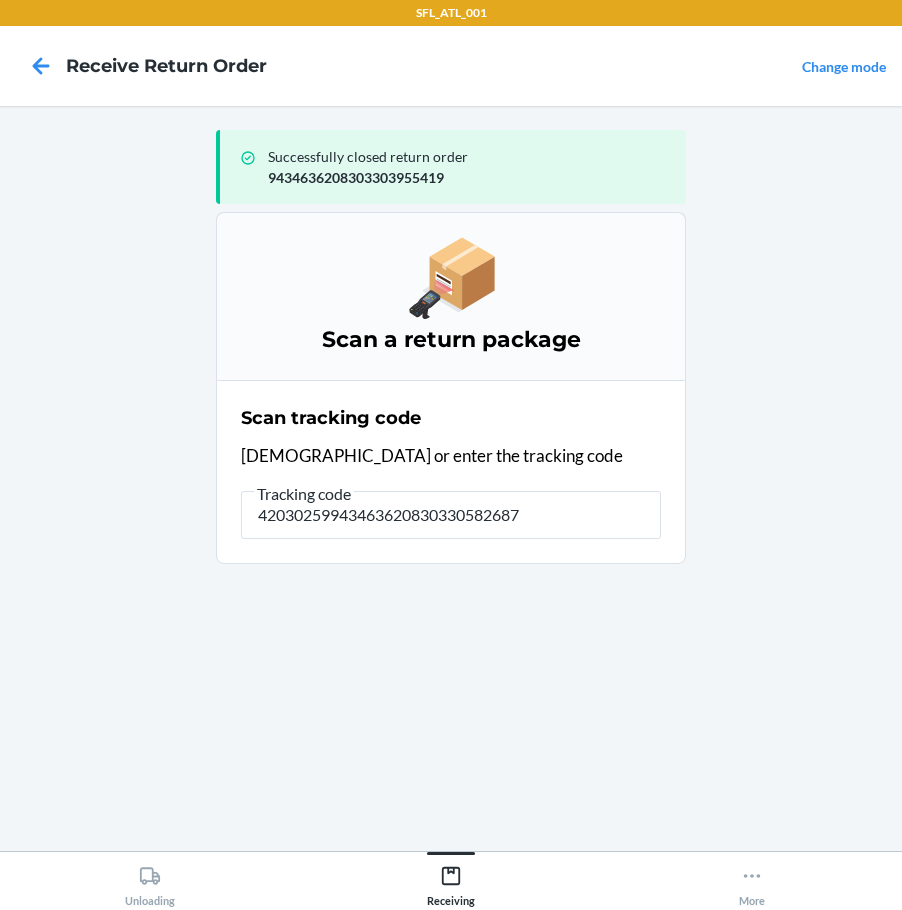 type on "420302599434636208303305826878" 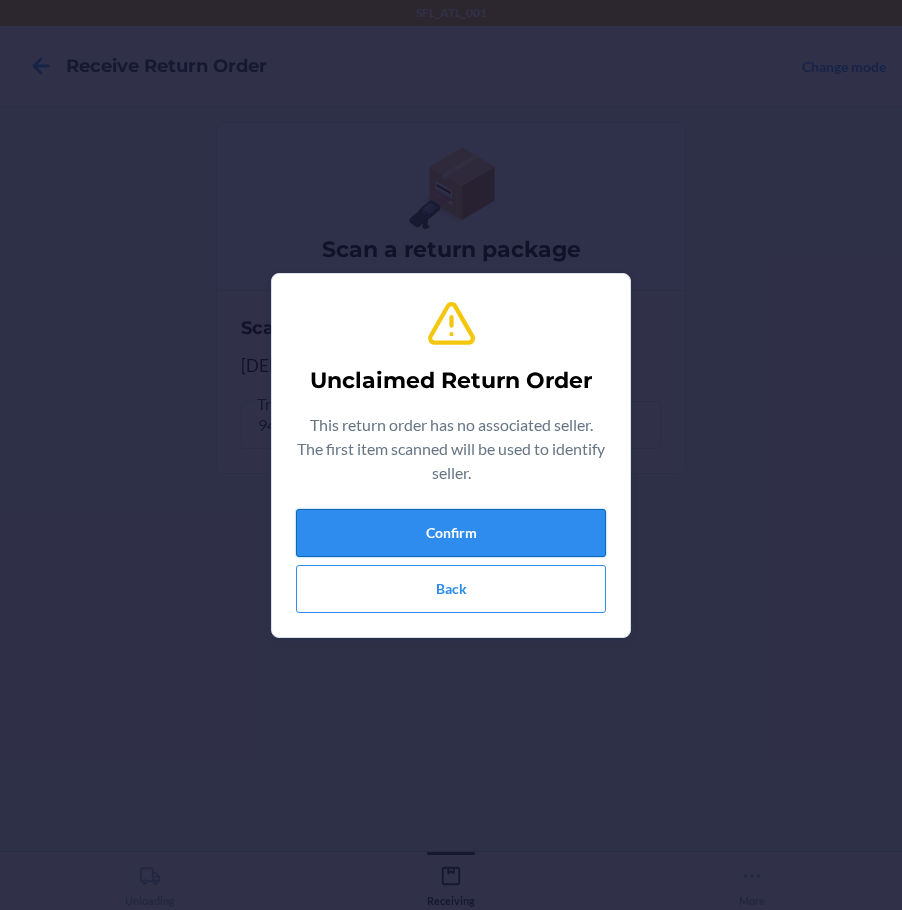 click on "Confirm" at bounding box center [451, 533] 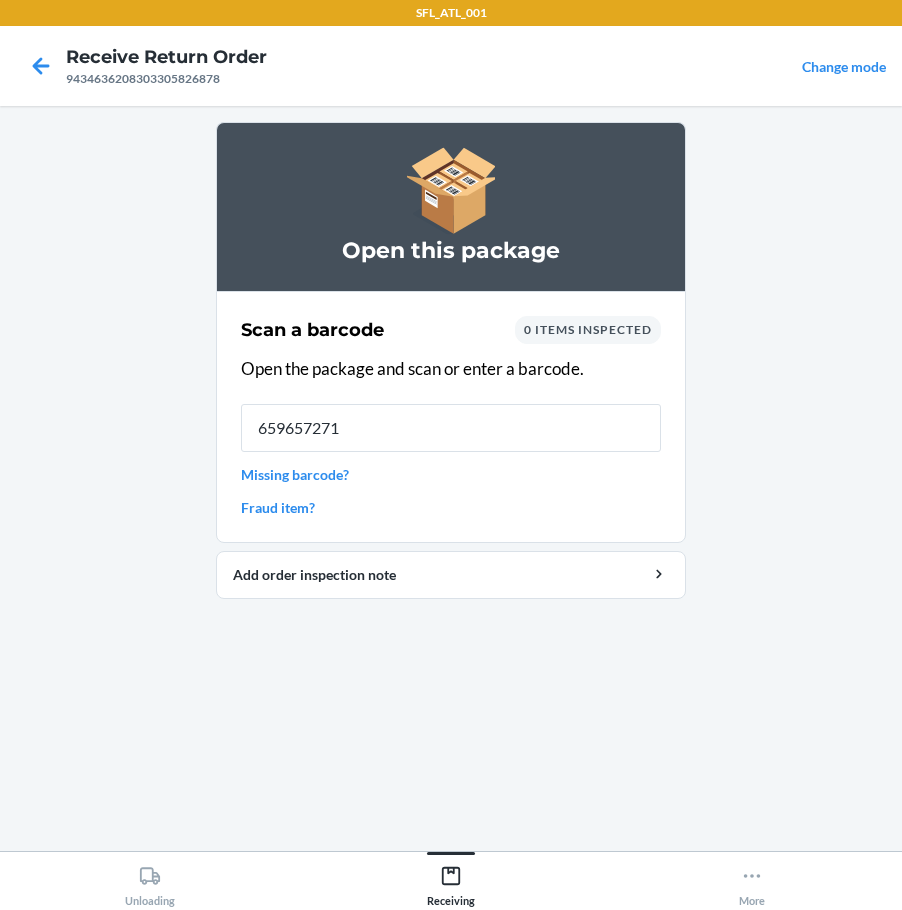 type on "6596572716" 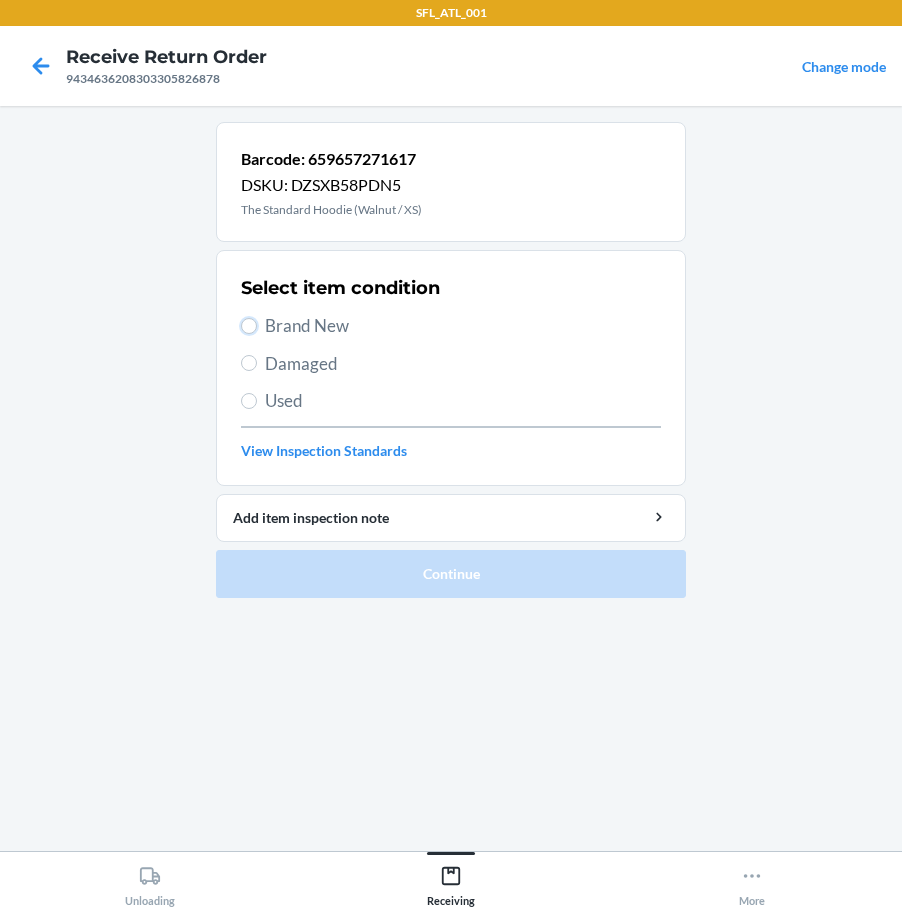 drag, startPoint x: 250, startPoint y: 321, endPoint x: 260, endPoint y: 339, distance: 20.59126 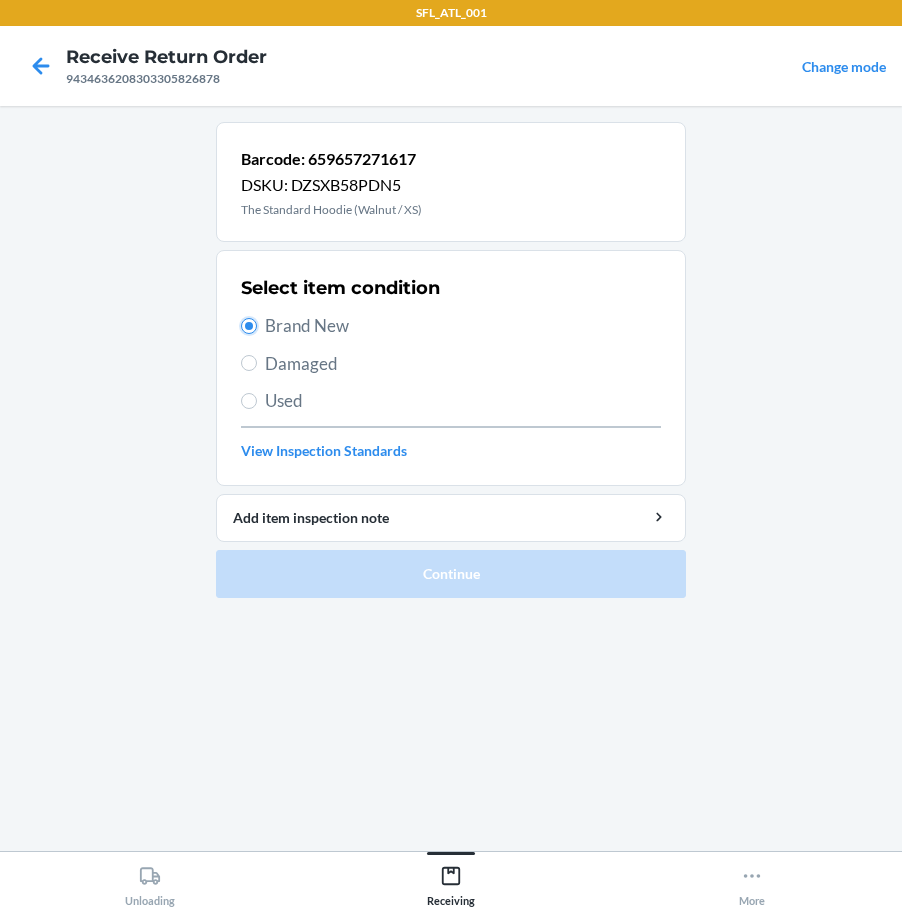 radio on "true" 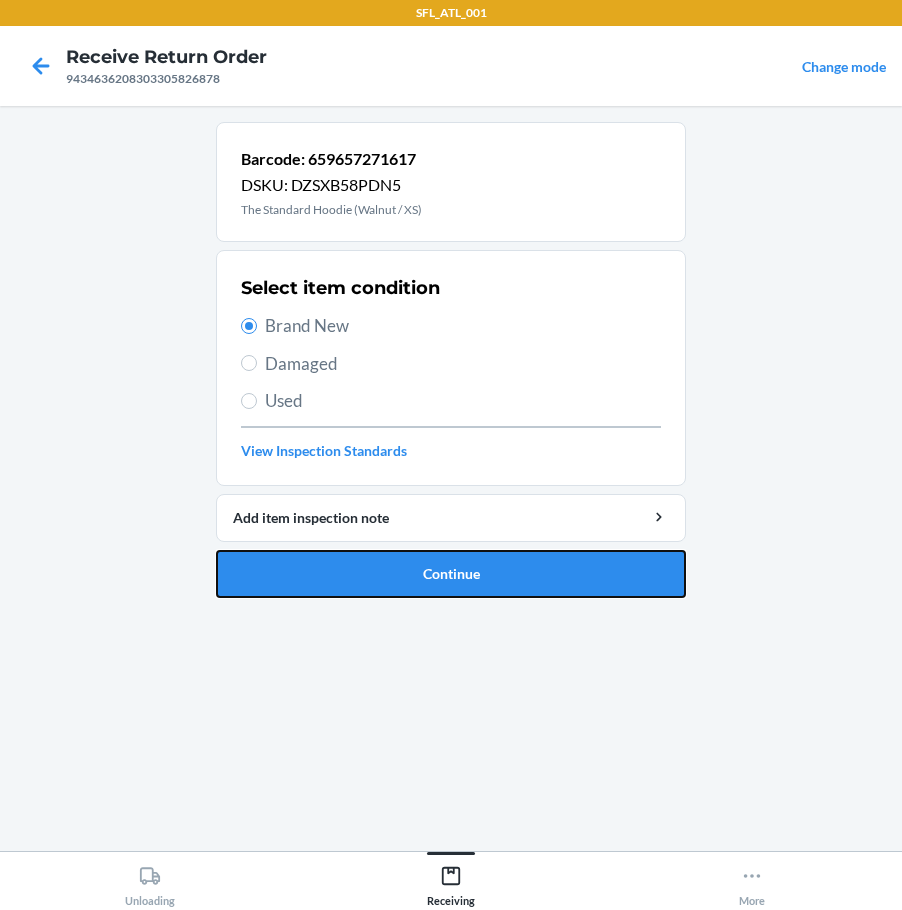 click on "Continue" at bounding box center (451, 574) 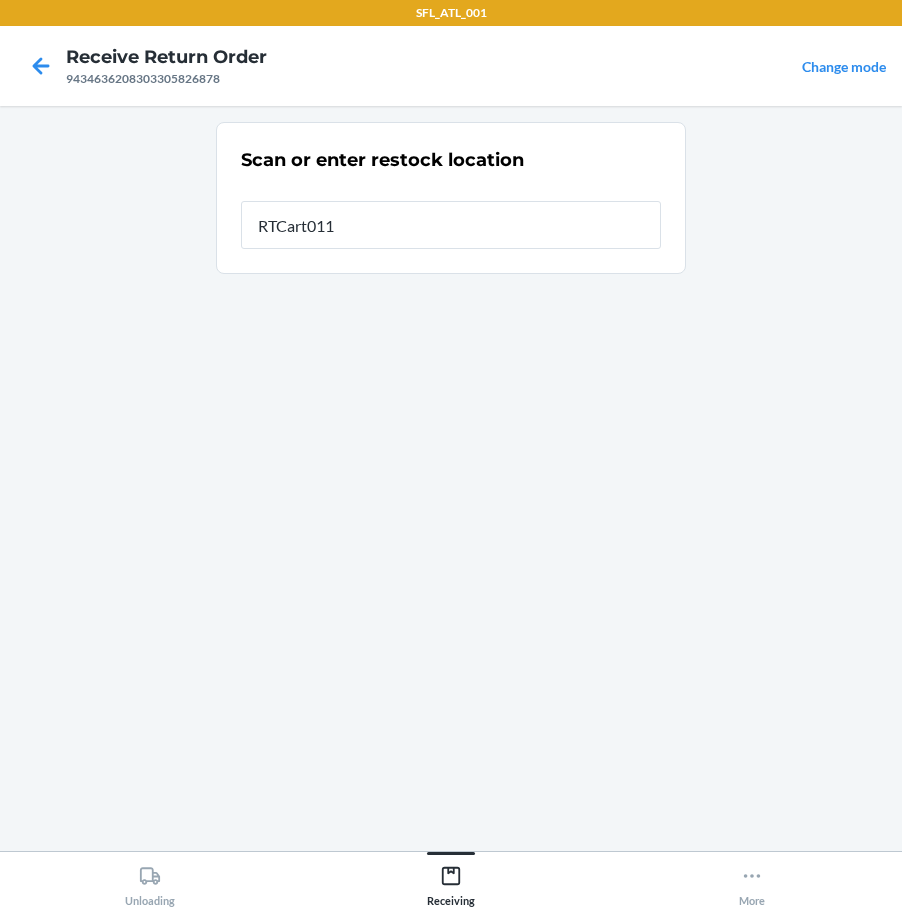 type on "RTCart011" 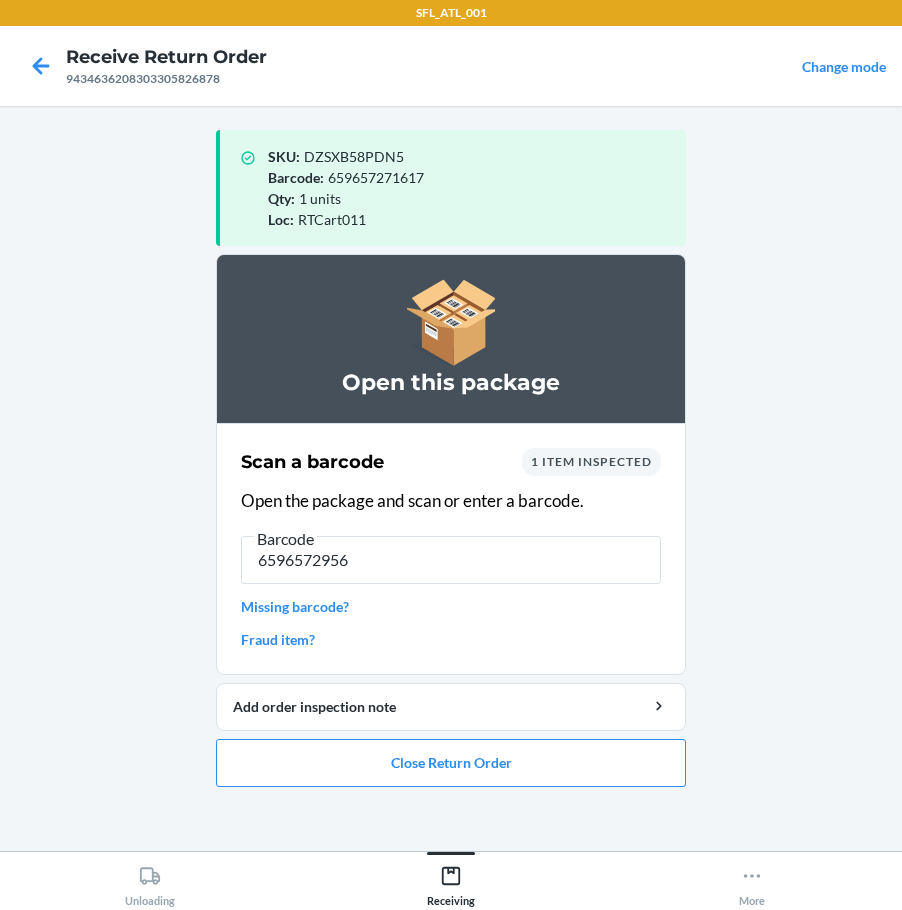 type on "65965729567" 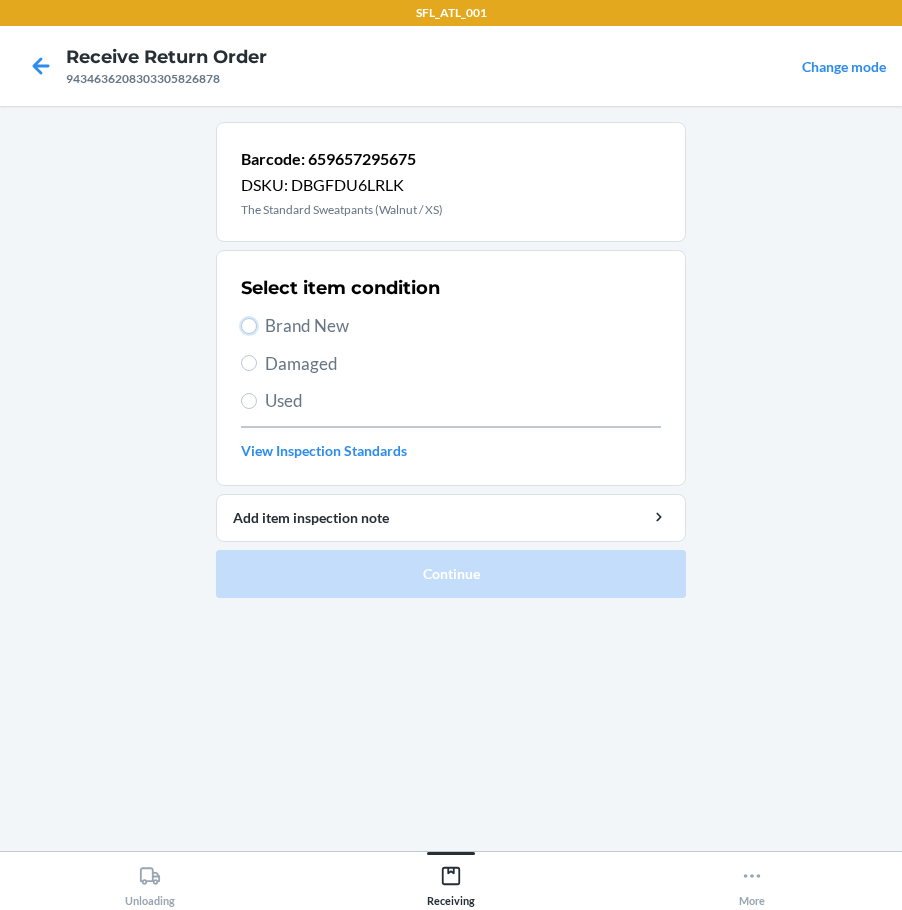 drag, startPoint x: 246, startPoint y: 320, endPoint x: 261, endPoint y: 337, distance: 22.671568 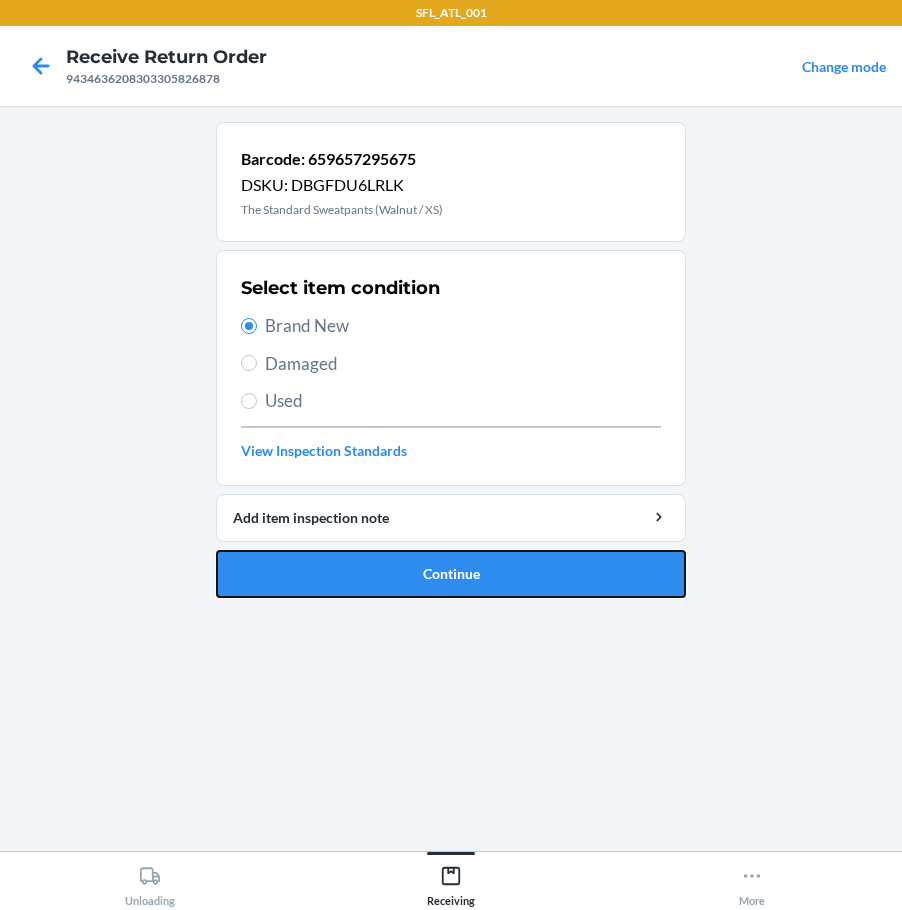 drag, startPoint x: 453, startPoint y: 577, endPoint x: 480, endPoint y: 566, distance: 29.15476 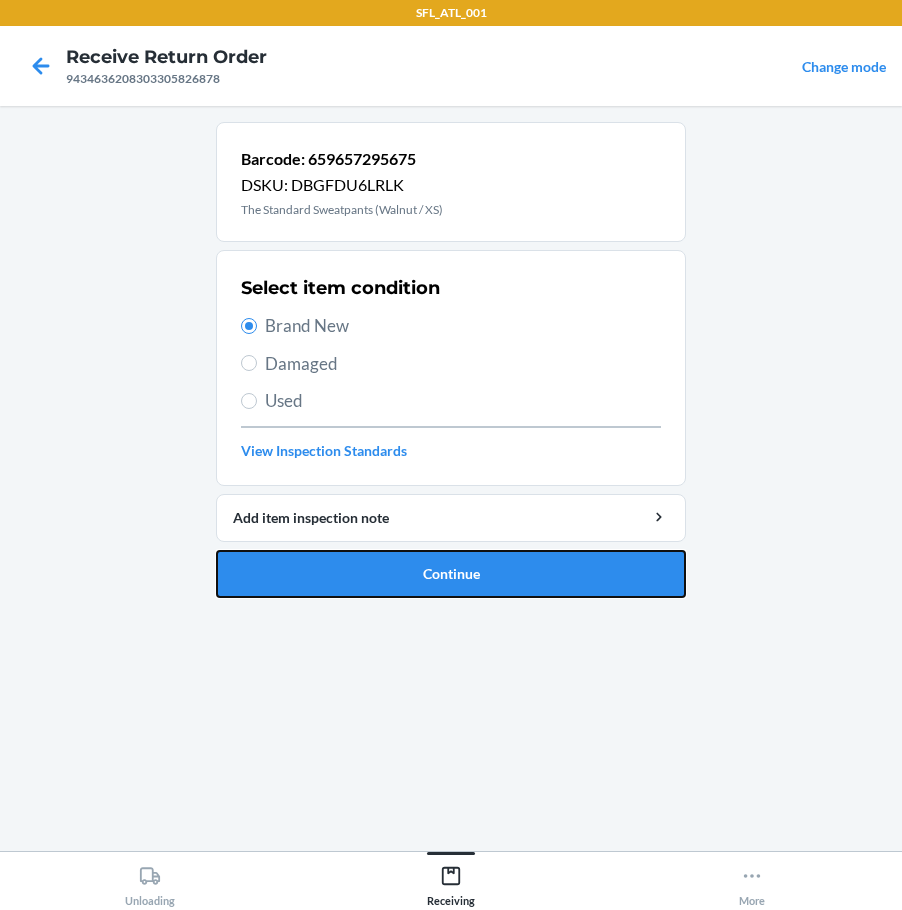 click on "Continue" at bounding box center [451, 574] 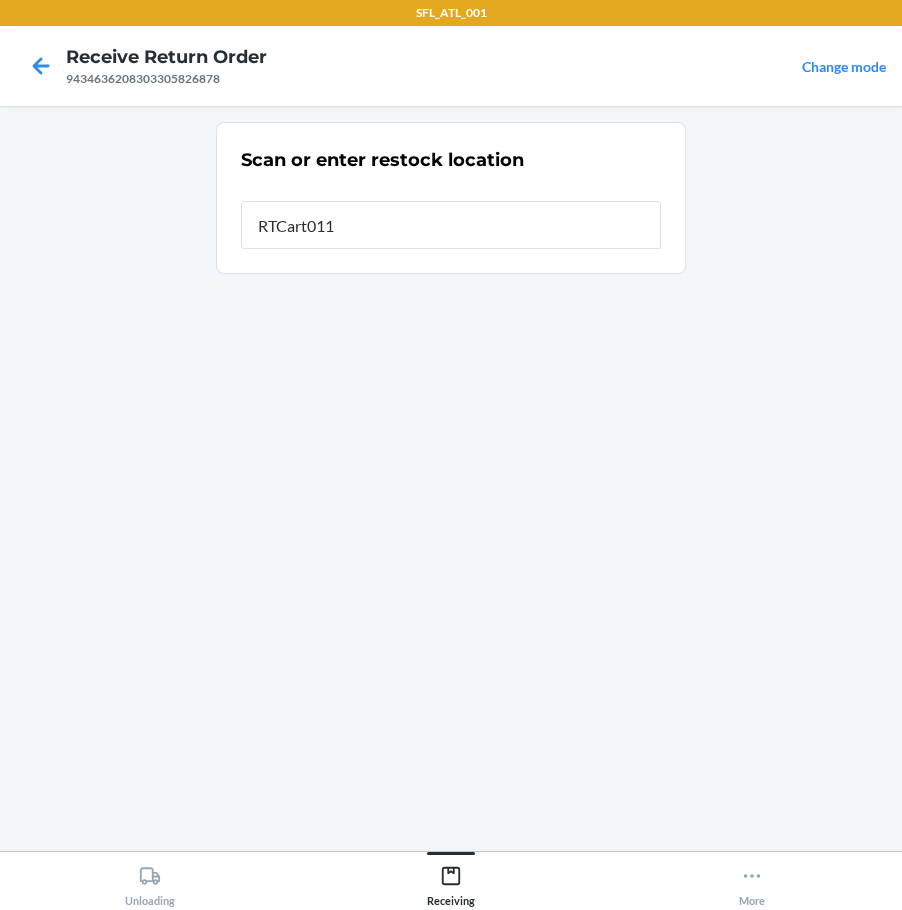 type on "RTCart011" 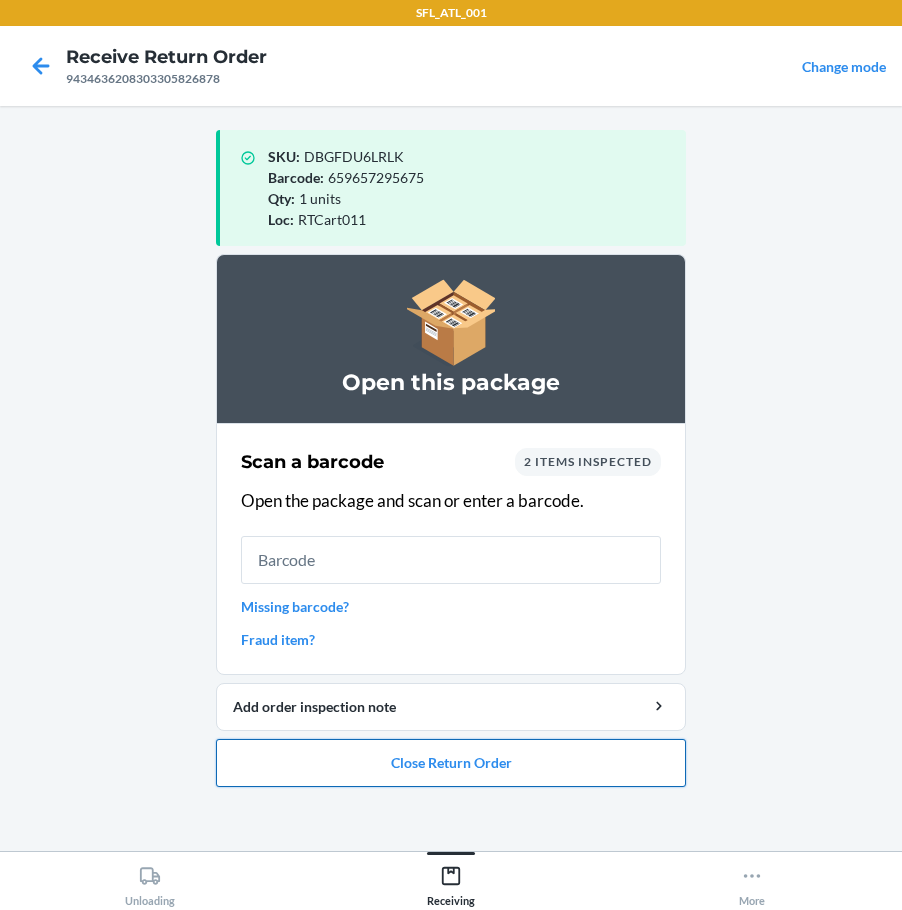 click on "Close Return Order" at bounding box center (451, 763) 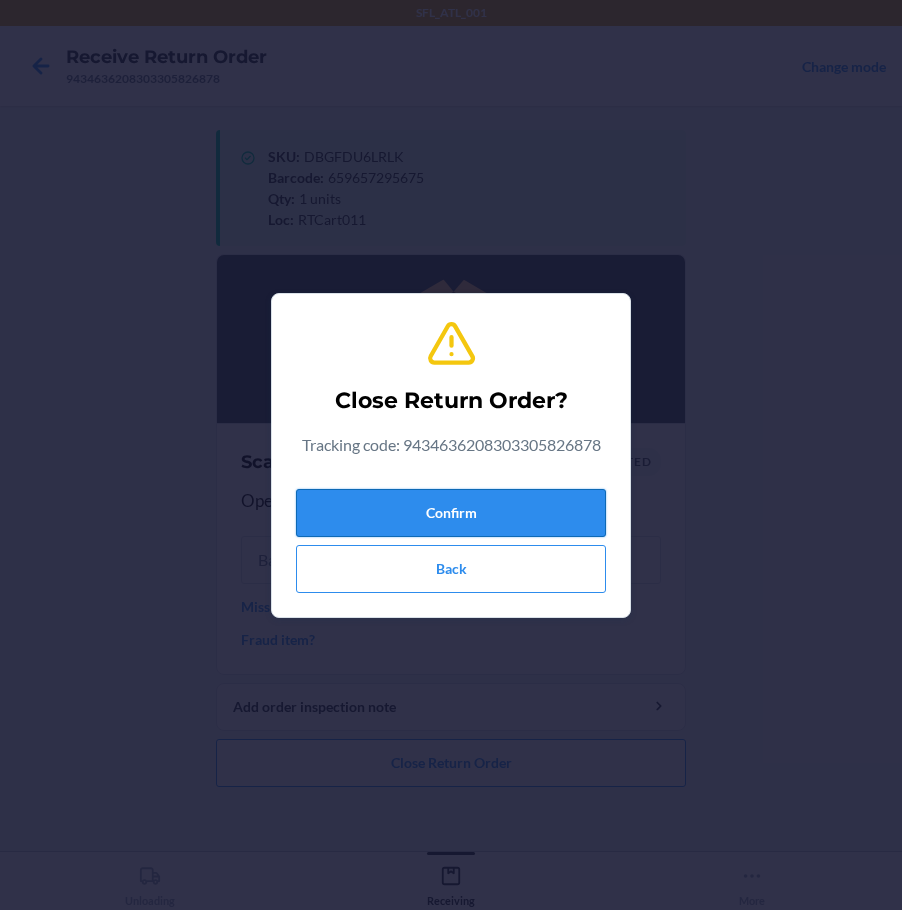click on "Confirm" at bounding box center (451, 513) 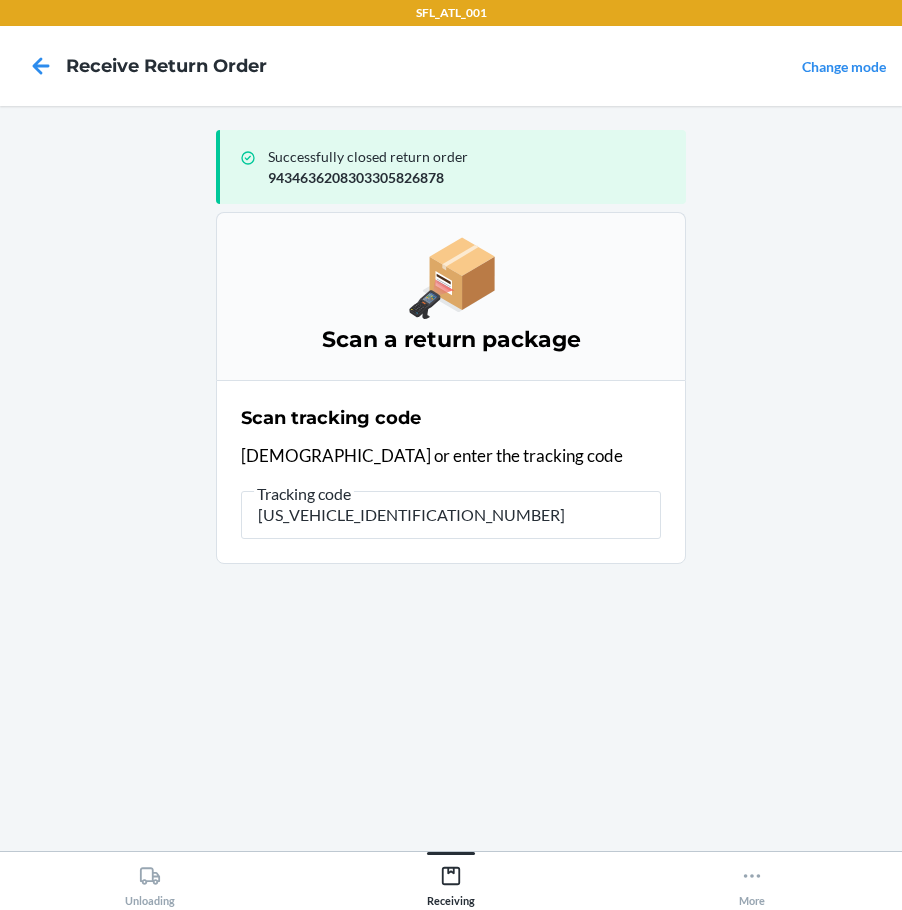 type on "1ZX8R1710388054103" 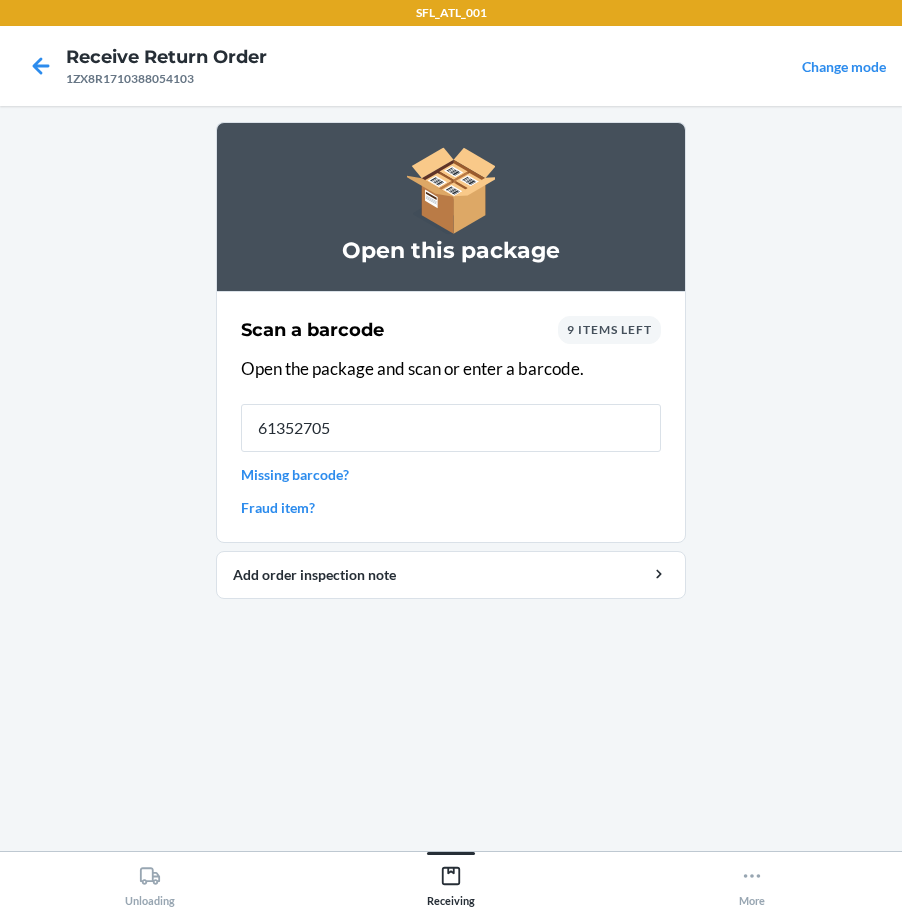 type on "613527052" 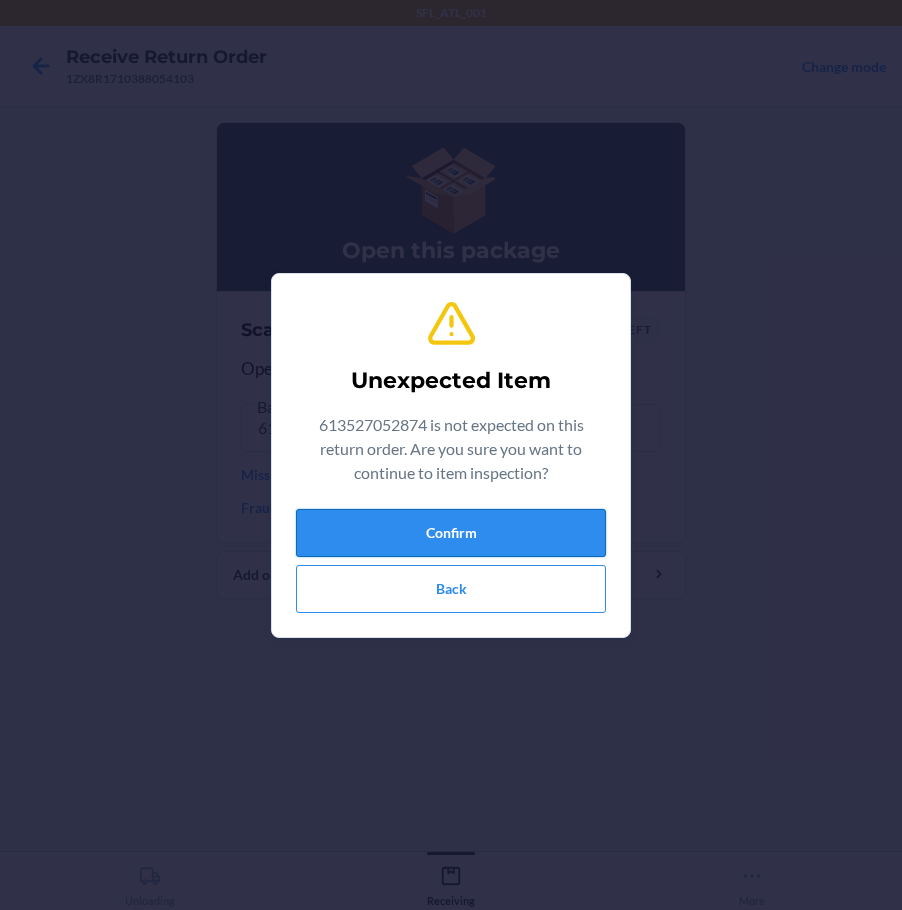click on "Confirm" at bounding box center (451, 533) 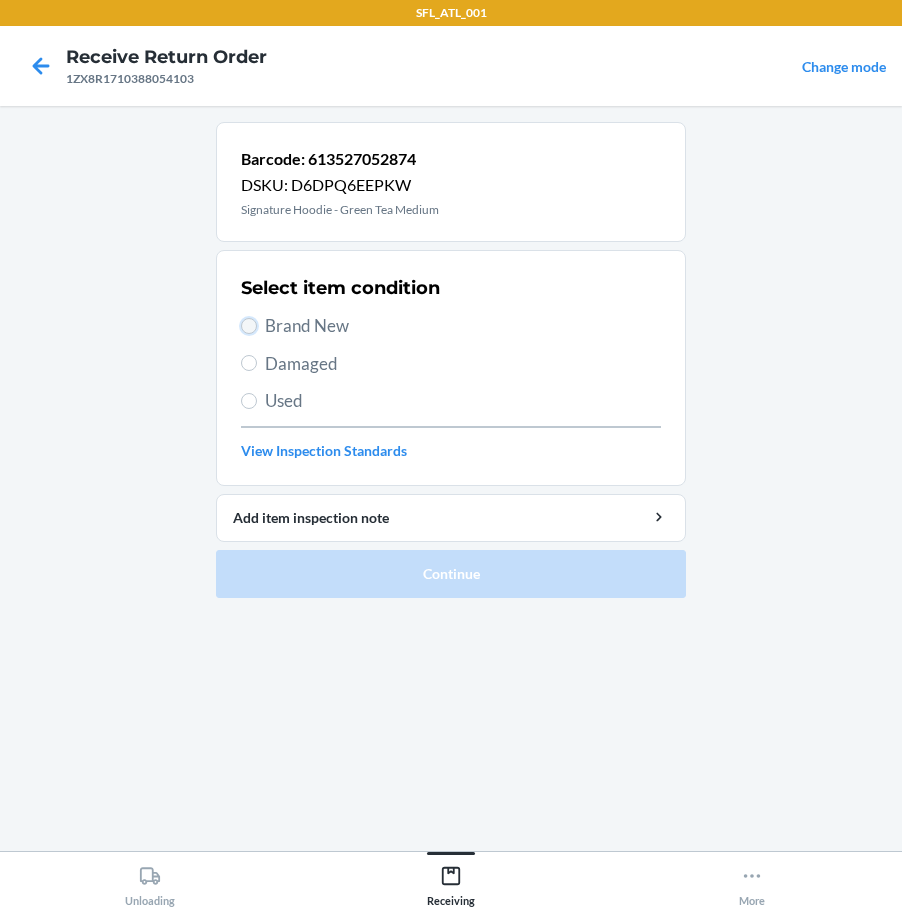 click on "Brand New" at bounding box center [249, 326] 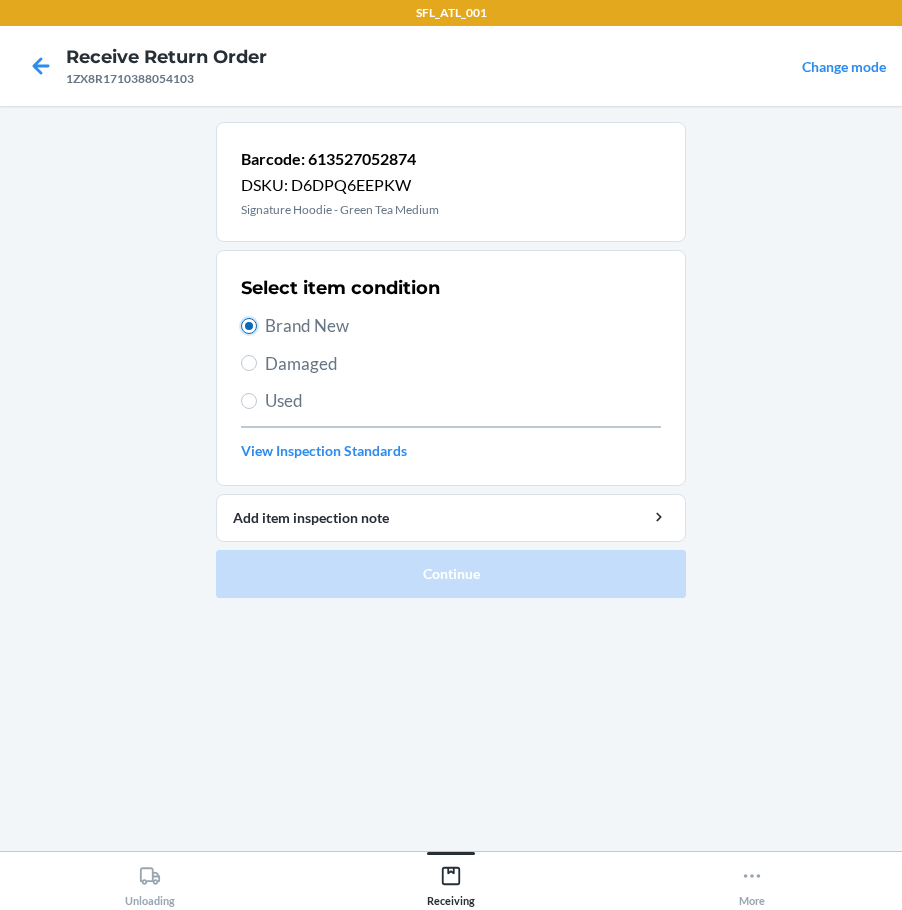 radio on "true" 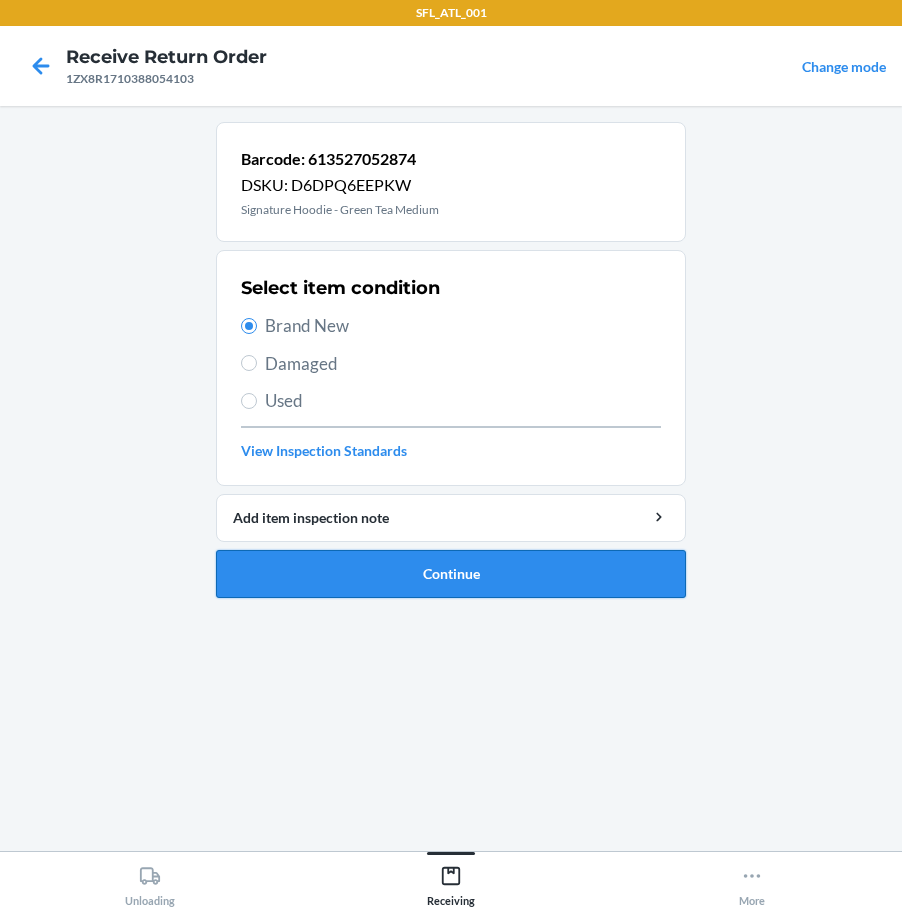 click on "Continue" at bounding box center [451, 574] 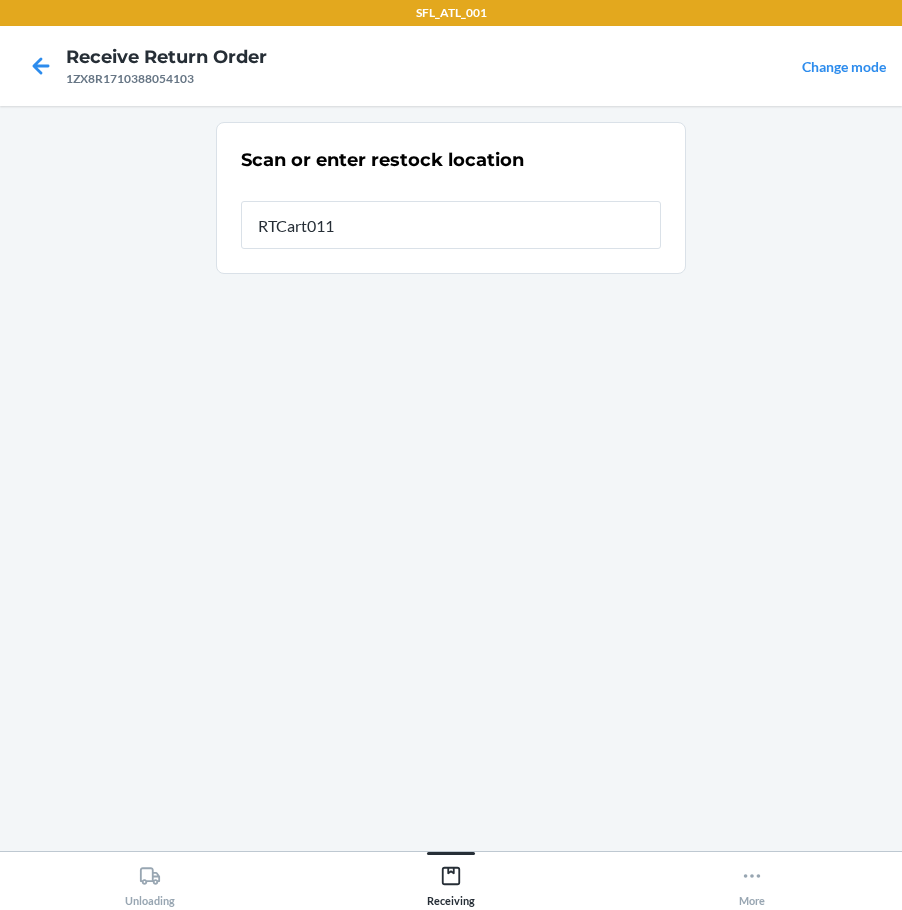type on "RTCart011" 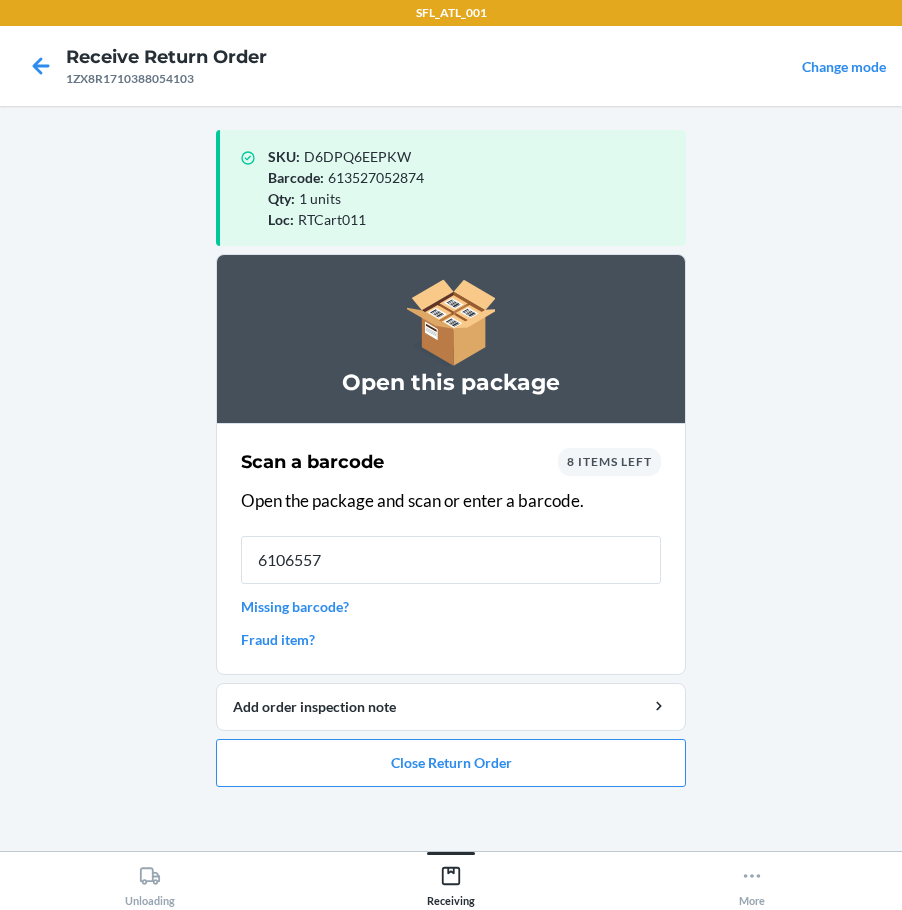 type on "61065570" 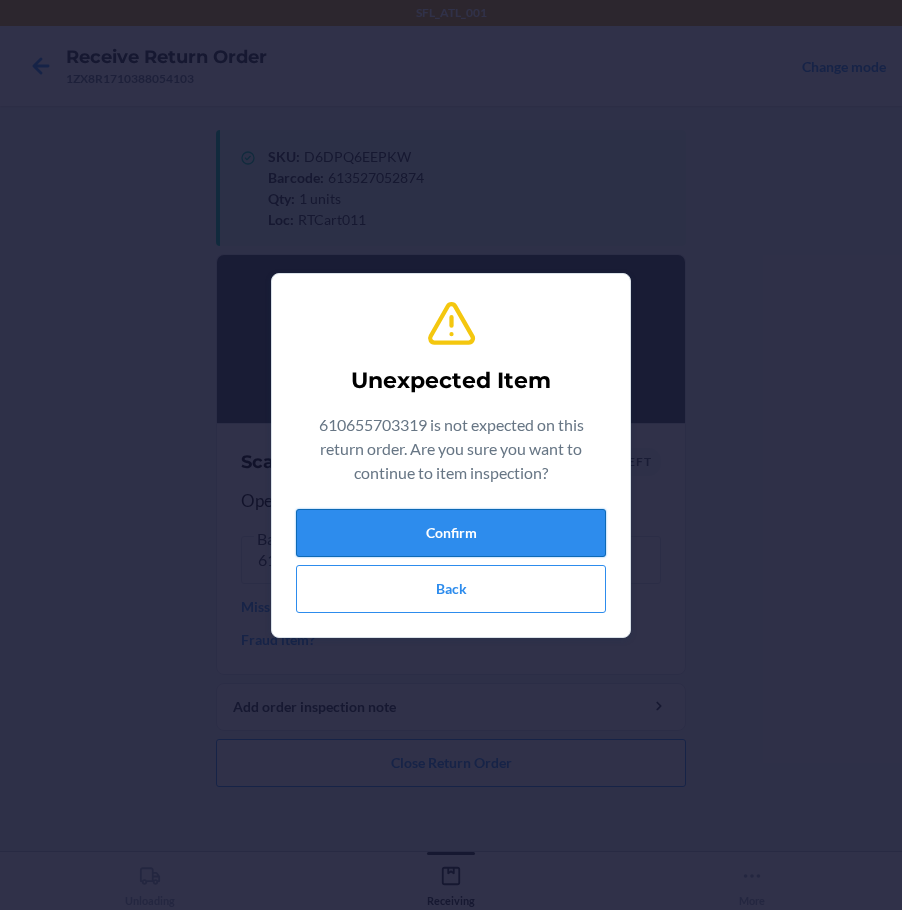 click on "Confirm" at bounding box center (451, 533) 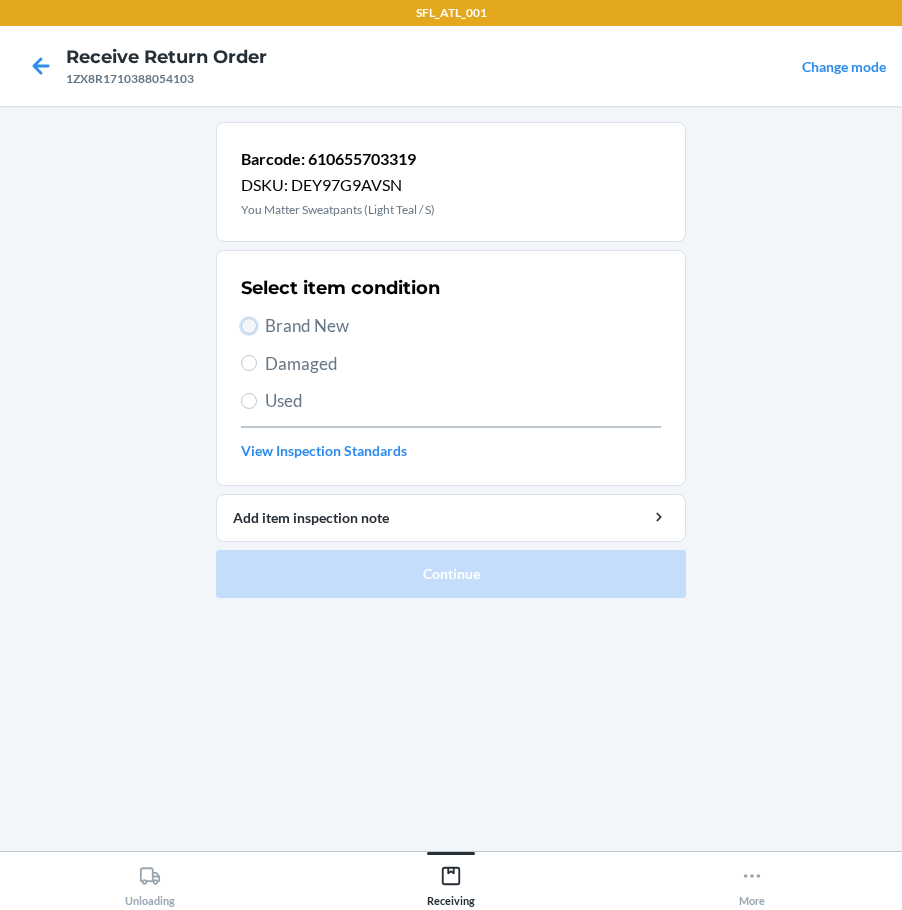 click on "Brand New" at bounding box center (249, 326) 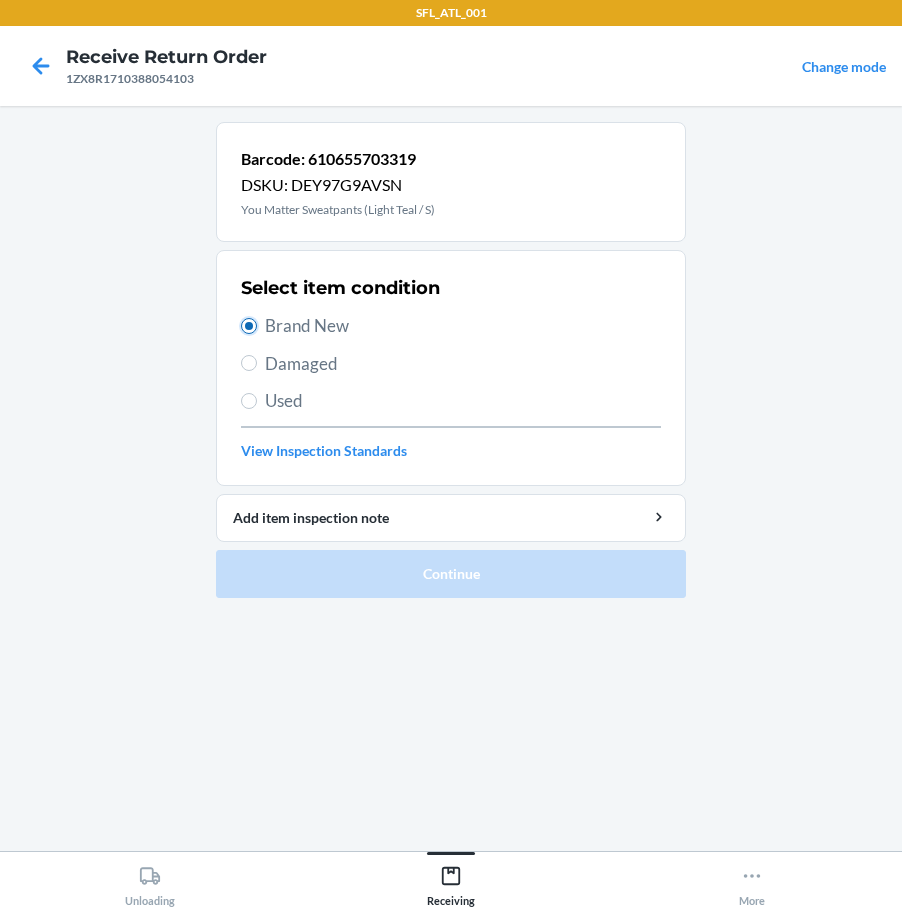 radio on "true" 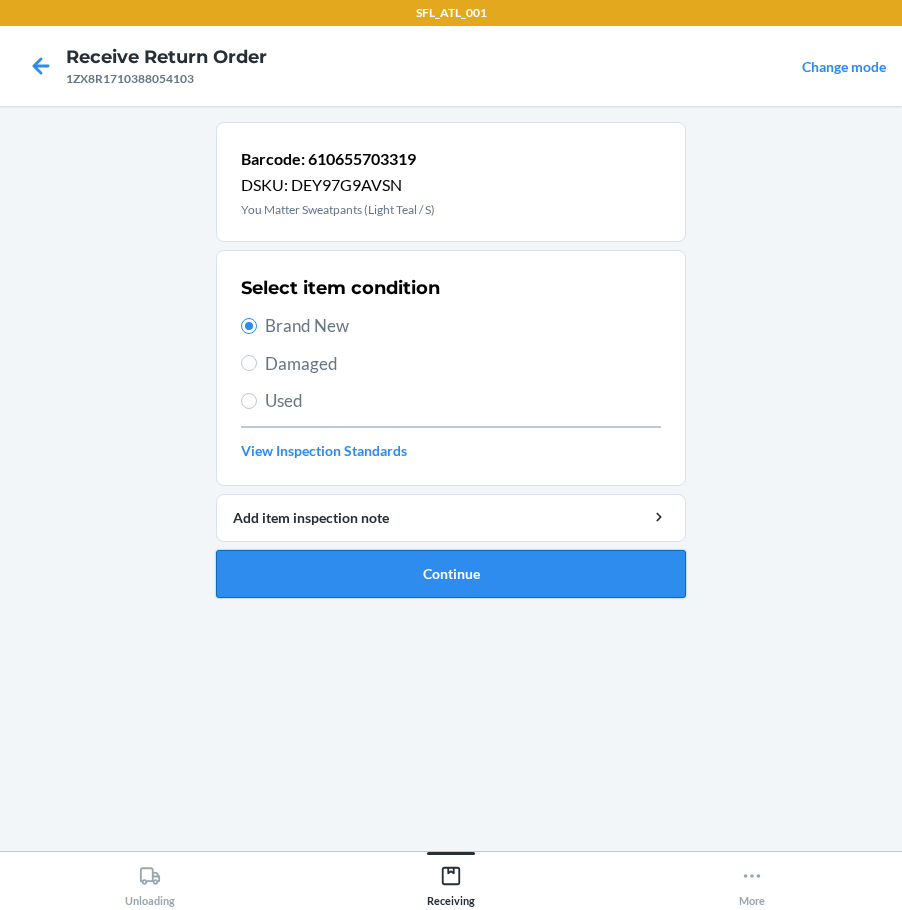 click on "Continue" at bounding box center [451, 574] 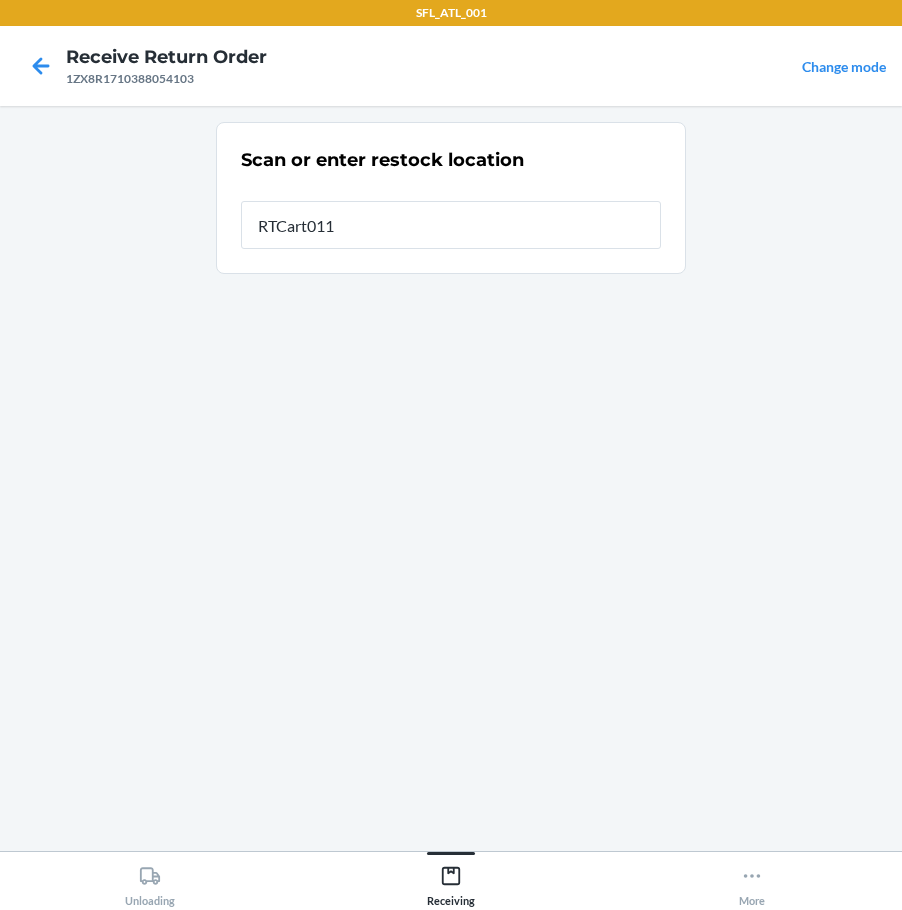 type on "RTCart011" 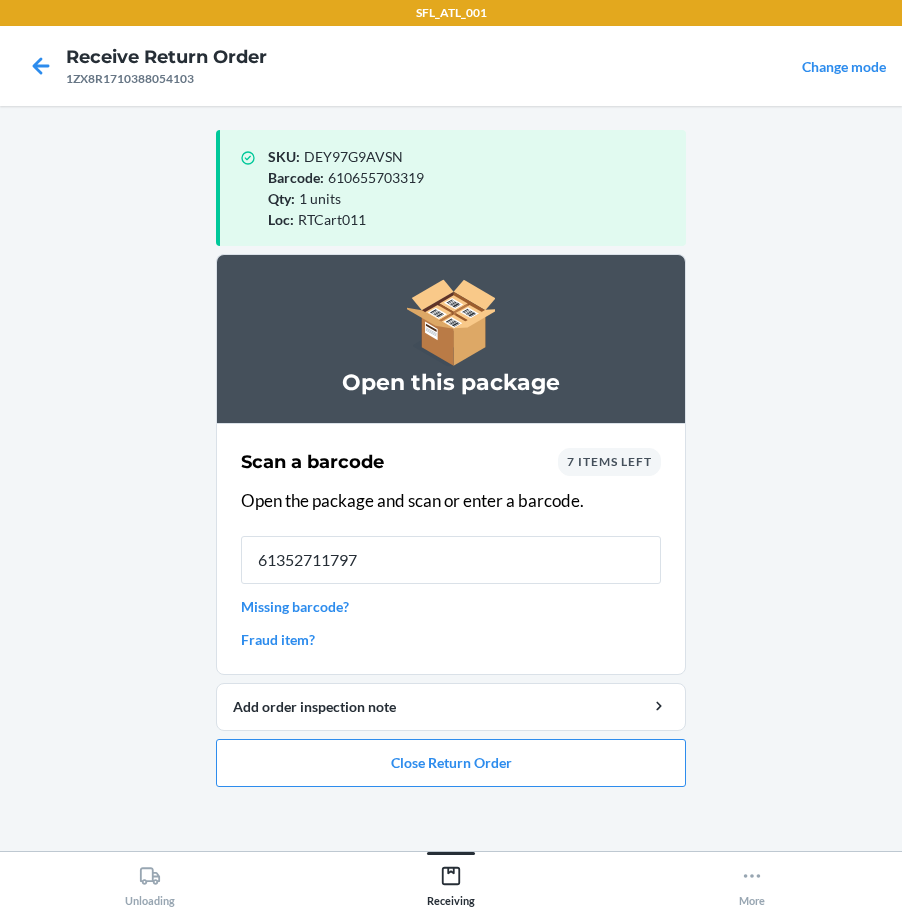 type on "613527117979" 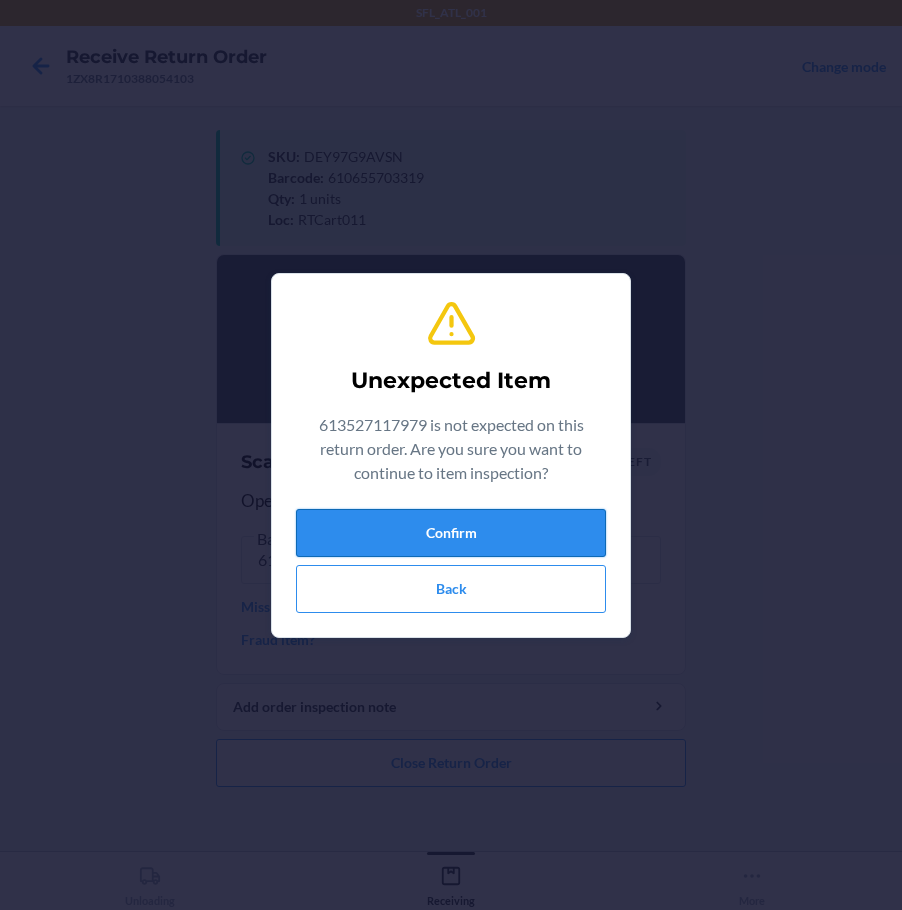 click on "Confirm" at bounding box center [451, 533] 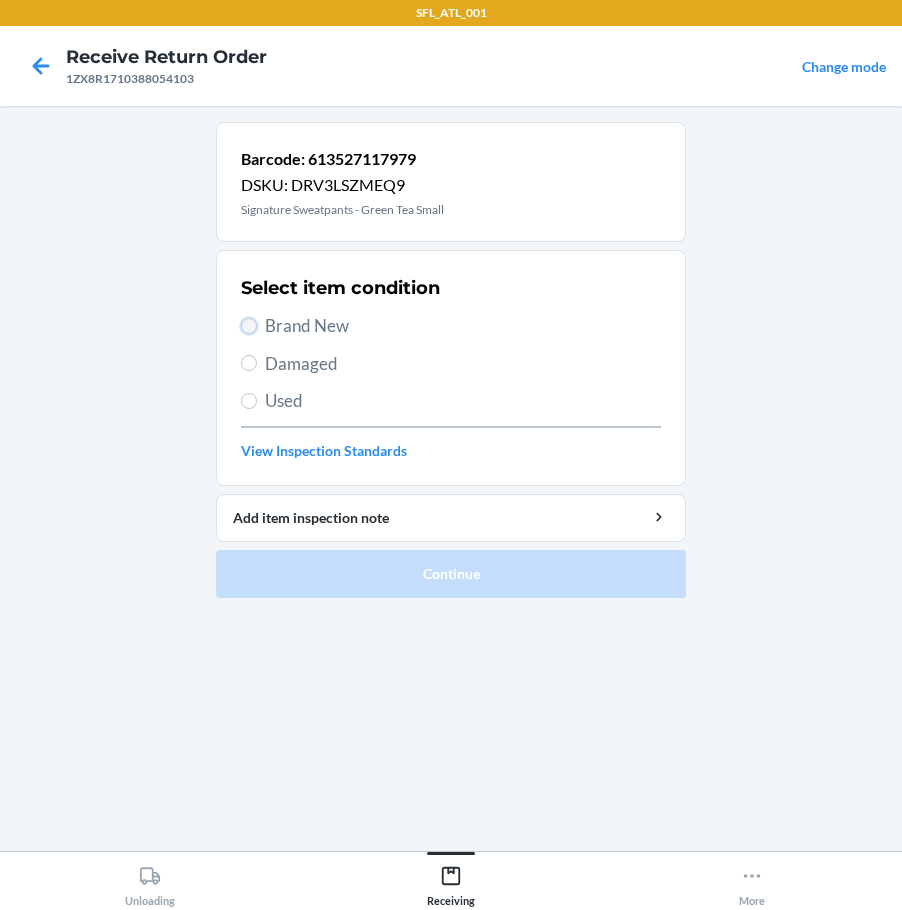 click on "Brand New" at bounding box center [249, 326] 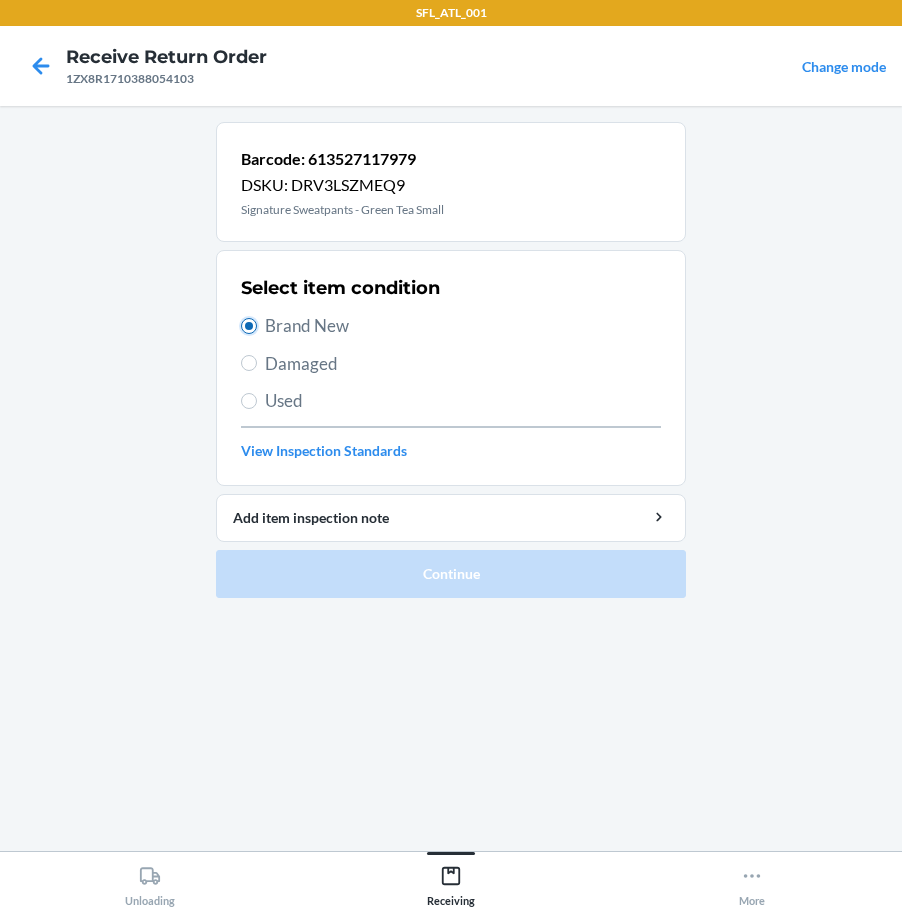 radio on "true" 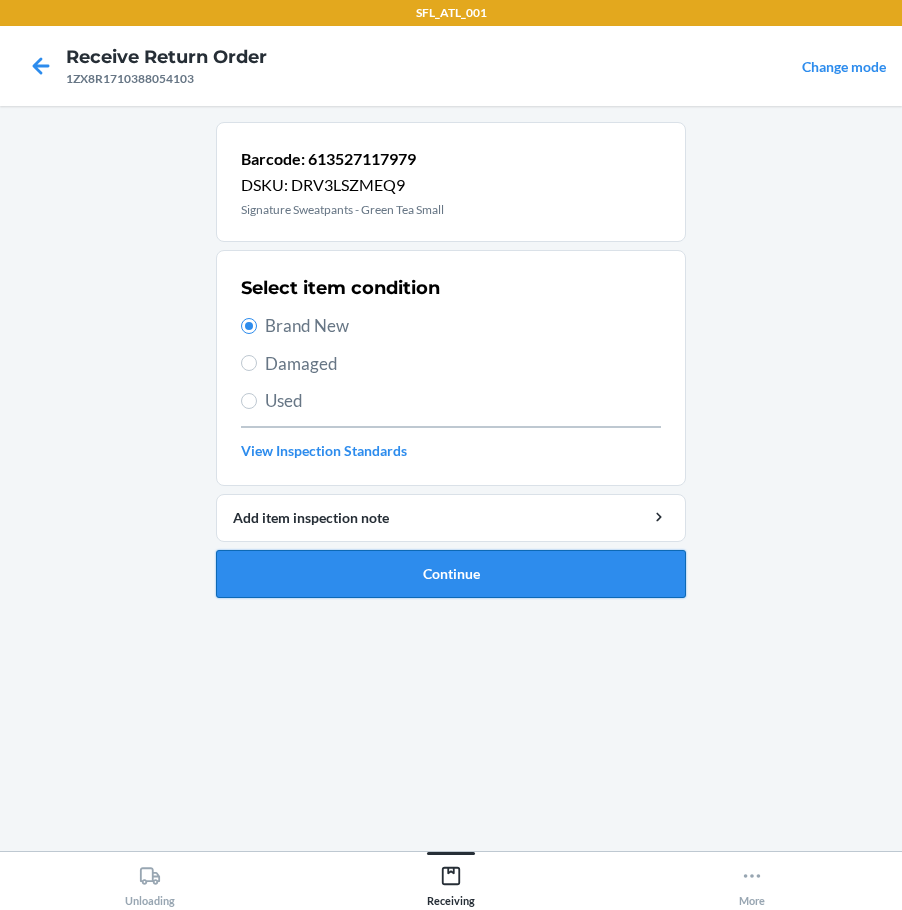 click on "Continue" at bounding box center (451, 574) 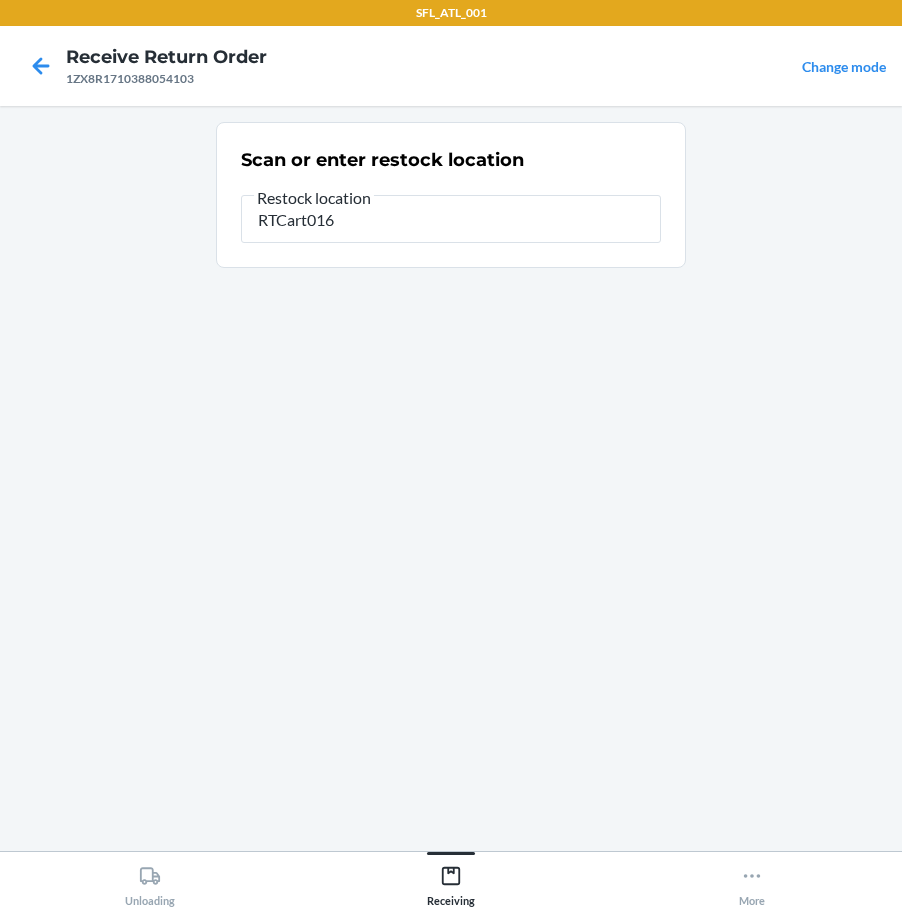 type on "RTCart016" 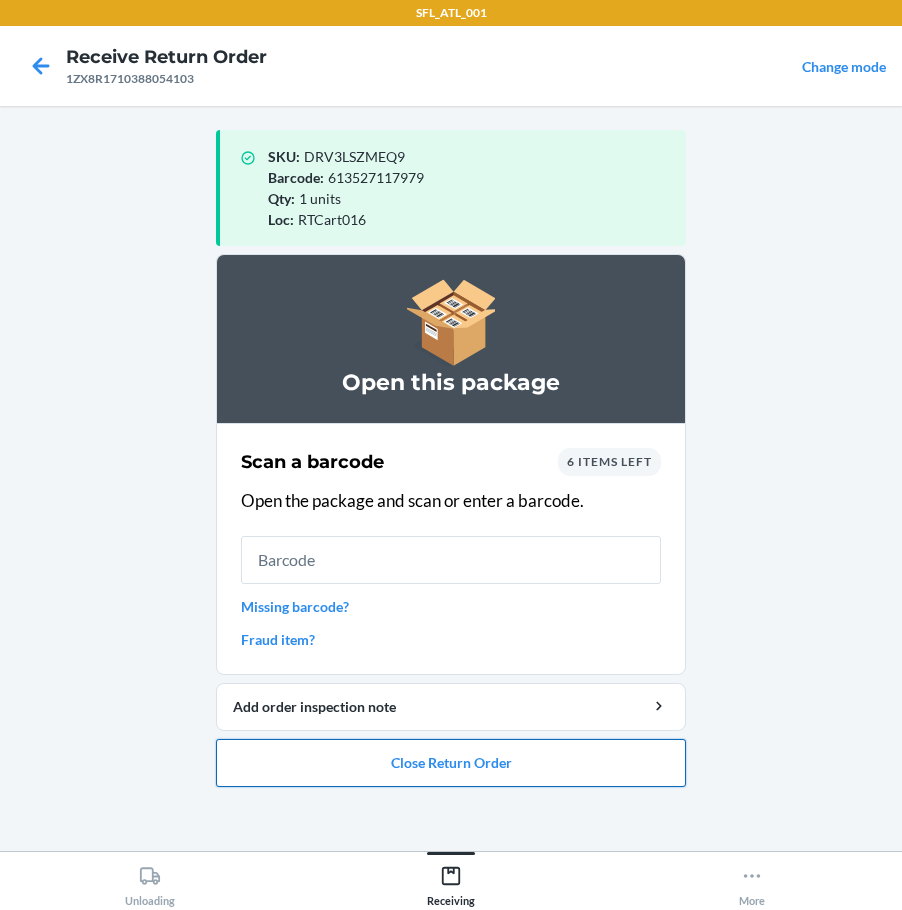 drag, startPoint x: 431, startPoint y: 769, endPoint x: 435, endPoint y: 753, distance: 16.492422 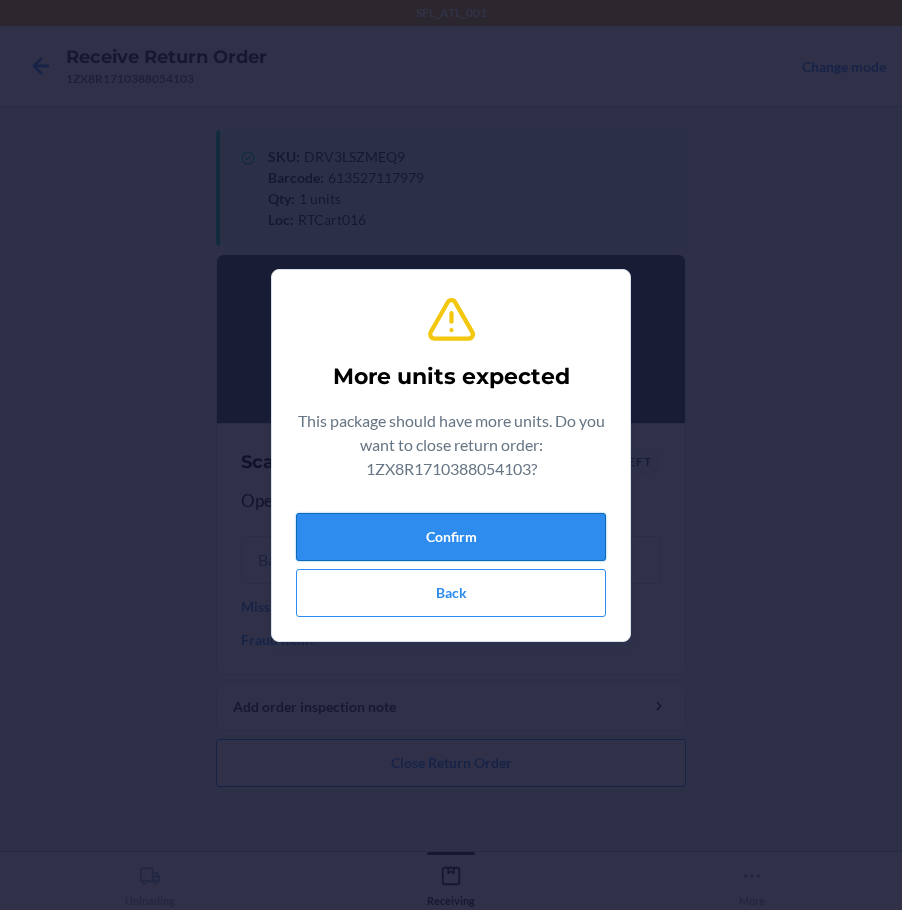 click on "Confirm" at bounding box center (451, 537) 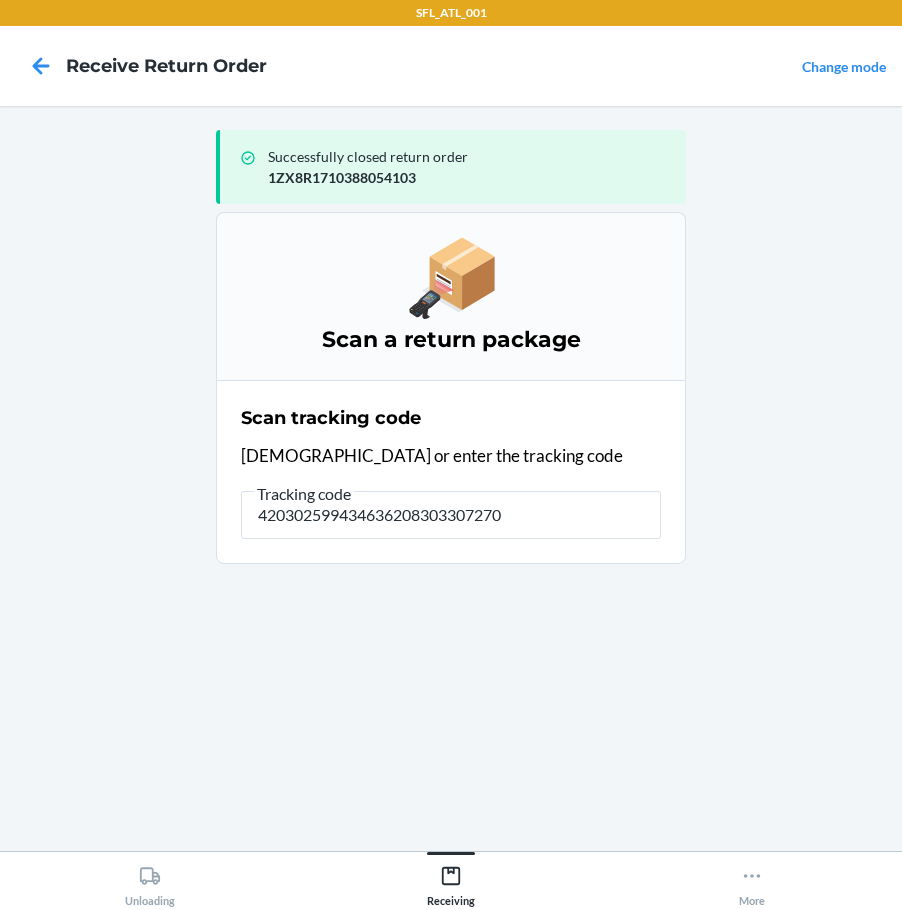 type on "4203025994346362083033072701" 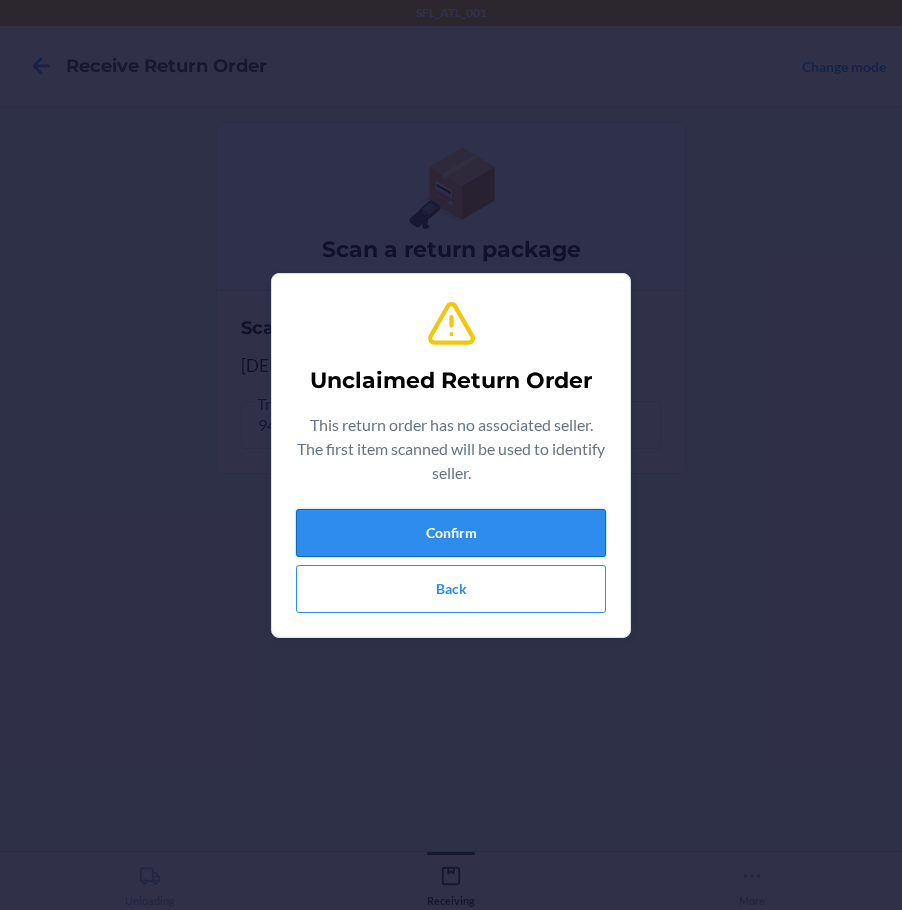 click on "Confirm" at bounding box center (451, 533) 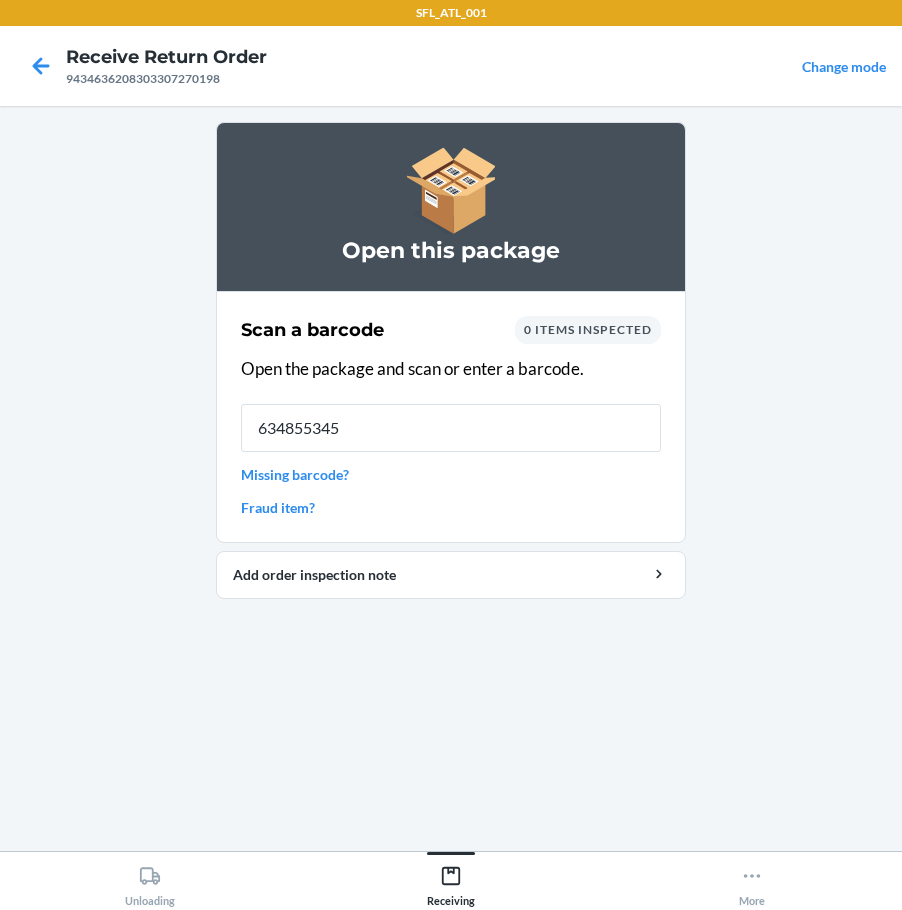 type on "6348553457" 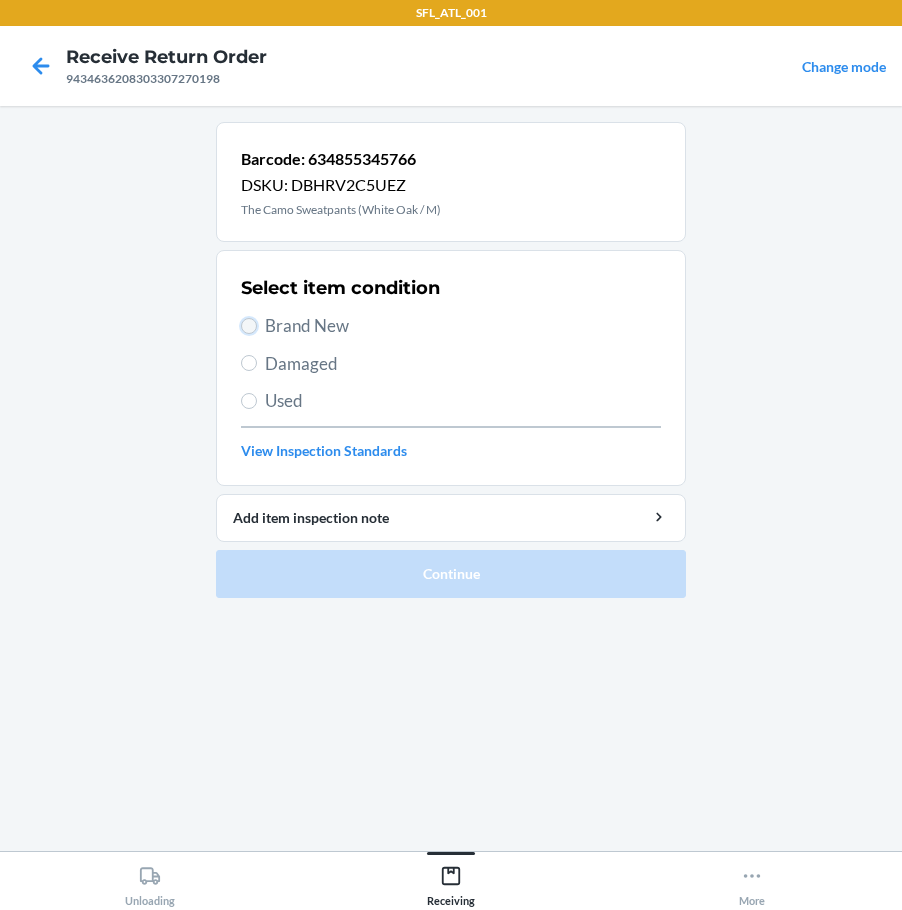 click on "Brand New" at bounding box center (249, 326) 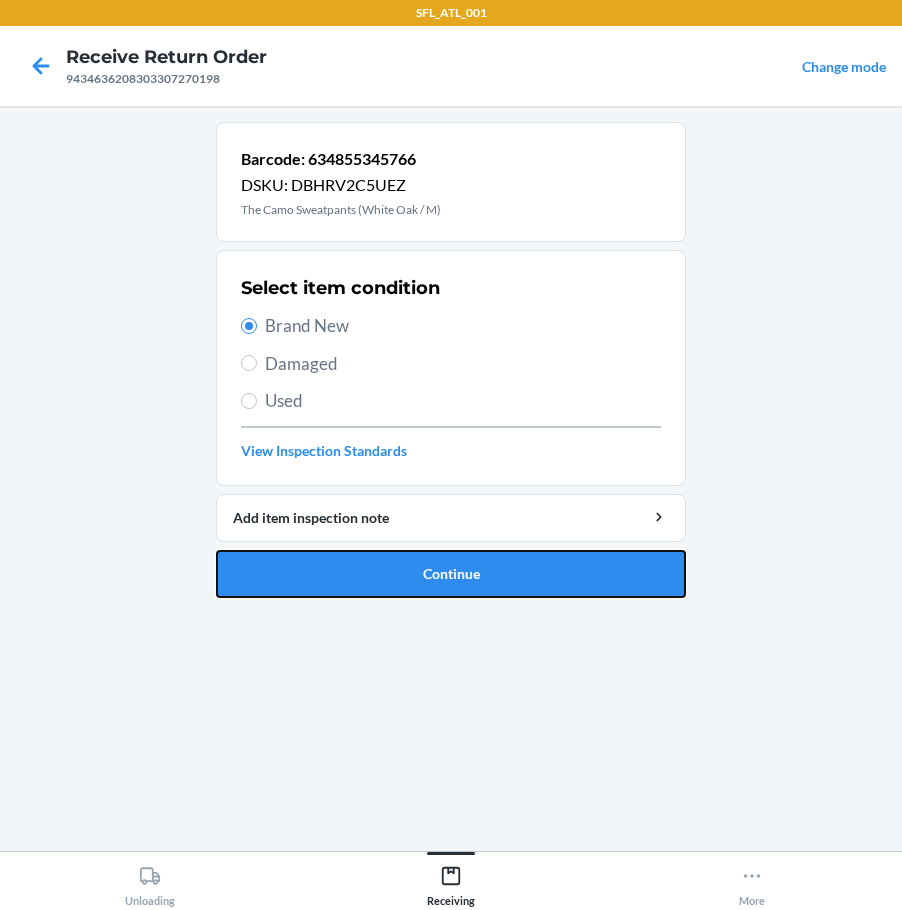 drag, startPoint x: 360, startPoint y: 577, endPoint x: 422, endPoint y: 557, distance: 65.14599 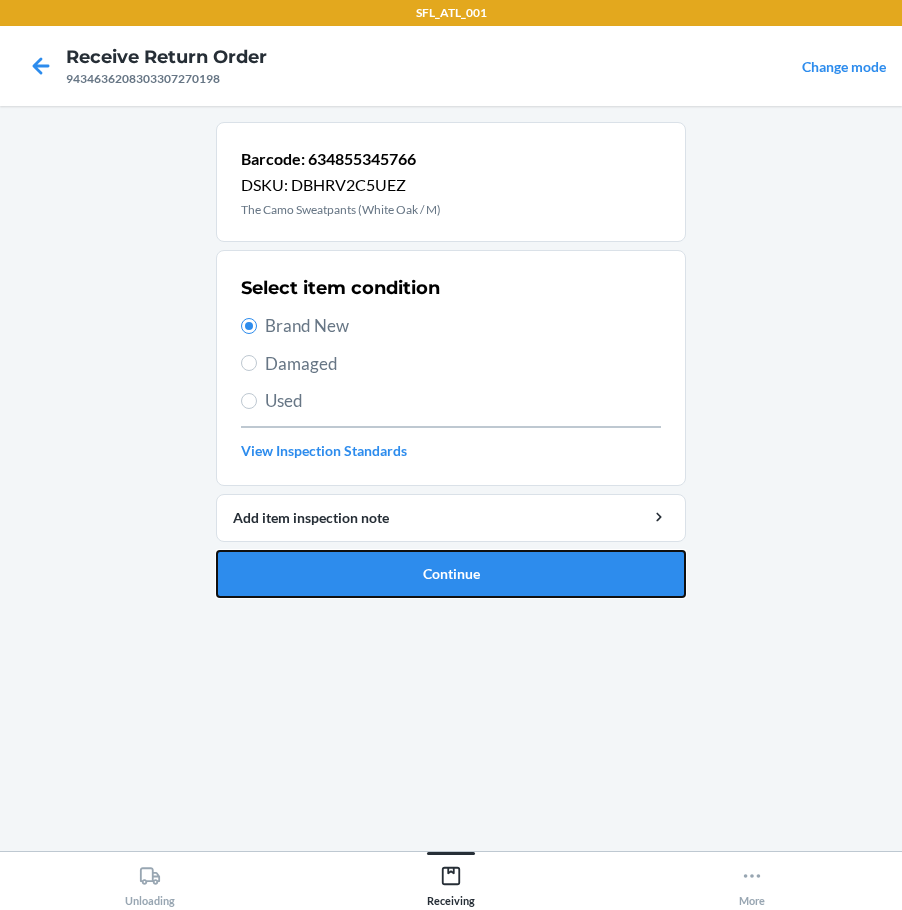 click on "Continue" at bounding box center (451, 574) 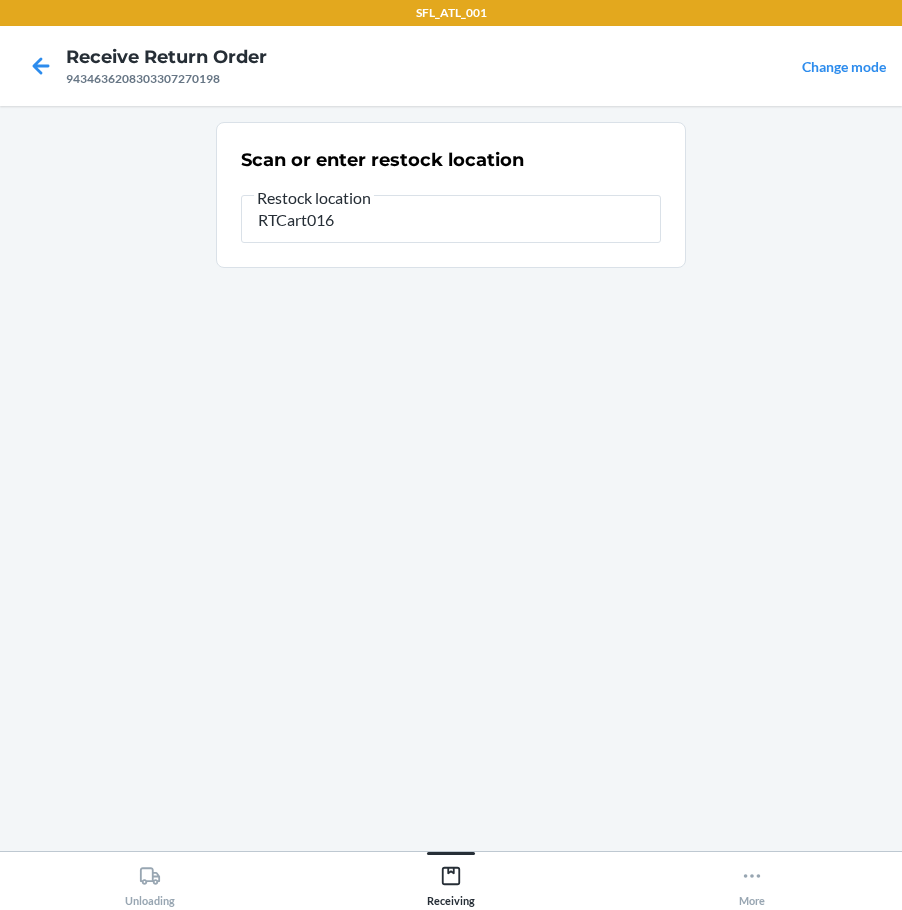 type on "RTCart016" 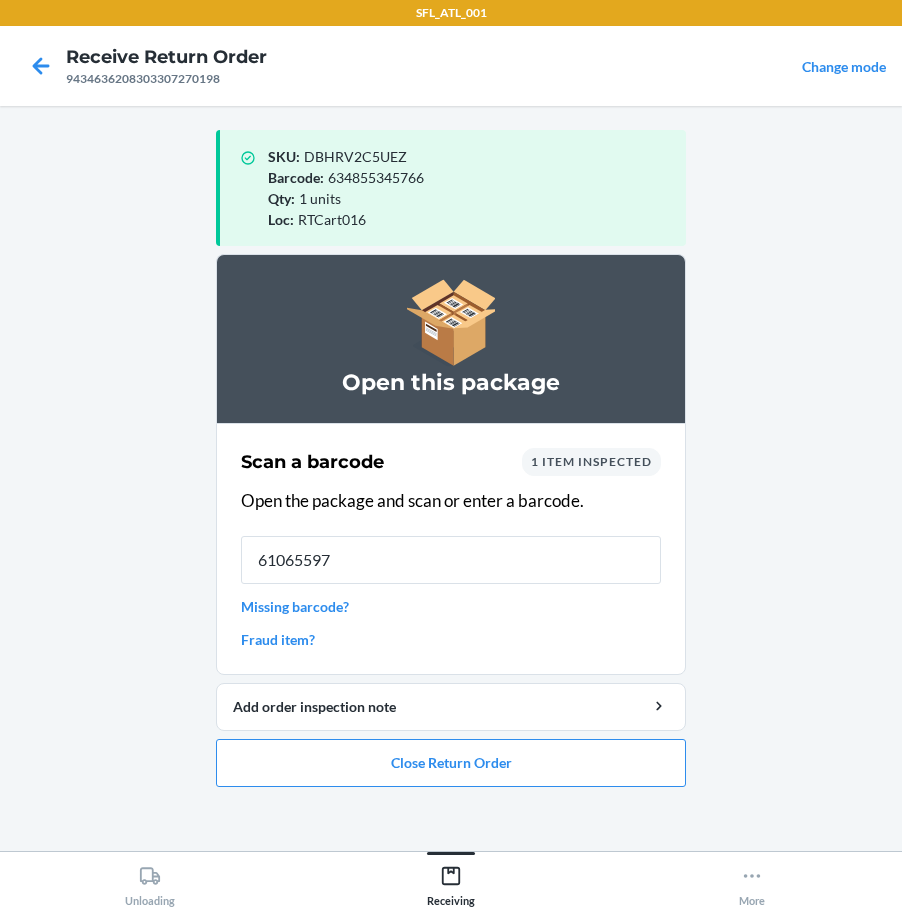 type on "610655976" 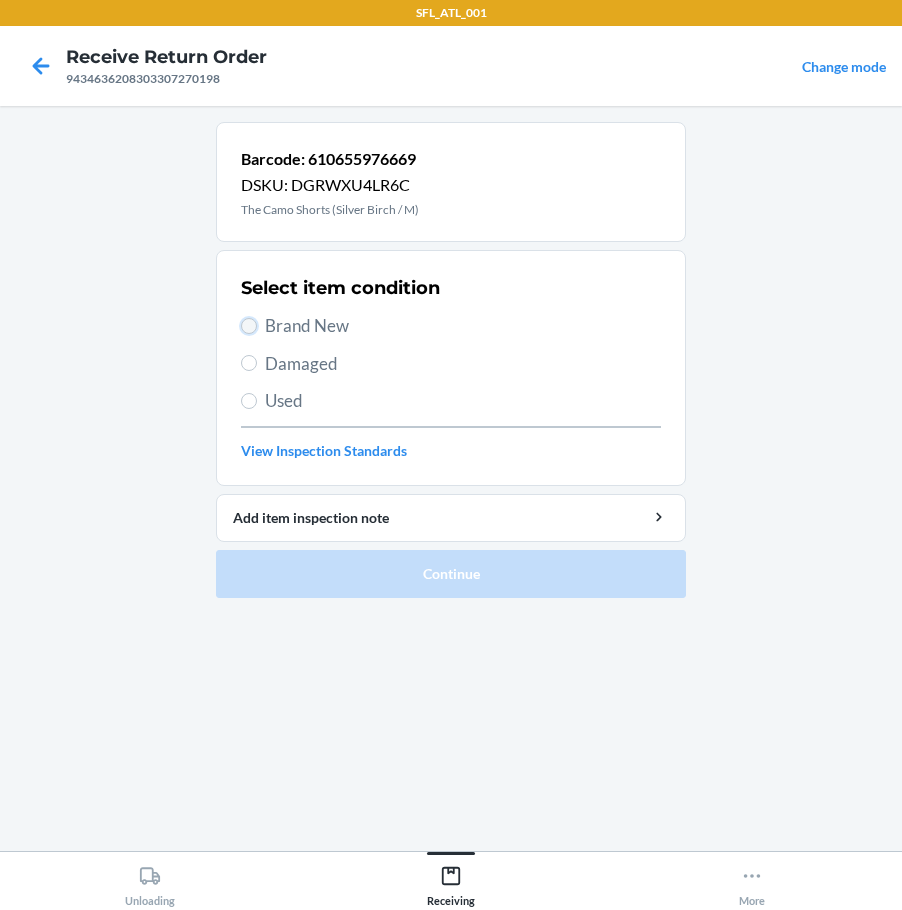 drag, startPoint x: 246, startPoint y: 320, endPoint x: 257, endPoint y: 458, distance: 138.43771 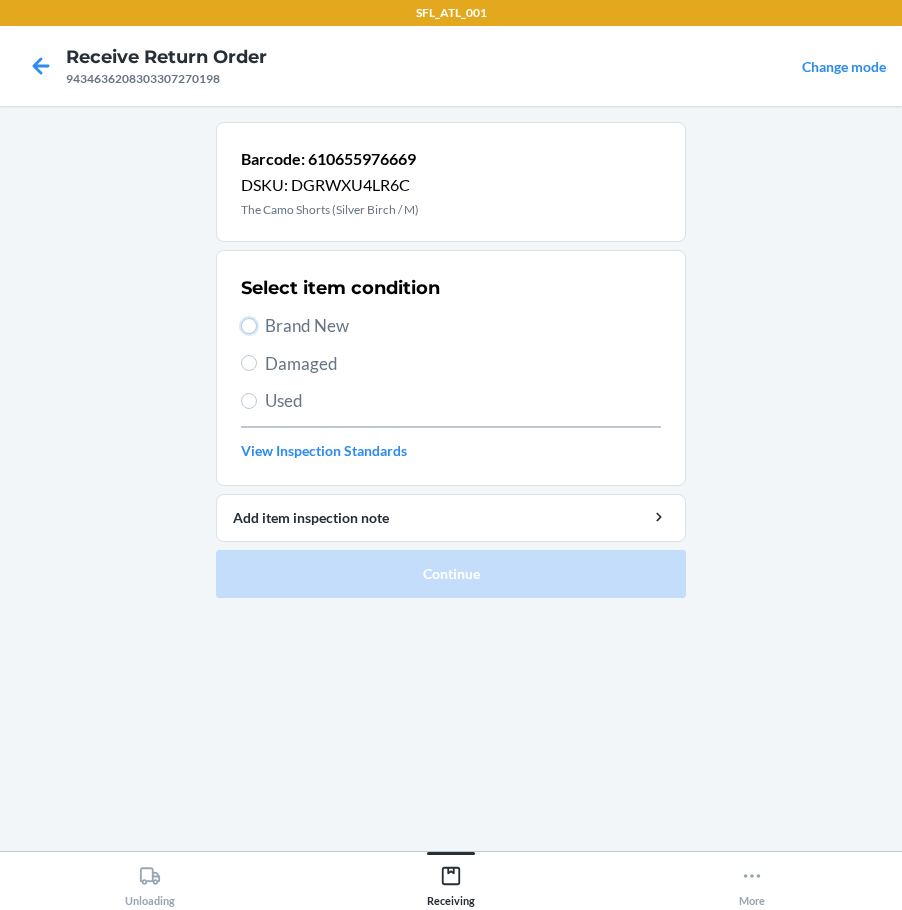 click on "Brand New" at bounding box center [249, 326] 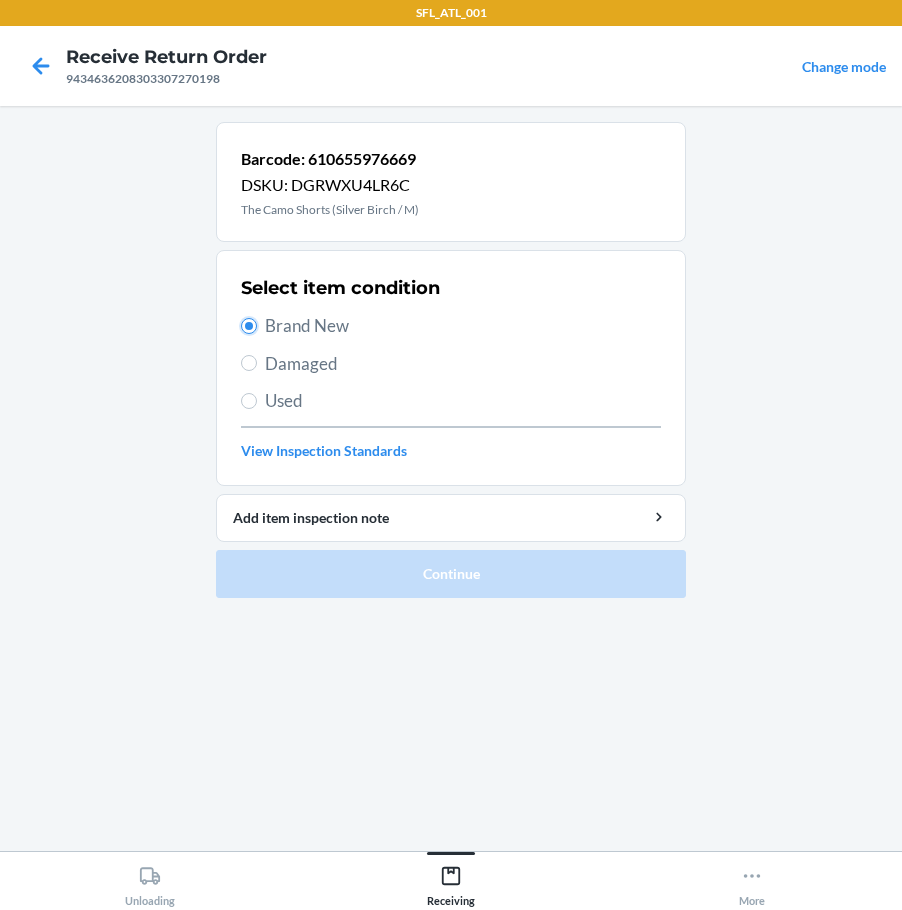 radio on "true" 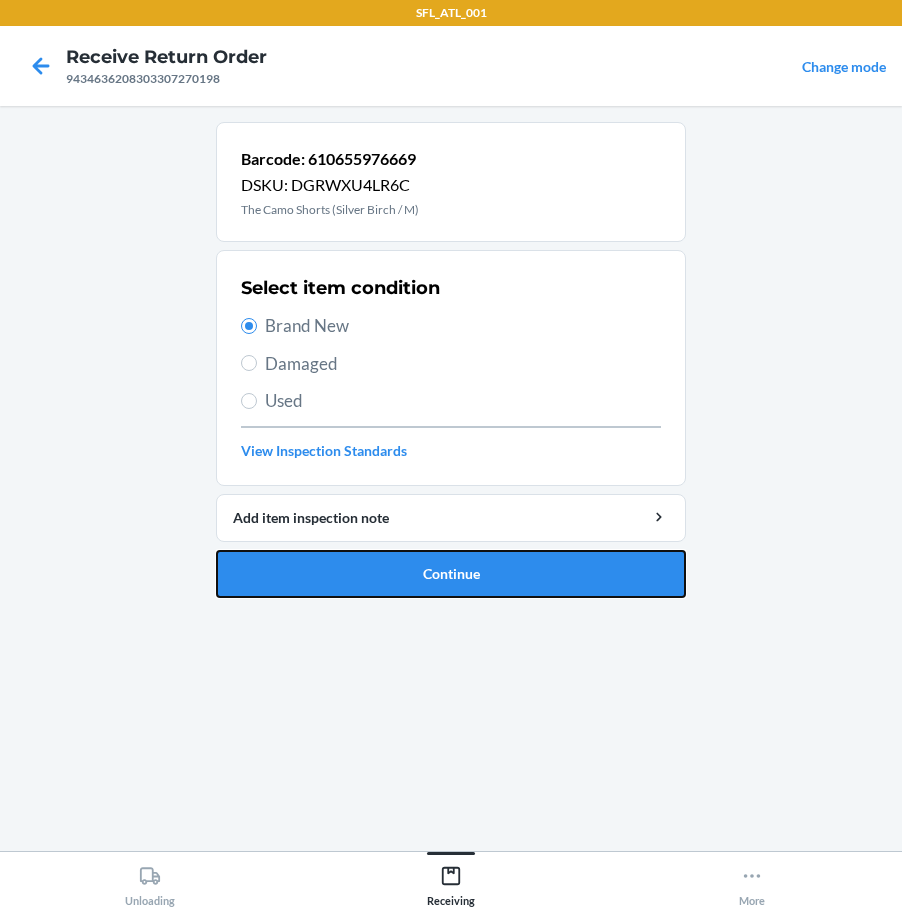 click on "Continue" at bounding box center [451, 574] 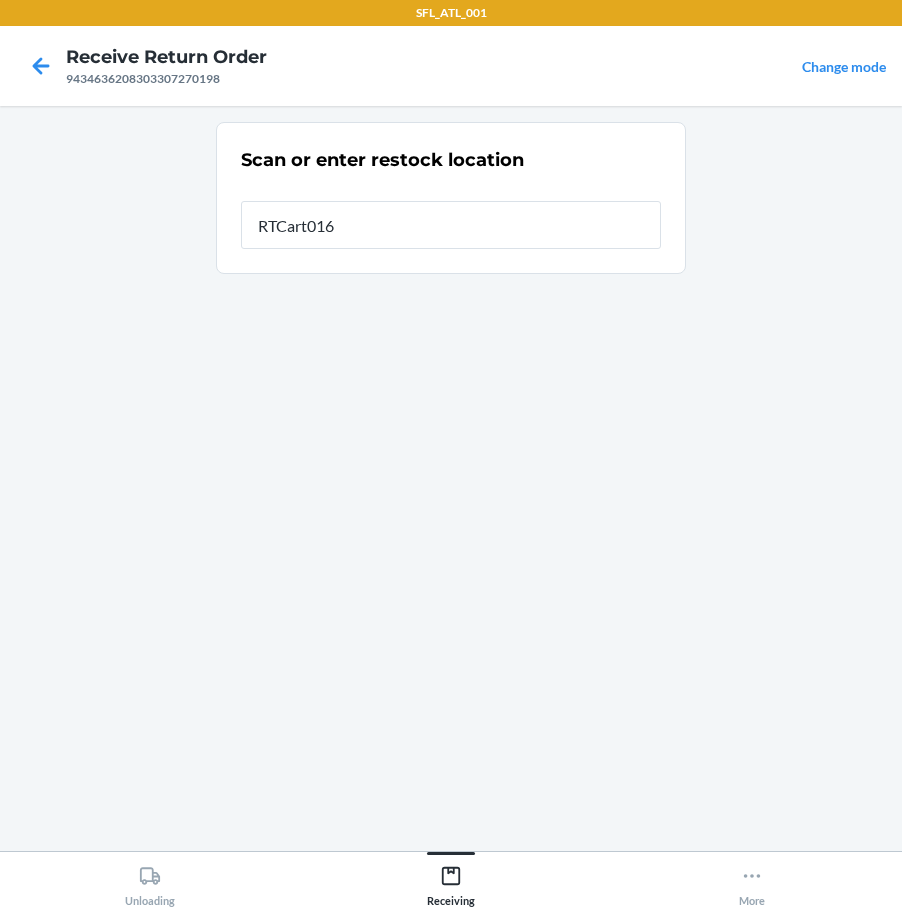 type on "RTCart016" 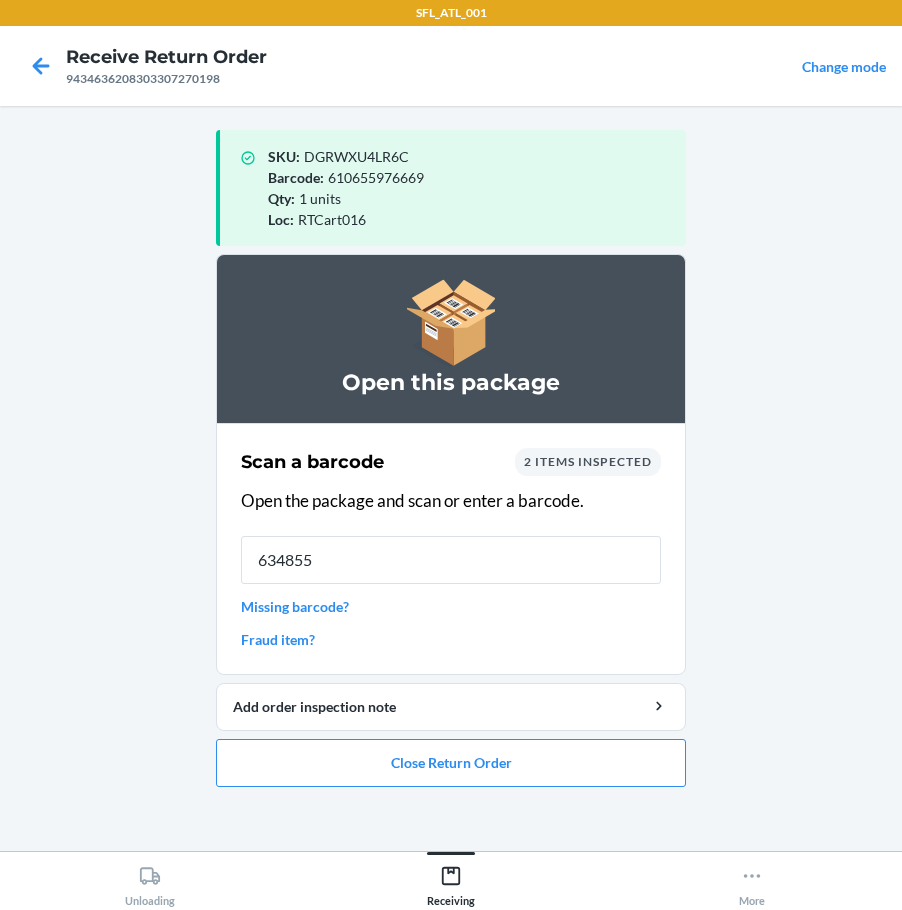 type on "6348553" 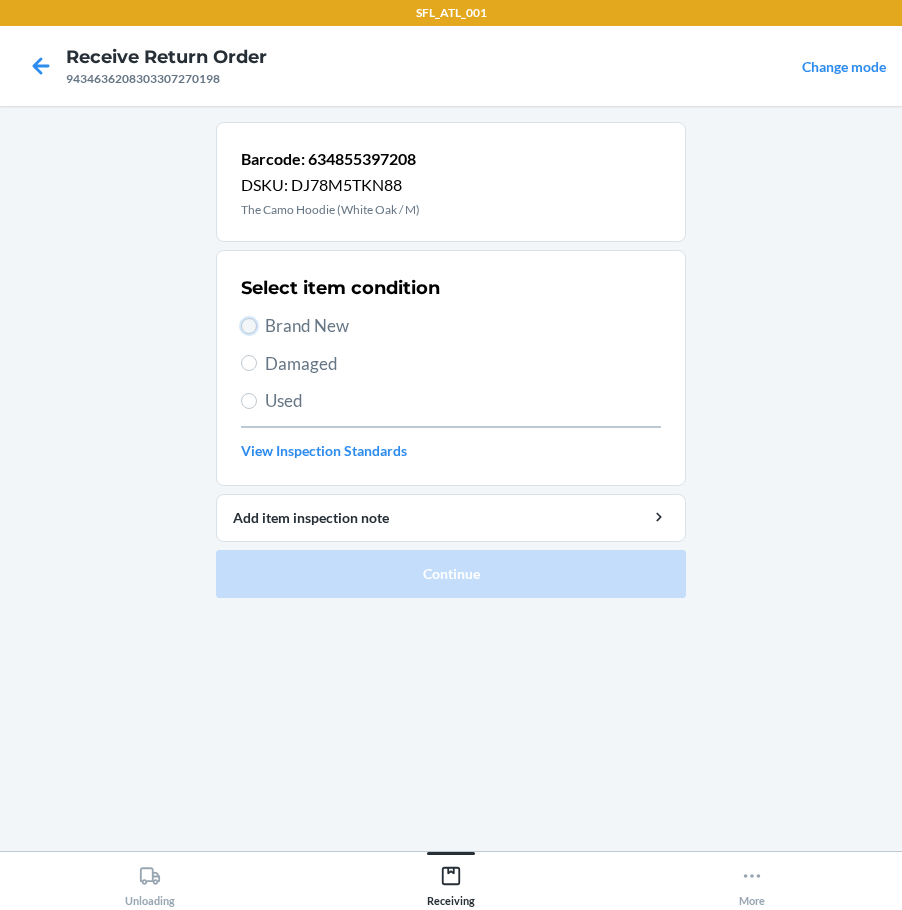click on "Brand New" at bounding box center [249, 326] 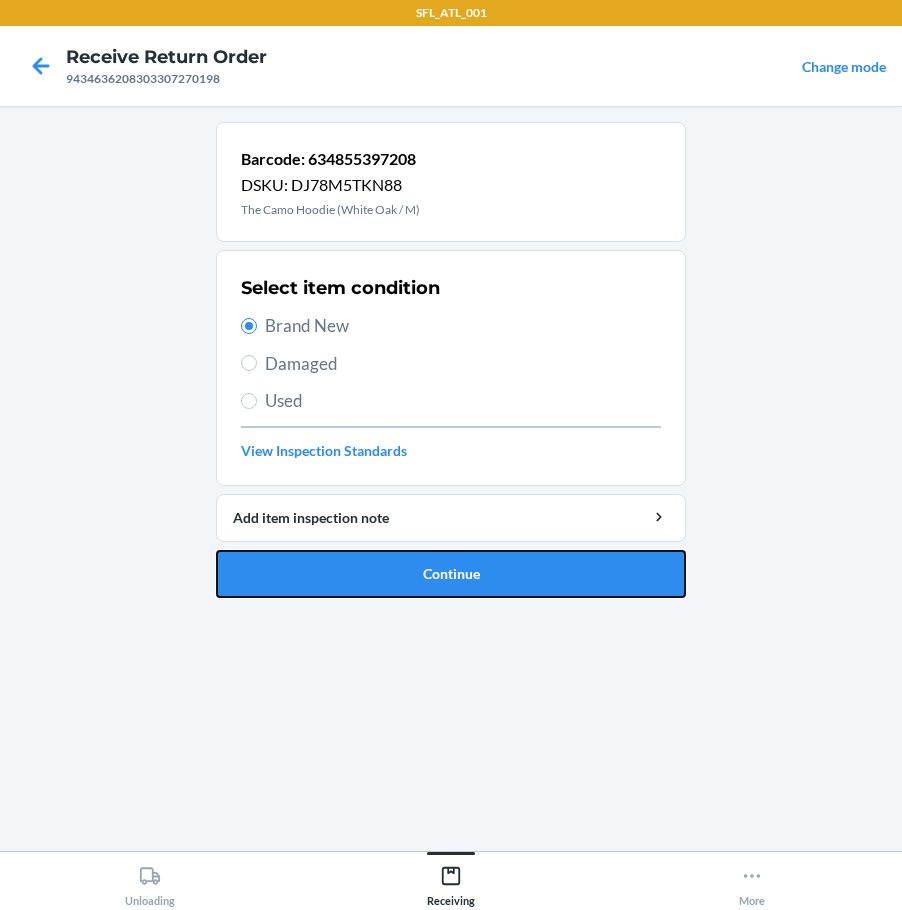 drag, startPoint x: 446, startPoint y: 571, endPoint x: 472, endPoint y: 547, distance: 35.383614 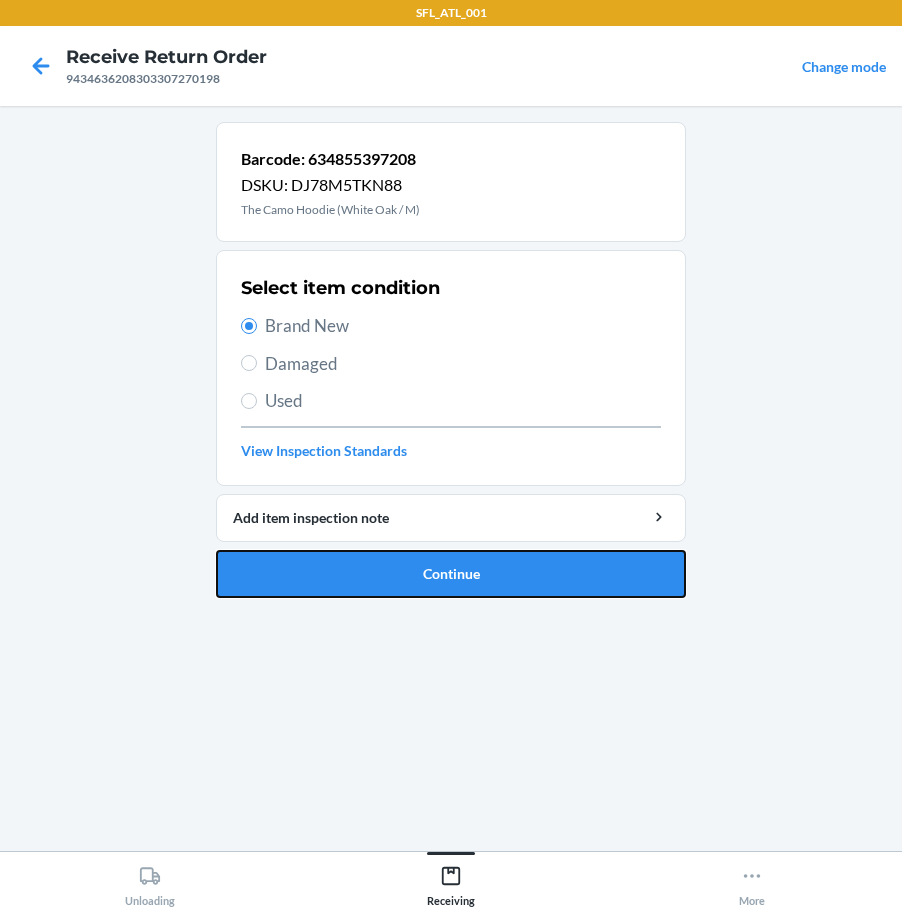 click on "Continue" at bounding box center [451, 574] 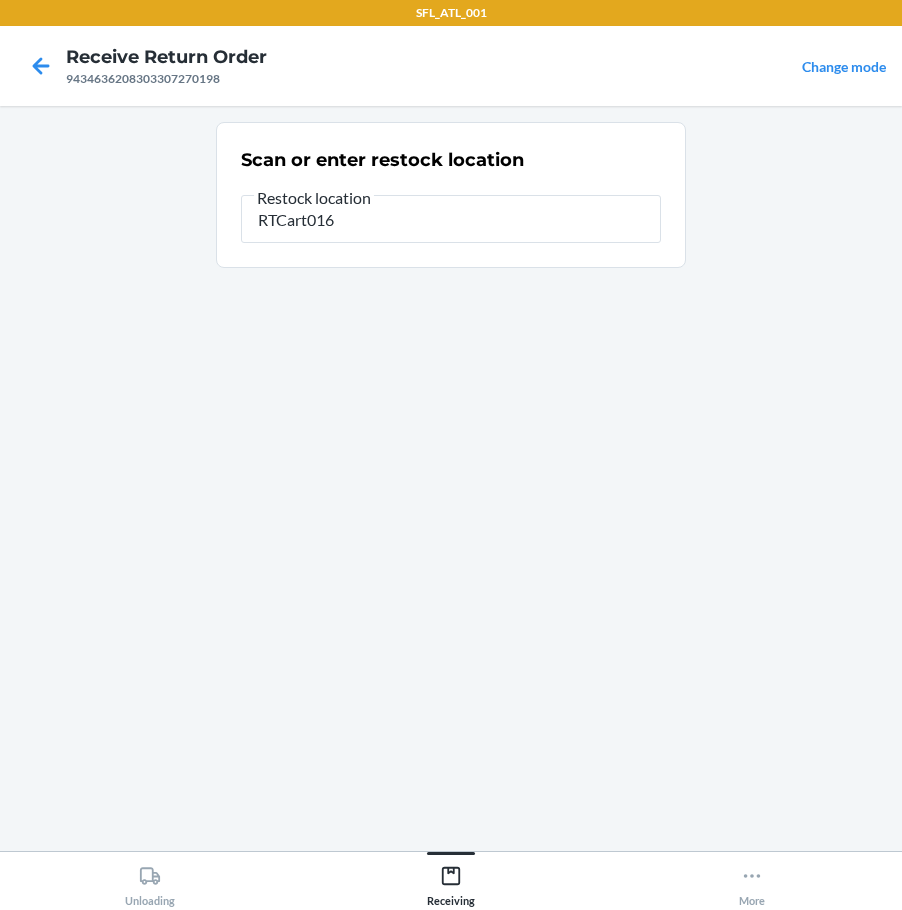 type on "RTCart016" 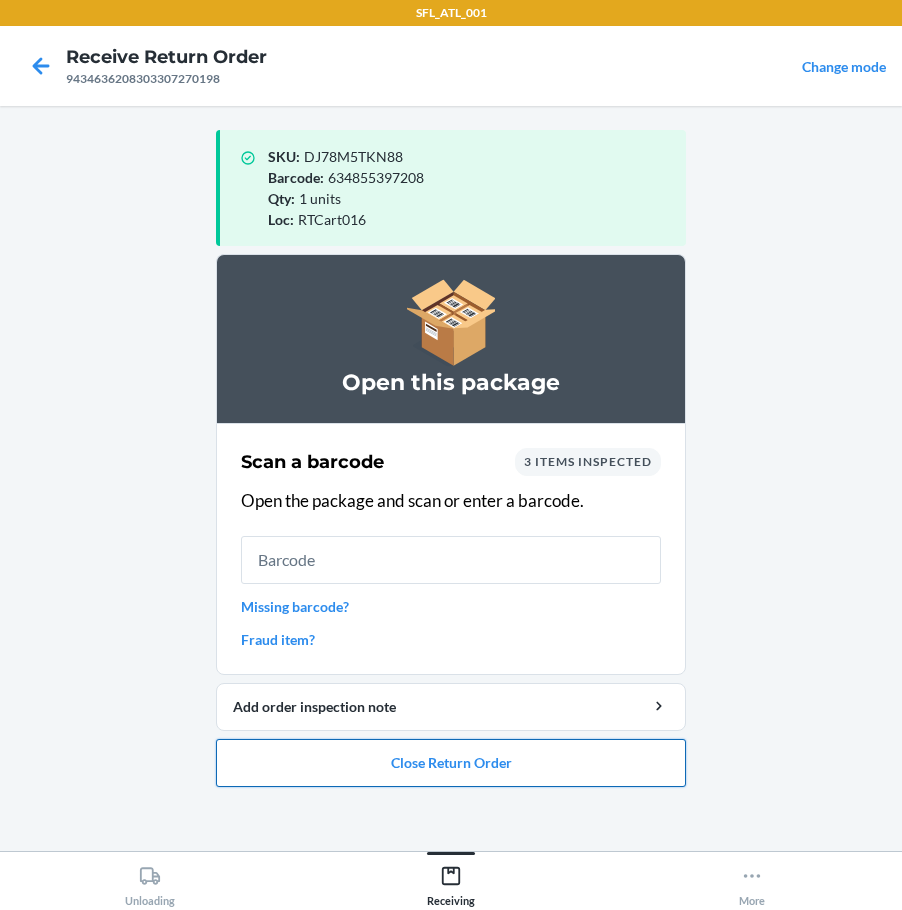 drag, startPoint x: 591, startPoint y: 747, endPoint x: 592, endPoint y: 770, distance: 23.021729 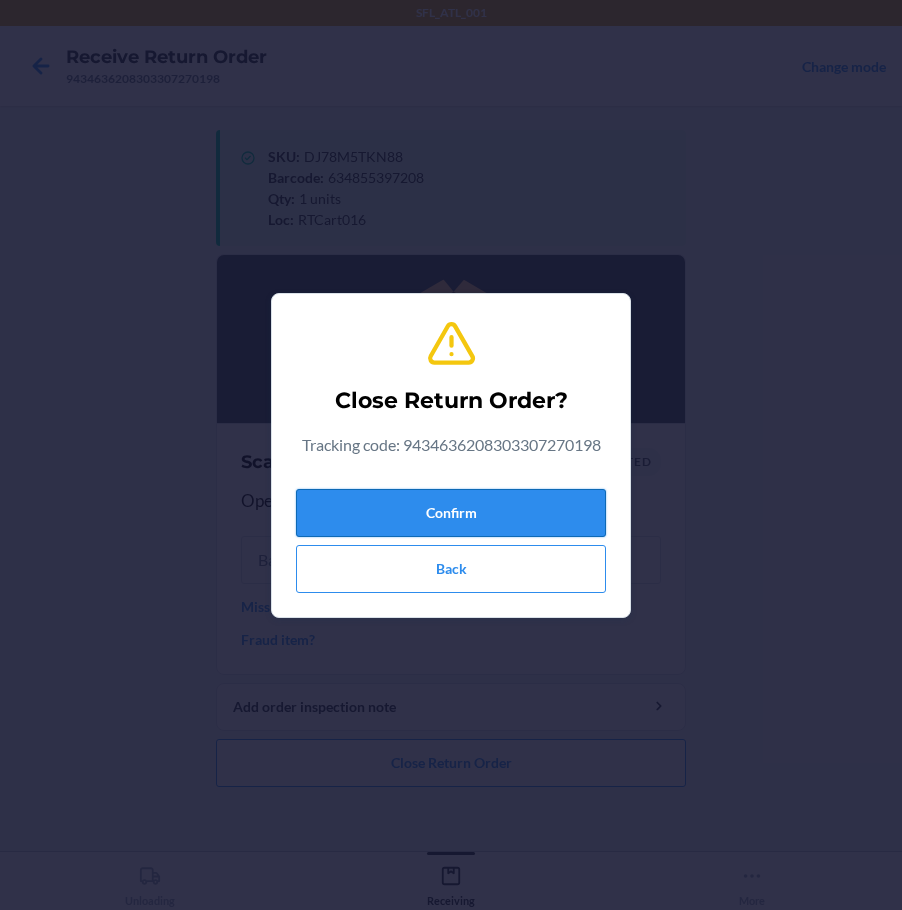 click on "Confirm" at bounding box center [451, 513] 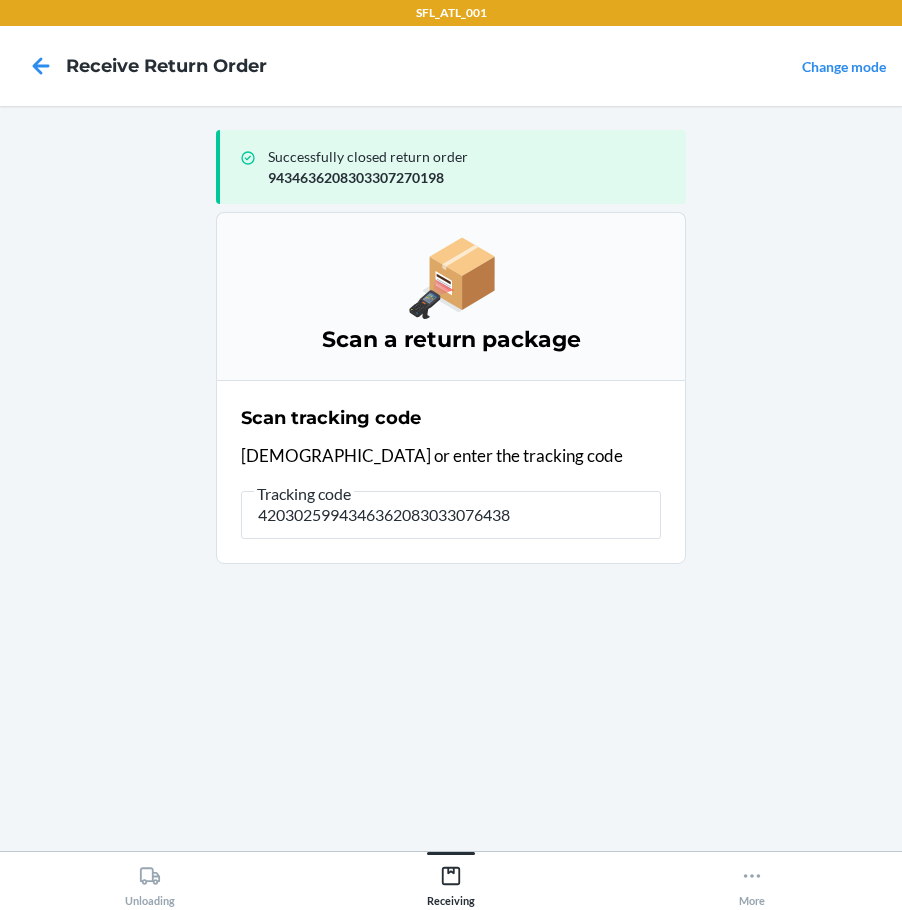 type on "42030259943463620830330764388" 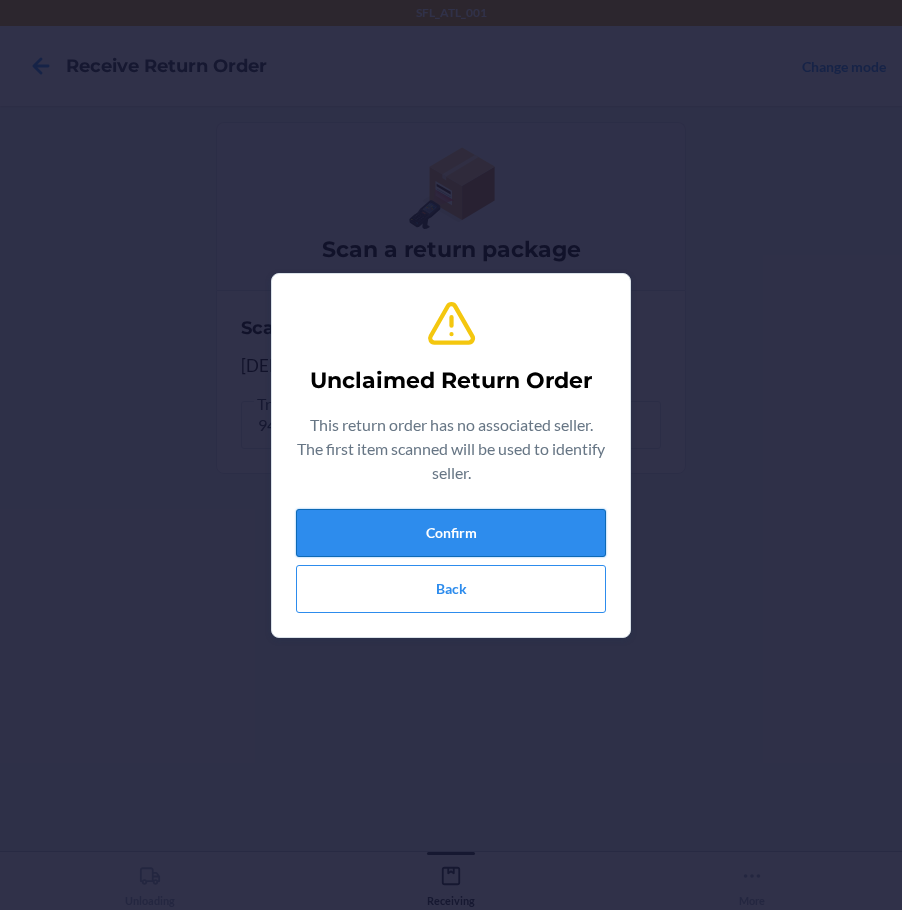 click on "Confirm" at bounding box center [451, 533] 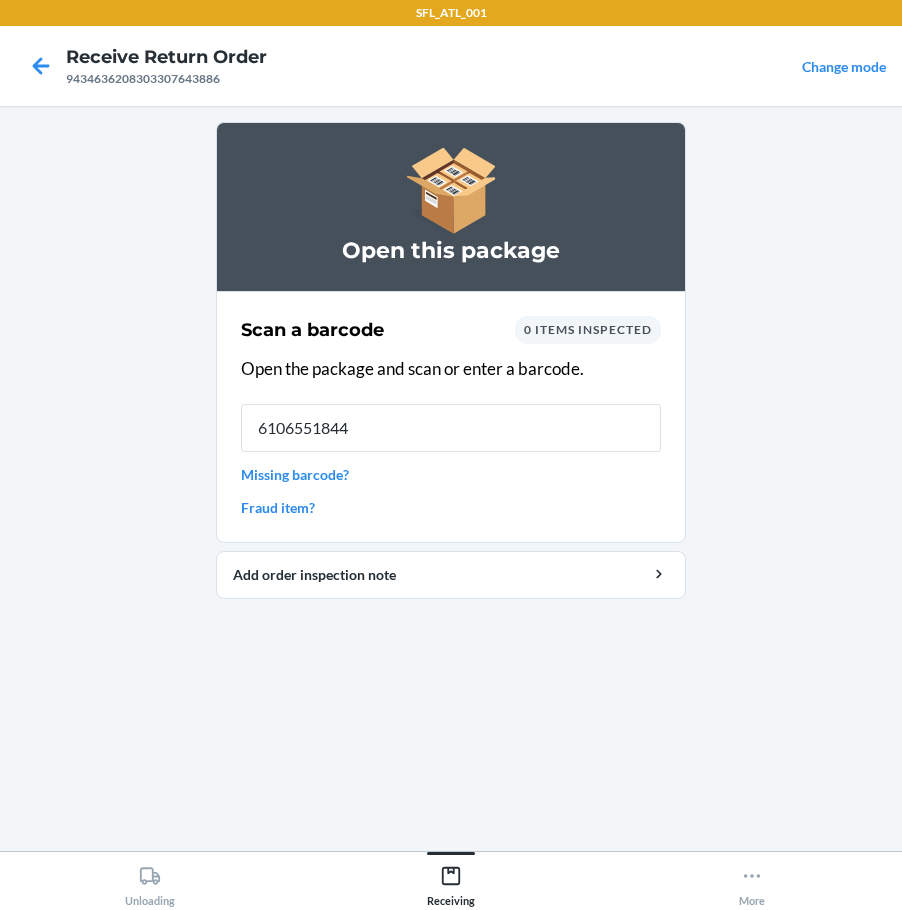 type on "61065518443" 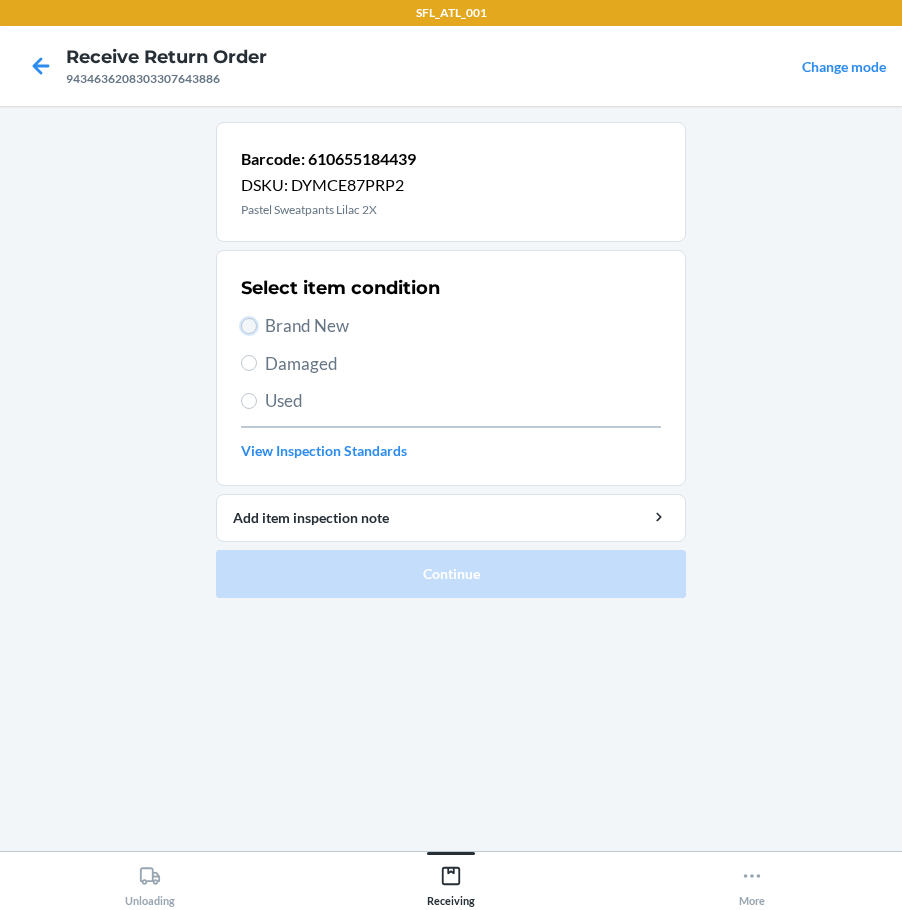 click on "Brand New" at bounding box center (249, 326) 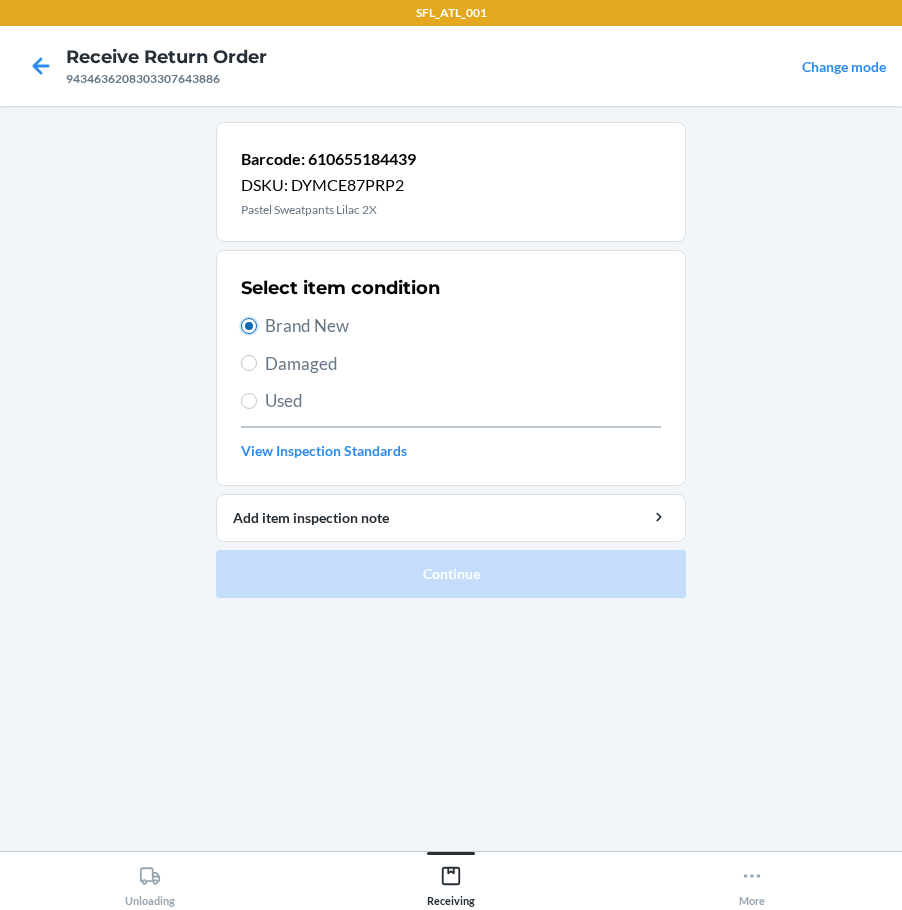 radio on "true" 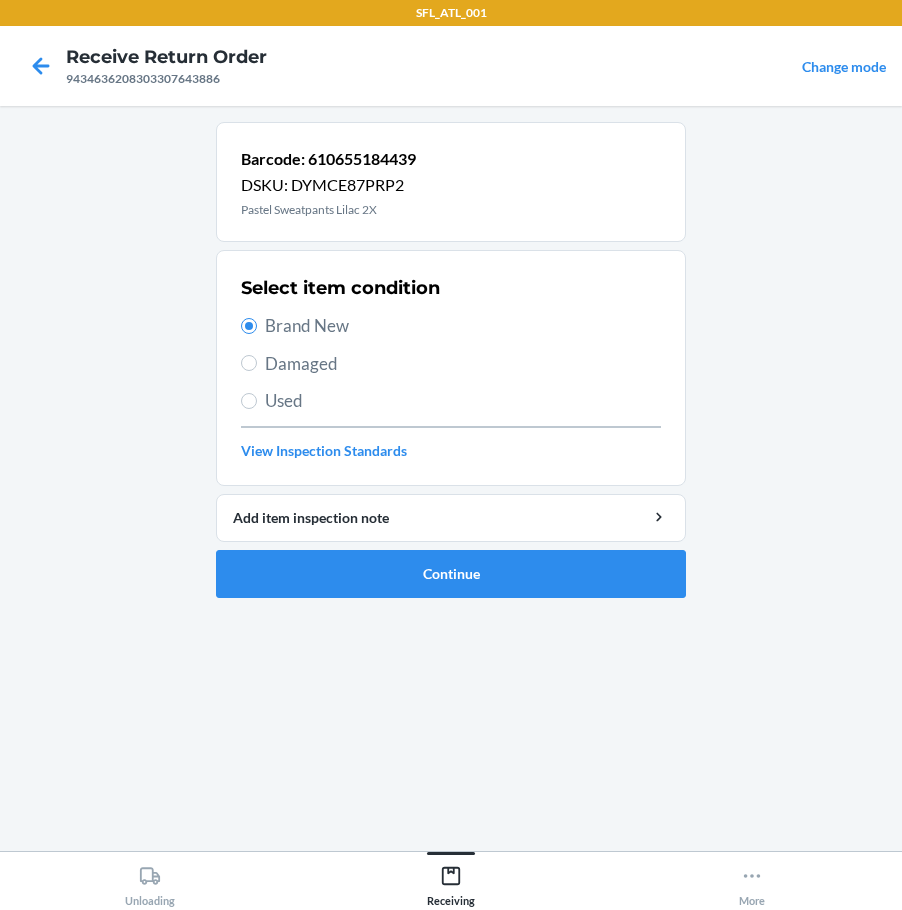 click on "Barcode: 610655184439 DSKU: DYMCE87PRP2 Pastel Sweatpants Lilac 2X Select item condition Brand New Damaged Used View Inspection Standards Add item inspection note Continue" at bounding box center (451, 360) 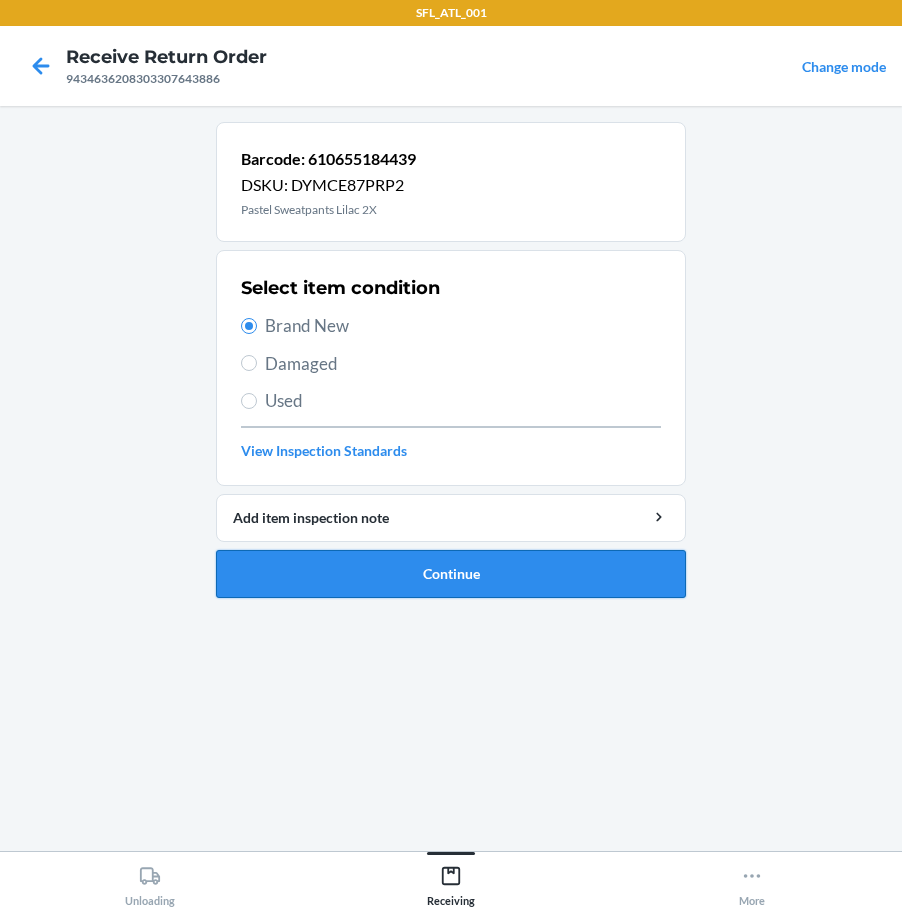 click on "Continue" at bounding box center (451, 574) 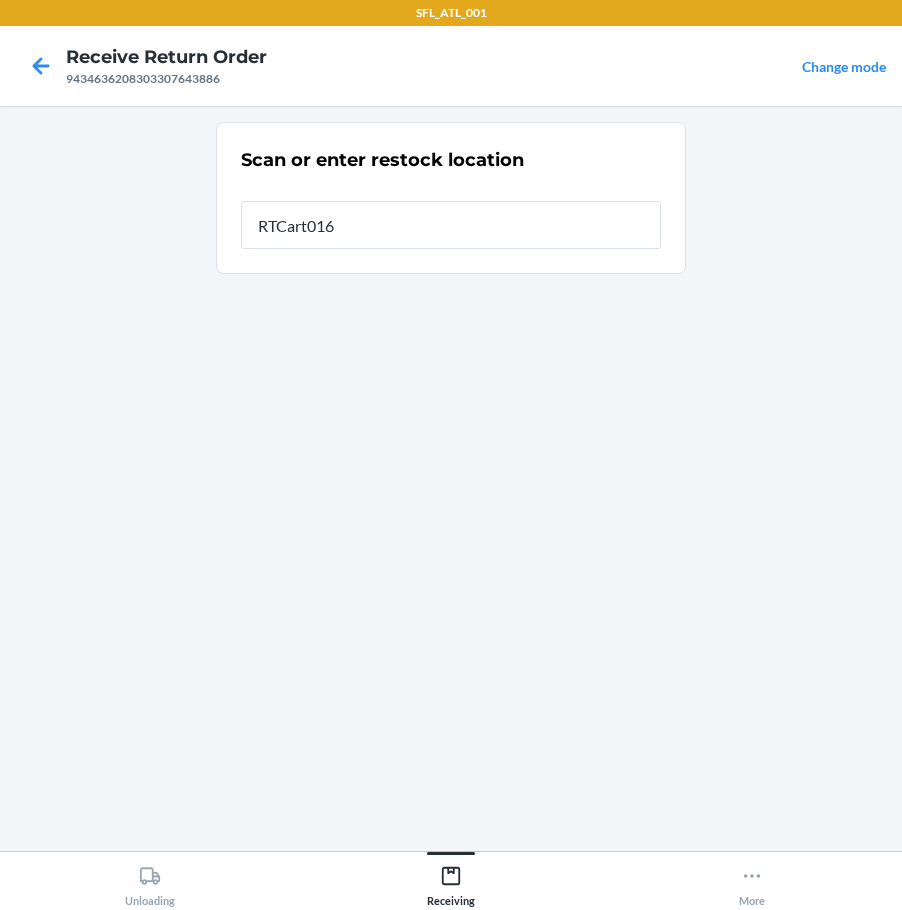 type on "RTCart016" 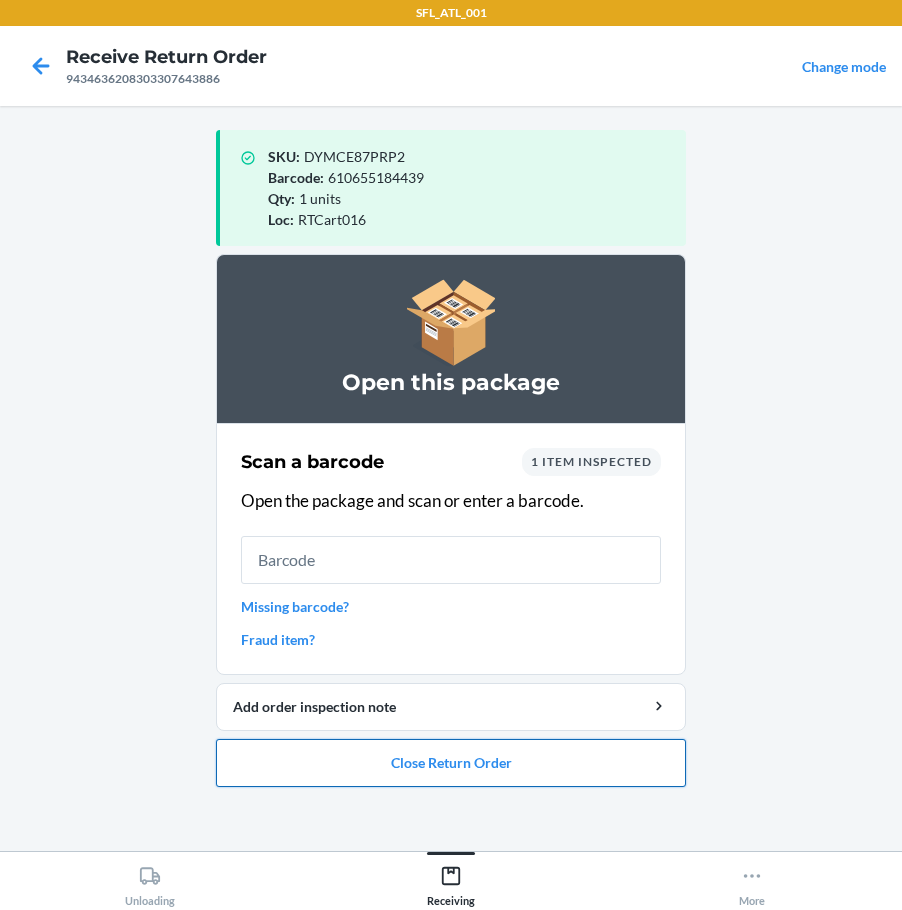 click on "Close Return Order" at bounding box center (451, 763) 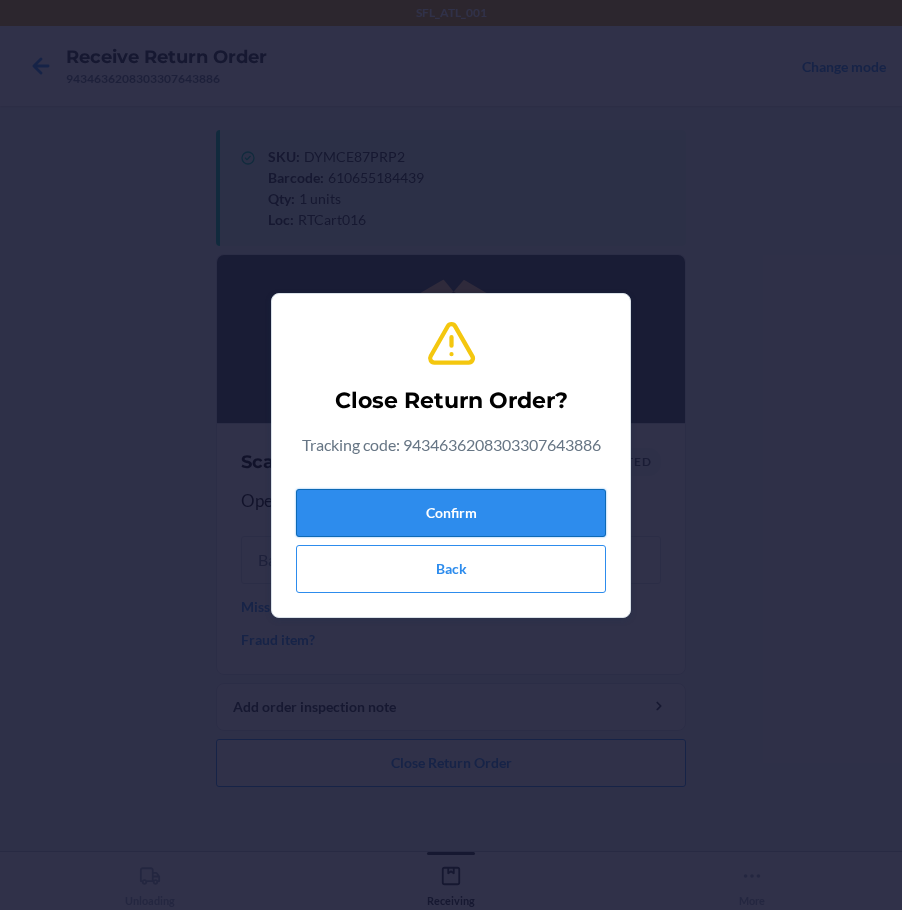 click on "Confirm" at bounding box center (451, 513) 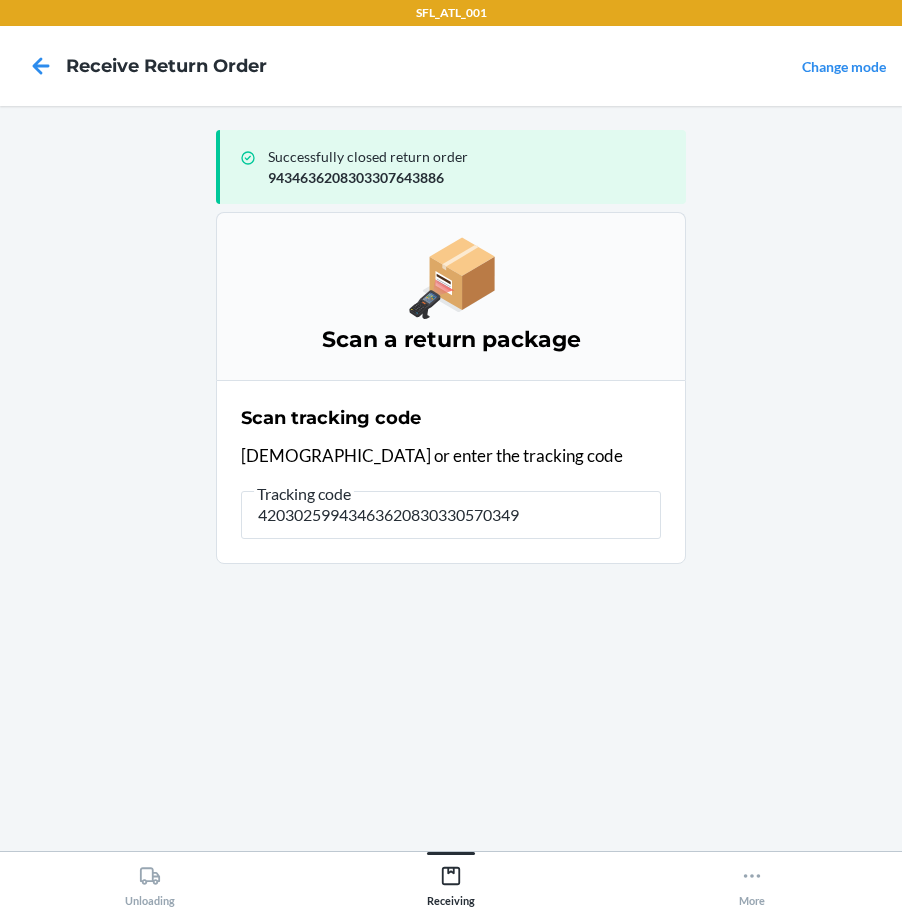 type on "420302599434636208303305703490" 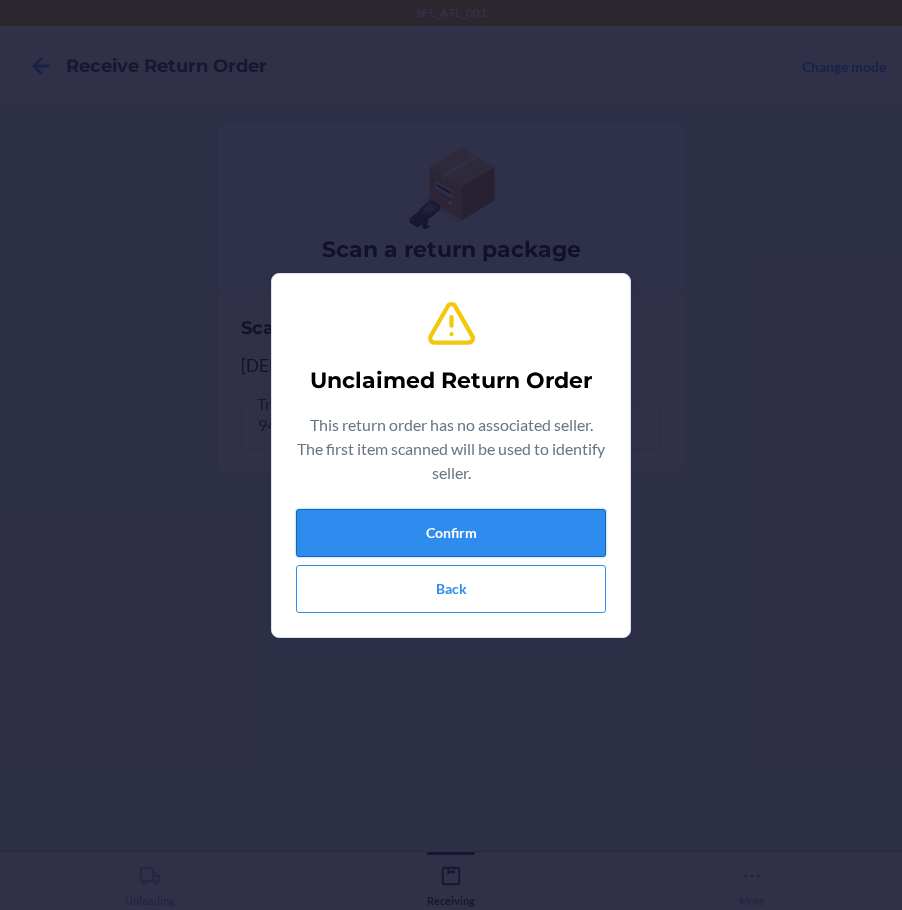 click on "Confirm" at bounding box center [451, 533] 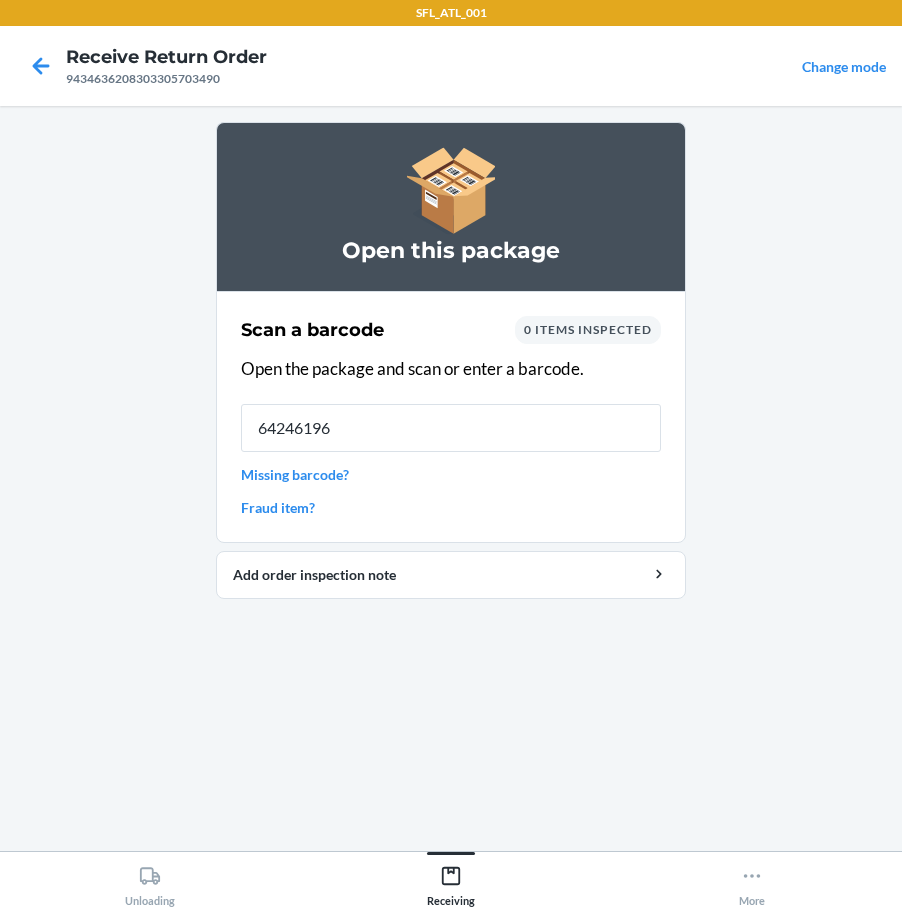 type on "642461963" 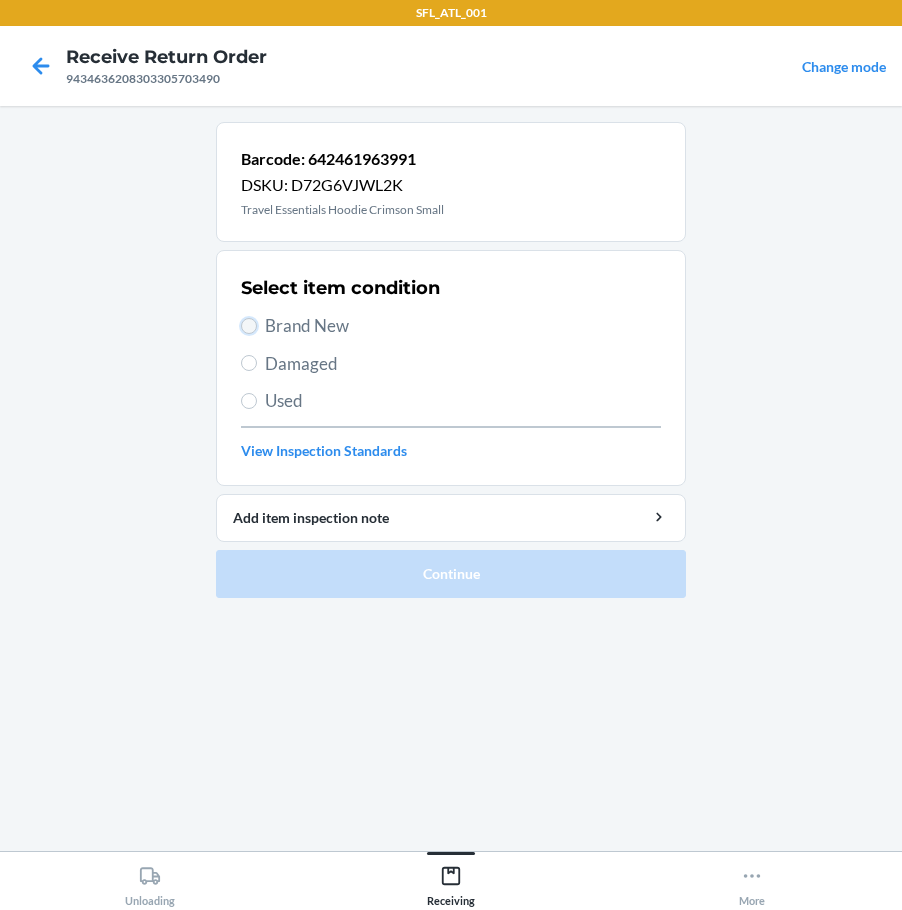 drag, startPoint x: 247, startPoint y: 321, endPoint x: 252, endPoint y: 374, distance: 53.235325 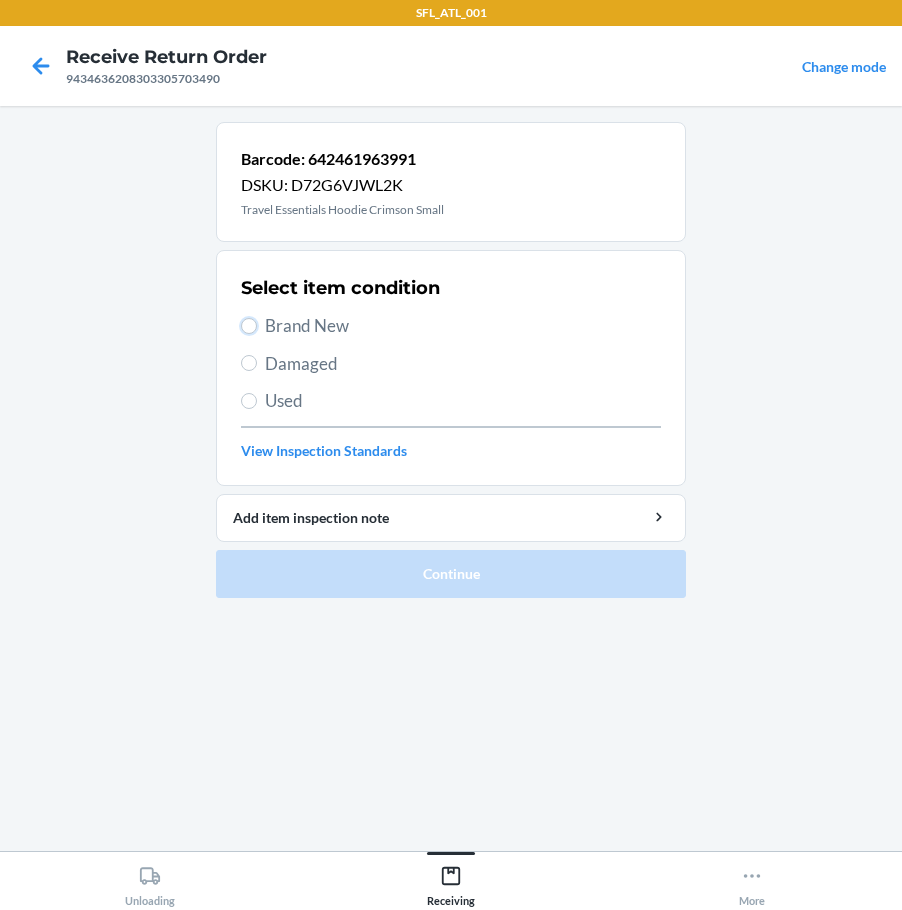 click on "Brand New" at bounding box center [249, 326] 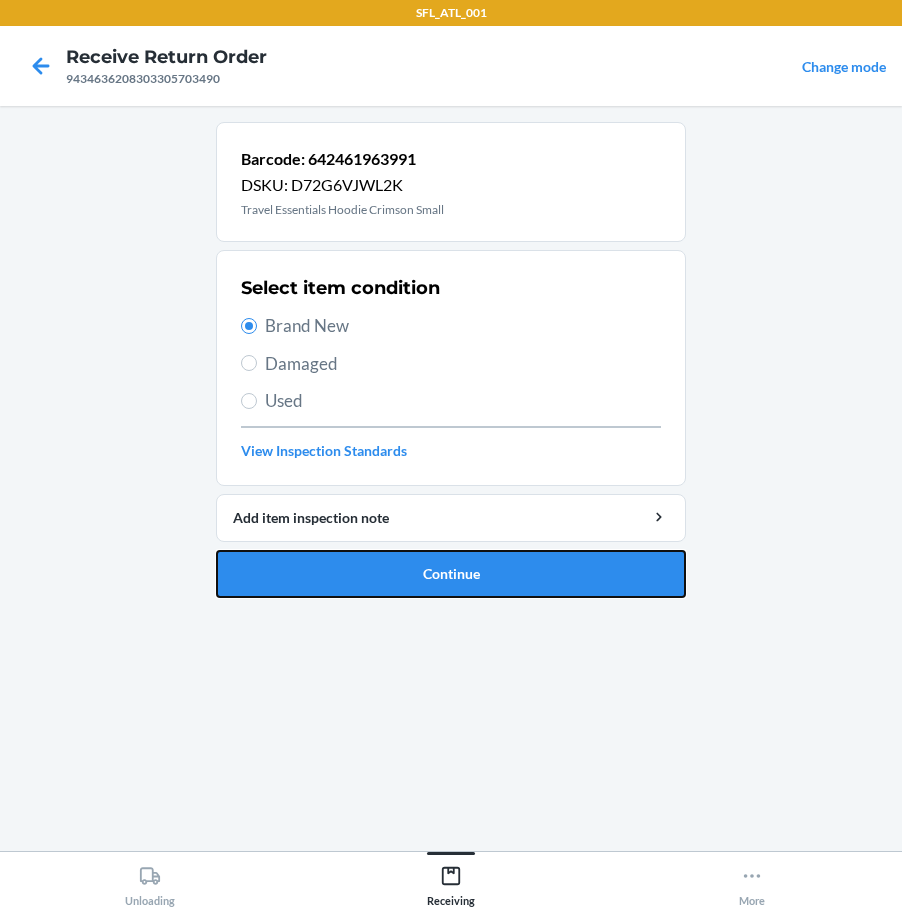 drag, startPoint x: 344, startPoint y: 574, endPoint x: 376, endPoint y: 548, distance: 41.231056 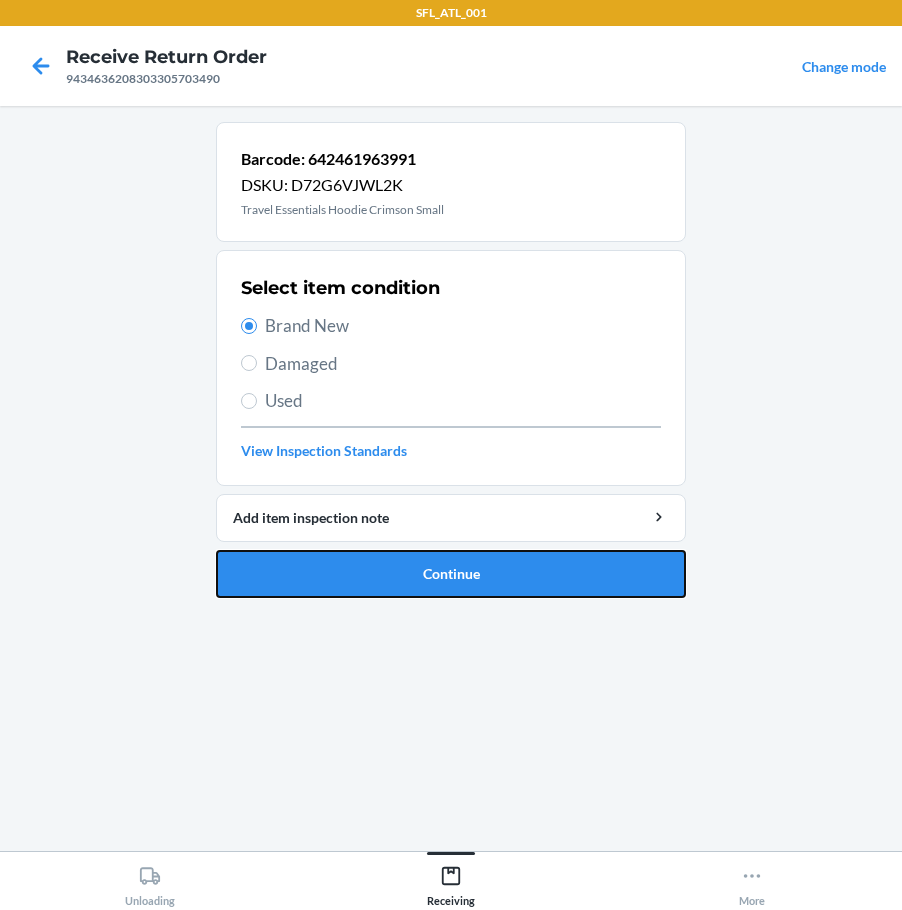 click on "Continue" at bounding box center (451, 574) 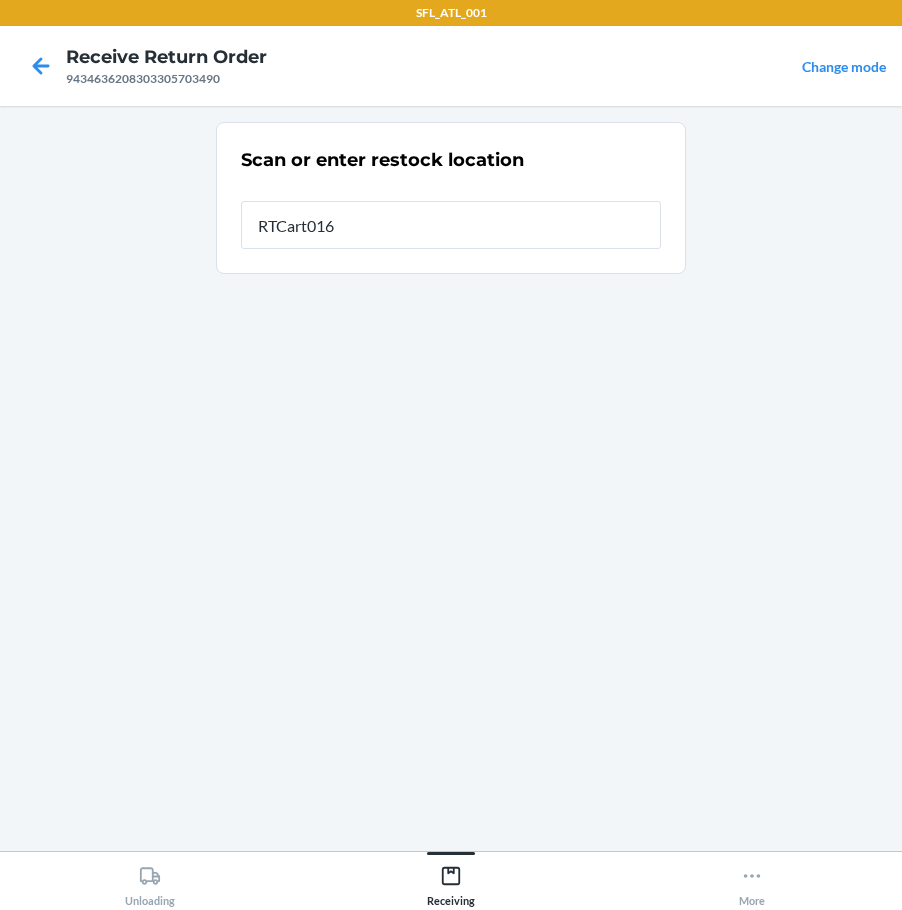 type on "RTCart016" 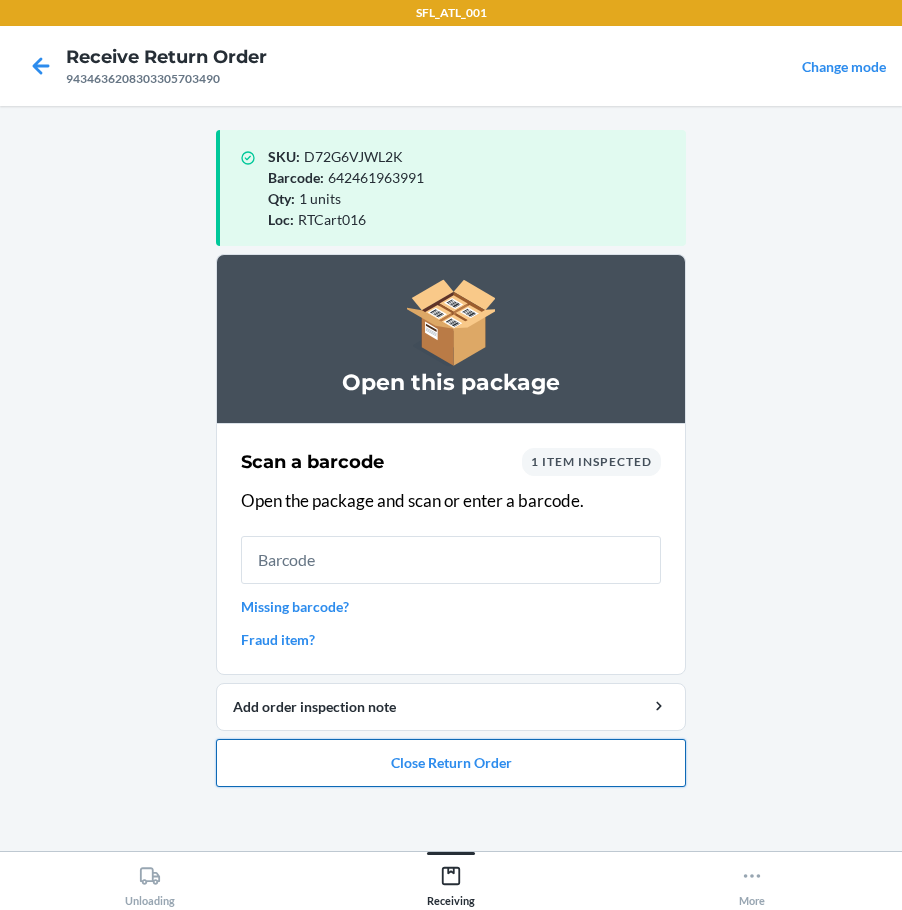 click on "Close Return Order" at bounding box center [451, 763] 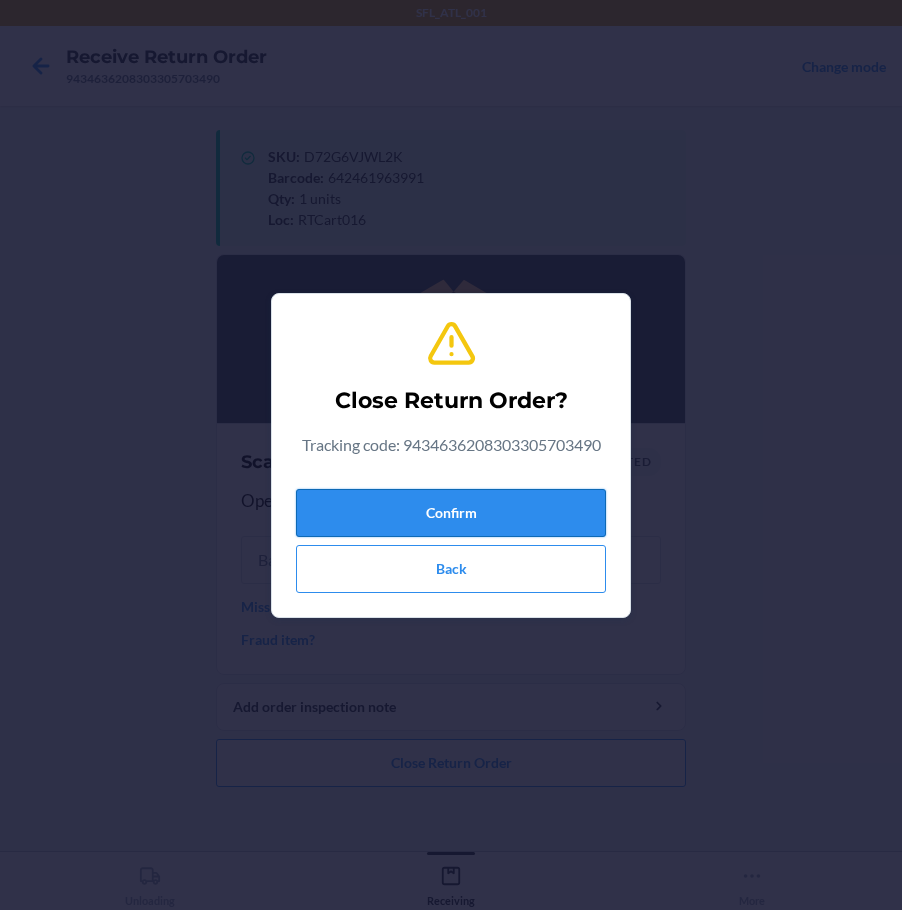 click on "Confirm" at bounding box center (451, 513) 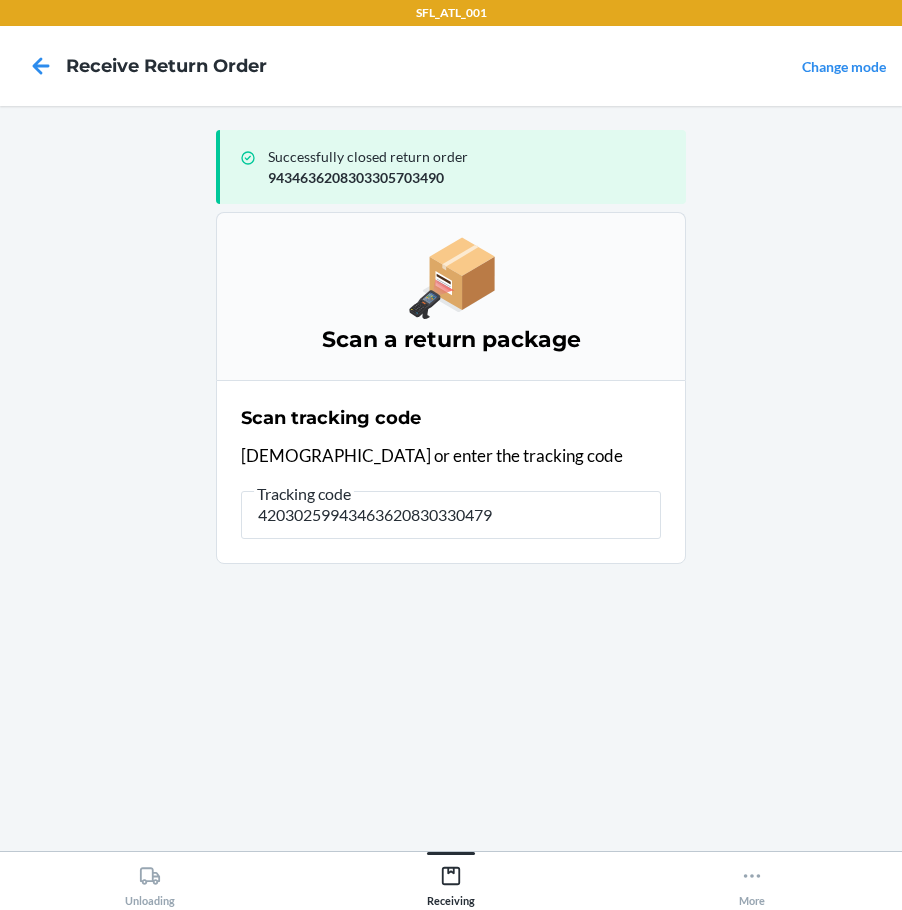 type on "420302599434636208303304795" 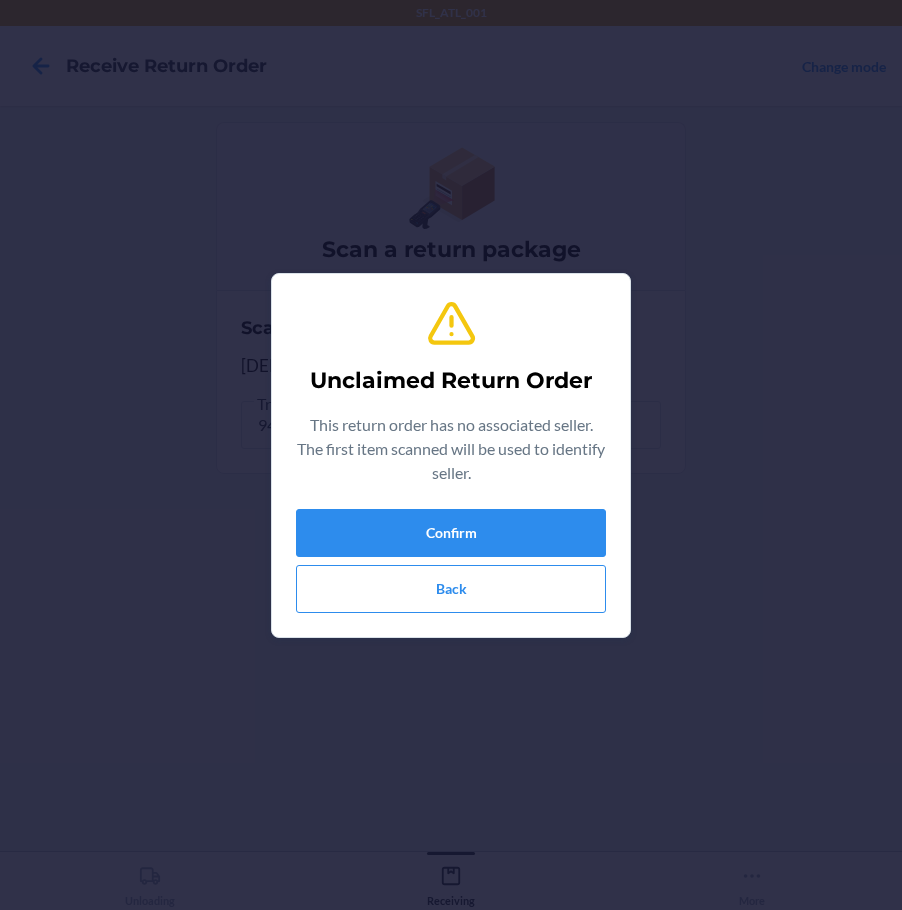 type on "610655721689" 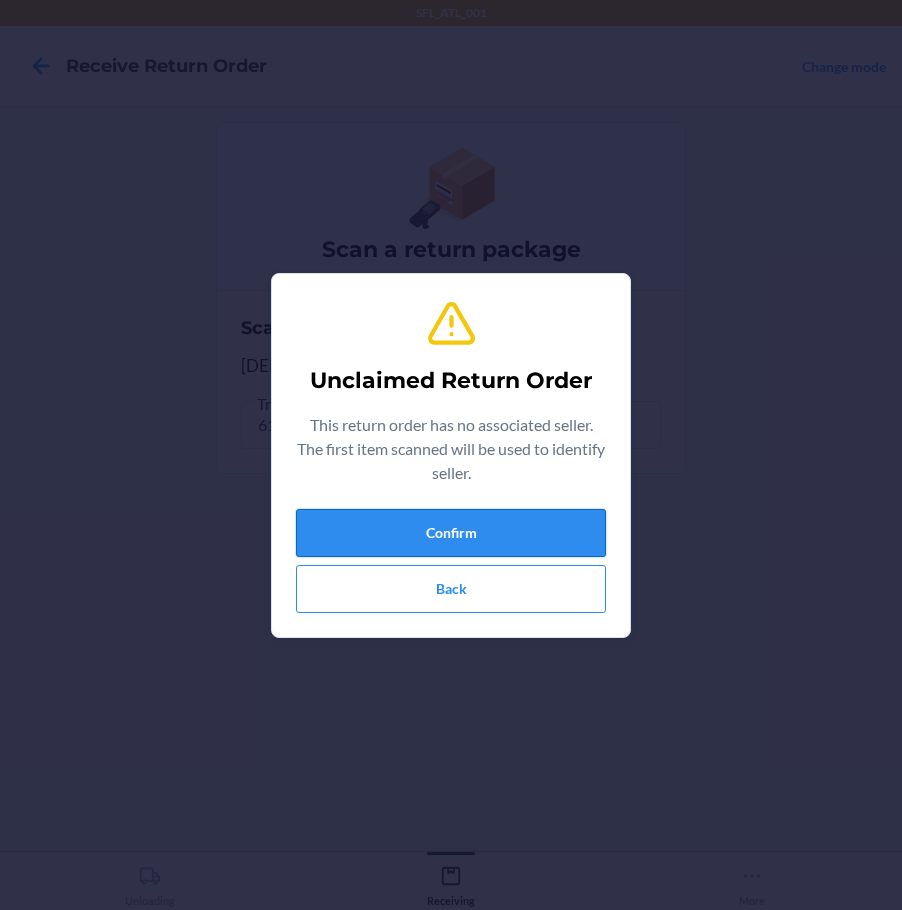 drag, startPoint x: 418, startPoint y: 521, endPoint x: 420, endPoint y: 540, distance: 19.104973 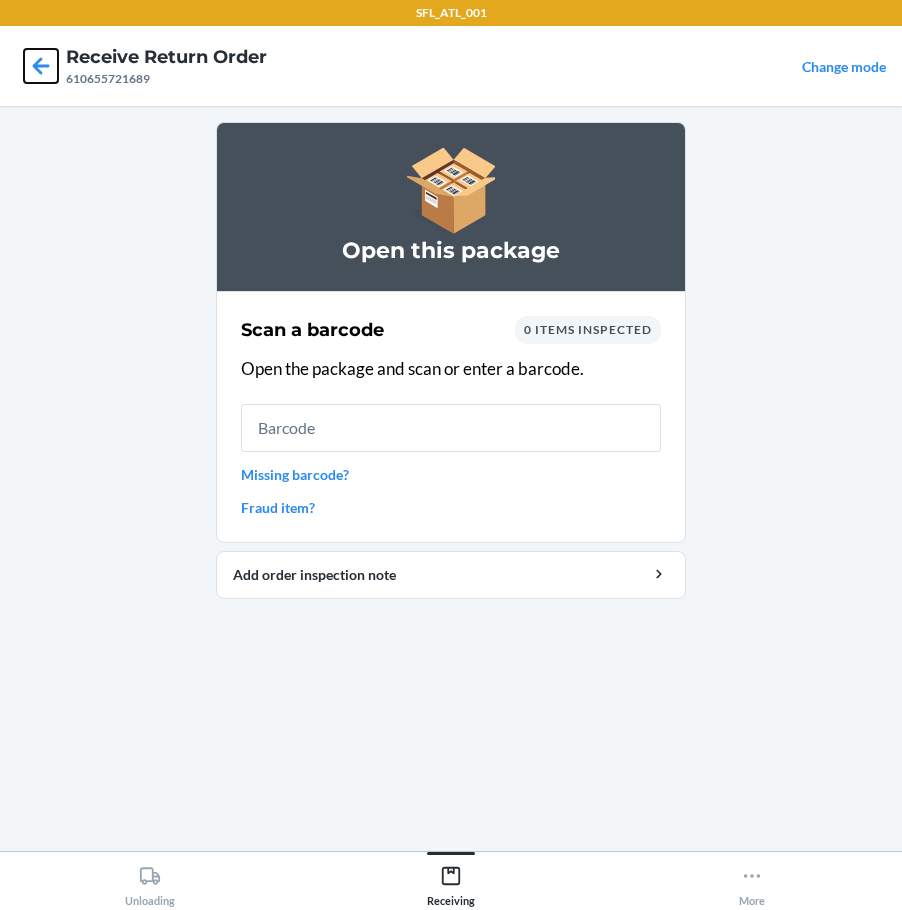 drag, startPoint x: 44, startPoint y: 63, endPoint x: 161, endPoint y: 231, distance: 204.72665 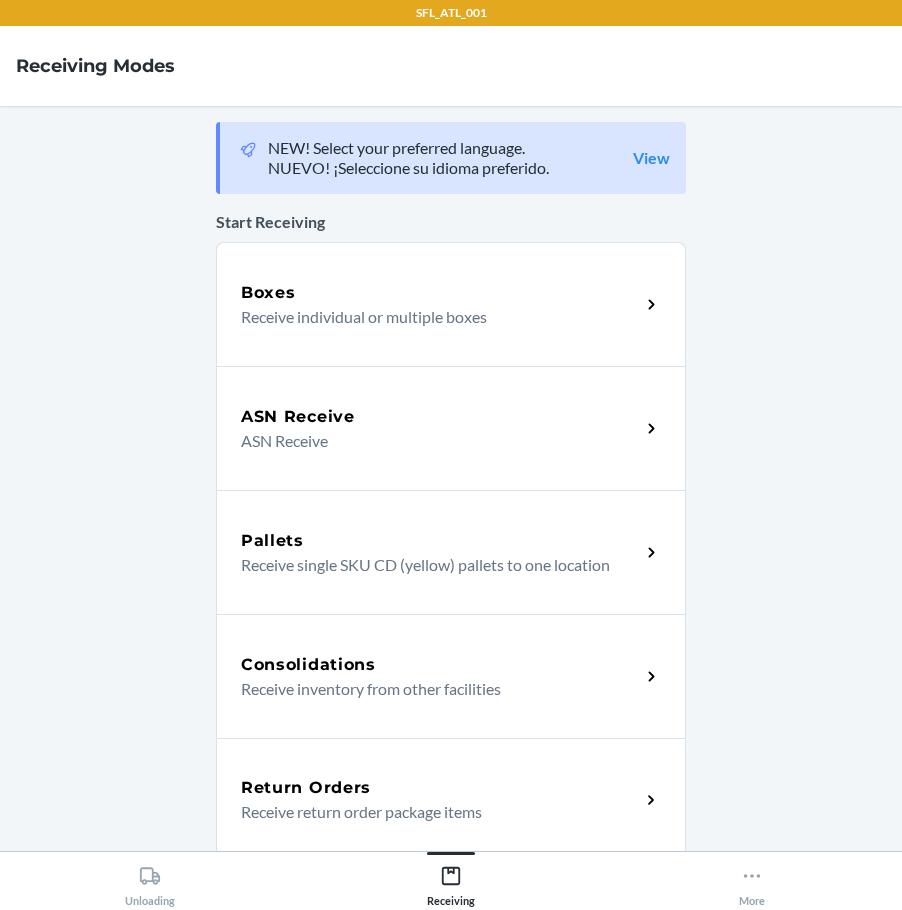 drag, startPoint x: 392, startPoint y: 786, endPoint x: 368, endPoint y: 738, distance: 53.66563 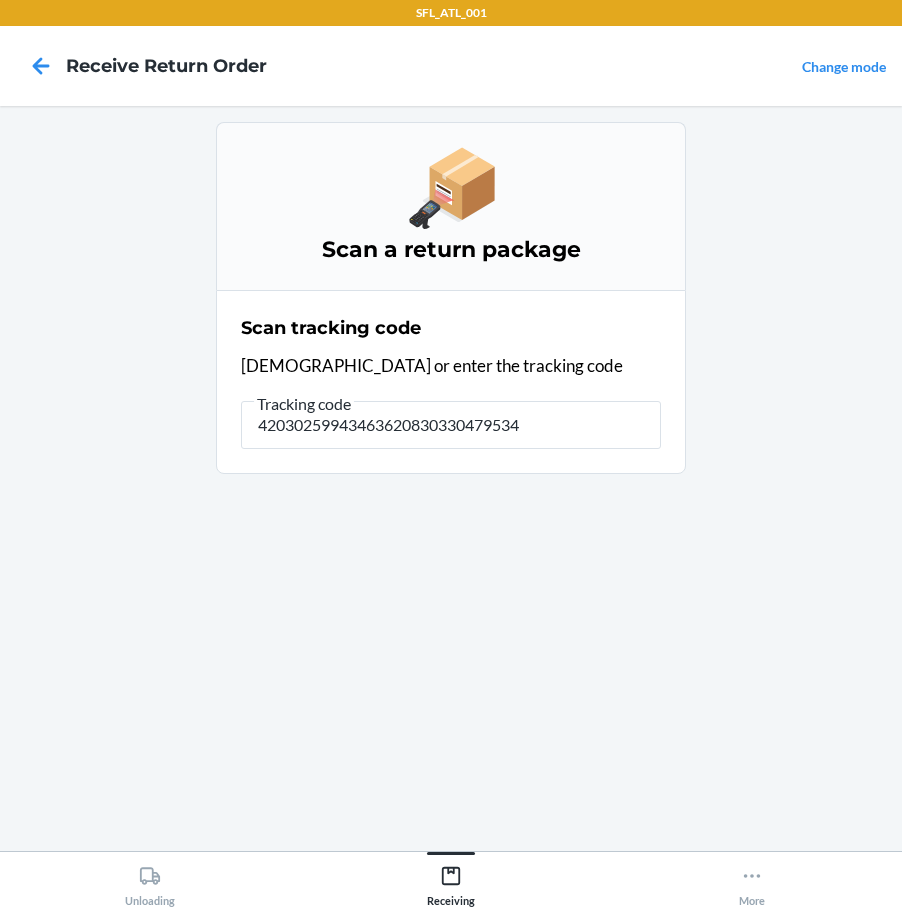 type on "420302599434636208303304795342" 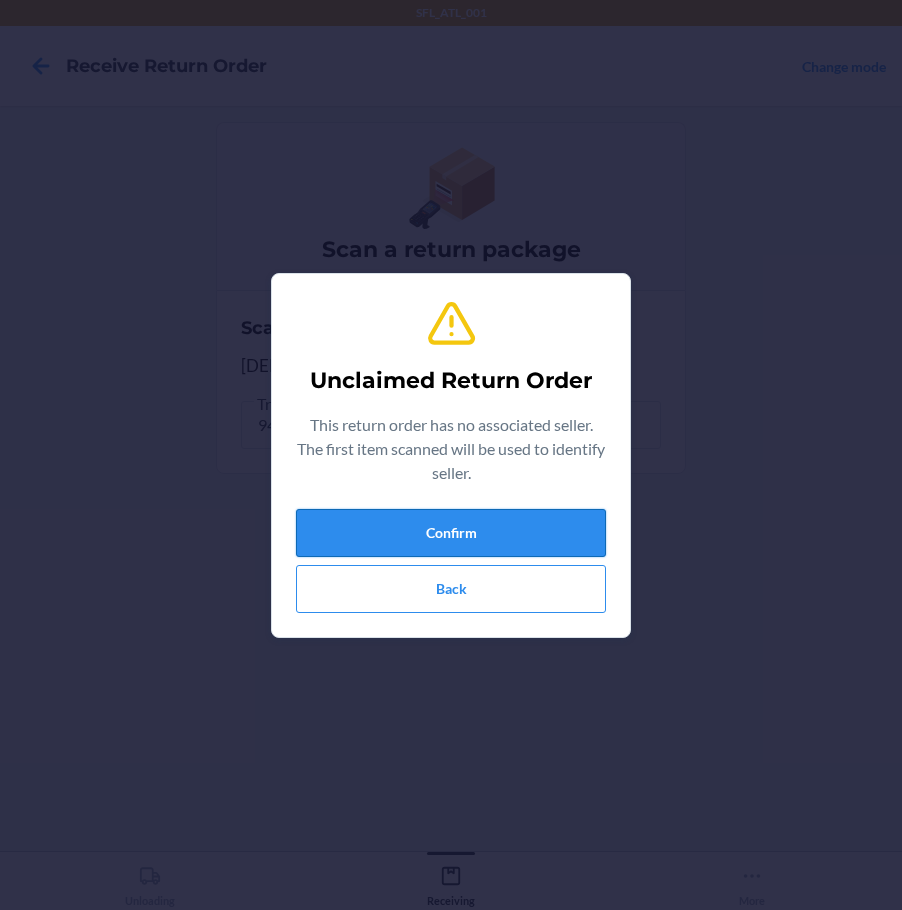 click on "Confirm" at bounding box center [451, 533] 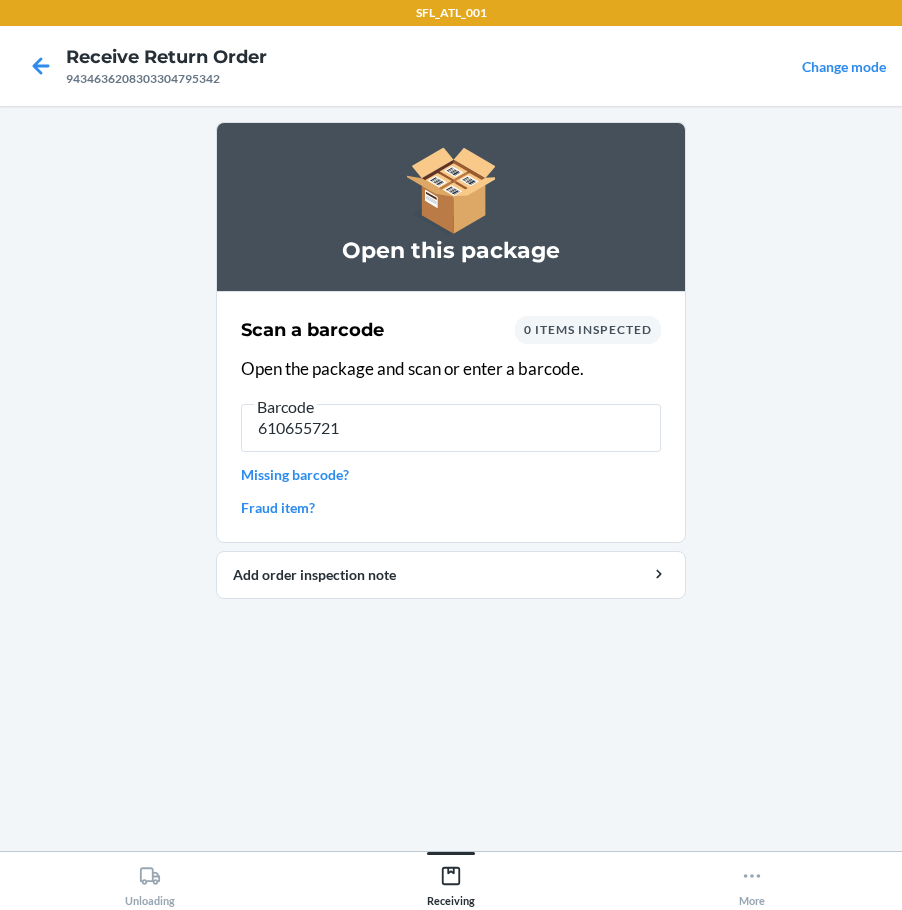 type on "6106557216" 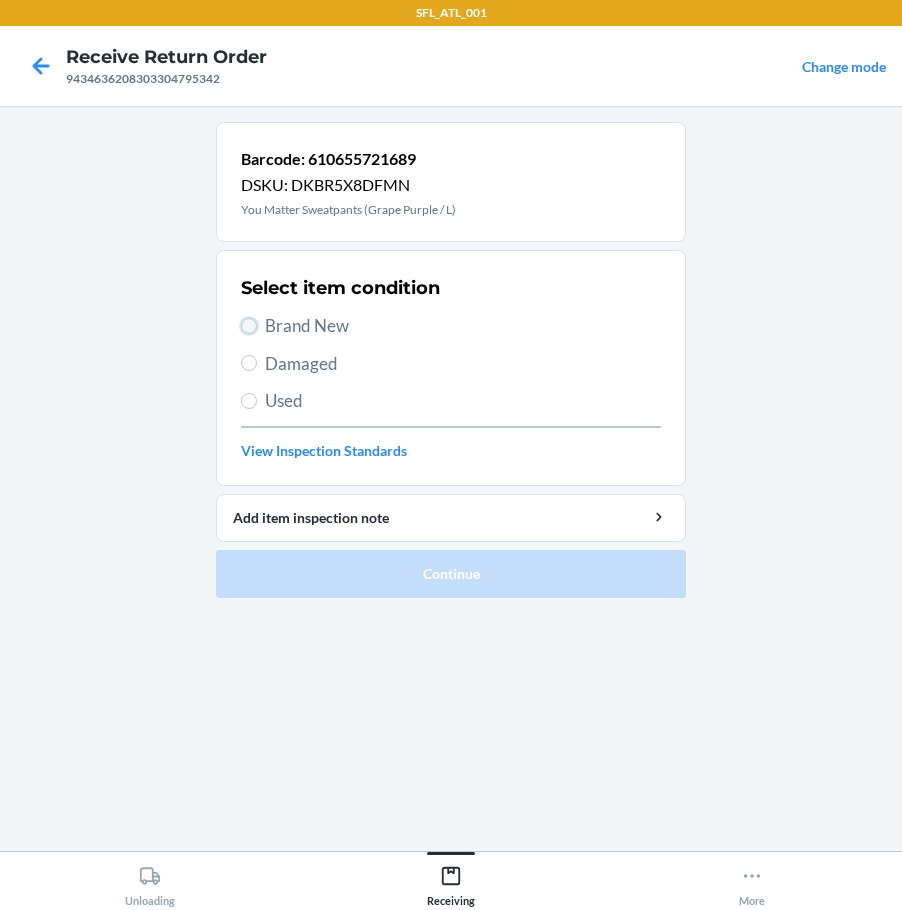 click on "Brand New" at bounding box center [249, 326] 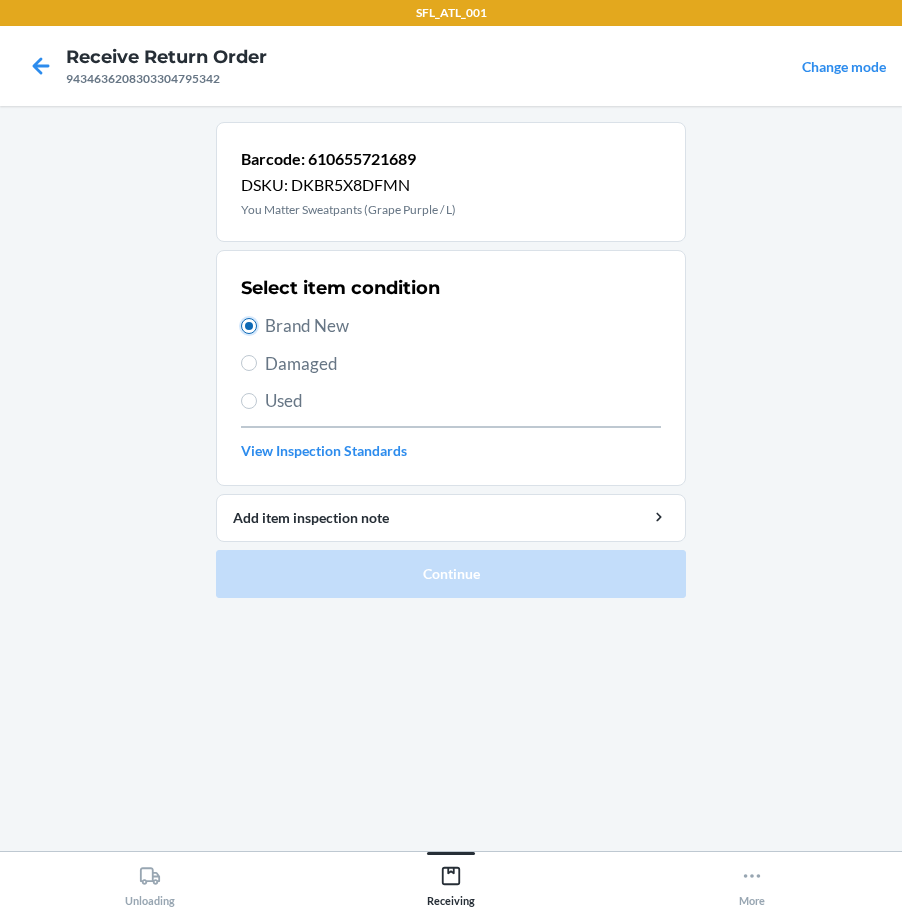radio on "true" 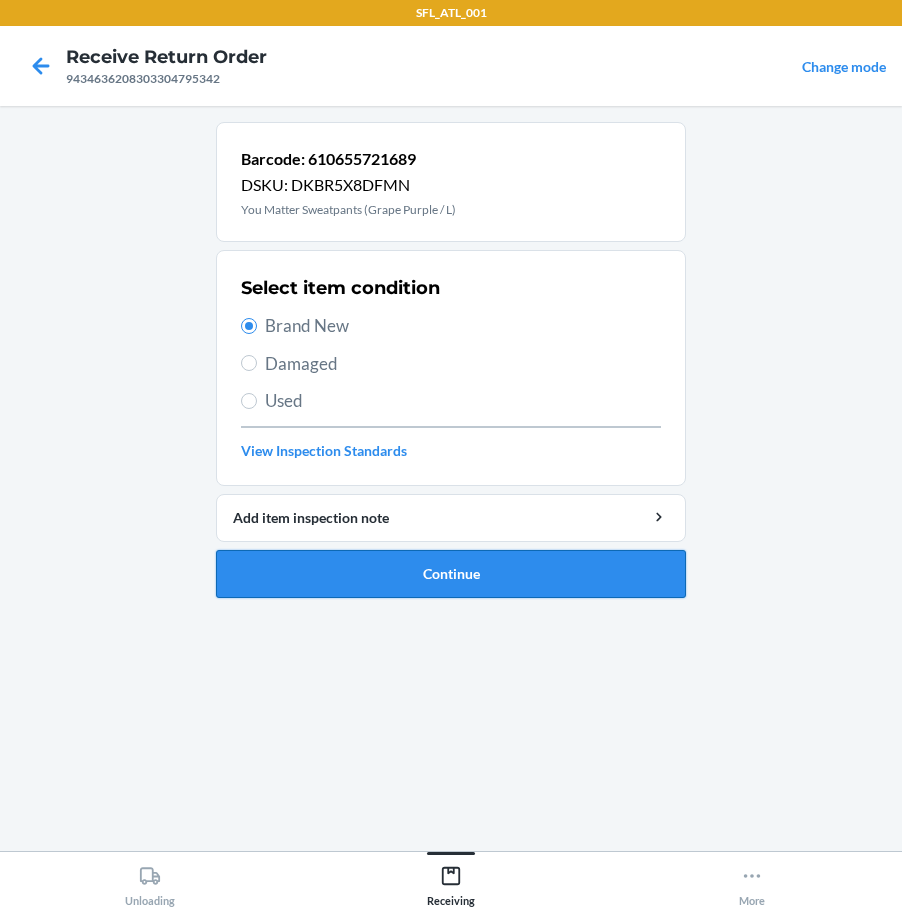 click on "Continue" at bounding box center [451, 574] 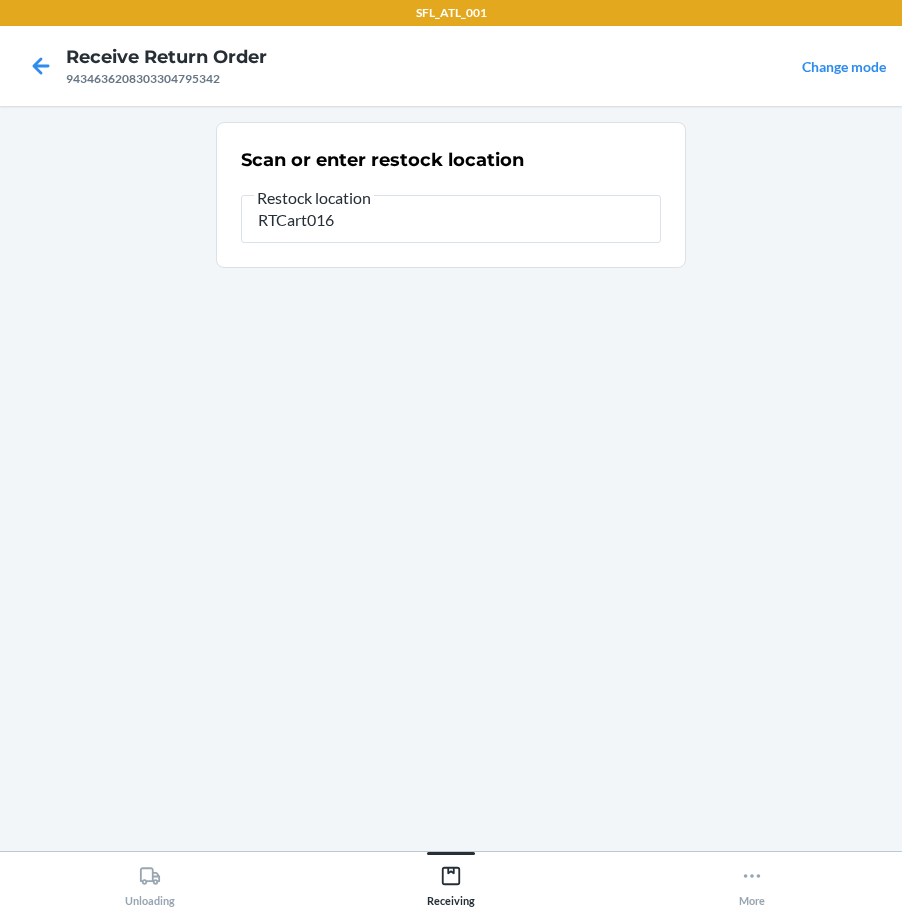 type on "RTCart016" 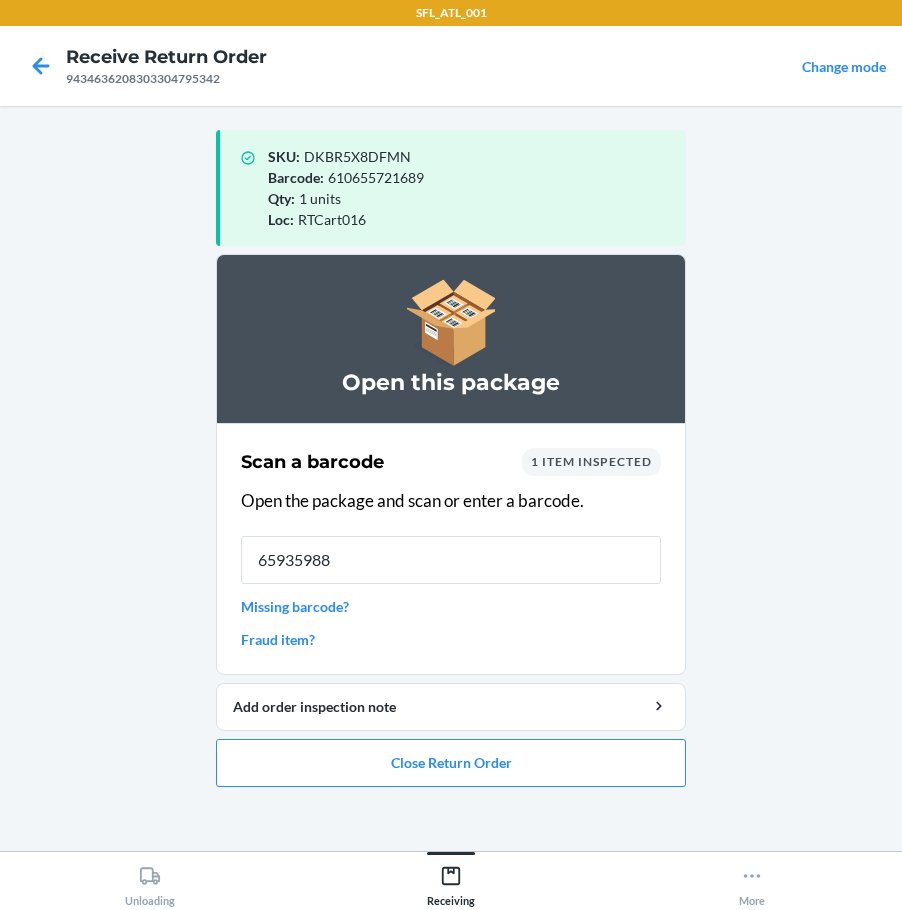 type on "659359883" 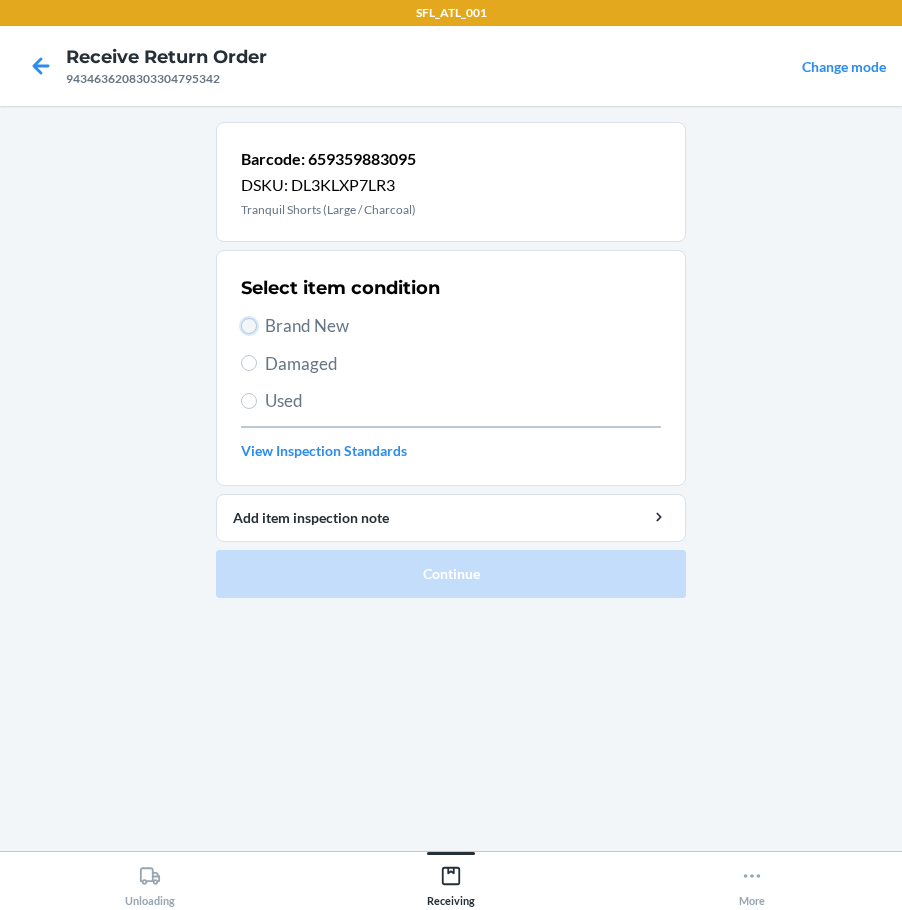 click on "Brand New" at bounding box center [249, 326] 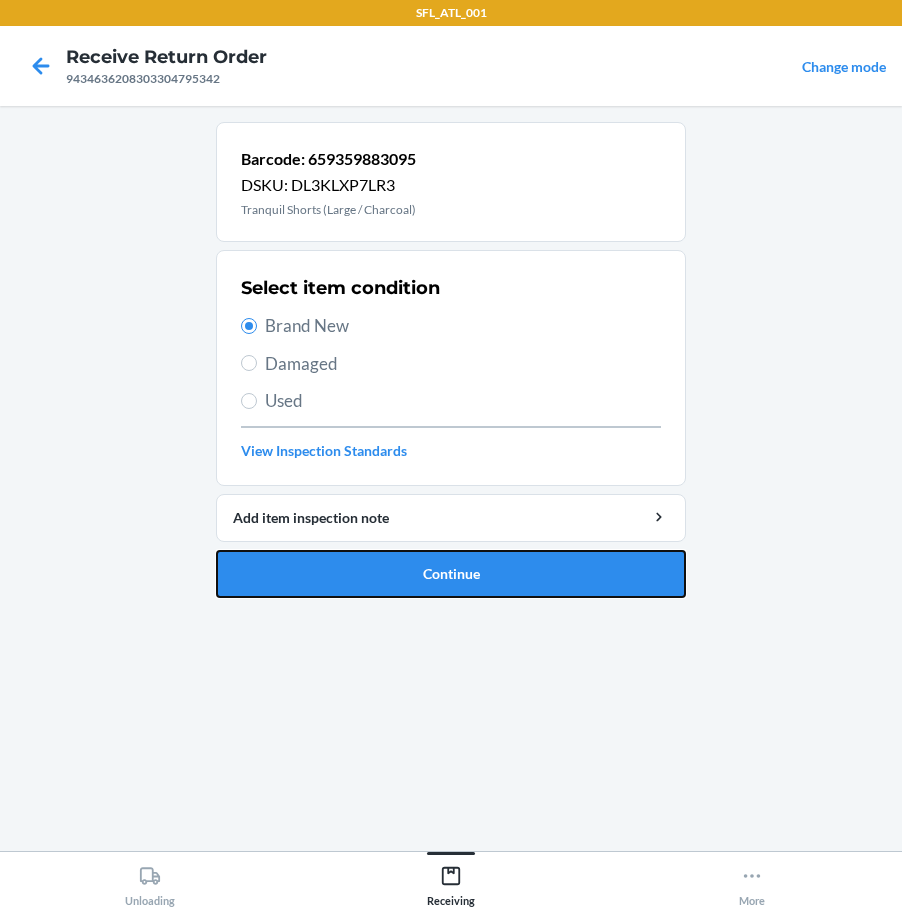 drag, startPoint x: 380, startPoint y: 580, endPoint x: 423, endPoint y: 562, distance: 46.615448 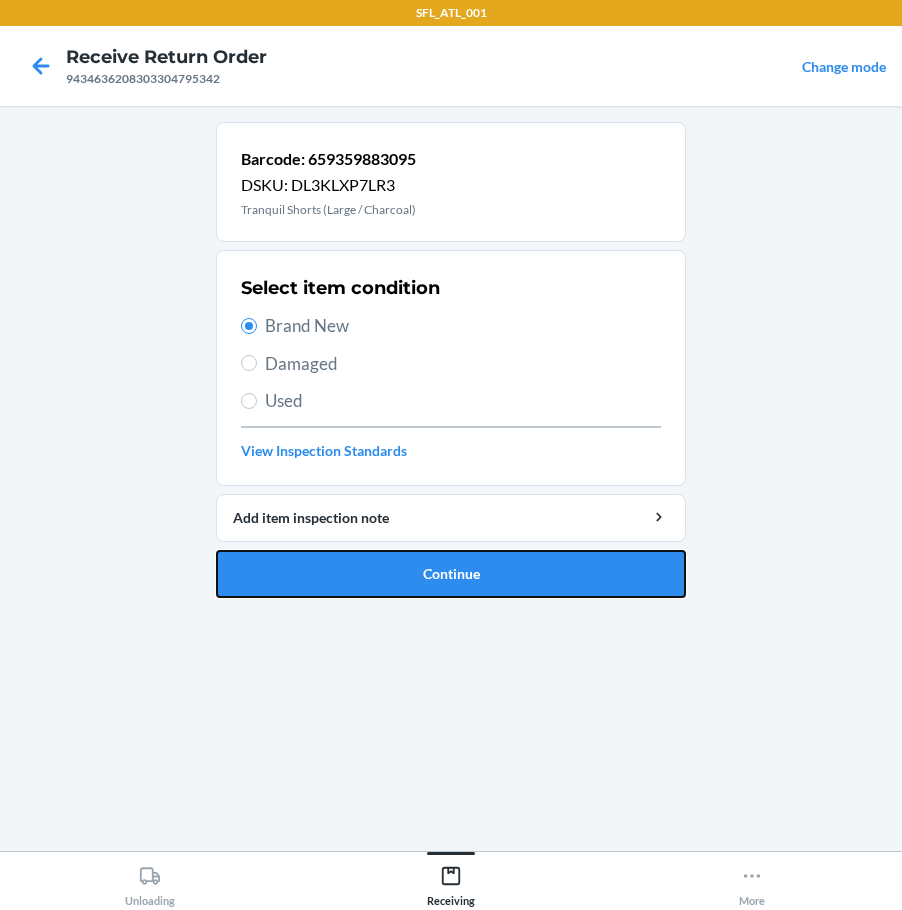 click on "Continue" at bounding box center [451, 574] 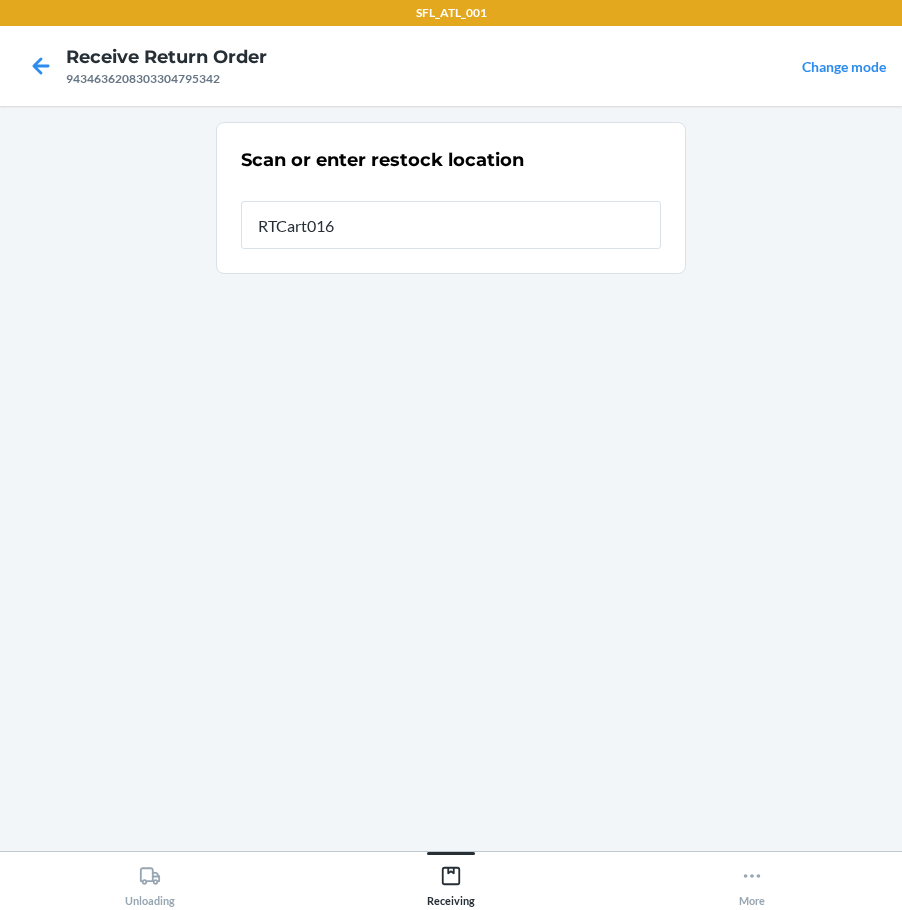type on "RTCart016" 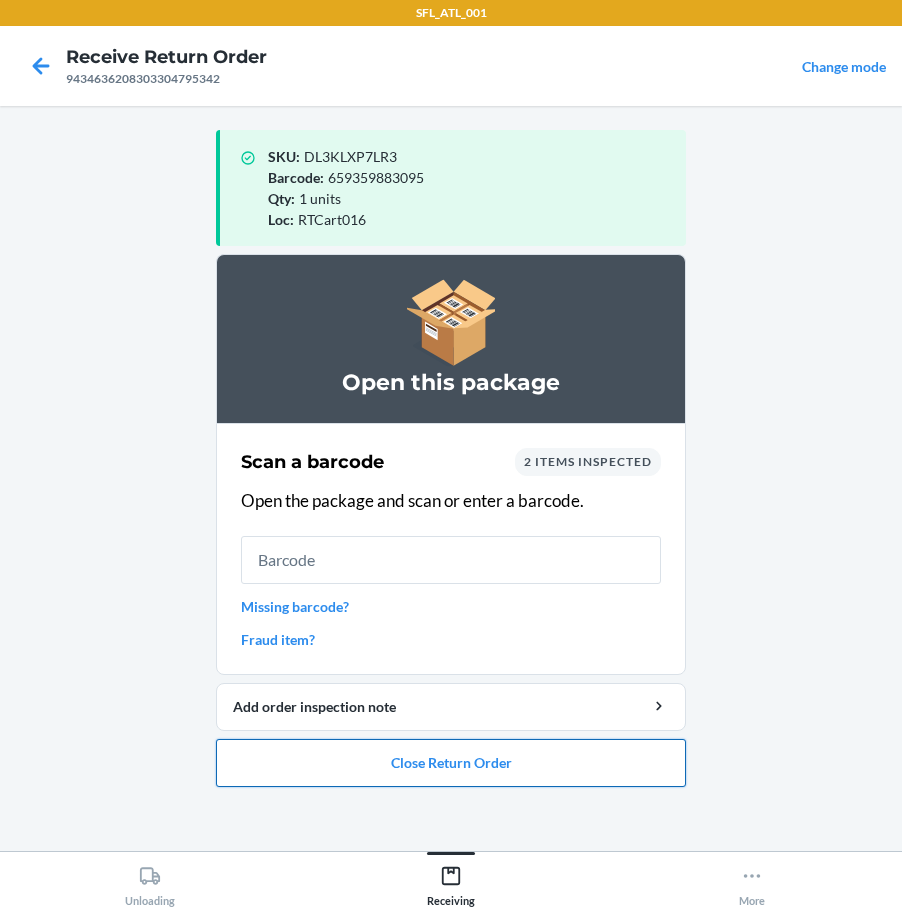 click on "Close Return Order" at bounding box center (451, 763) 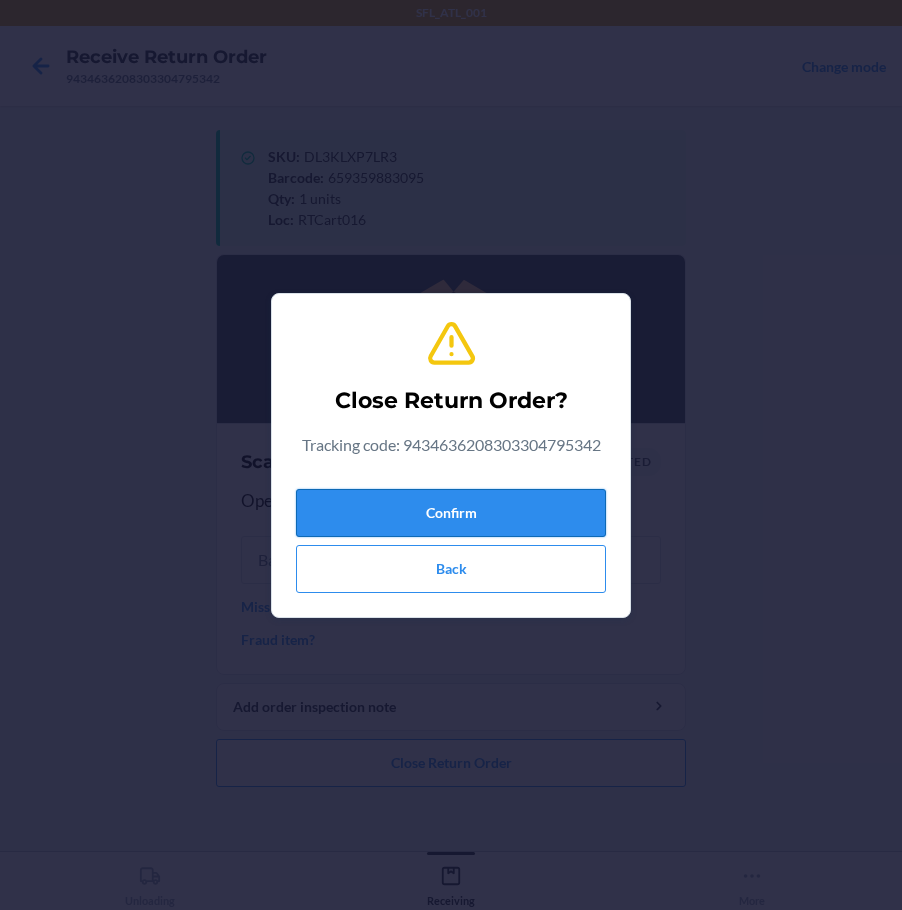 click on "Confirm" at bounding box center (451, 513) 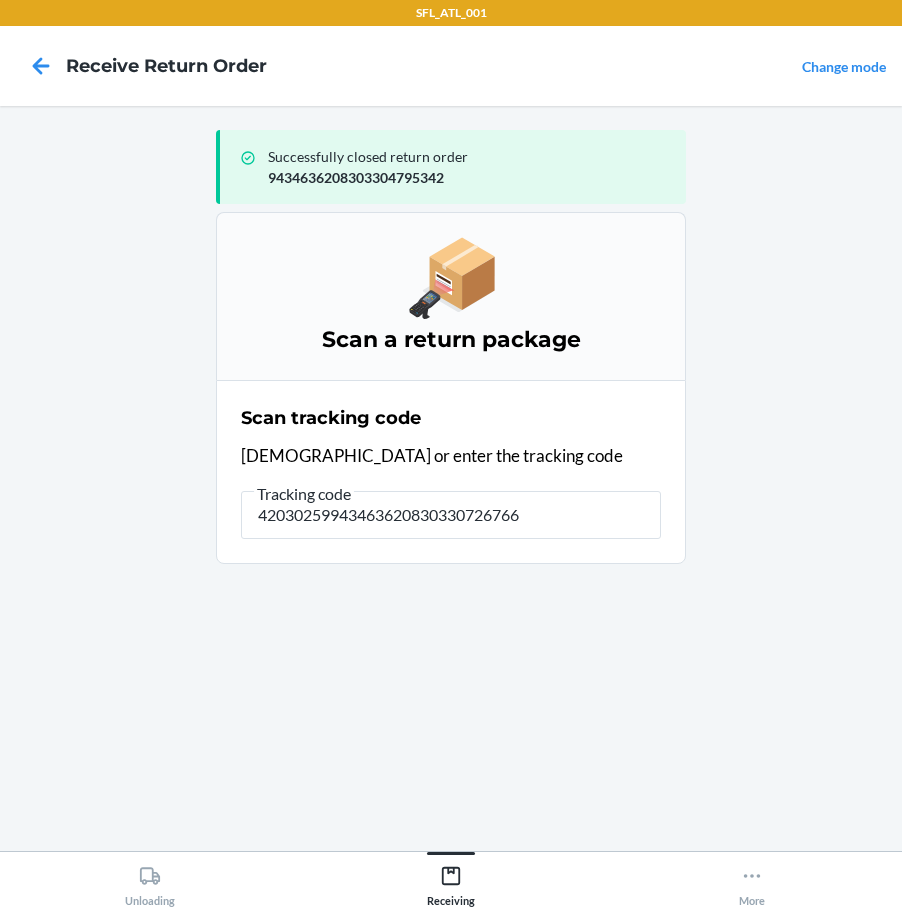 type on "420302599434636208303307267662" 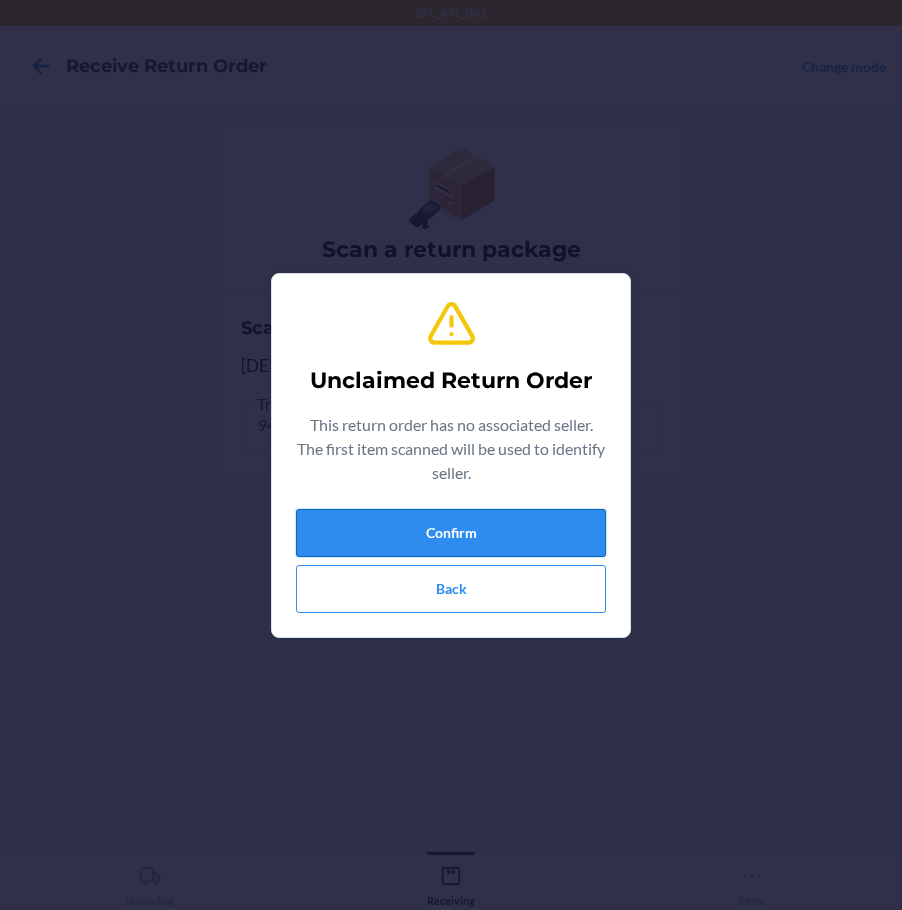 click on "Confirm" at bounding box center [451, 533] 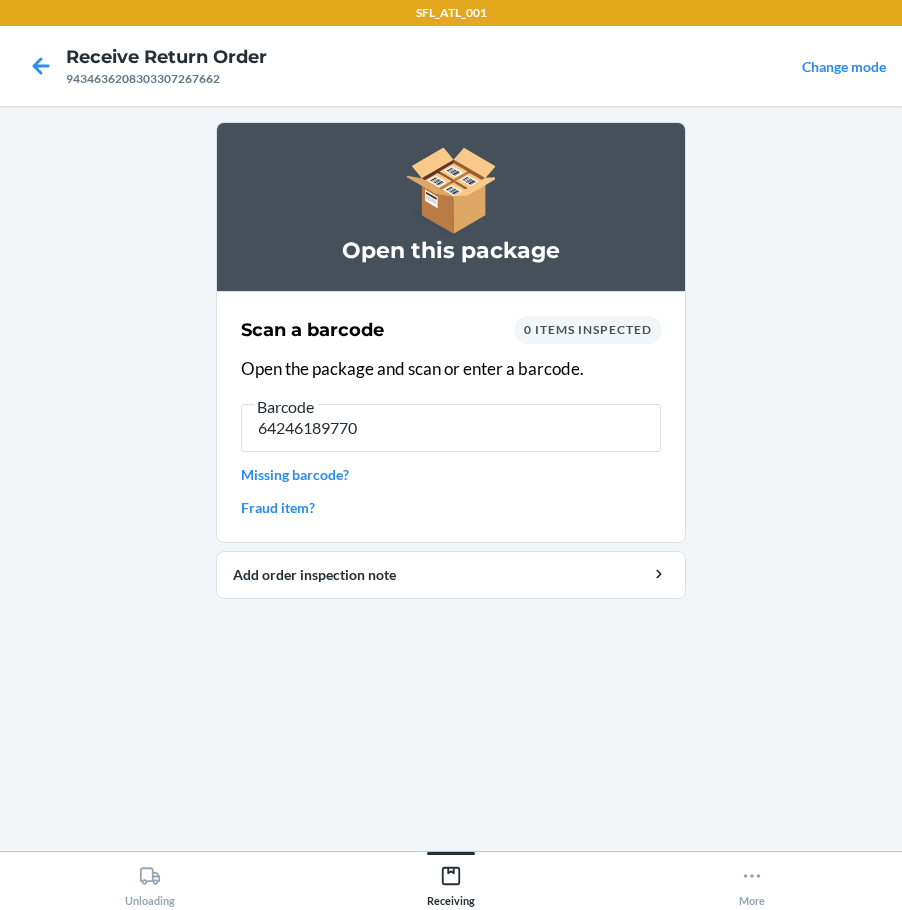 type on "642461897708" 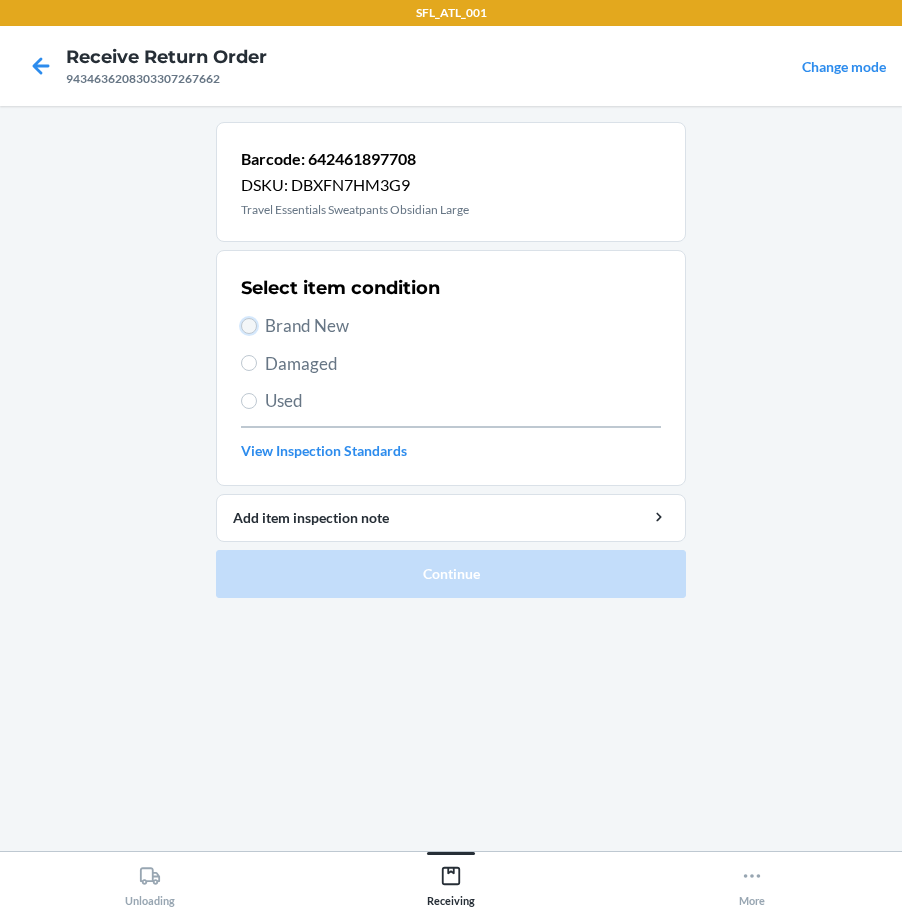 click on "Brand New" at bounding box center (249, 326) 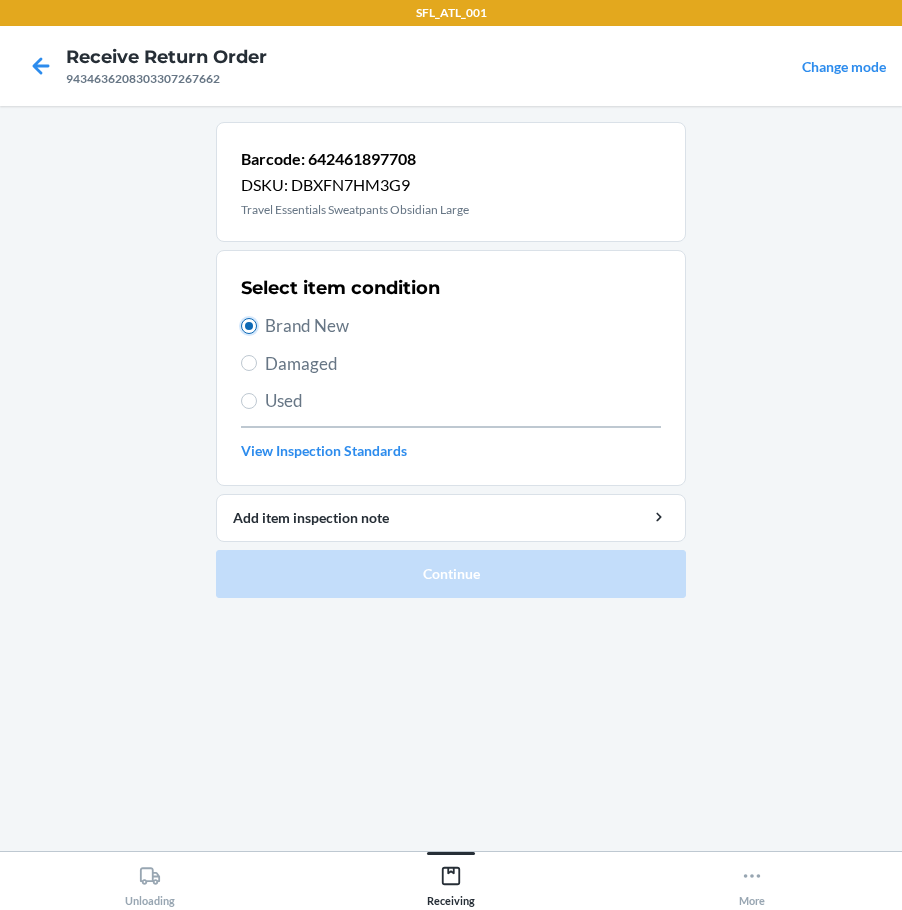 radio on "true" 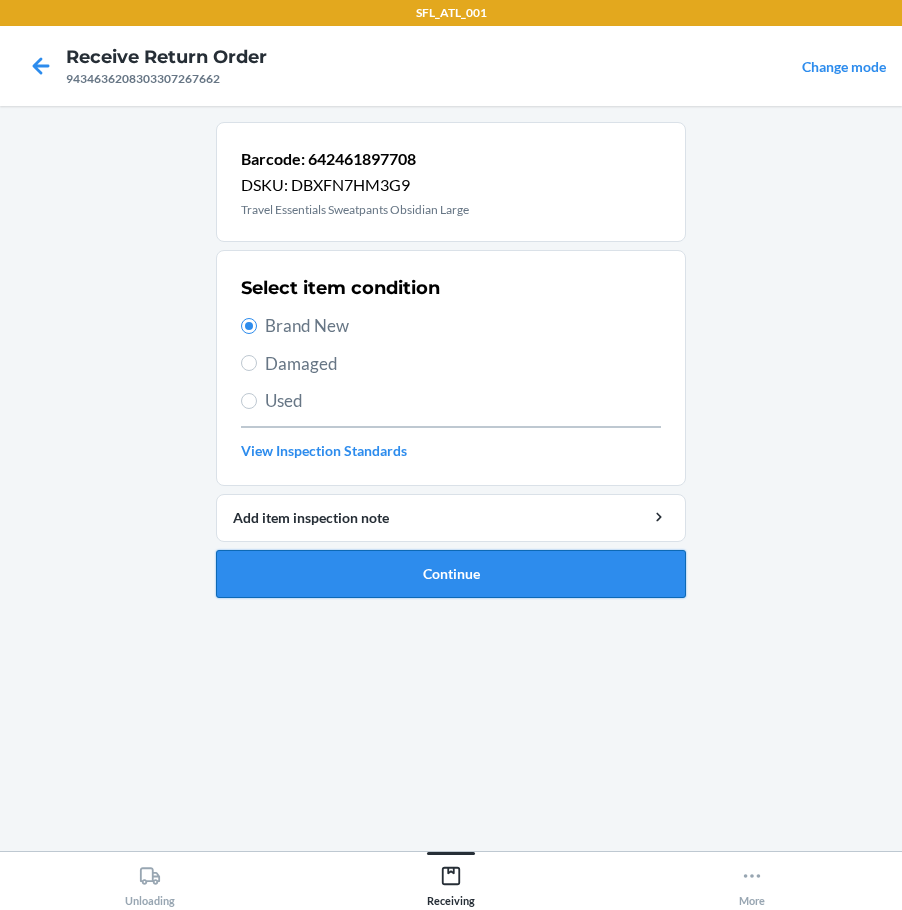 click on "Continue" at bounding box center (451, 574) 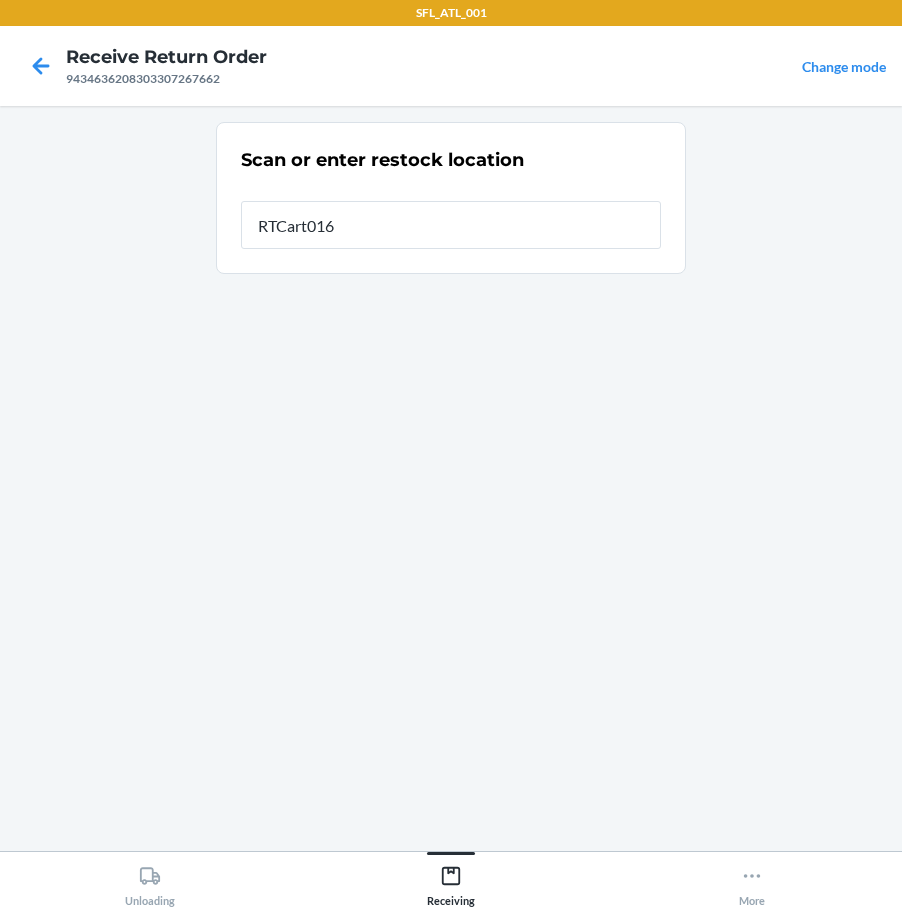 type on "RTCart016" 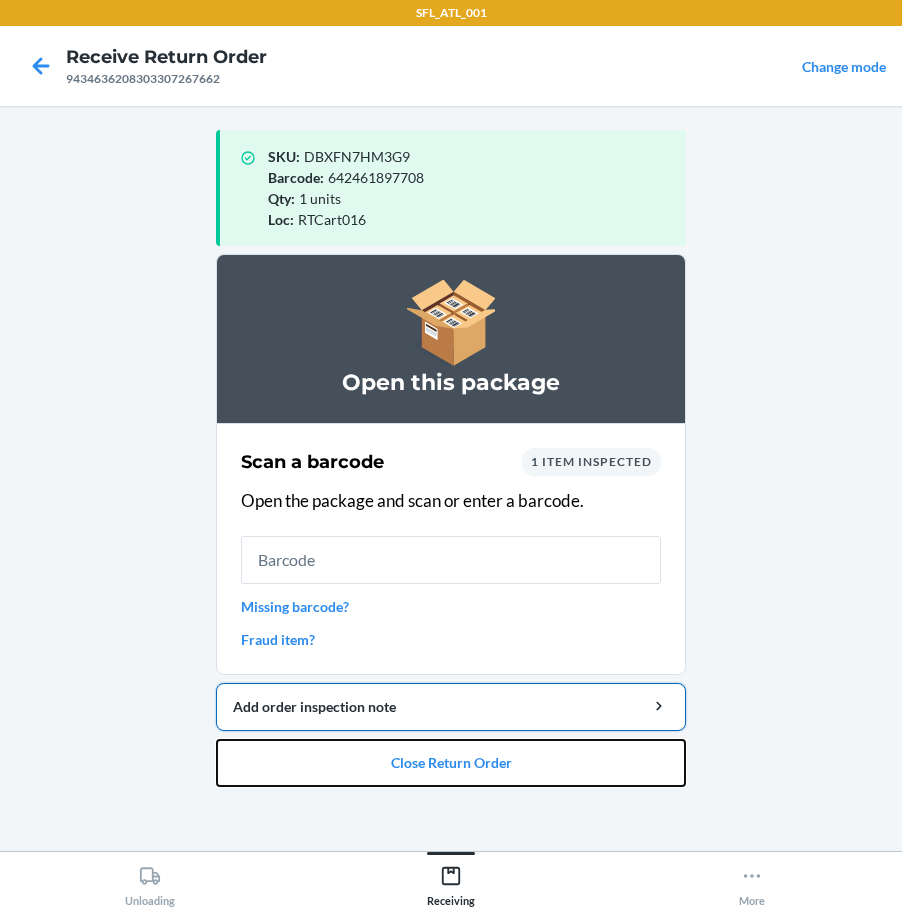 click on "Open this package Scan a barcode 1 item inspected Open the package and scan or enter a barcode. Missing barcode? Fraud item? Add order inspection note Close Return Order" at bounding box center (451, 520) 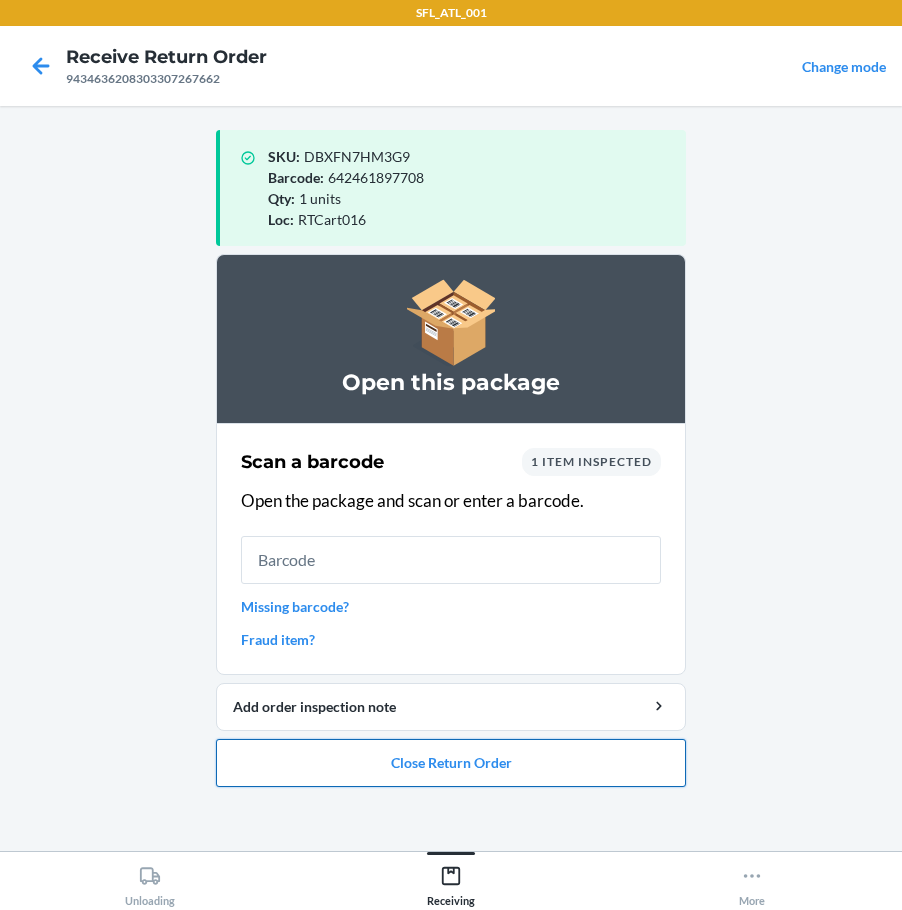 click on "Close Return Order" at bounding box center [451, 763] 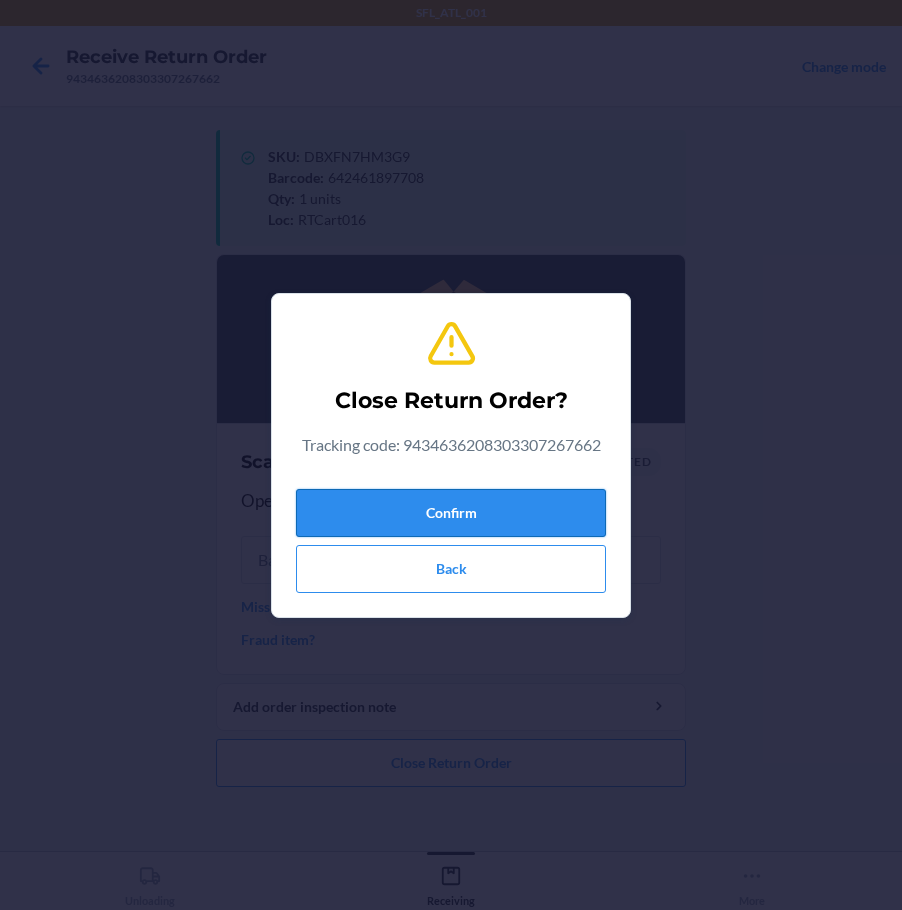 click on "Confirm" at bounding box center (451, 513) 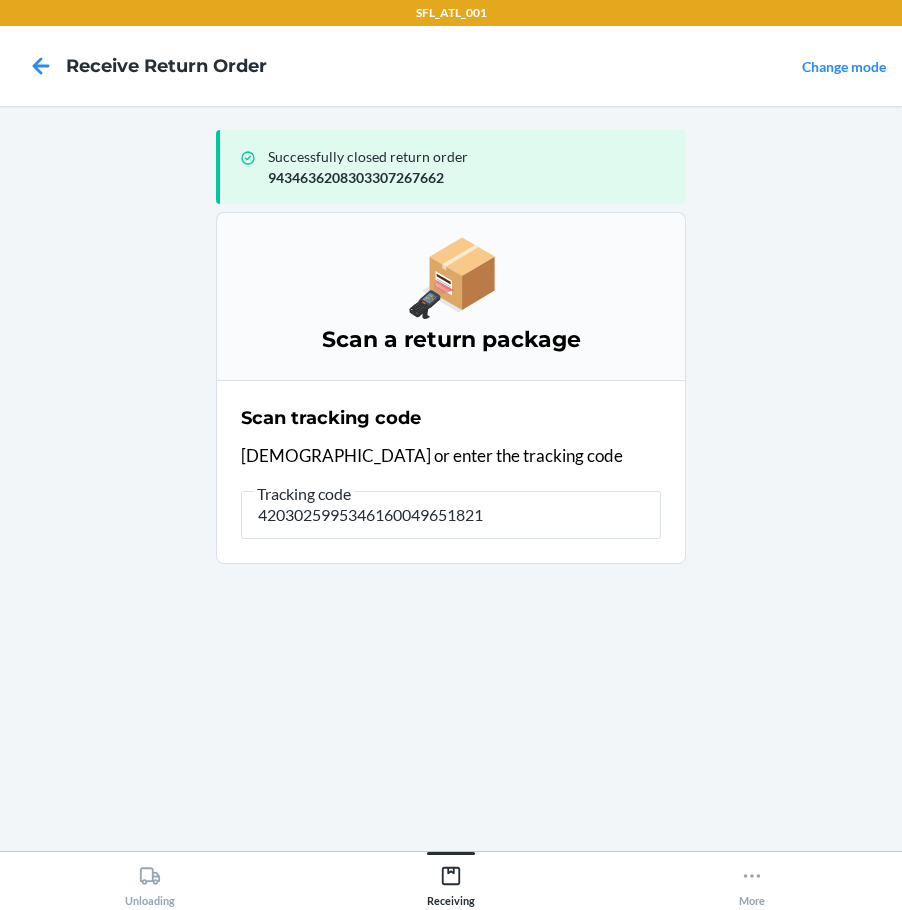 type on "42030259953461600496518214" 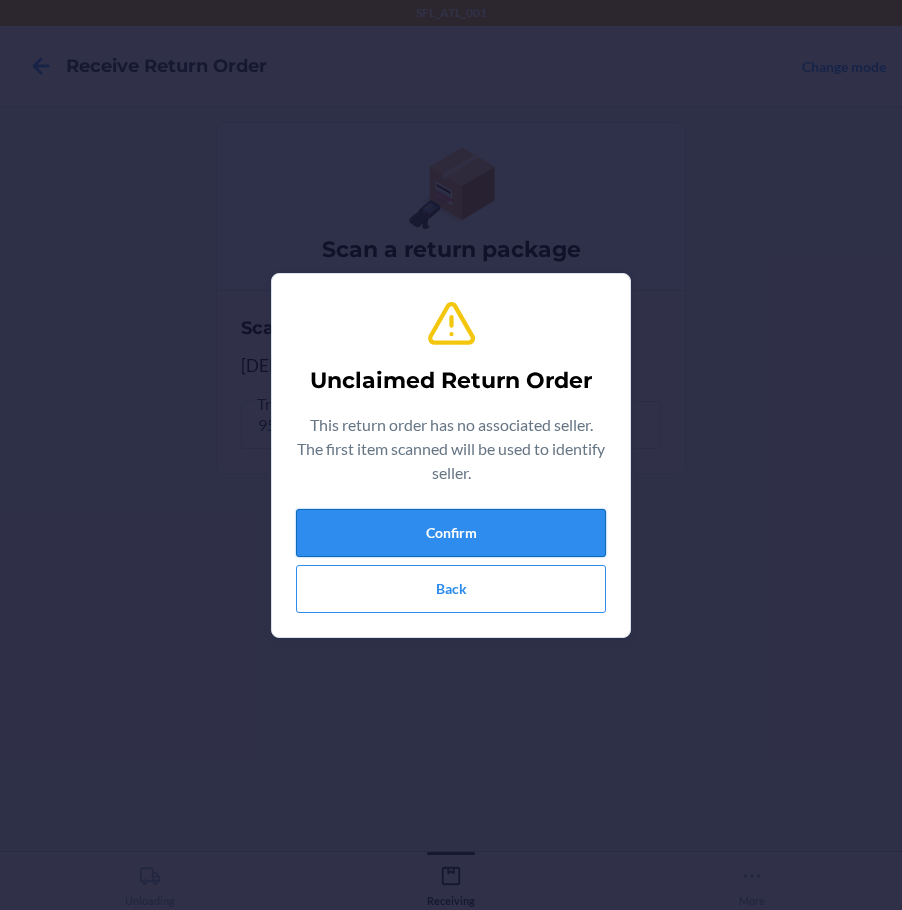 click on "Confirm" at bounding box center (451, 533) 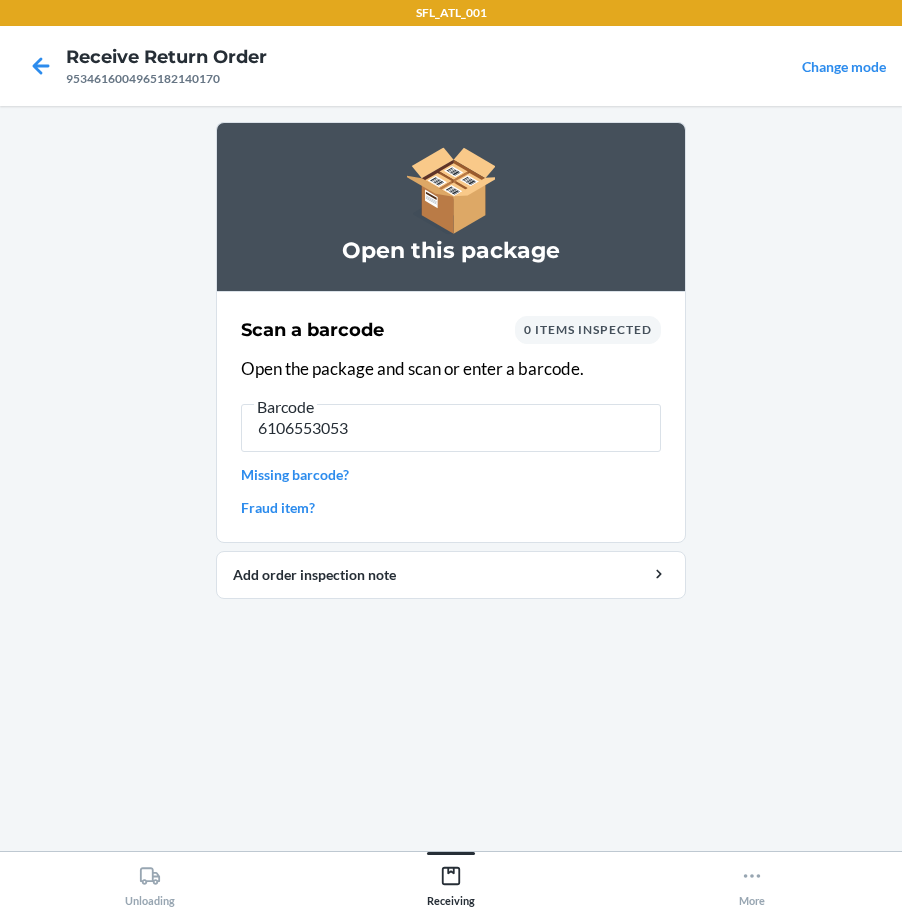 type on "61065530538" 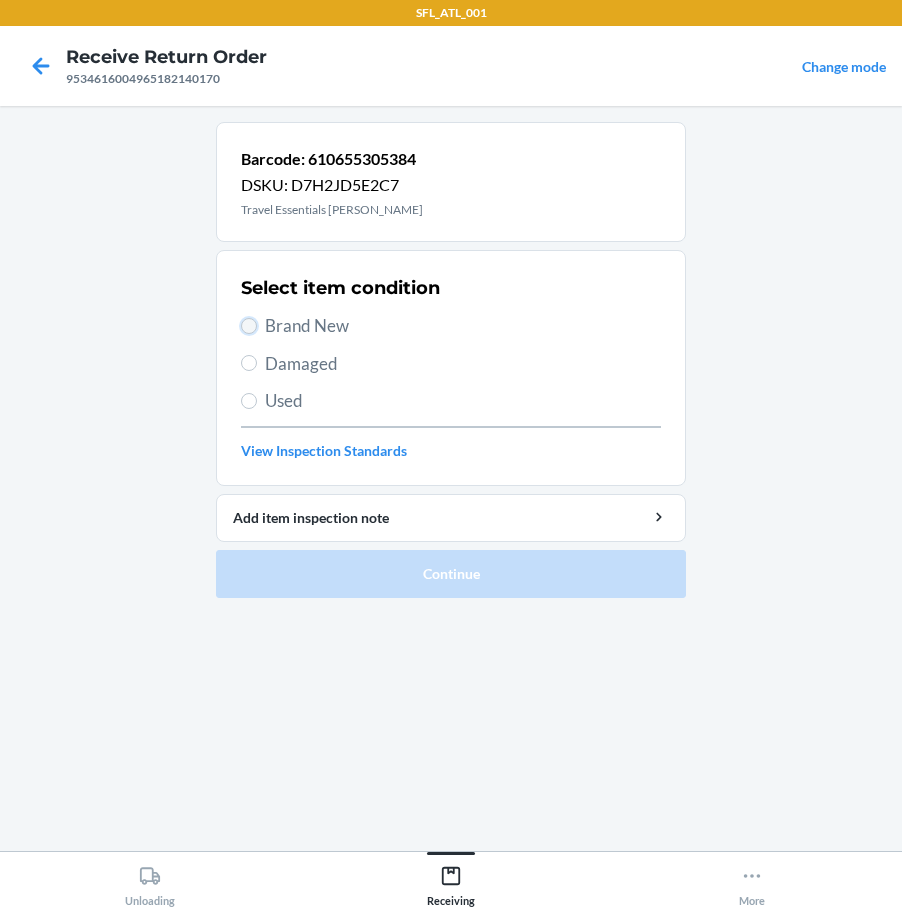 click on "Brand New" at bounding box center (249, 326) 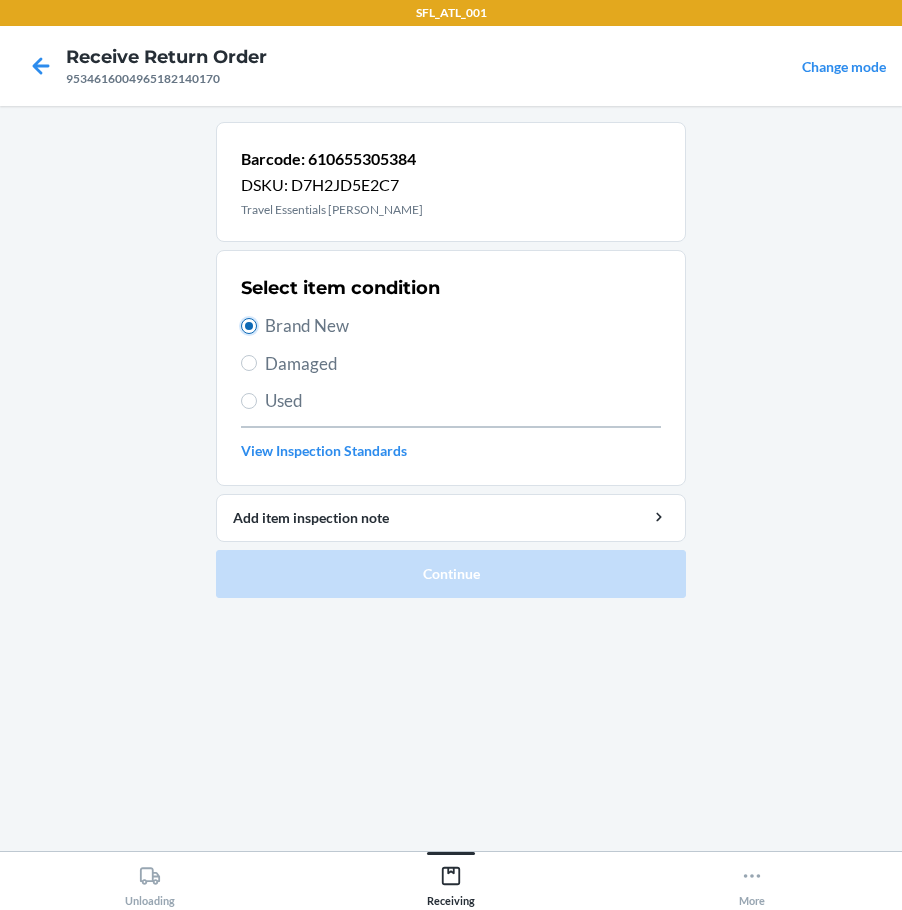 radio on "true" 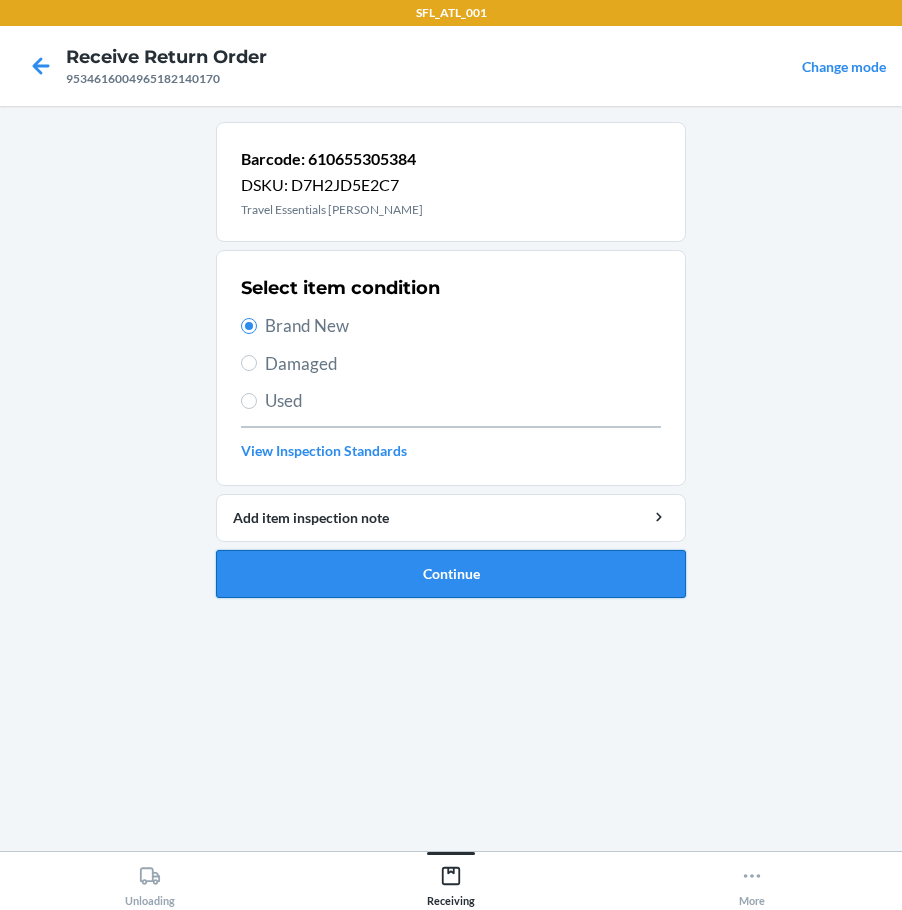 click on "Barcode: 610655305384 DSKU: D7H2JD5E2C7 Travel Essentials Hoodie [PERSON_NAME] S Select item condition Brand New Damaged Used View Inspection Standards Add item inspection note Continue" at bounding box center (451, 360) 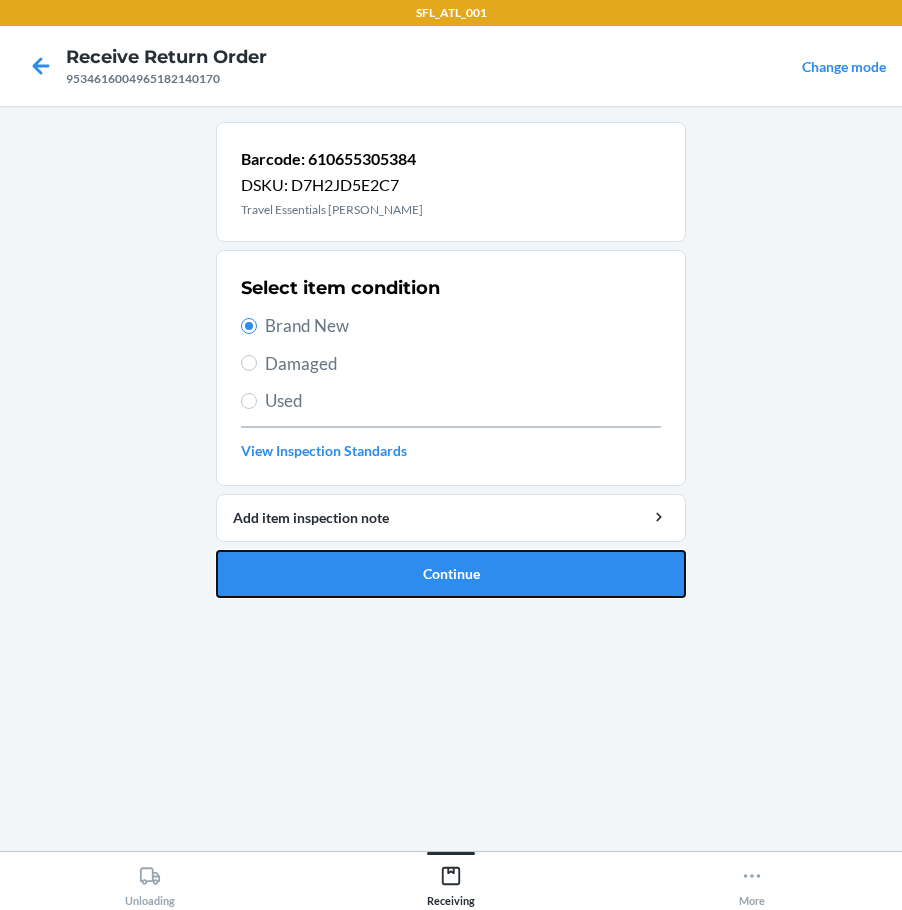 drag, startPoint x: 378, startPoint y: 571, endPoint x: 400, endPoint y: 570, distance: 22.022715 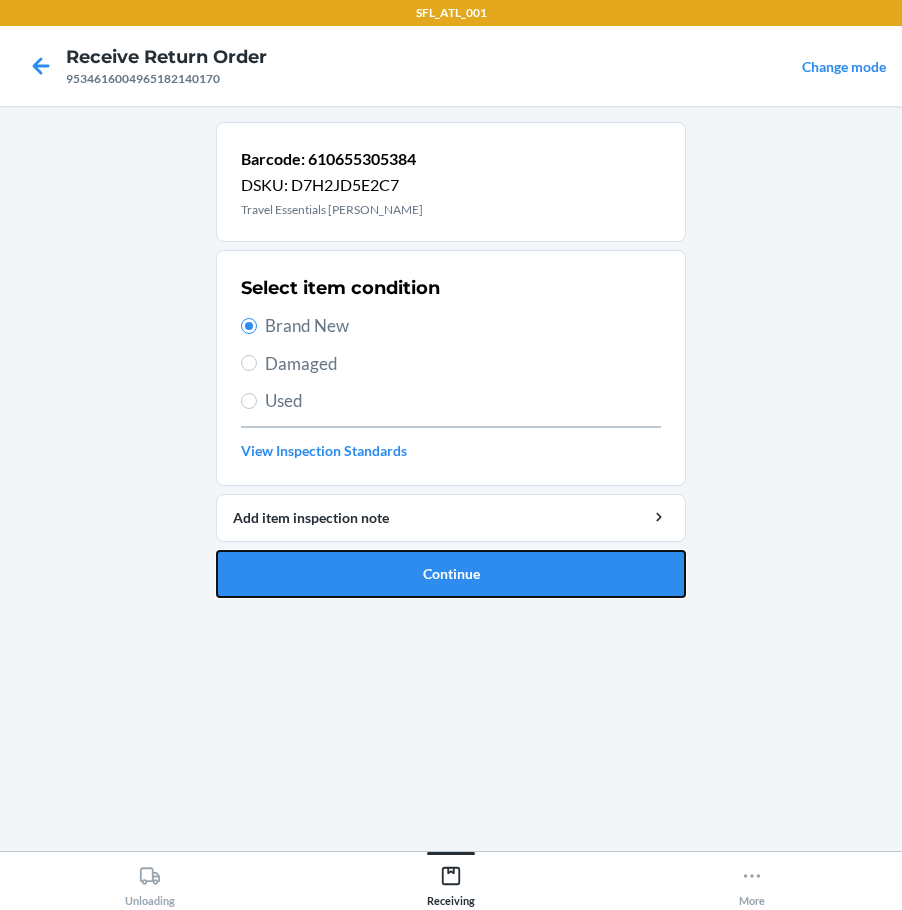 click on "Continue" at bounding box center [451, 574] 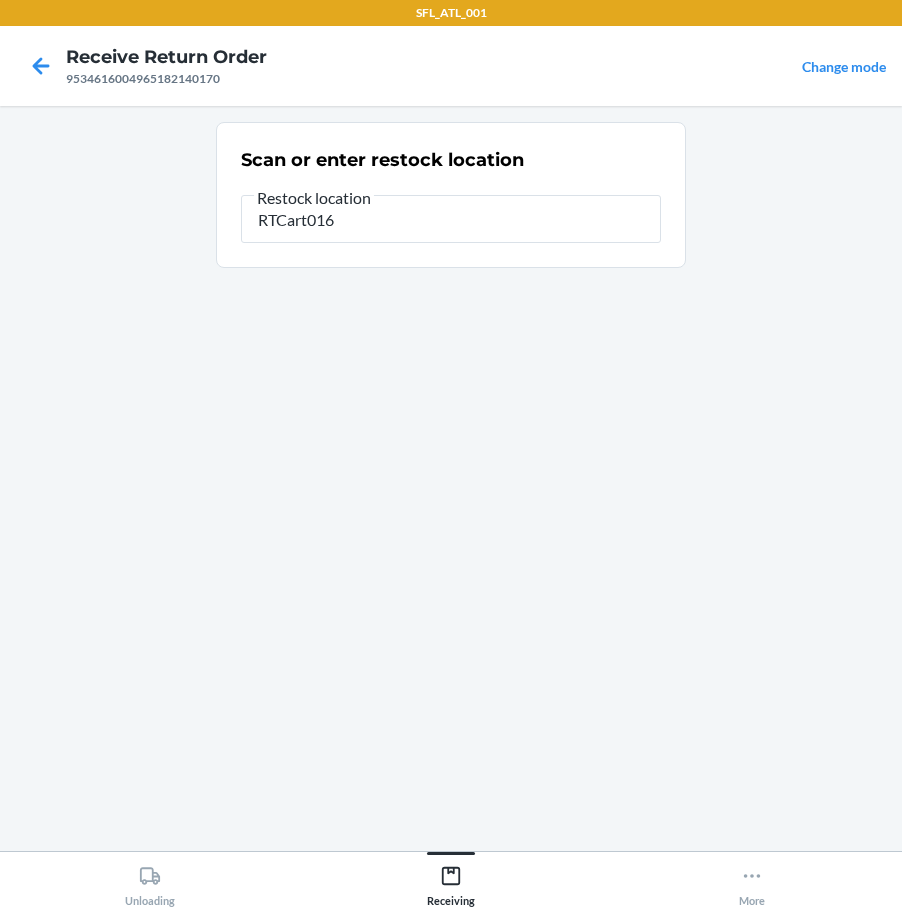 type on "RTCart016" 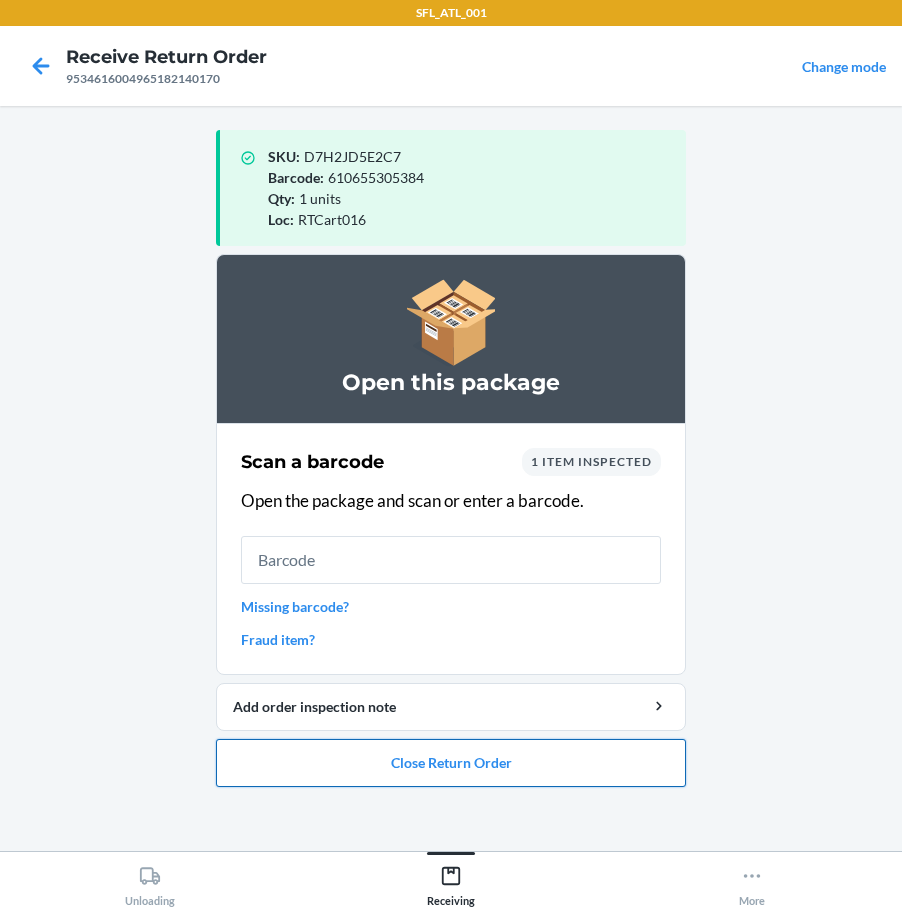 drag, startPoint x: 445, startPoint y: 774, endPoint x: 448, endPoint y: 758, distance: 16.27882 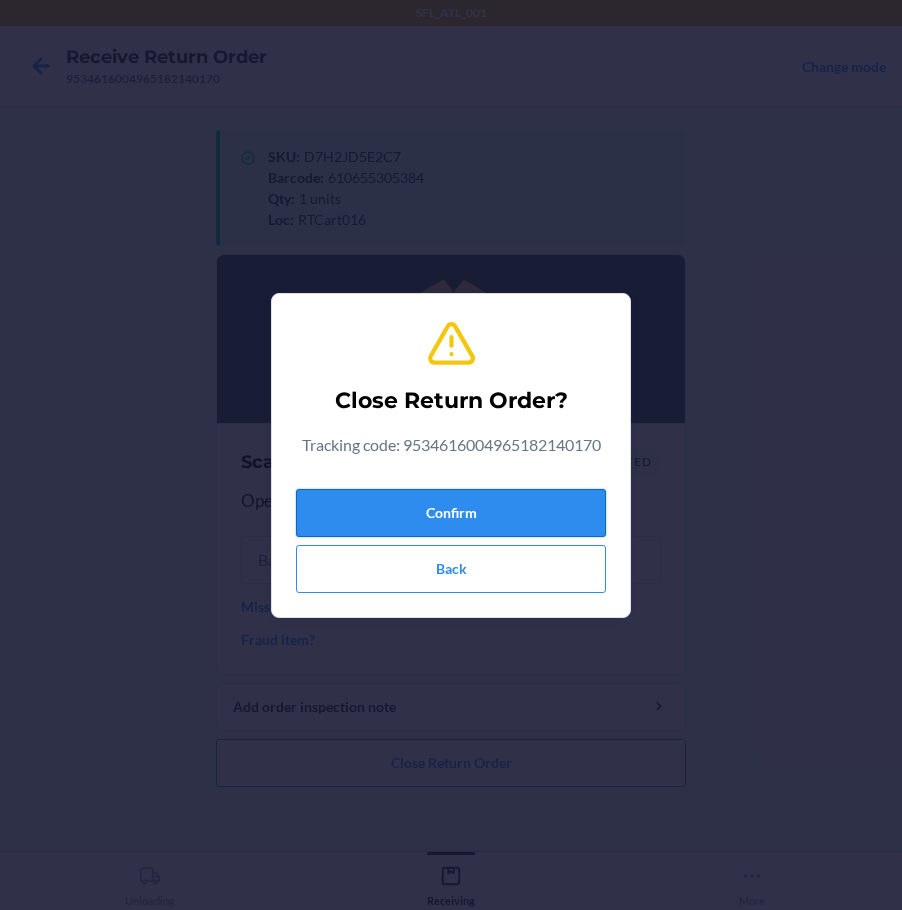 drag, startPoint x: 493, startPoint y: 503, endPoint x: 492, endPoint y: 519, distance: 16.03122 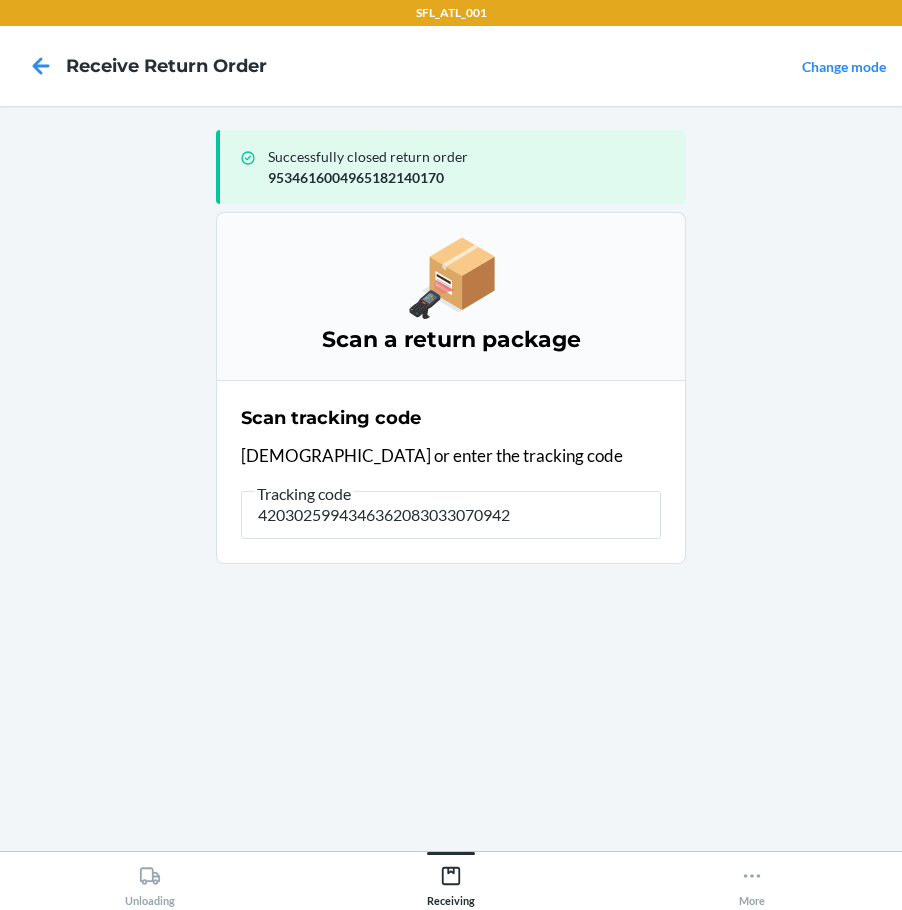 type on "42030259943463620830330709429" 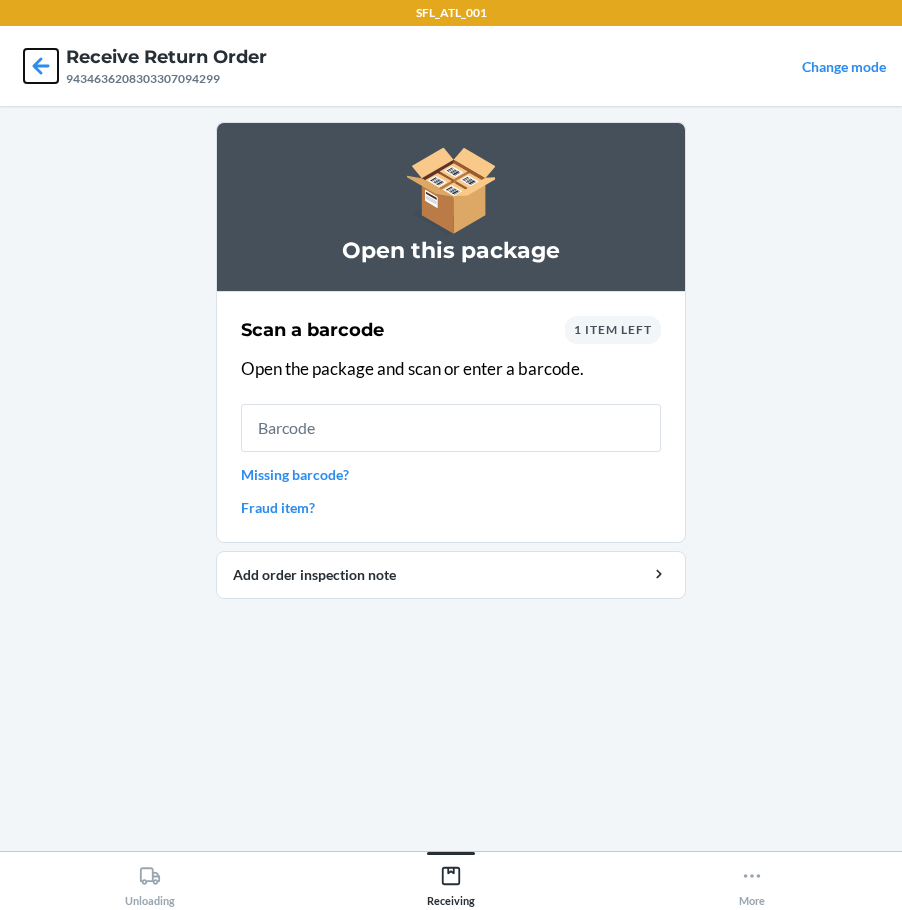 drag, startPoint x: 34, startPoint y: 67, endPoint x: 51, endPoint y: 79, distance: 20.808653 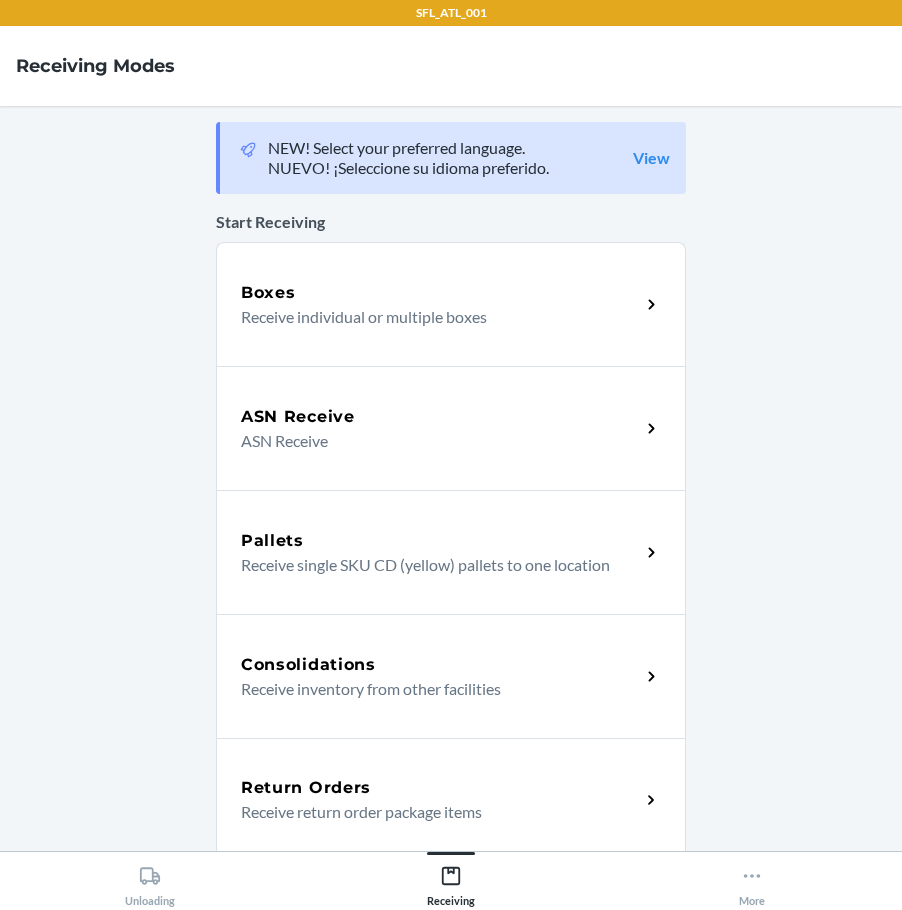 click on "Return Orders Receive return order package items" at bounding box center [451, 800] 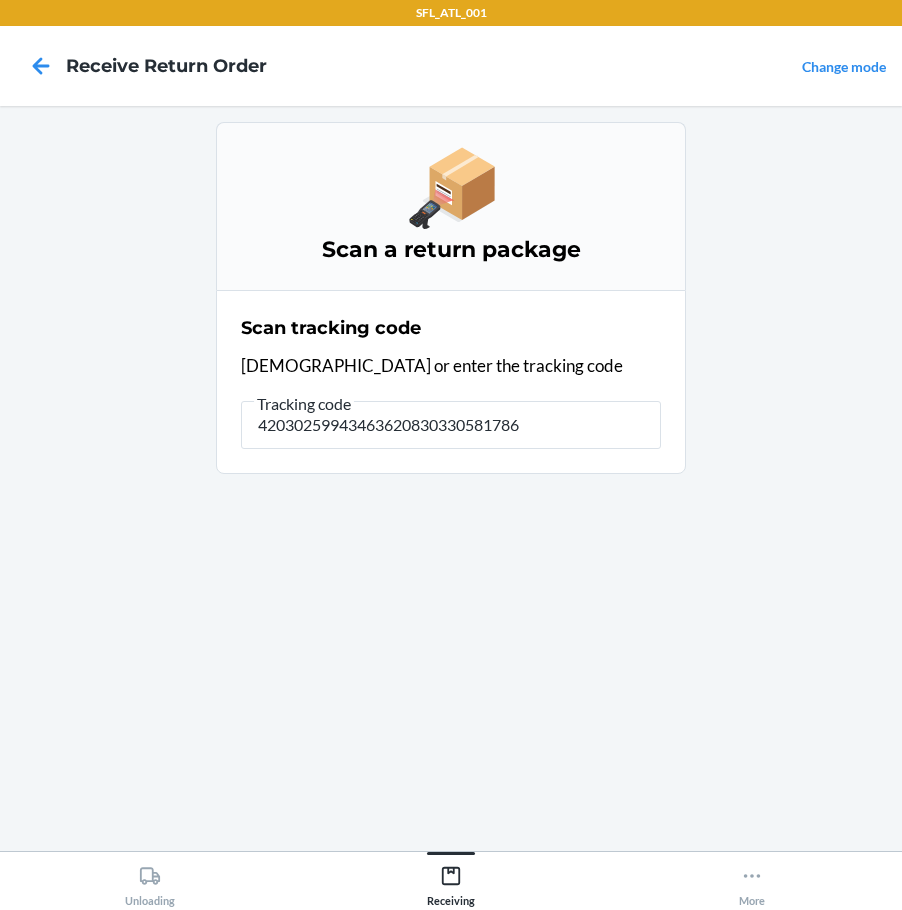 type on "420302599434636208303305817869" 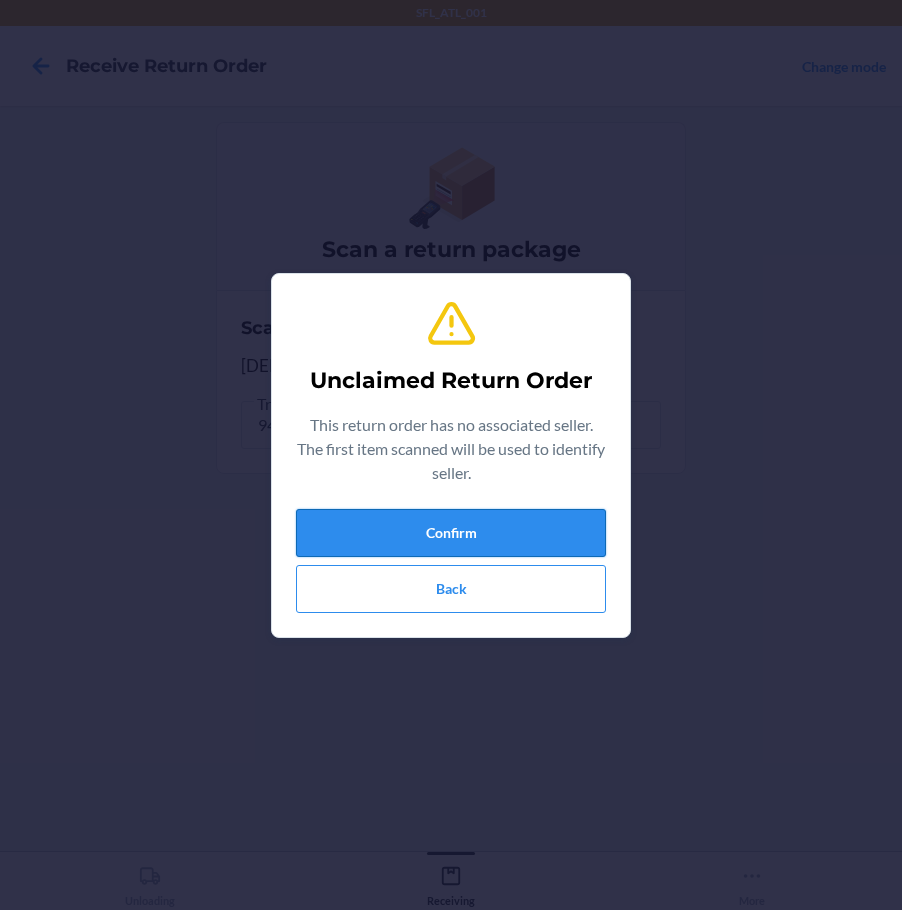click on "Confirm" at bounding box center [451, 533] 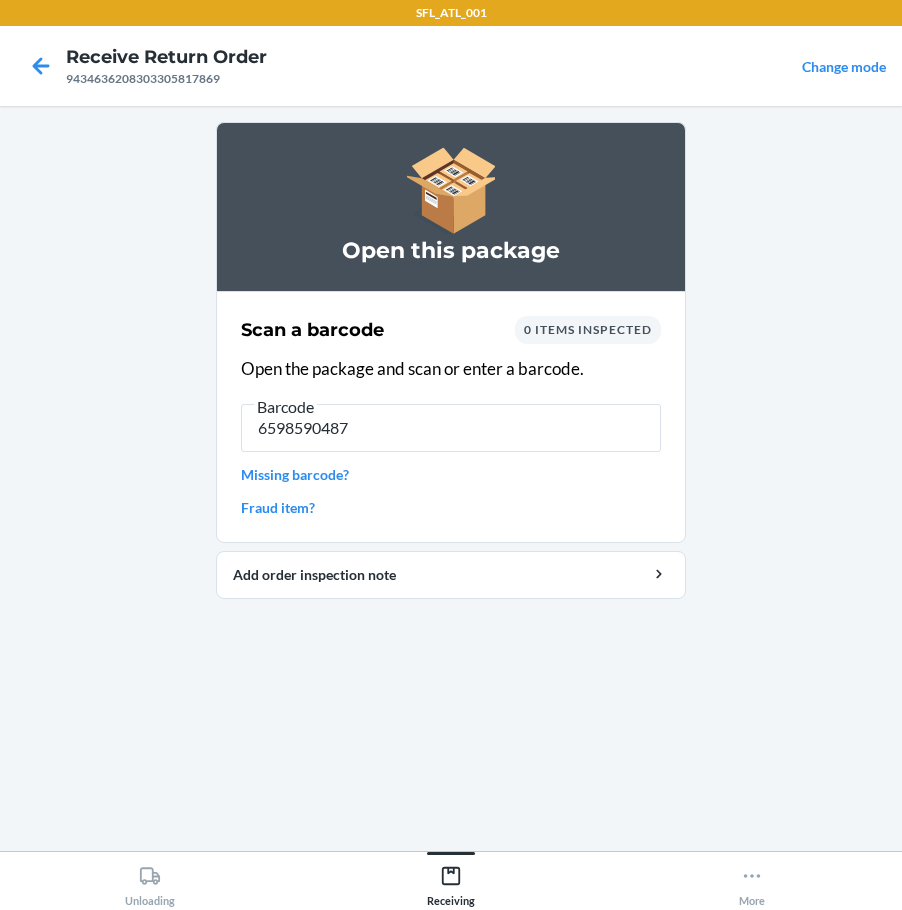 type on "65985904872" 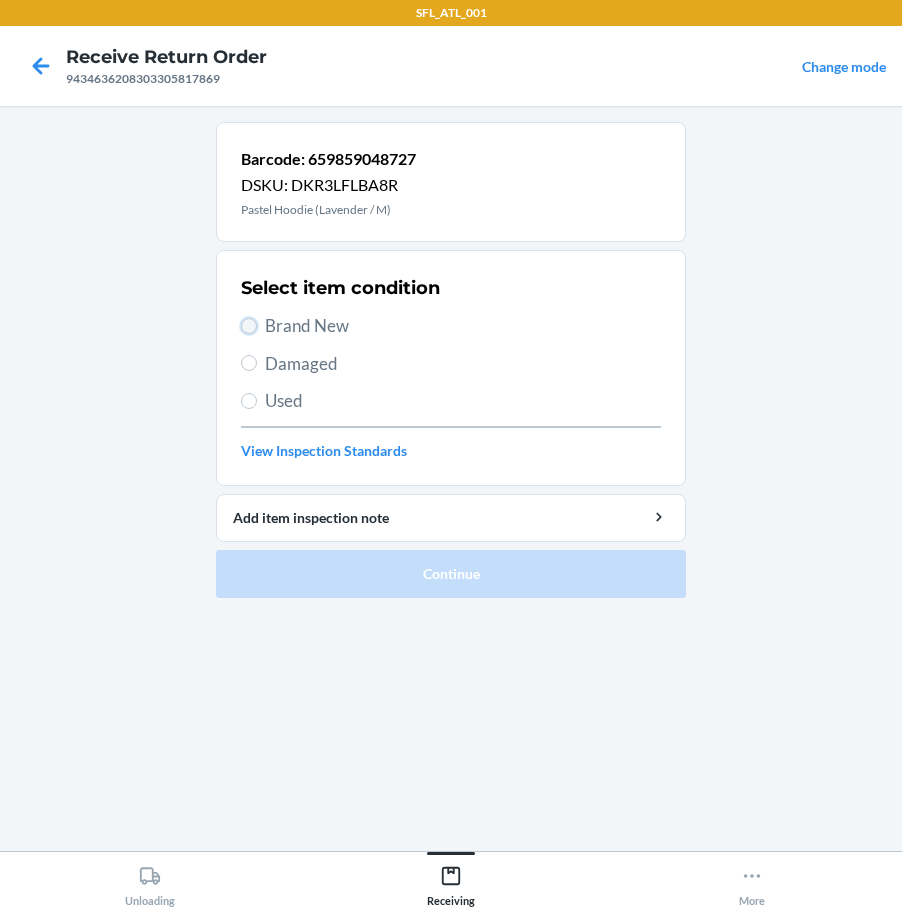 click on "Brand New" at bounding box center (249, 326) 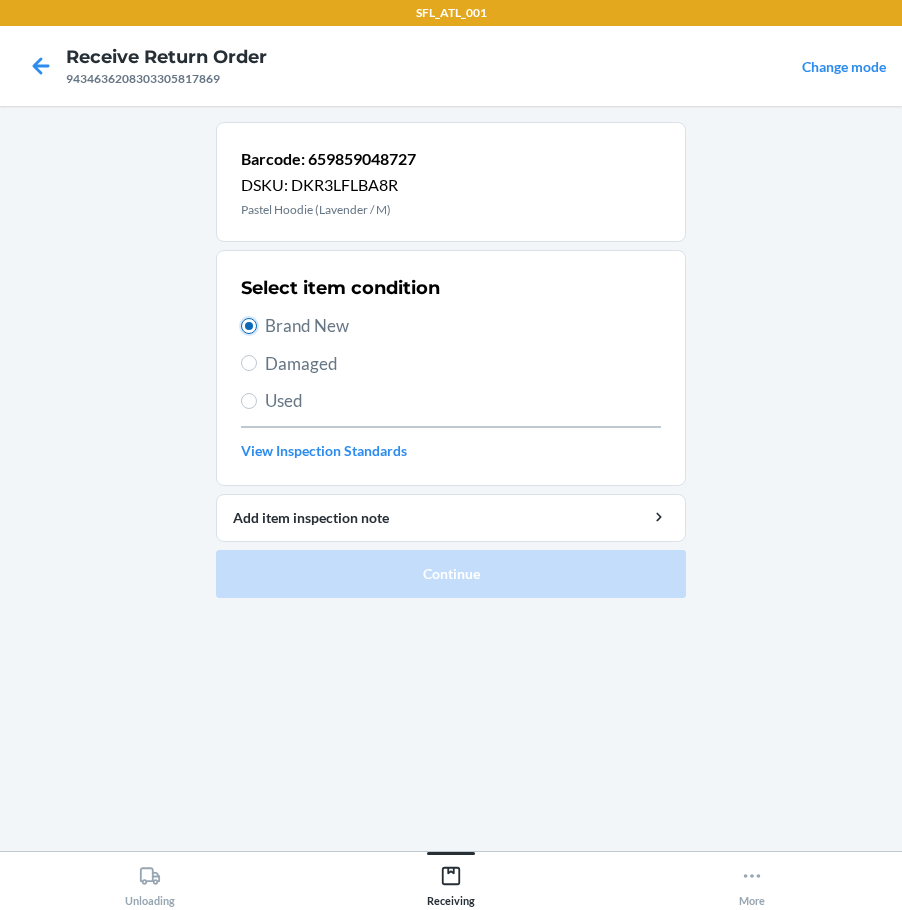 radio on "true" 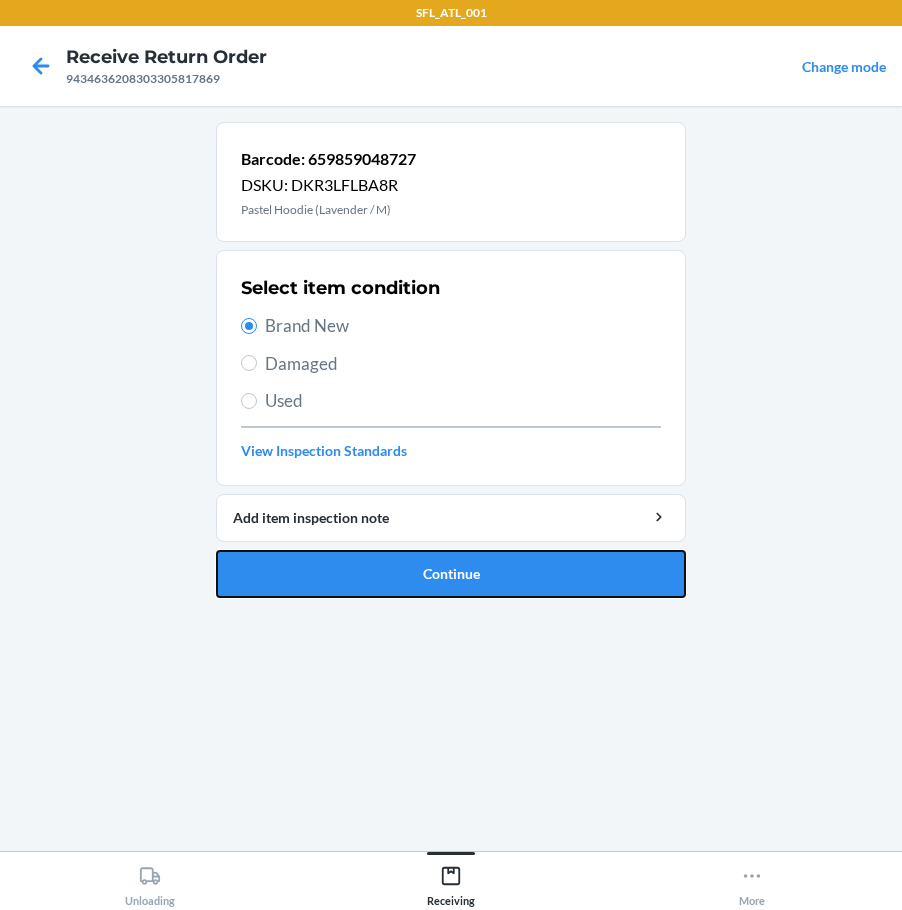 drag, startPoint x: 409, startPoint y: 578, endPoint x: 418, endPoint y: 558, distance: 21.931713 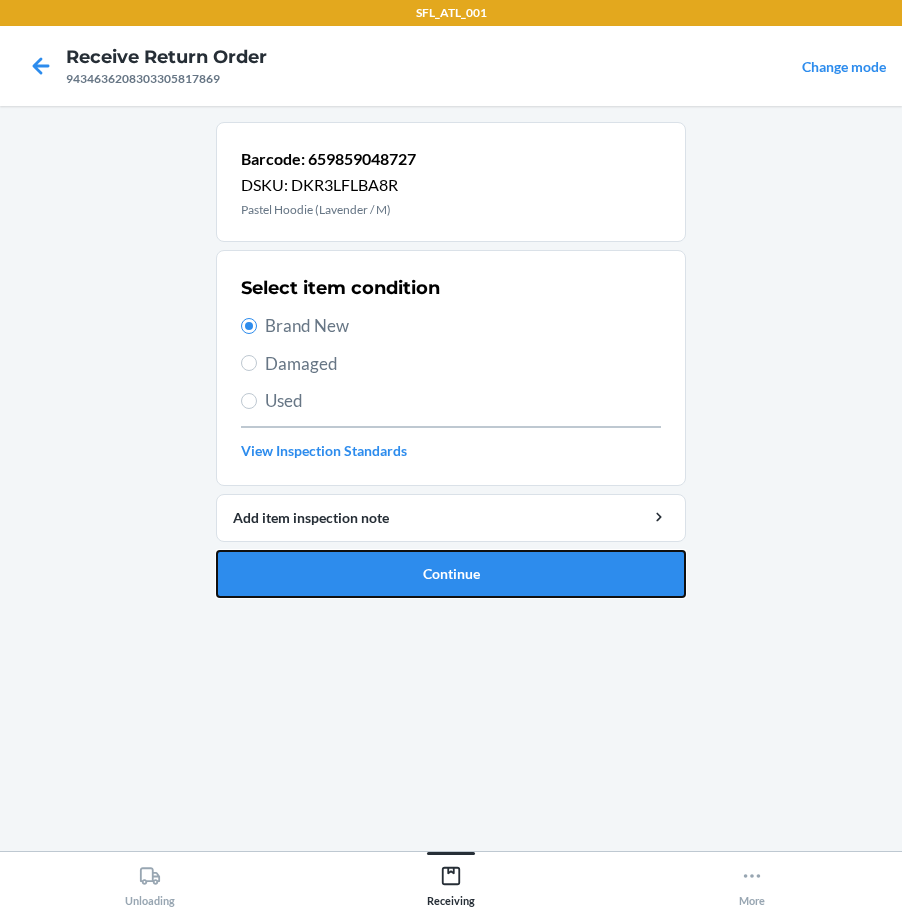 click on "Continue" at bounding box center [451, 574] 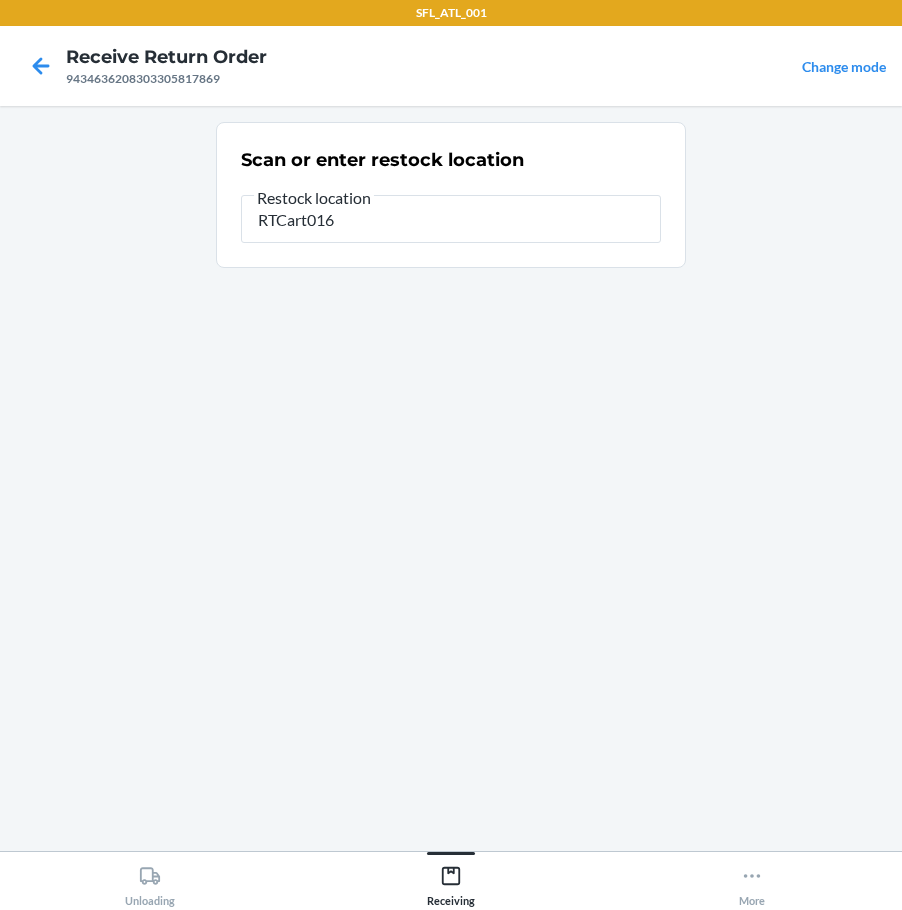 type on "RTCart016" 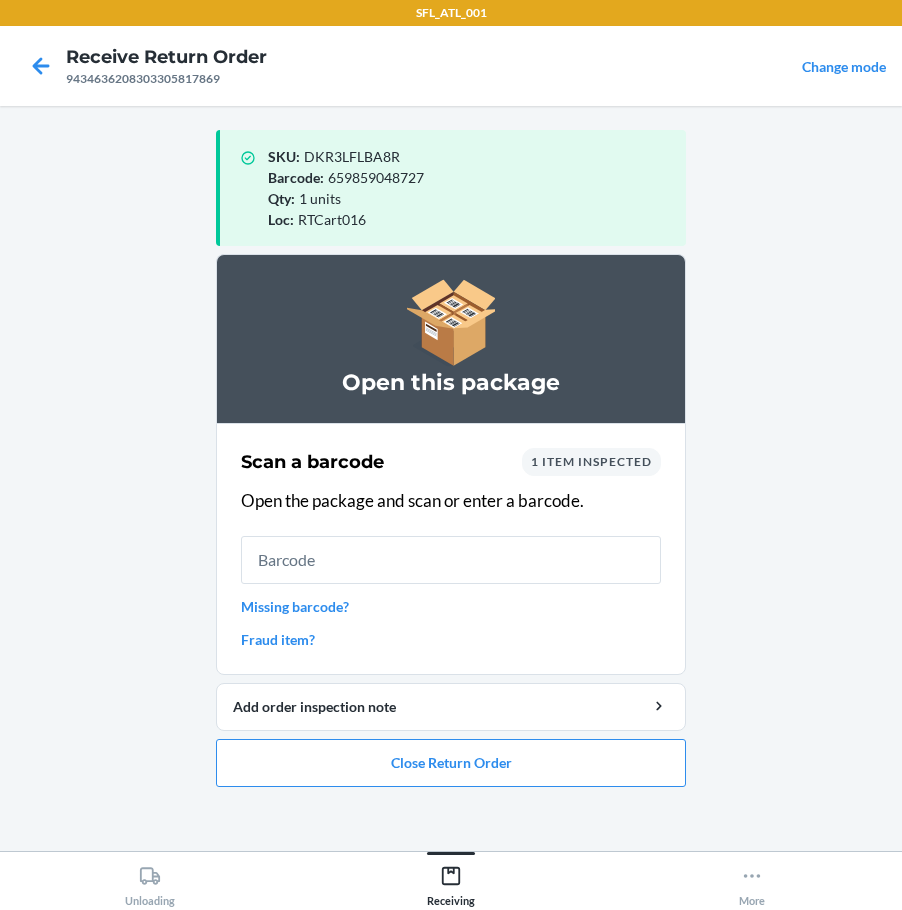 click on "Open this package Scan a barcode 1 item inspected Open the package and scan or enter a barcode. Missing barcode? Fraud item? Add order inspection note Close Return Order" at bounding box center [451, 520] 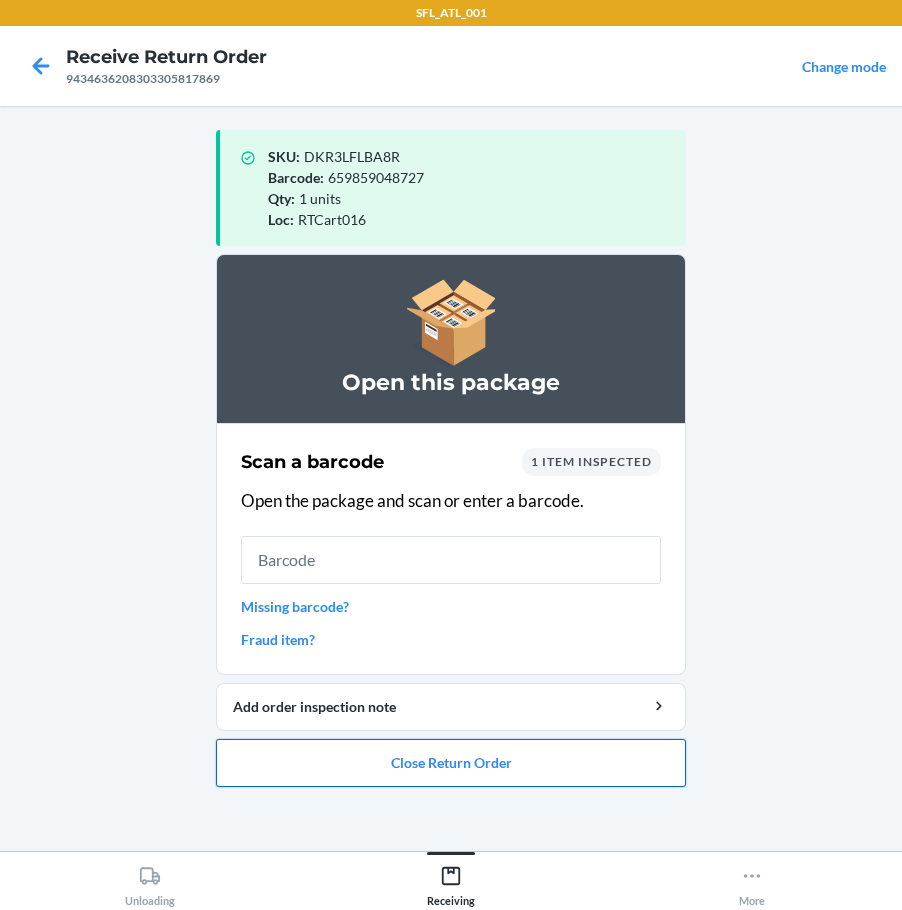 click on "Close Return Order" at bounding box center (451, 763) 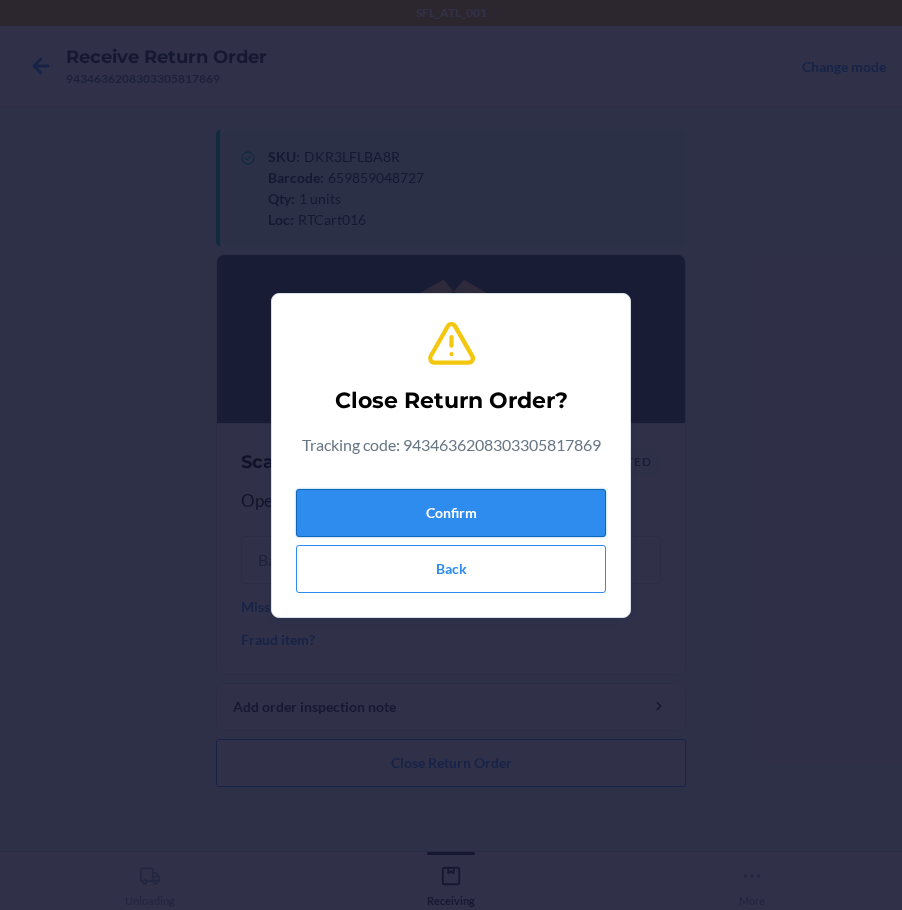 click on "Confirm" at bounding box center [451, 513] 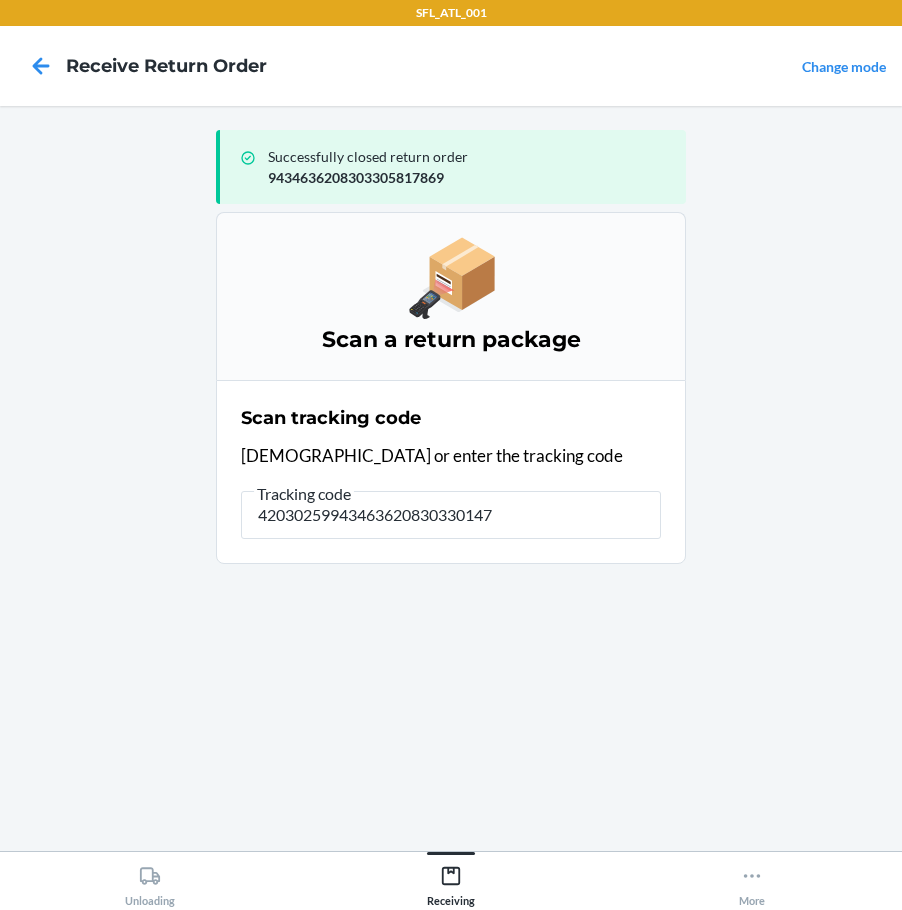 type on "420302599434636208303301474" 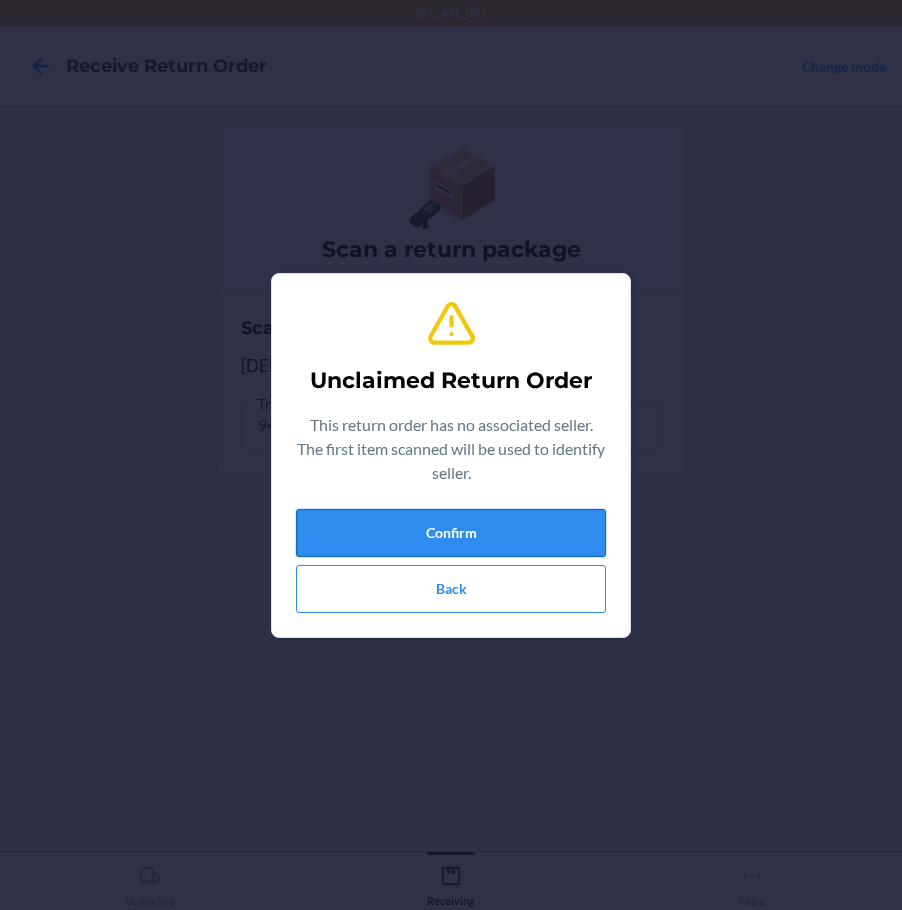click on "Confirm" at bounding box center [451, 533] 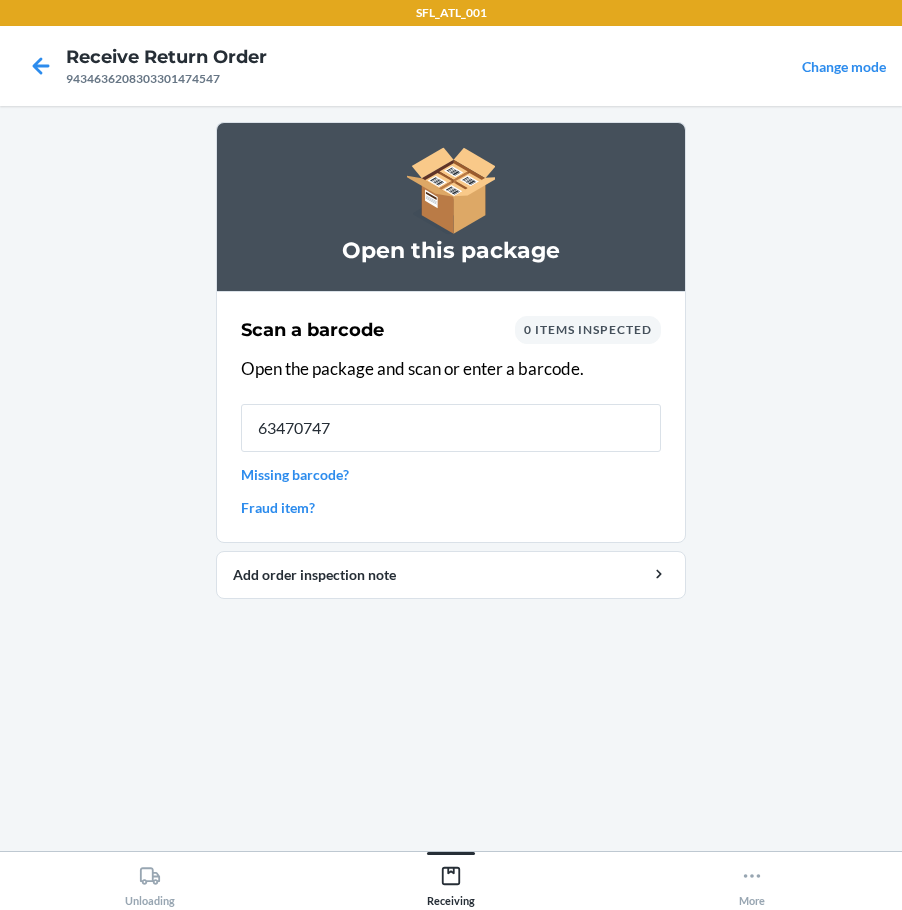 type on "634707471" 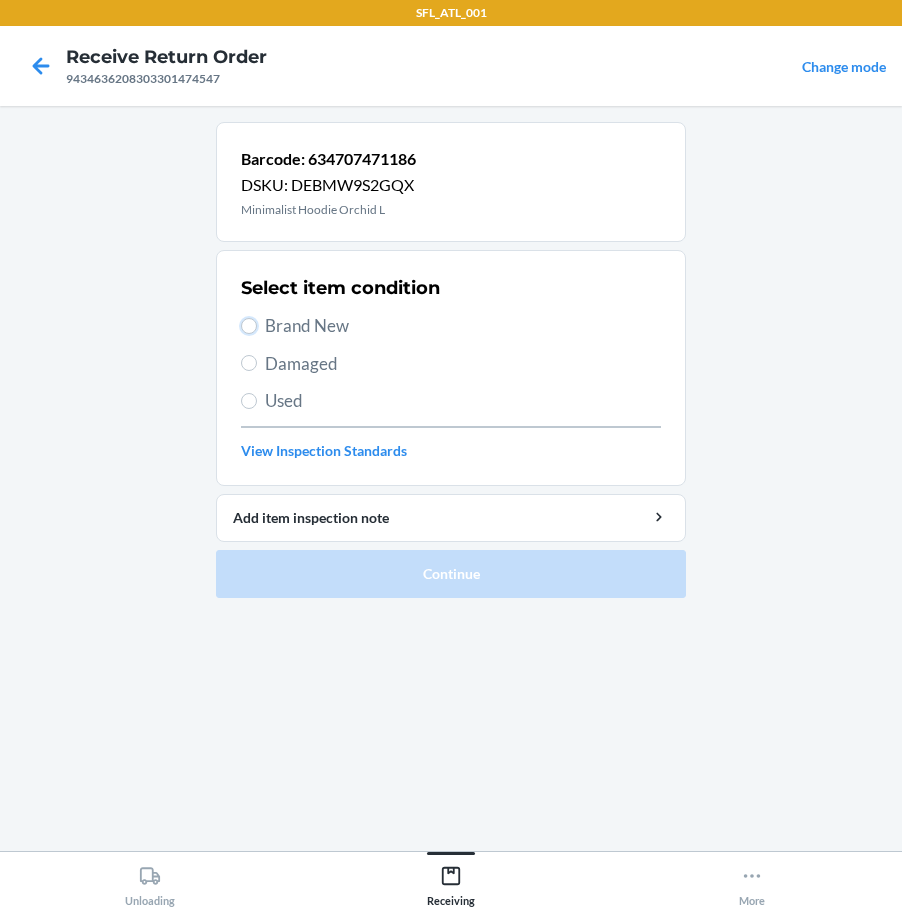 drag, startPoint x: 246, startPoint y: 328, endPoint x: 323, endPoint y: 395, distance: 102.0686 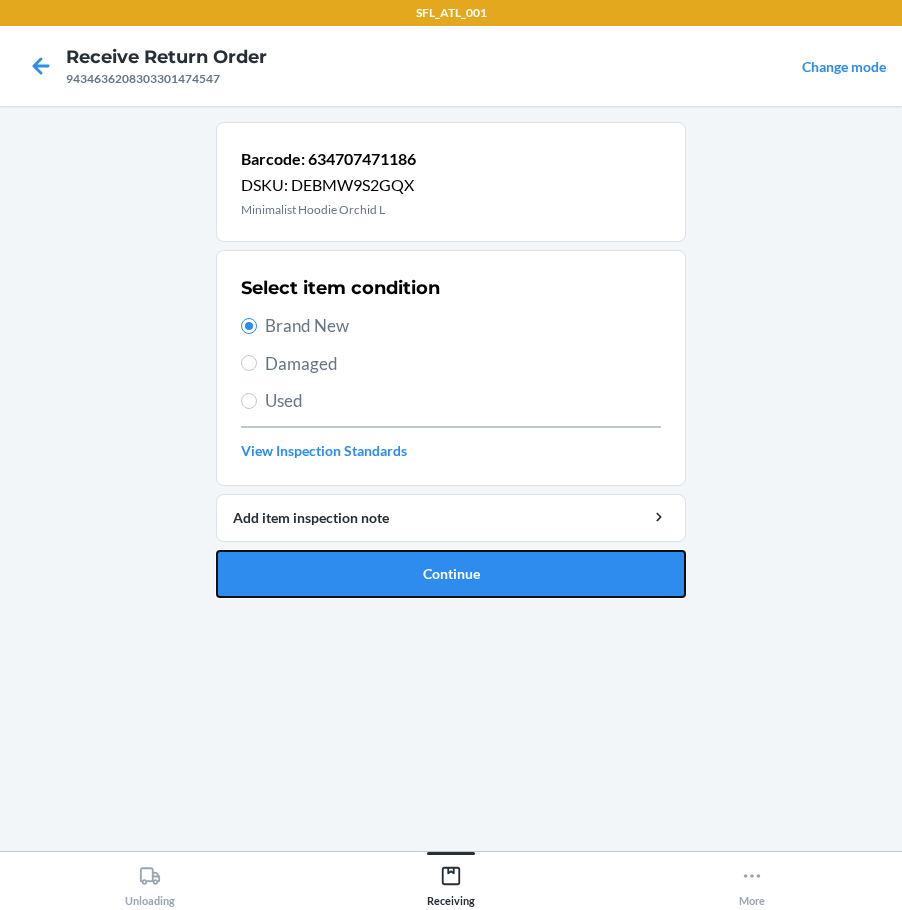 drag, startPoint x: 392, startPoint y: 567, endPoint x: 418, endPoint y: 551, distance: 30.528675 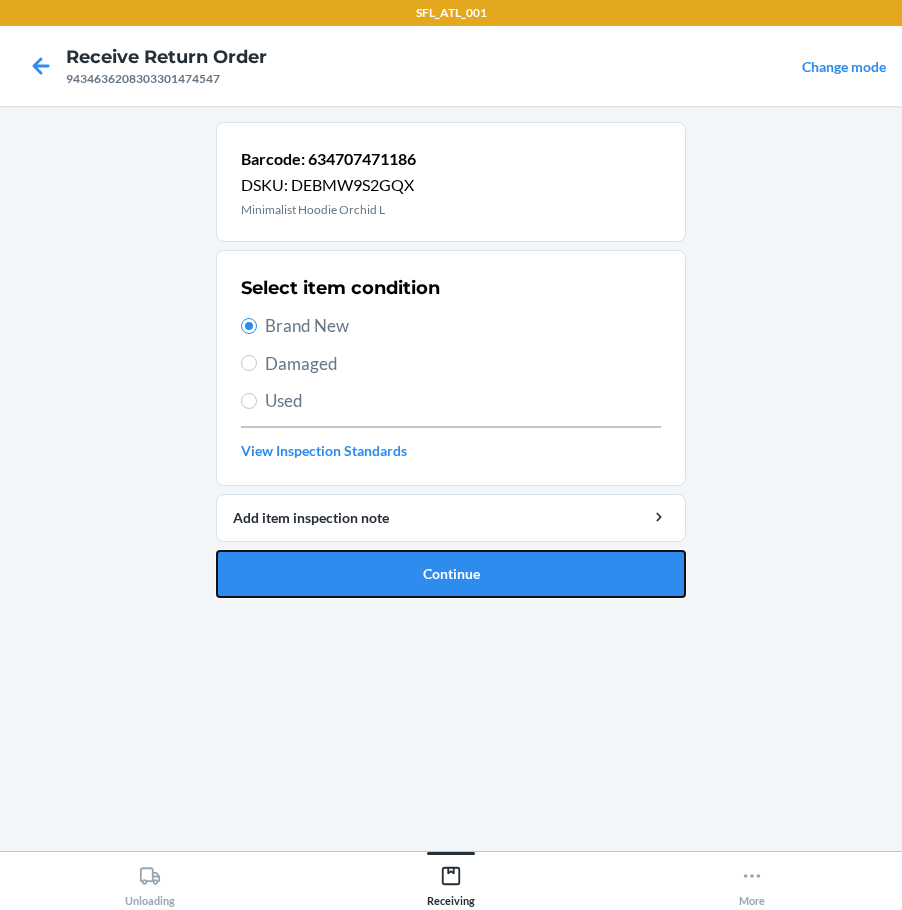 click on "Continue" at bounding box center (451, 574) 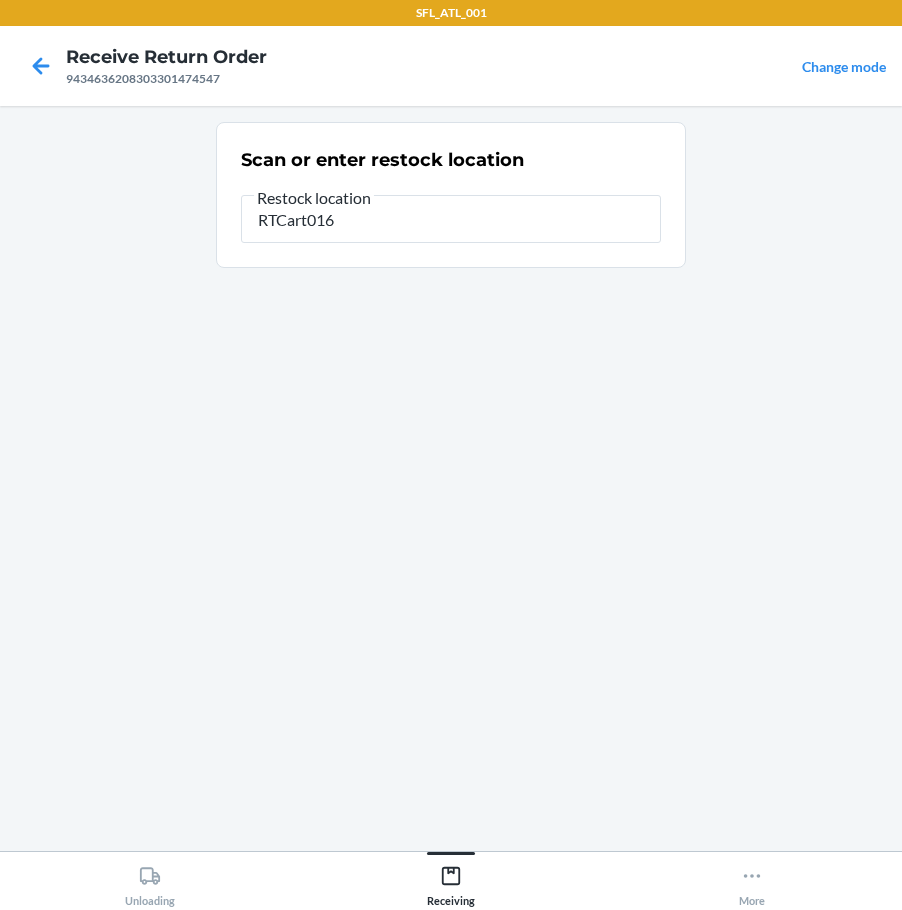 type on "RTCart016" 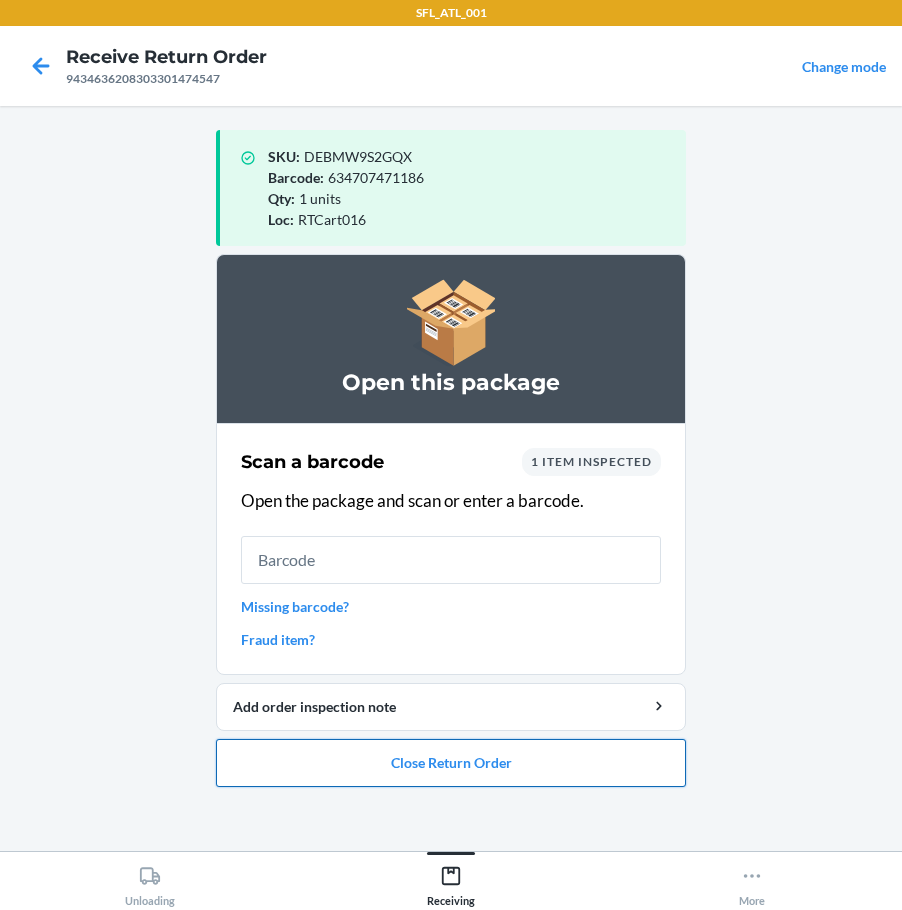 click on "Close Return Order" at bounding box center (451, 763) 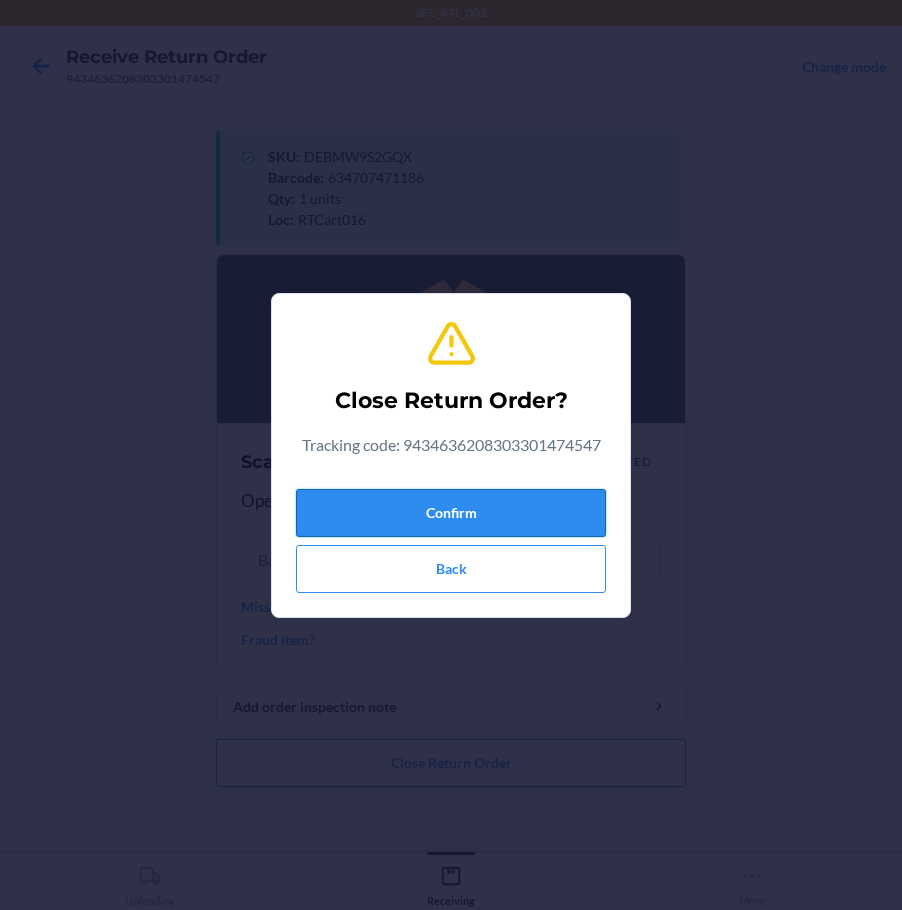click on "Confirm" at bounding box center [451, 513] 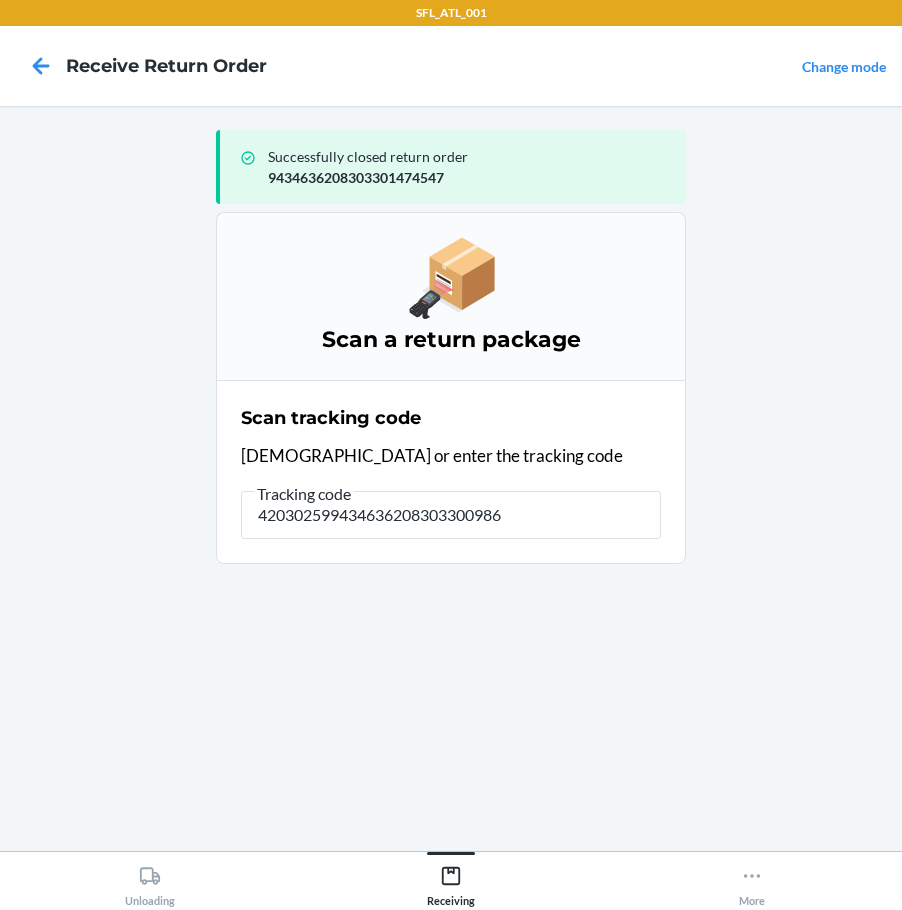 type on "4203025994346362083033009867" 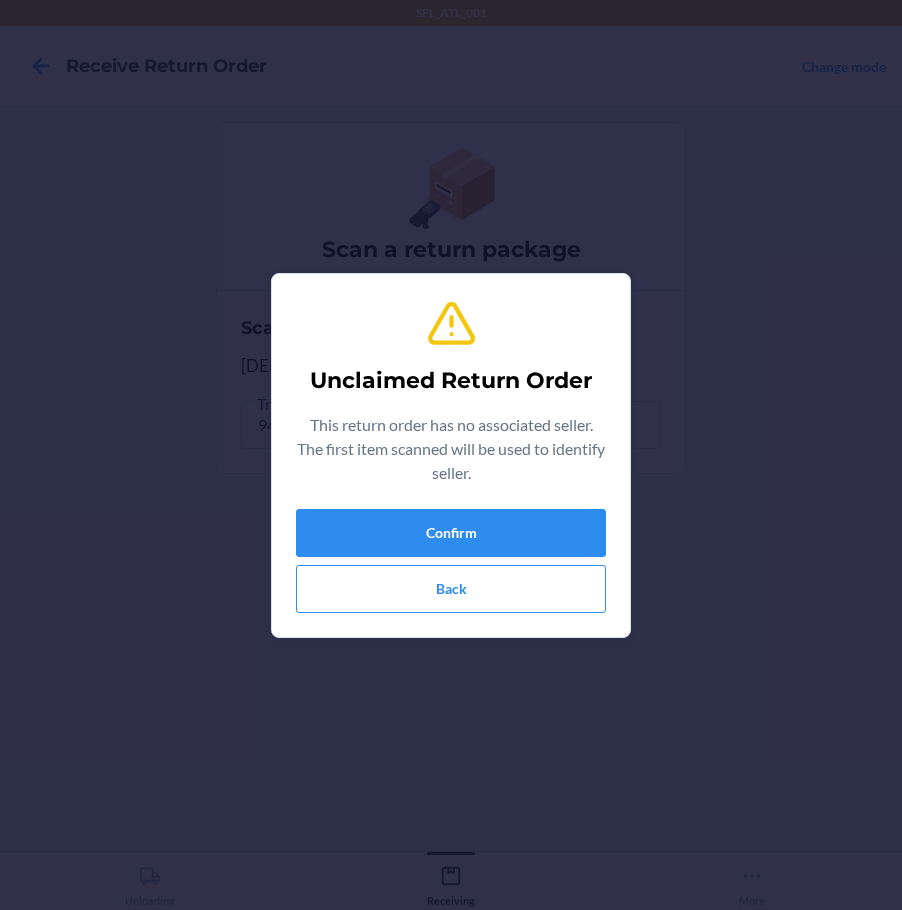 type on "612461443281" 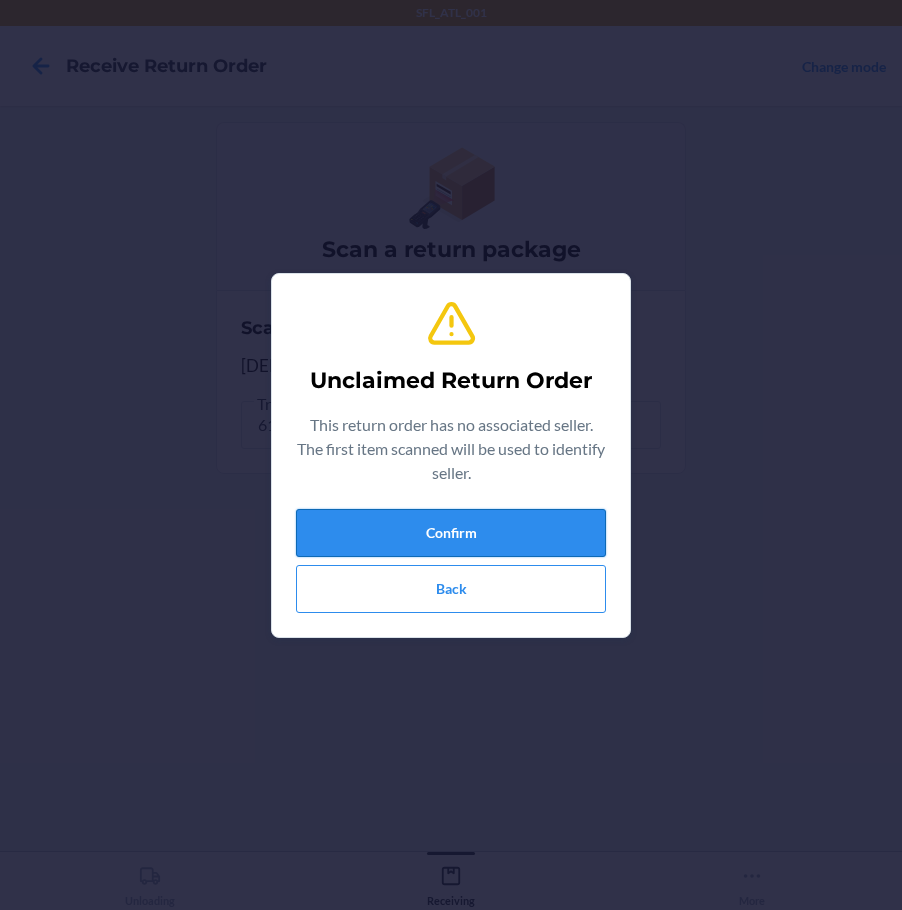 click on "Confirm" at bounding box center (451, 533) 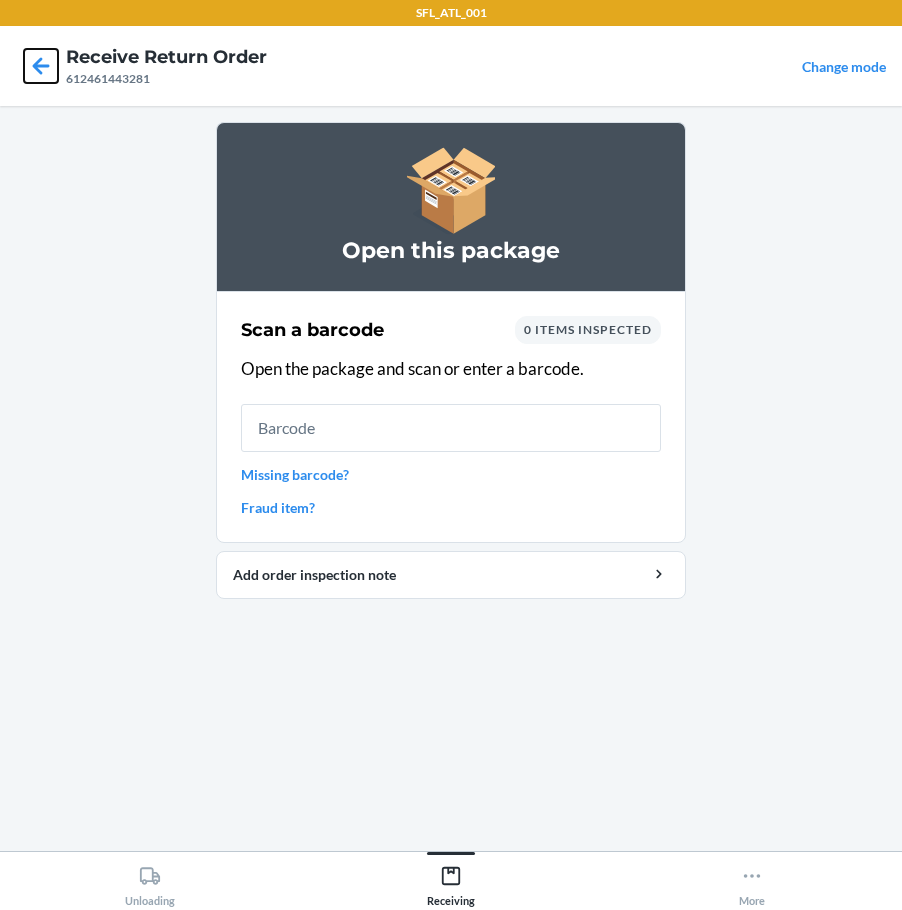 drag, startPoint x: 44, startPoint y: 73, endPoint x: 63, endPoint y: 99, distance: 32.202484 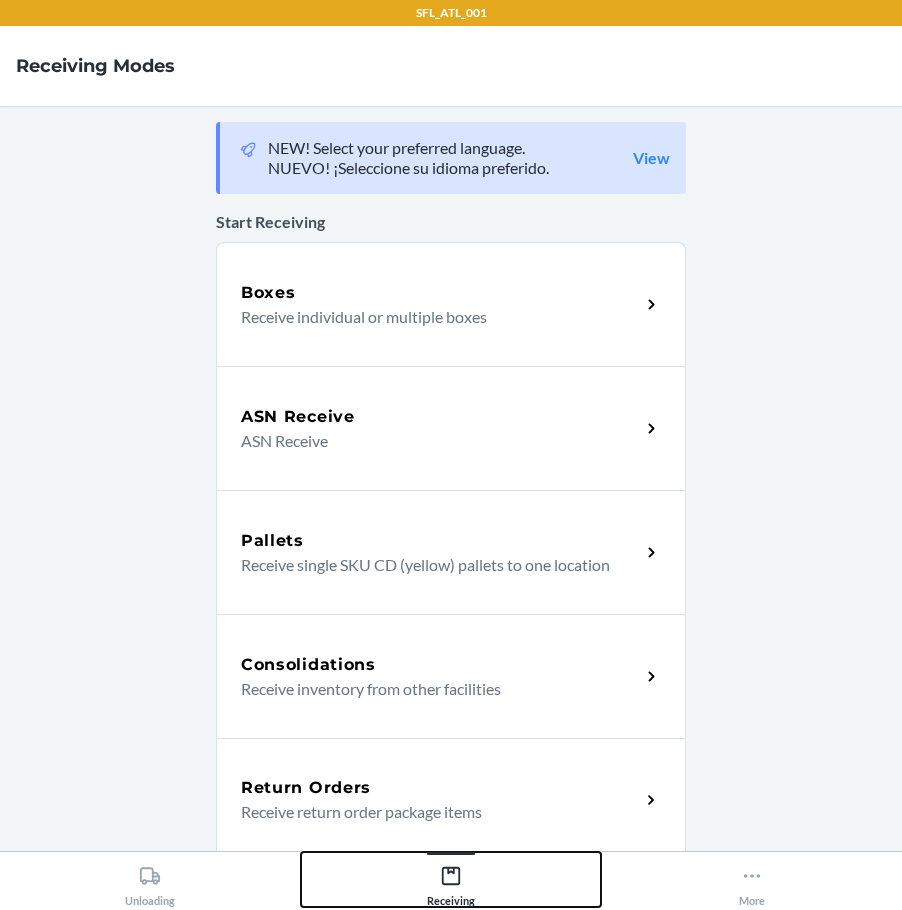 drag, startPoint x: 377, startPoint y: 846, endPoint x: 395, endPoint y: 822, distance: 30 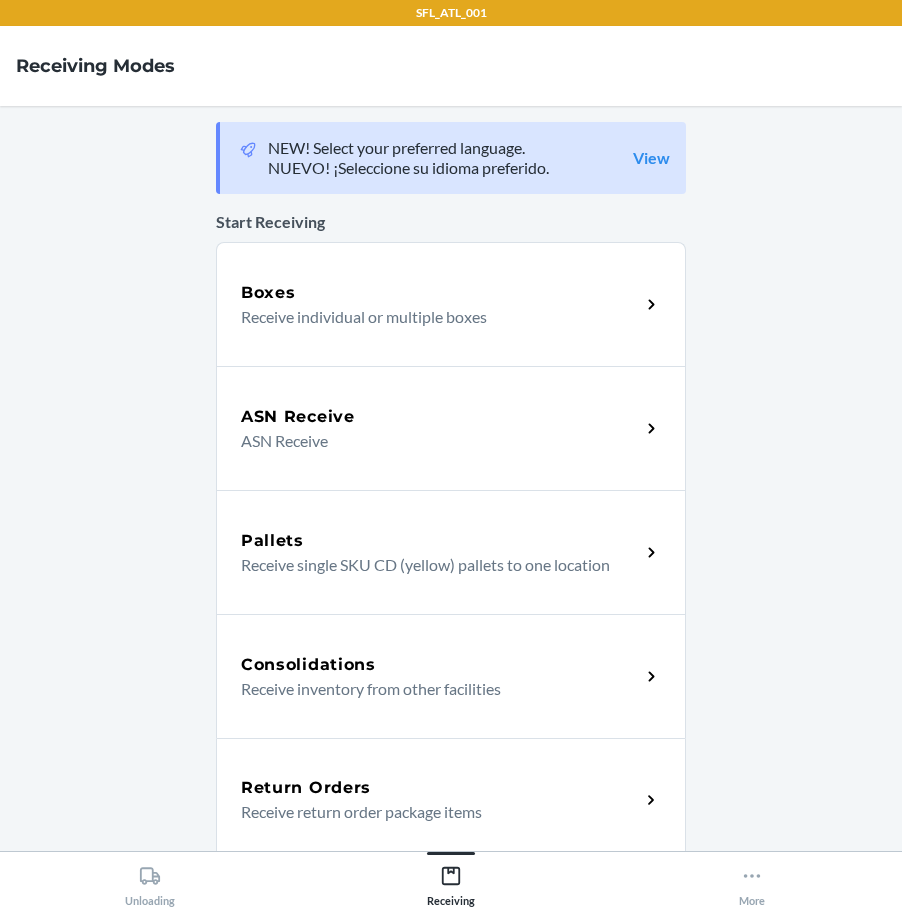 click on "Return Orders" at bounding box center (440, 788) 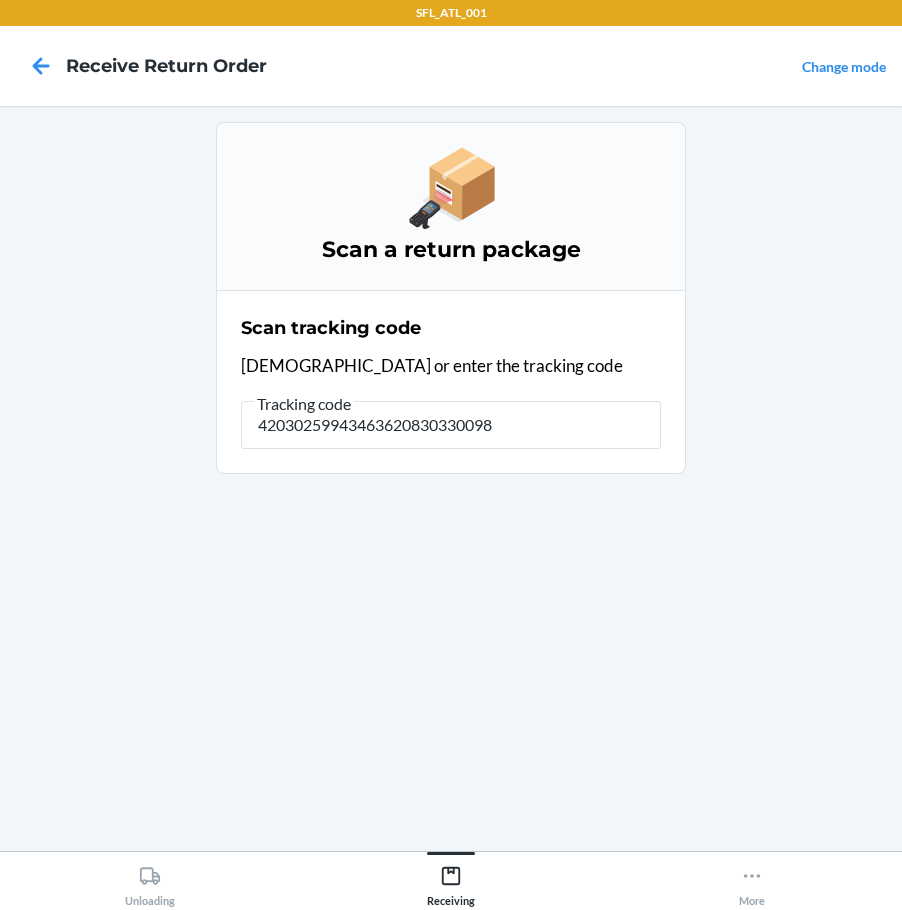type on "420302599434636208303300986" 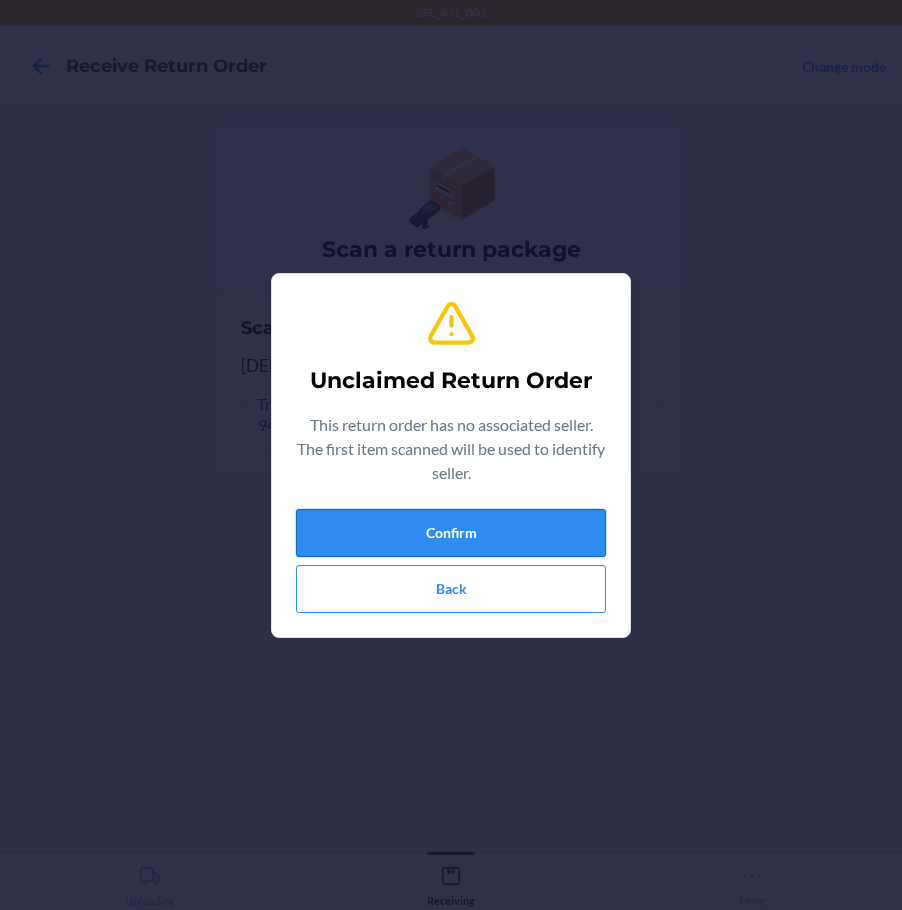 click on "Confirm" at bounding box center (451, 533) 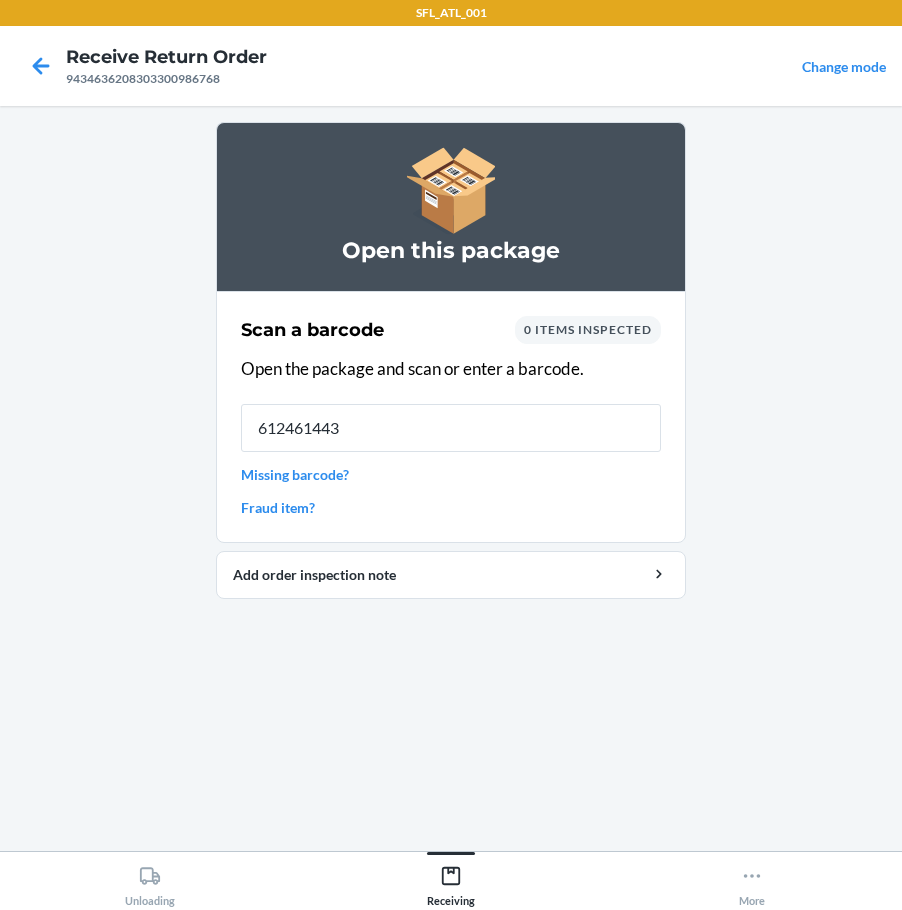 type on "6124614432" 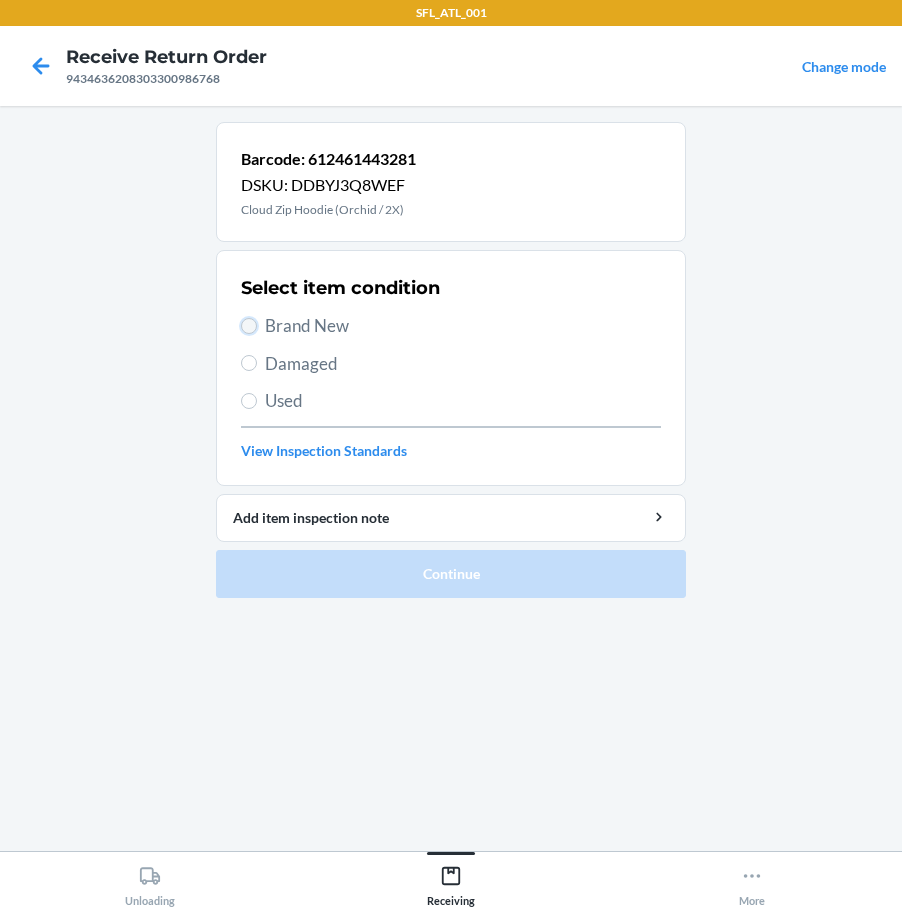 click on "Brand New" at bounding box center (249, 326) 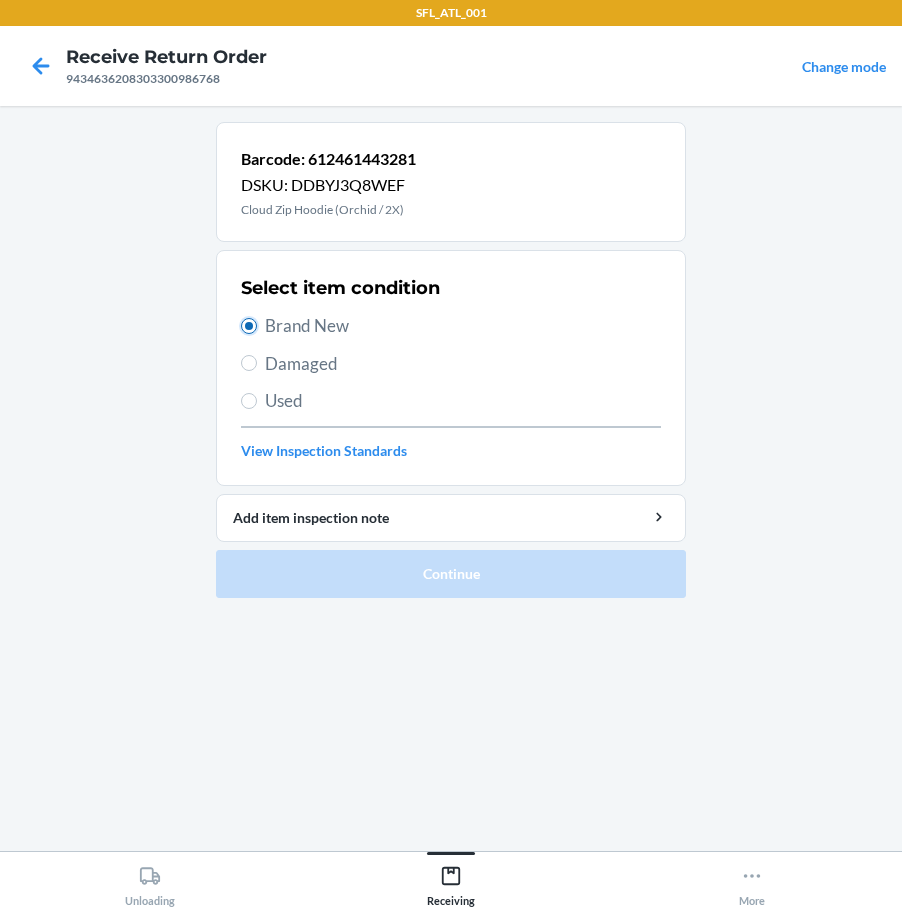 radio on "true" 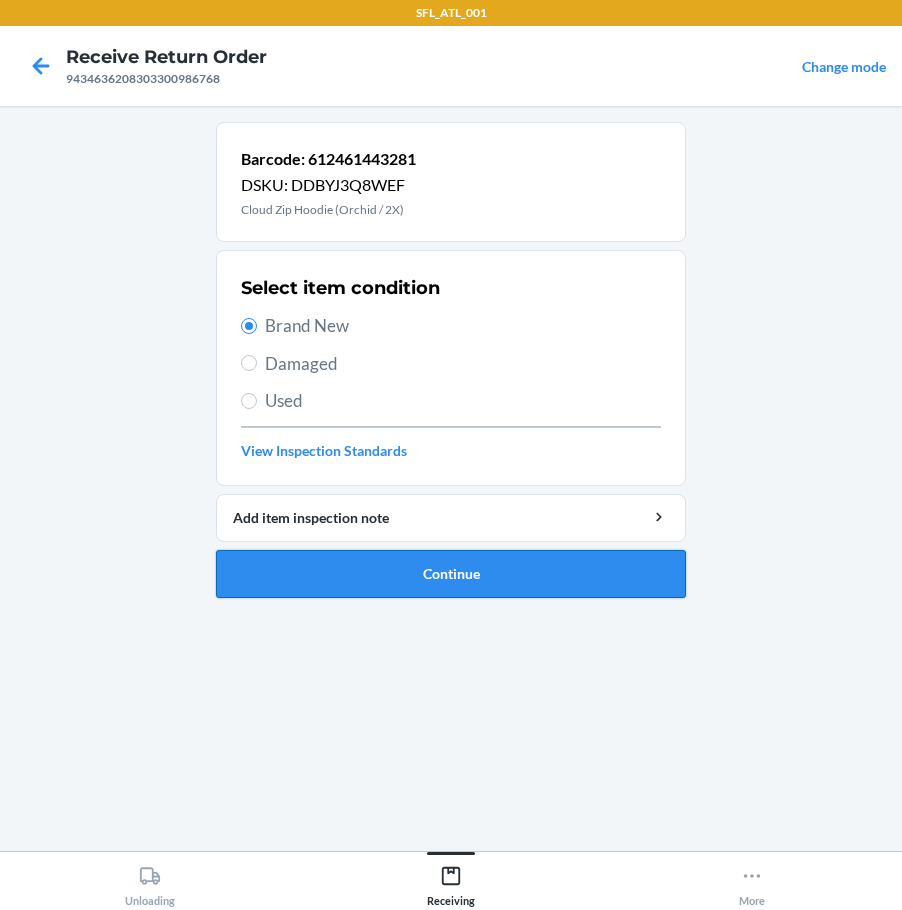 click on "Continue" at bounding box center (451, 574) 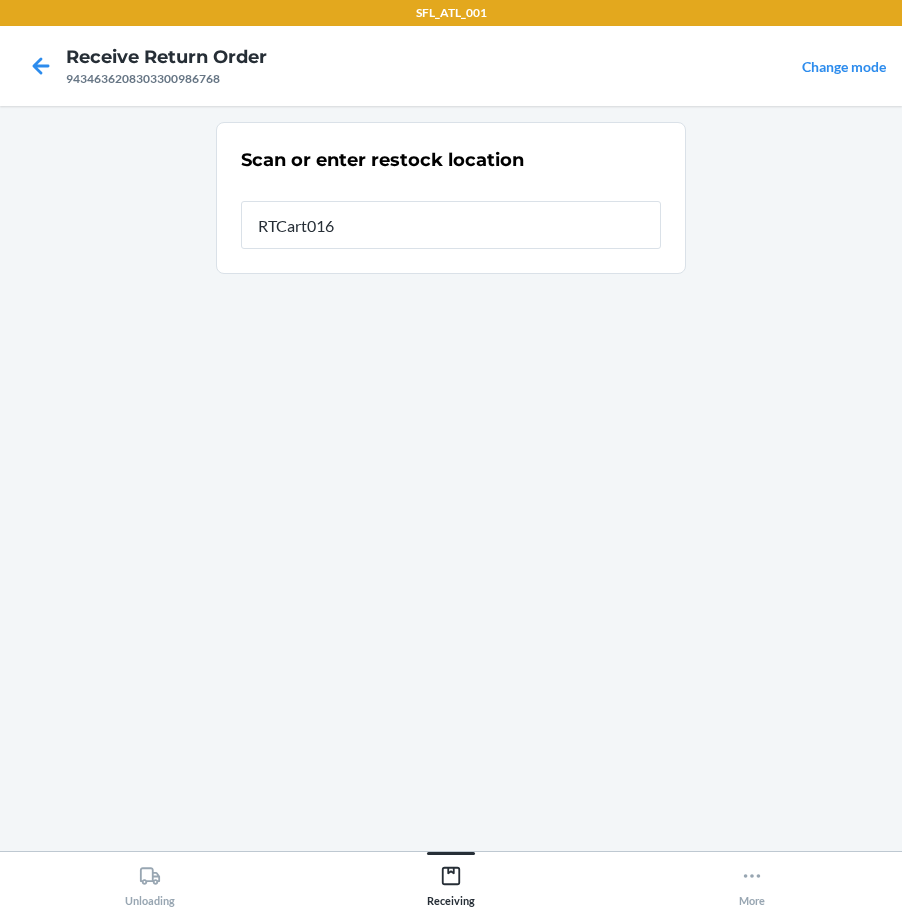 type on "RTCart016" 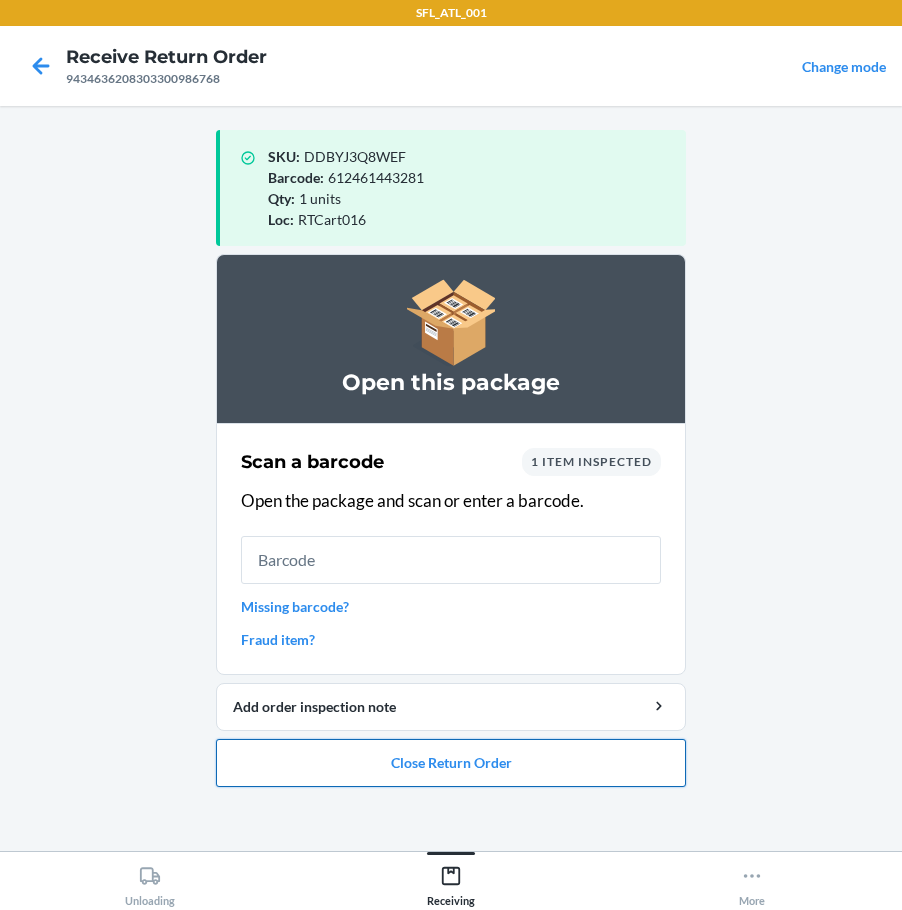 click on "Close Return Order" at bounding box center [451, 763] 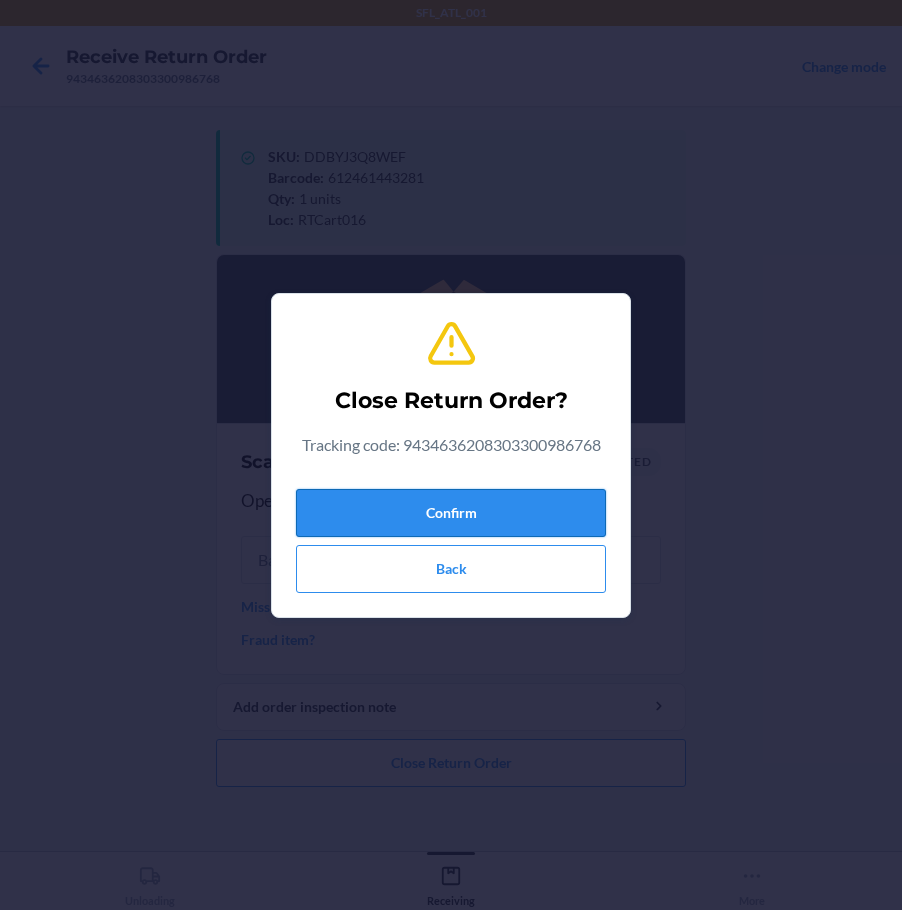 click on "Confirm" at bounding box center [451, 513] 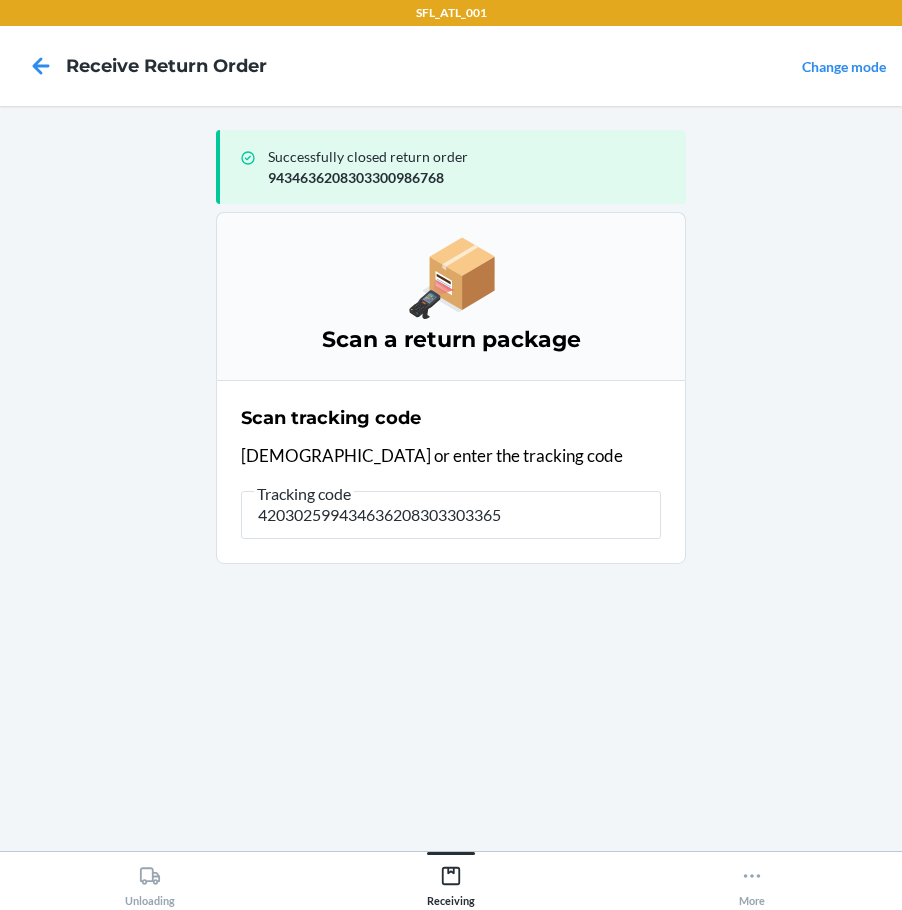 type on "4203025994346362083033033652" 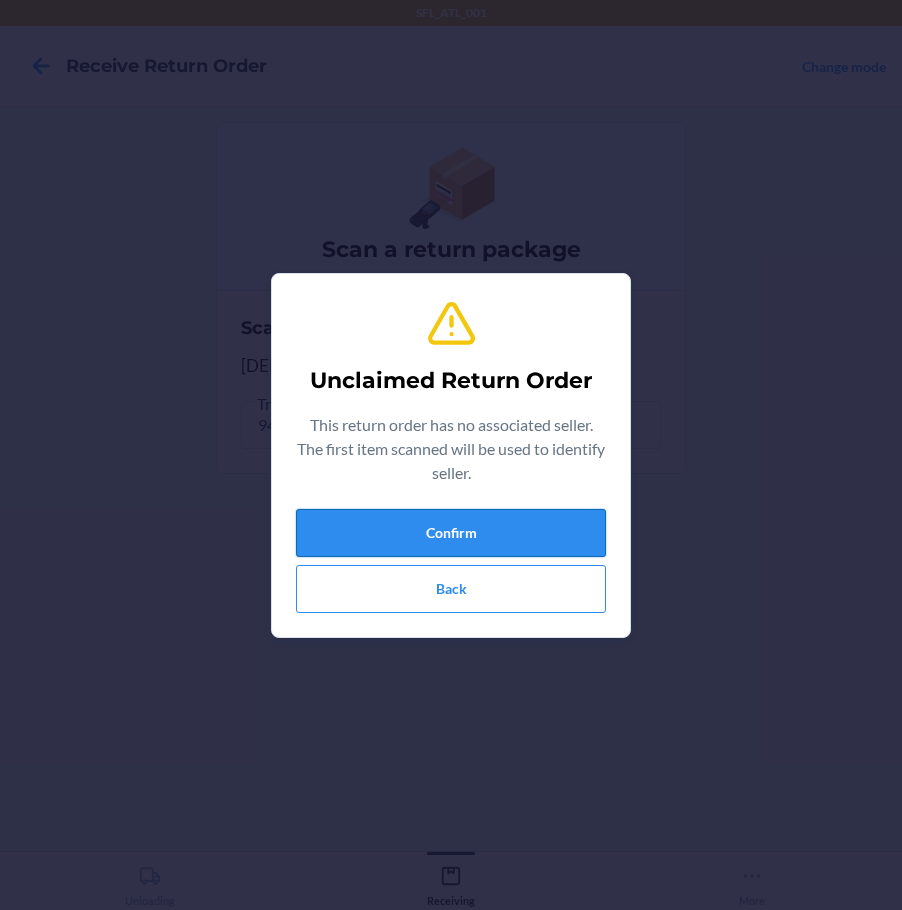 click on "Confirm" at bounding box center (451, 533) 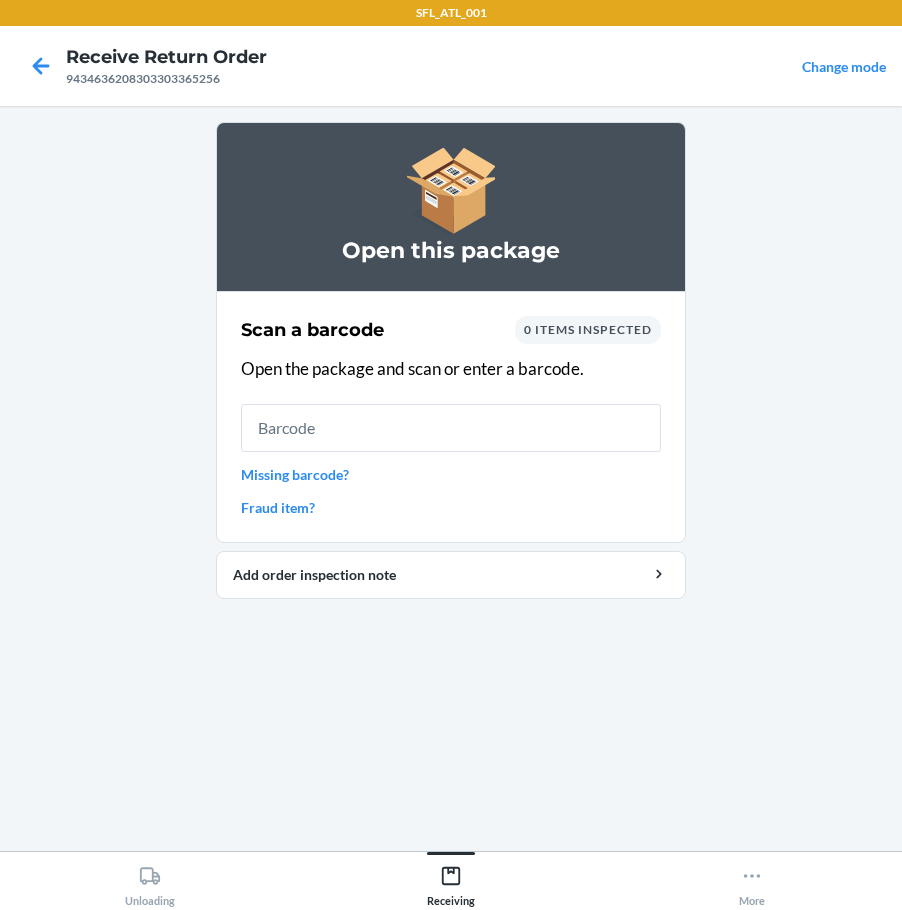 click on "Missing barcode?" at bounding box center (451, 474) 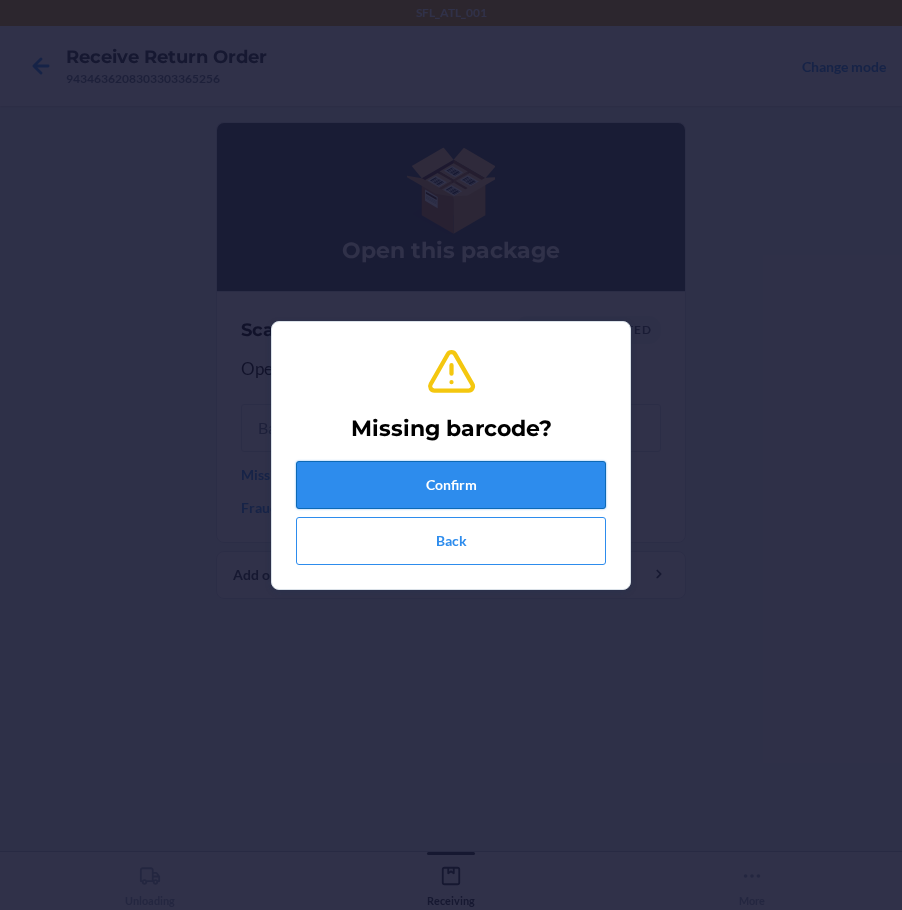 click on "Confirm" at bounding box center (451, 485) 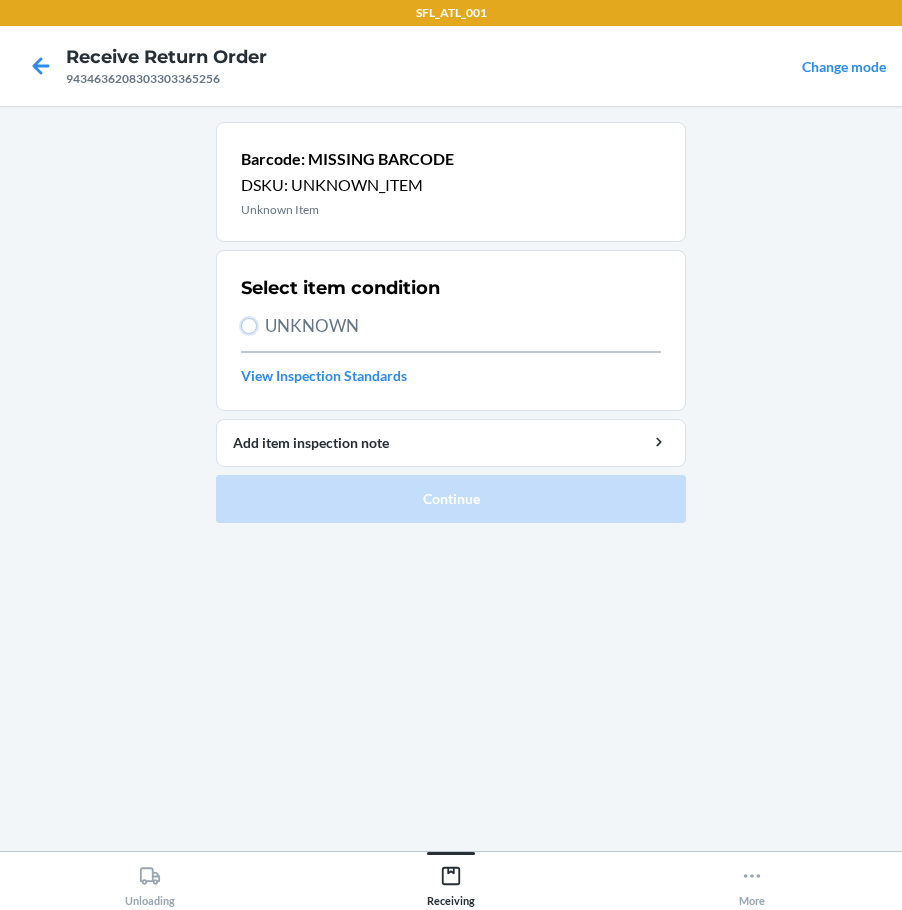 drag, startPoint x: 248, startPoint y: 323, endPoint x: 280, endPoint y: 370, distance: 56.859474 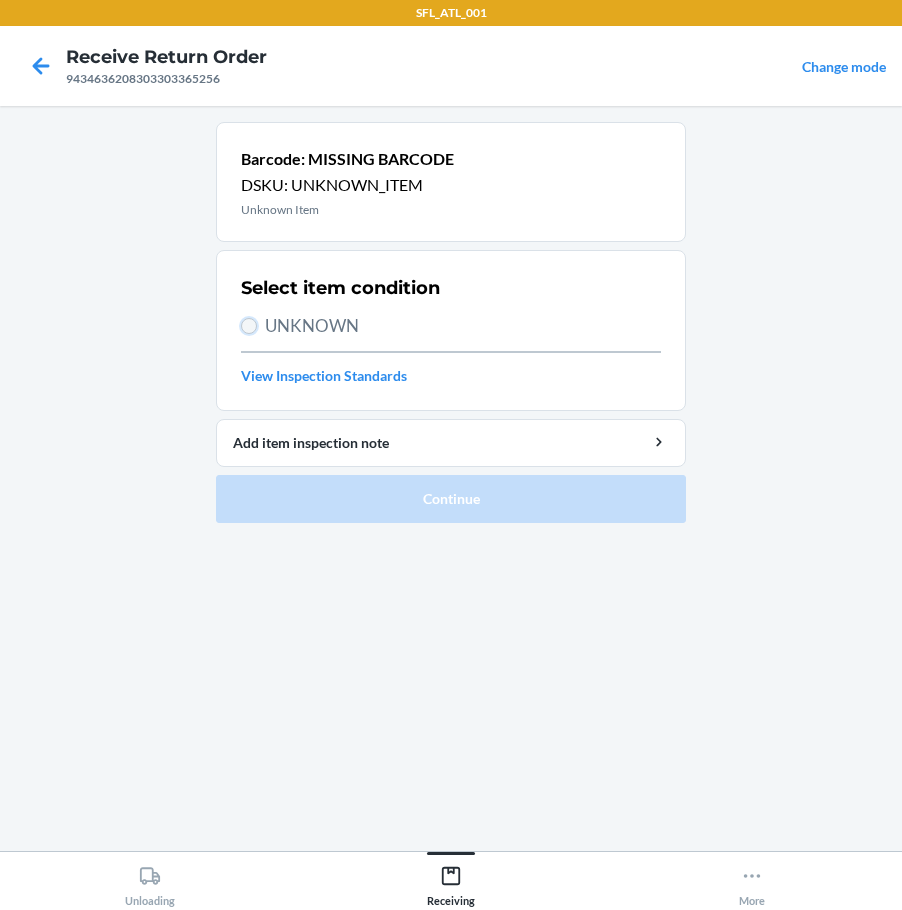 click on "UNKNOWN" at bounding box center (249, 326) 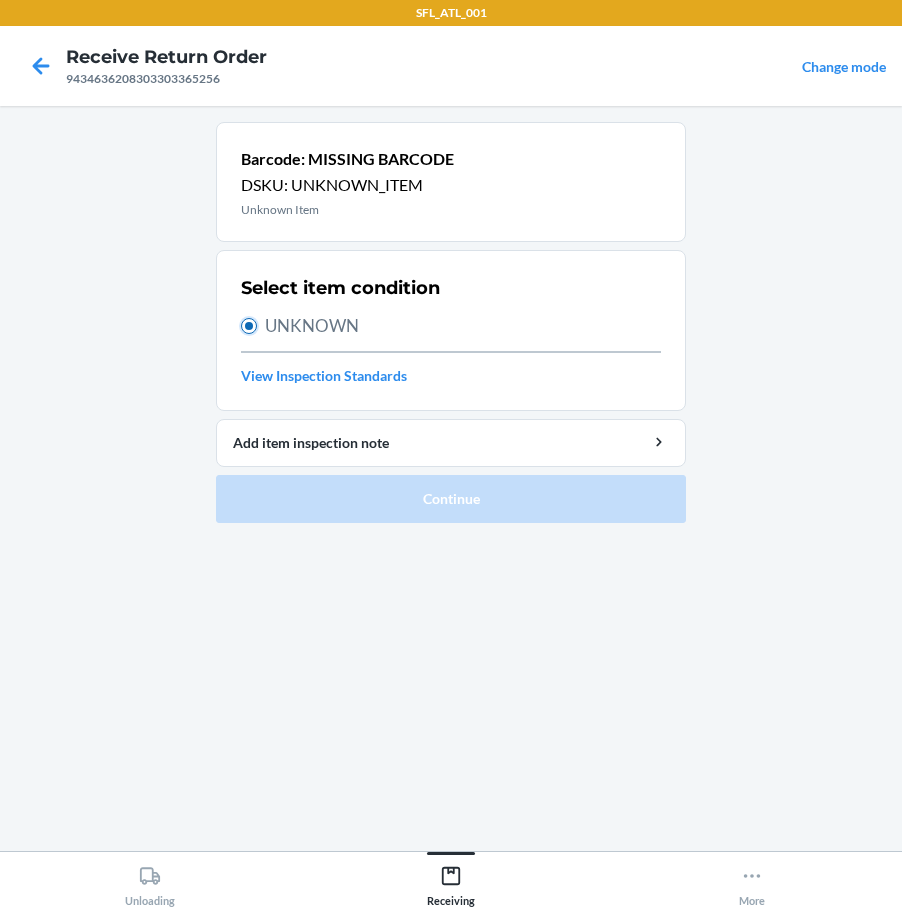 radio on "true" 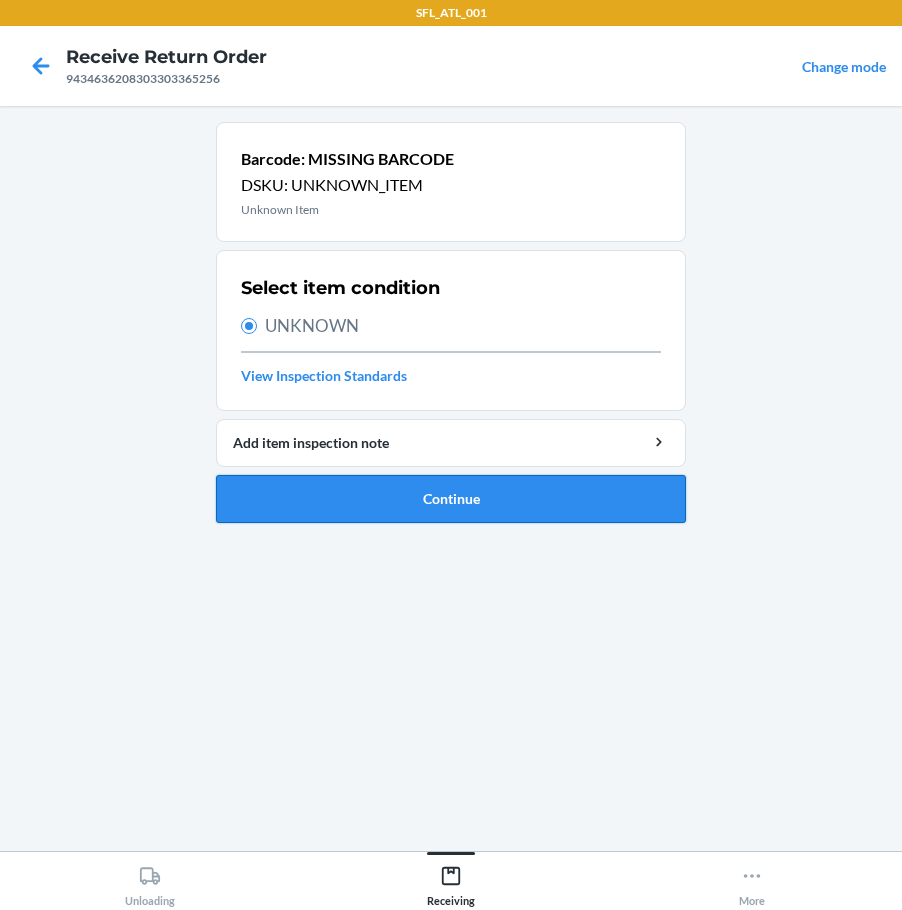 click on "Continue" at bounding box center (451, 499) 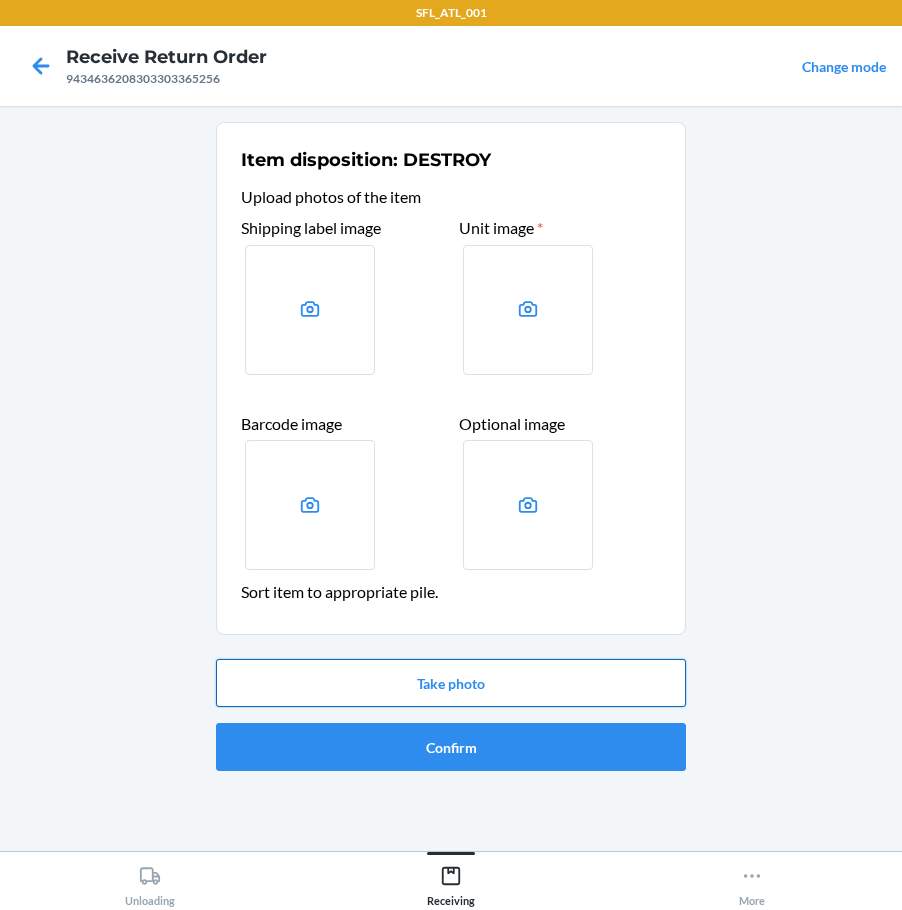 click on "Take photo" at bounding box center (451, 683) 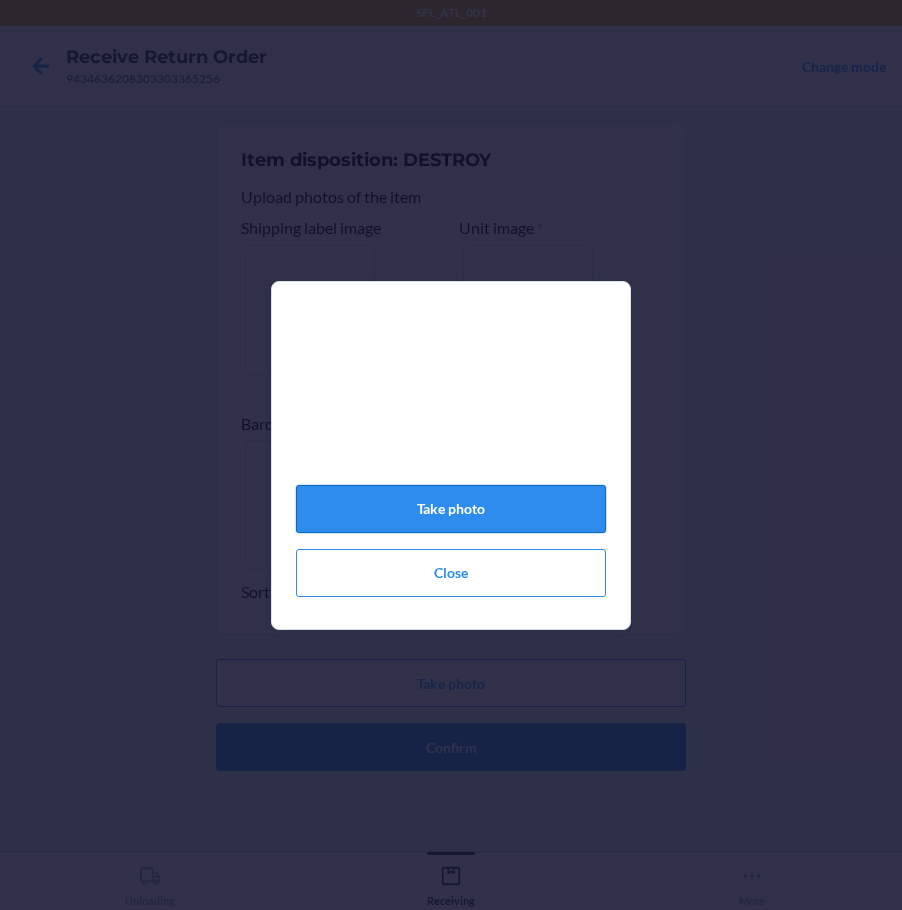 click on "Take photo" 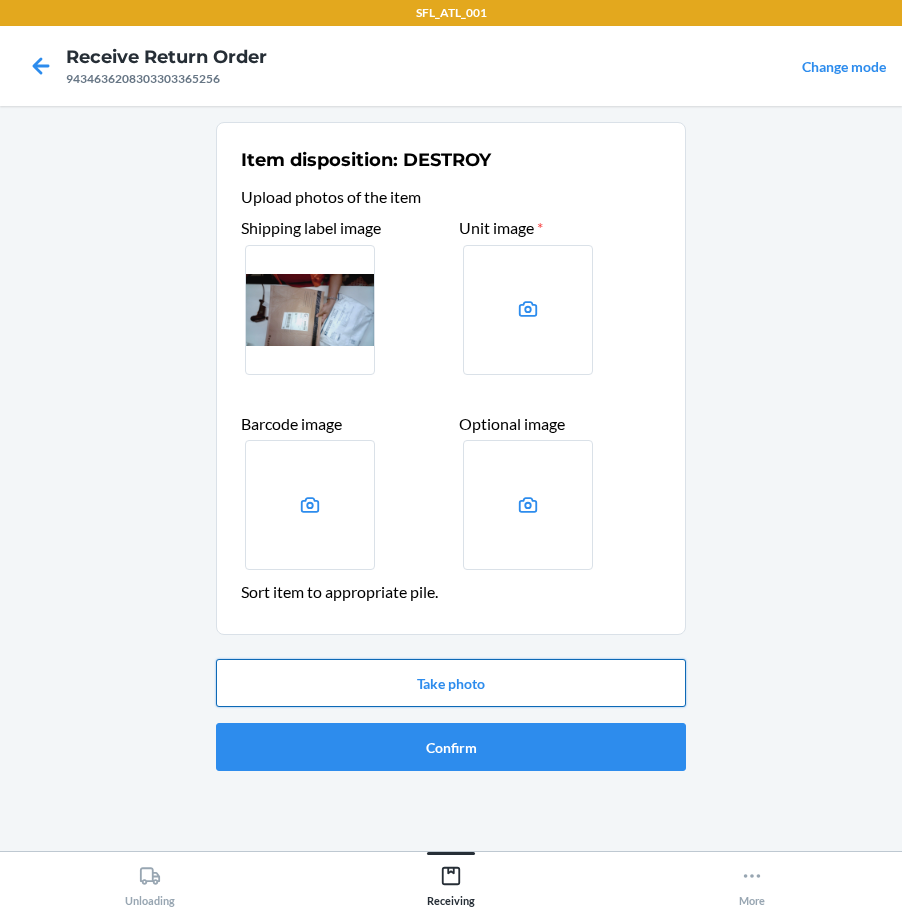 click on "Take photo" at bounding box center (451, 683) 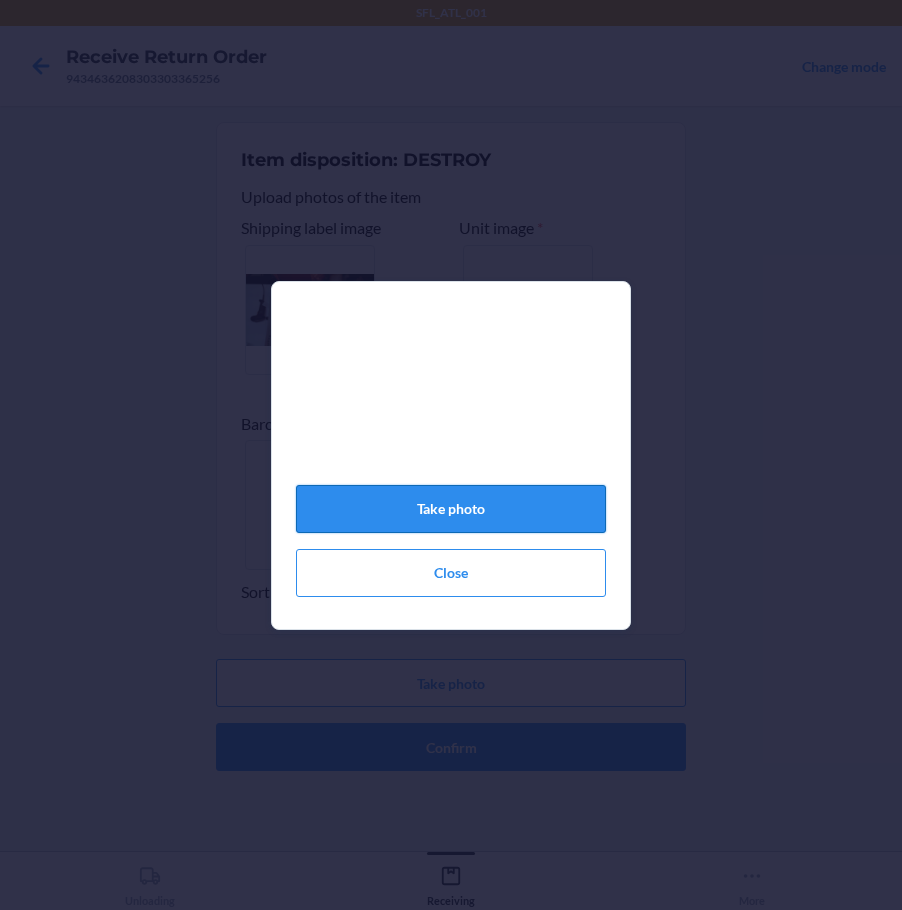 click on "Take photo" 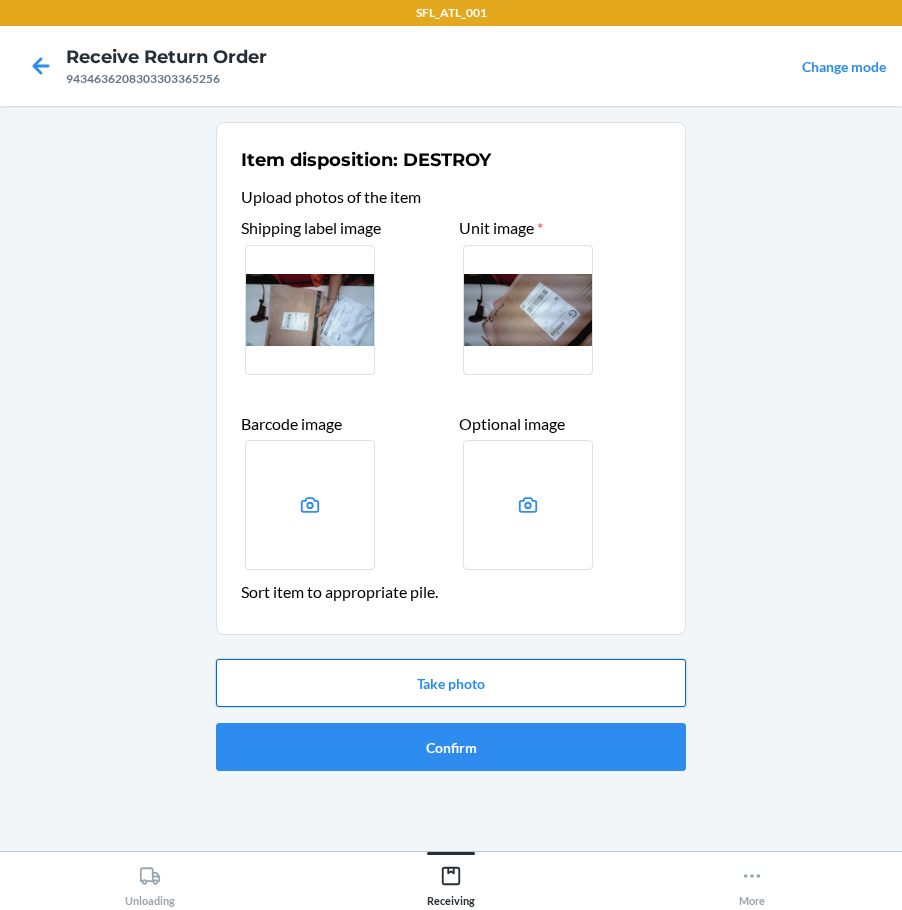click on "Take photo" at bounding box center (451, 683) 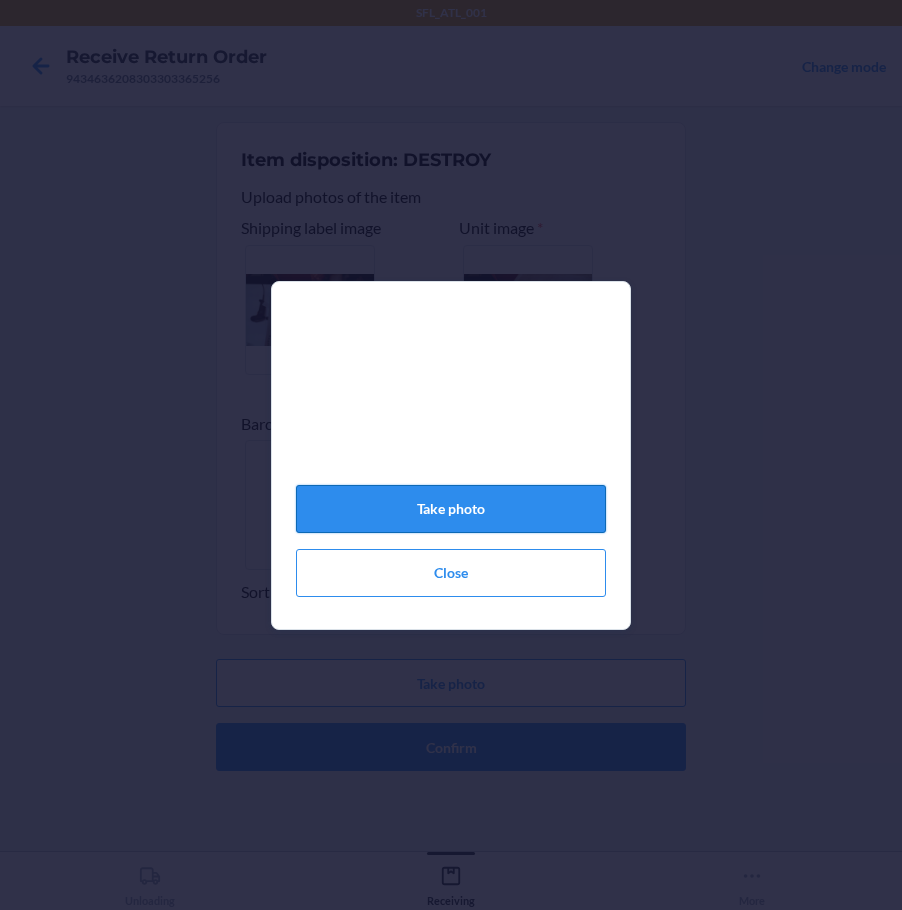 click on "Take photo" 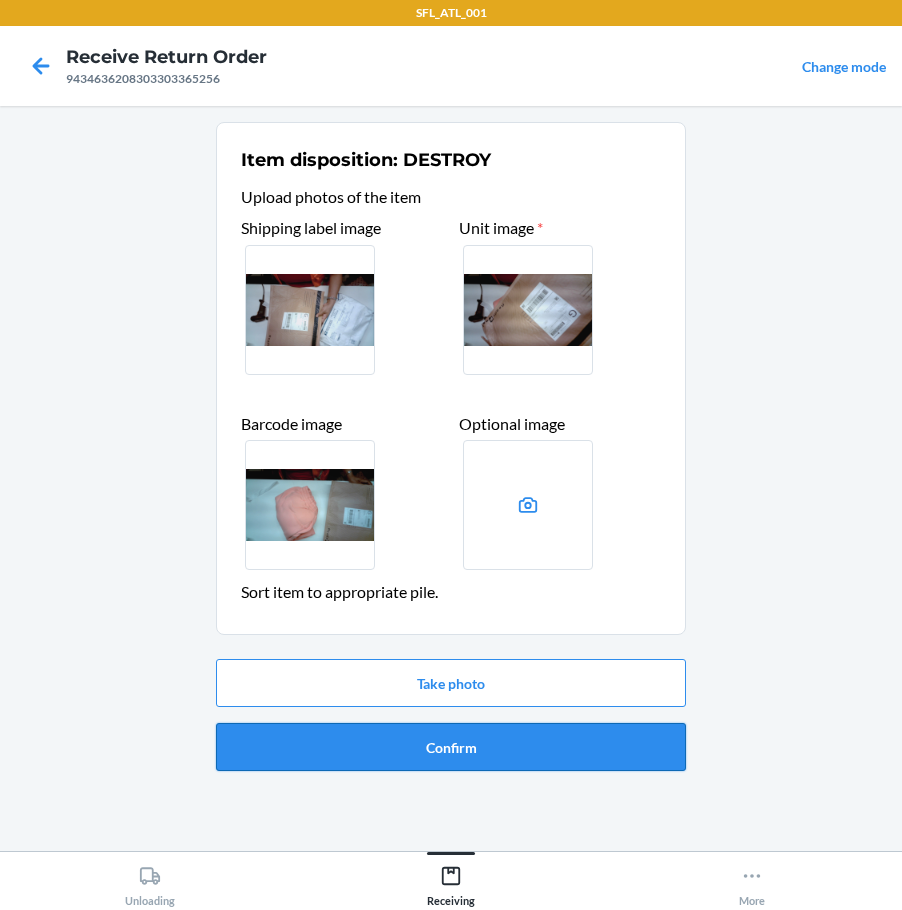 click on "Confirm" at bounding box center (451, 747) 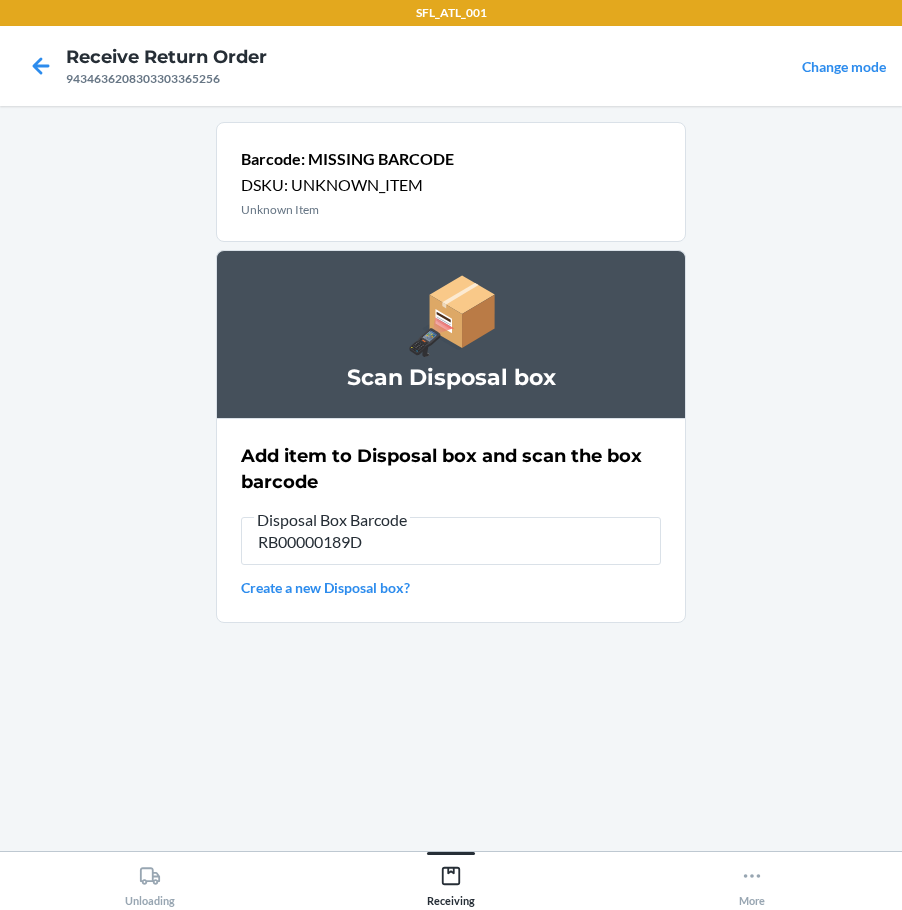 type on "RB00000189D" 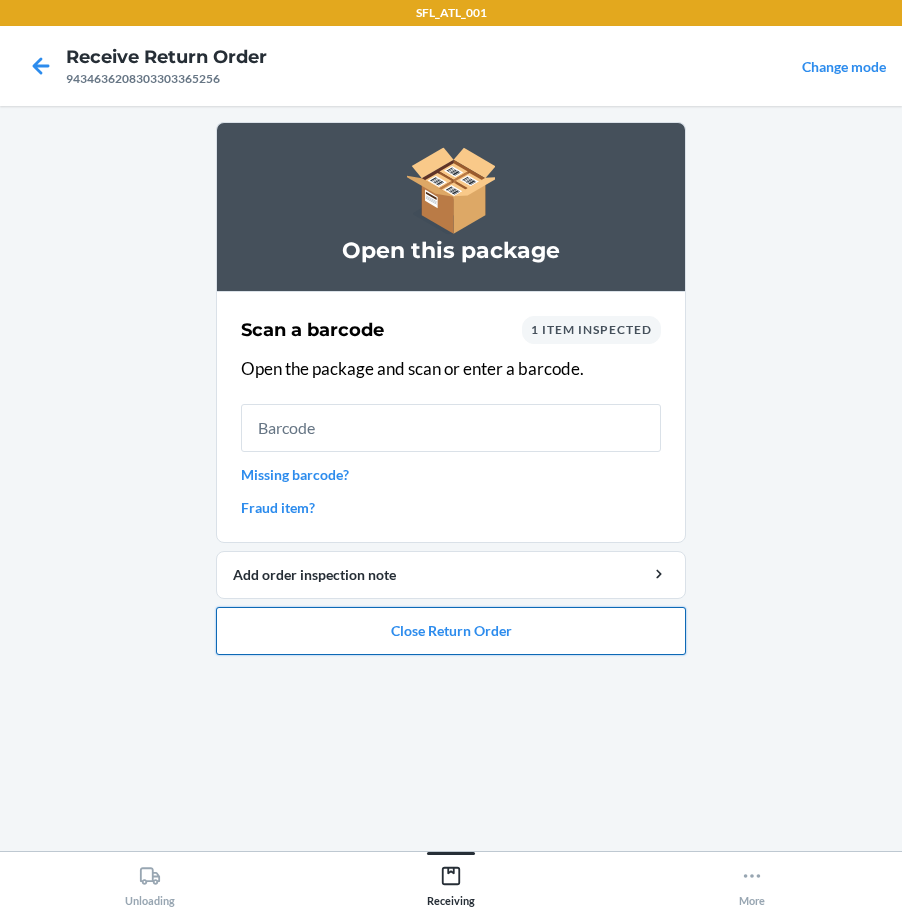 drag, startPoint x: 457, startPoint y: 619, endPoint x: 458, endPoint y: 631, distance: 12.0415945 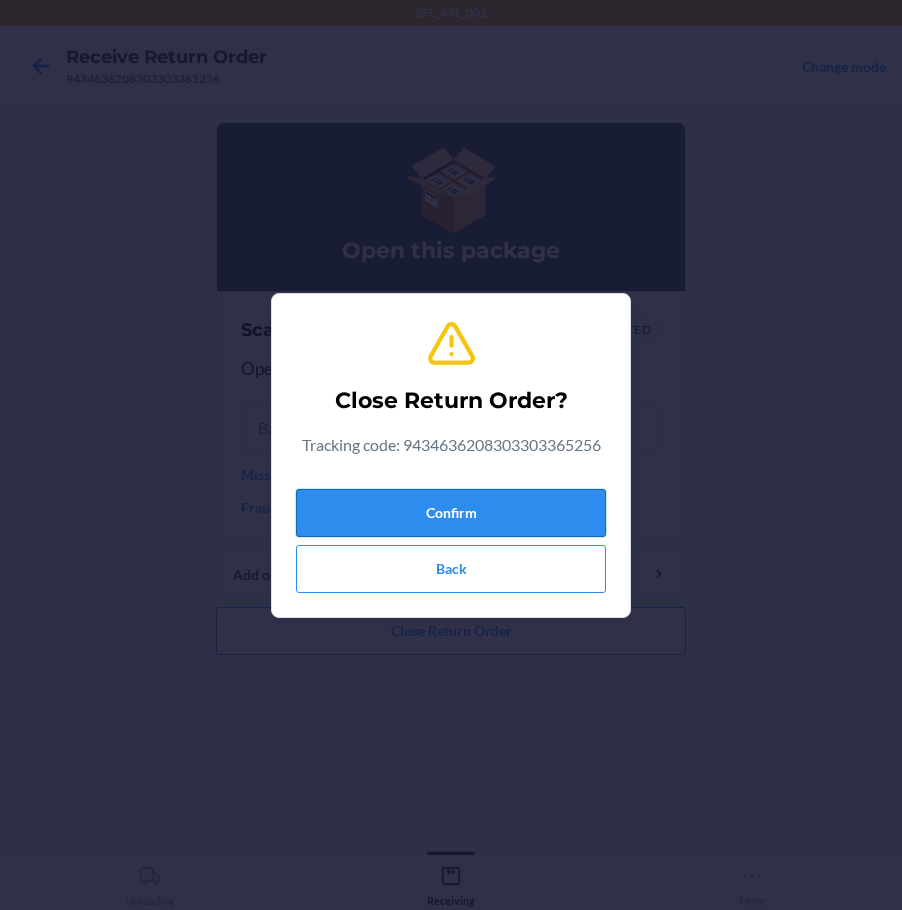 click on "Confirm" at bounding box center (451, 513) 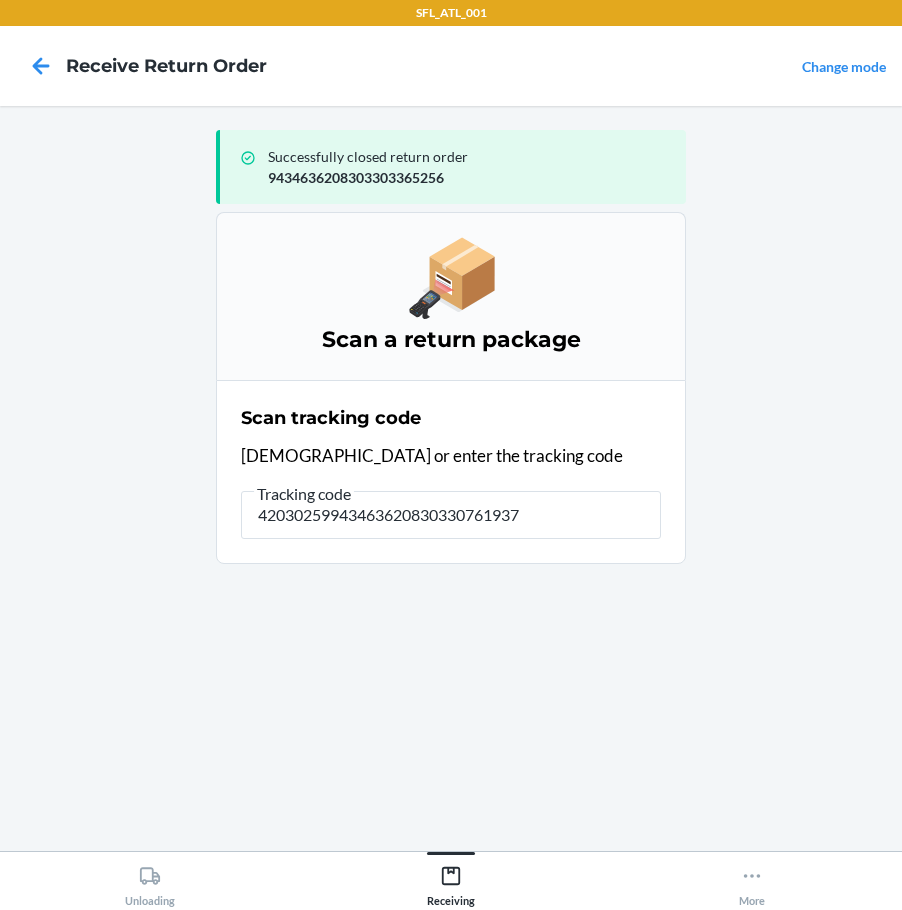 type on "420302599434636208303307619379" 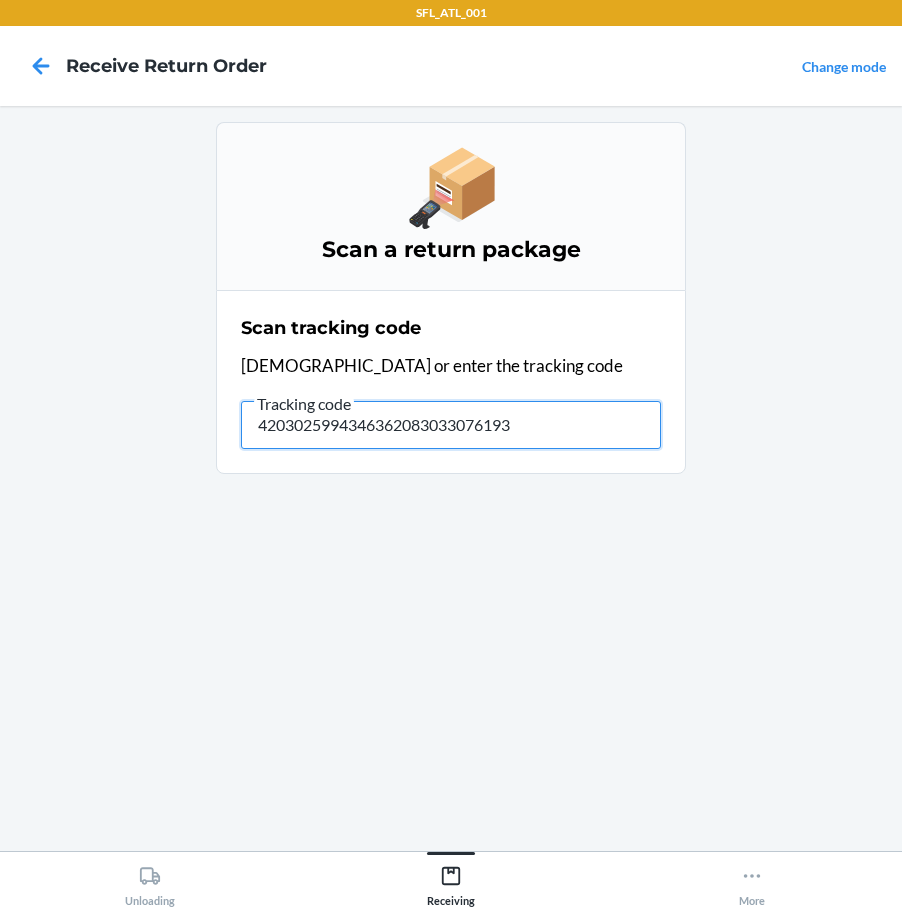 type on "42030259943463620830330761937" 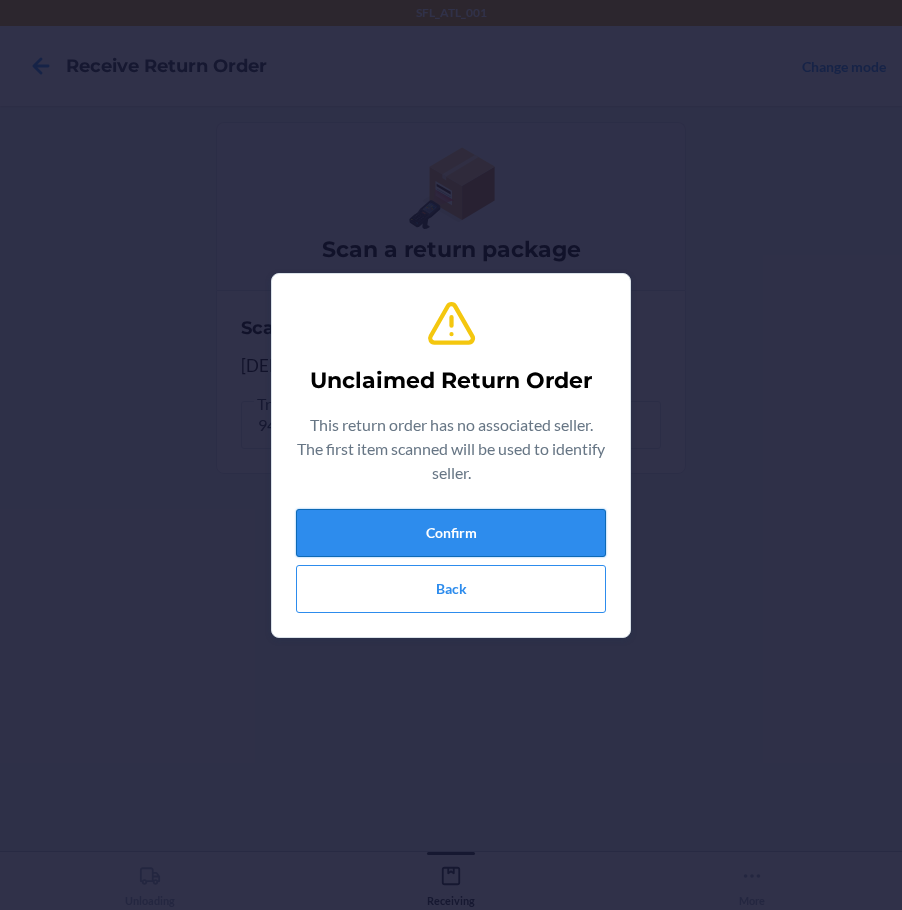 click on "Confirm" at bounding box center (451, 533) 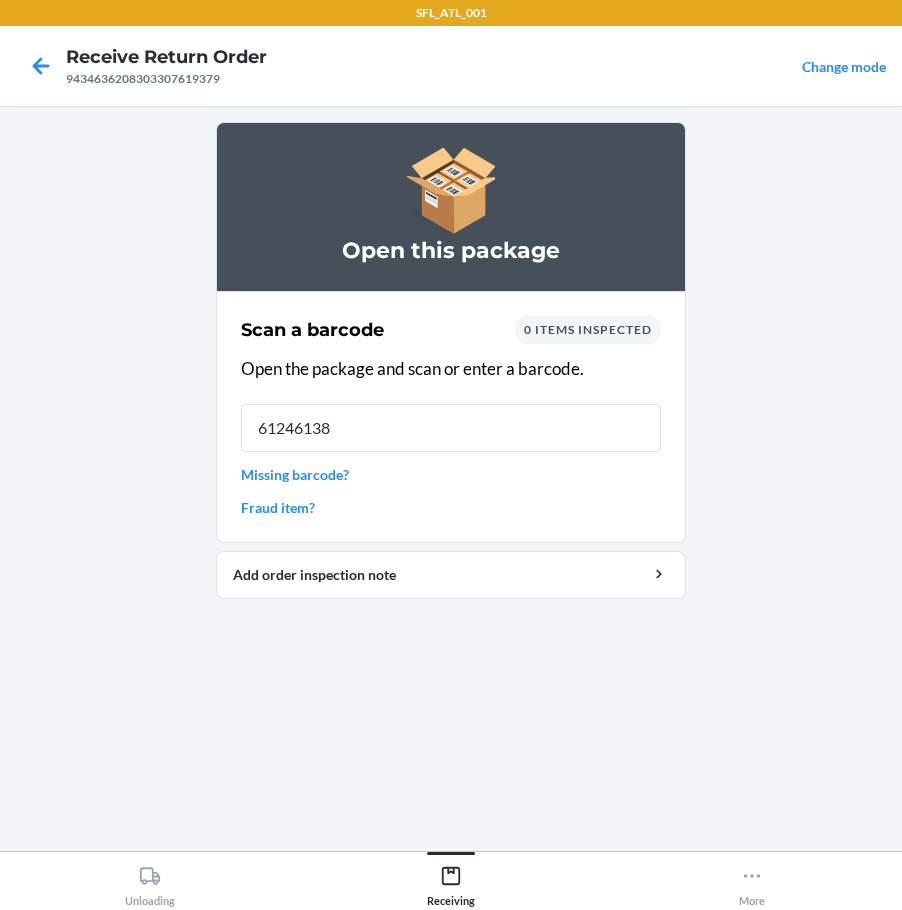 type on "612461384" 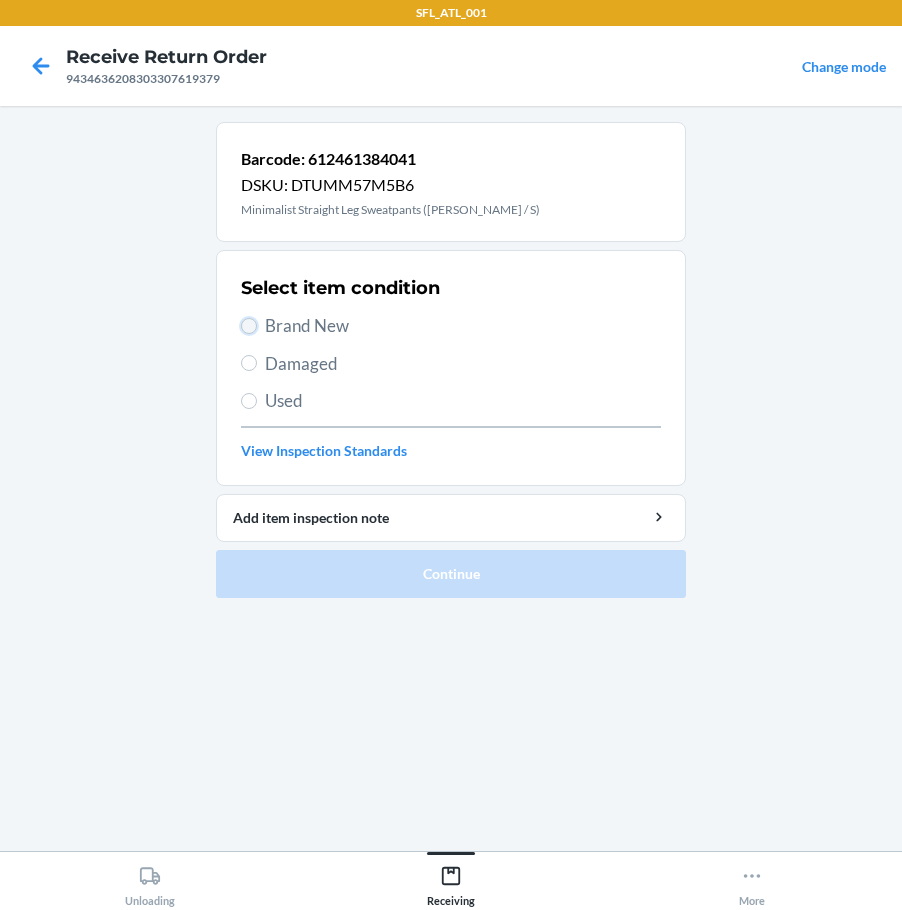 click on "Brand New" at bounding box center [249, 326] 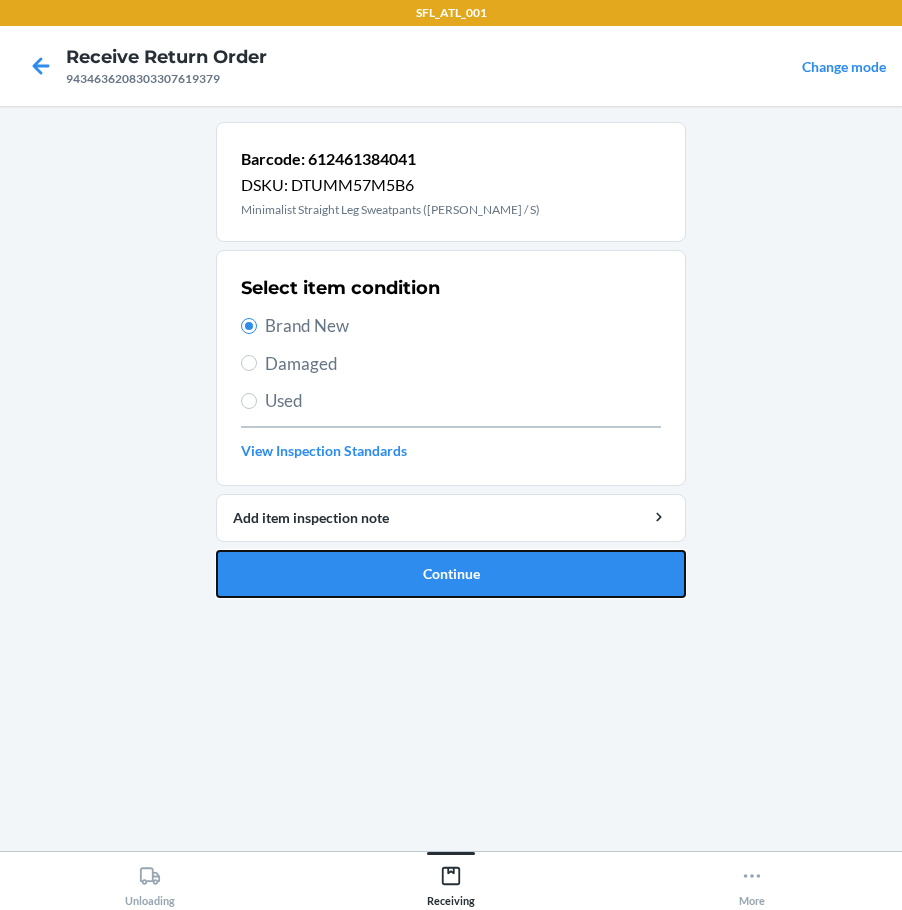 drag, startPoint x: 449, startPoint y: 580, endPoint x: 463, endPoint y: 560, distance: 24.41311 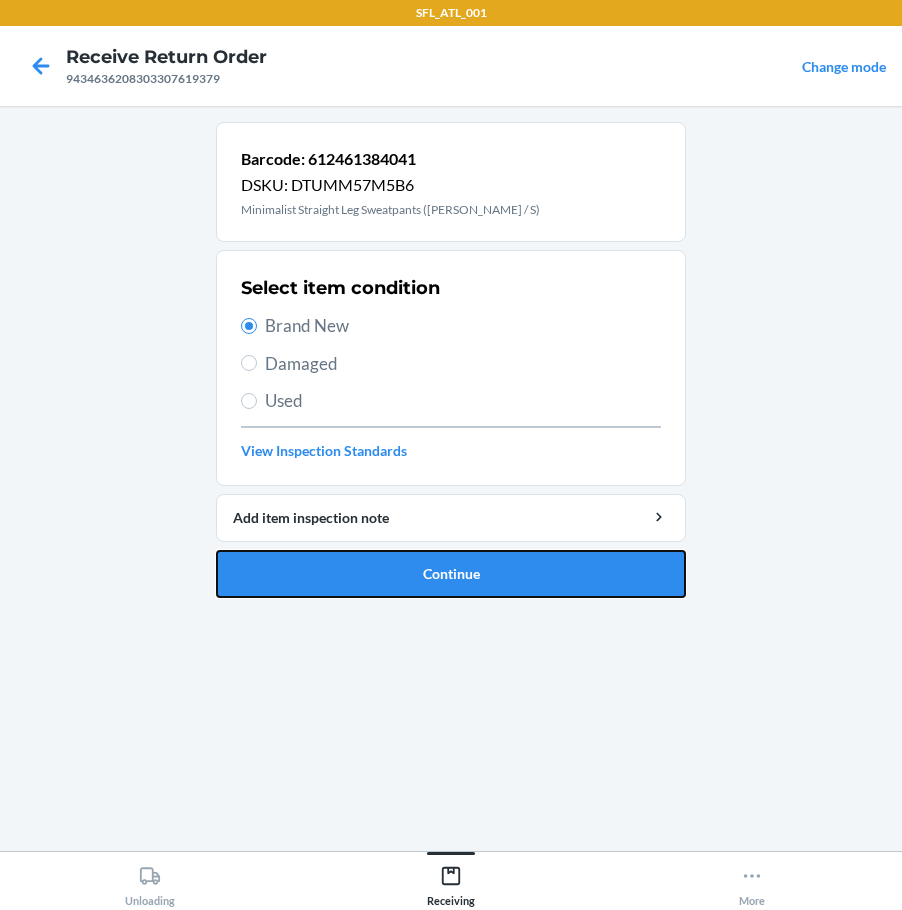 click on "Continue" at bounding box center [451, 574] 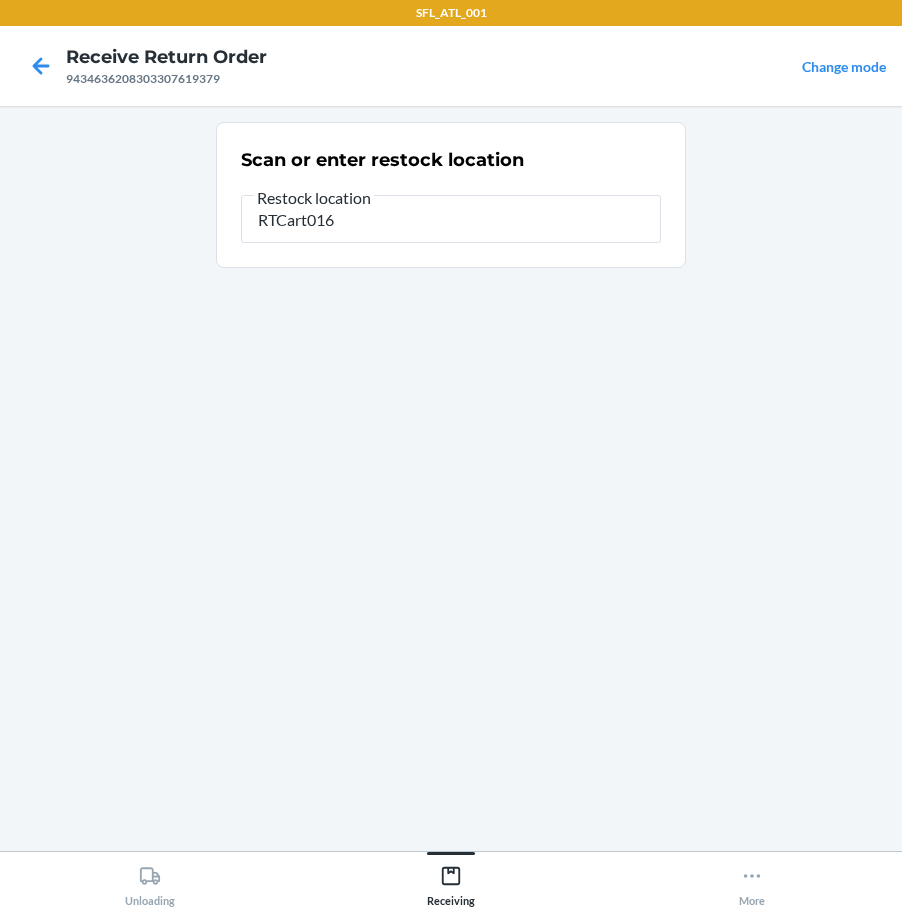 type on "RTCart016" 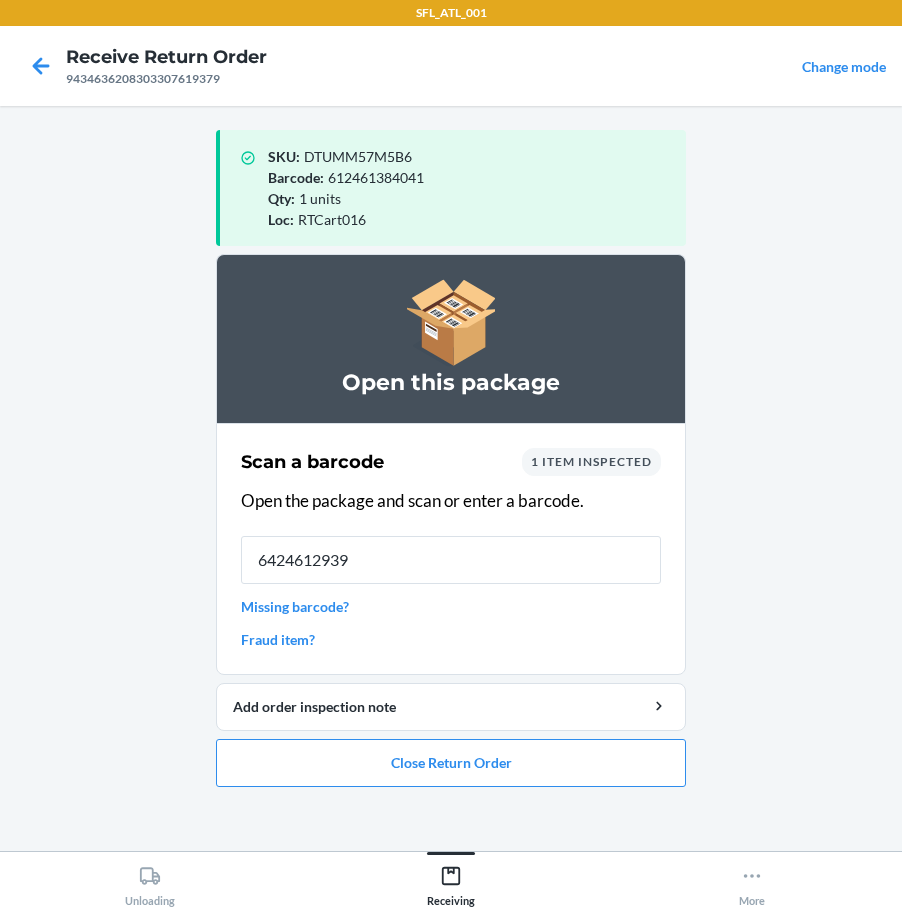 type on "64246129393" 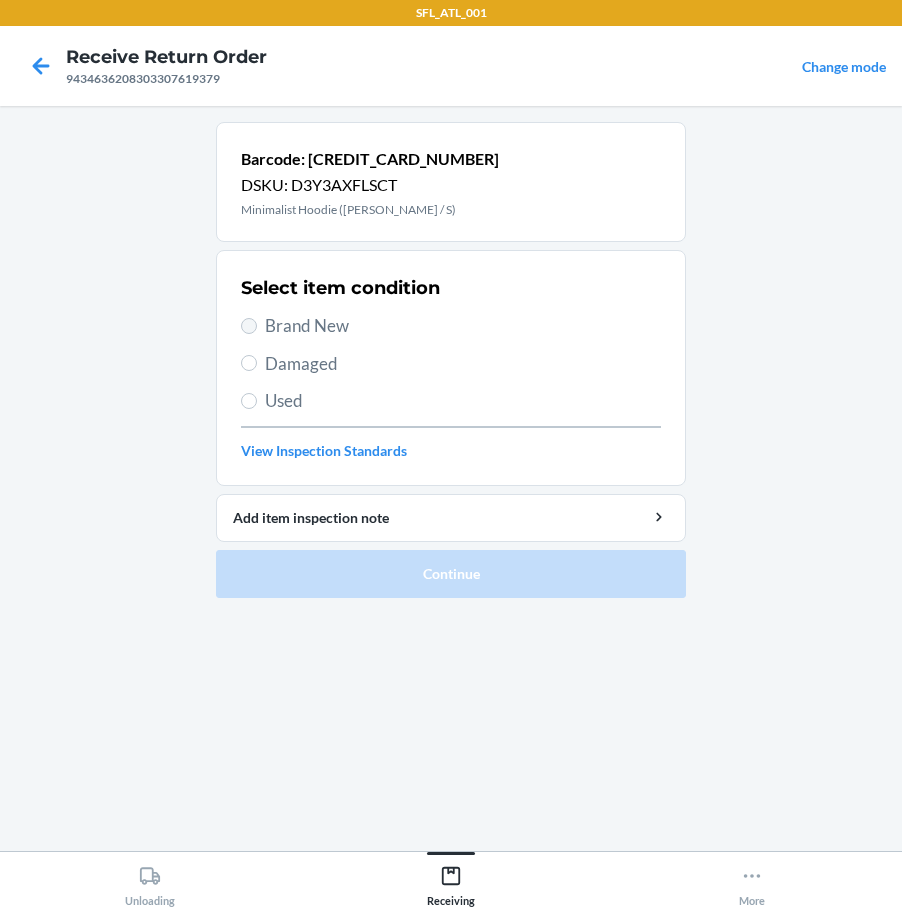 drag, startPoint x: 247, startPoint y: 314, endPoint x: 250, endPoint y: 328, distance: 14.3178215 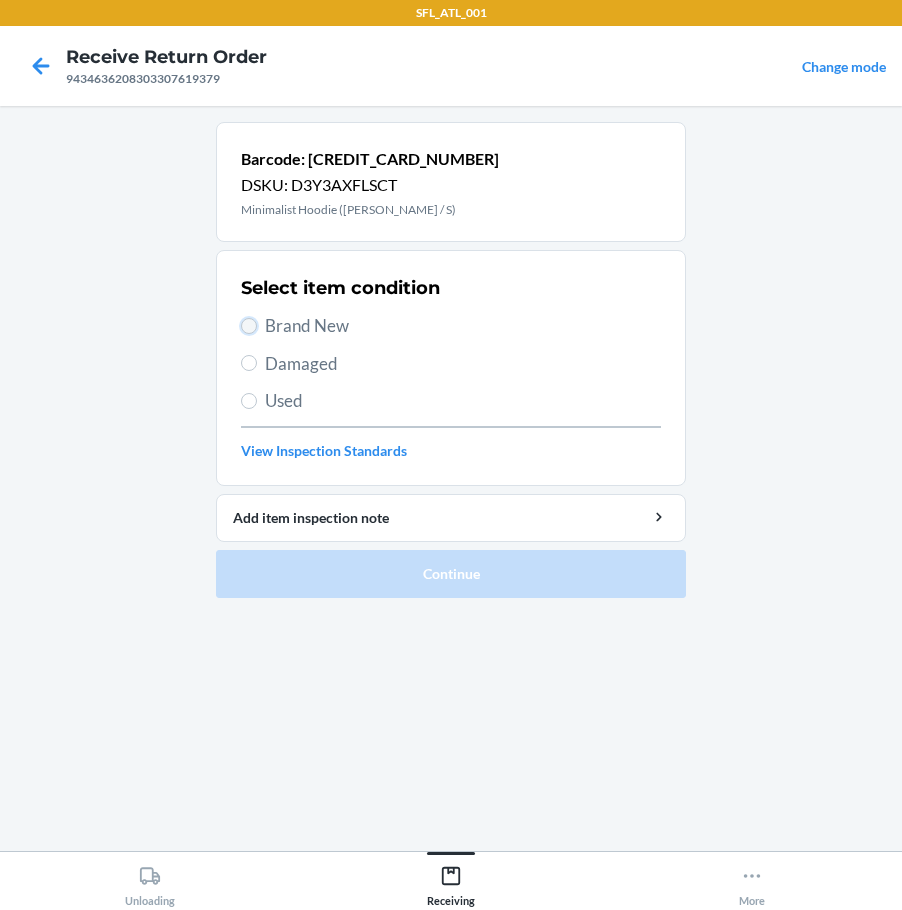 click on "Brand New" at bounding box center [249, 326] 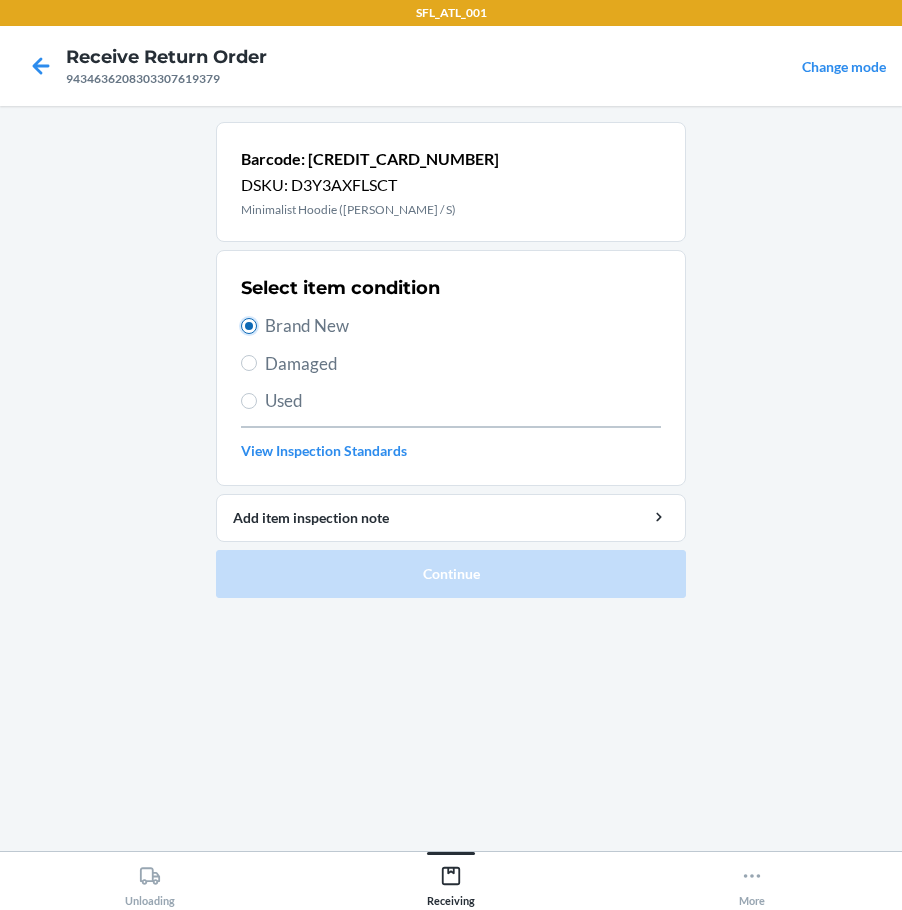 radio on "true" 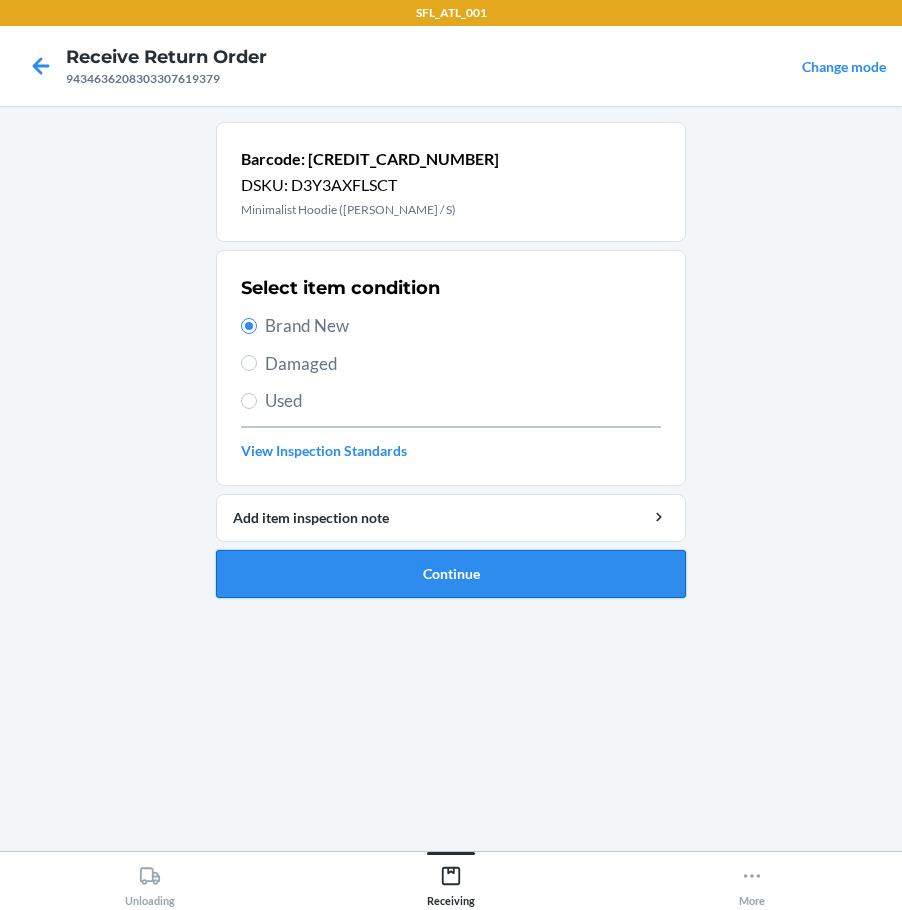 click on "Continue" at bounding box center (451, 574) 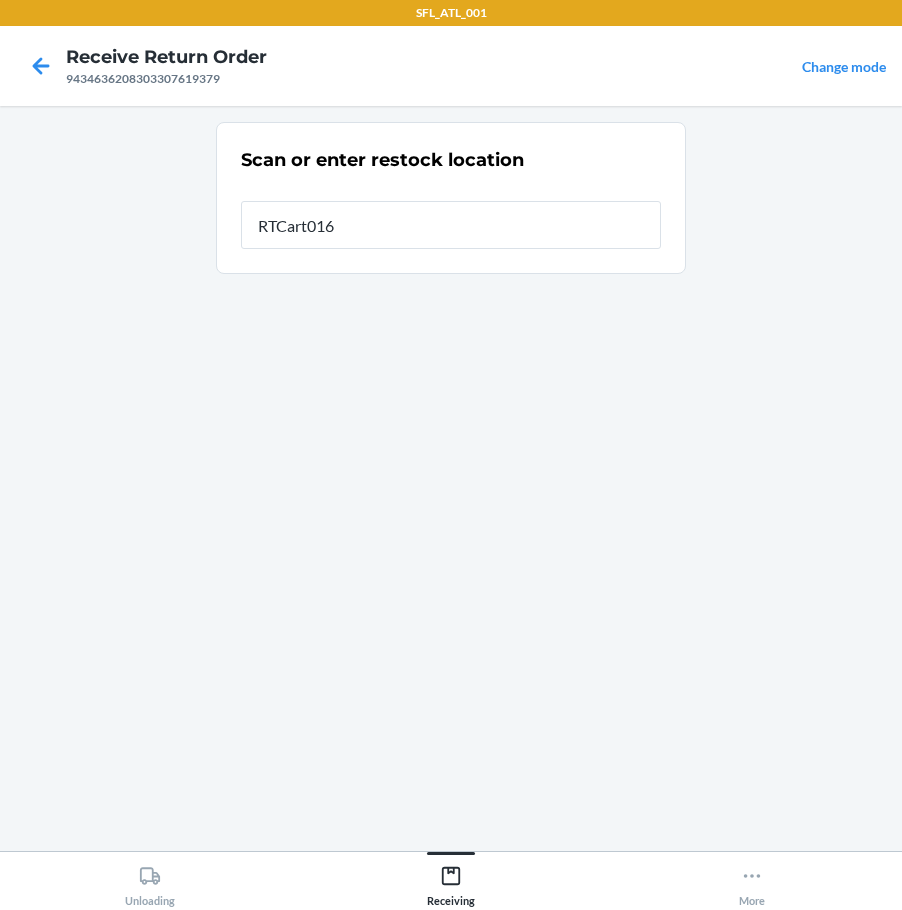 type on "RTCart016" 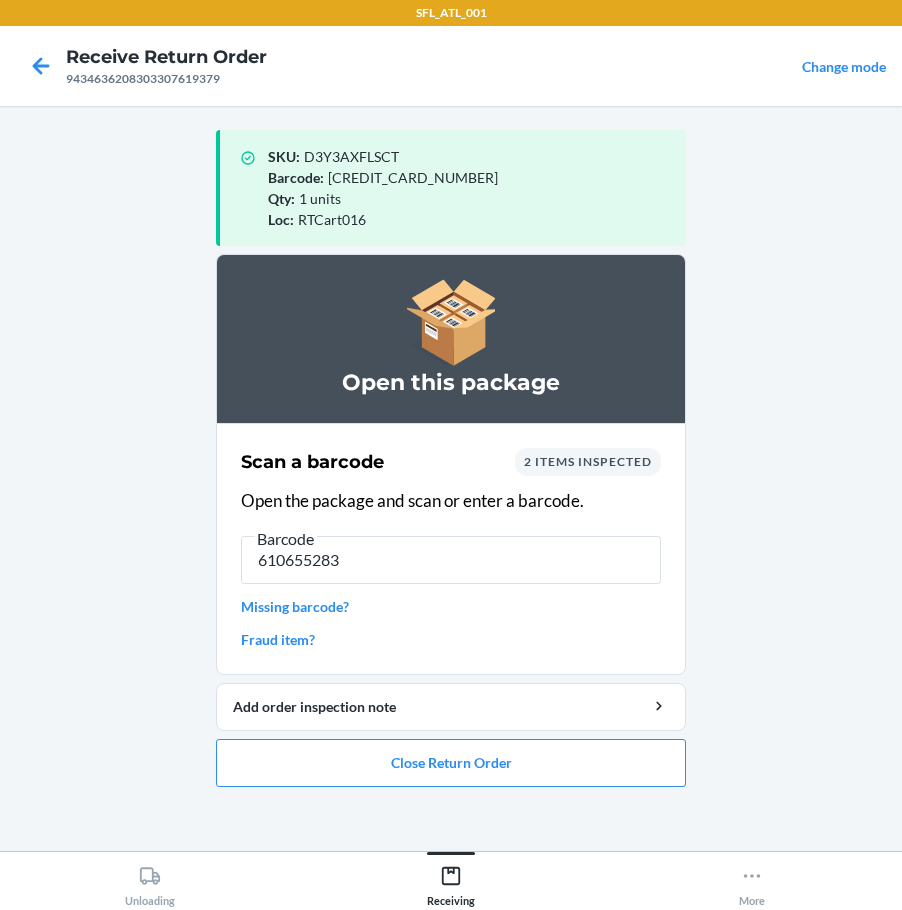 type on "6106552833" 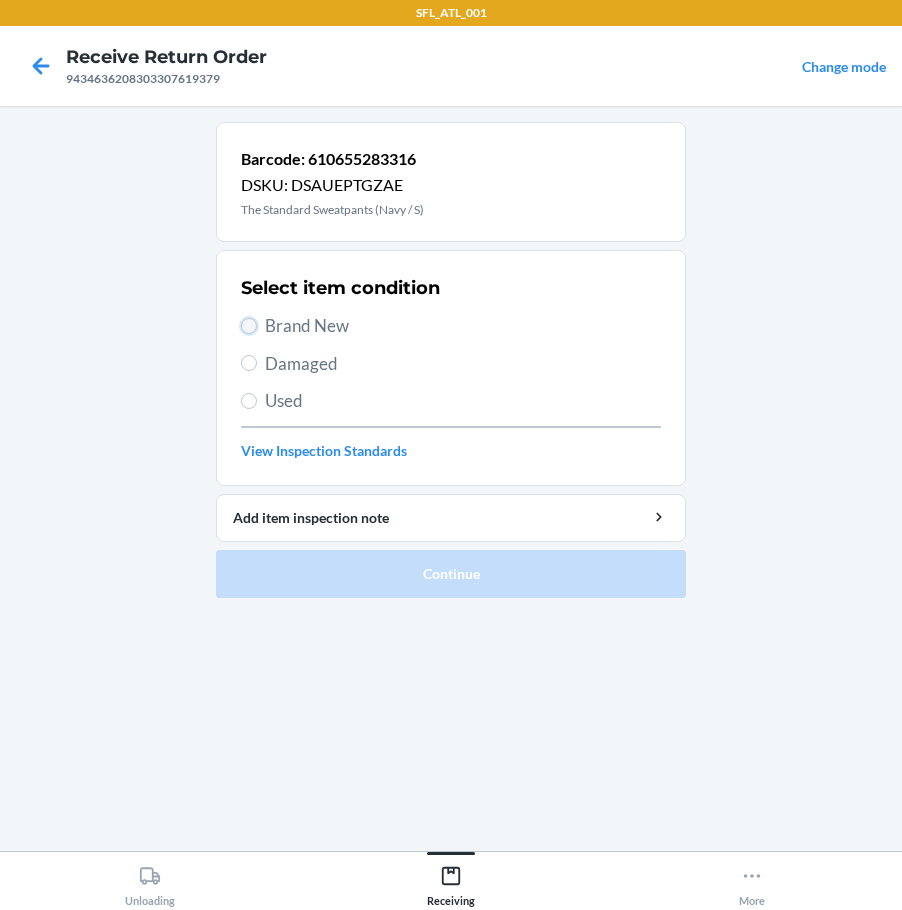 click on "Brand New" at bounding box center [249, 326] 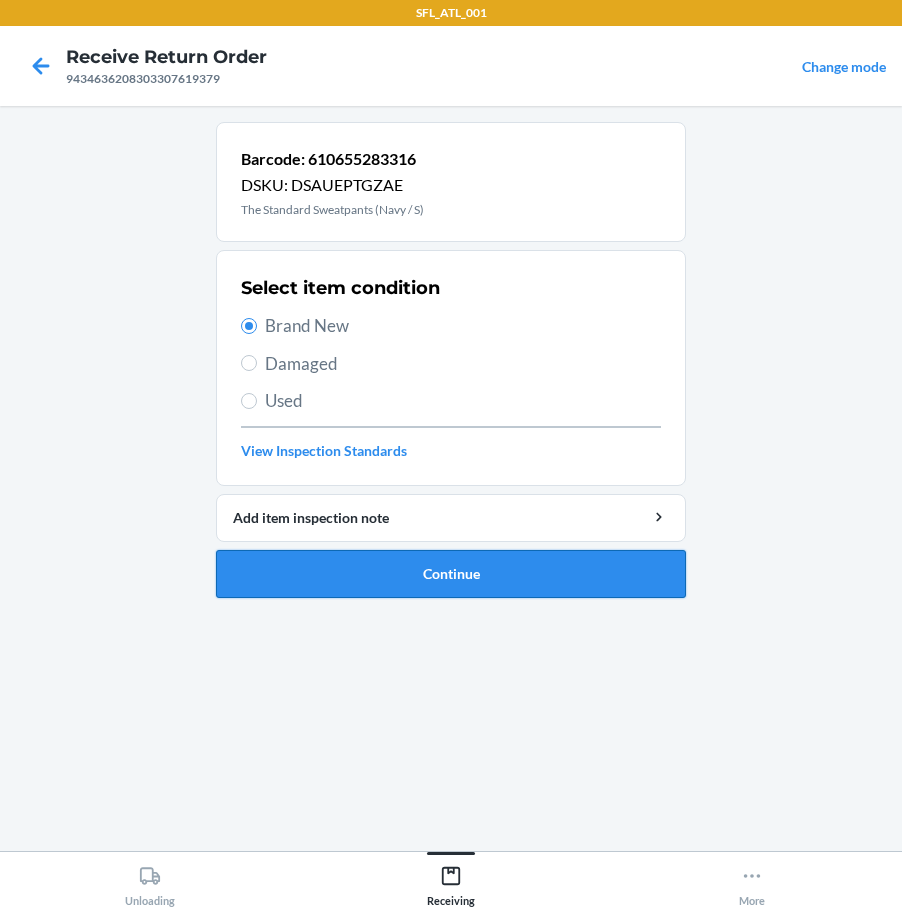 click on "Continue" at bounding box center [451, 574] 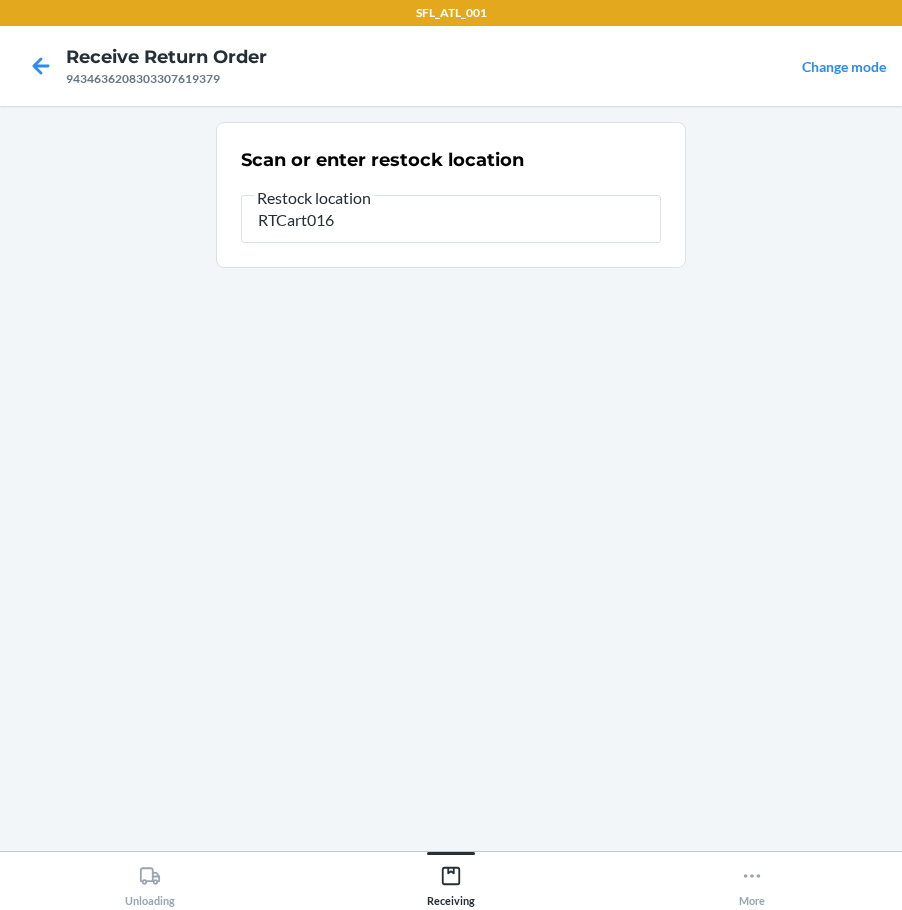 type on "RTCart016" 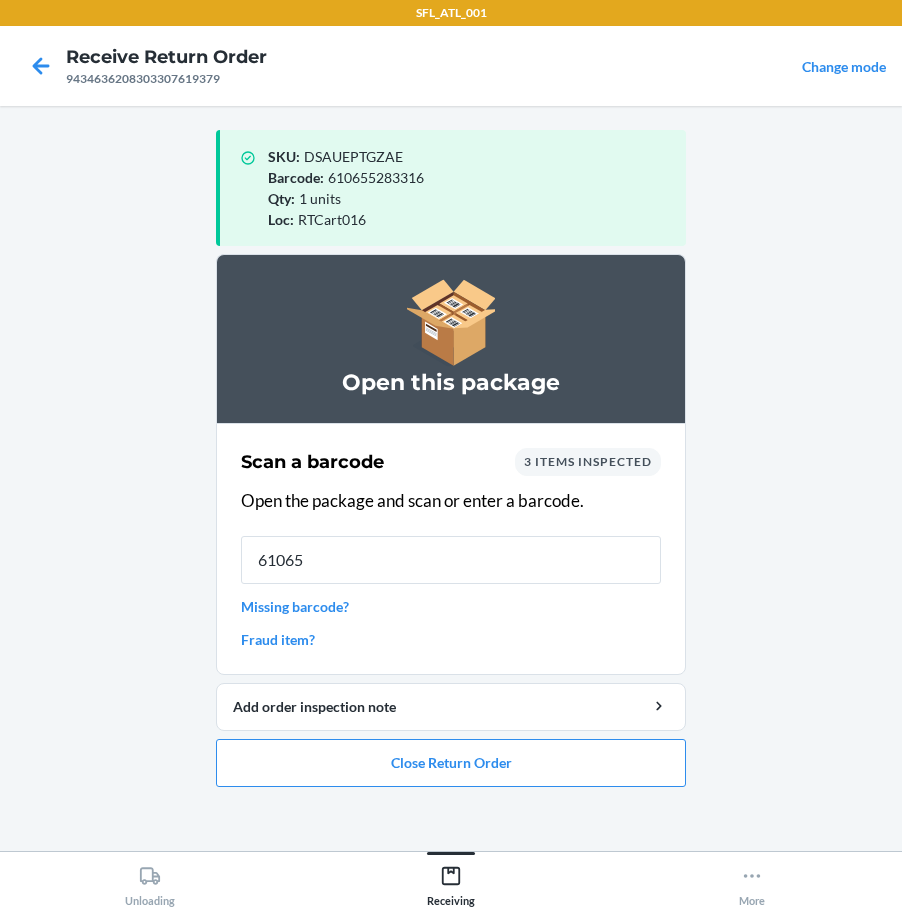 type on "610655" 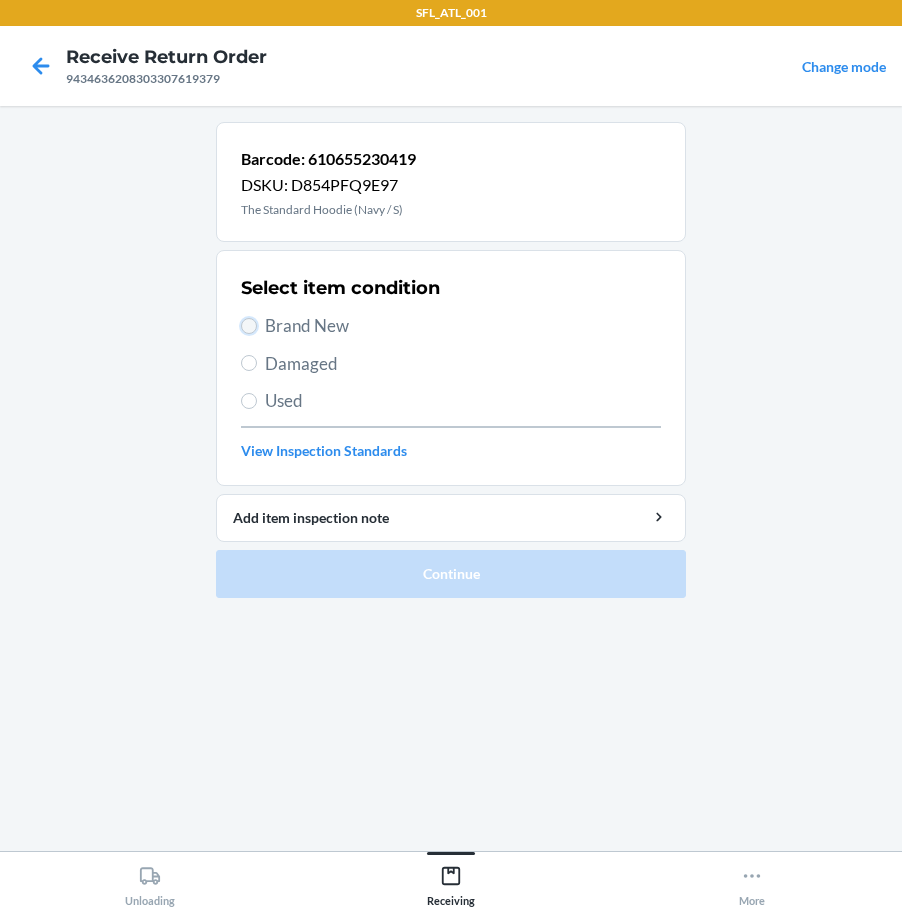 click on "Brand New" at bounding box center [249, 326] 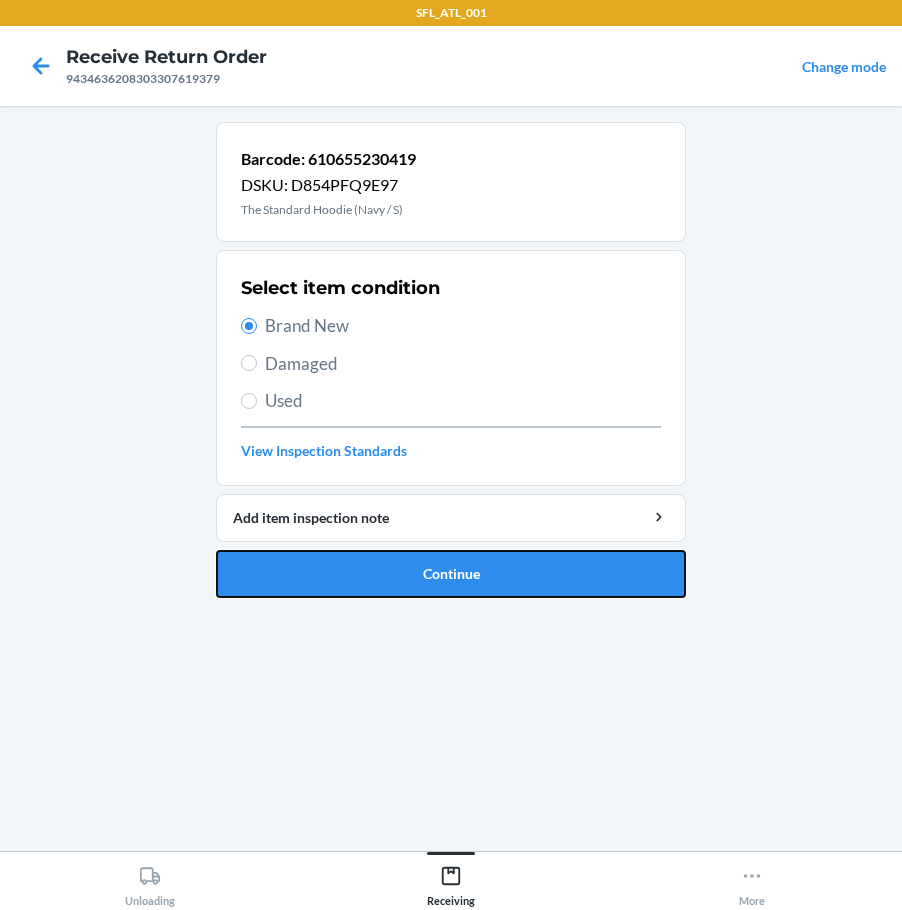 click on "Continue" at bounding box center [451, 574] 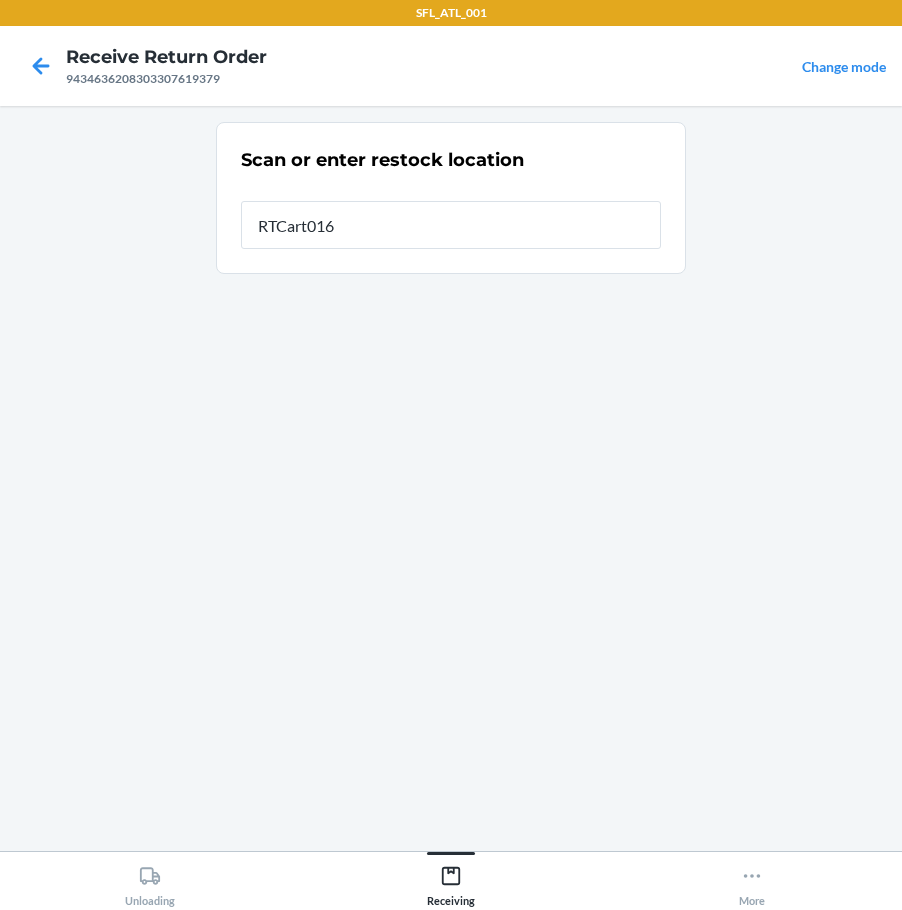 type on "RTCart016" 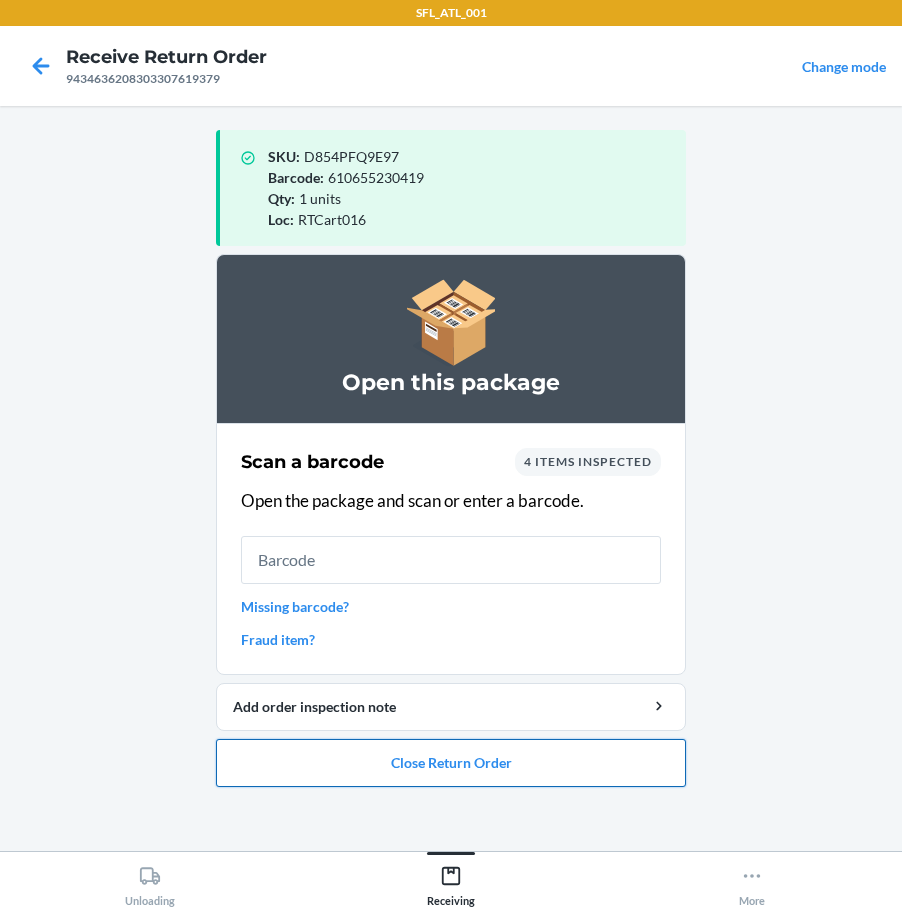 drag, startPoint x: 572, startPoint y: 758, endPoint x: 585, endPoint y: 755, distance: 13.341664 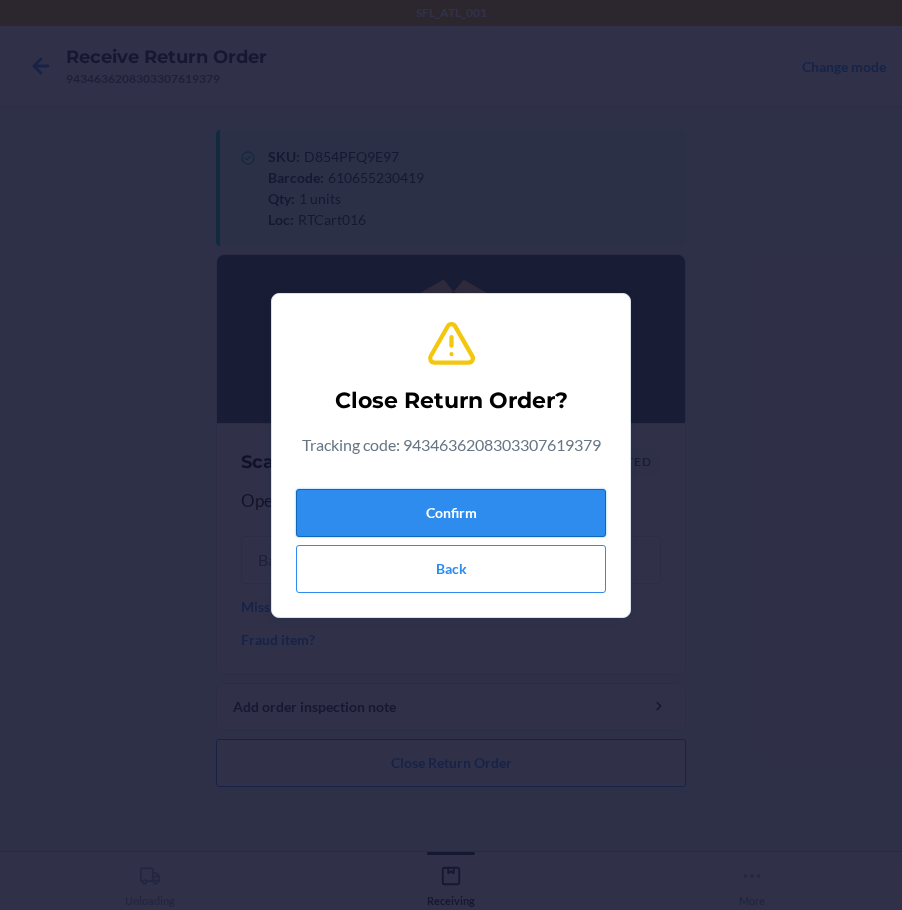 click on "Confirm" at bounding box center [451, 513] 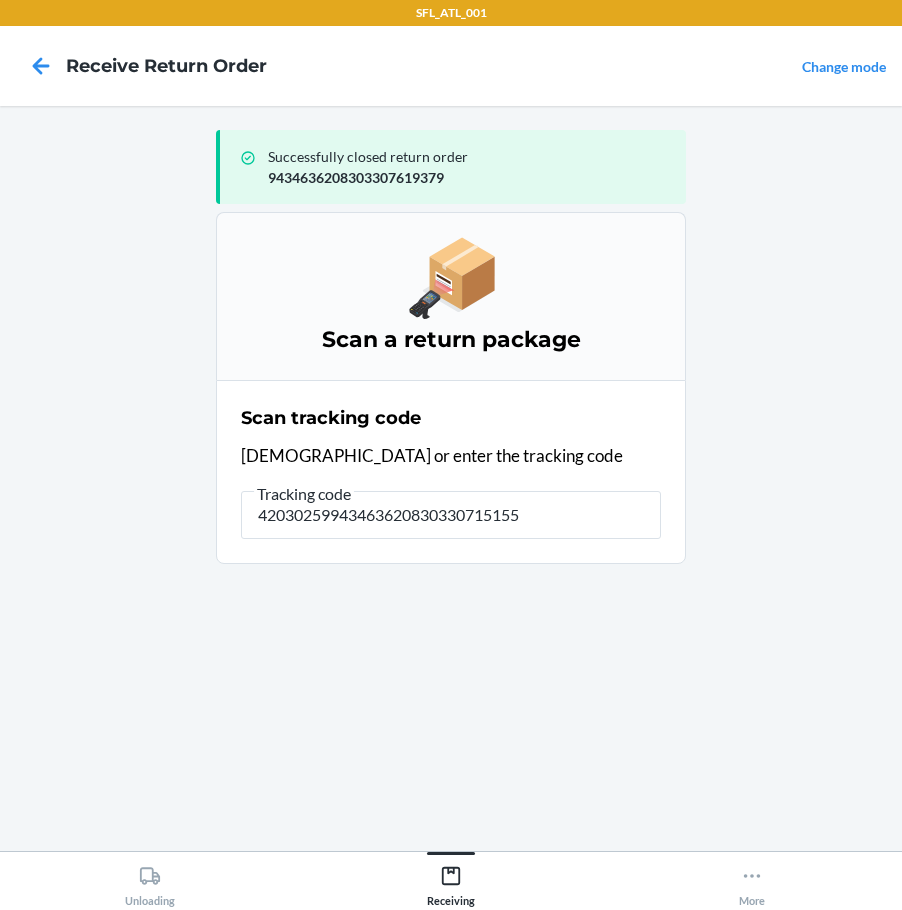 type on "420302599434636208303307151558" 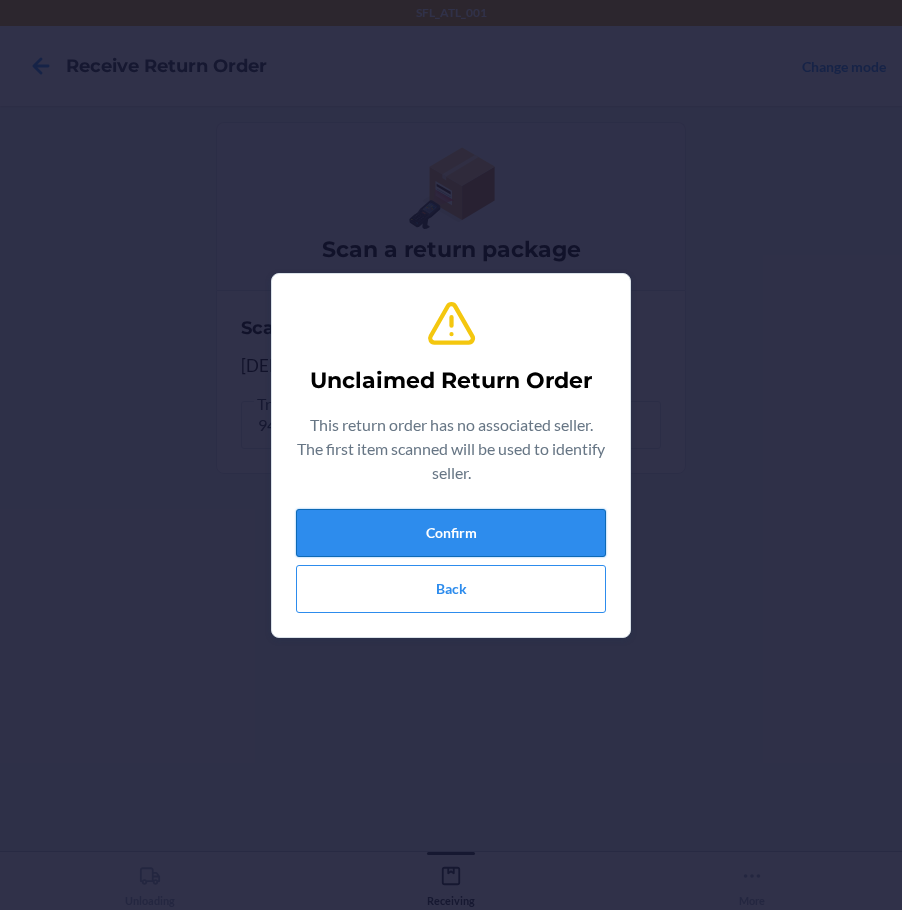 click on "Confirm" at bounding box center (451, 533) 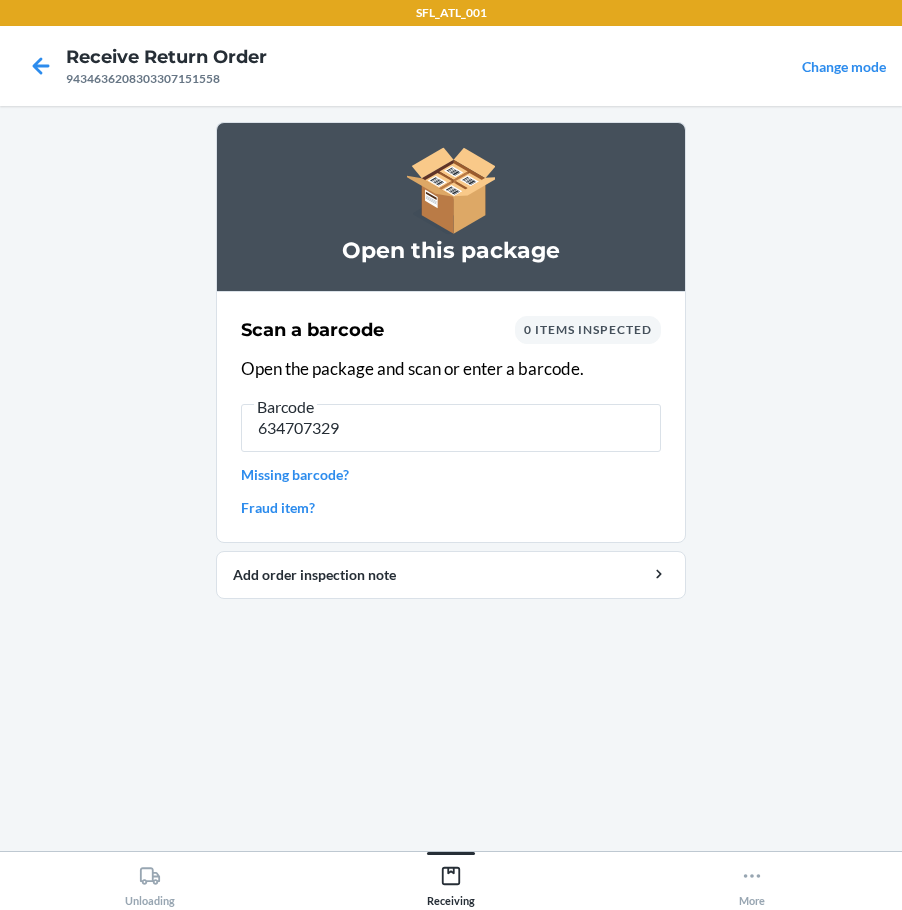 type on "6347073293" 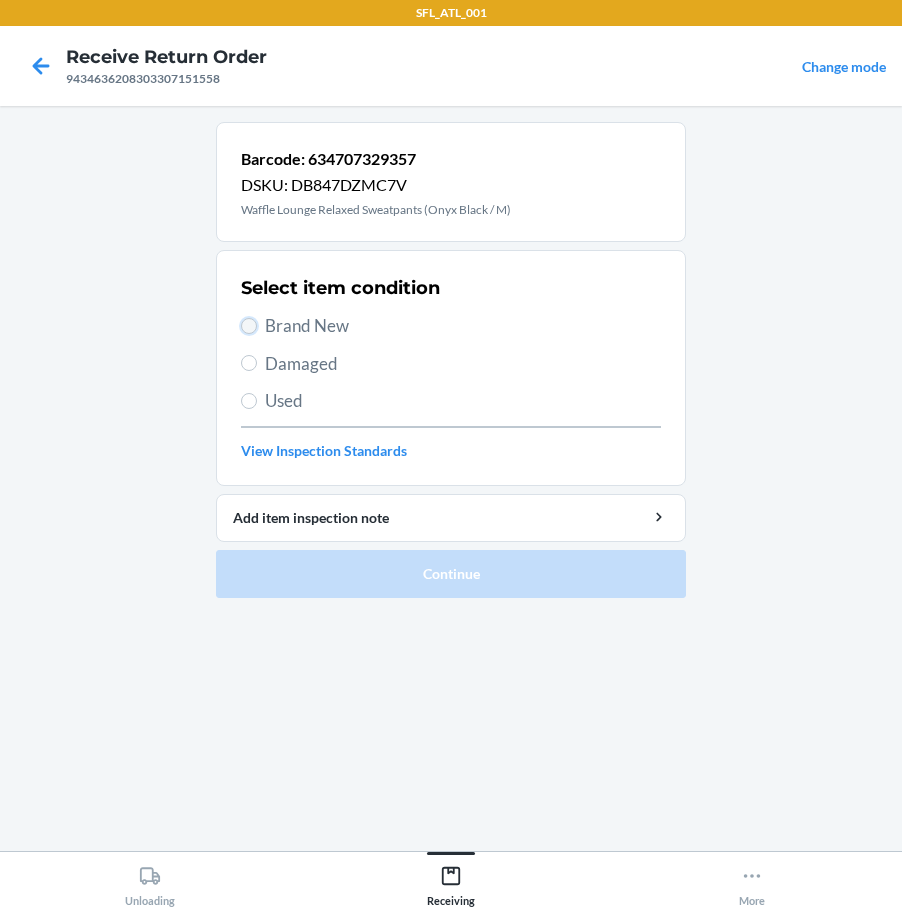 click on "Brand New" at bounding box center [249, 326] 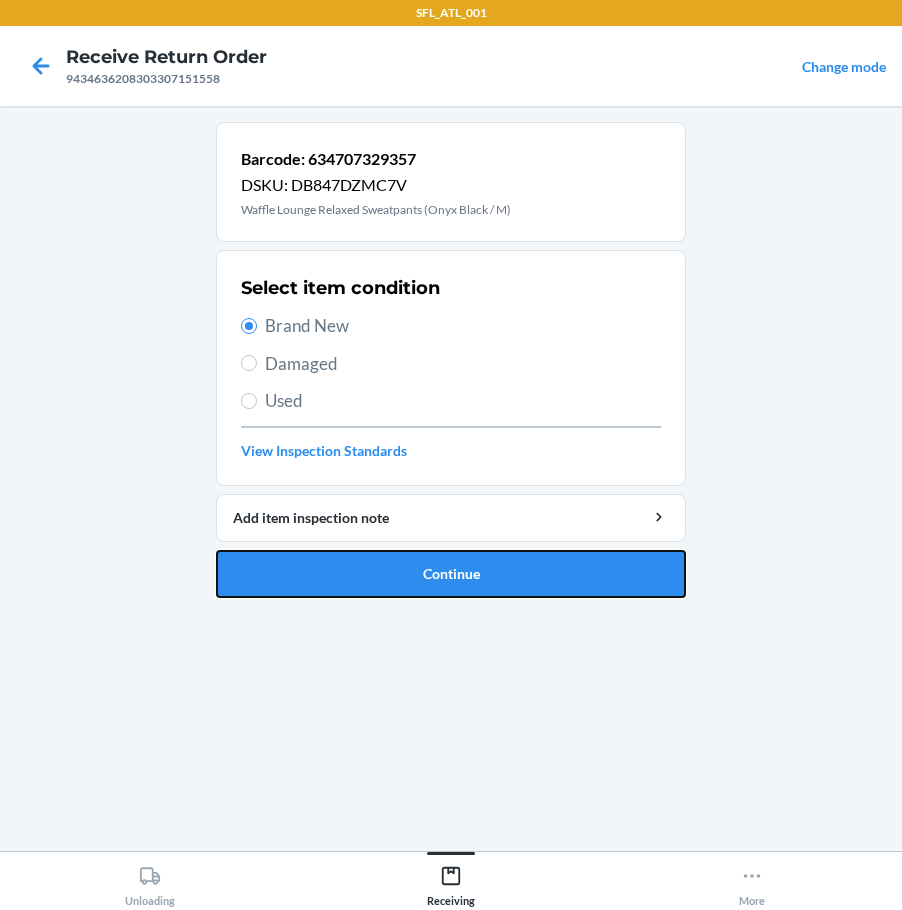 drag, startPoint x: 467, startPoint y: 561, endPoint x: 493, endPoint y: 555, distance: 26.683329 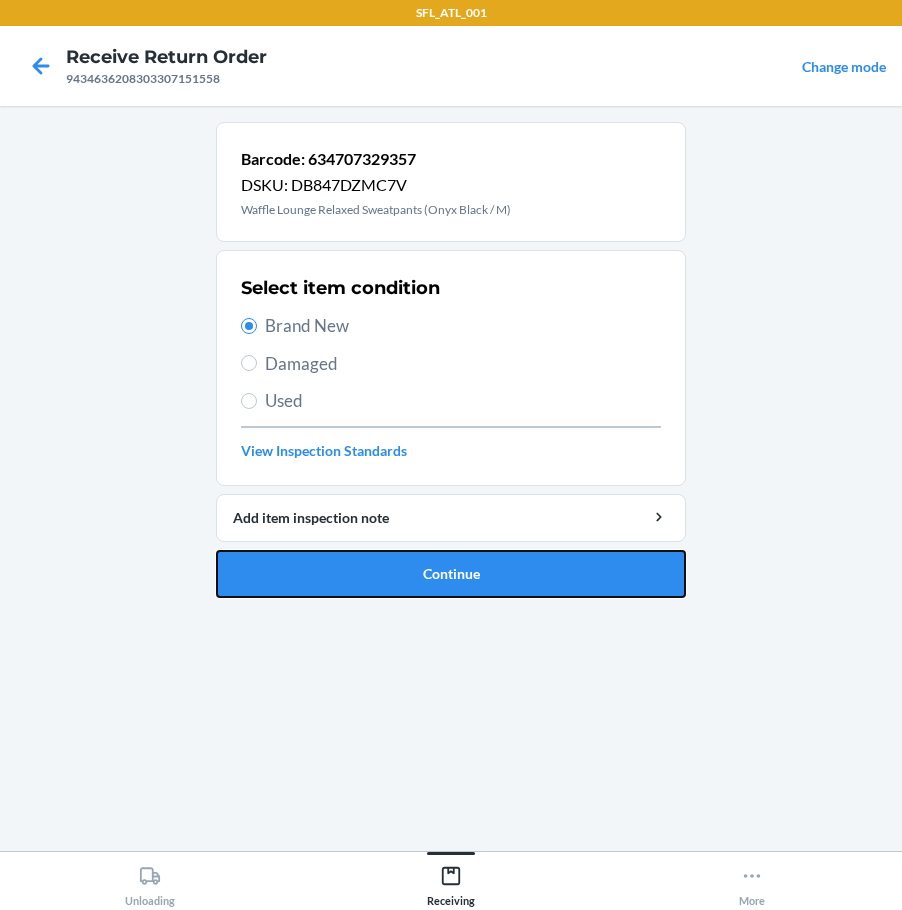 click on "Continue" at bounding box center (451, 574) 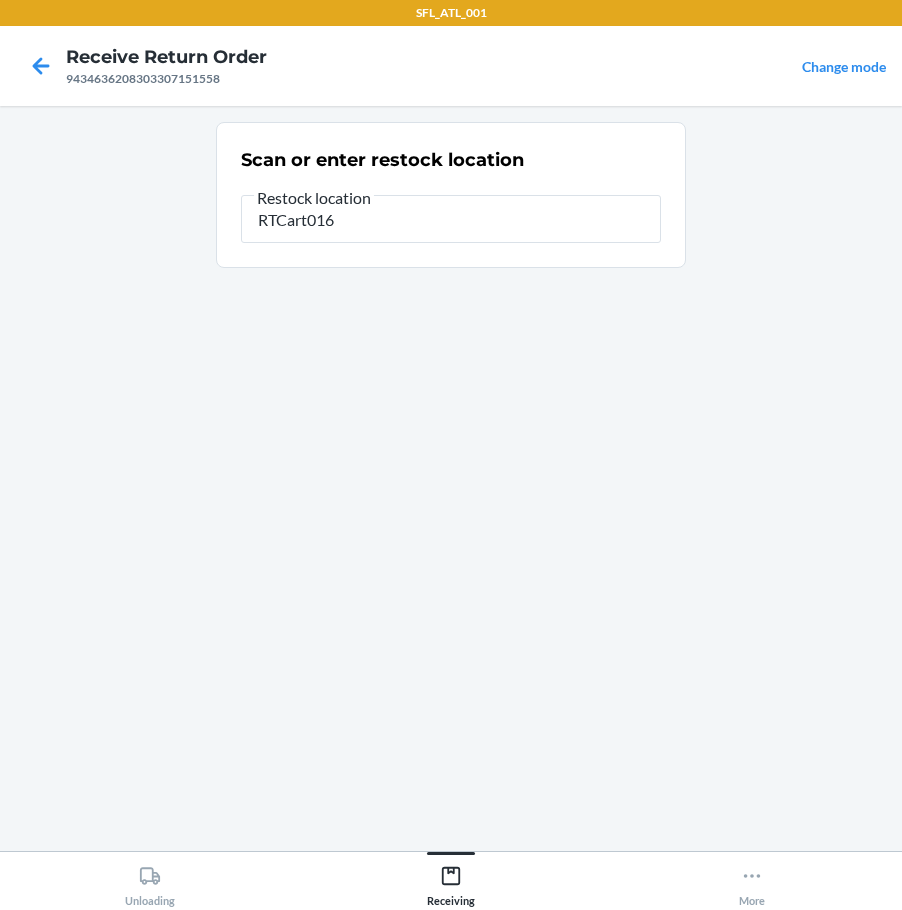 type on "RTCart016" 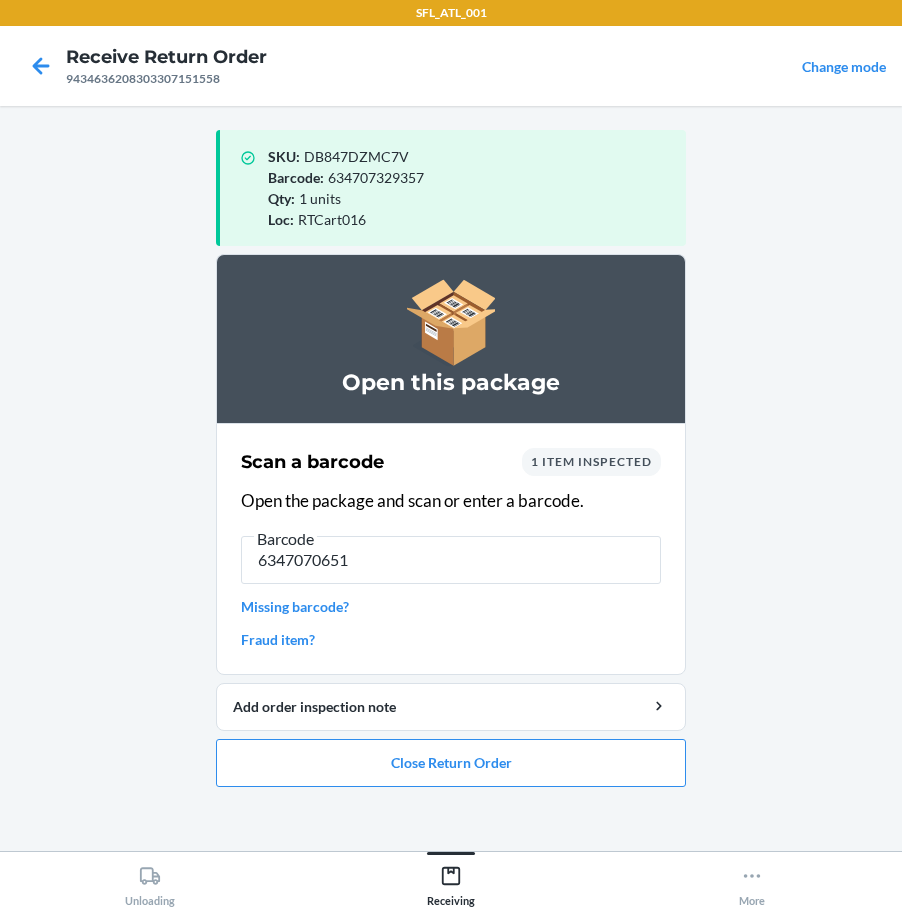 type on "63470706519" 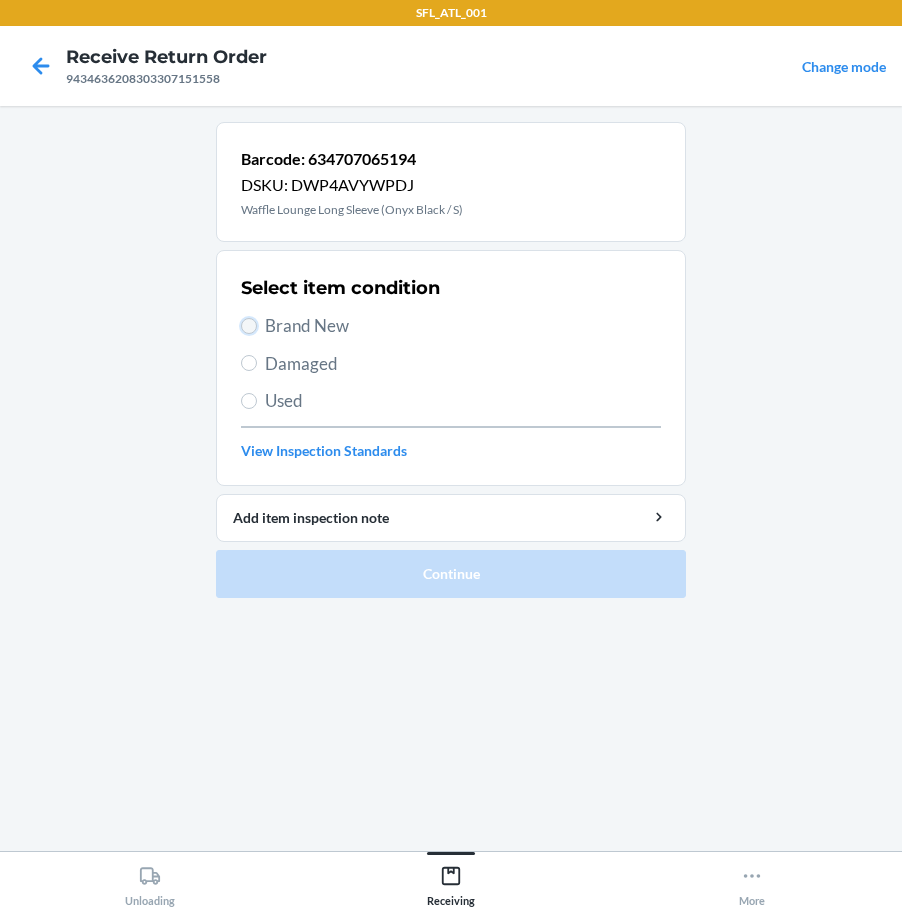 drag, startPoint x: 242, startPoint y: 320, endPoint x: 254, endPoint y: 339, distance: 22.472204 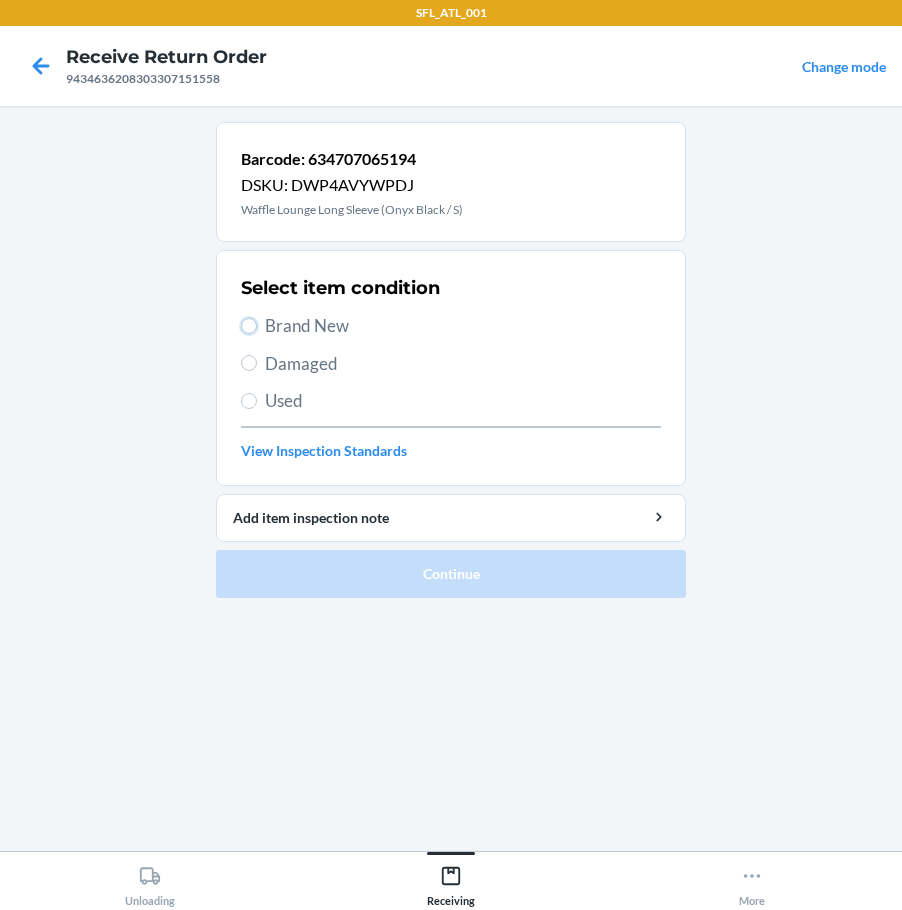 click on "Brand New" at bounding box center [249, 326] 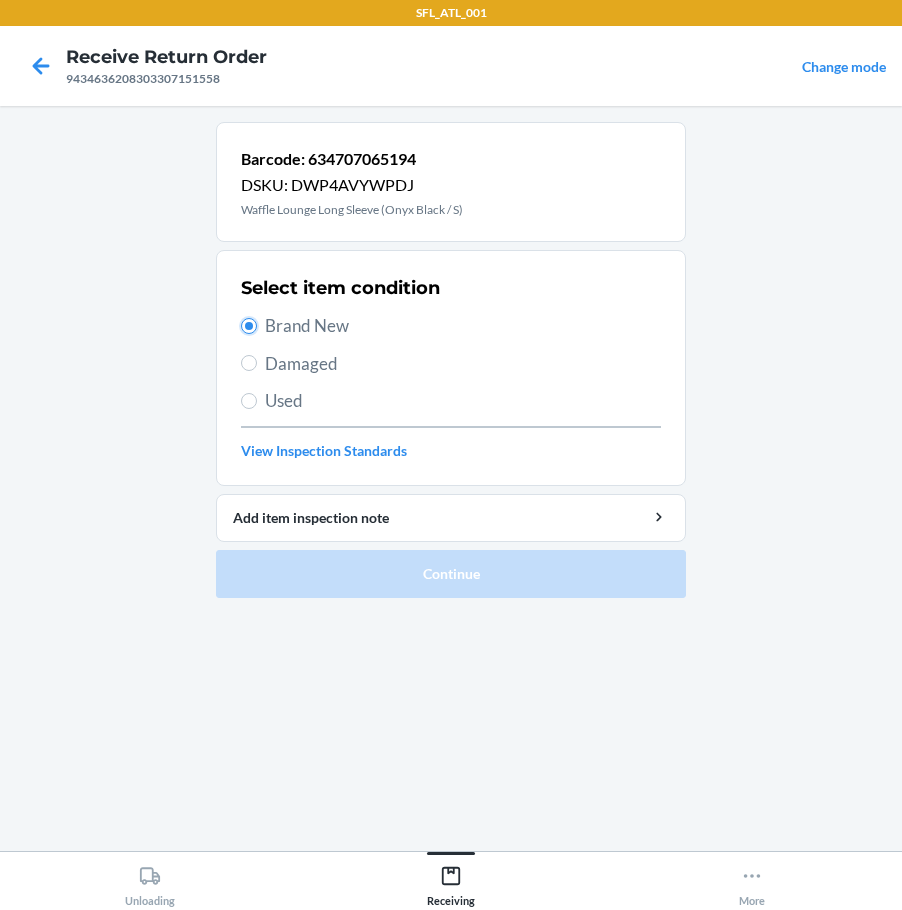radio on "true" 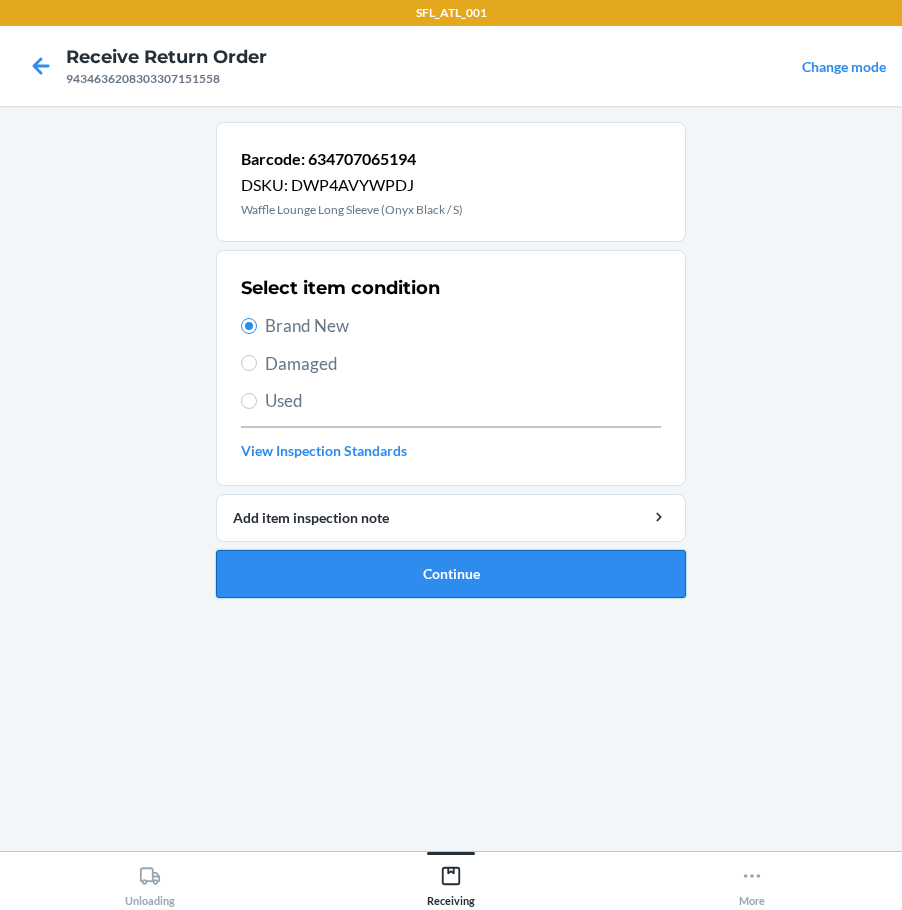 click on "Continue" at bounding box center [451, 574] 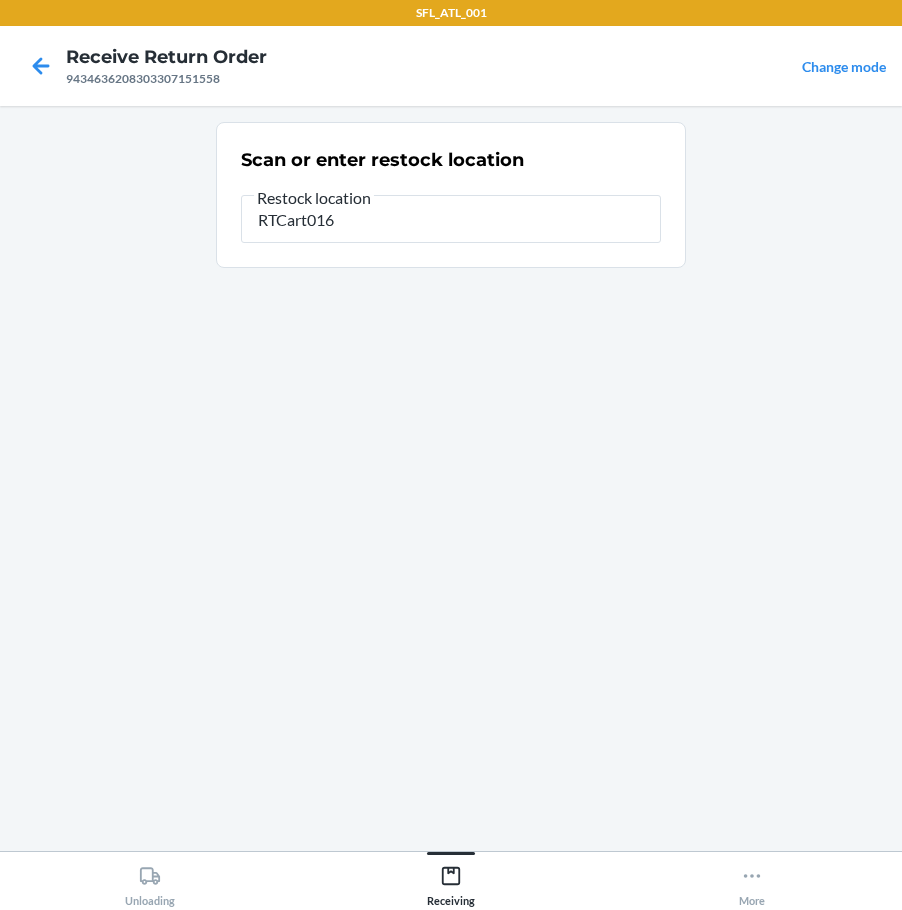 type on "RTCart016" 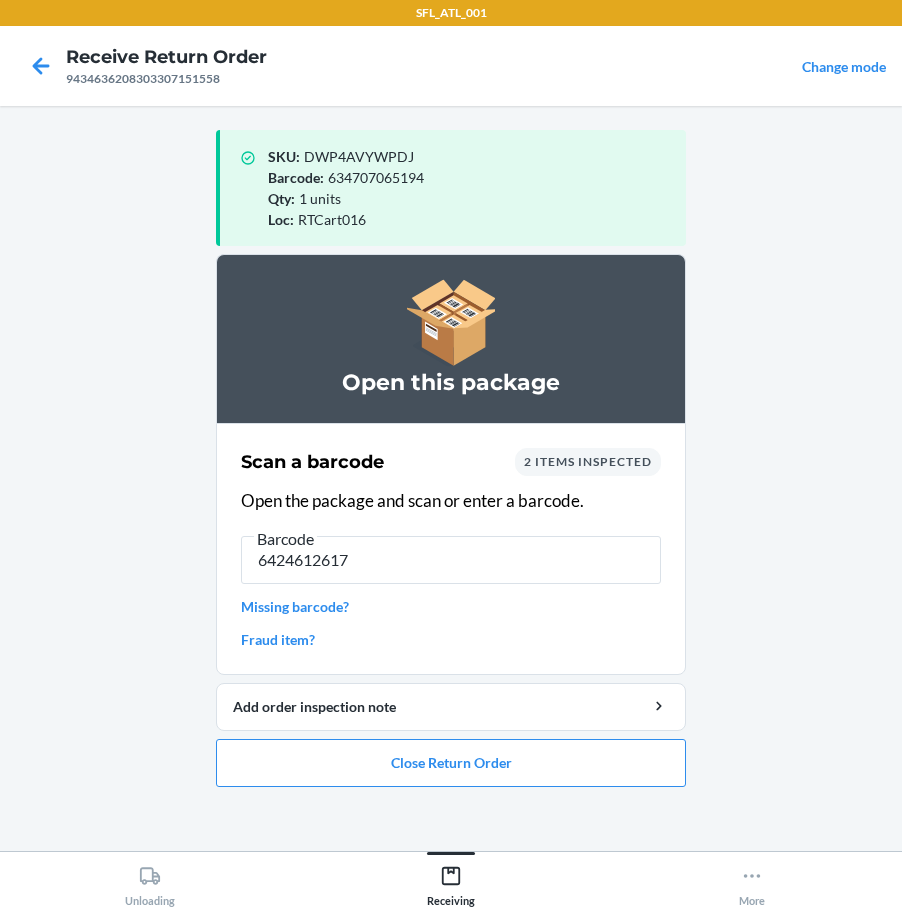 type on "64246126179" 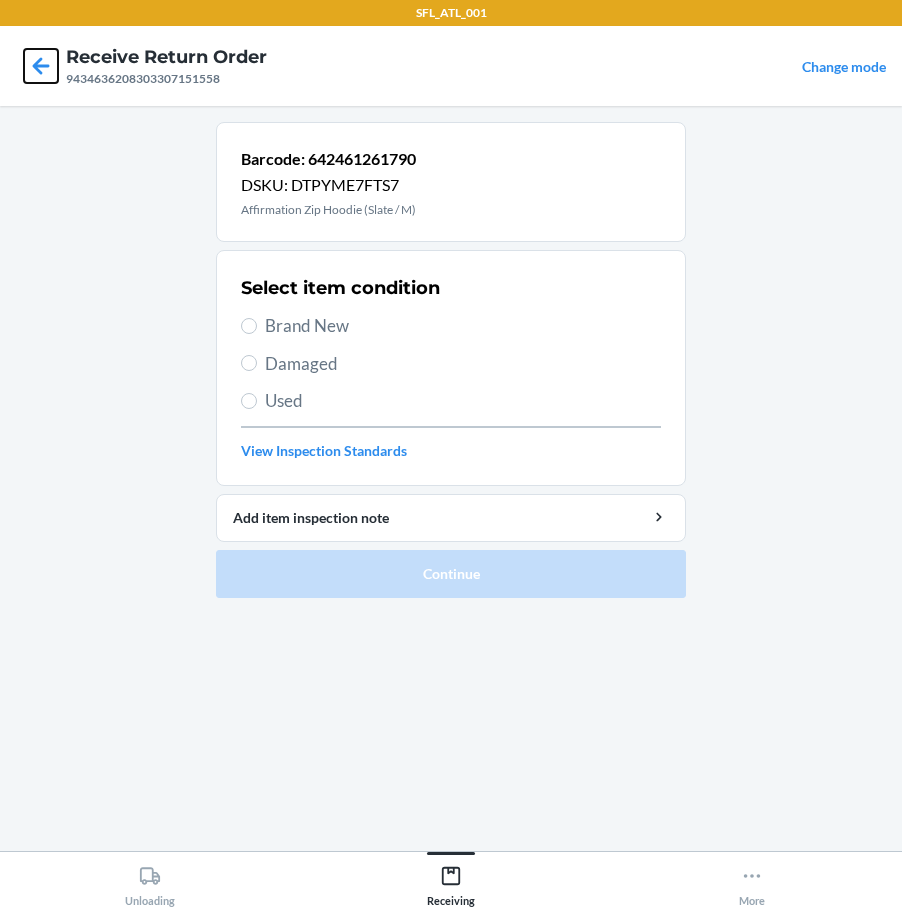 drag, startPoint x: 41, startPoint y: 60, endPoint x: 75, endPoint y: 105, distance: 56.400356 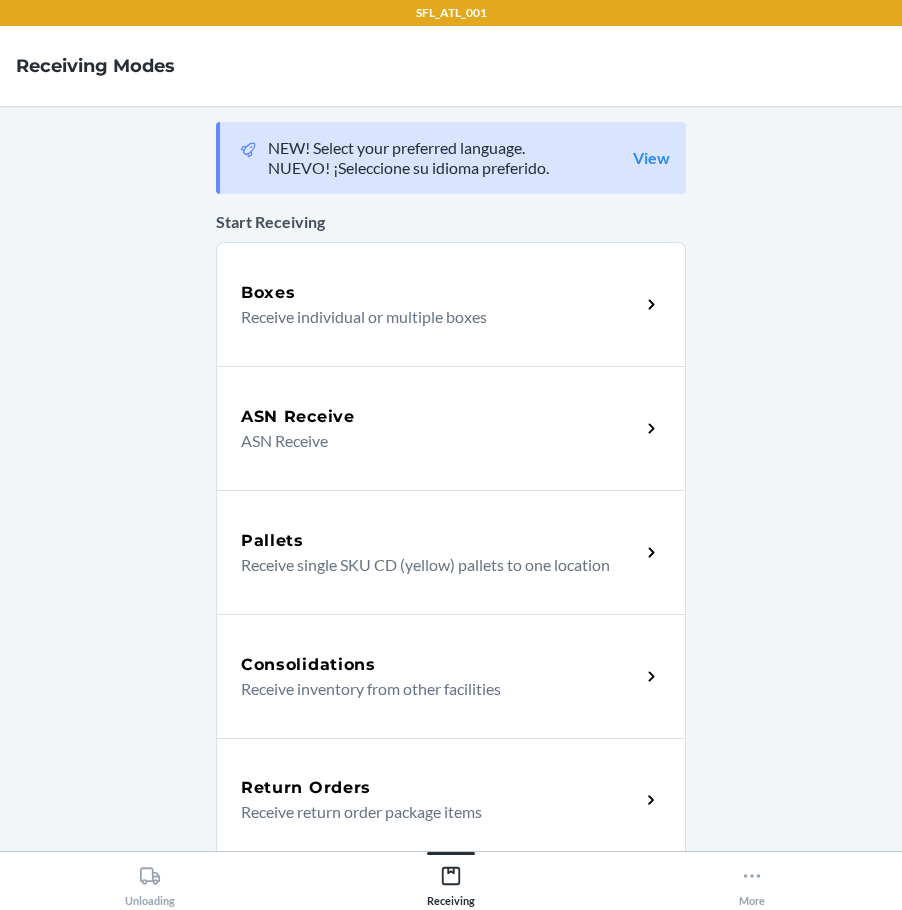 click on "Return Orders Receive return order package items" at bounding box center [451, 800] 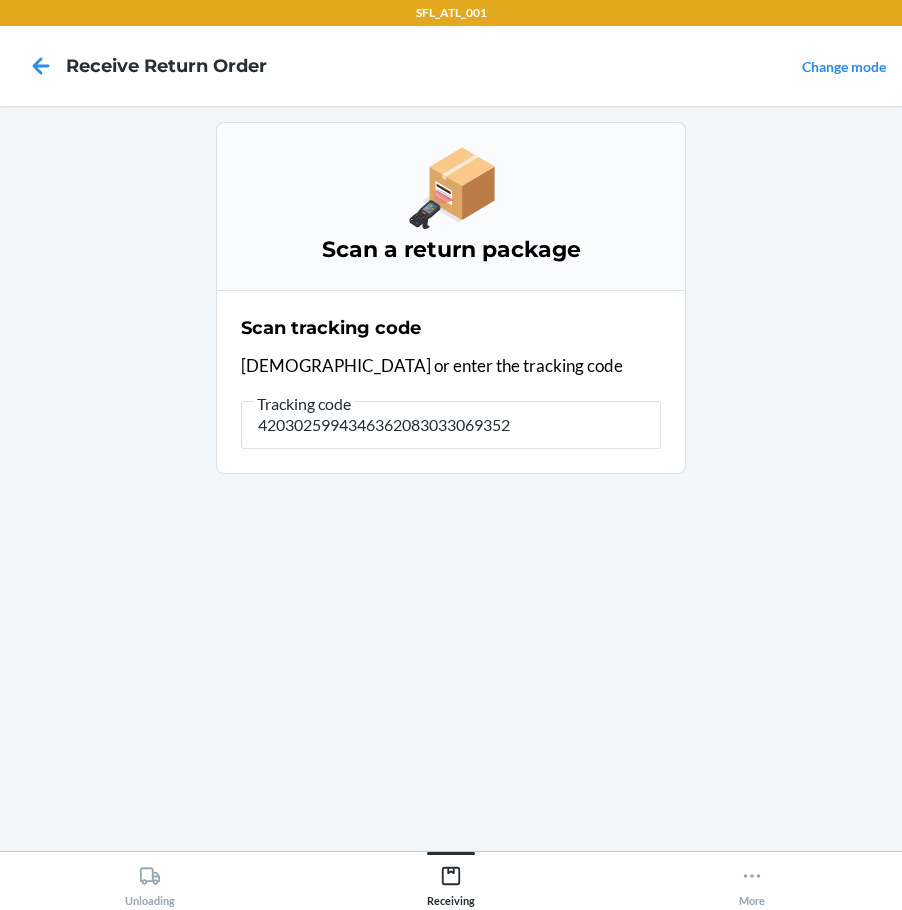 type on "42030259943463620830330693520" 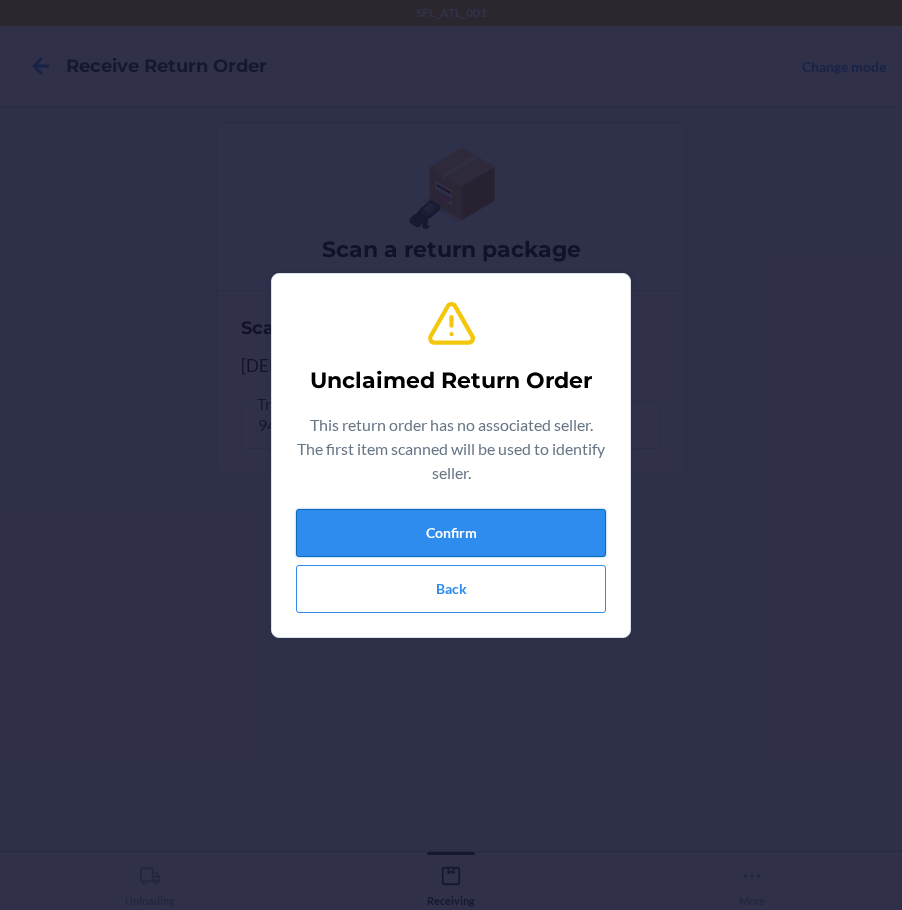 click on "Confirm" at bounding box center (451, 533) 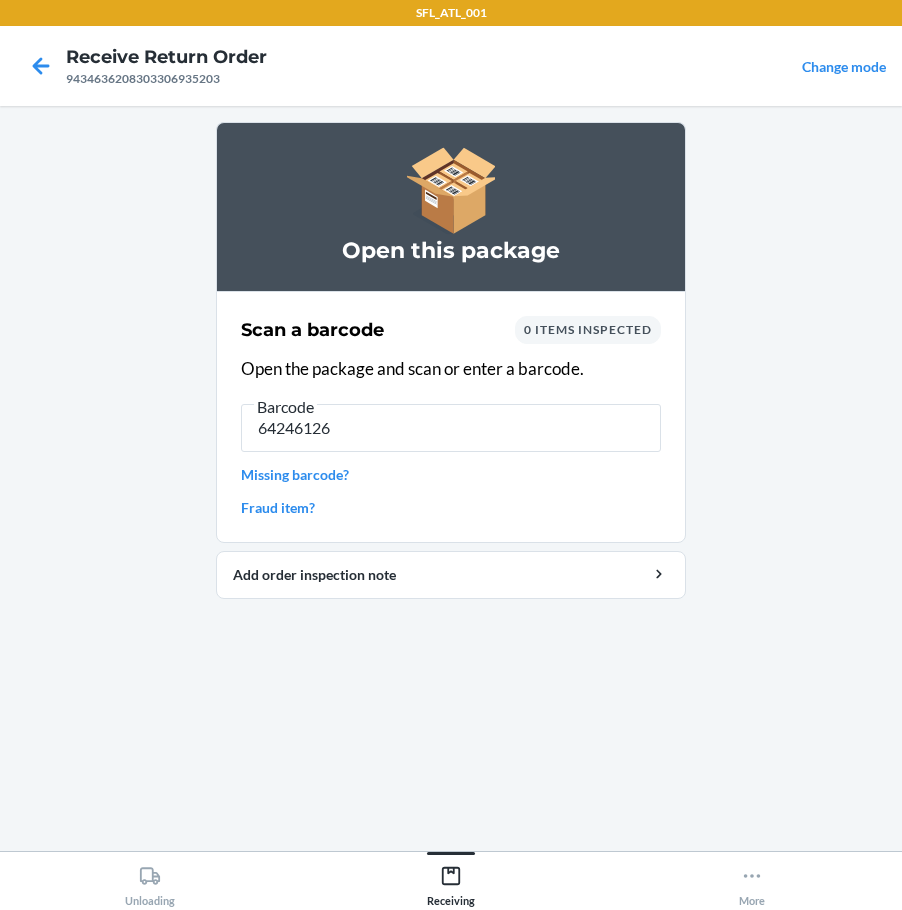 type on "642461261" 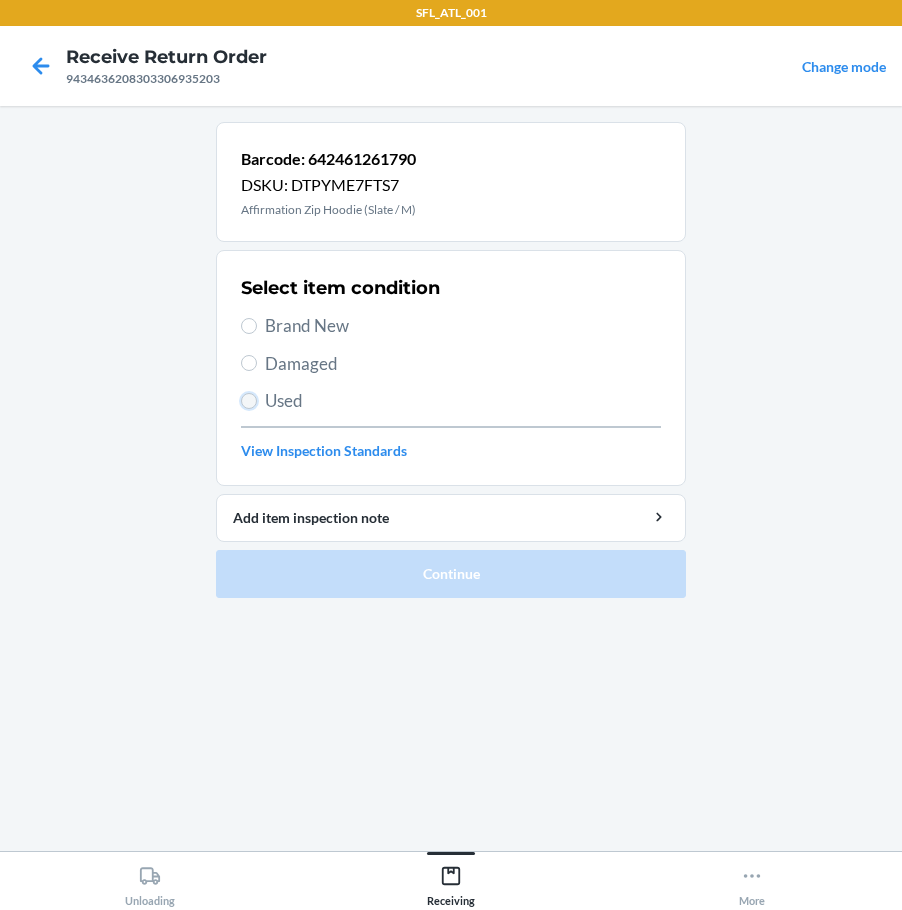 click on "Used" at bounding box center (249, 401) 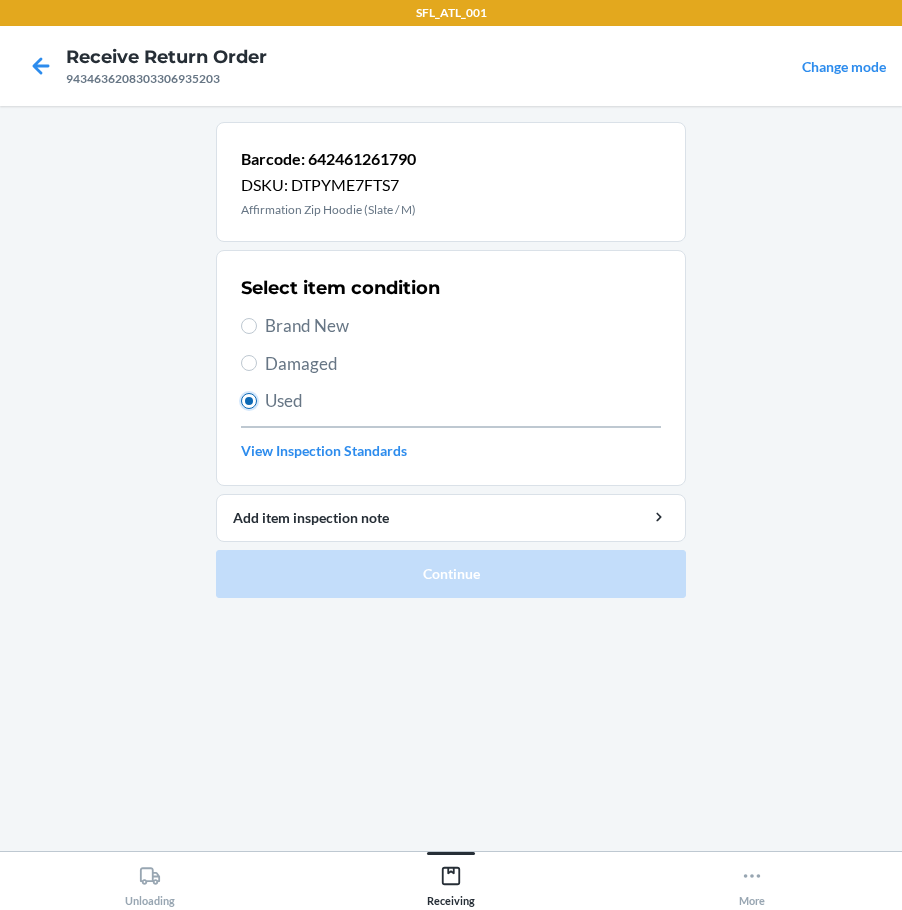 radio on "true" 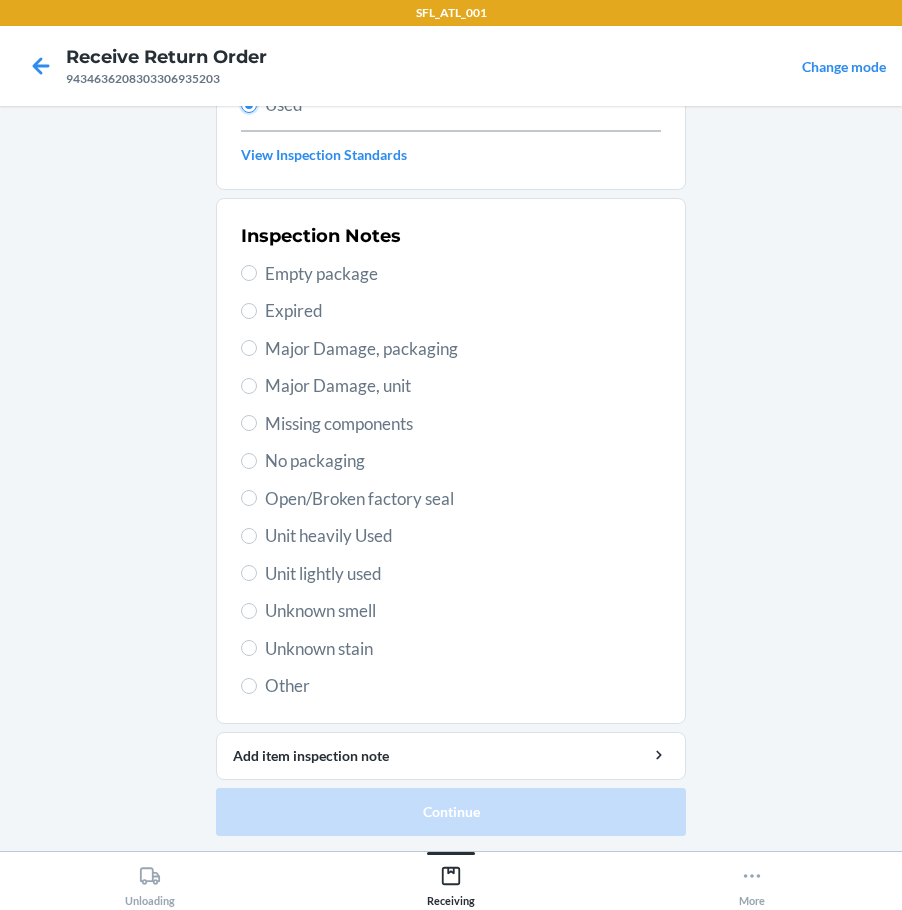 scroll, scrollTop: 297, scrollLeft: 0, axis: vertical 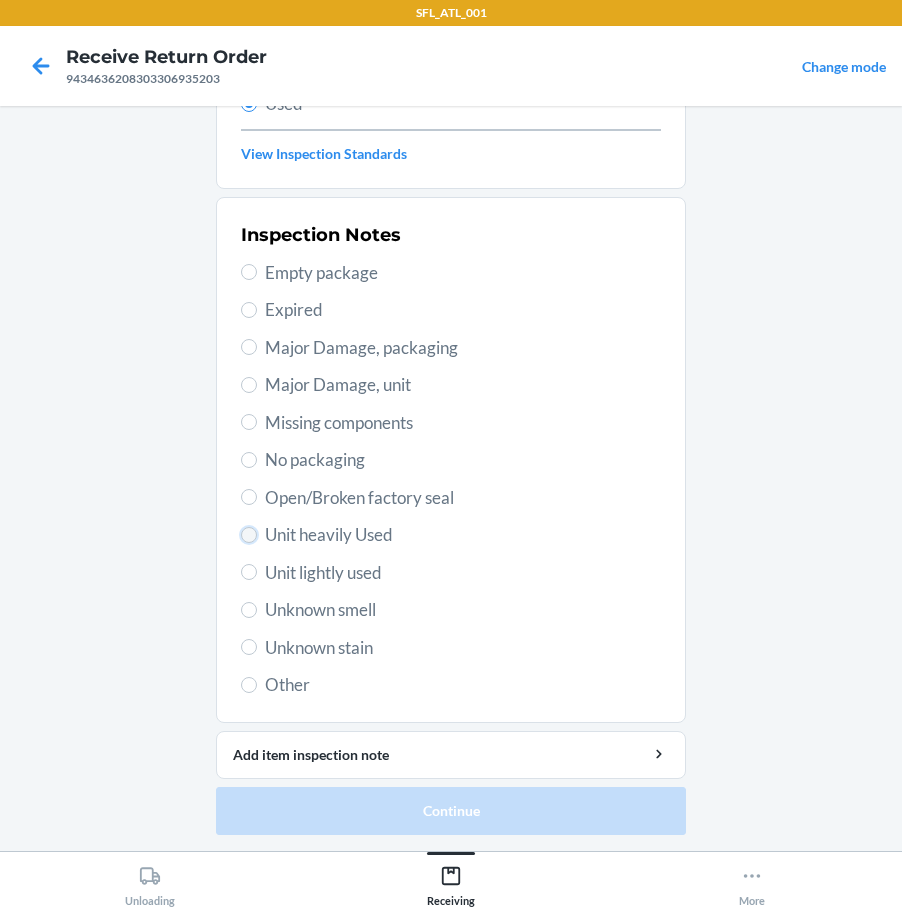 click on "Unit heavily Used" at bounding box center [249, 535] 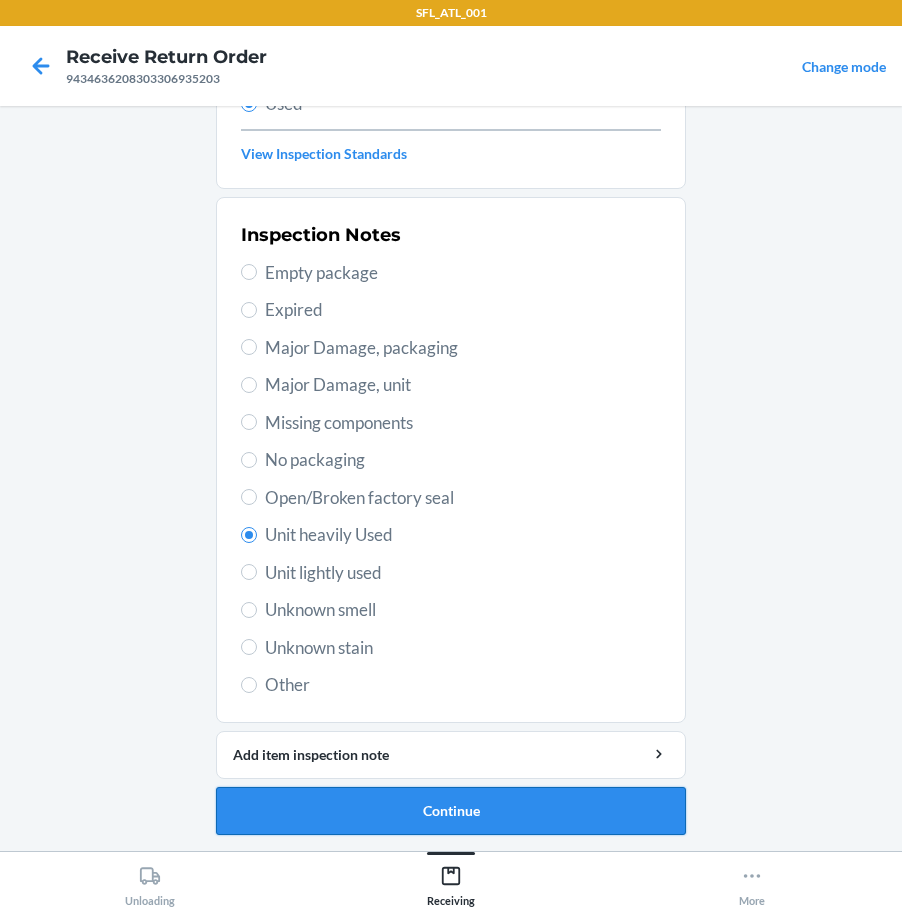 click on "Continue" at bounding box center [451, 811] 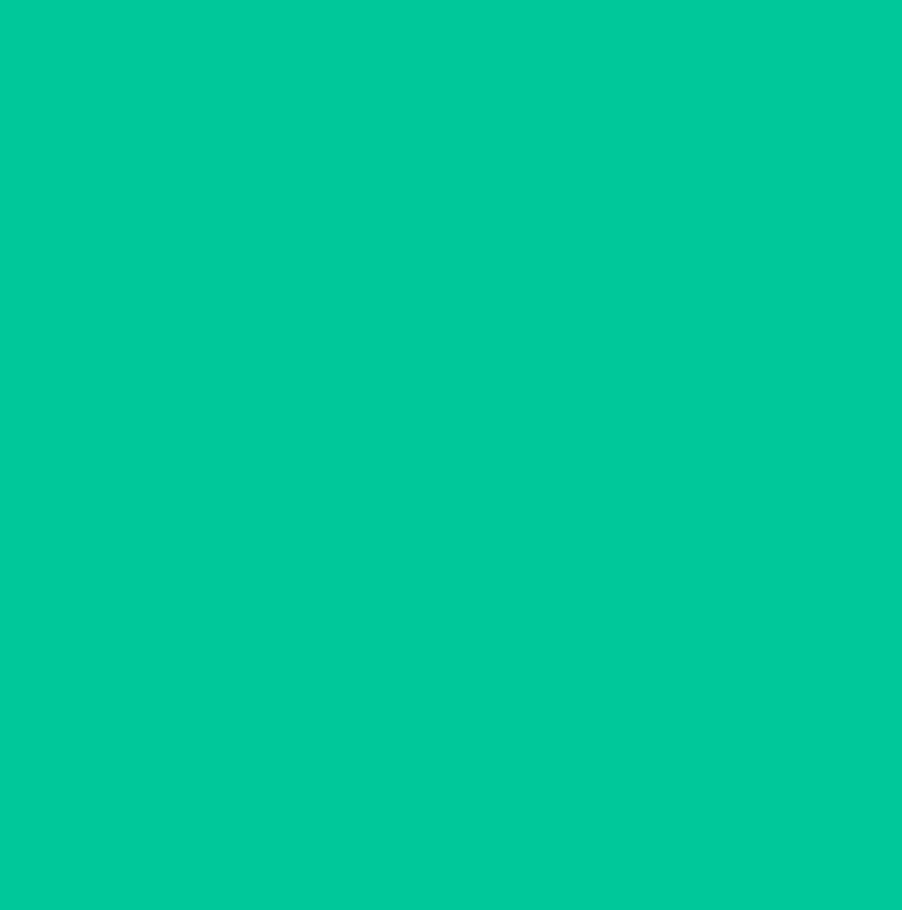 scroll, scrollTop: 0, scrollLeft: 0, axis: both 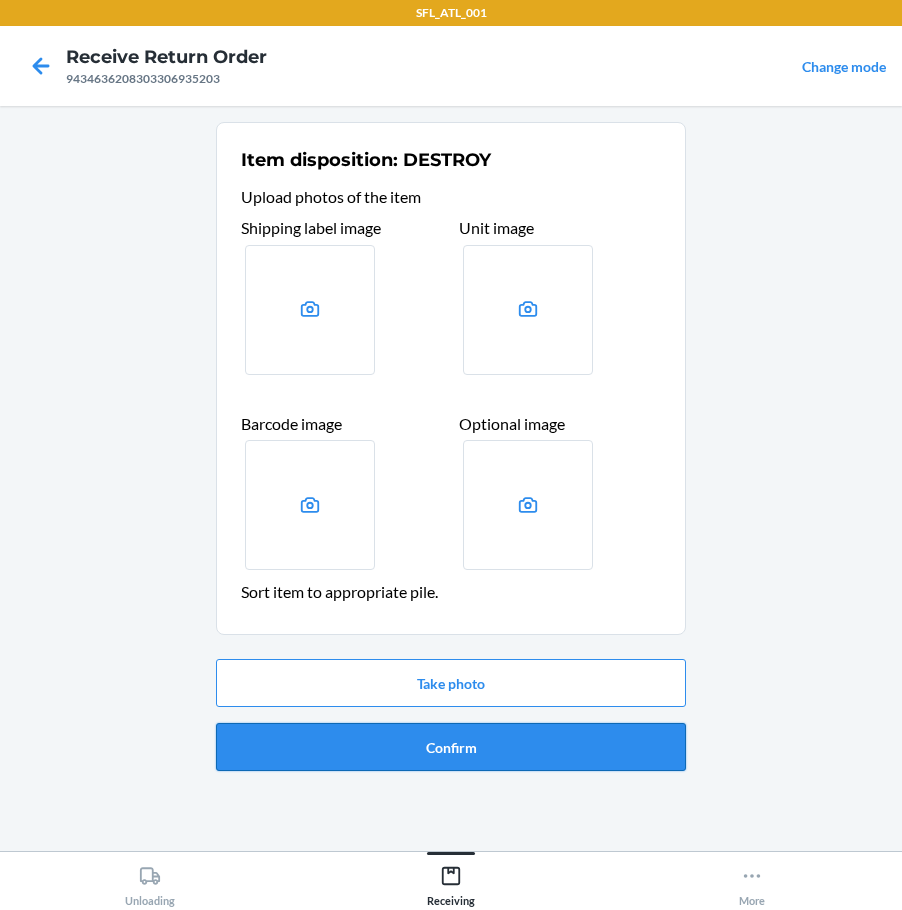 click on "Confirm" at bounding box center (451, 747) 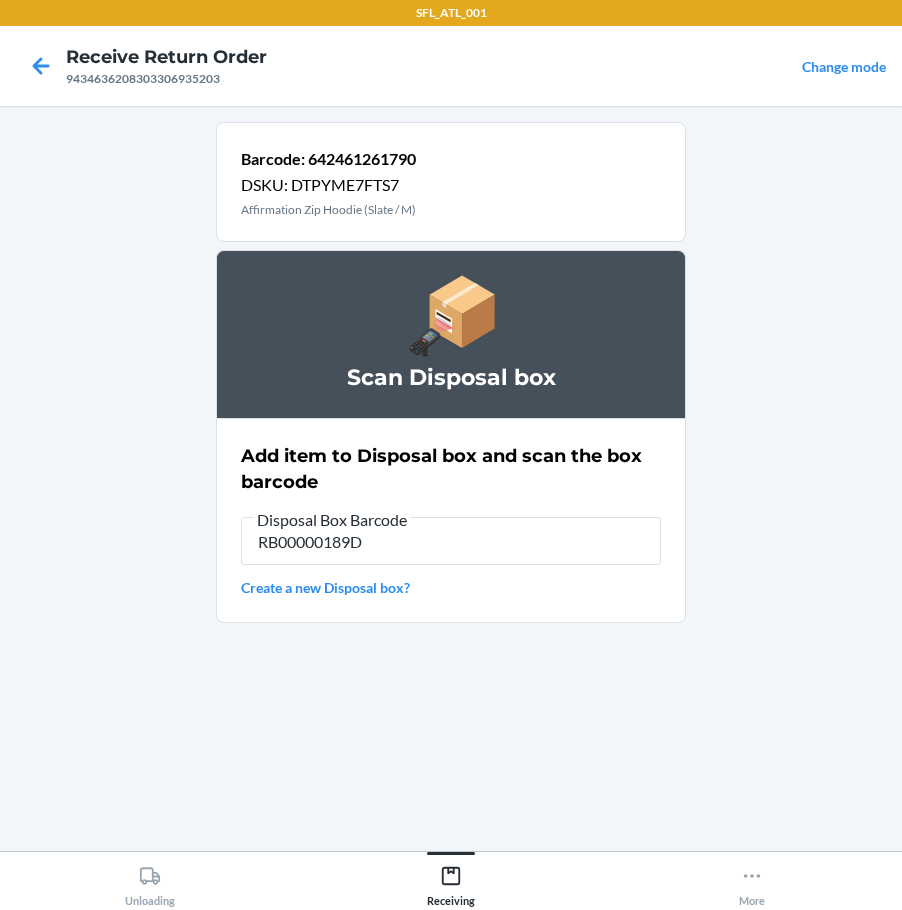 type on "RB00000189D" 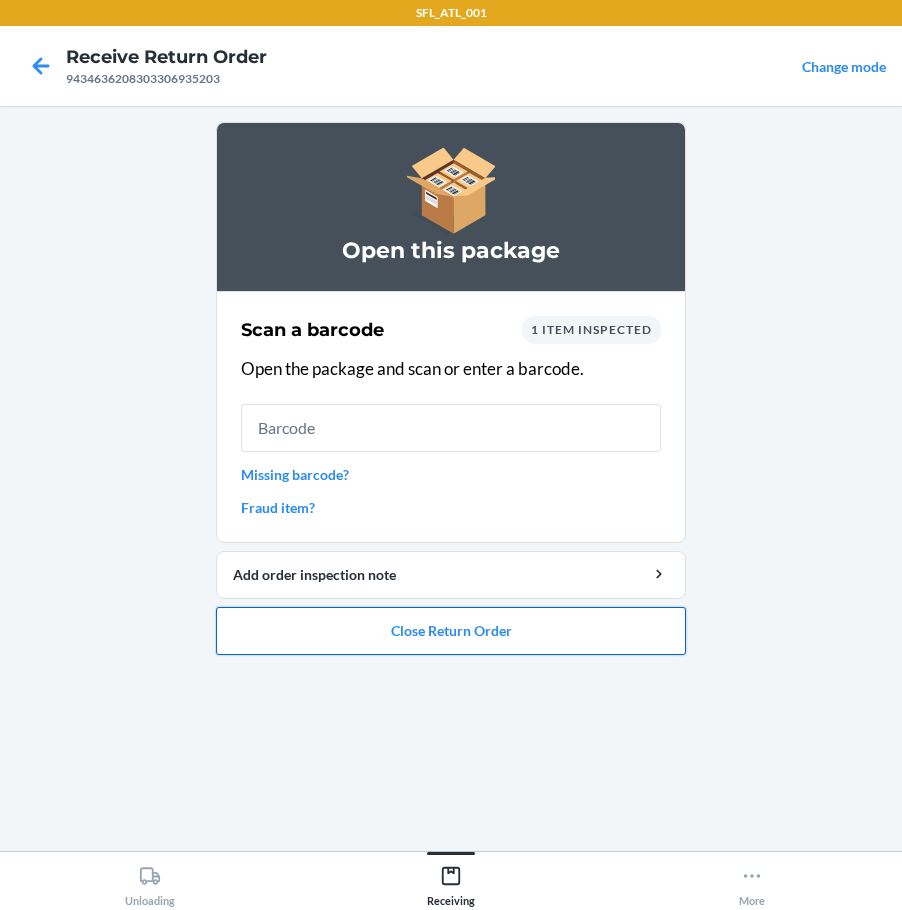 click on "Close Return Order" at bounding box center [451, 631] 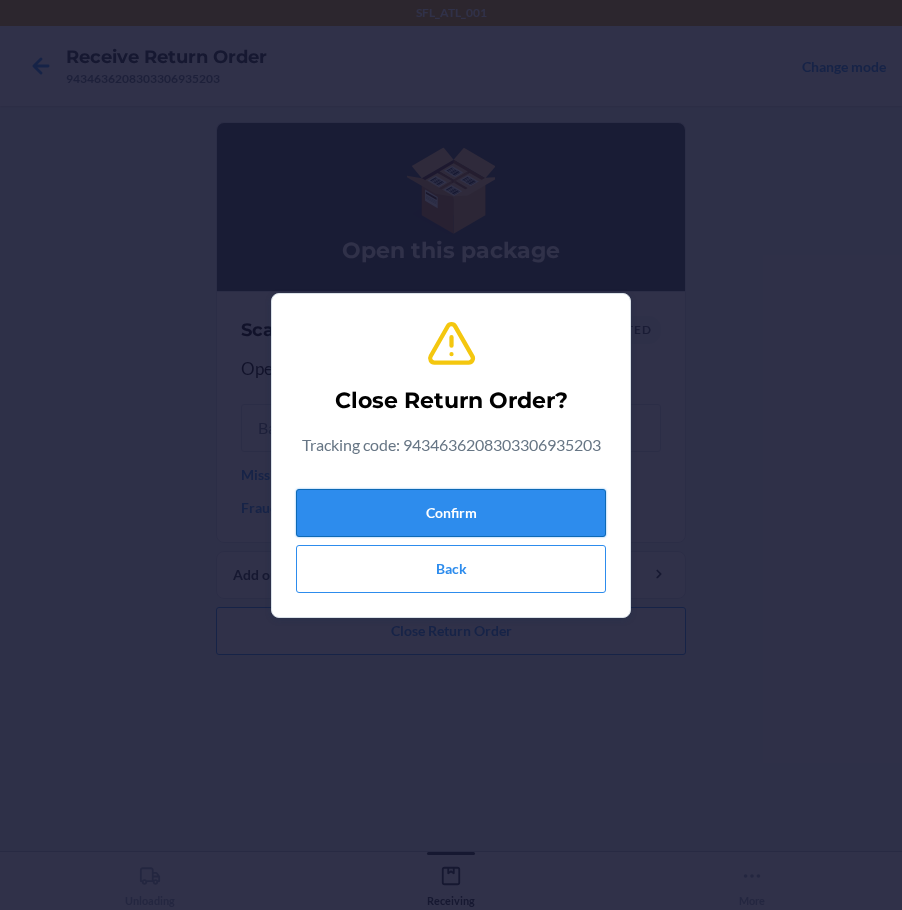 click on "Confirm" at bounding box center (451, 513) 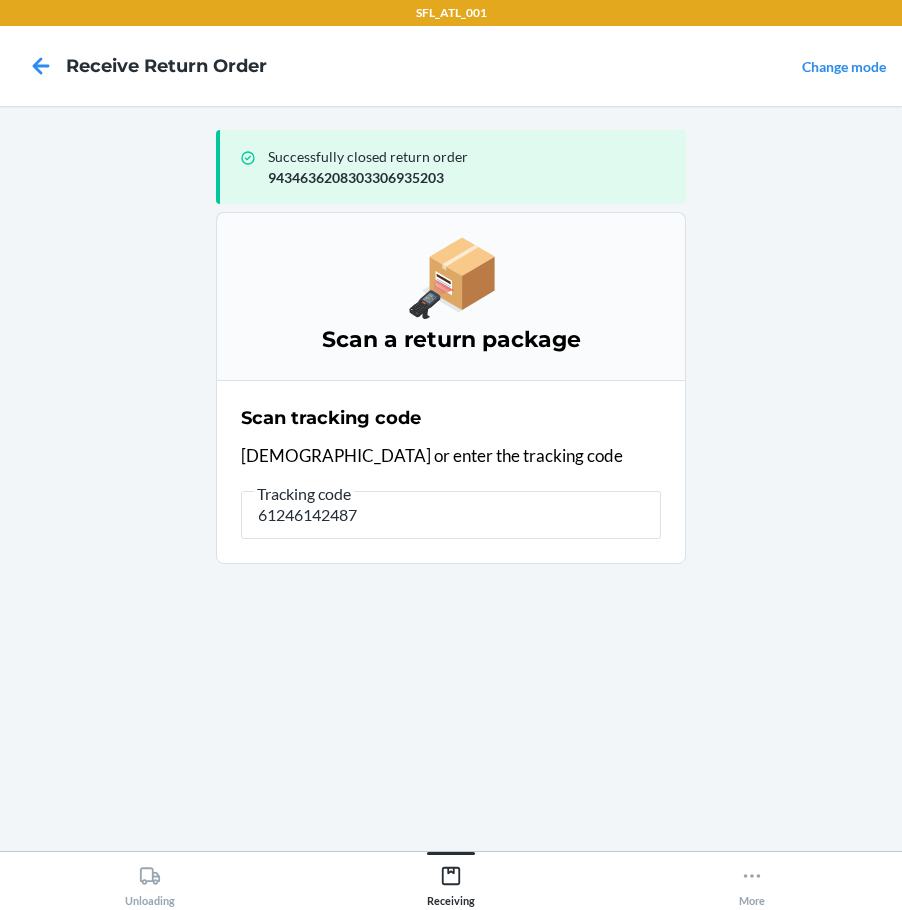 type on "612461424877" 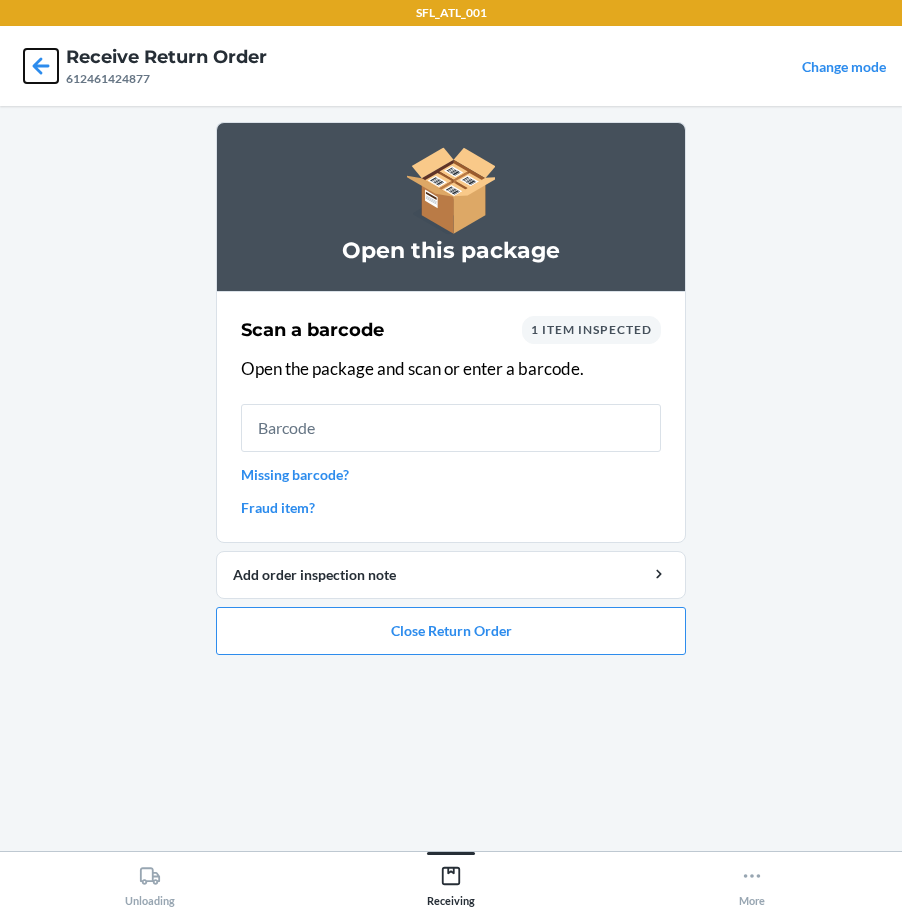 drag, startPoint x: 45, startPoint y: 62, endPoint x: 66, endPoint y: 101, distance: 44.294468 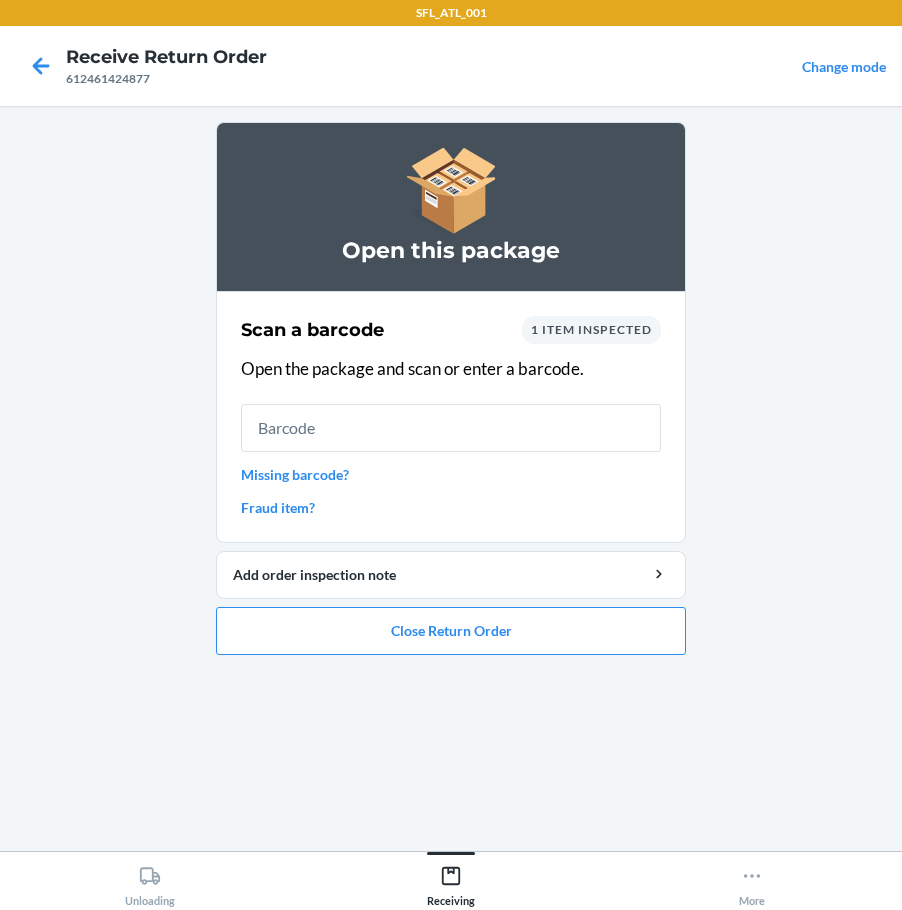 click at bounding box center [41, 66] 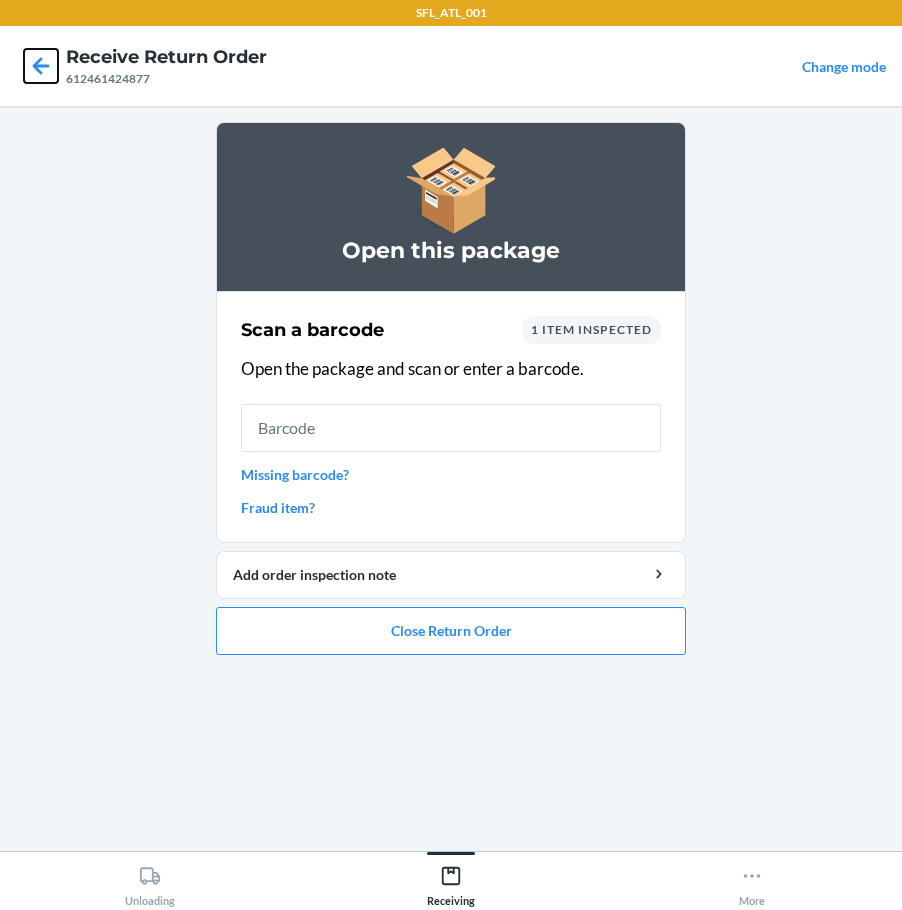 click 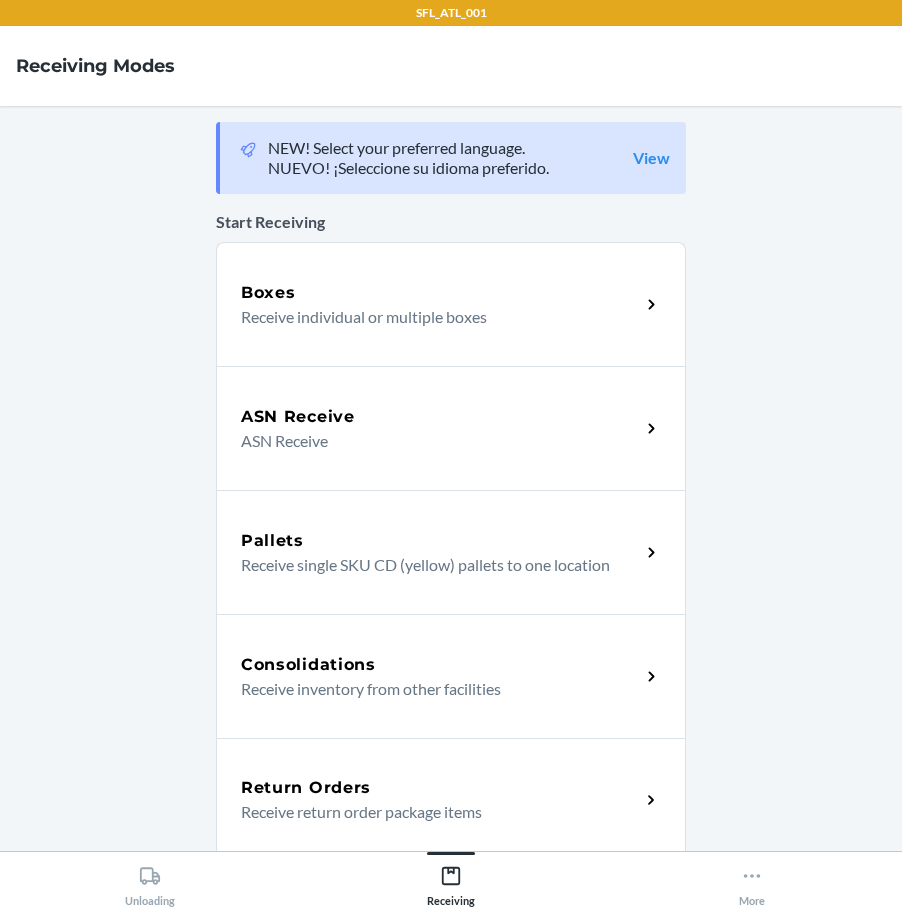 click on "Receiving Modes" at bounding box center (95, 66) 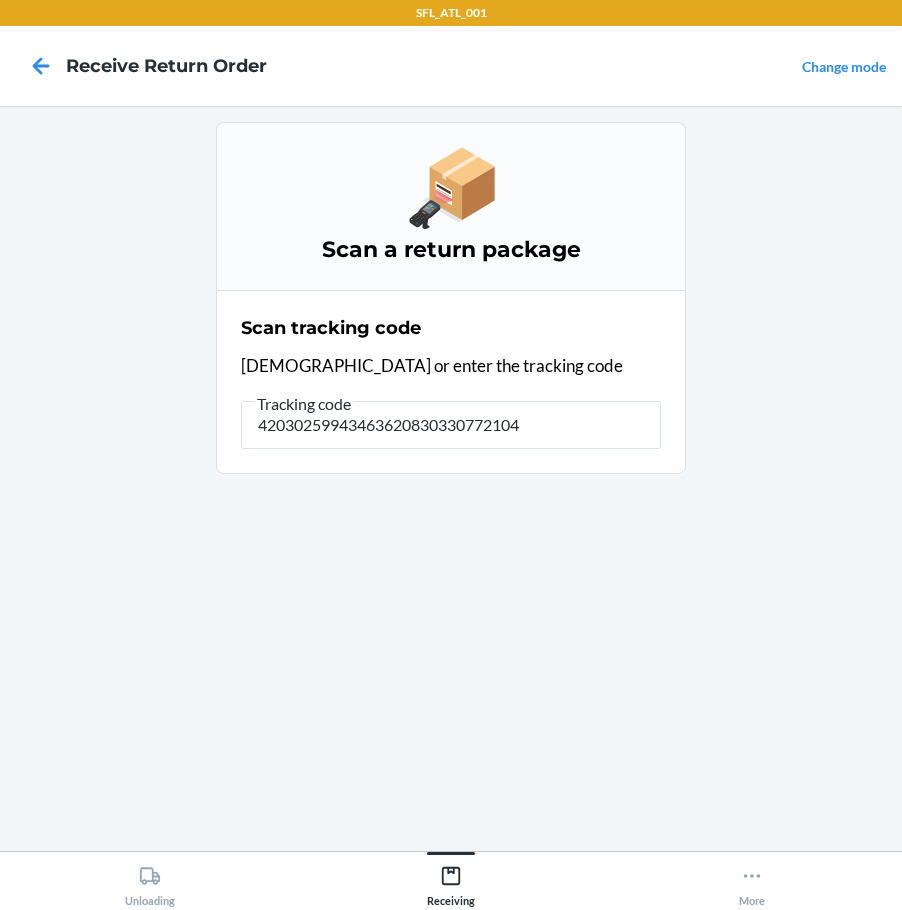 type on "420302599434636208303307721041" 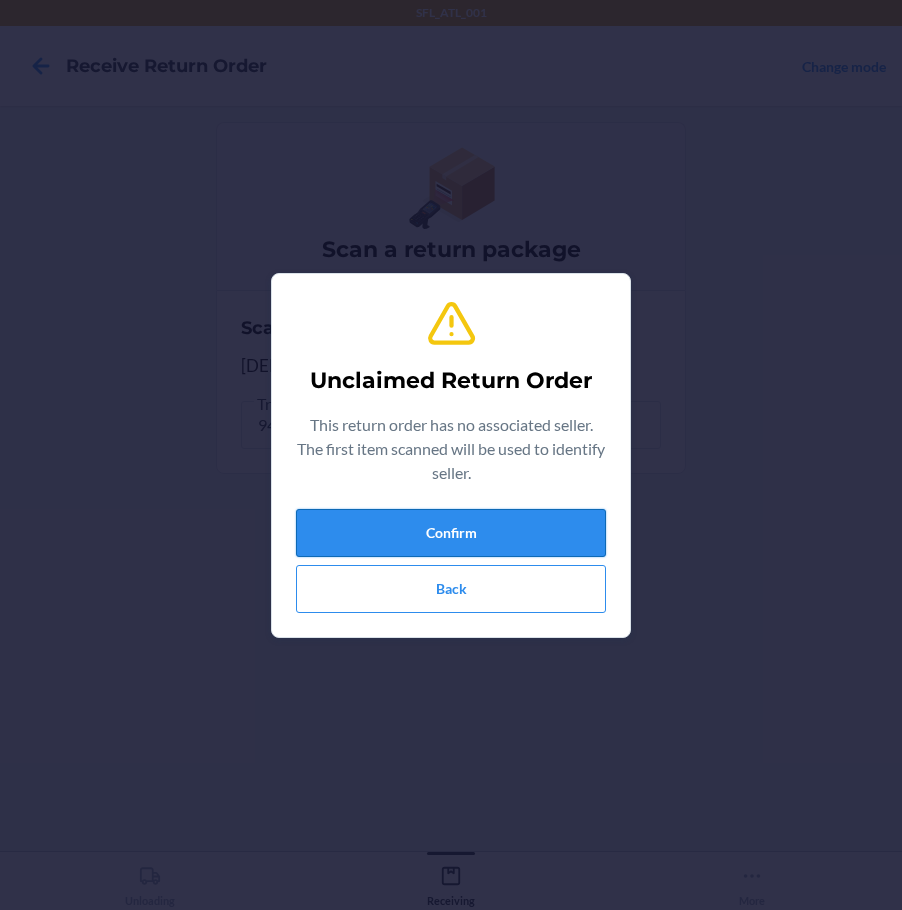 click on "Confirm" at bounding box center (451, 533) 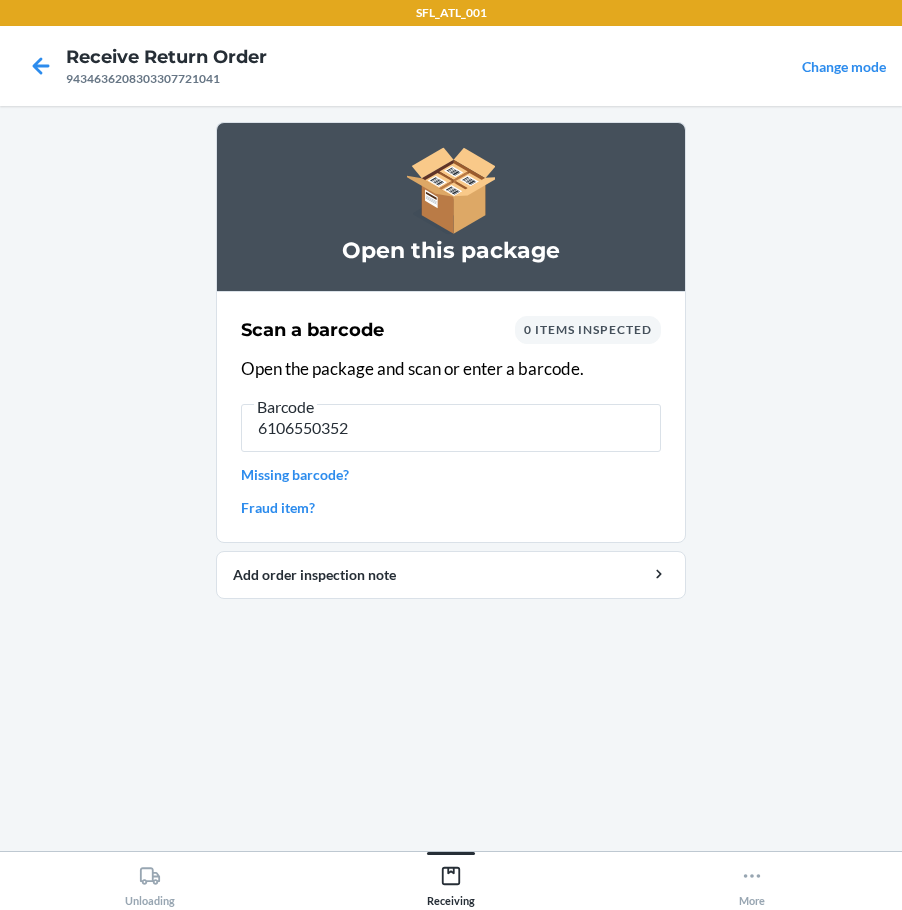 type on "61065503526" 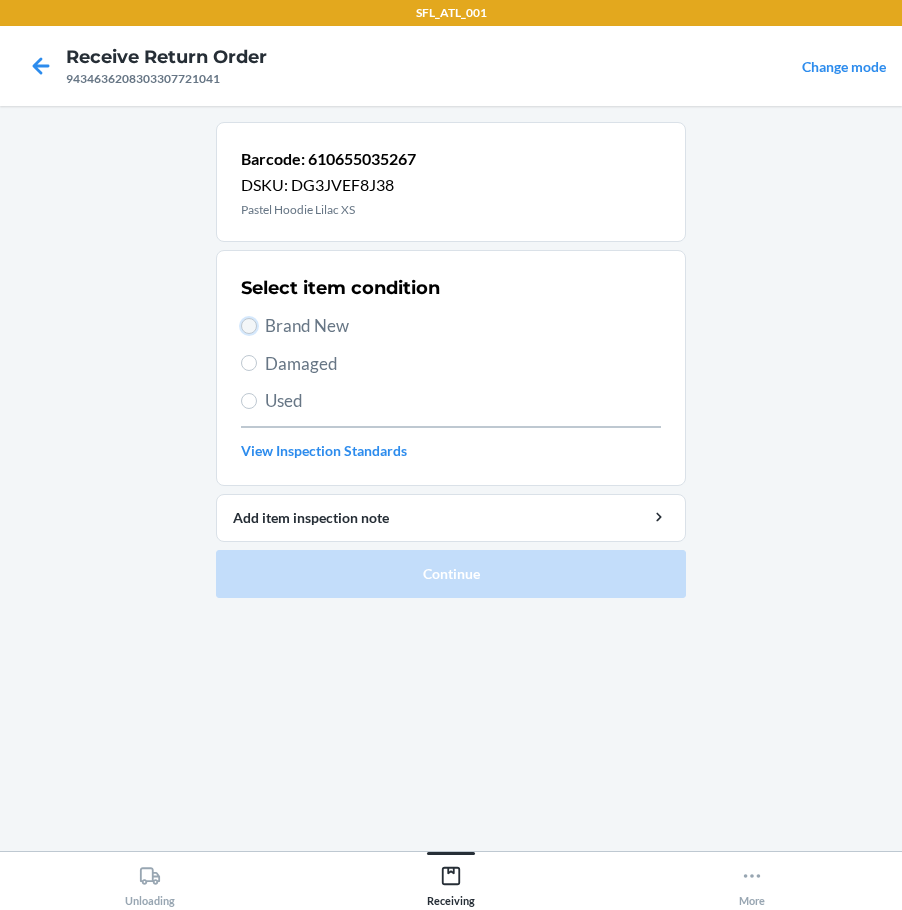 click on "Brand New" at bounding box center (249, 326) 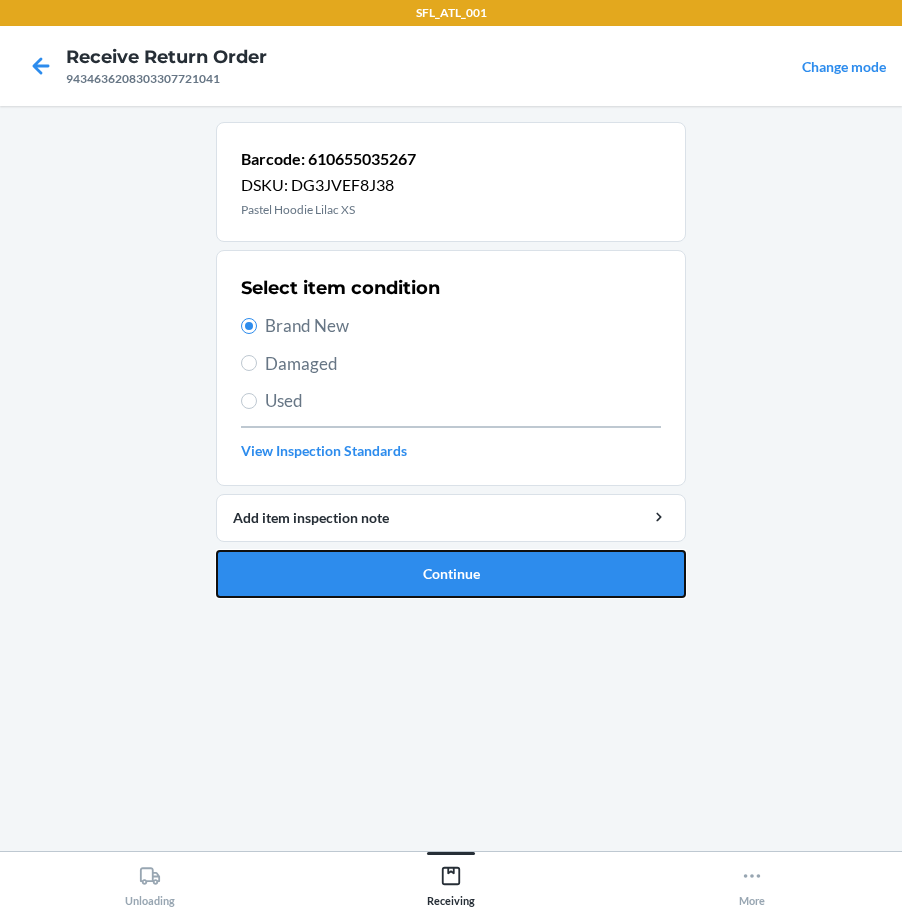 drag, startPoint x: 358, startPoint y: 551, endPoint x: 378, endPoint y: 557, distance: 20.880613 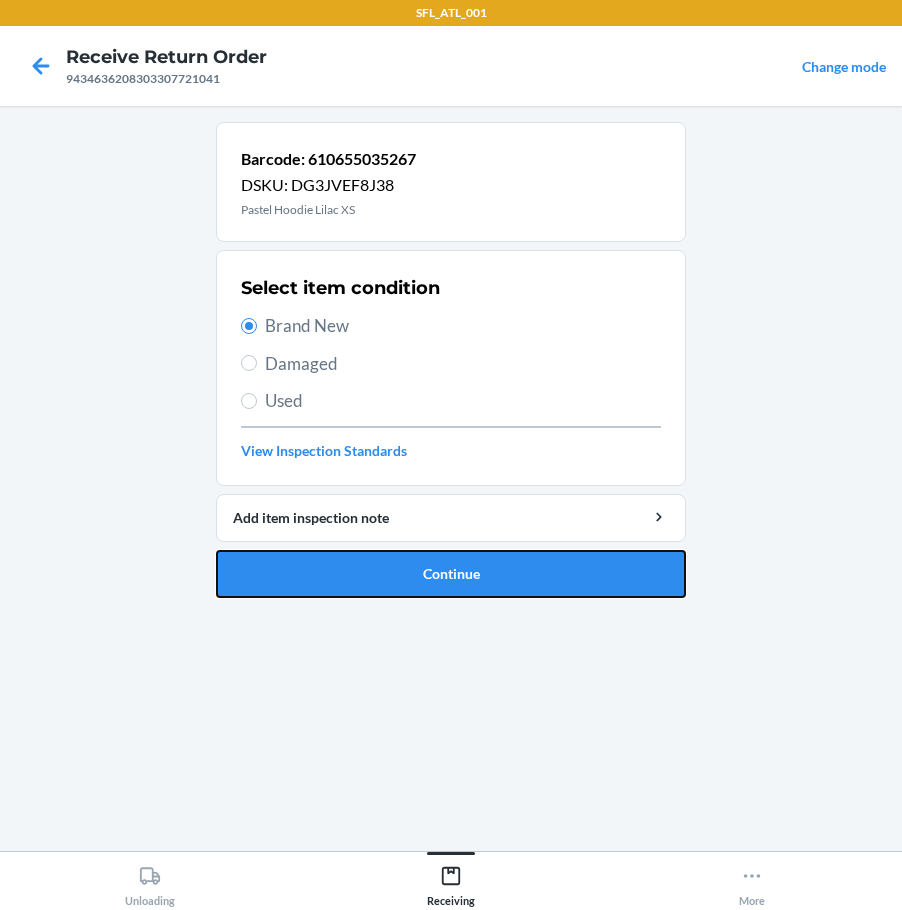 click on "Continue" at bounding box center [451, 574] 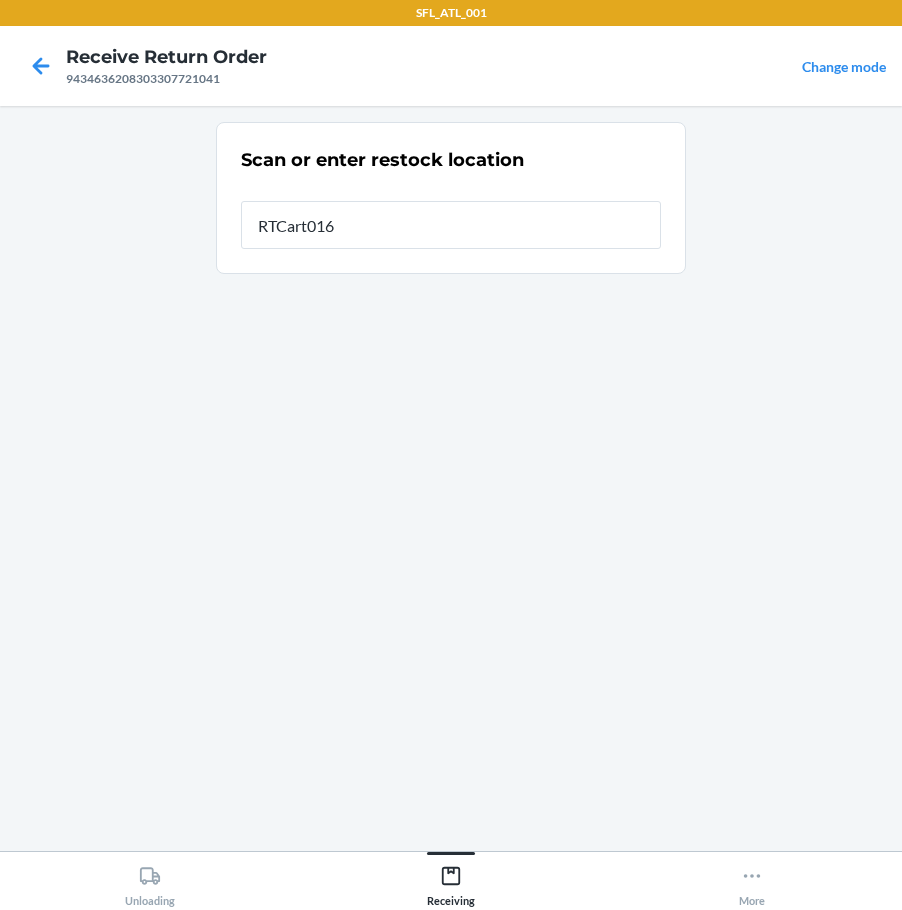 type on "RTCart016" 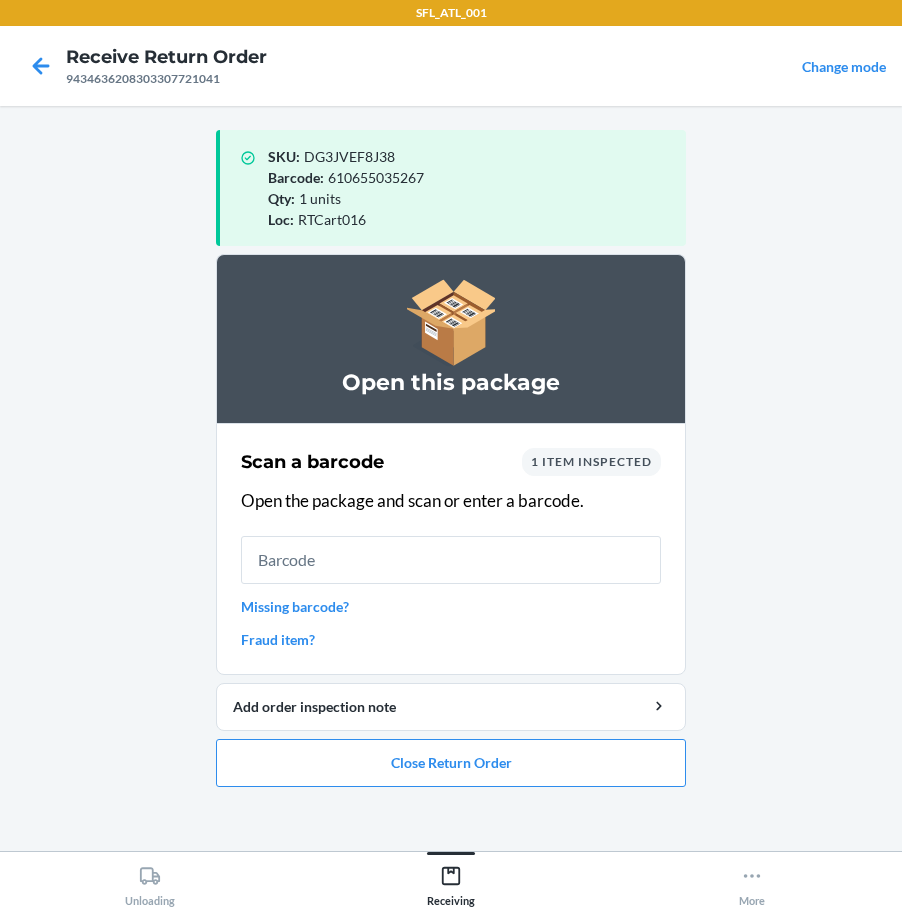 click on "Open this package Scan a barcode 1 item inspected Open the package and scan or enter a barcode. Missing barcode? Fraud item? Add order inspection note Close Return Order" at bounding box center (451, 520) 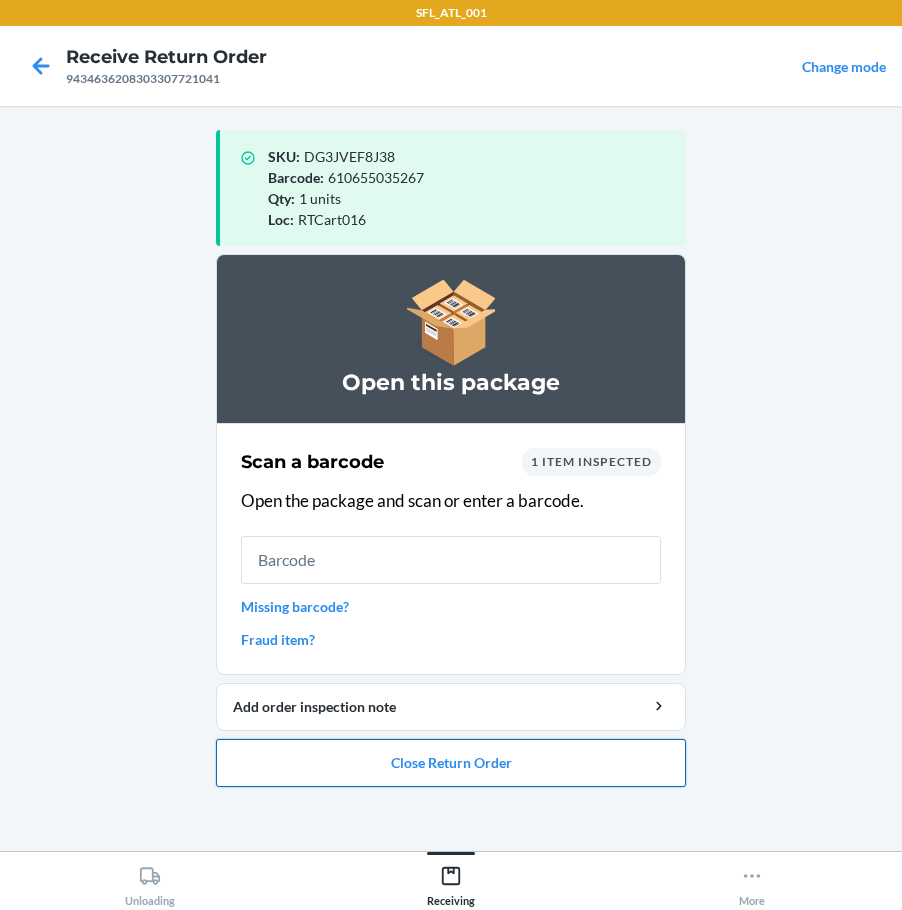 click on "Close Return Order" at bounding box center (451, 763) 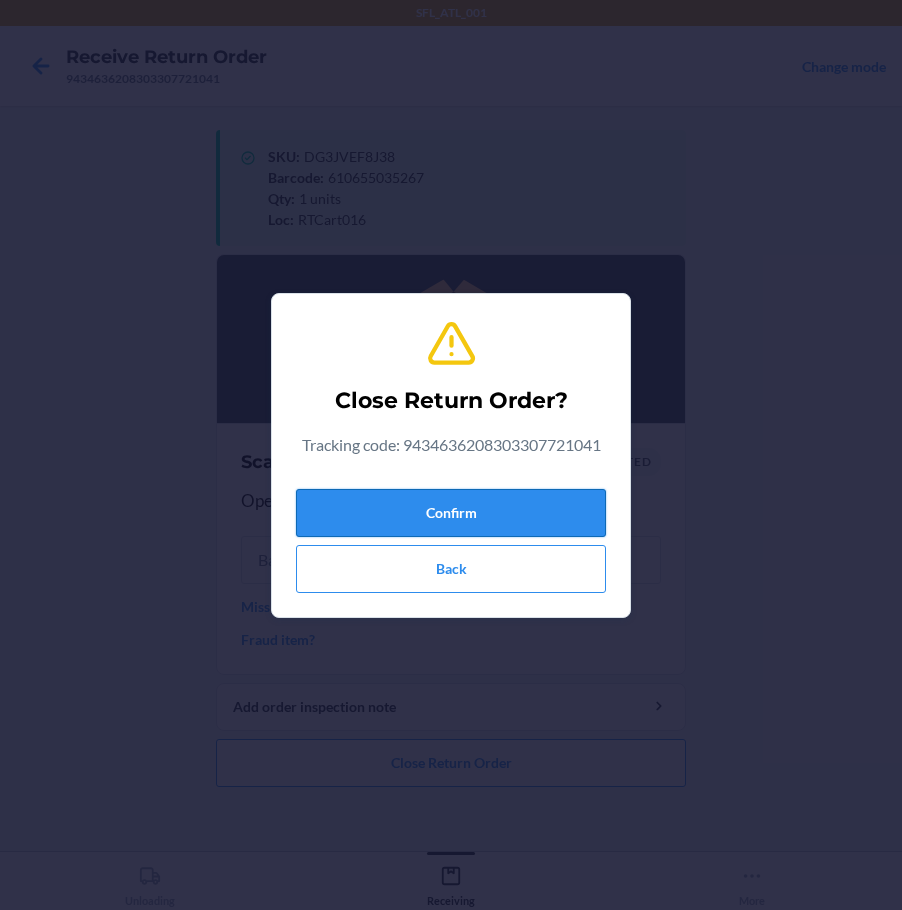 click on "Confirm" at bounding box center (451, 513) 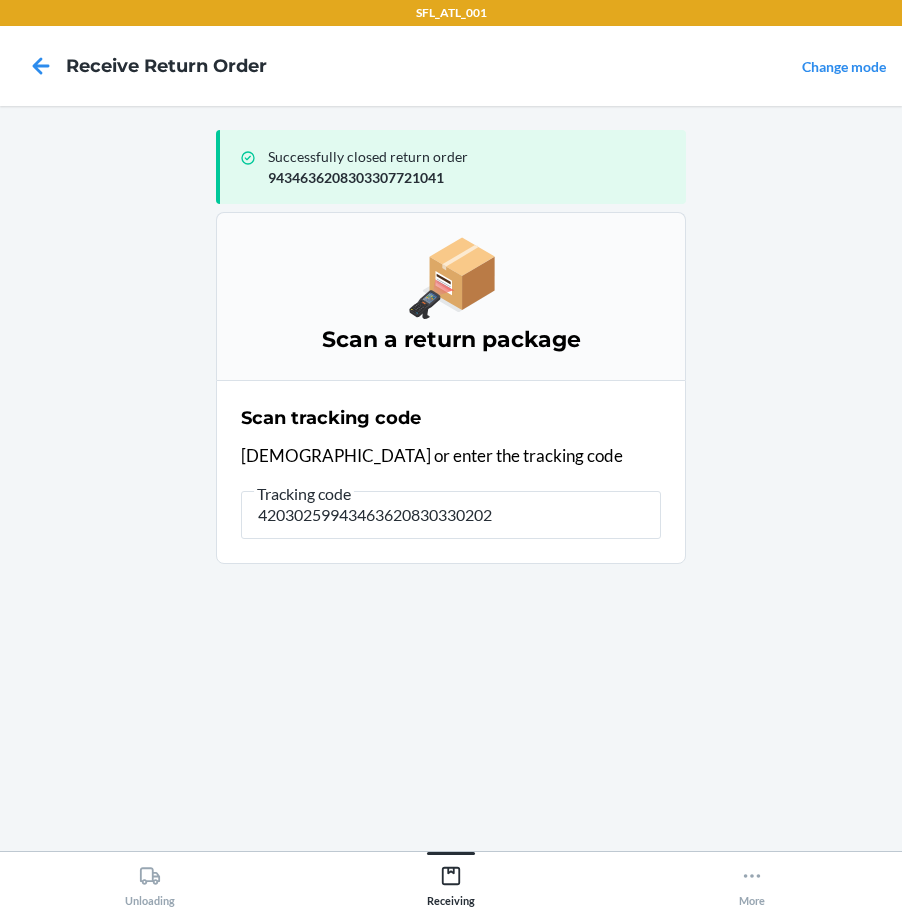 type on "420302599434636208303302025" 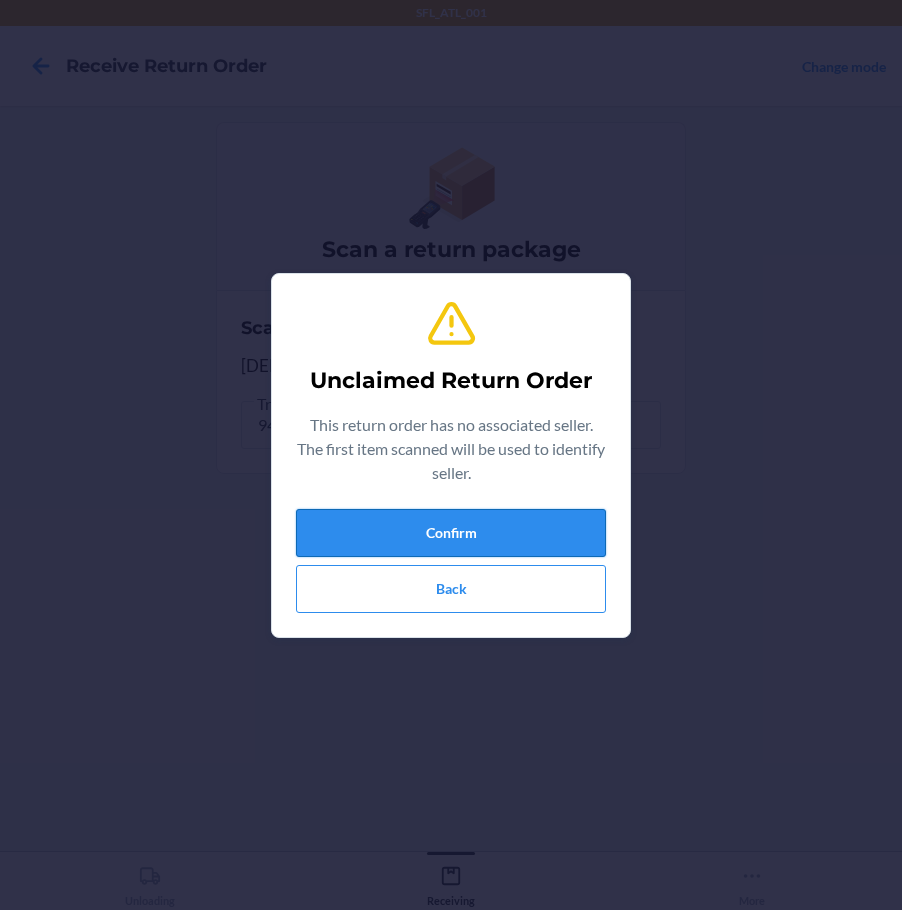 click on "Confirm" at bounding box center [451, 533] 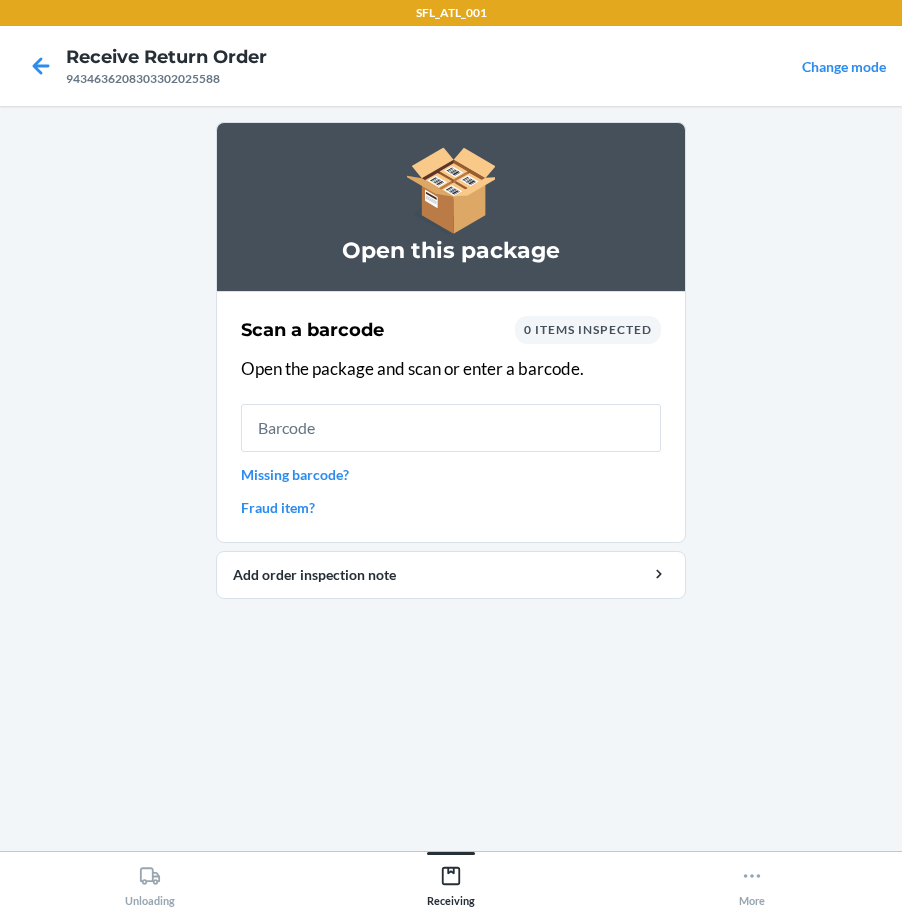 click on "Missing barcode?" at bounding box center [451, 474] 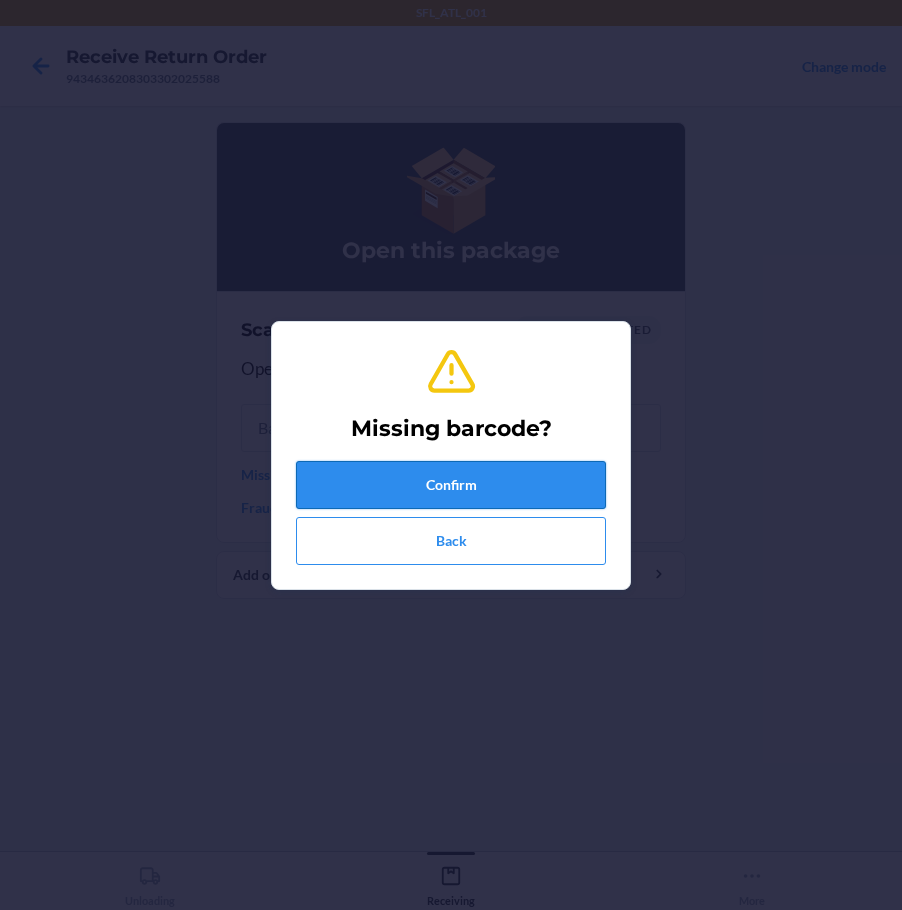 click on "Confirm" at bounding box center (451, 485) 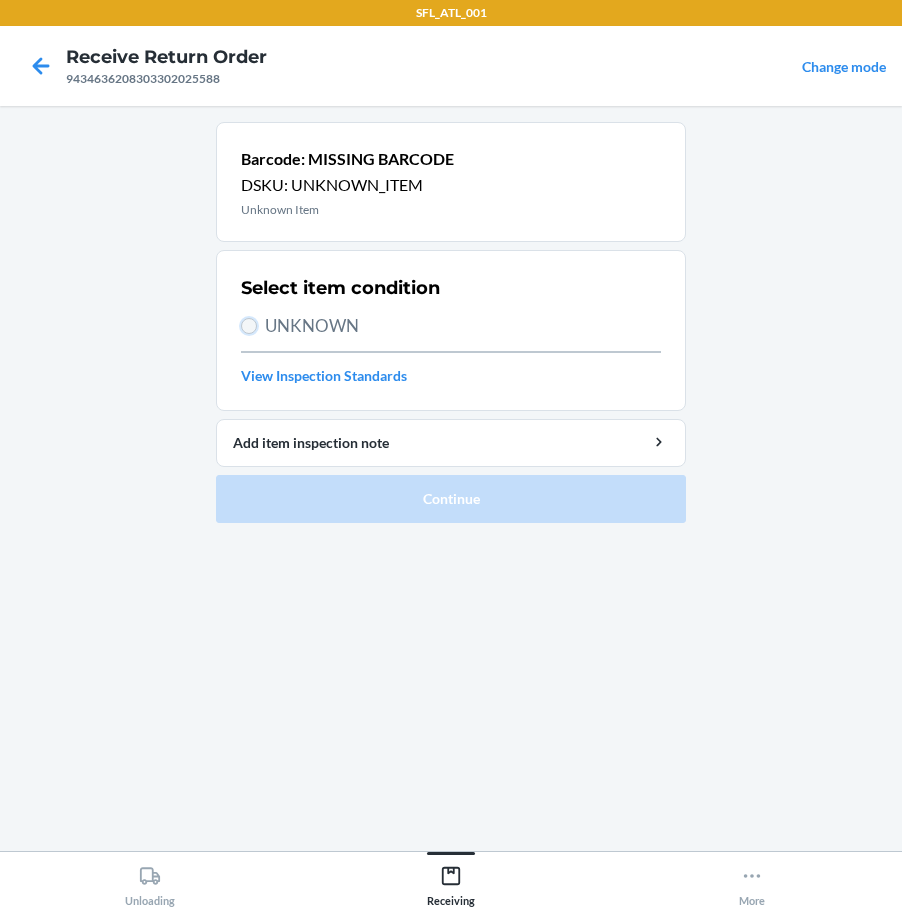 click on "UNKNOWN" at bounding box center (249, 326) 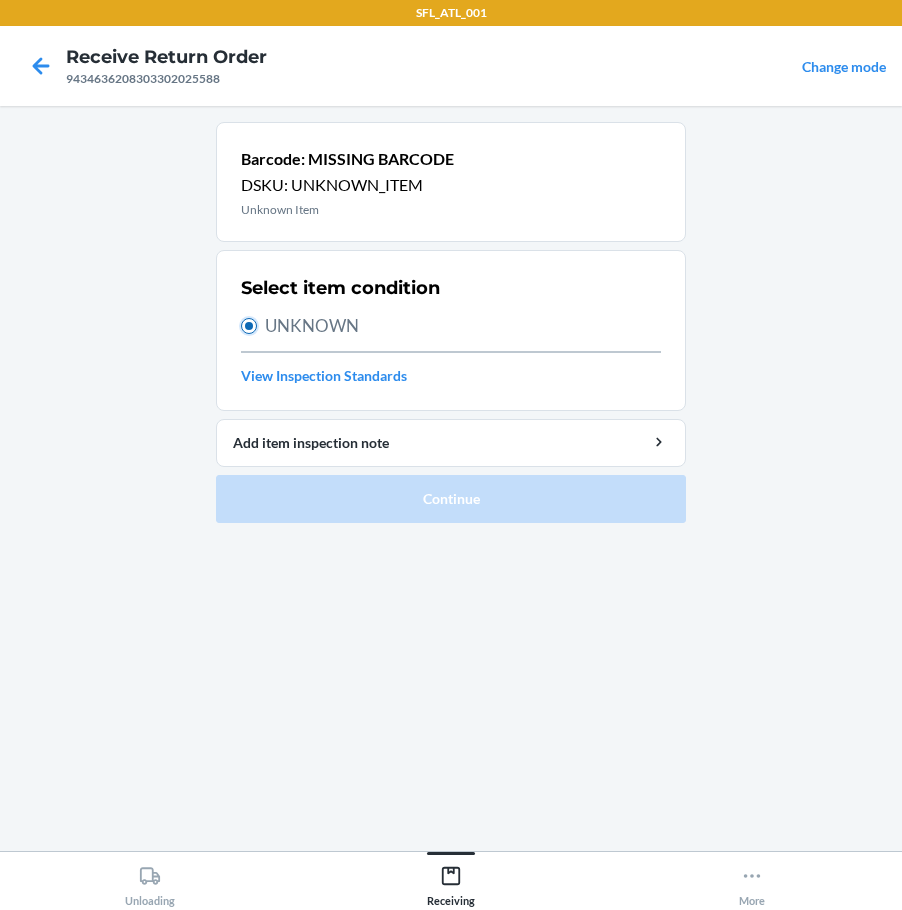 radio on "true" 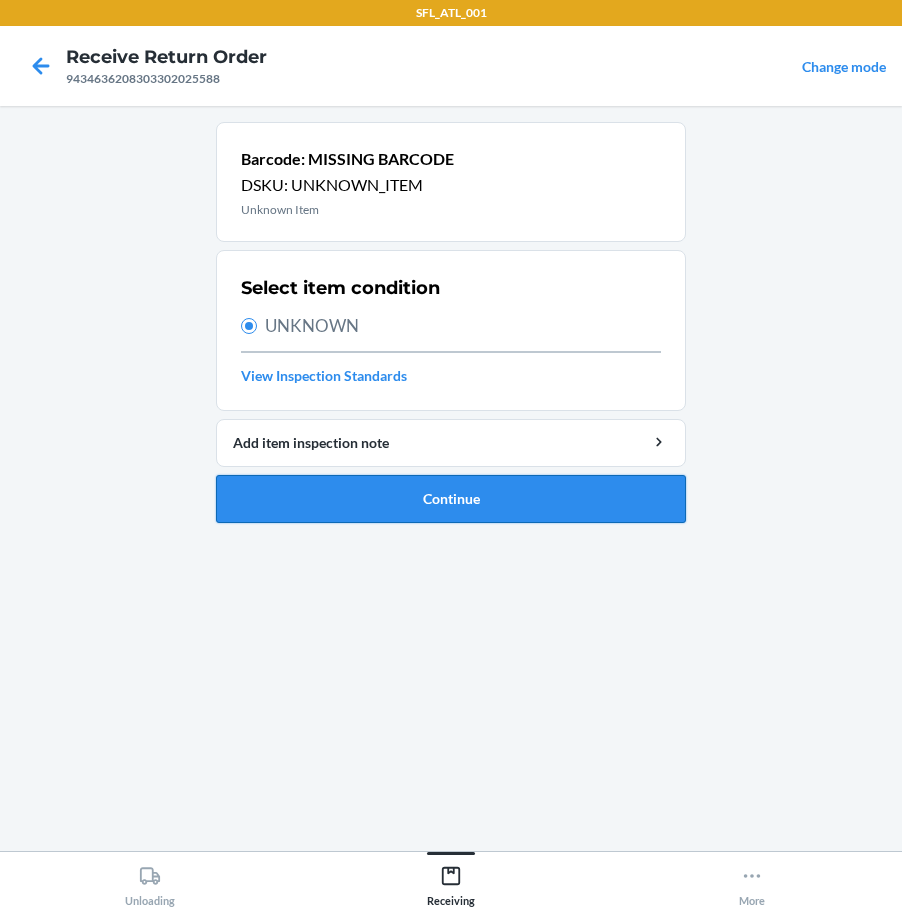 click on "Continue" at bounding box center (451, 499) 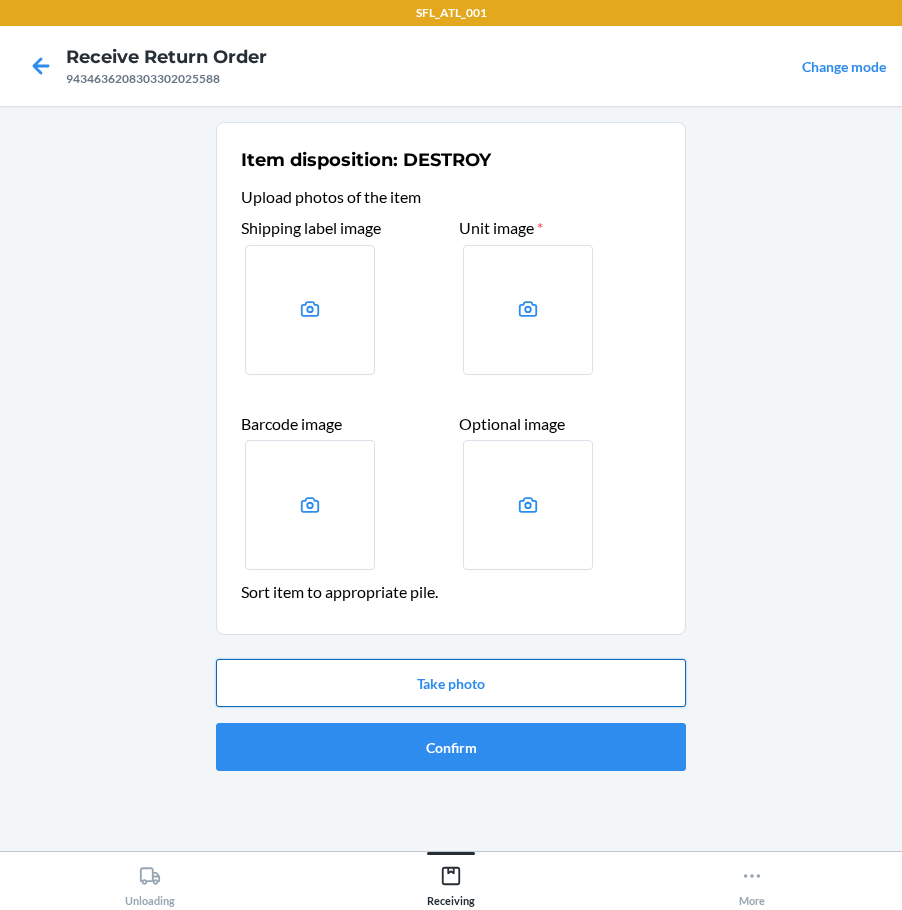 click on "Take photo" at bounding box center (451, 683) 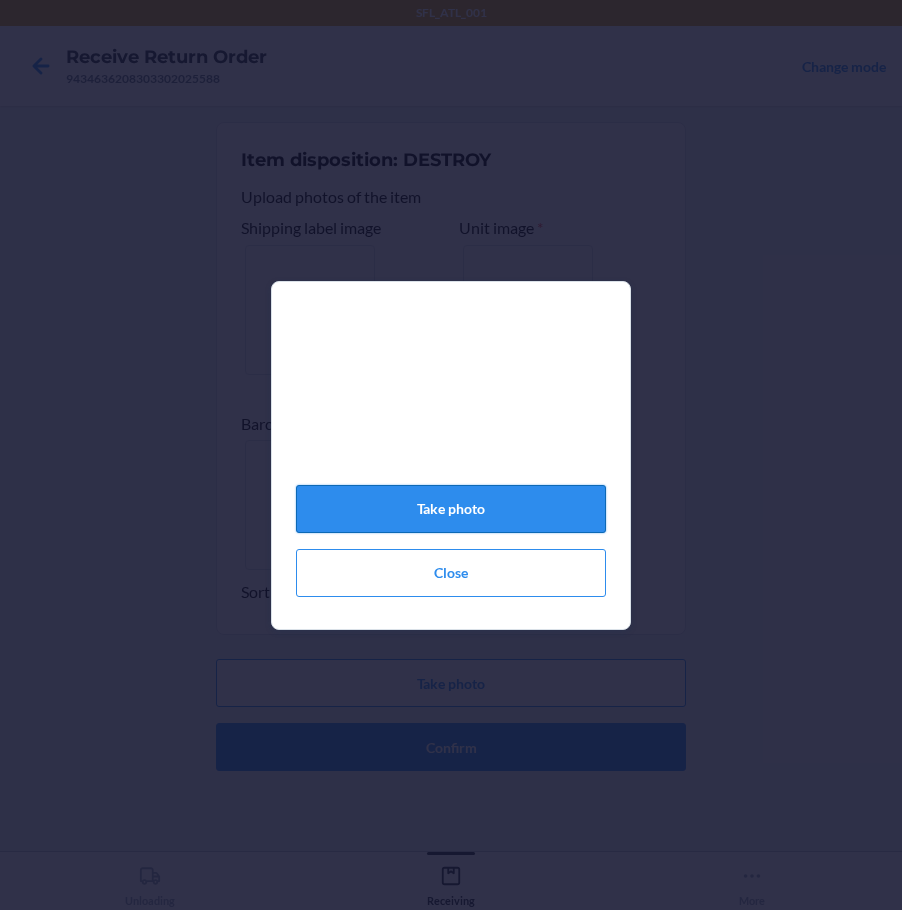 click on "Take photo" 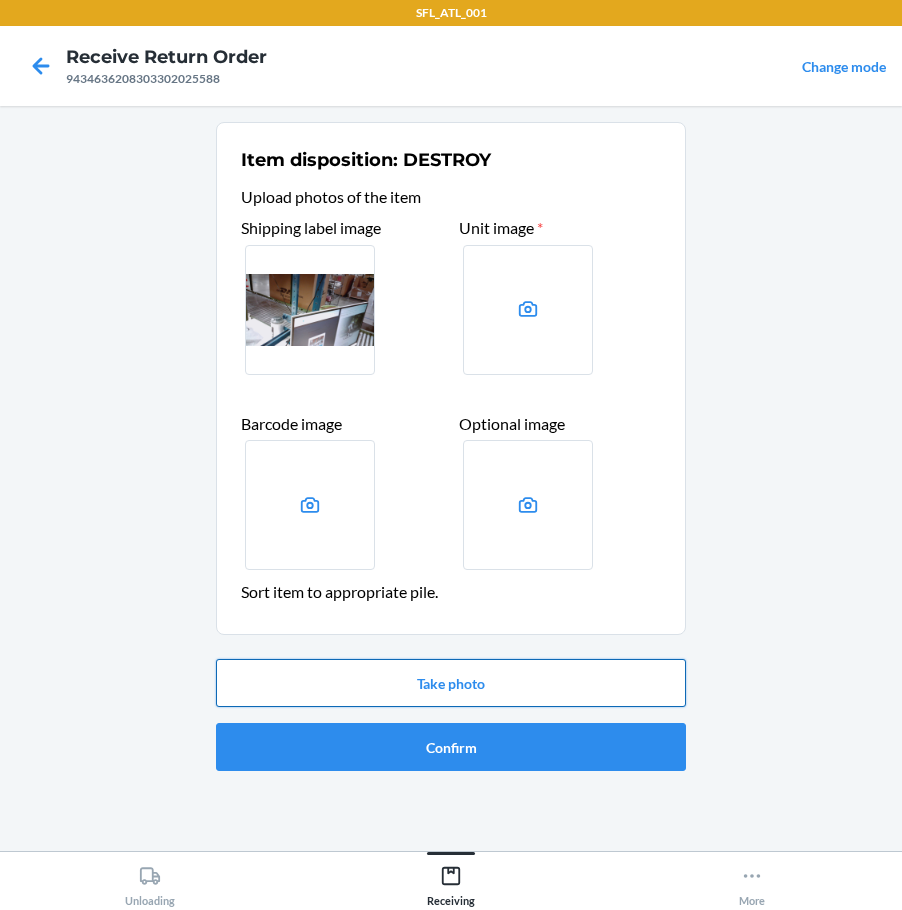 click on "Take photo" at bounding box center [451, 683] 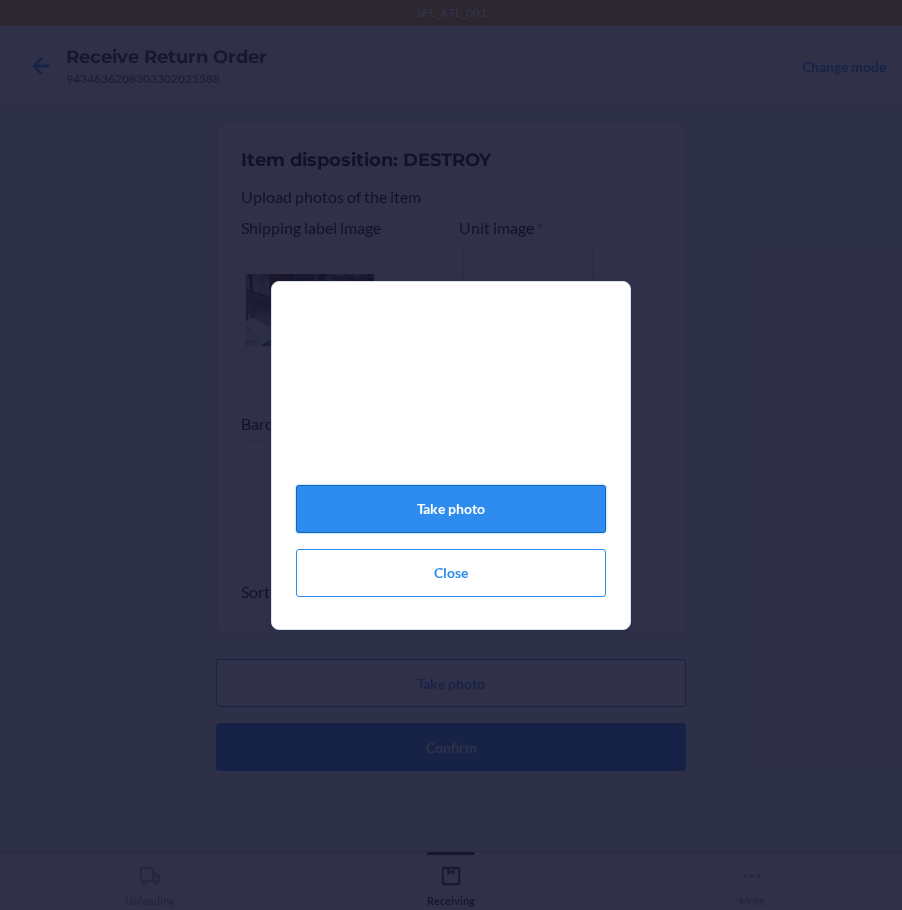 click on "Take photo" 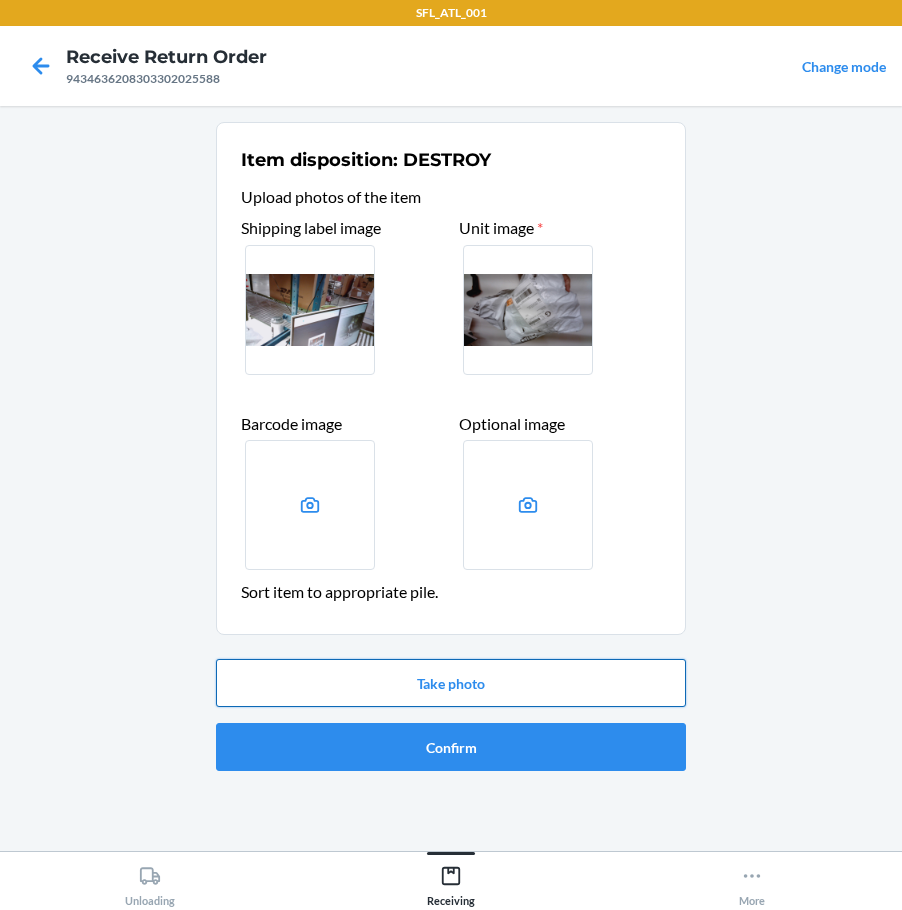 click on "Take photo" at bounding box center [451, 683] 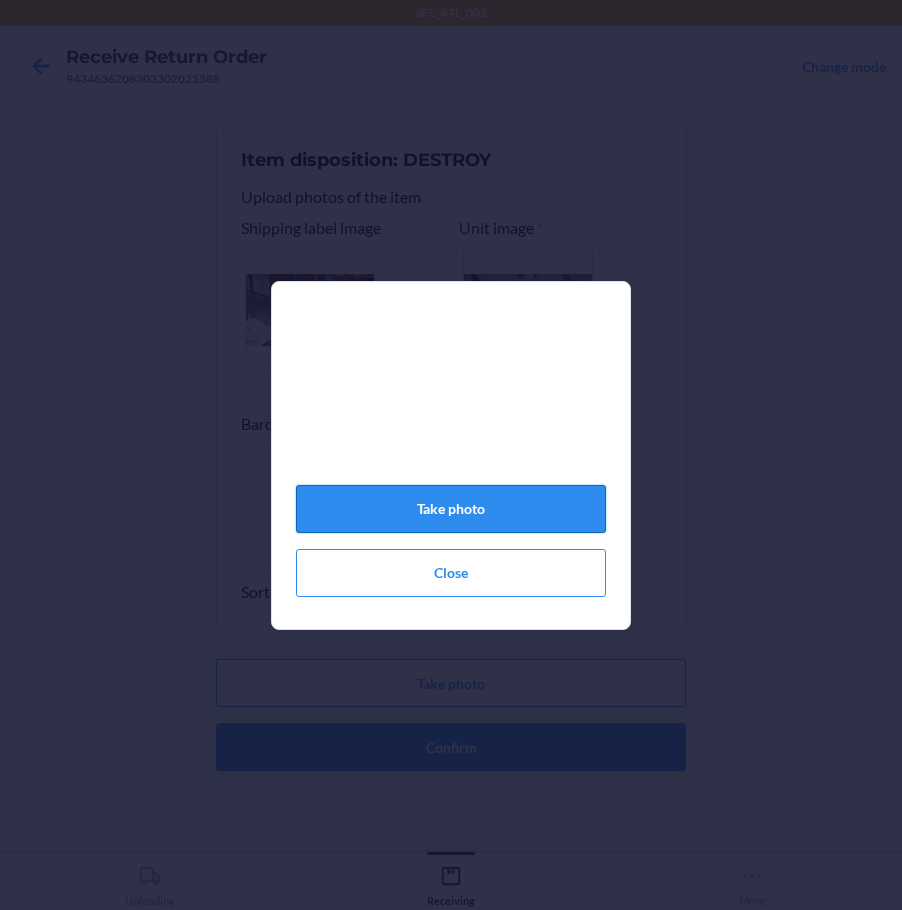 click on "Take photo" 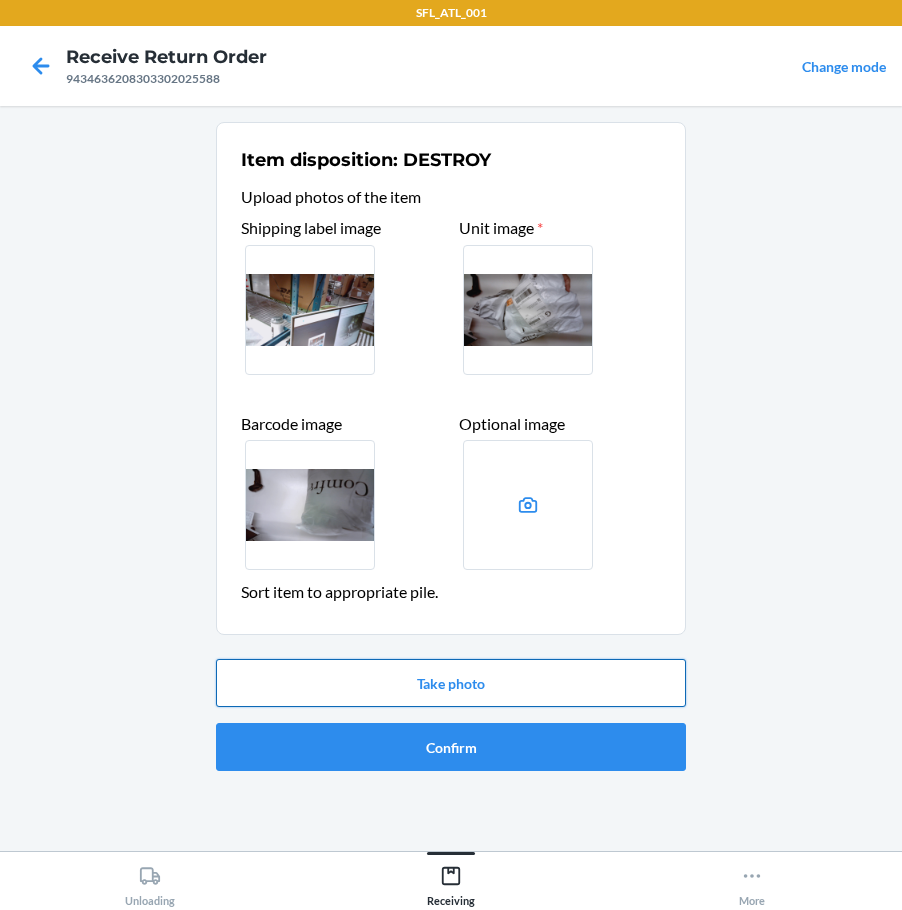 click on "Take photo" at bounding box center (451, 683) 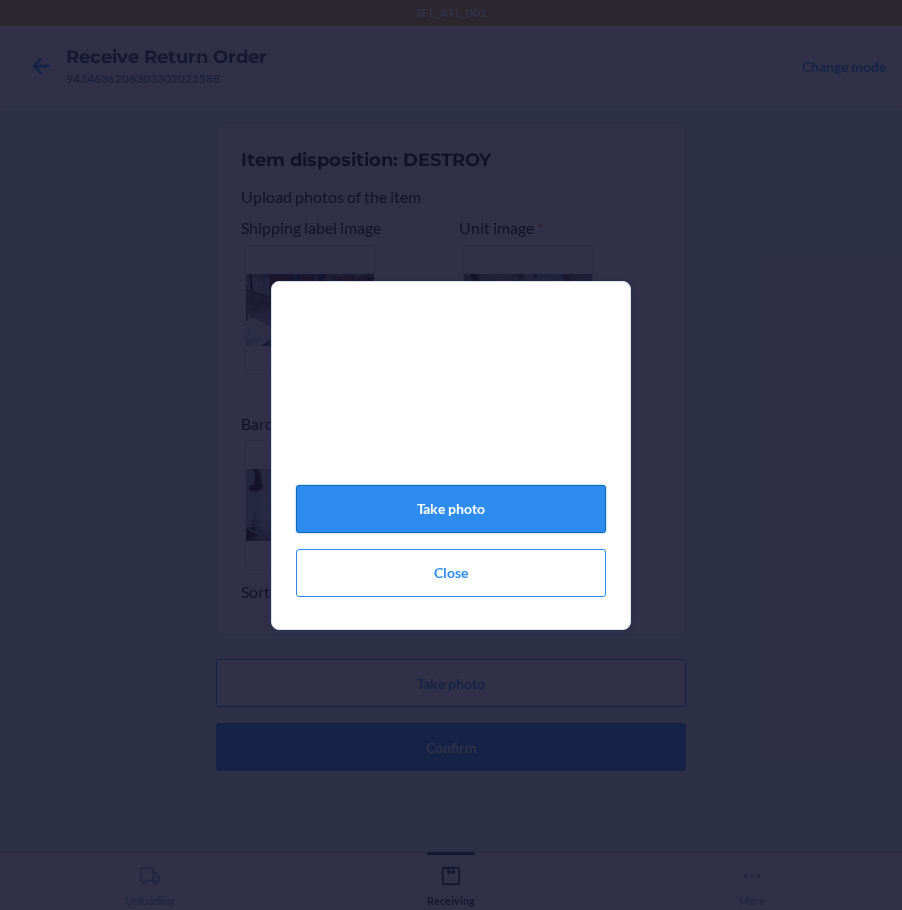 click on "Take photo" 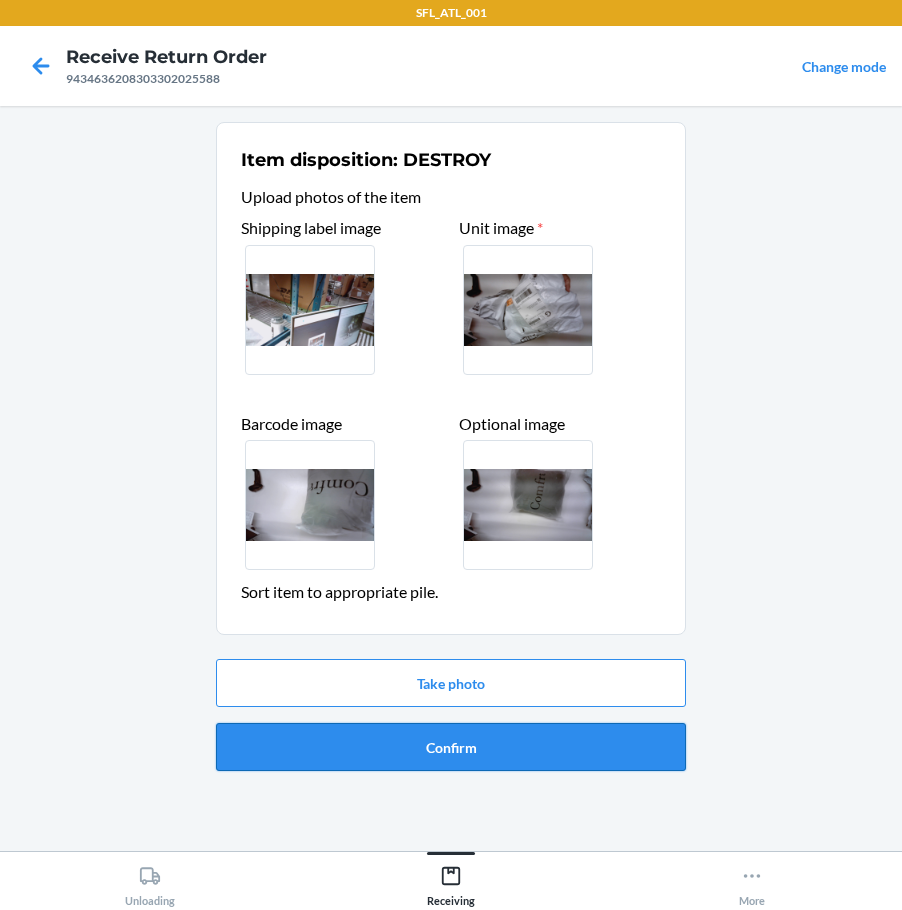 click on "Confirm" at bounding box center [451, 747] 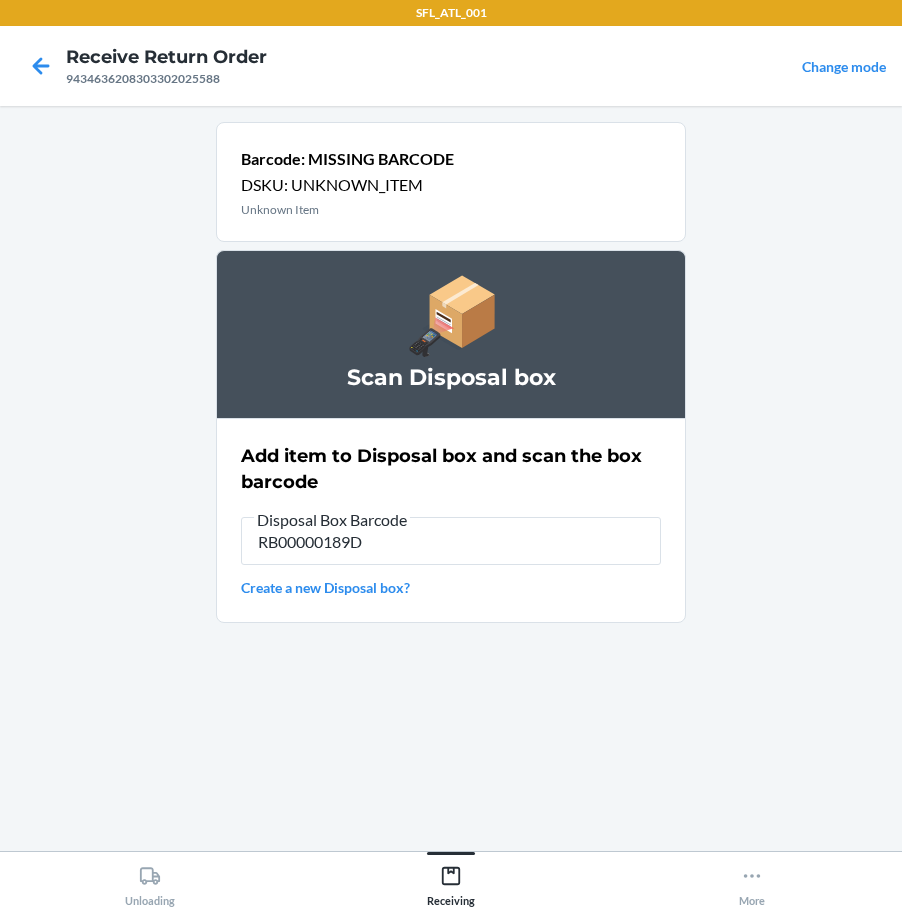 type on "RB00000189D" 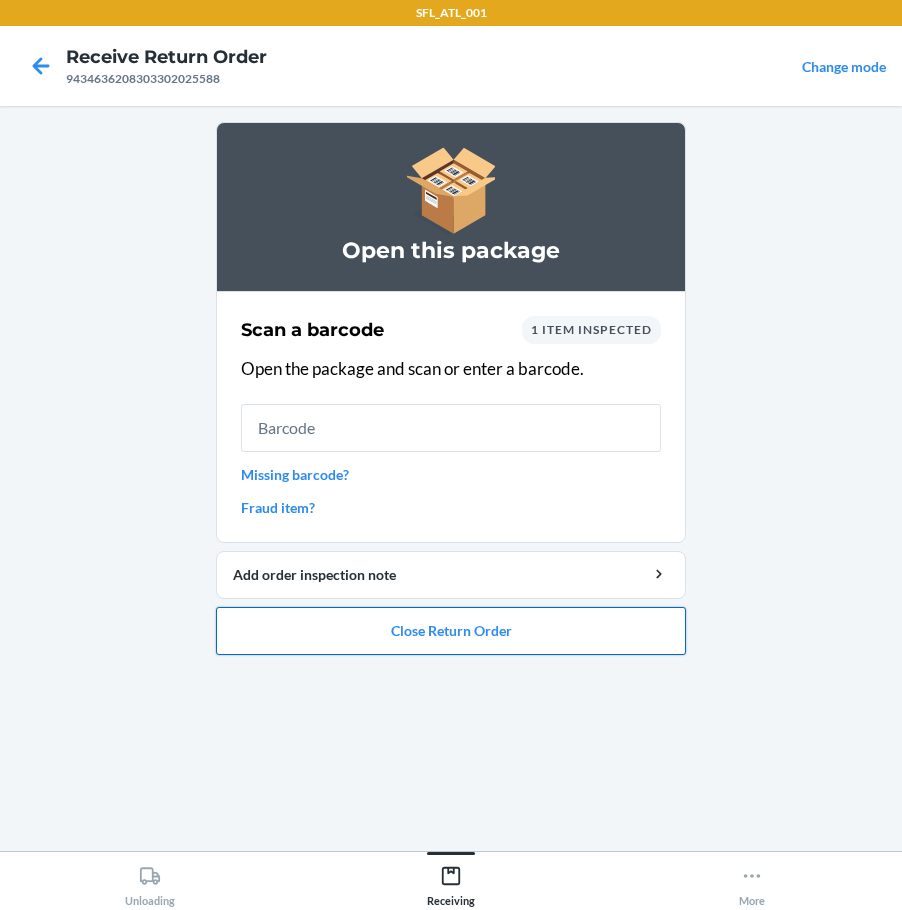 click on "Close Return Order" at bounding box center [451, 631] 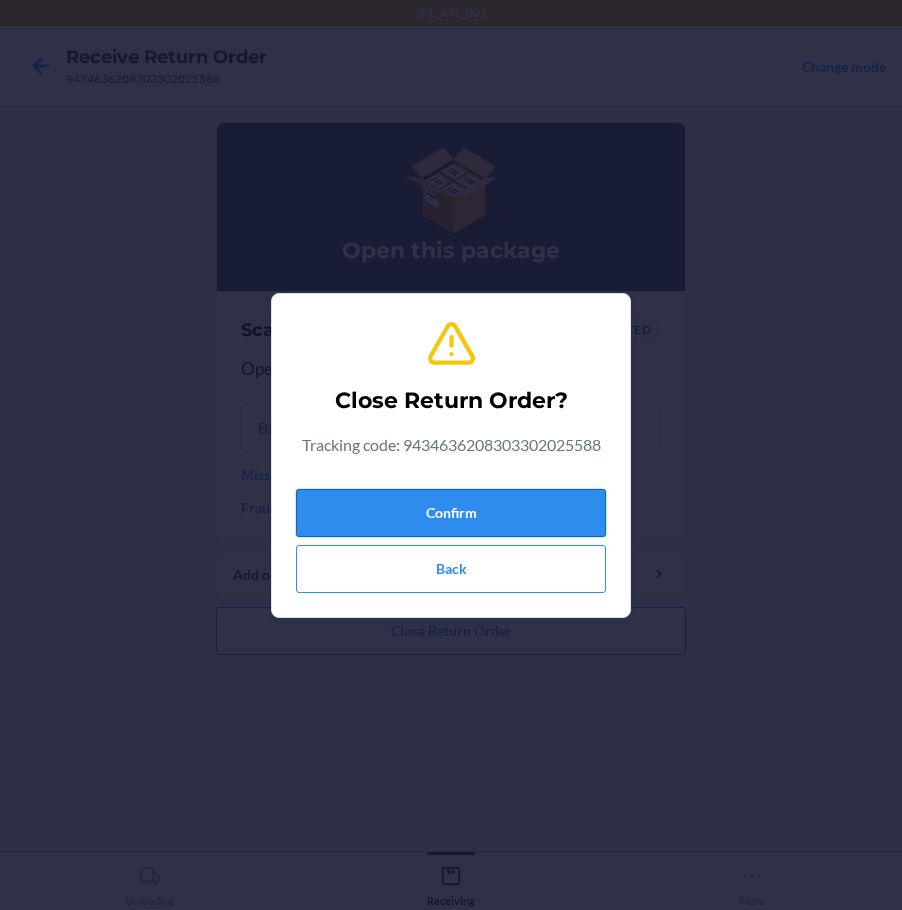 drag, startPoint x: 354, startPoint y: 500, endPoint x: 378, endPoint y: 524, distance: 33.941124 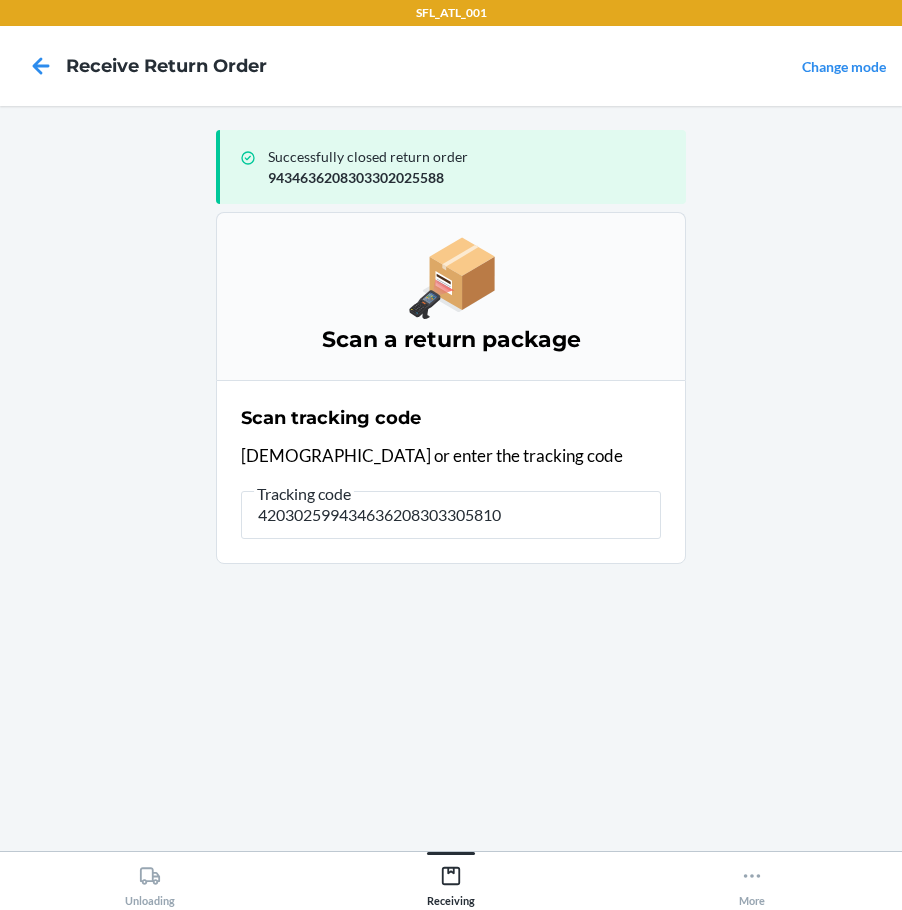 type on "4203025994346362083033058109" 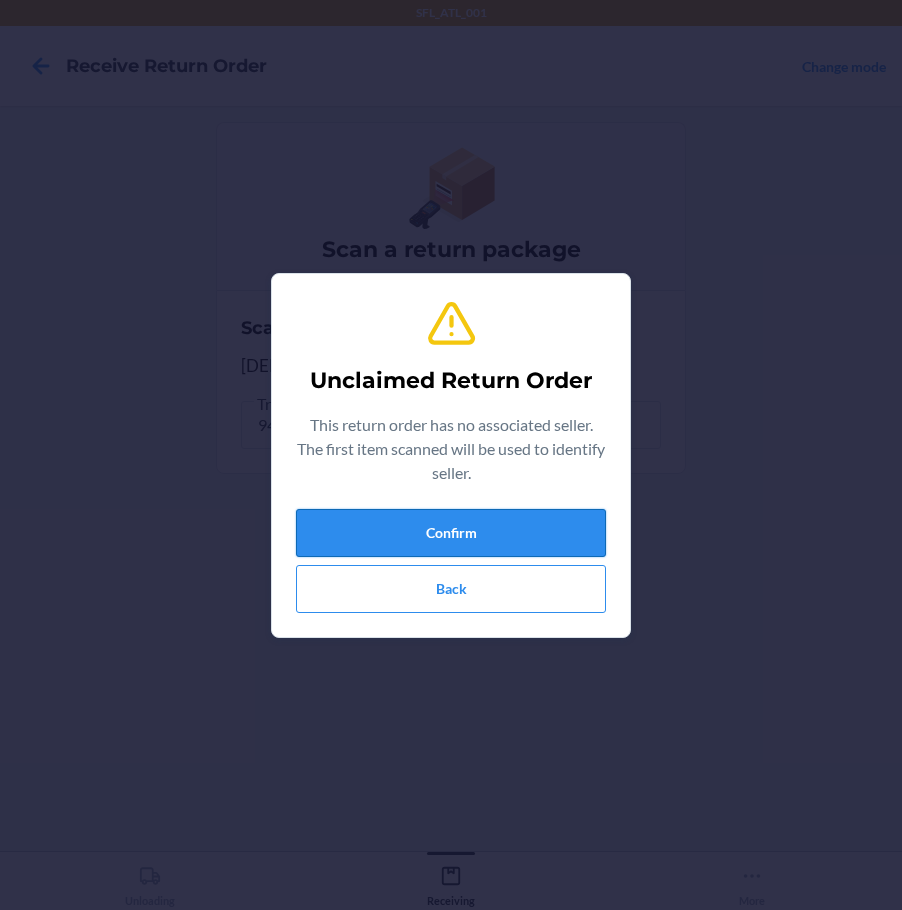 click on "Confirm" at bounding box center [451, 533] 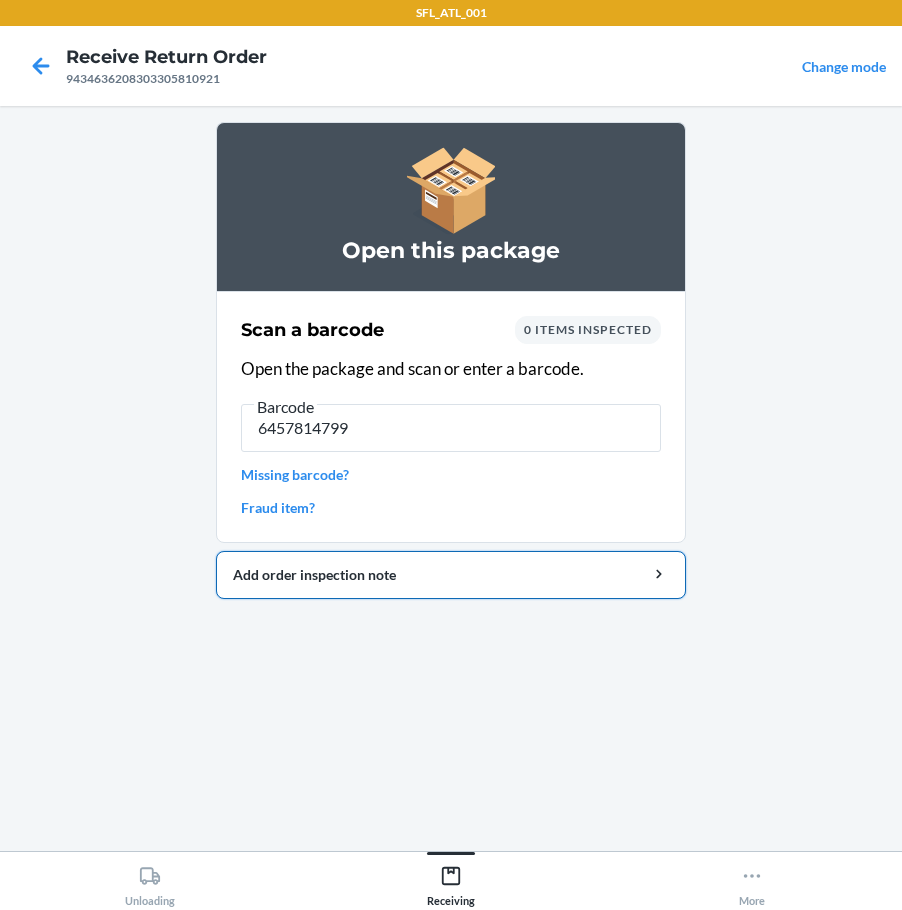 type on "64578147991" 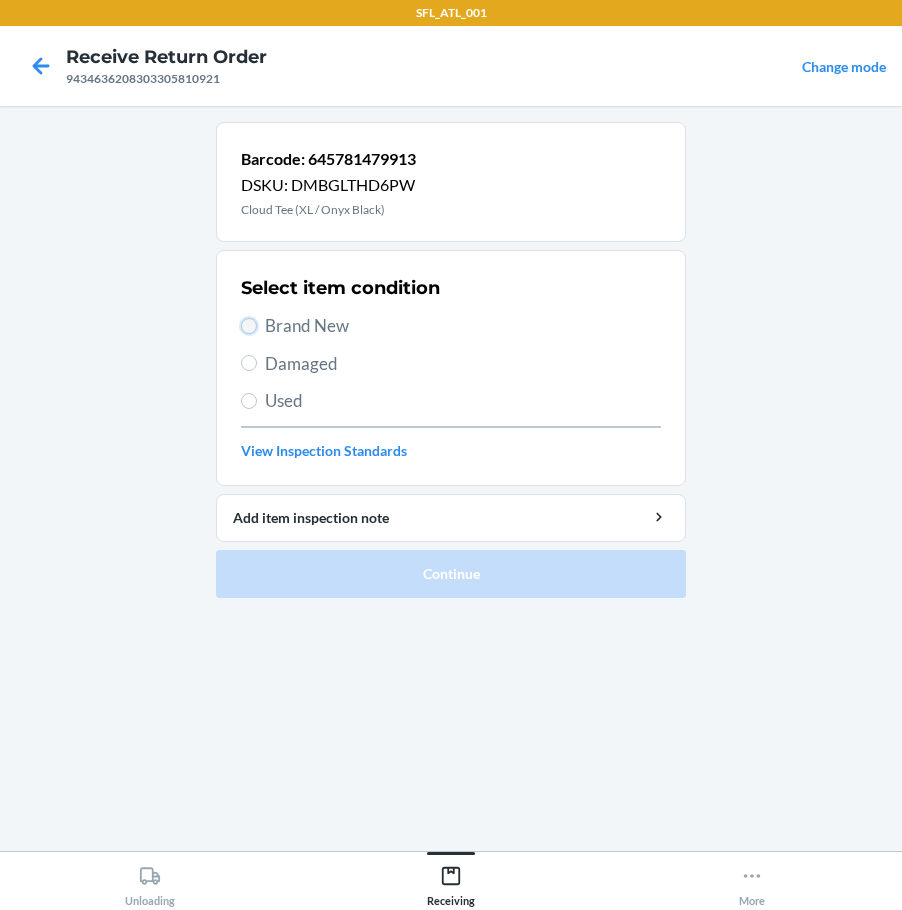 click on "Brand New" at bounding box center (249, 326) 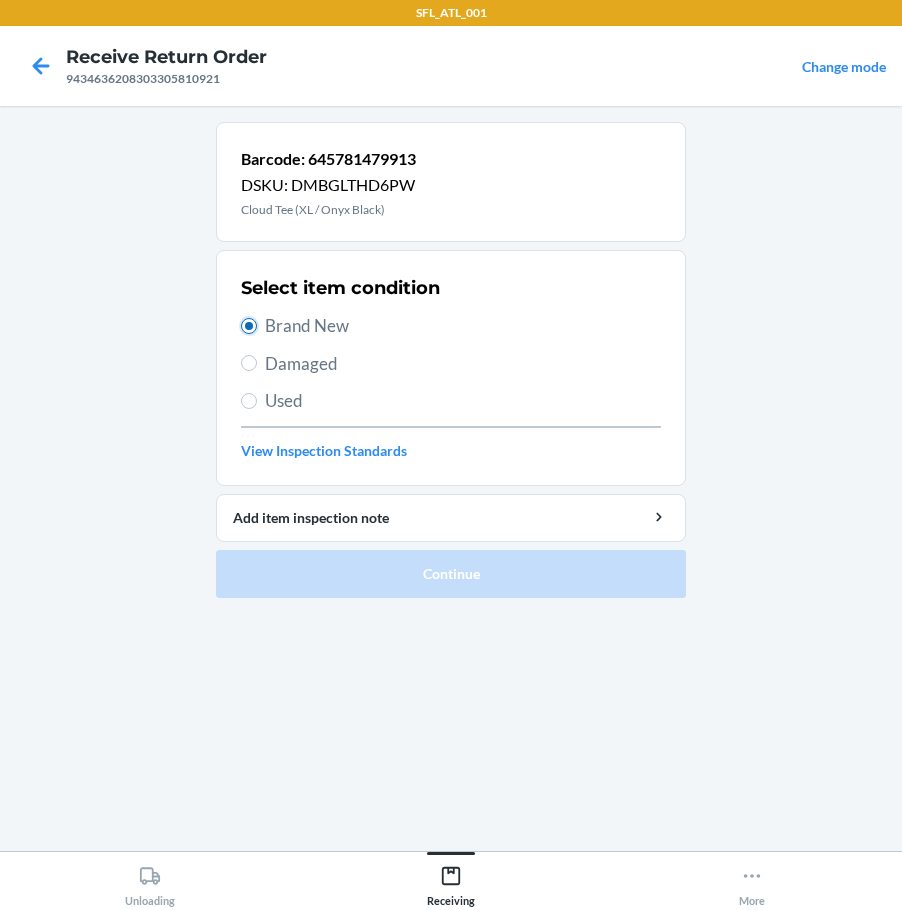radio on "true" 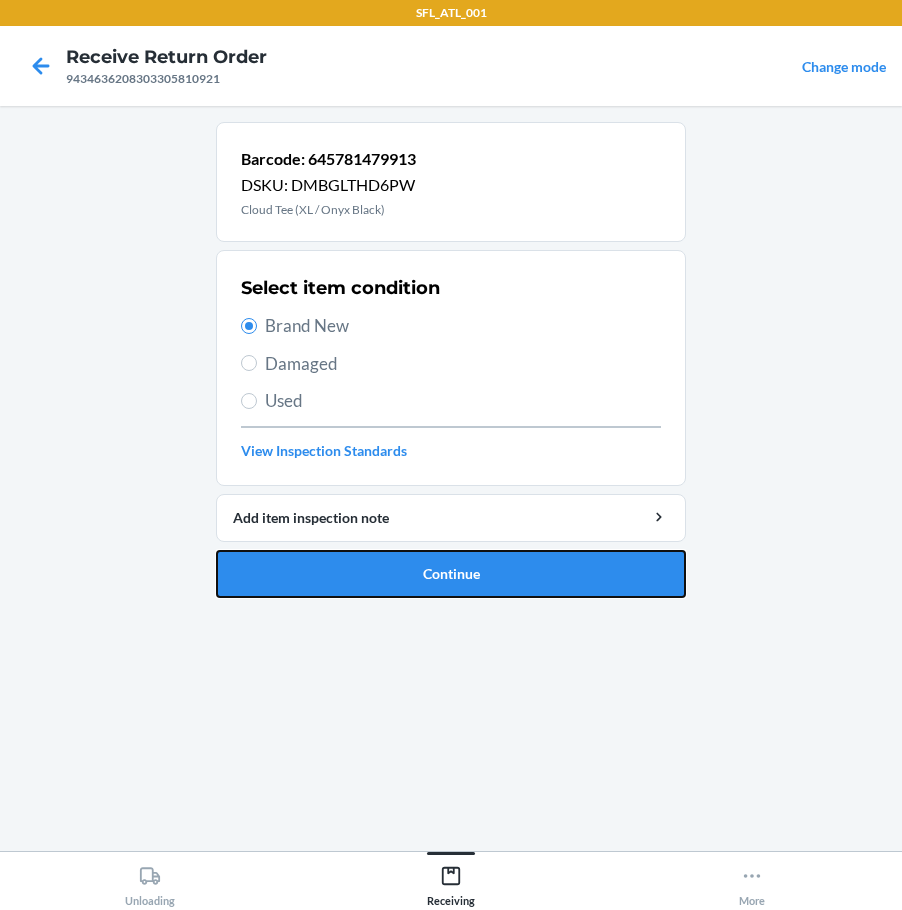 drag, startPoint x: 460, startPoint y: 587, endPoint x: 471, endPoint y: 579, distance: 13.601471 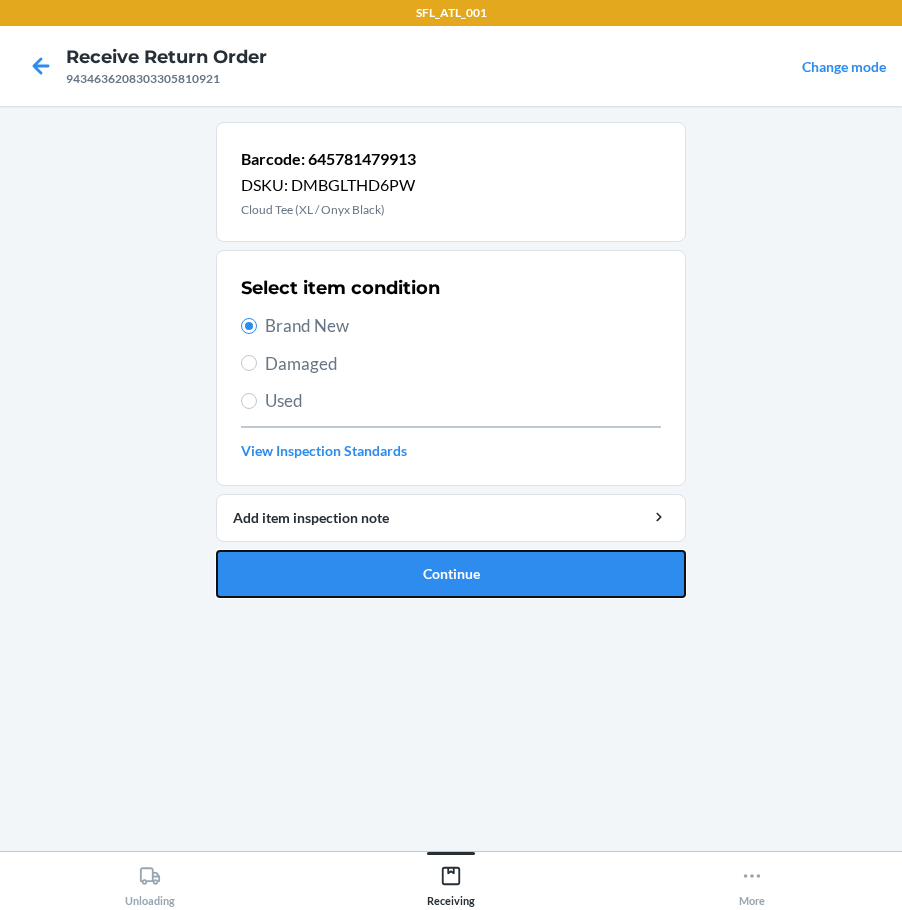 click on "Continue" at bounding box center [451, 574] 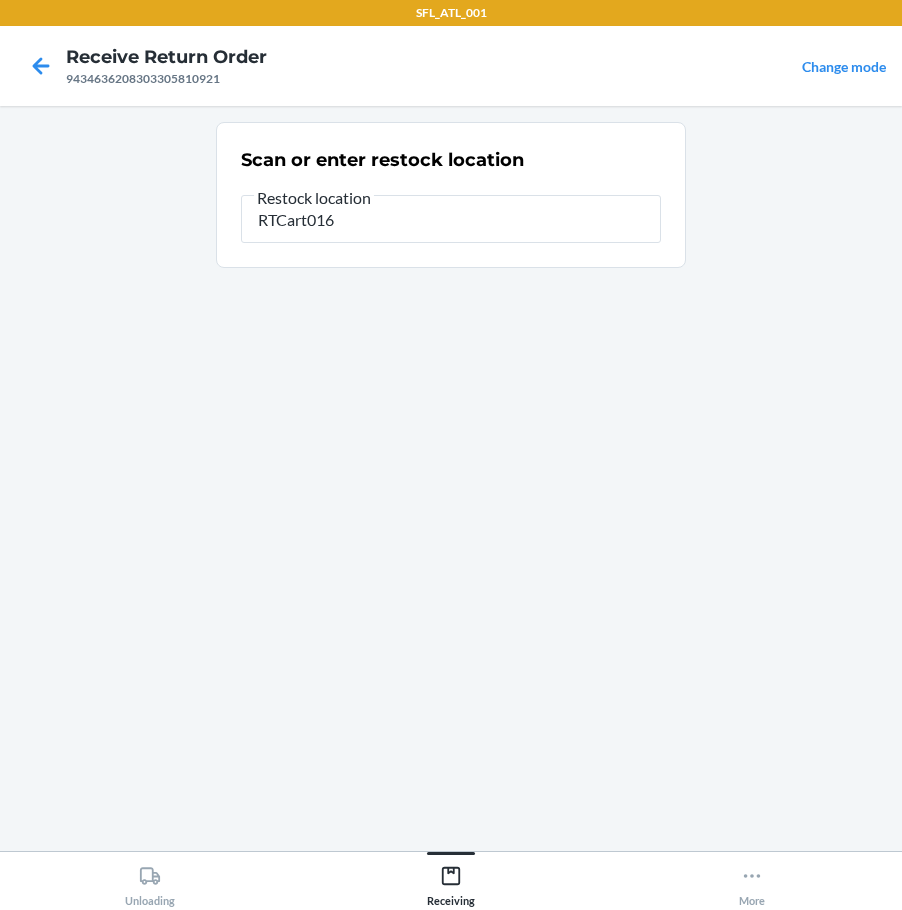 type on "RTCart016" 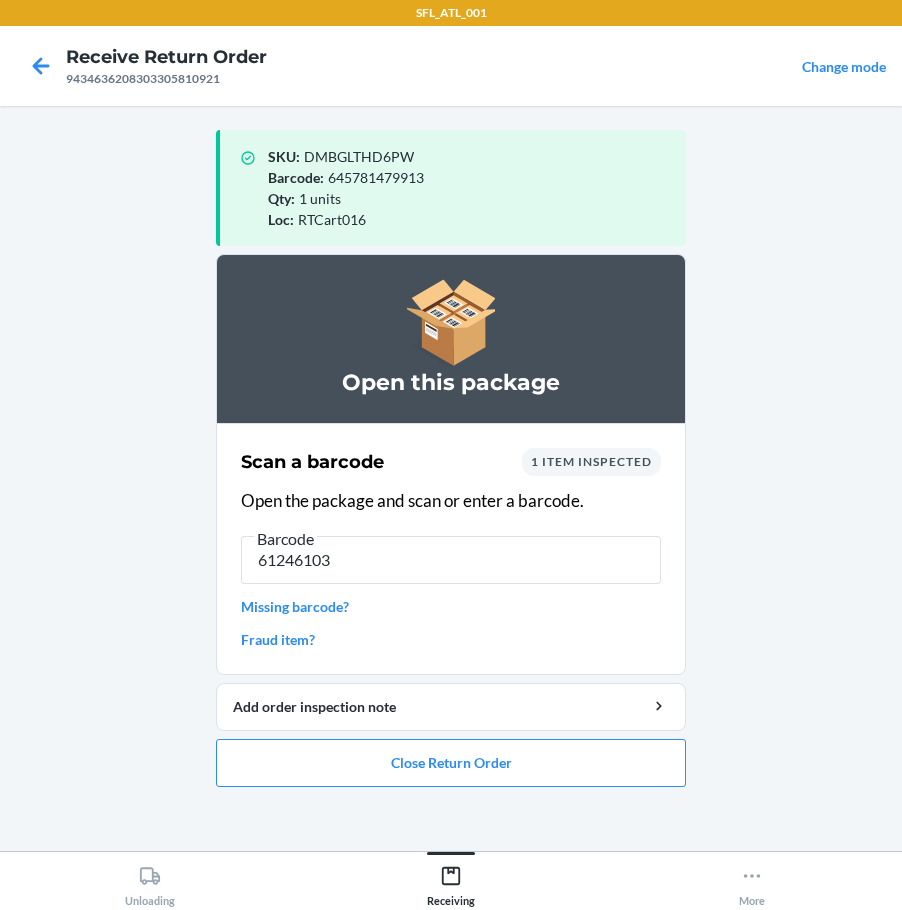 type on "612461033" 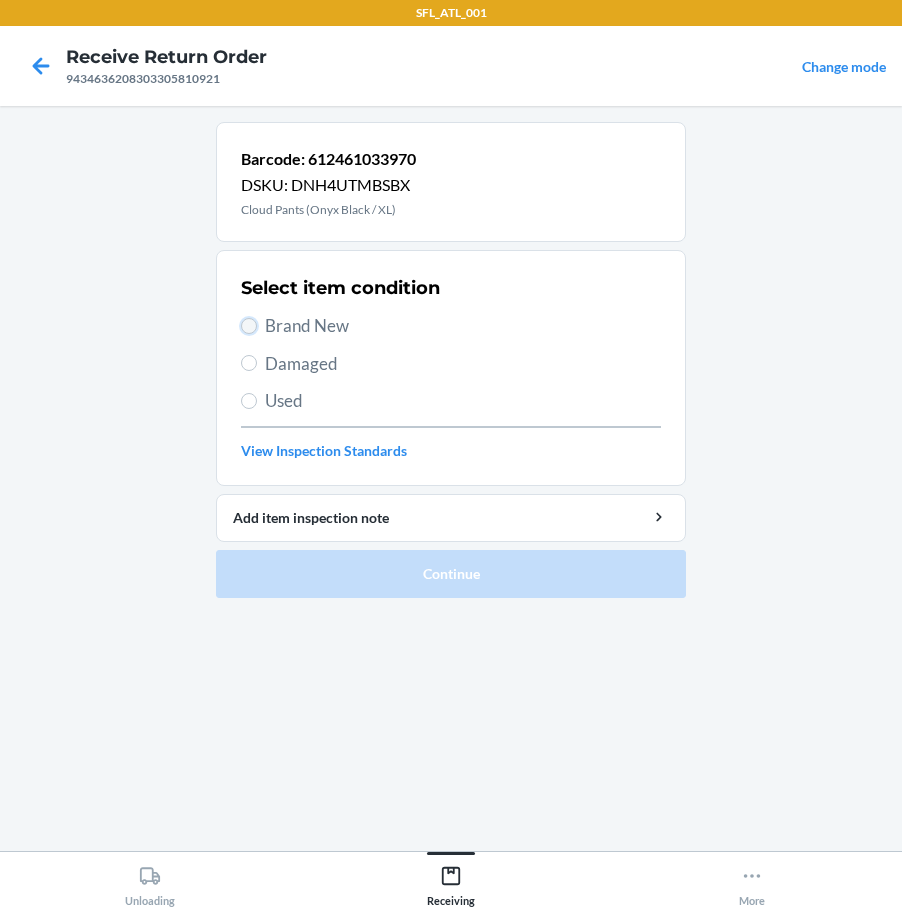 click on "Brand New" at bounding box center [249, 326] 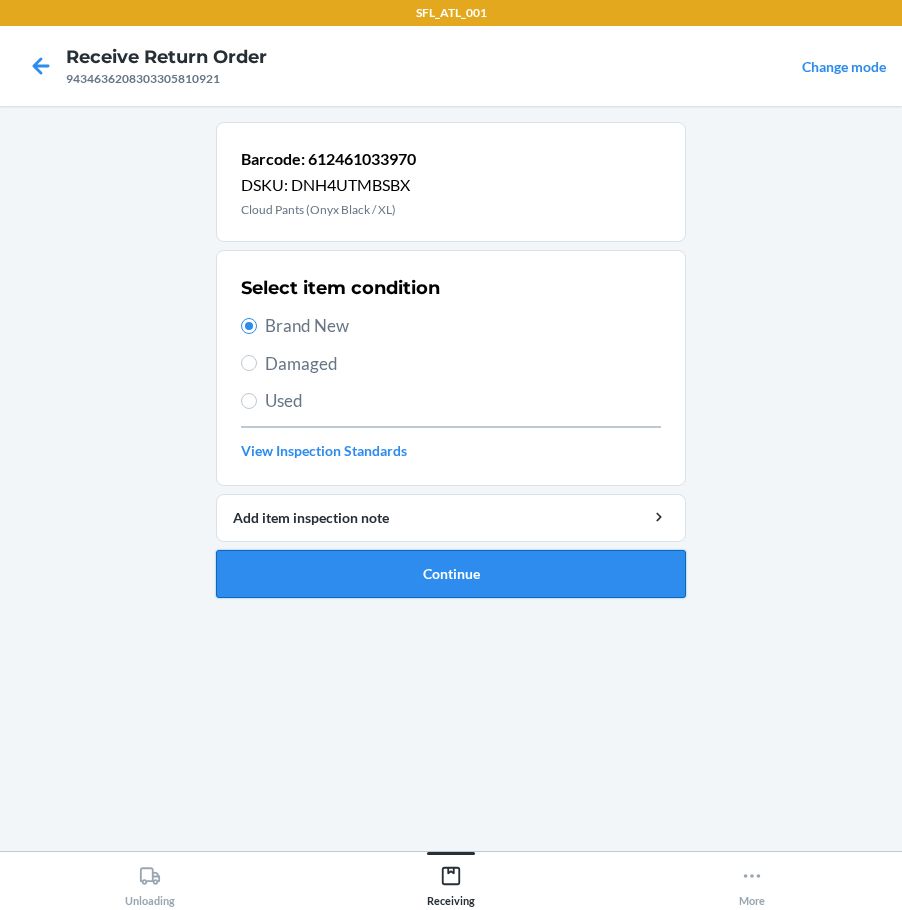 click on "Continue" at bounding box center [451, 574] 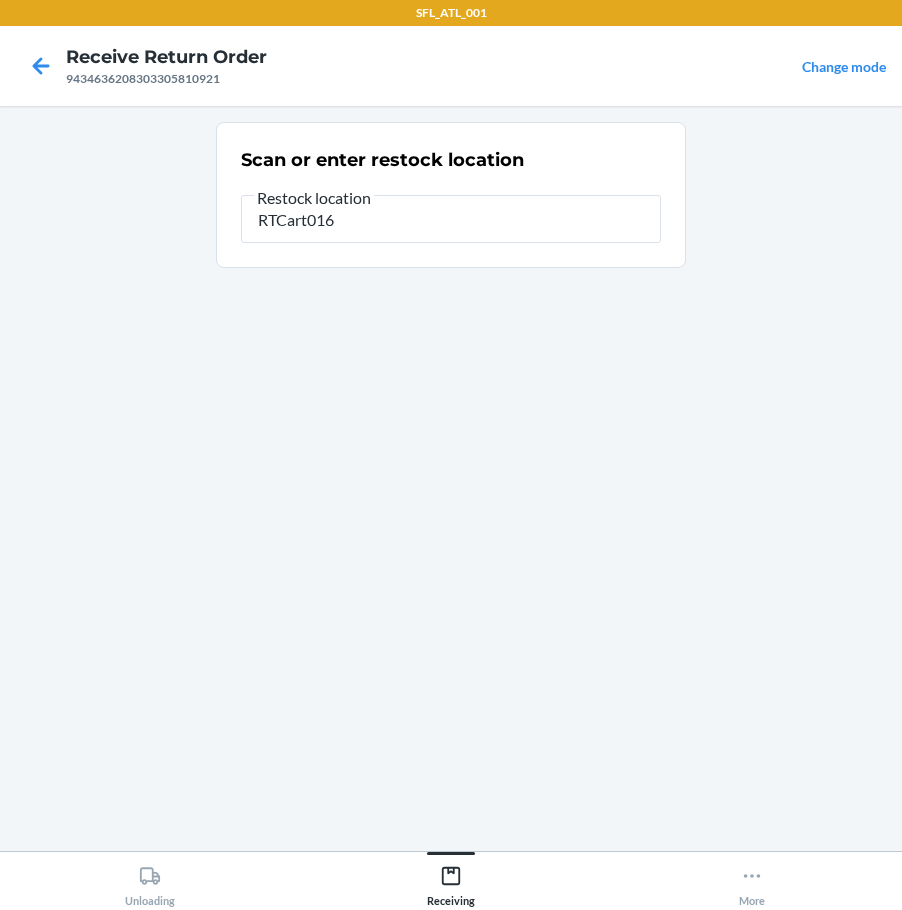 type on "RTCart016" 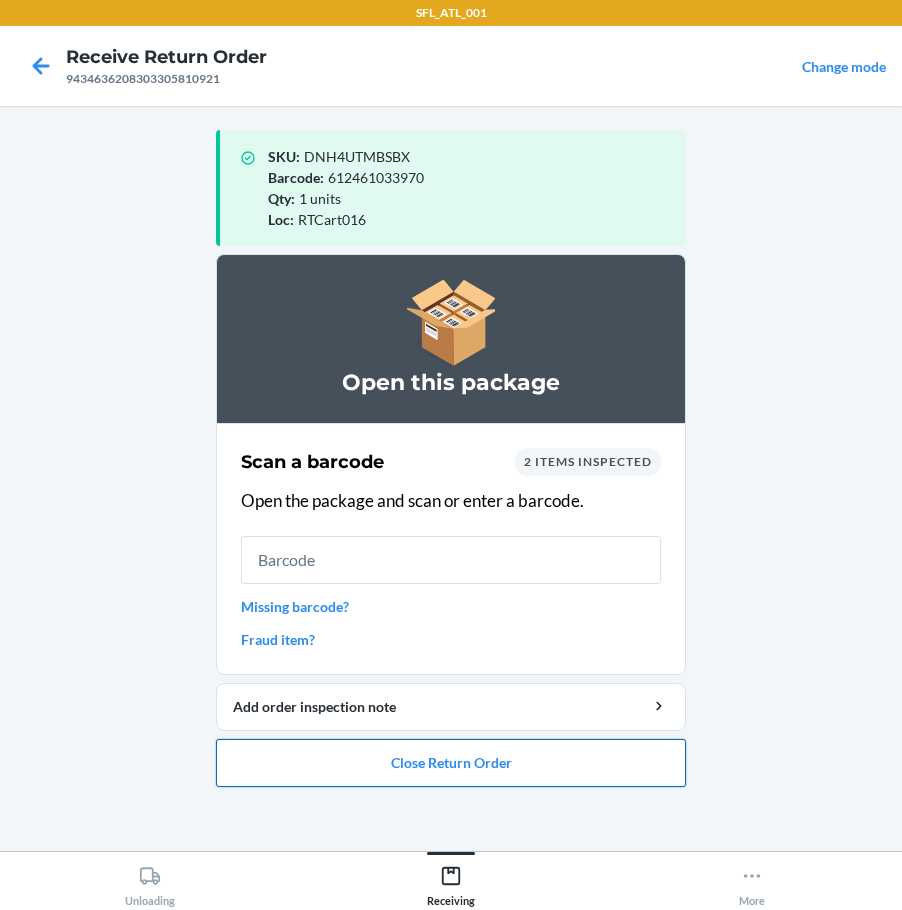 click on "Close Return Order" at bounding box center (451, 763) 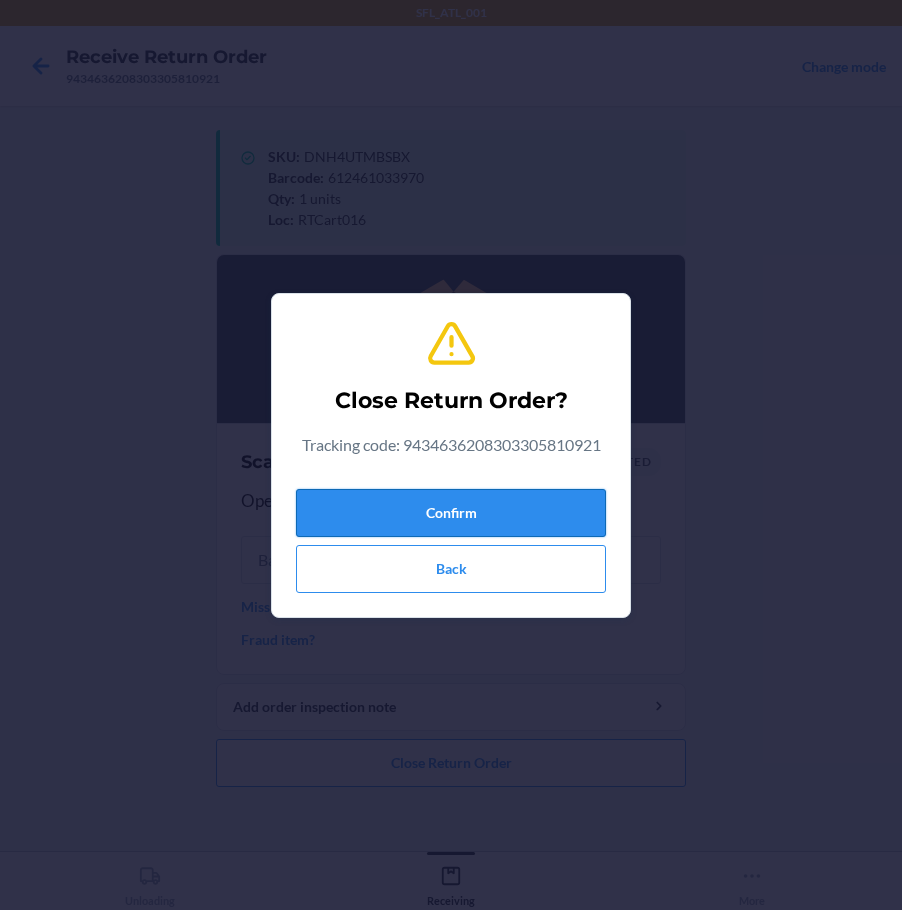 click on "Confirm" at bounding box center [451, 513] 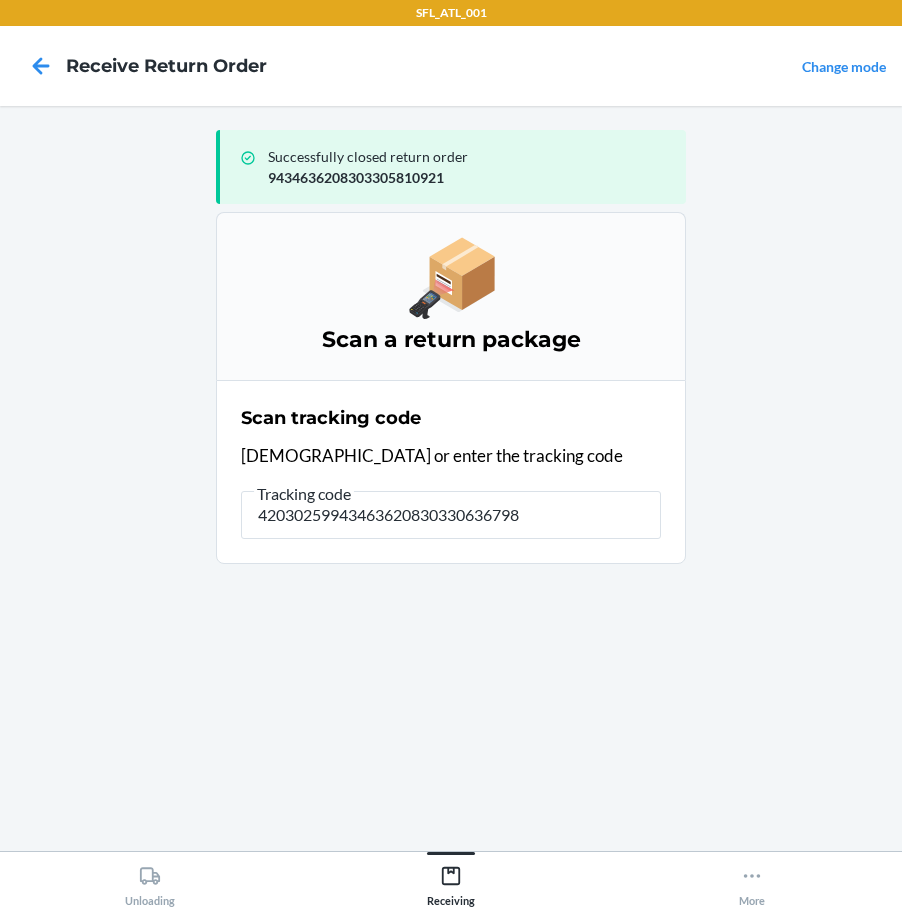 type on "420302599434636208303306367981" 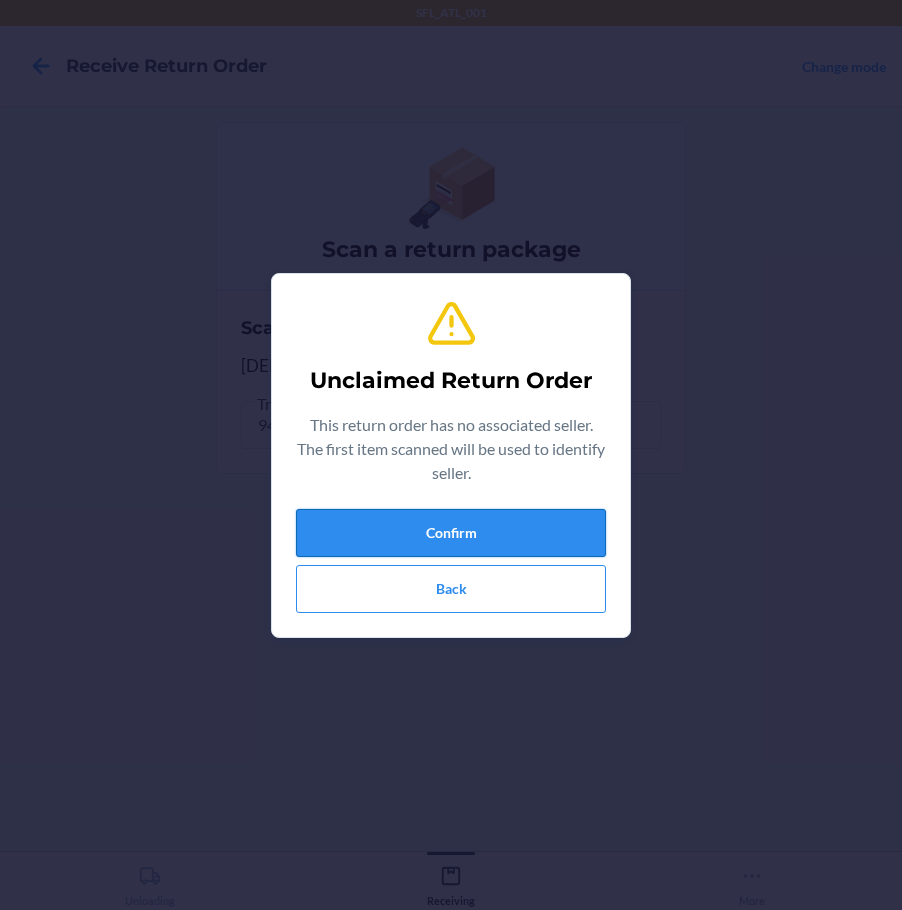 click on "Confirm" at bounding box center (451, 533) 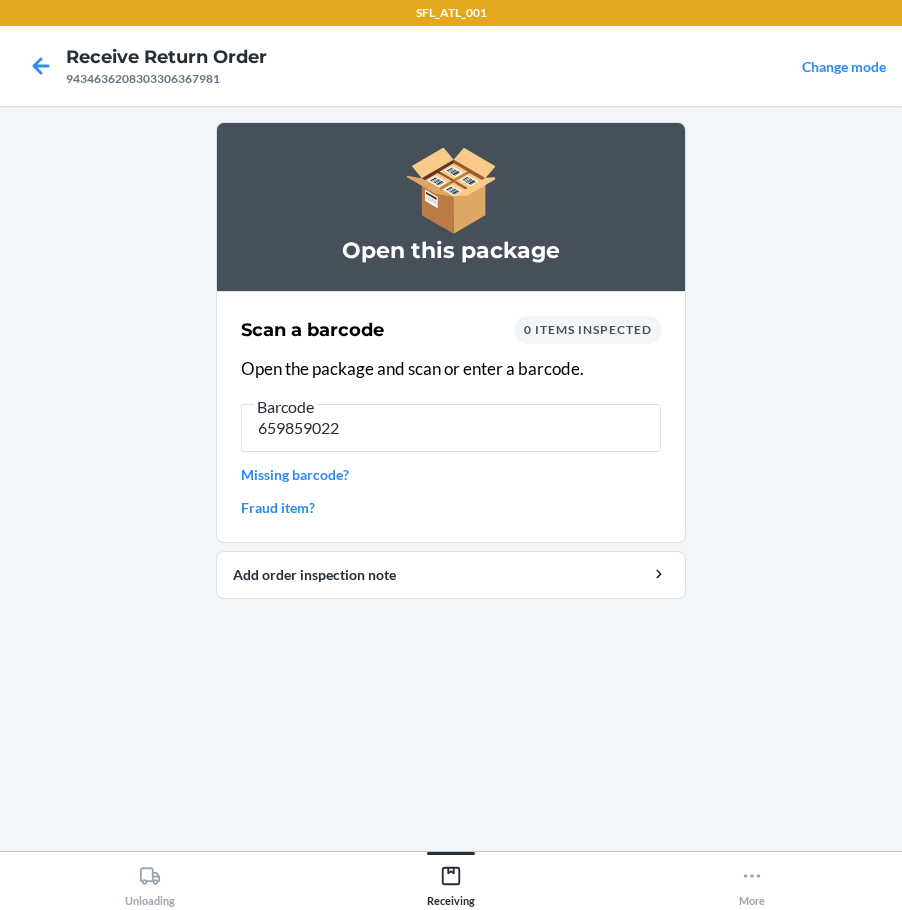 type on "6598590224" 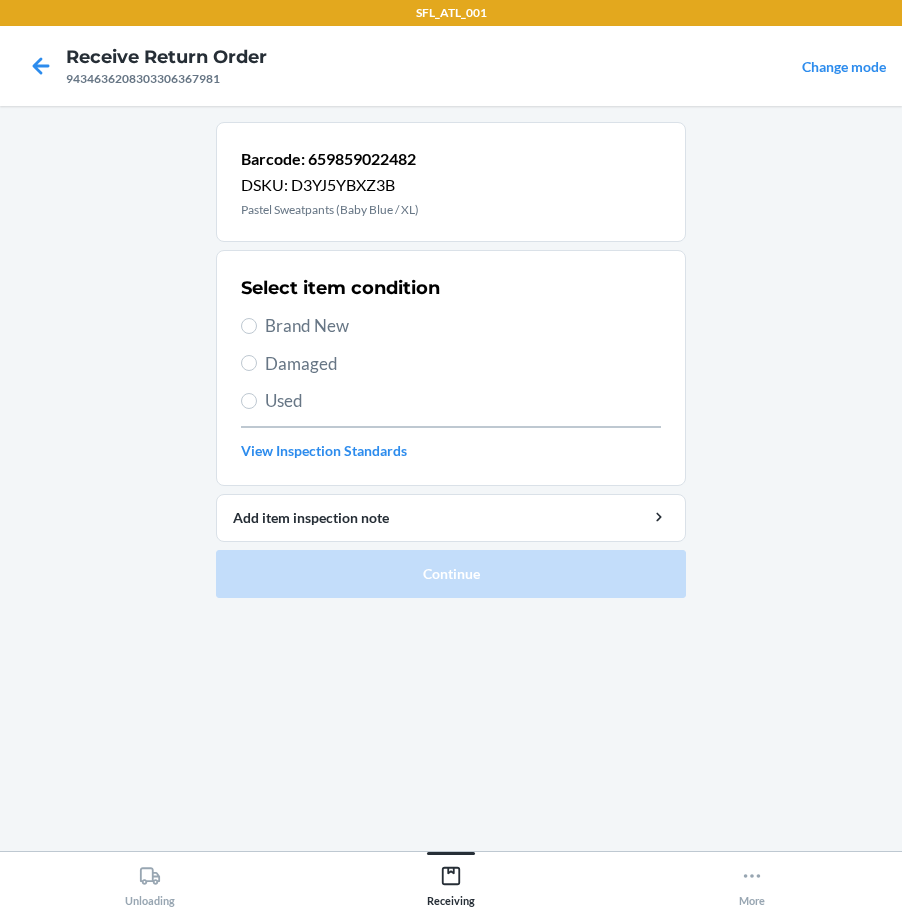 click on "Brand New" at bounding box center (451, 326) 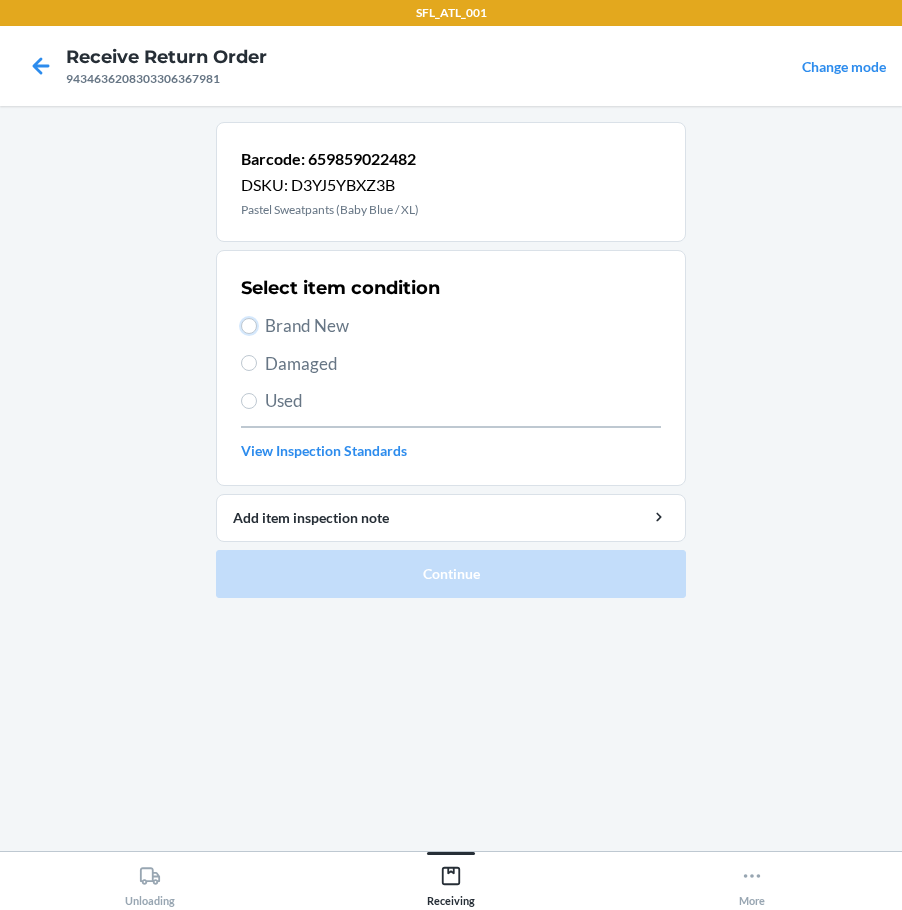 click on "Brand New" at bounding box center (249, 326) 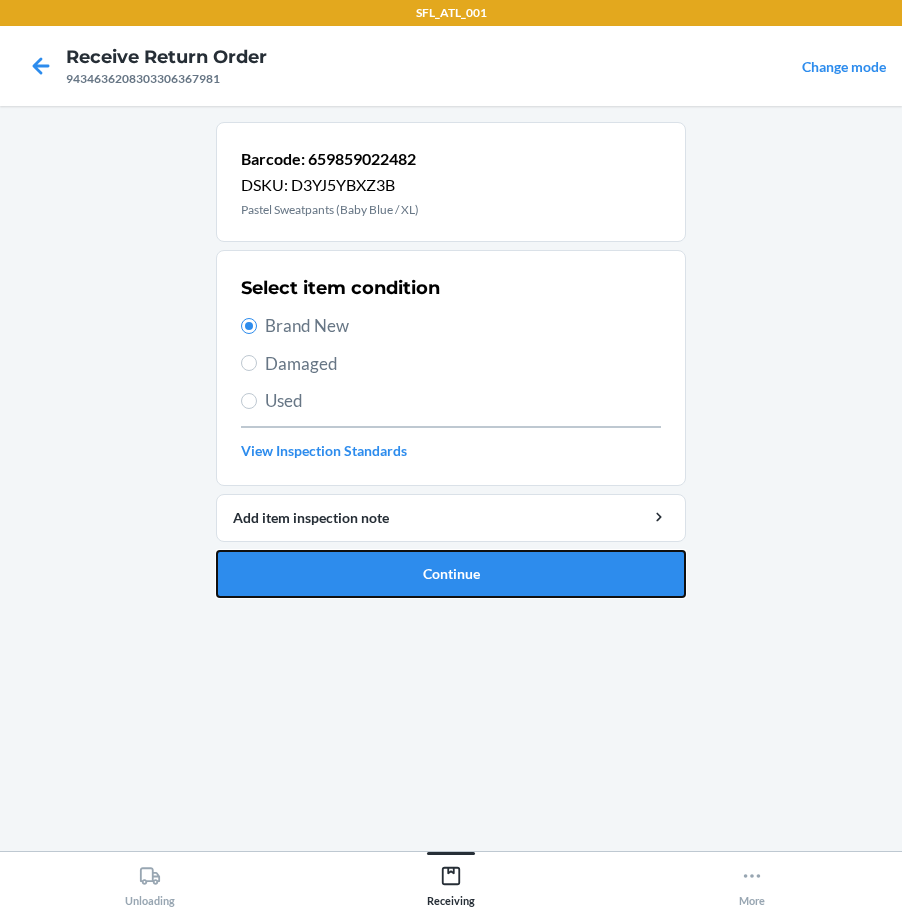 drag, startPoint x: 356, startPoint y: 561, endPoint x: 381, endPoint y: 563, distance: 25.079872 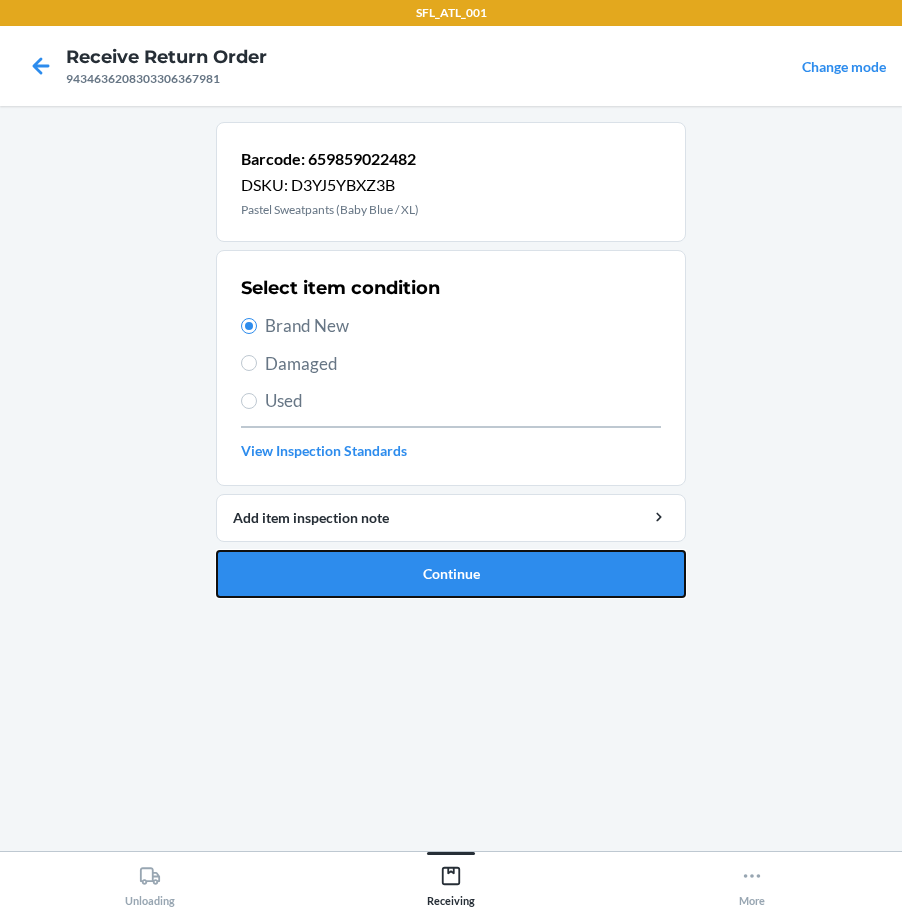 click on "Continue" at bounding box center (451, 574) 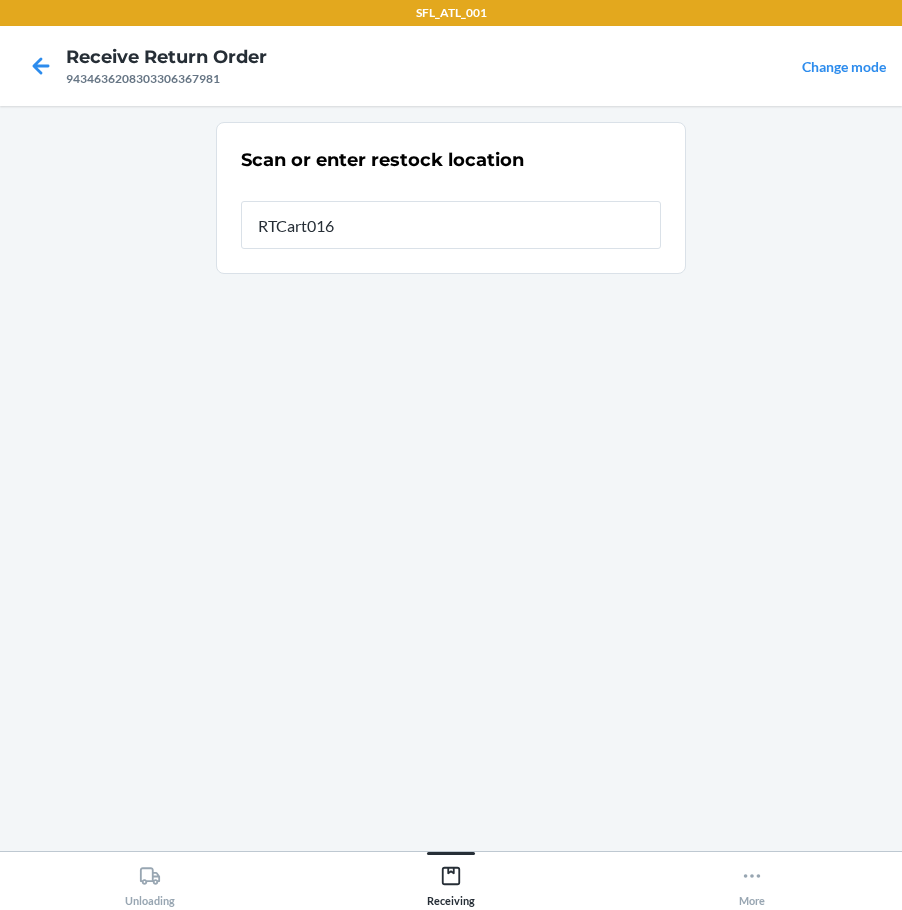 type on "RTCart016" 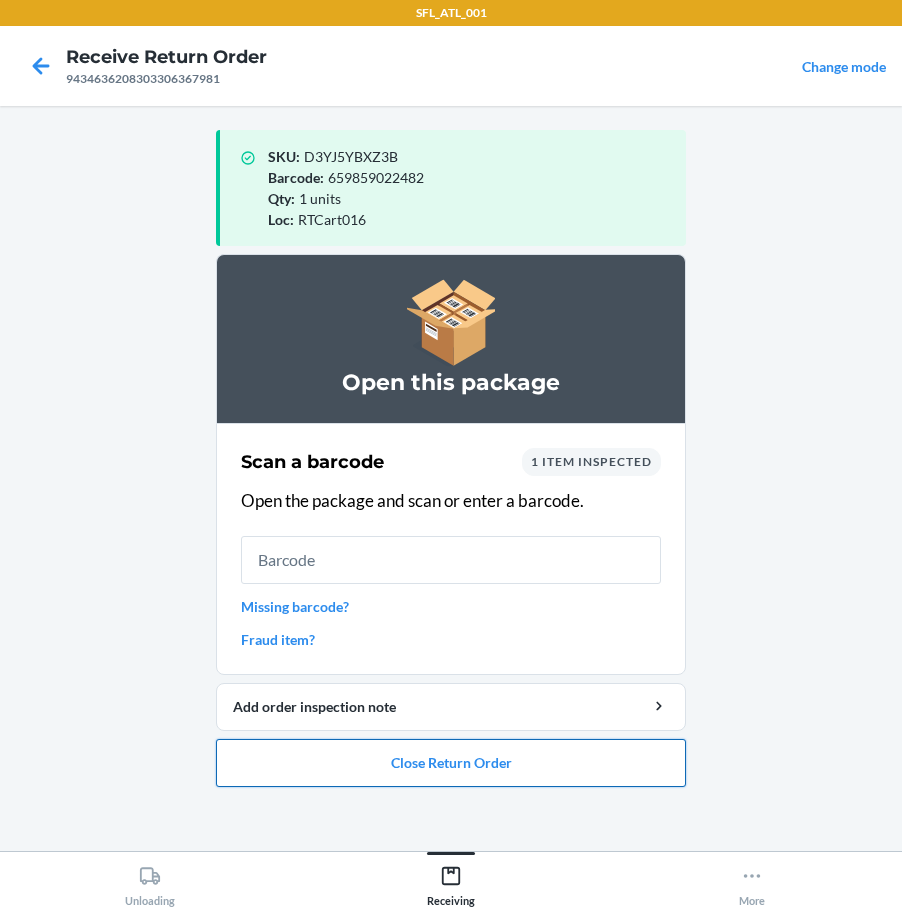 click on "Close Return Order" at bounding box center (451, 763) 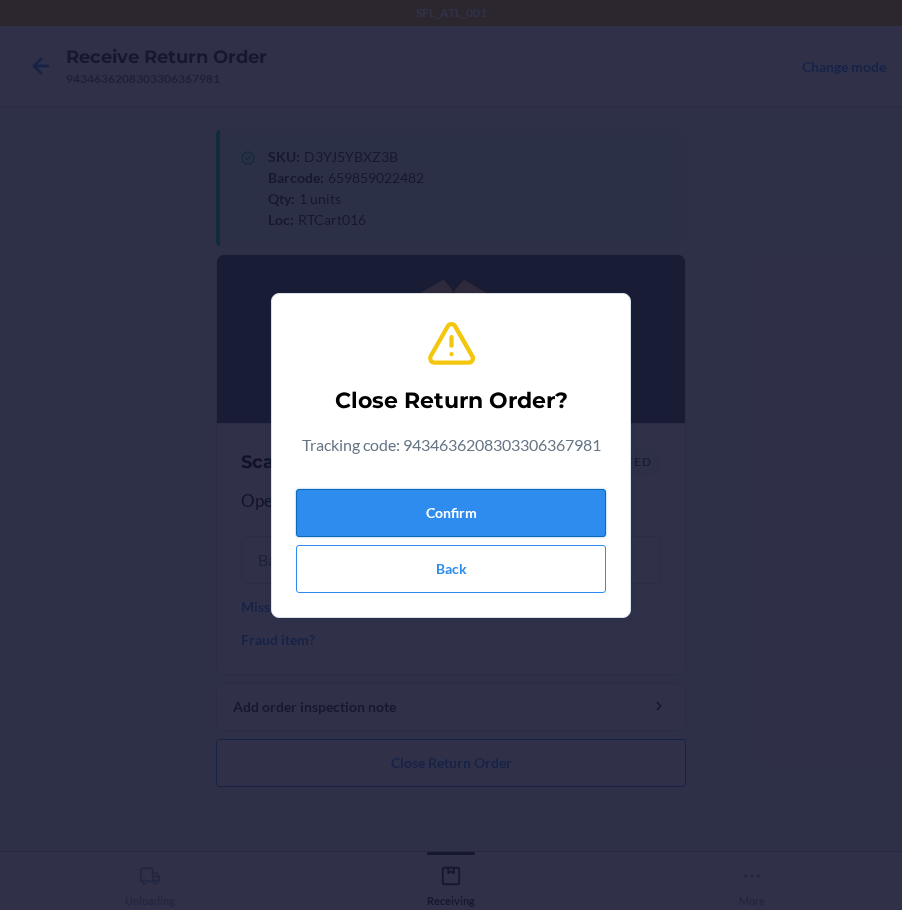 click on "Confirm" at bounding box center (451, 513) 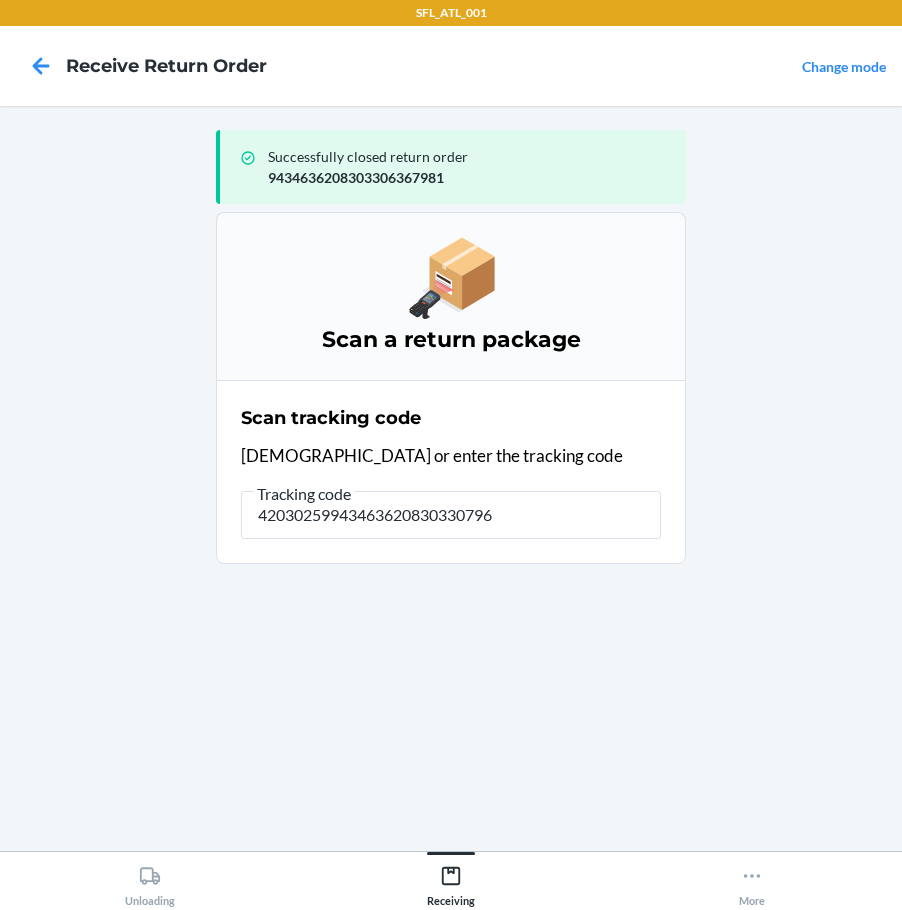 type 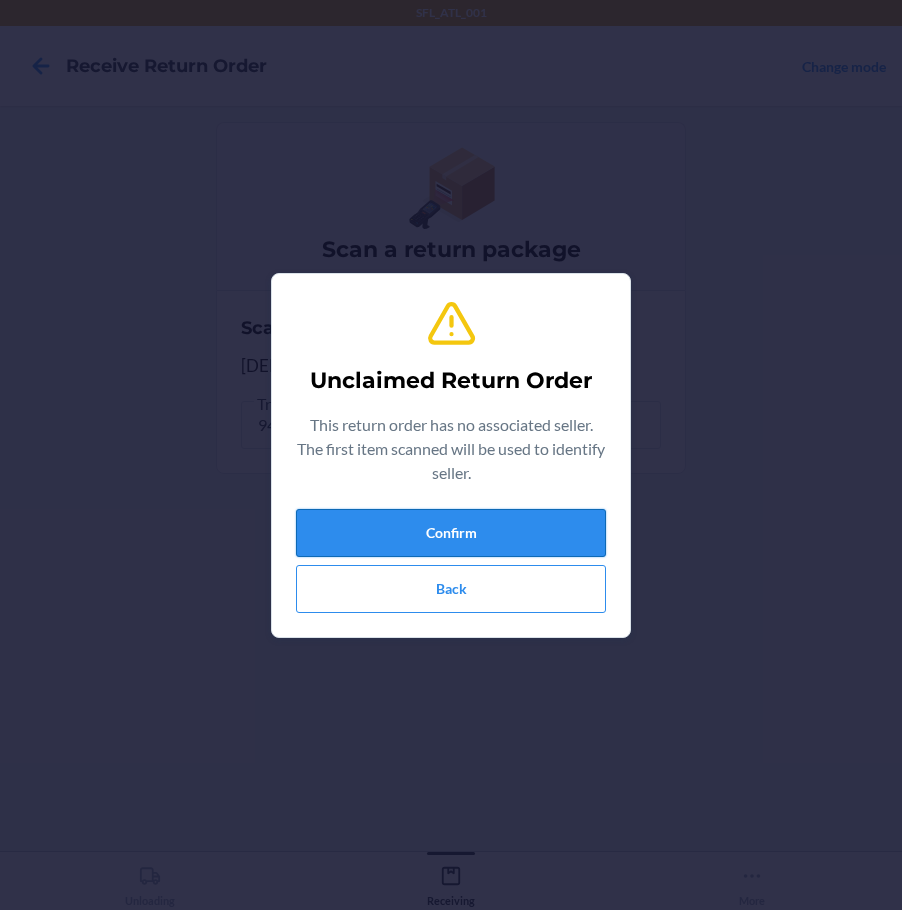 click on "Confirm" at bounding box center [451, 533] 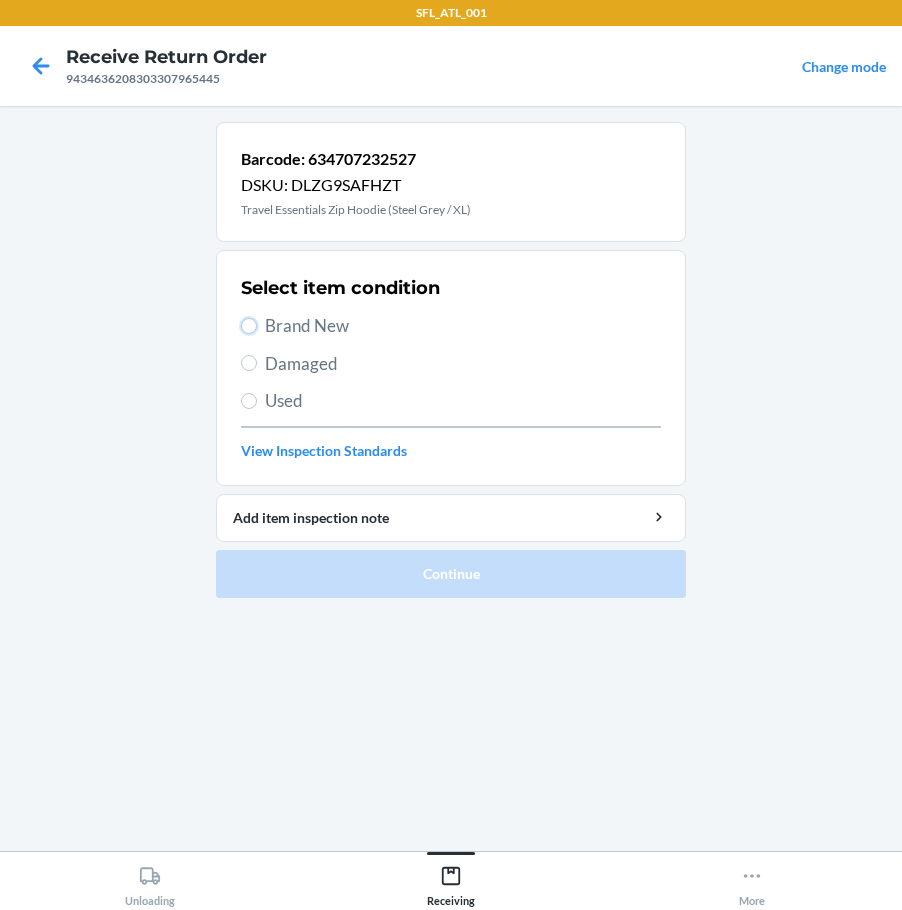 drag, startPoint x: 244, startPoint y: 326, endPoint x: 304, endPoint y: 385, distance: 84.14868 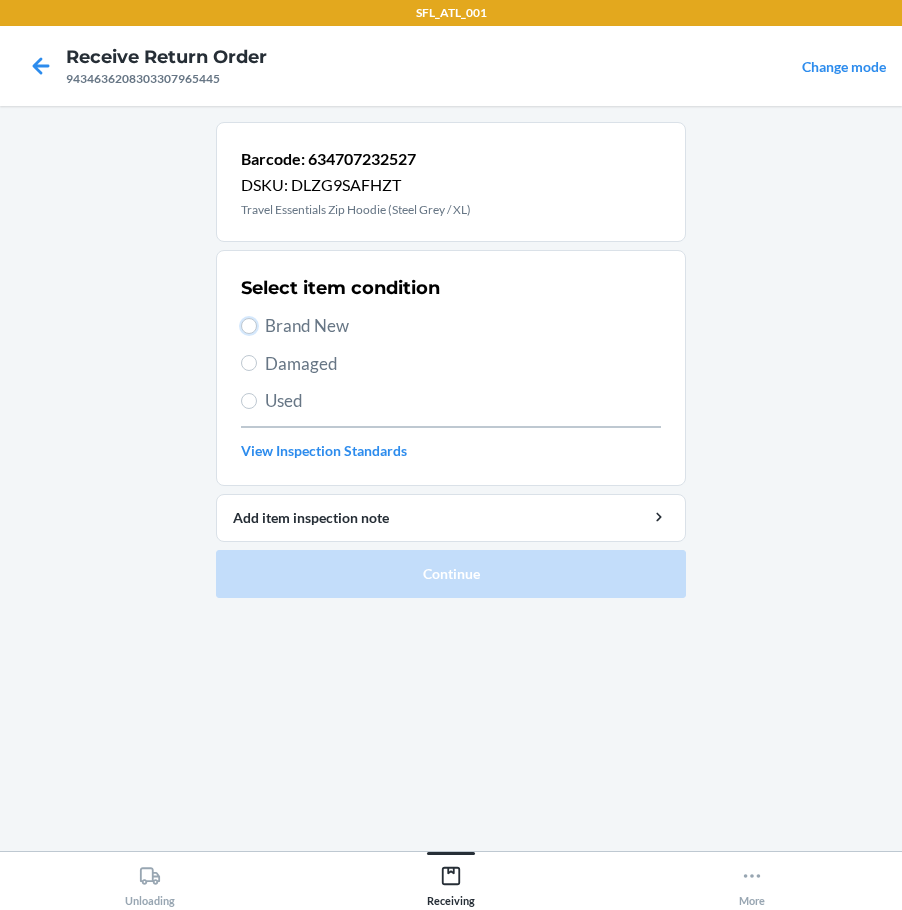 click on "Brand New" at bounding box center [249, 326] 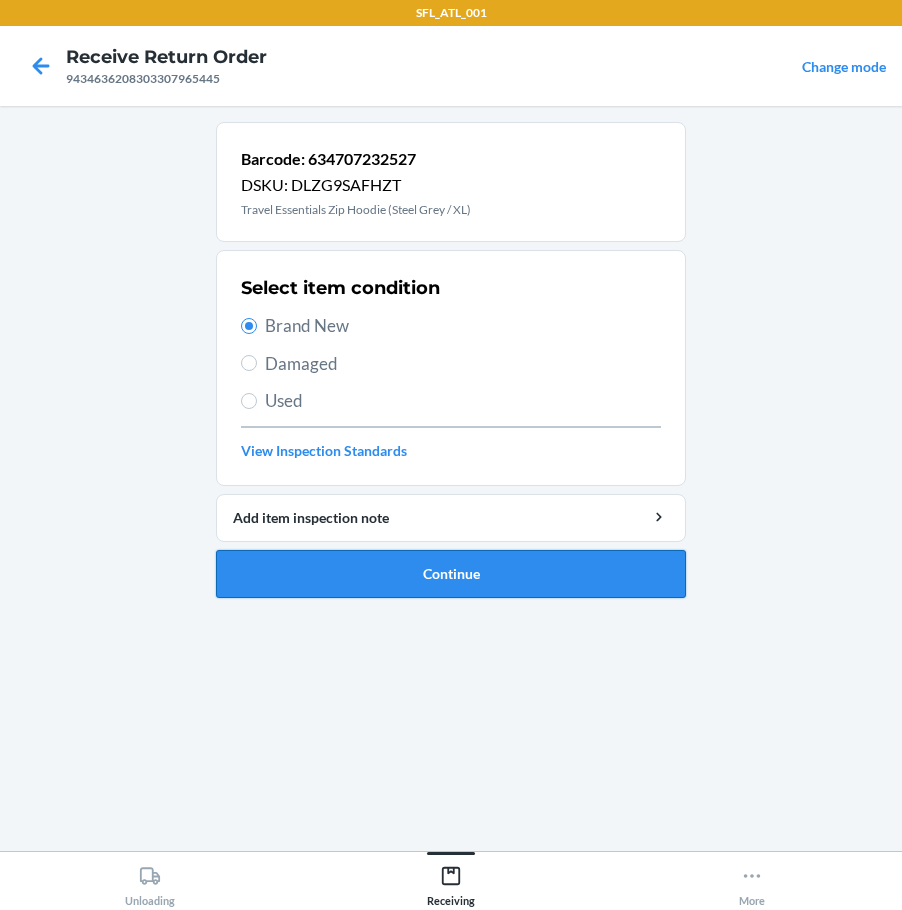 click on "Continue" at bounding box center (451, 574) 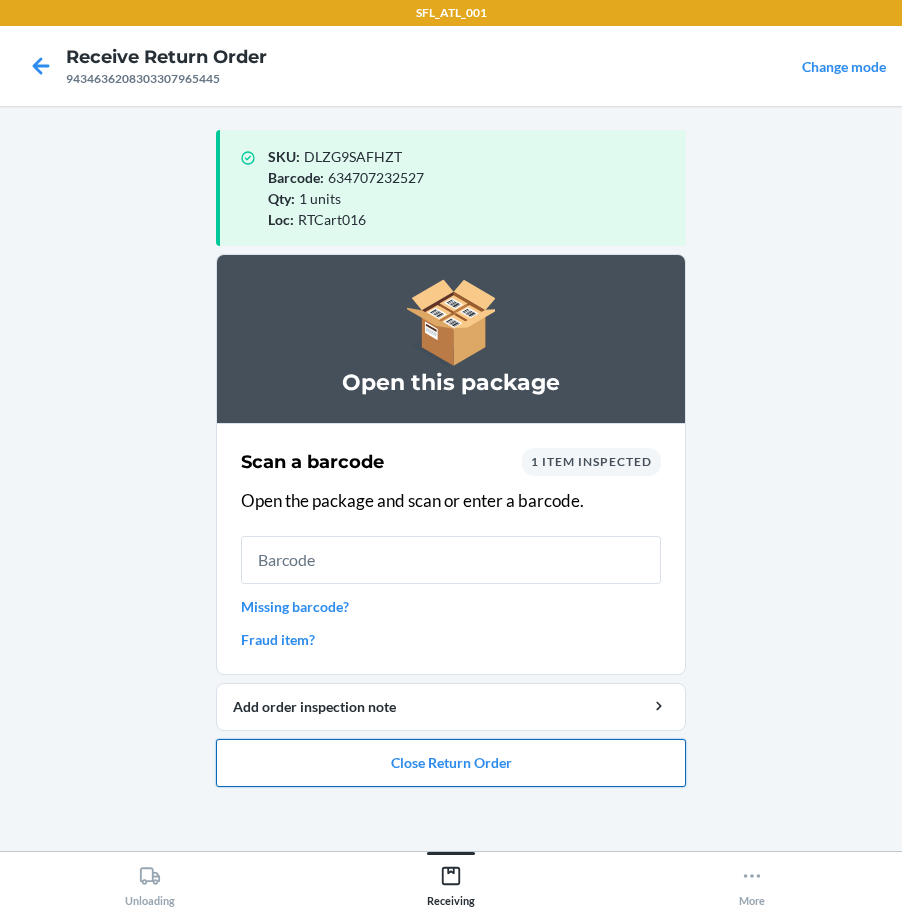 click on "Close Return Order" at bounding box center [451, 763] 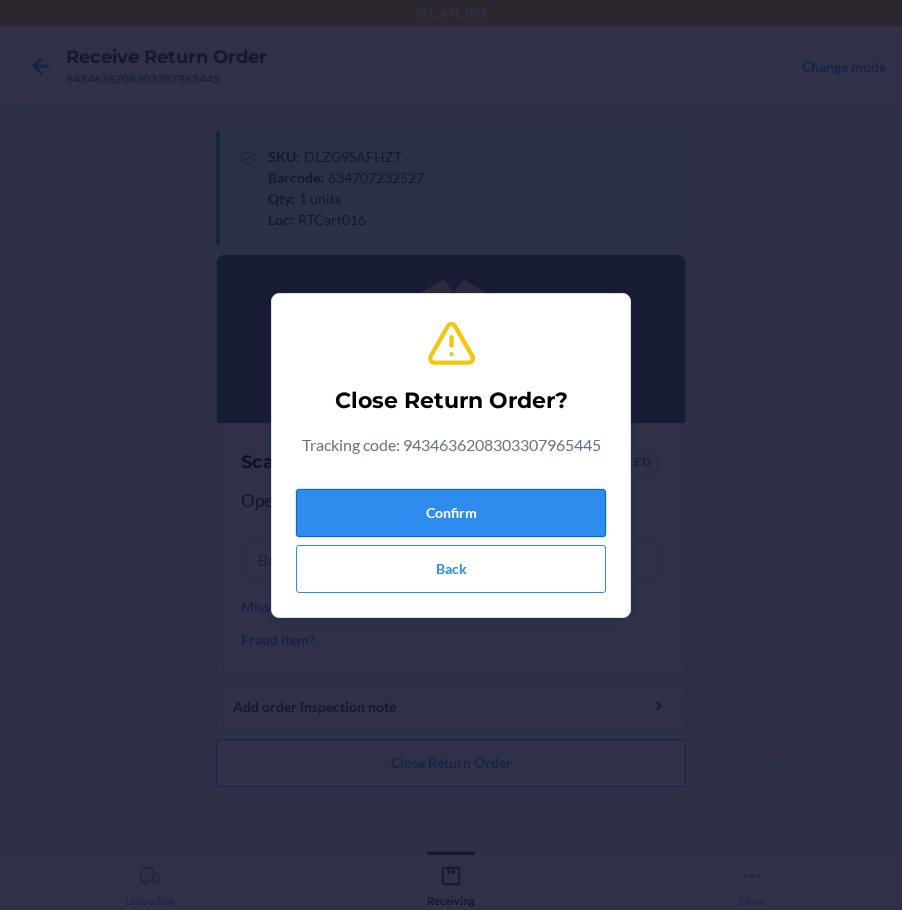 drag, startPoint x: 538, startPoint y: 504, endPoint x: 555, endPoint y: 510, distance: 18.027756 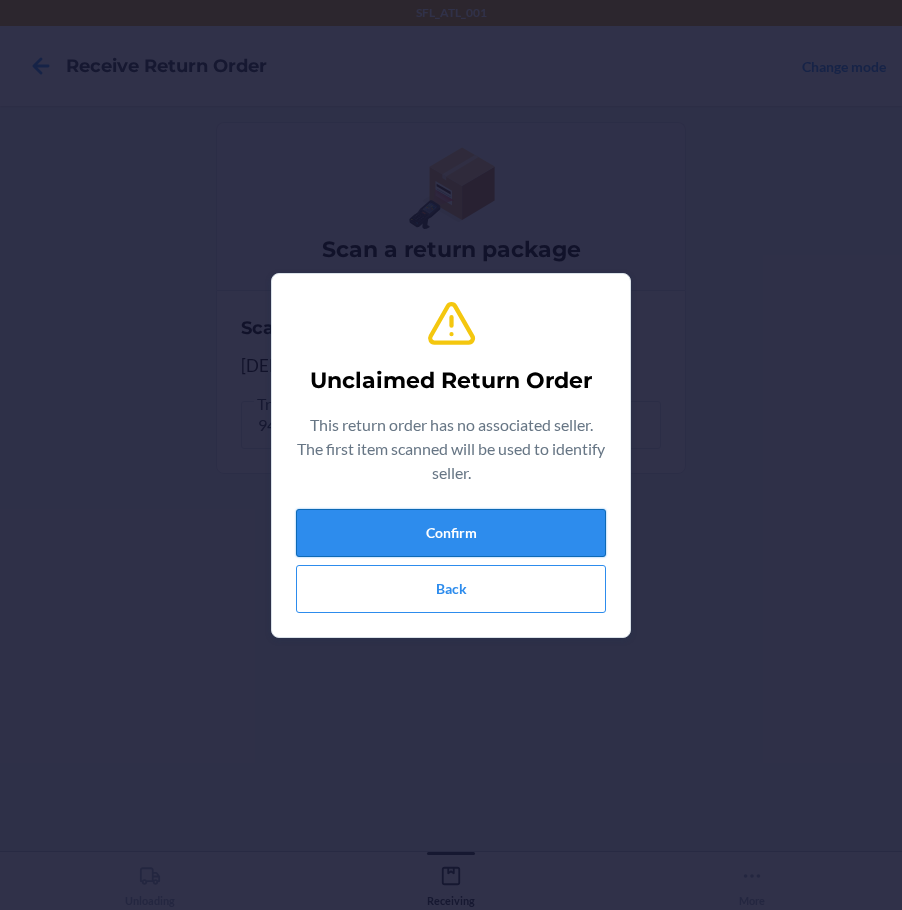 click on "Confirm" at bounding box center [451, 533] 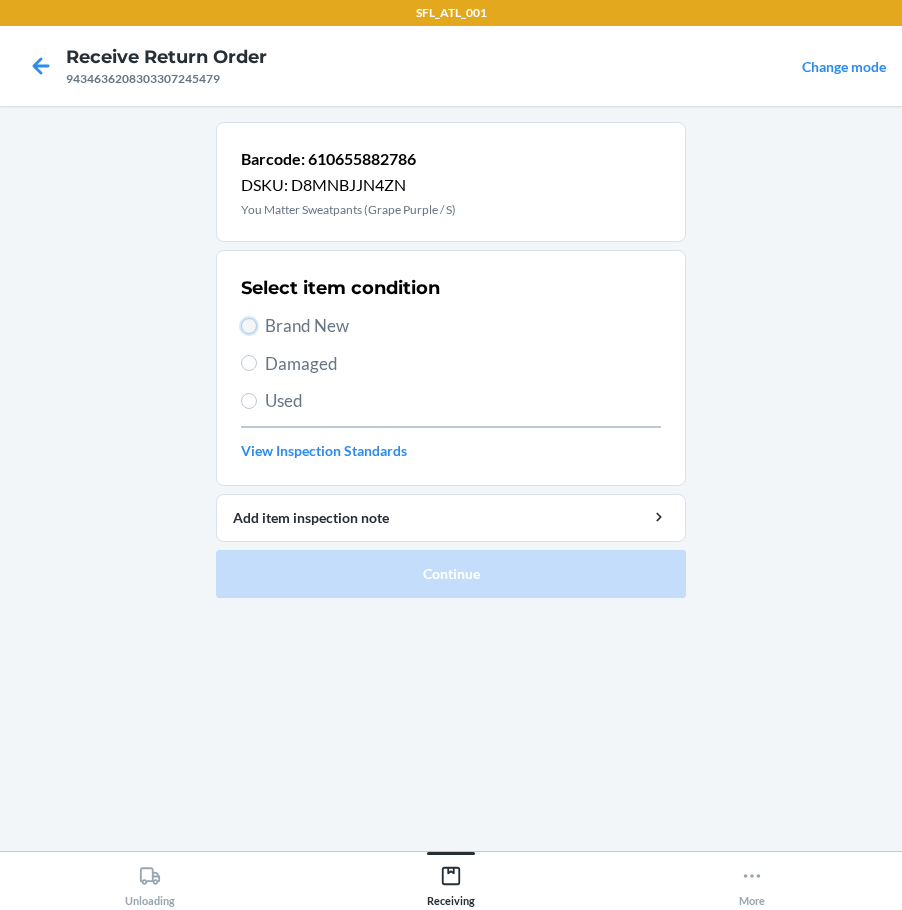 click on "Brand New" at bounding box center [249, 326] 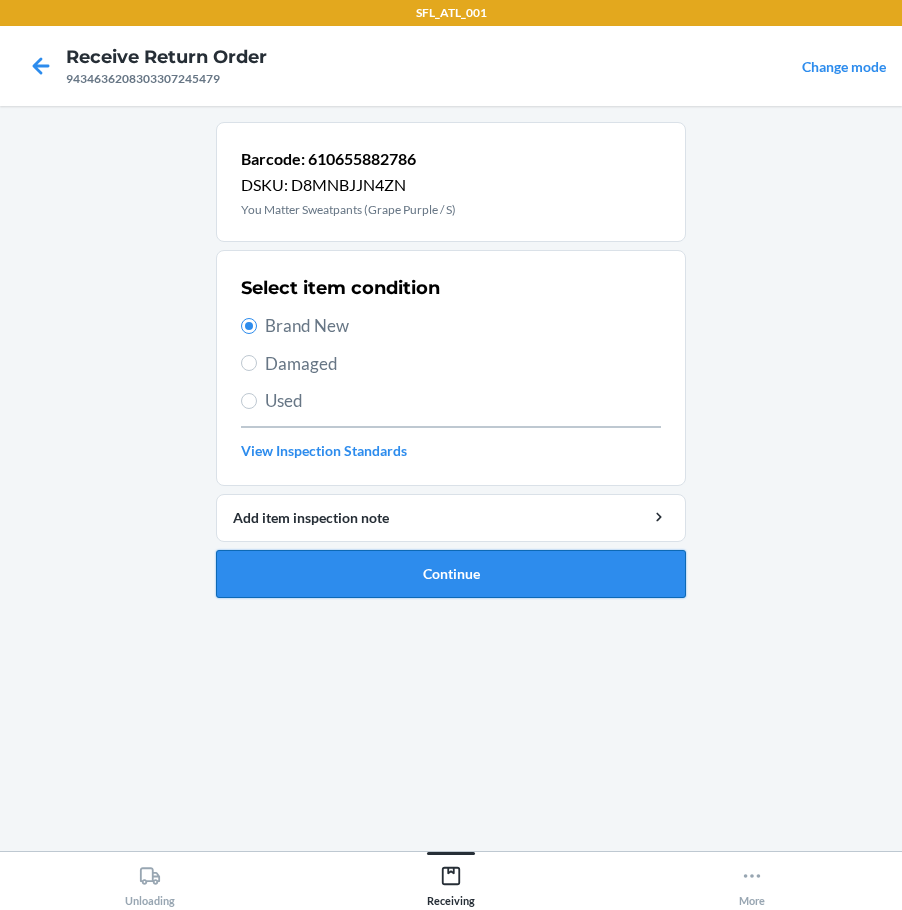 click on "Continue" at bounding box center [451, 574] 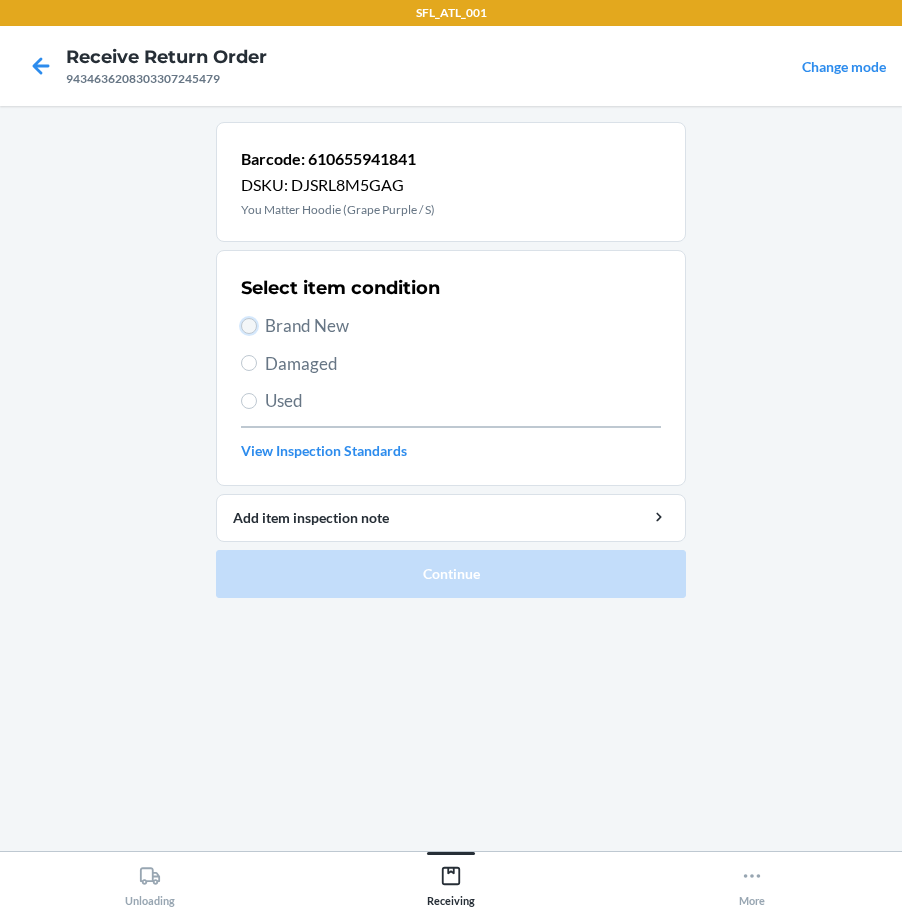 click on "Brand New" at bounding box center (249, 326) 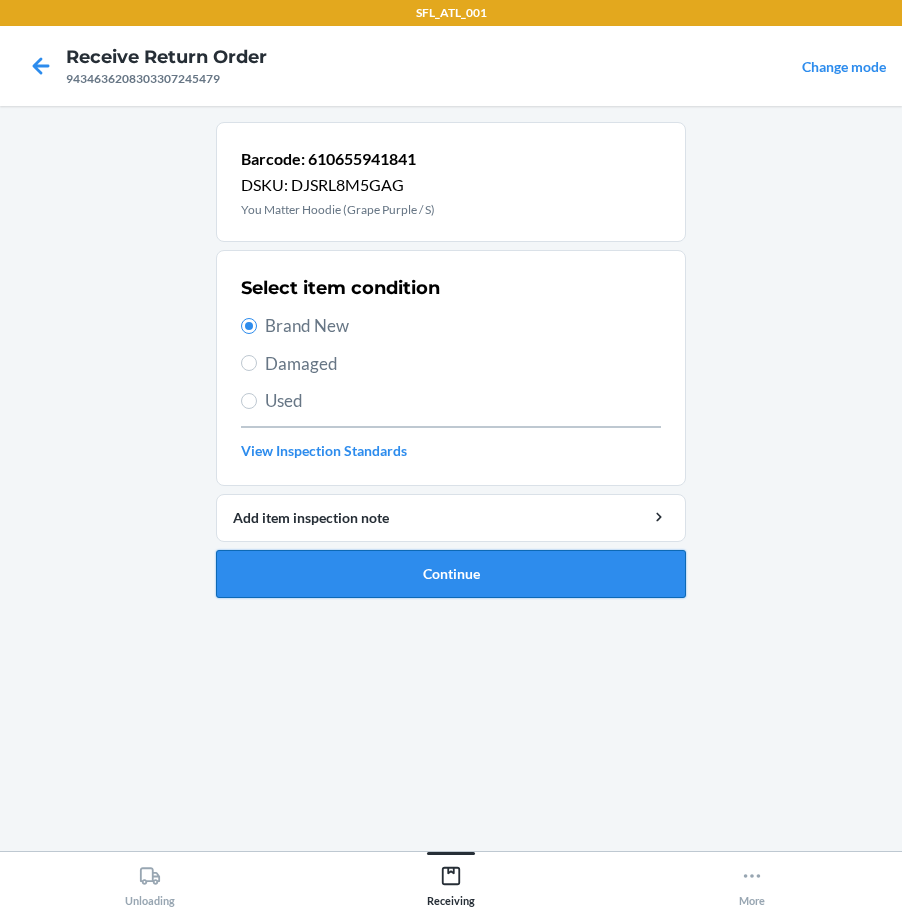 click on "Continue" at bounding box center (451, 574) 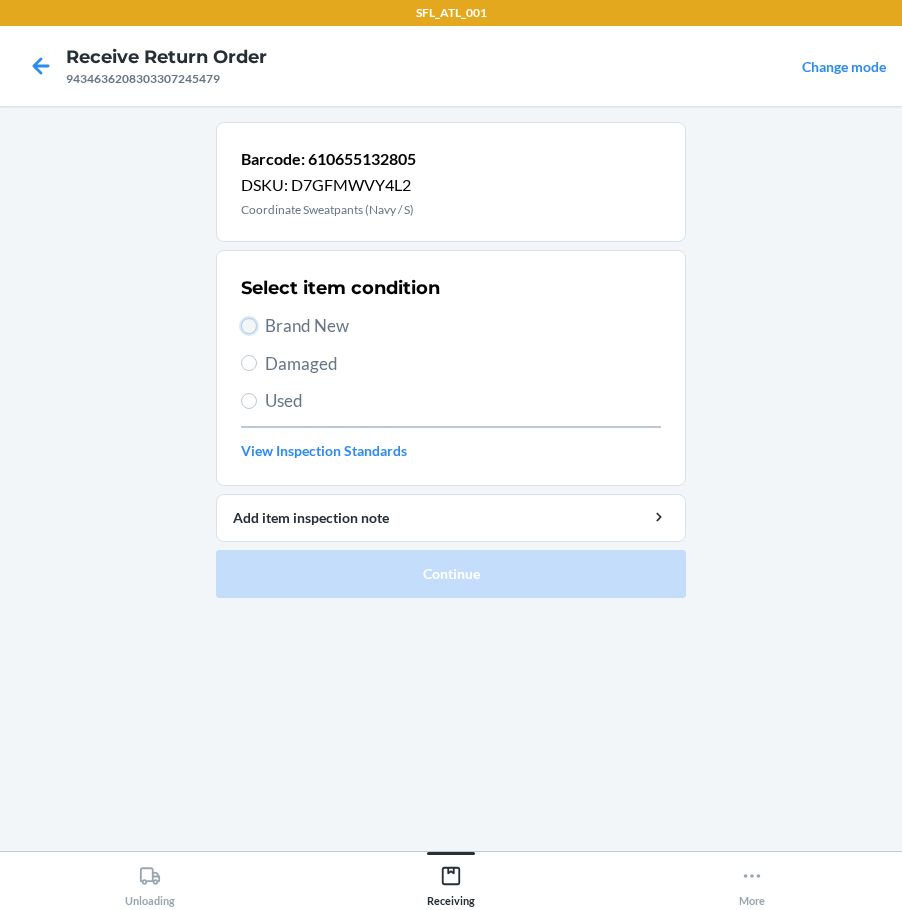 click on "Brand New" at bounding box center [249, 326] 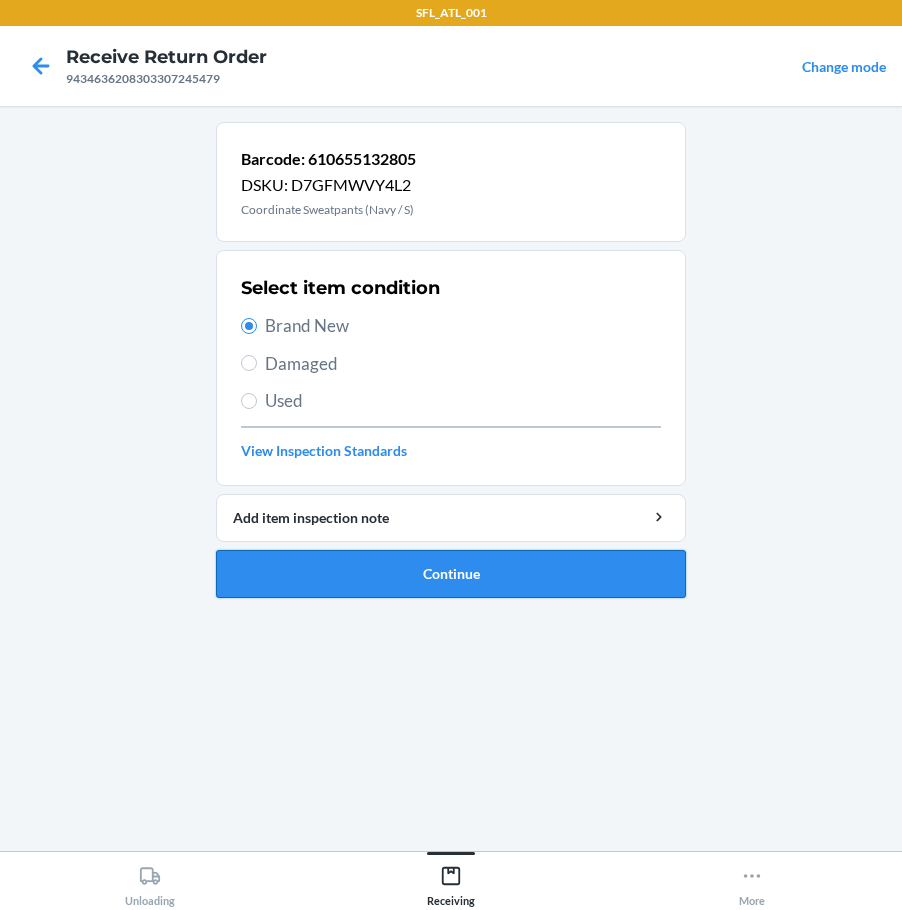 click on "Continue" at bounding box center (451, 574) 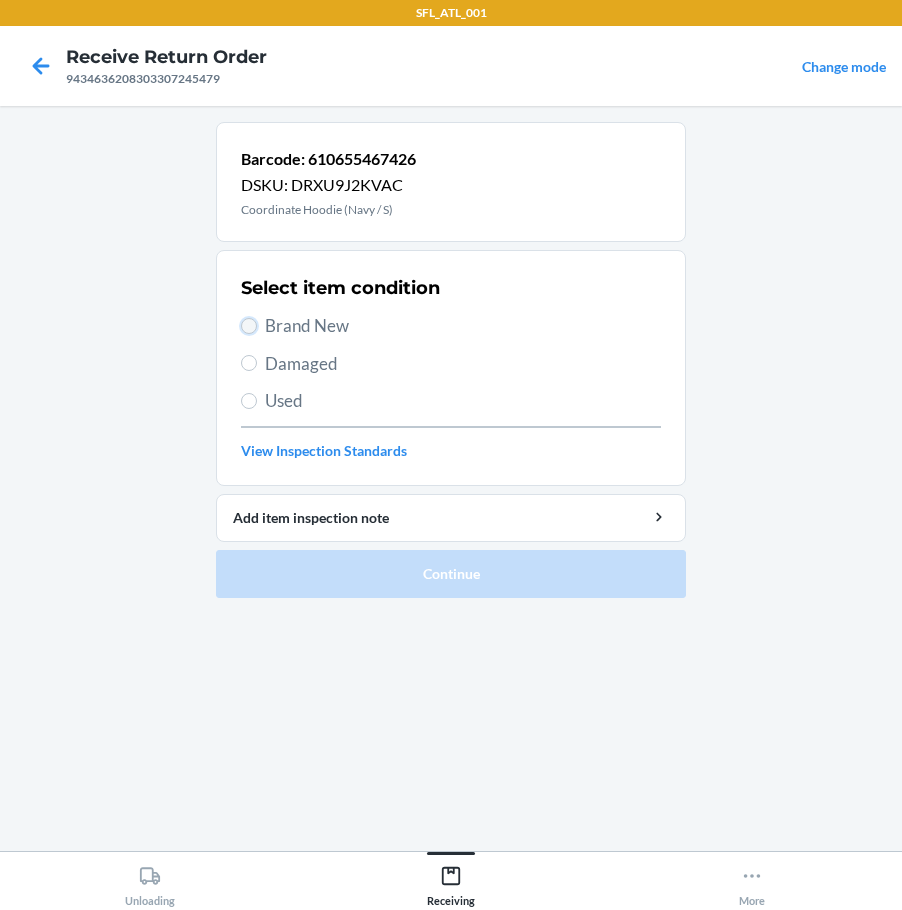 click on "Brand New" at bounding box center (249, 326) 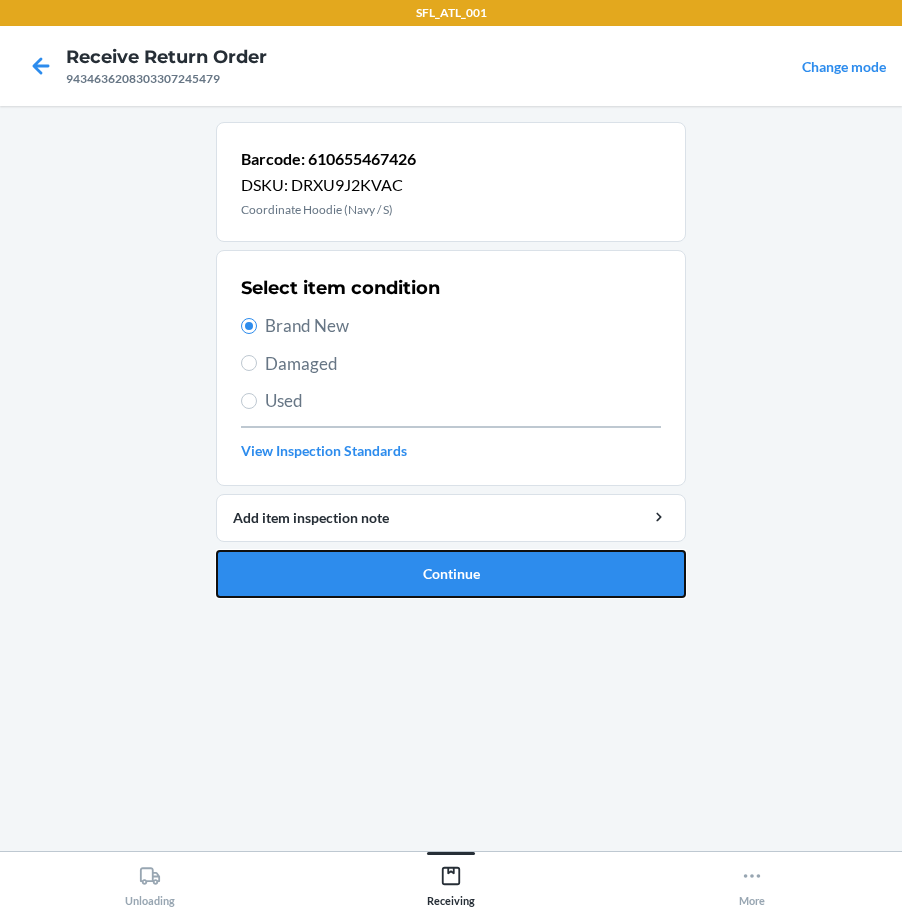 click on "Continue" at bounding box center (451, 574) 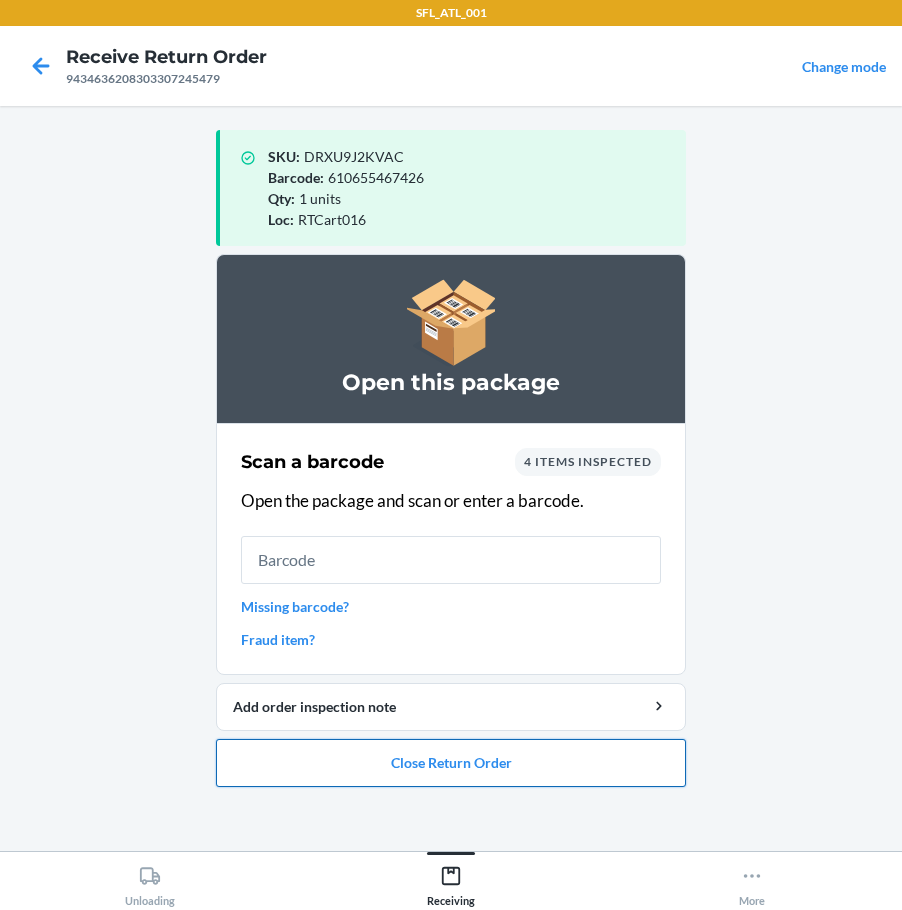 click on "Close Return Order" at bounding box center [451, 763] 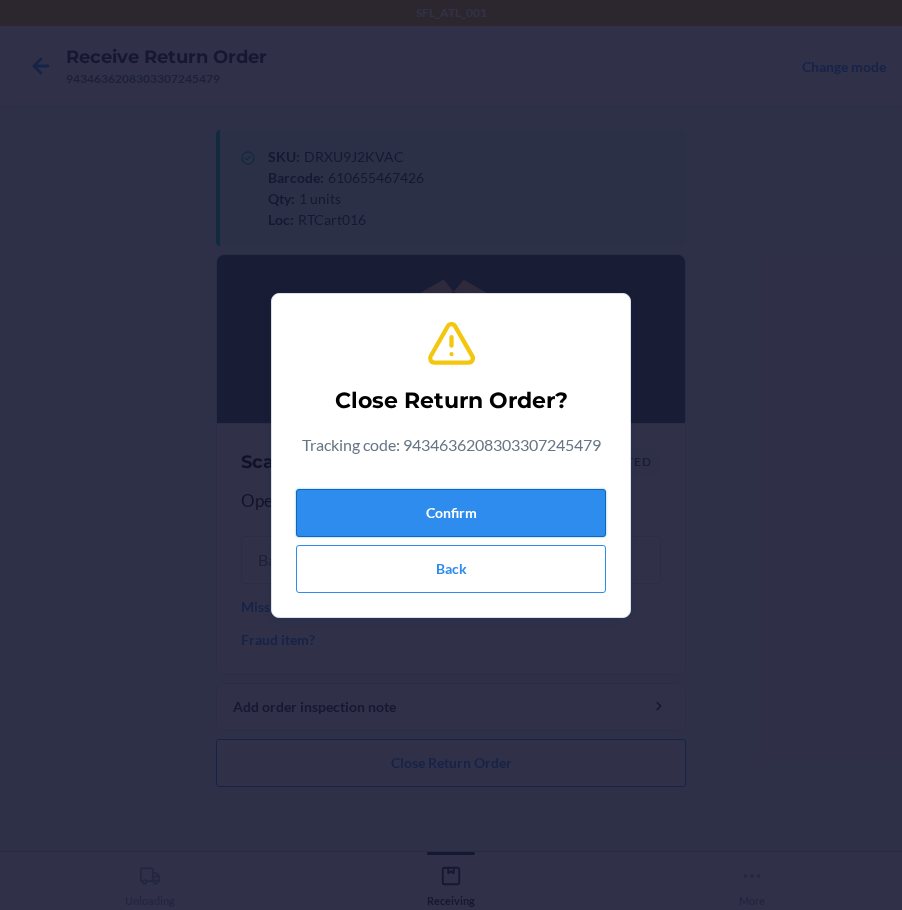 click on "Confirm" at bounding box center (451, 513) 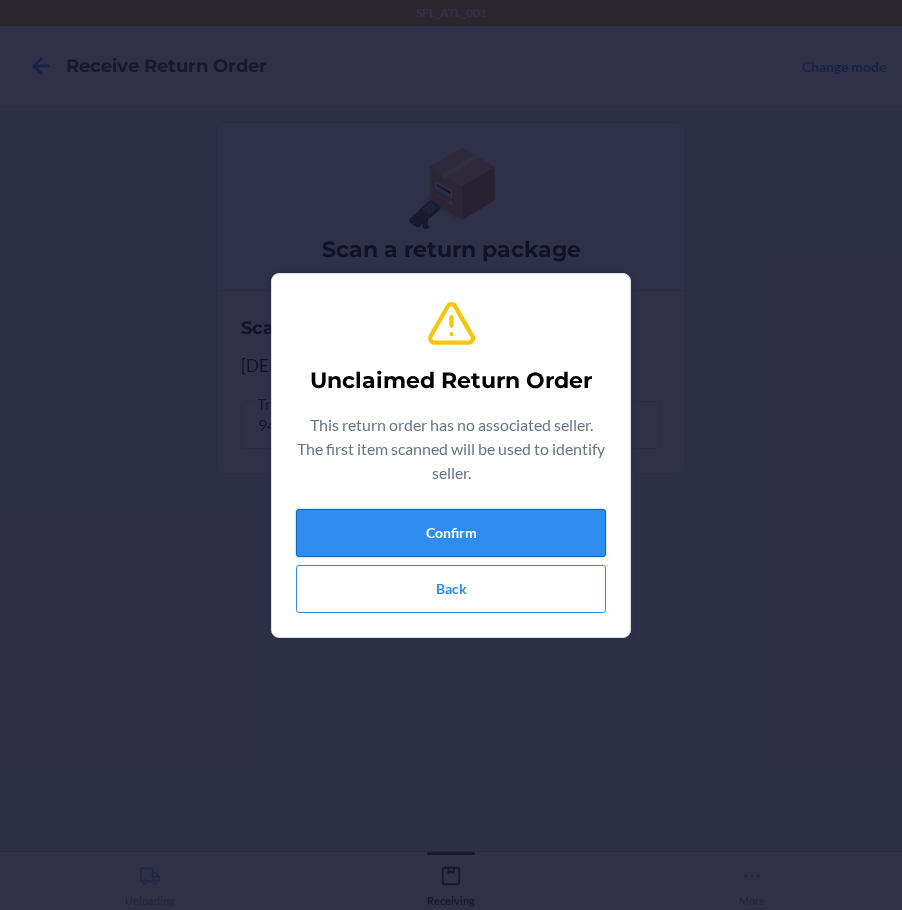 click on "Confirm" at bounding box center (451, 533) 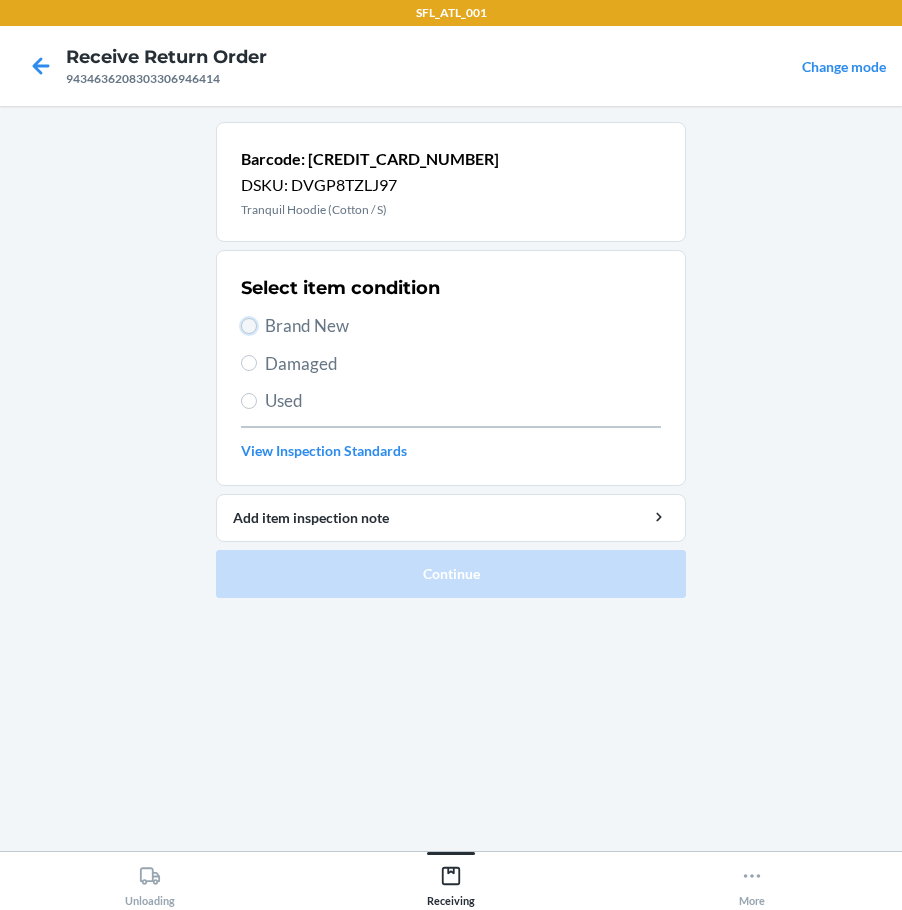 click on "Brand New" at bounding box center [249, 326] 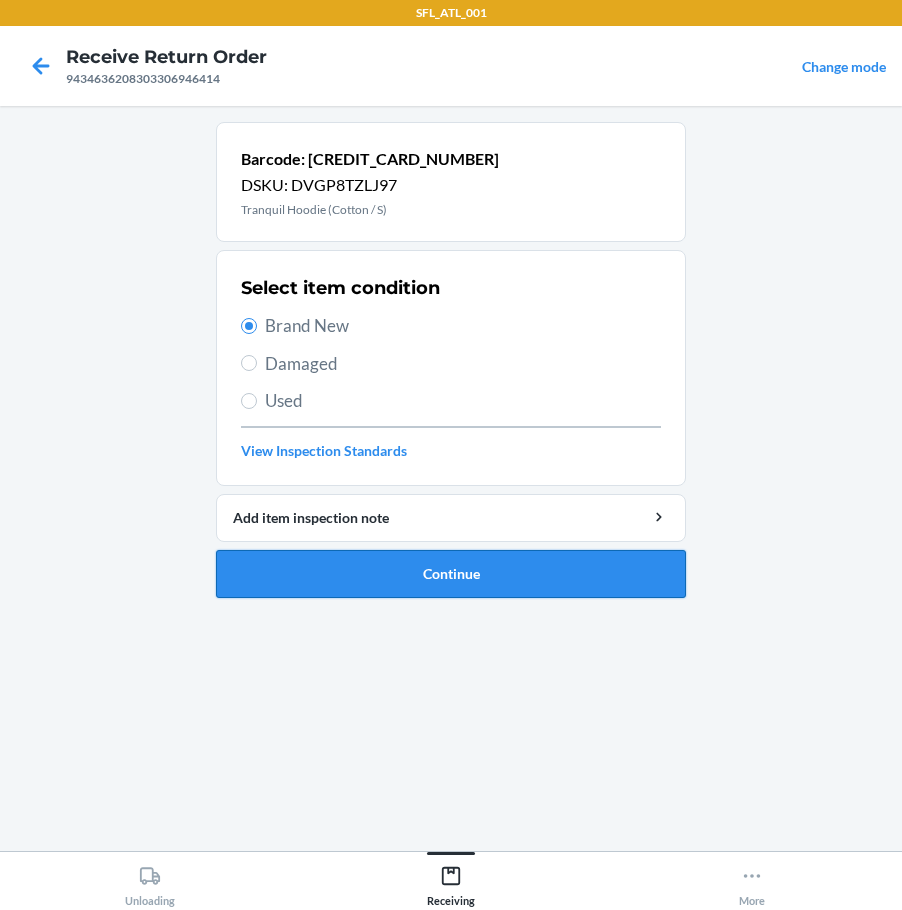 click on "Continue" at bounding box center (451, 574) 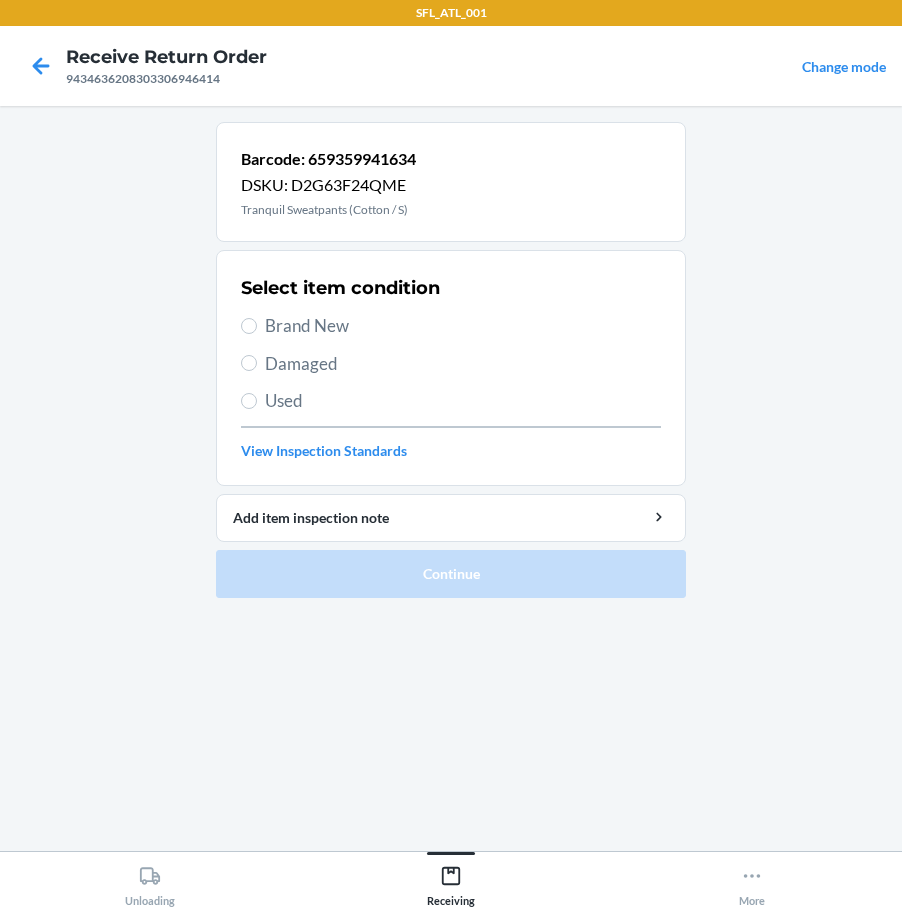 click on "Brand New" at bounding box center (451, 326) 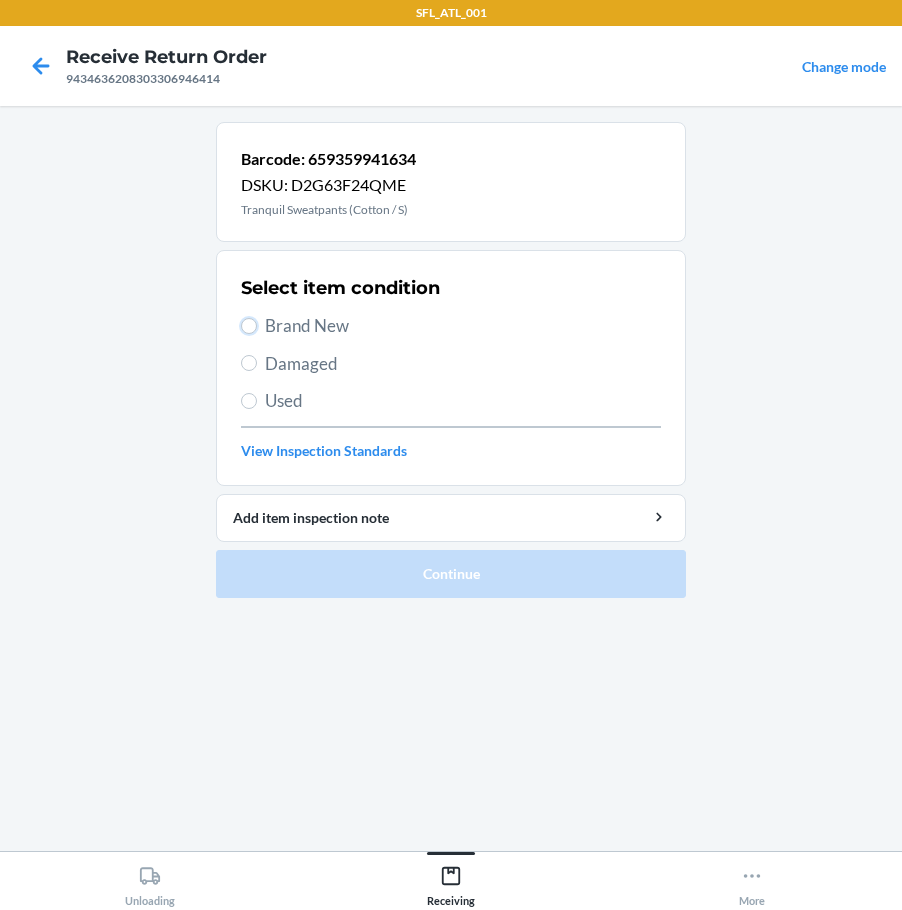 click on "Brand New" at bounding box center [249, 326] 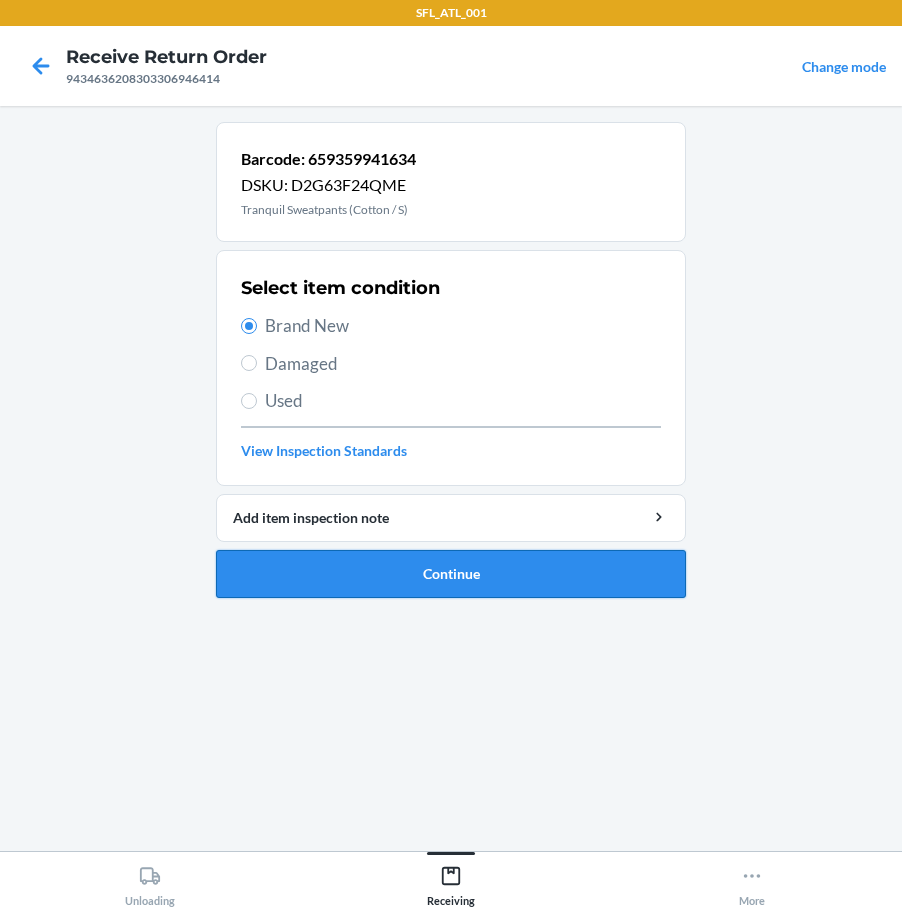 click on "Continue" at bounding box center (451, 574) 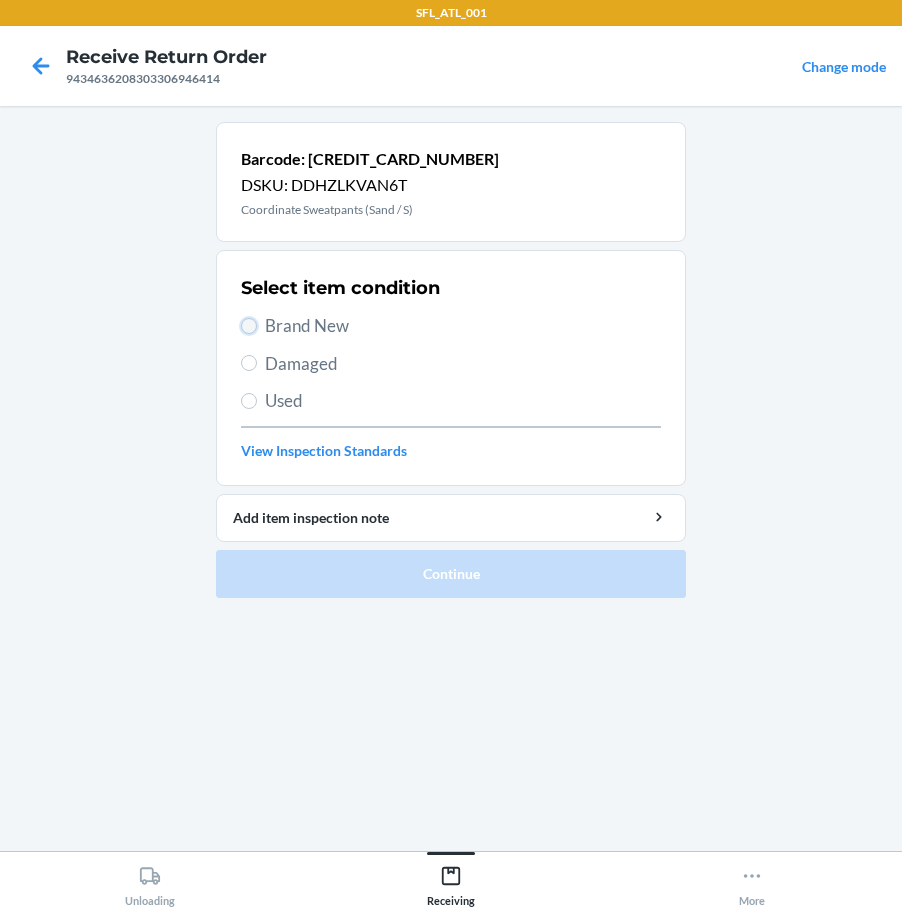 click on "Brand New" at bounding box center (249, 326) 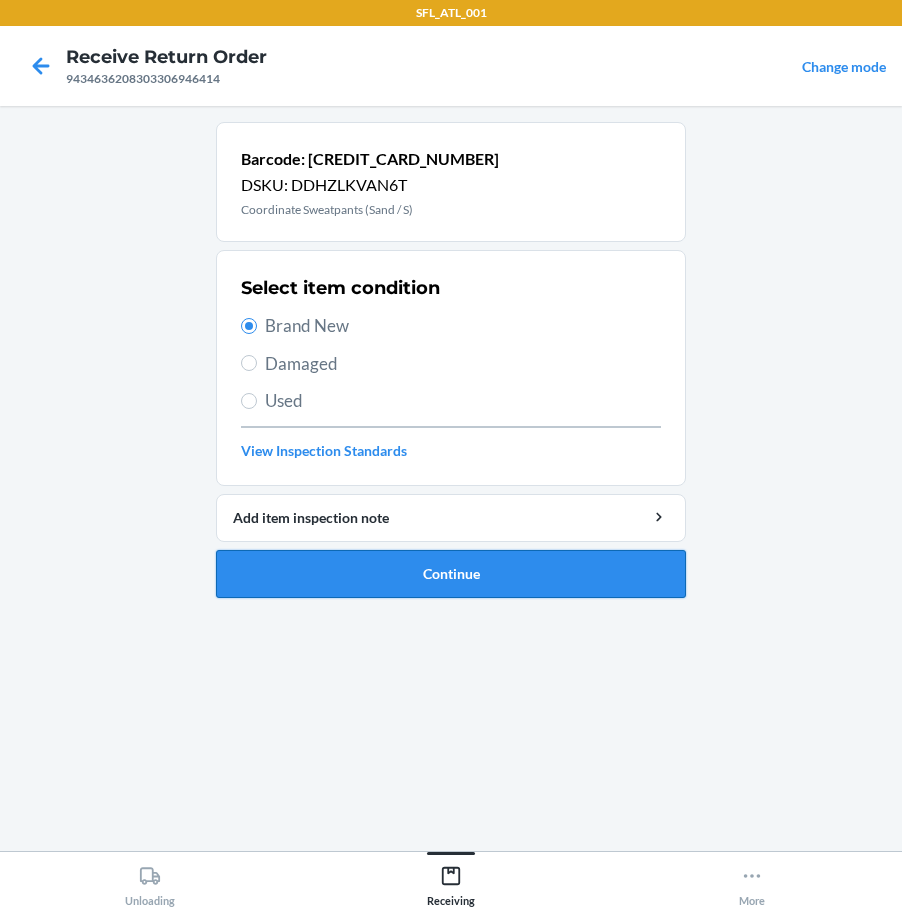 drag, startPoint x: 342, startPoint y: 559, endPoint x: 364, endPoint y: 559, distance: 22 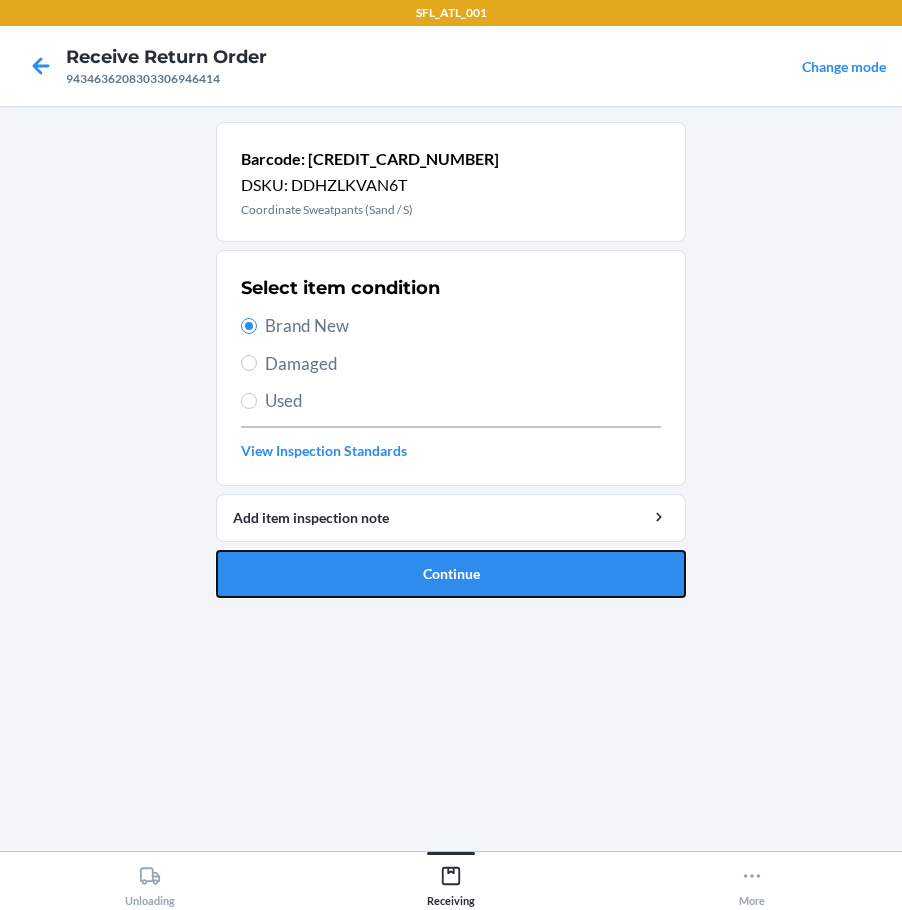 click on "Continue" at bounding box center (451, 574) 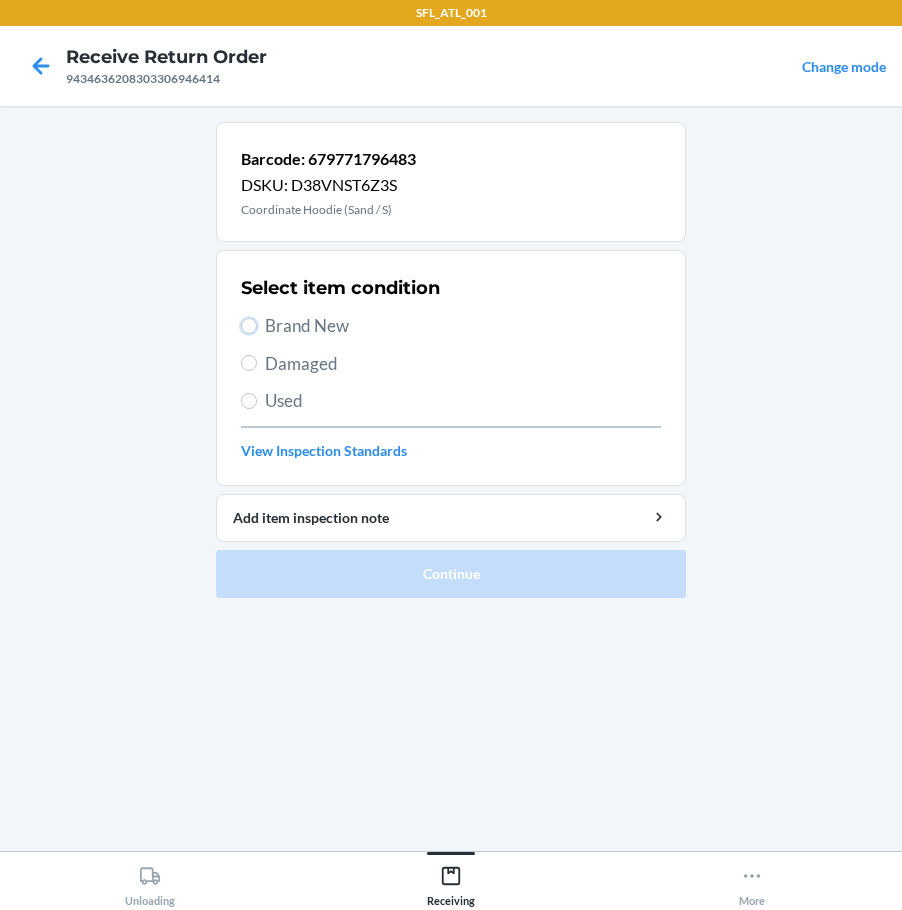 drag, startPoint x: 245, startPoint y: 329, endPoint x: 306, endPoint y: 392, distance: 87.69264 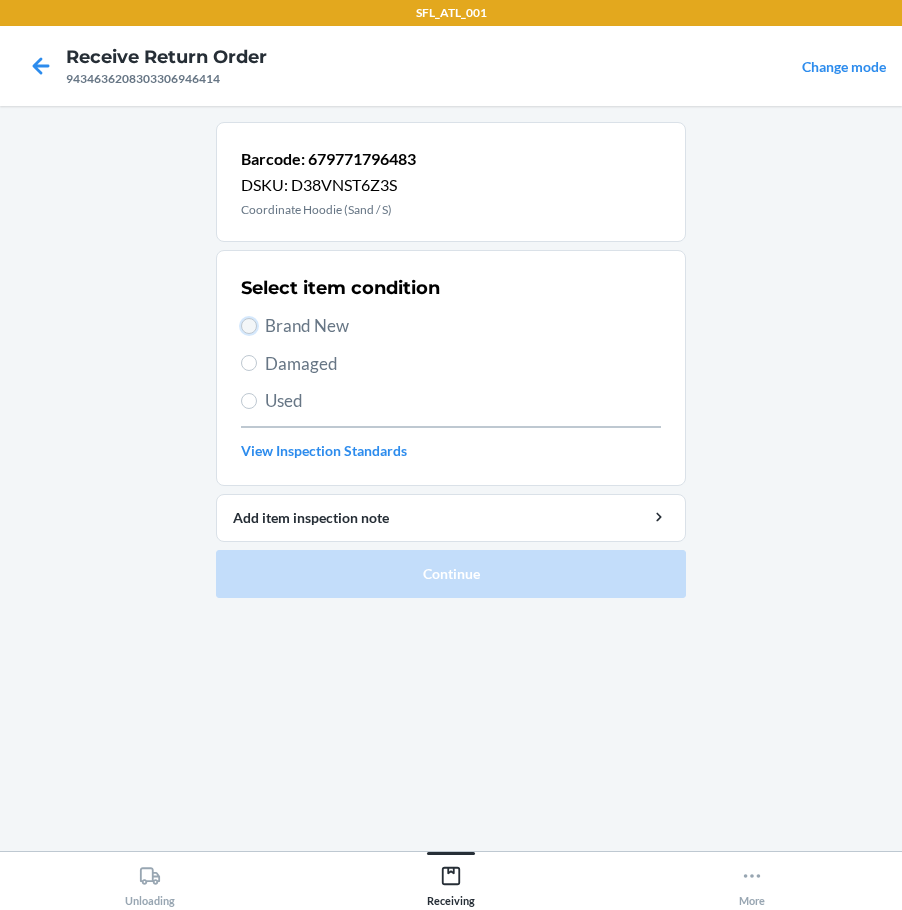 click on "Brand New" at bounding box center (249, 326) 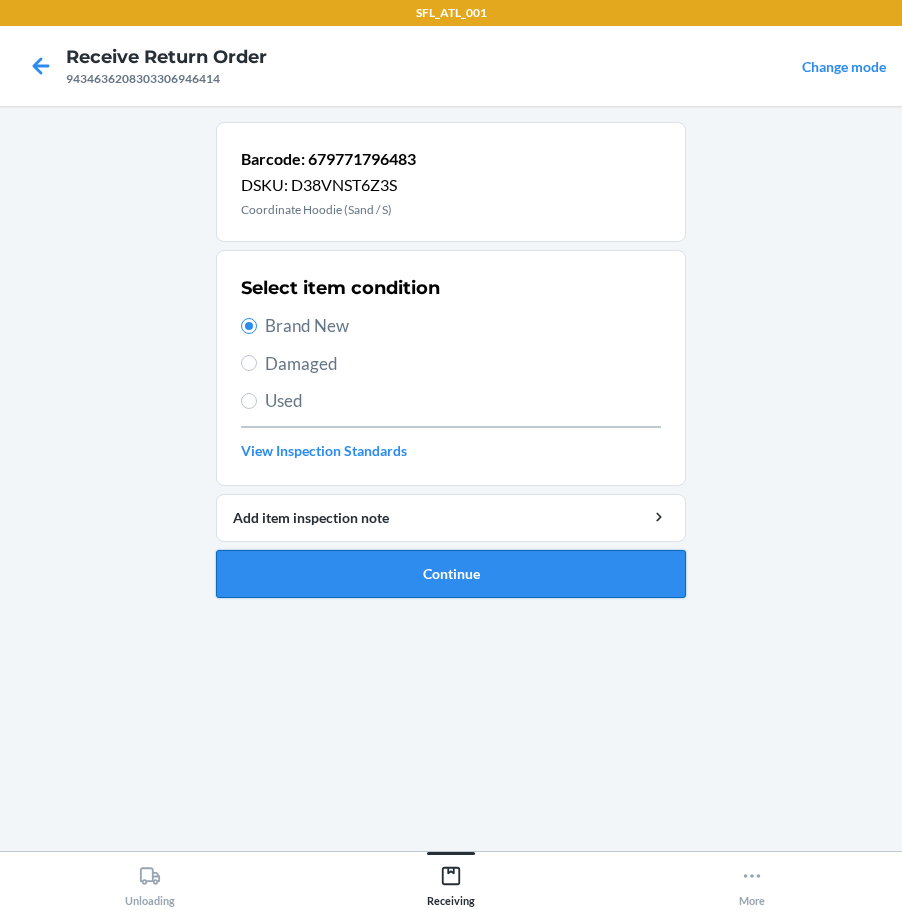 click on "Continue" at bounding box center (451, 574) 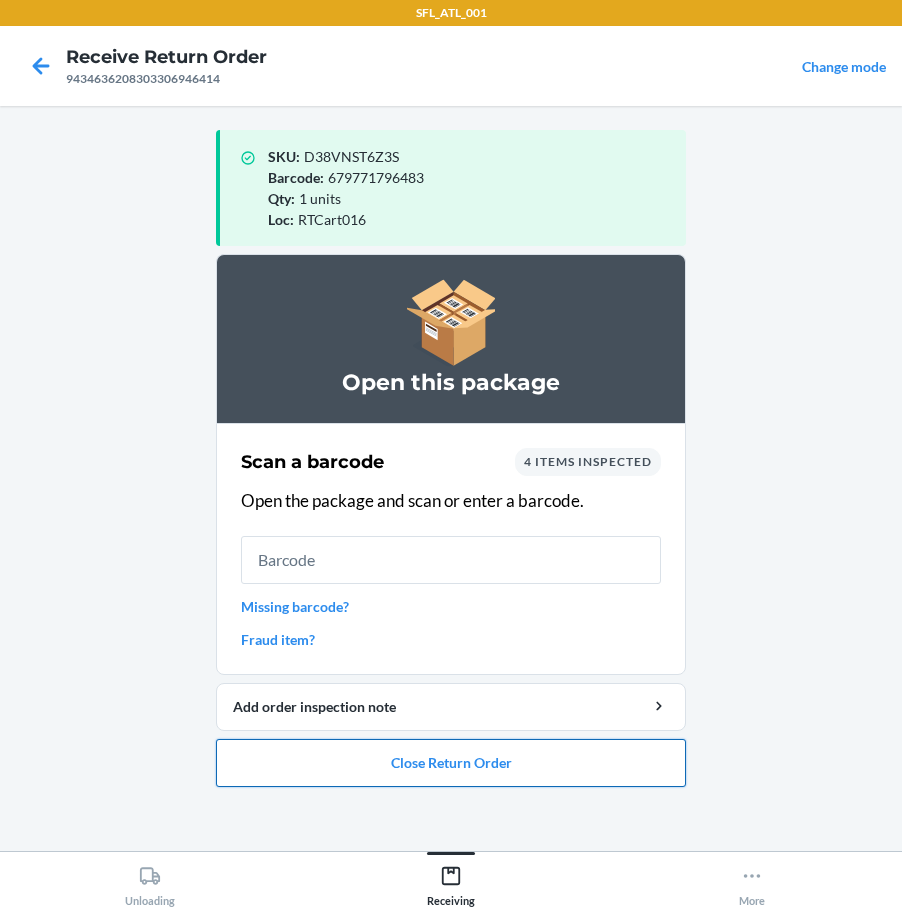 click on "Close Return Order" at bounding box center [451, 763] 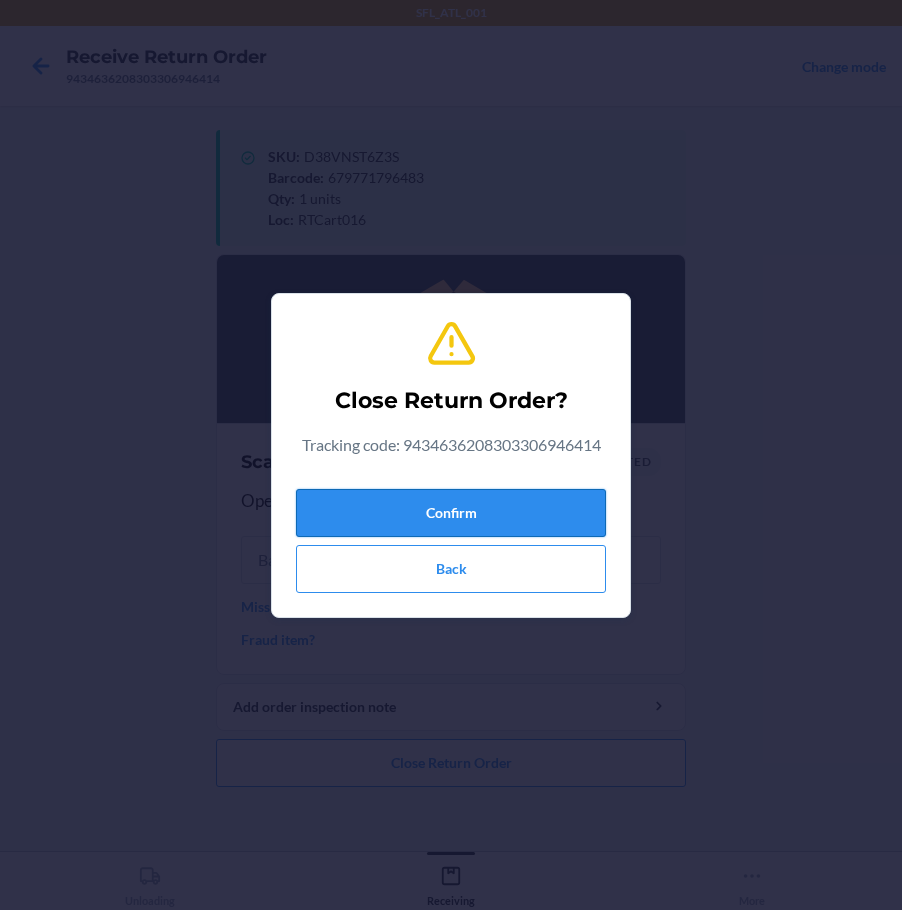 click on "Confirm" at bounding box center [451, 513] 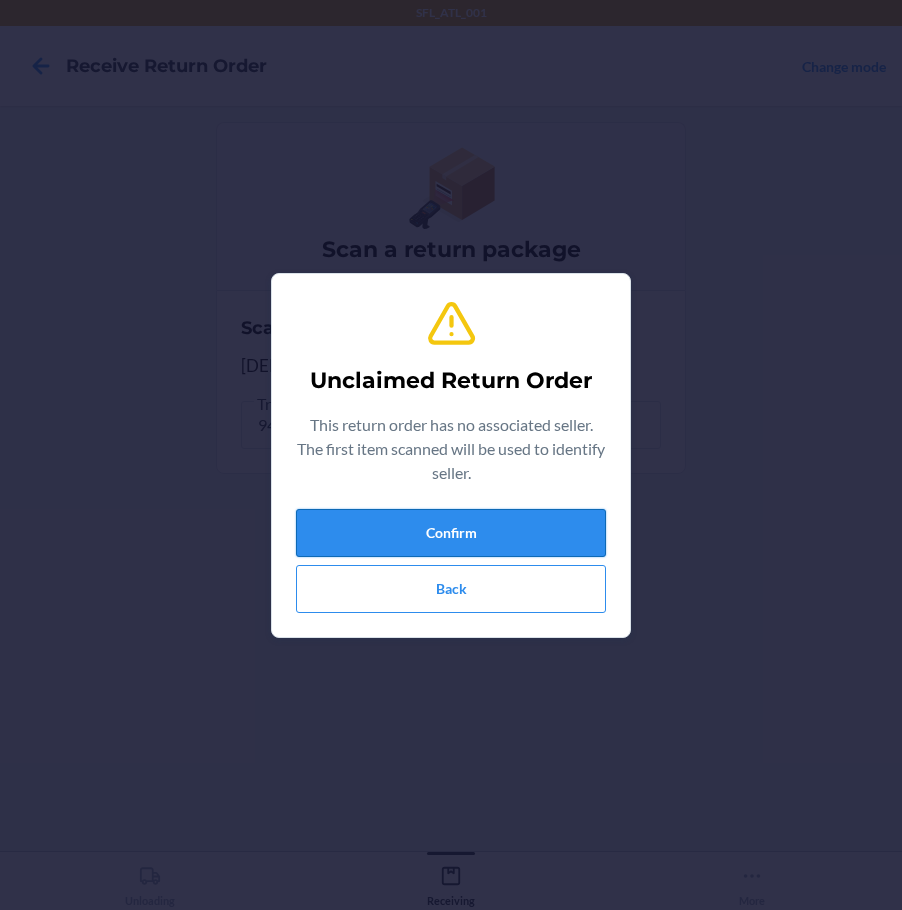 click on "Confirm" at bounding box center (451, 533) 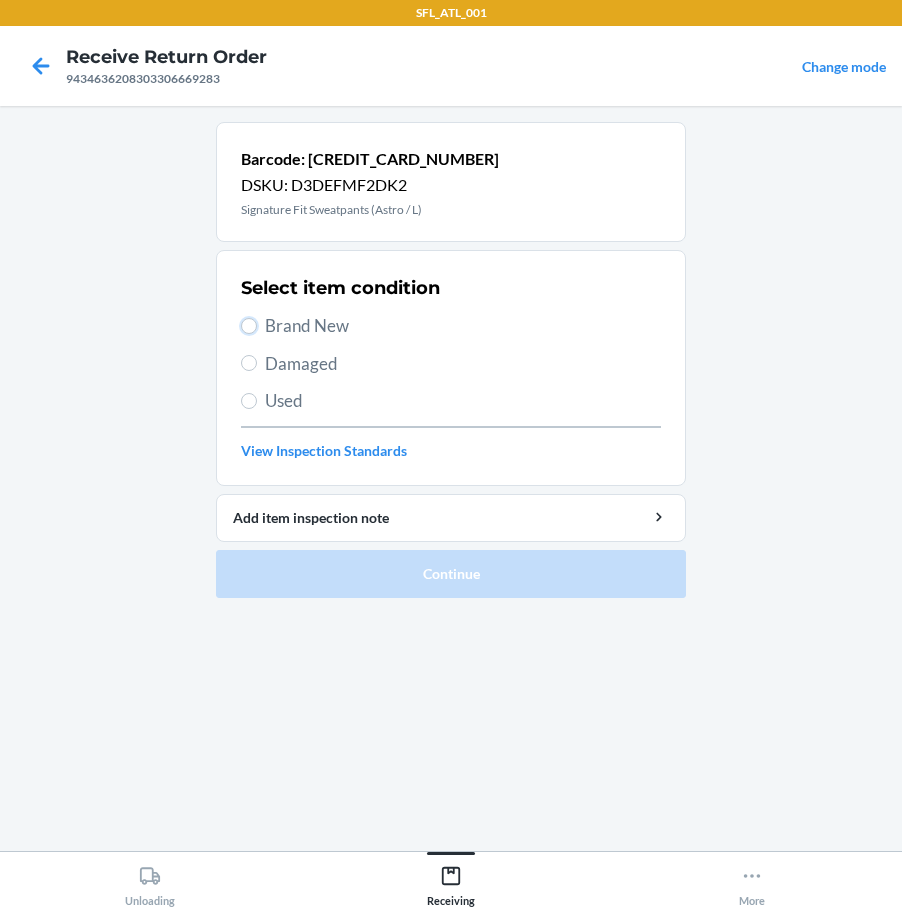 drag, startPoint x: 247, startPoint y: 322, endPoint x: 317, endPoint y: 457, distance: 152.06906 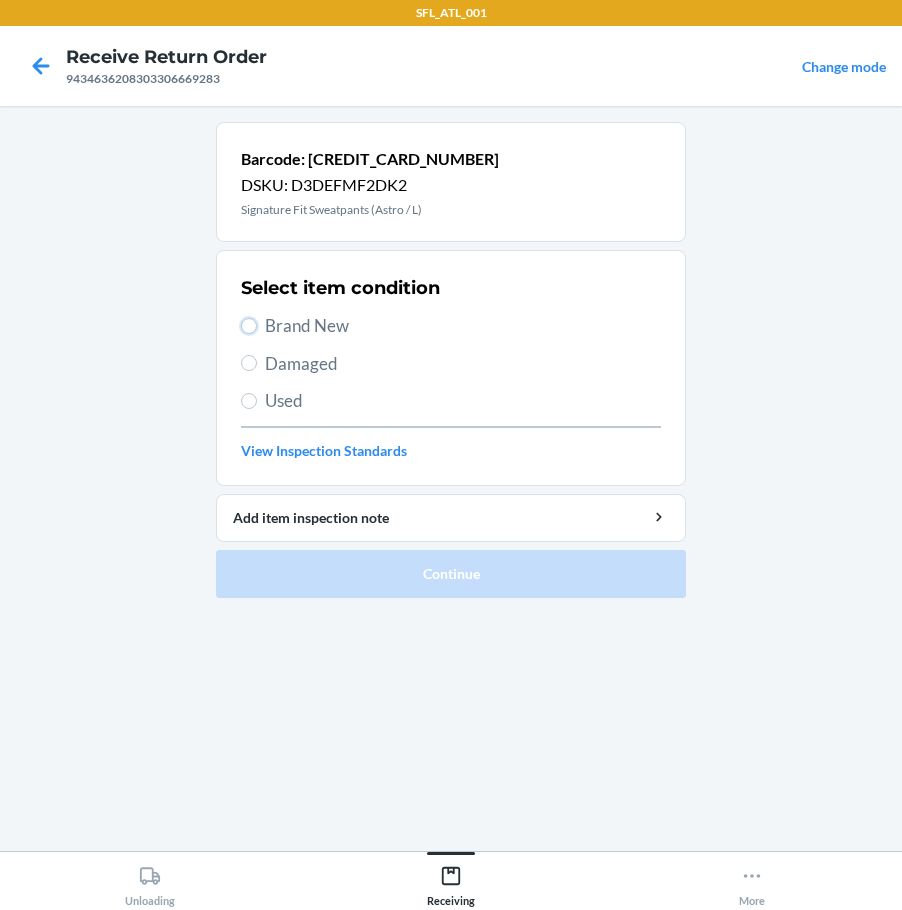 click on "Select item condition Brand New Damaged Used View Inspection Standards" at bounding box center (451, 368) 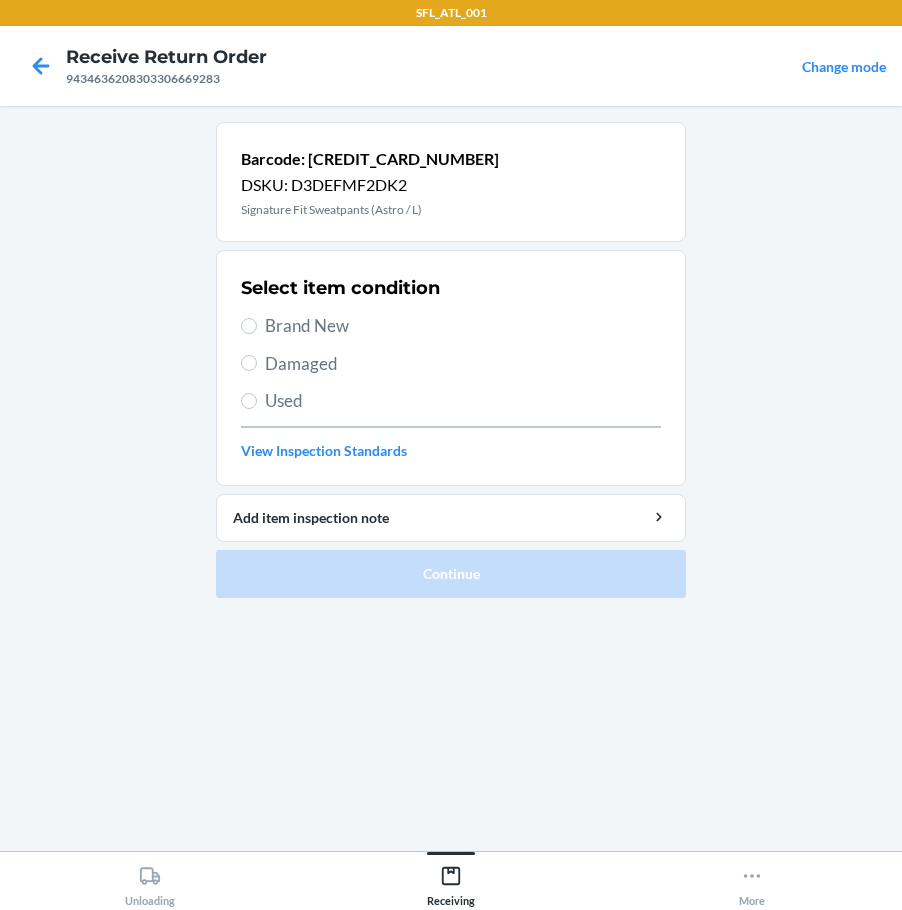 drag, startPoint x: 257, startPoint y: 326, endPoint x: 285, endPoint y: 395, distance: 74.46476 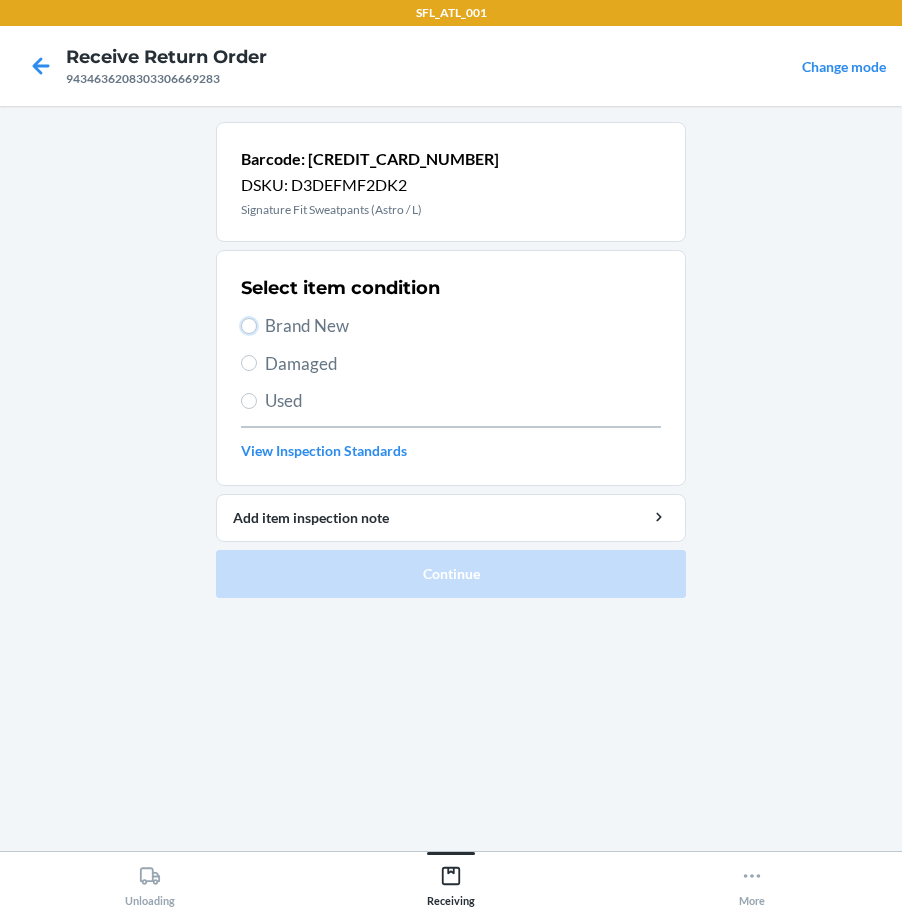 click on "Brand New" at bounding box center (249, 326) 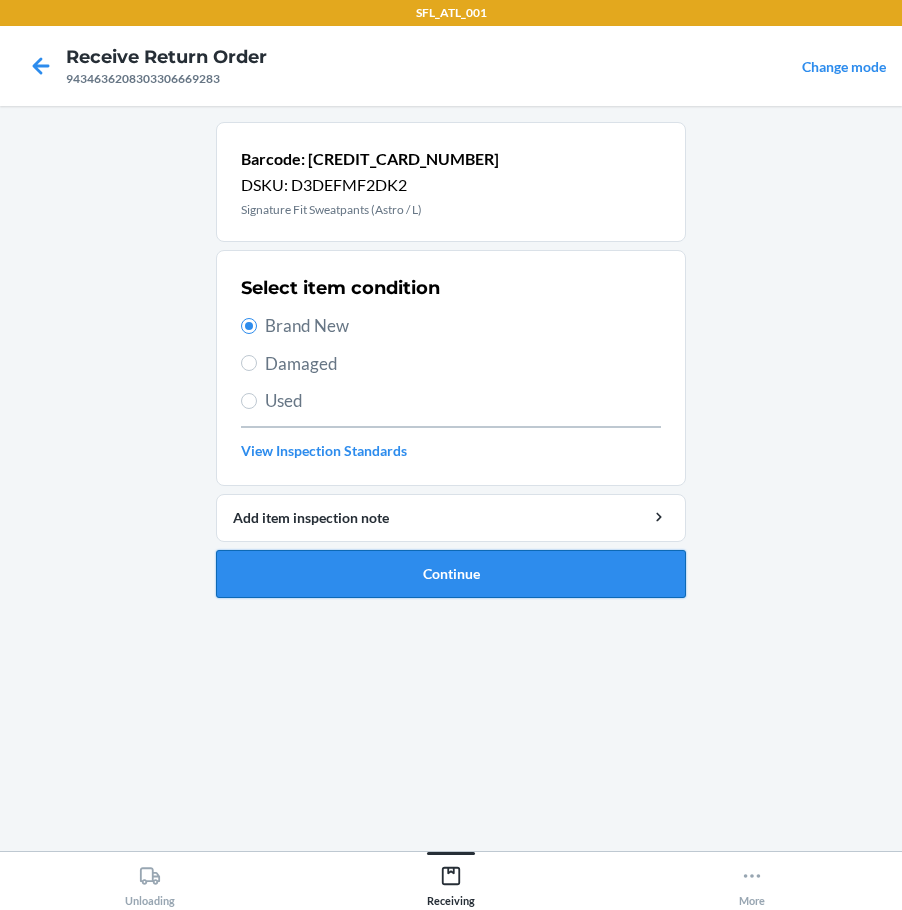 click on "Continue" at bounding box center [451, 574] 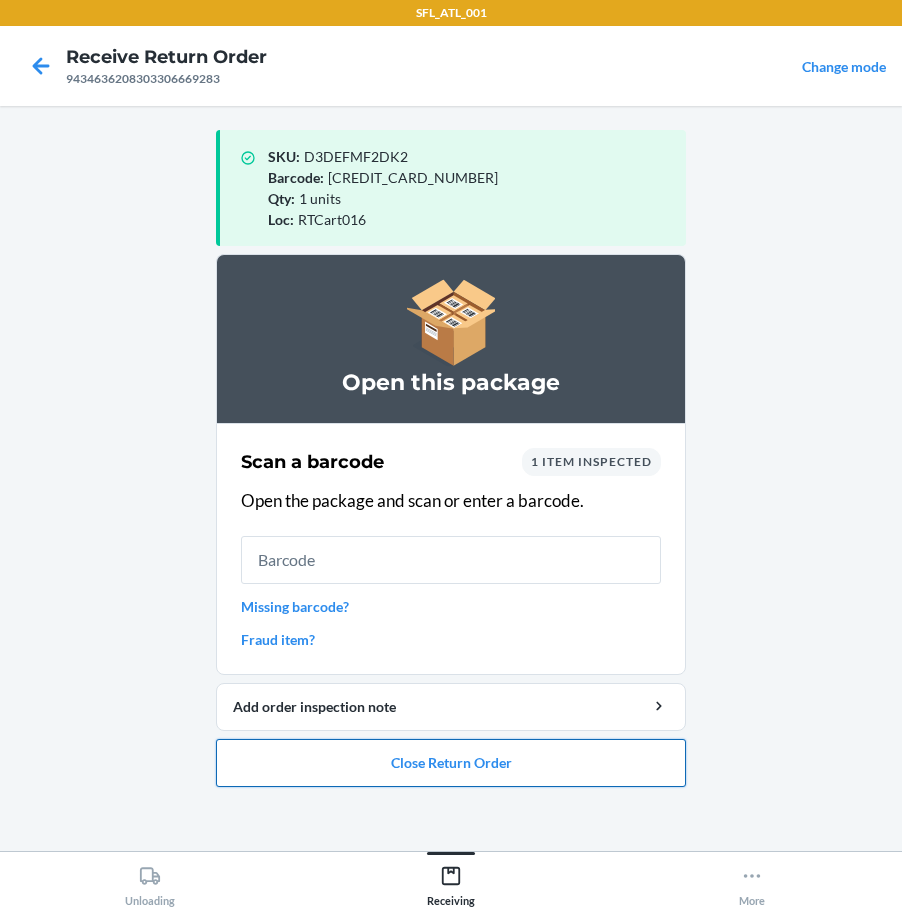 click on "Close Return Order" at bounding box center (451, 763) 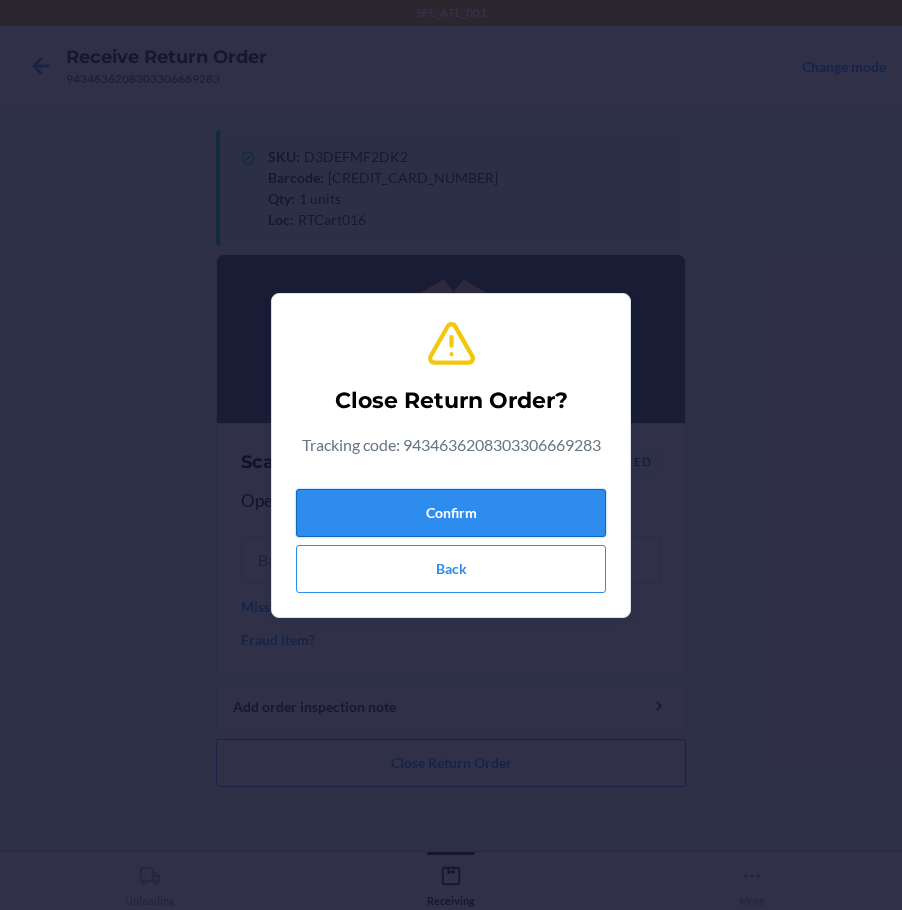 click on "Confirm" at bounding box center [451, 513] 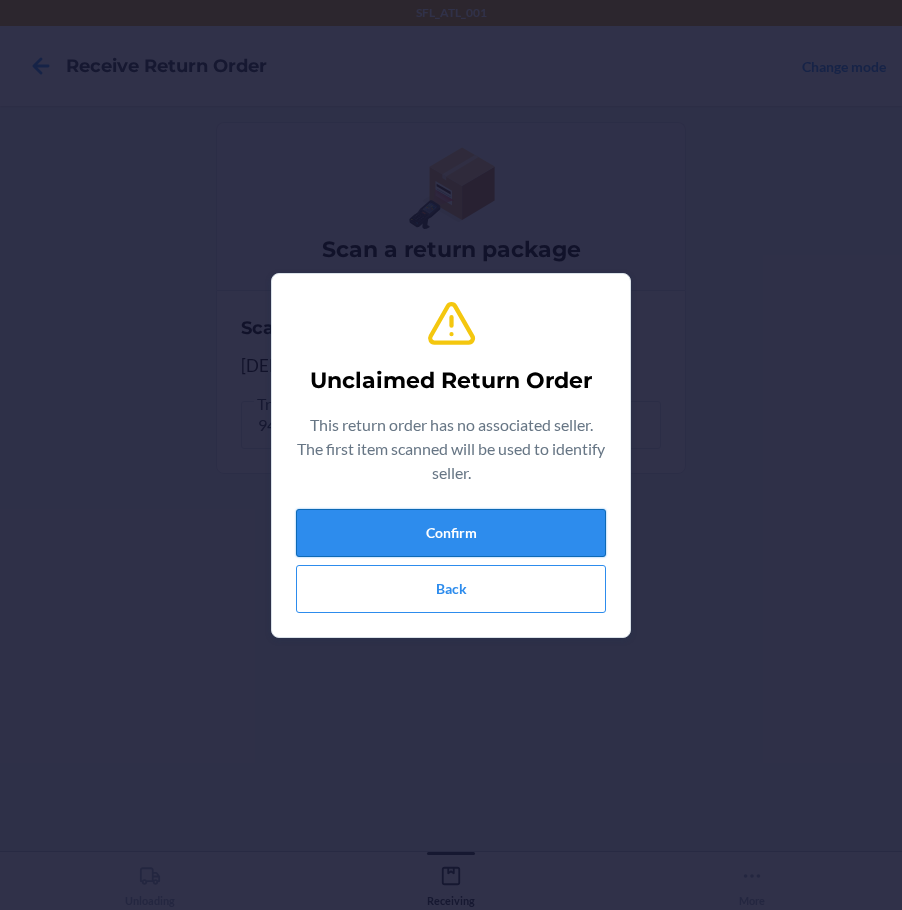 click on "Confirm" at bounding box center [451, 533] 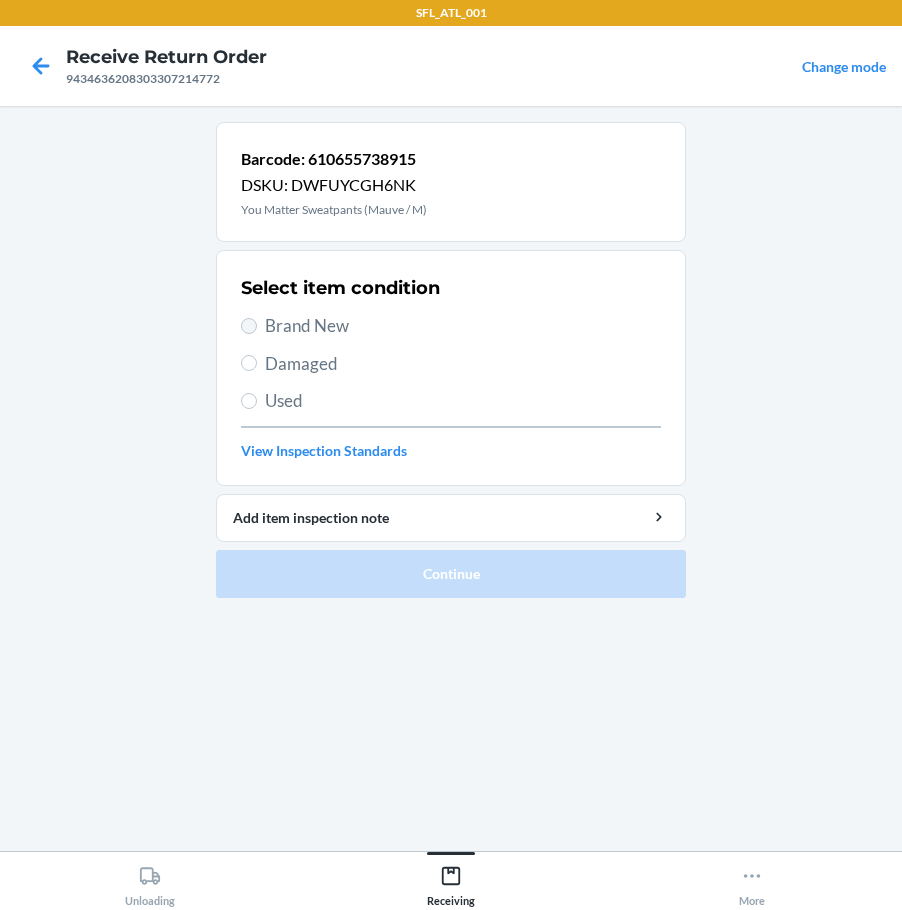 drag, startPoint x: 239, startPoint y: 324, endPoint x: 252, endPoint y: 331, distance: 14.764823 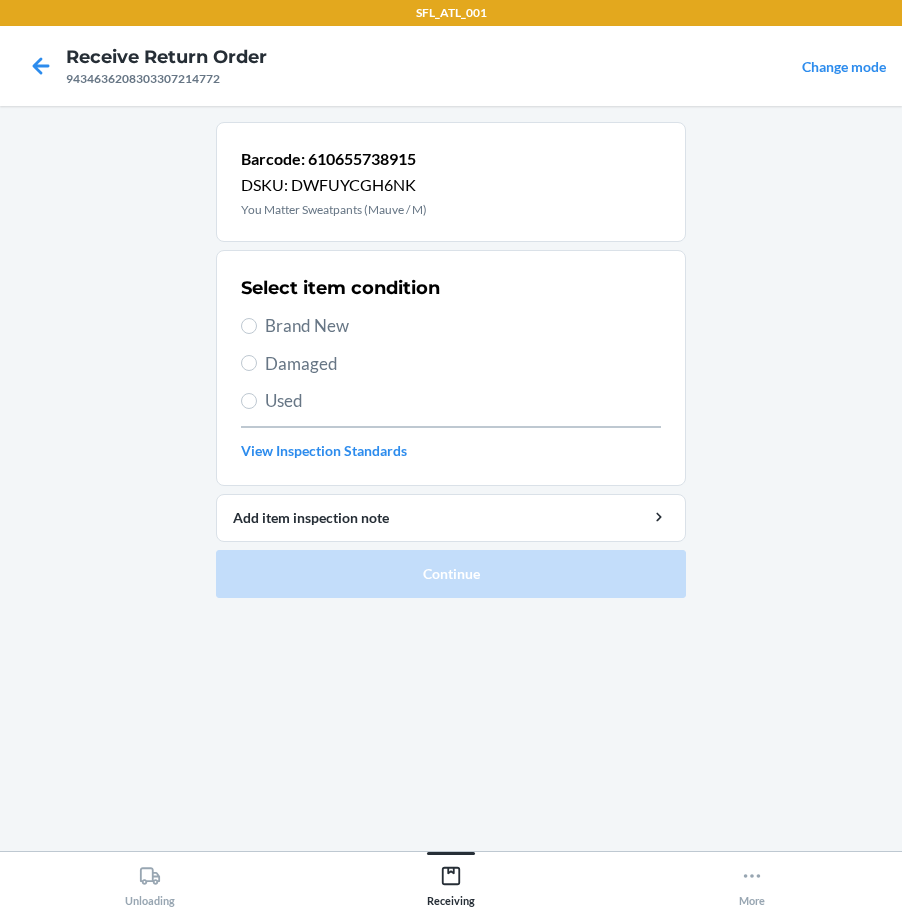 click on "Brand New" at bounding box center [451, 326] 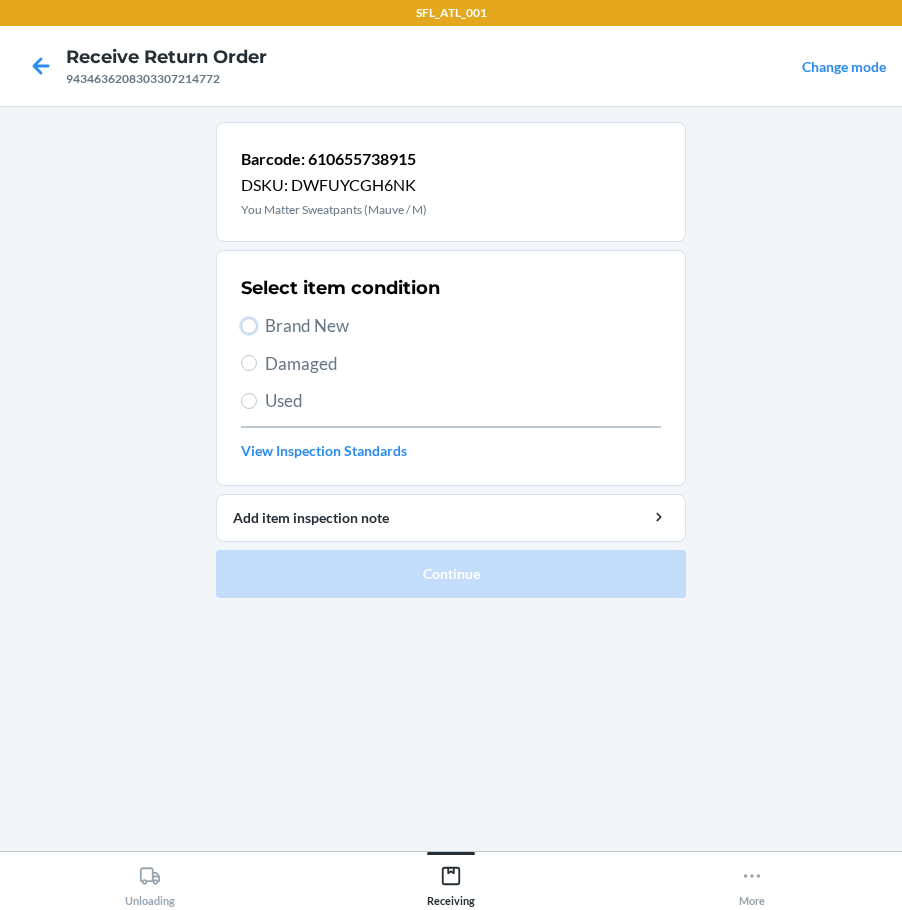 click on "Brand New" at bounding box center (249, 326) 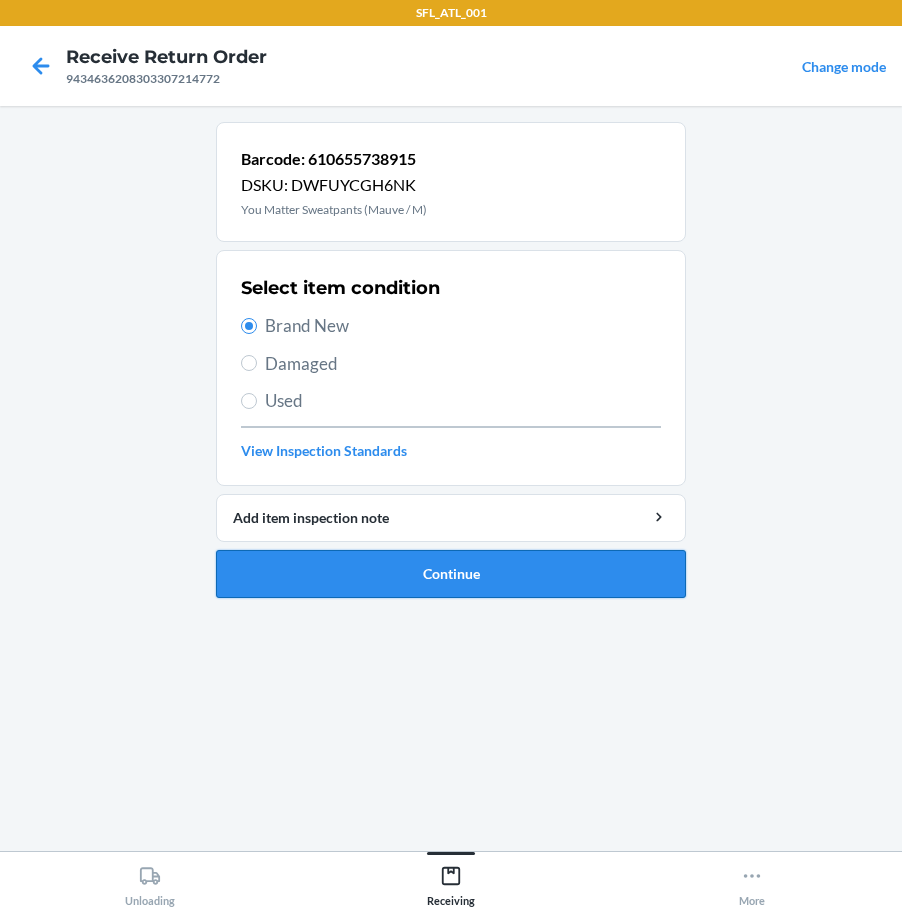 drag, startPoint x: 411, startPoint y: 580, endPoint x: 408, endPoint y: 555, distance: 25.179358 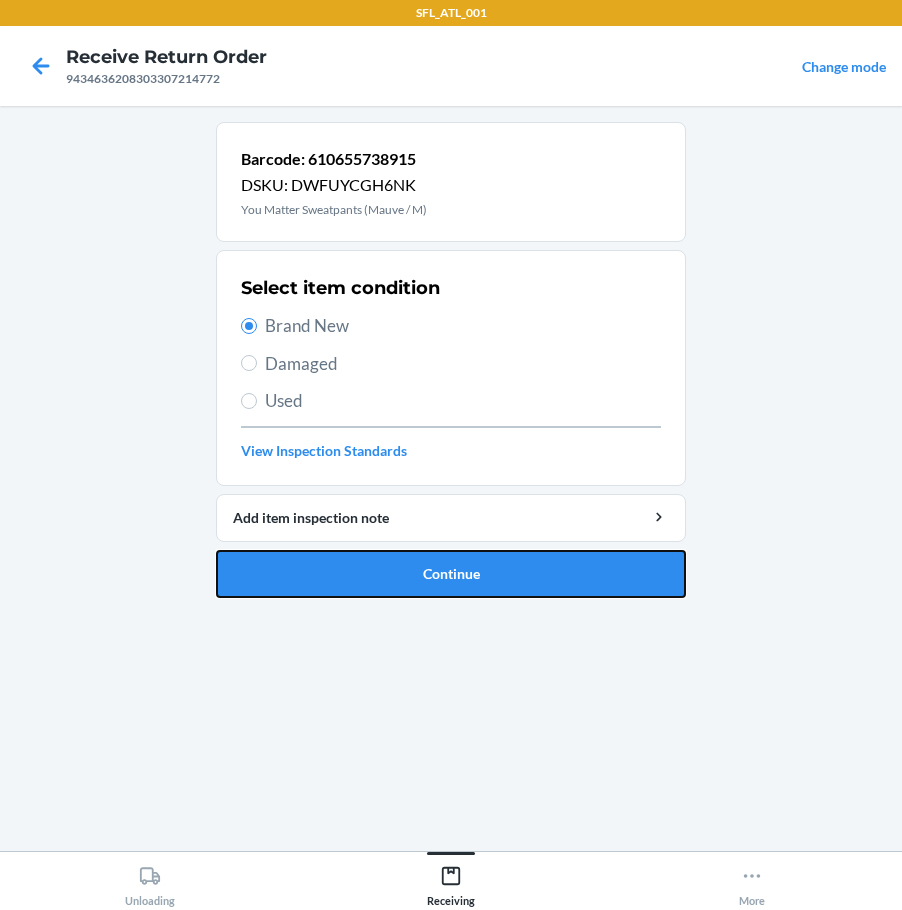 click on "Continue" at bounding box center [451, 574] 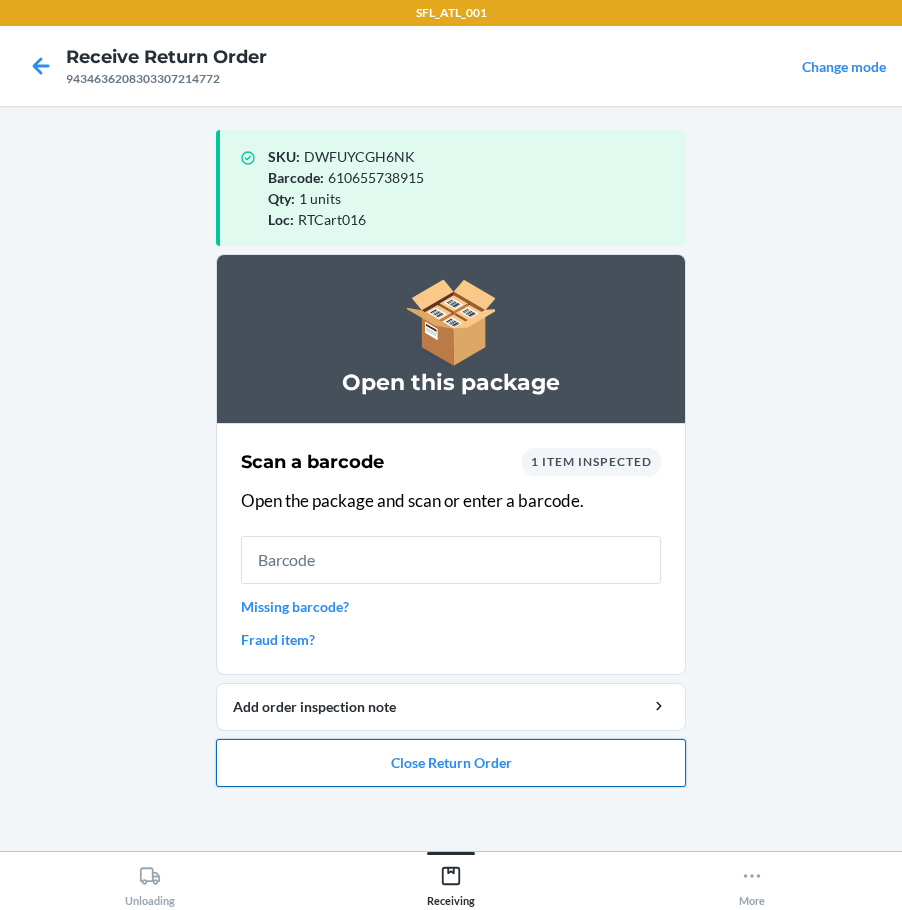 click on "Close Return Order" at bounding box center (451, 763) 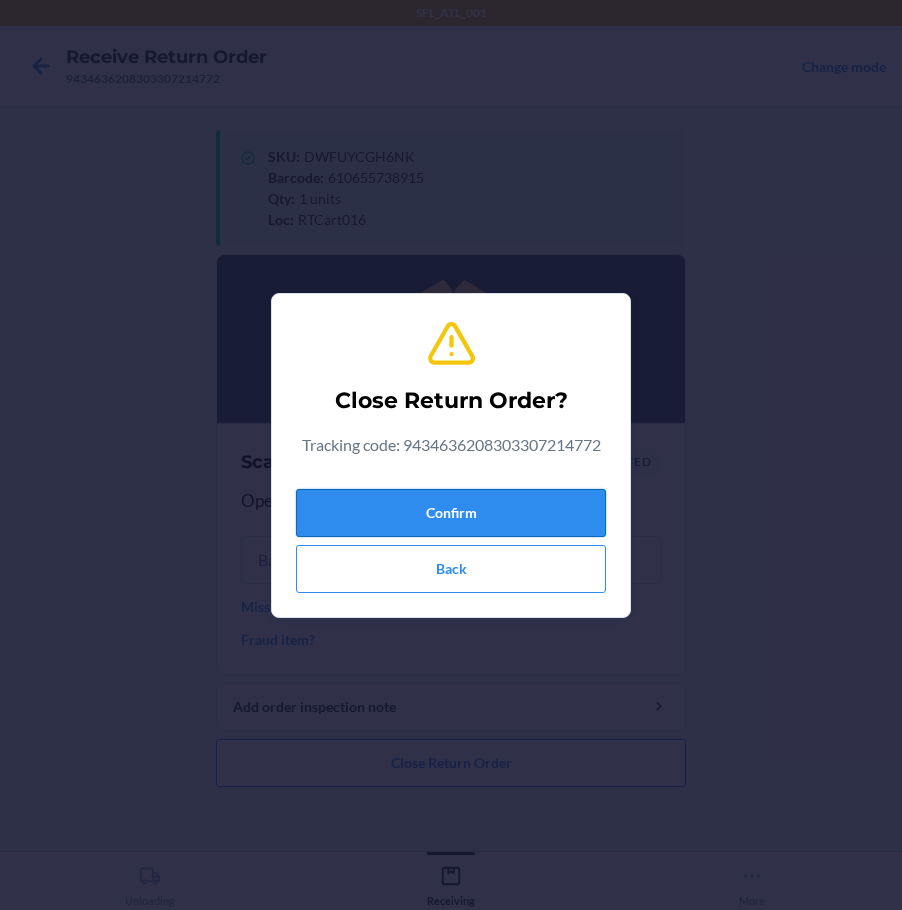 click on "Confirm" at bounding box center (451, 513) 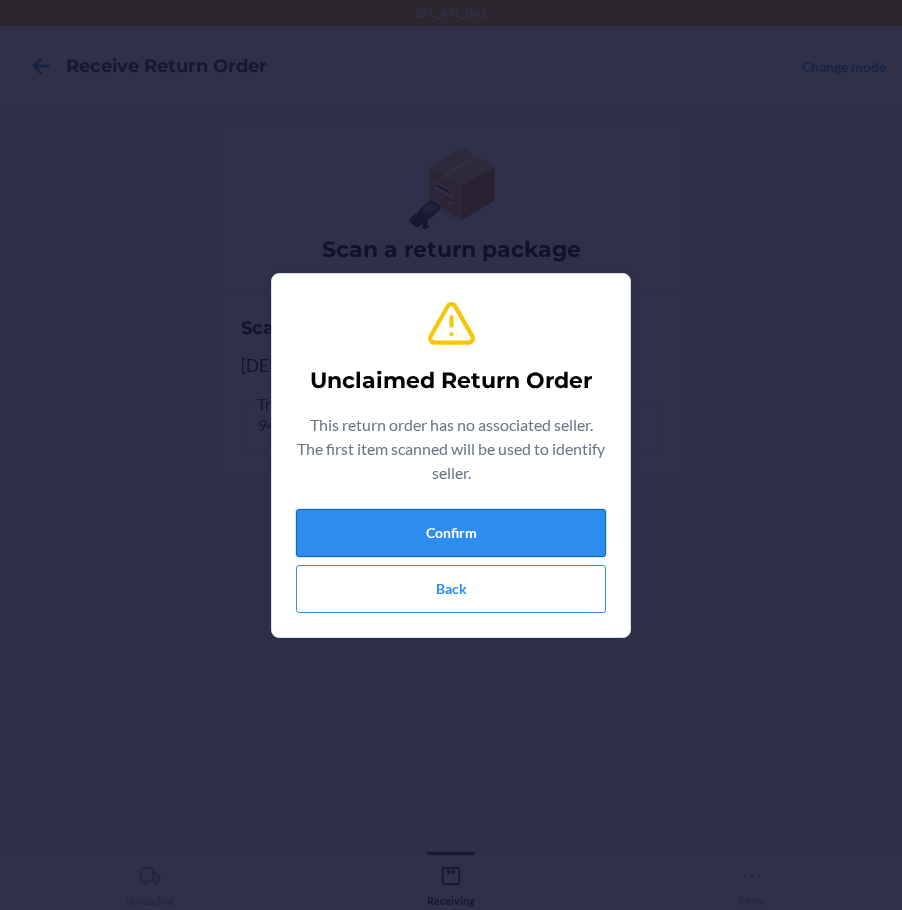 click on "Confirm" at bounding box center (451, 533) 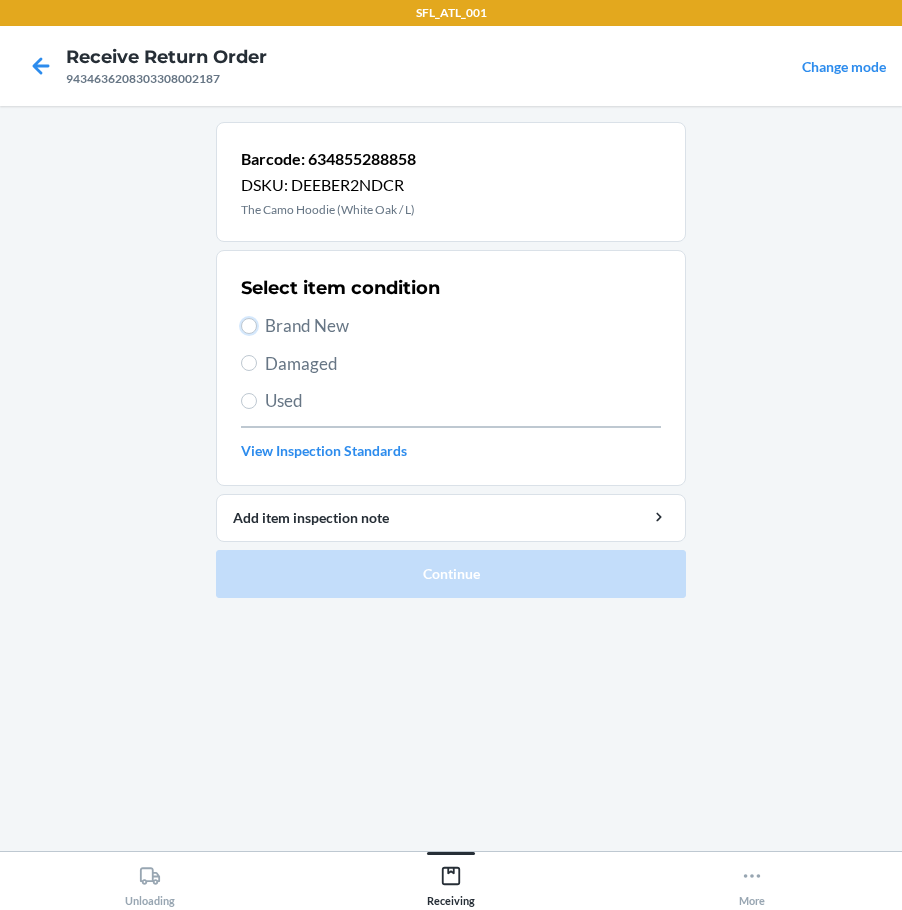 drag, startPoint x: 248, startPoint y: 332, endPoint x: 270, endPoint y: 376, distance: 49.193497 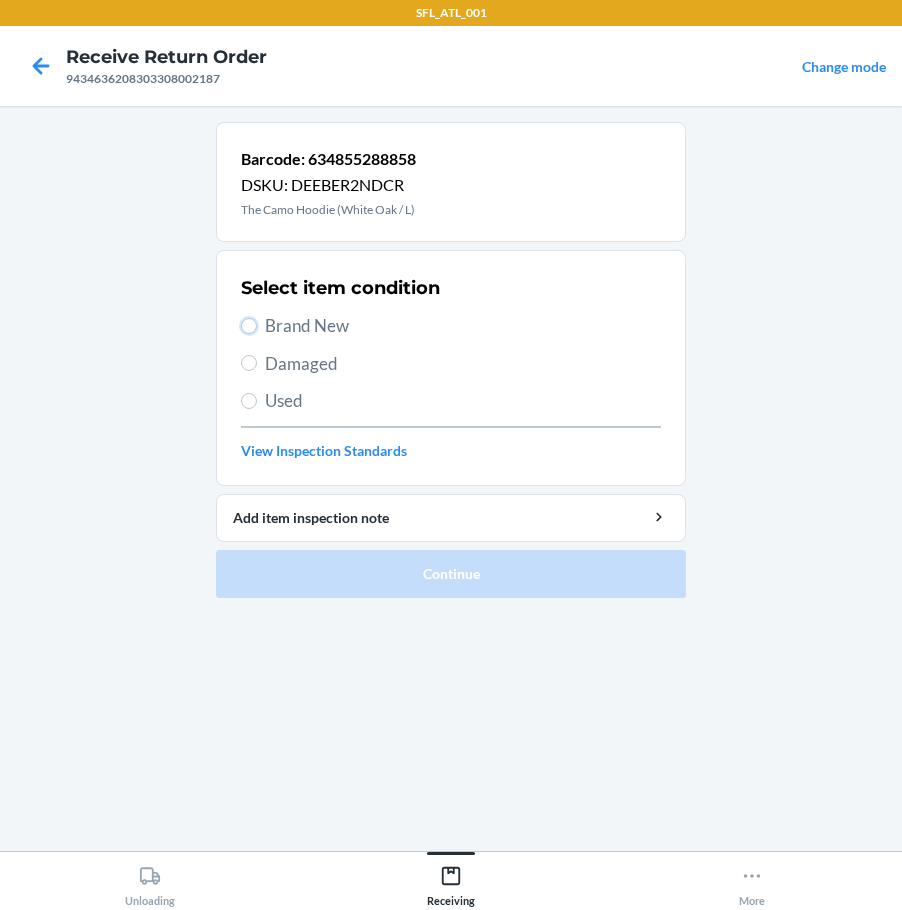 click on "Brand New" at bounding box center (451, 326) 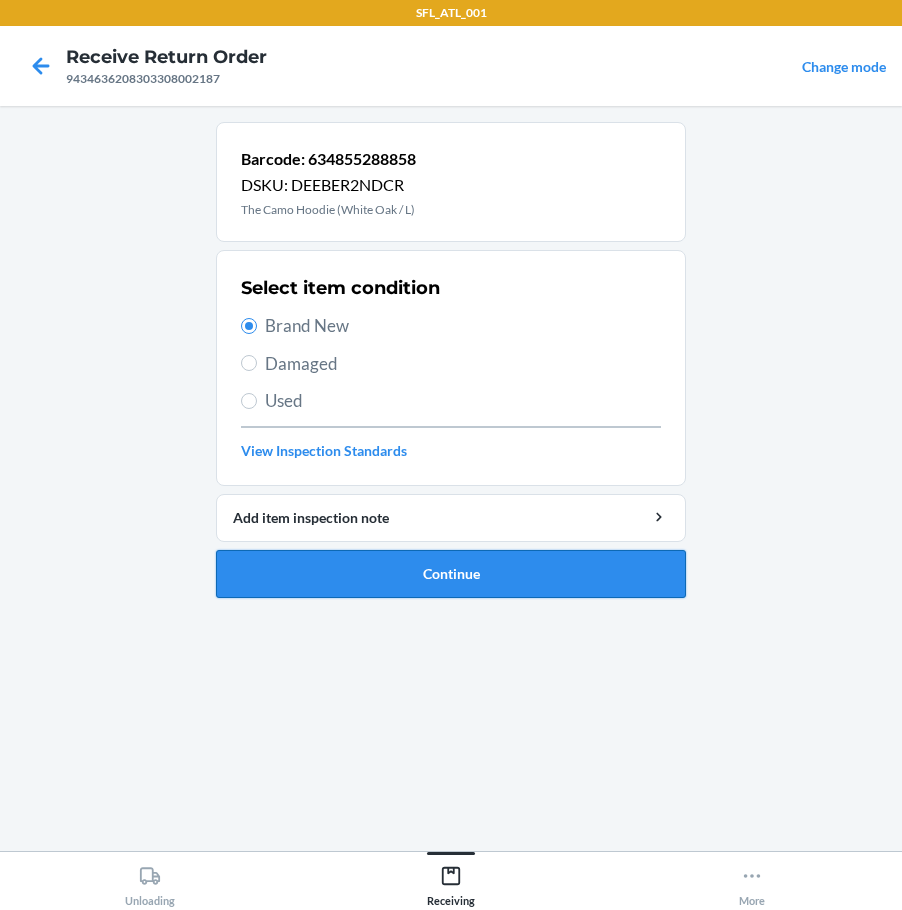 click on "Continue" at bounding box center (451, 574) 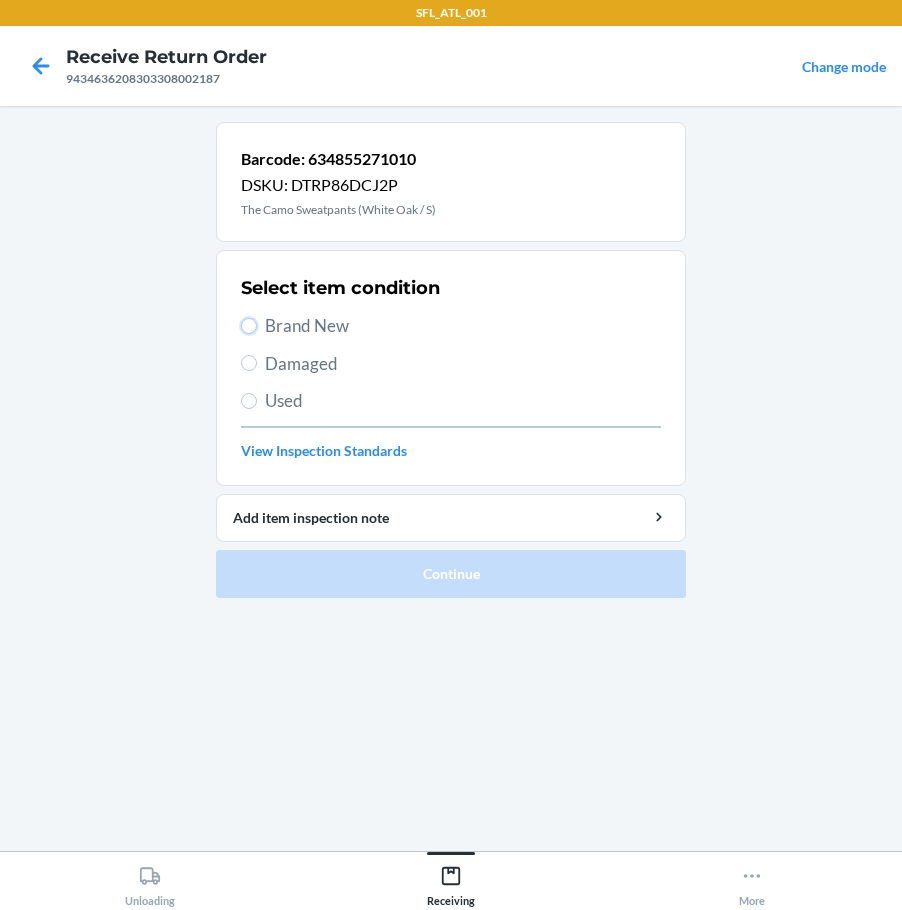 drag, startPoint x: 254, startPoint y: 327, endPoint x: 315, endPoint y: 344, distance: 63.324562 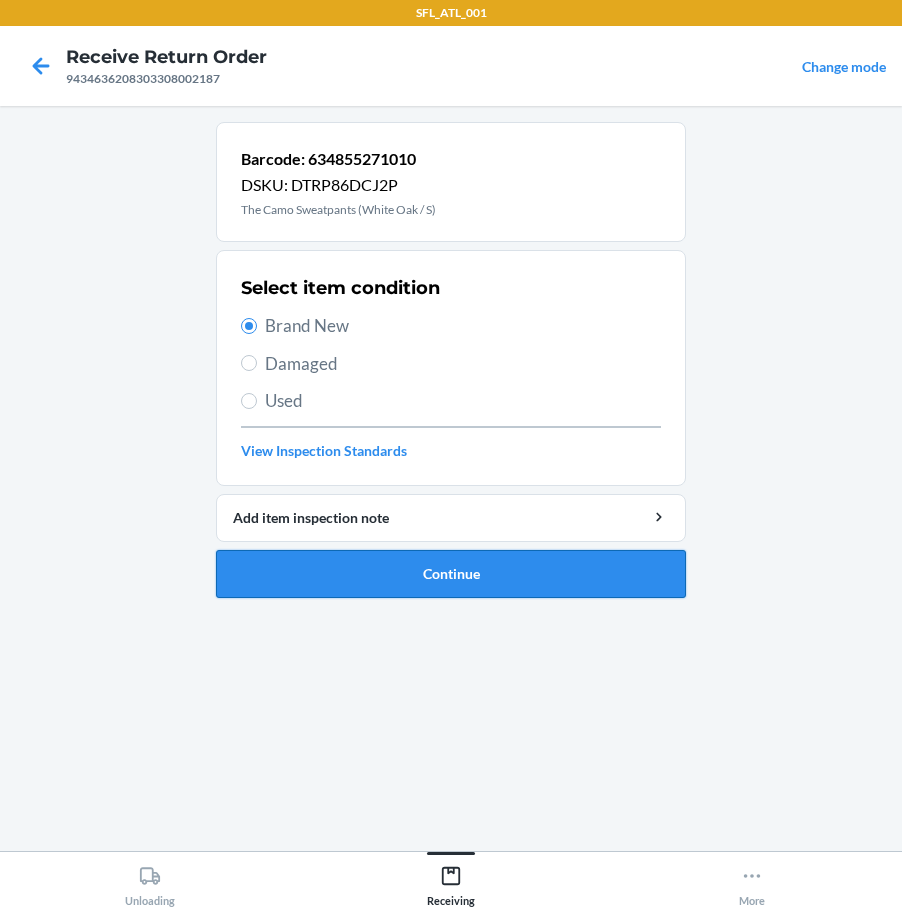 click on "Continue" at bounding box center [451, 574] 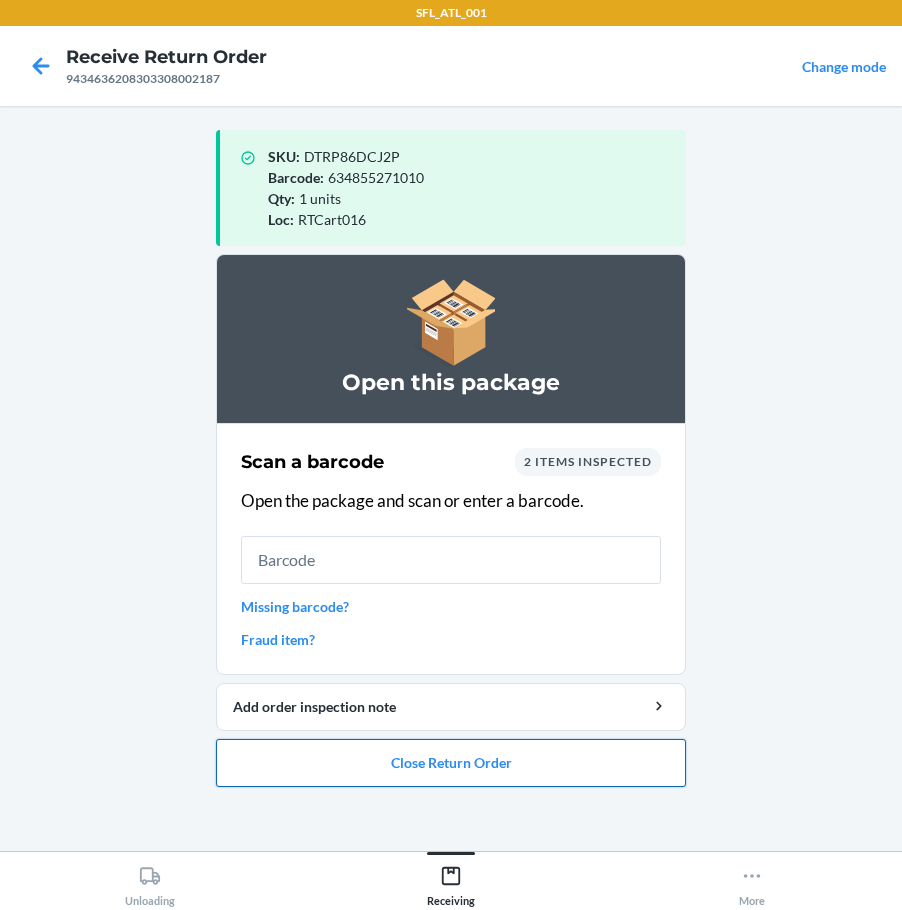 click on "Close Return Order" at bounding box center (451, 763) 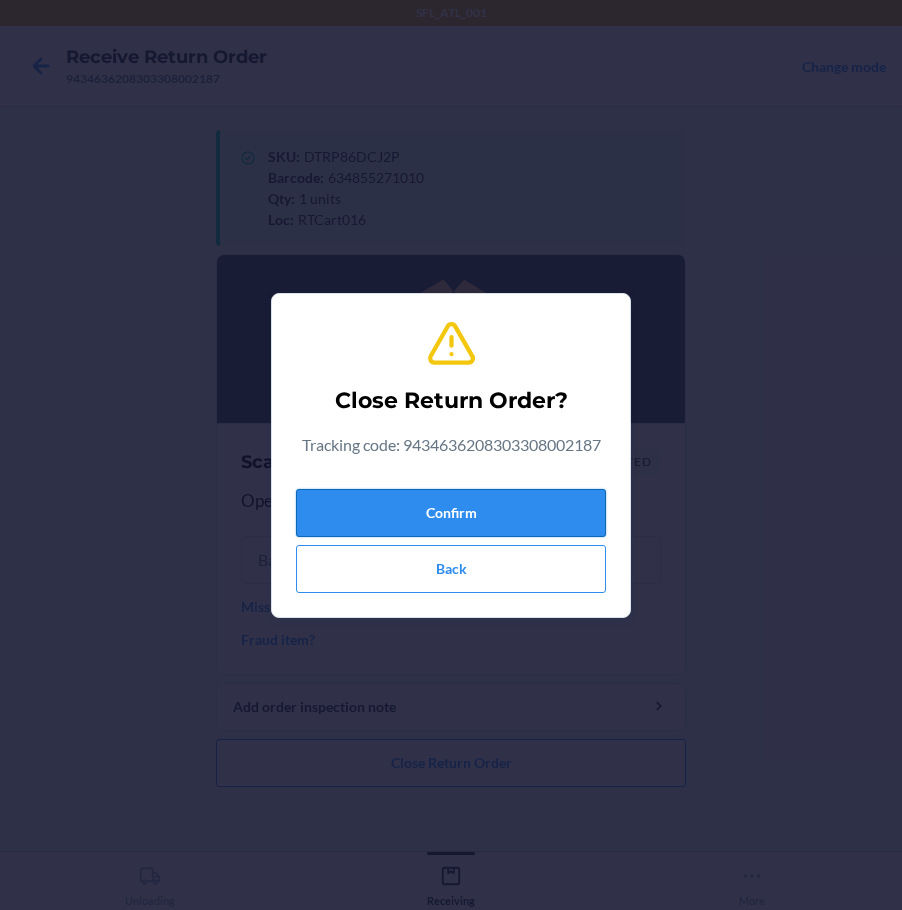 click on "Confirm" at bounding box center [451, 513] 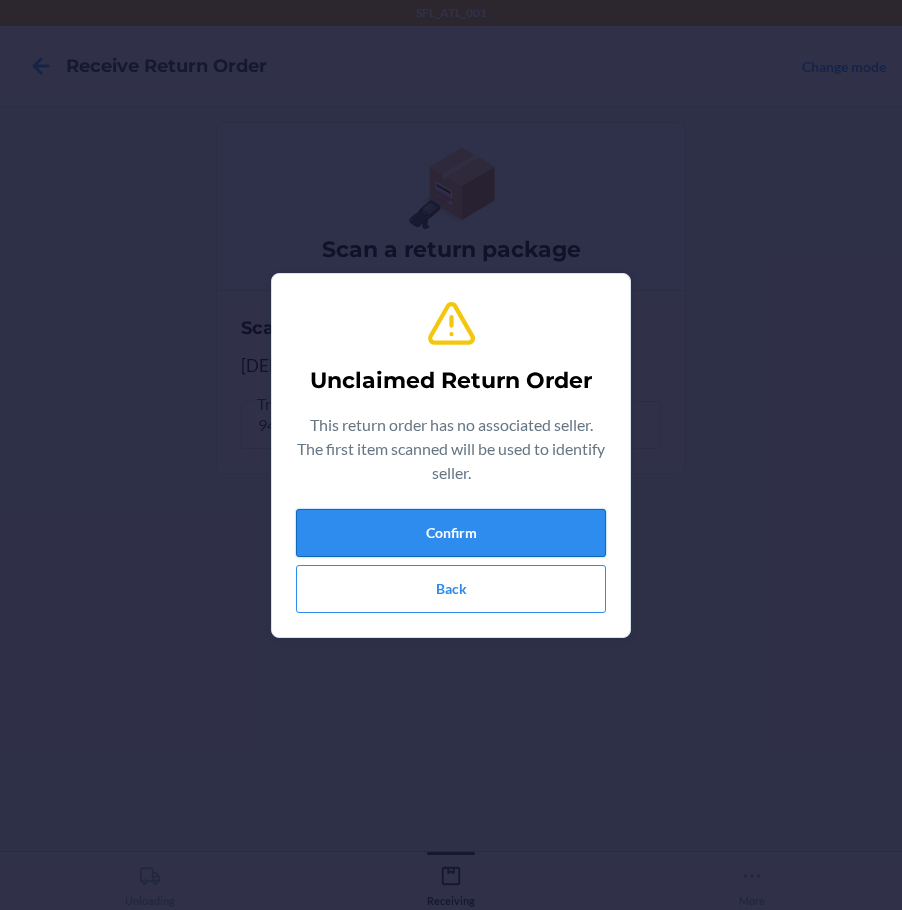 click on "Confirm" at bounding box center [451, 533] 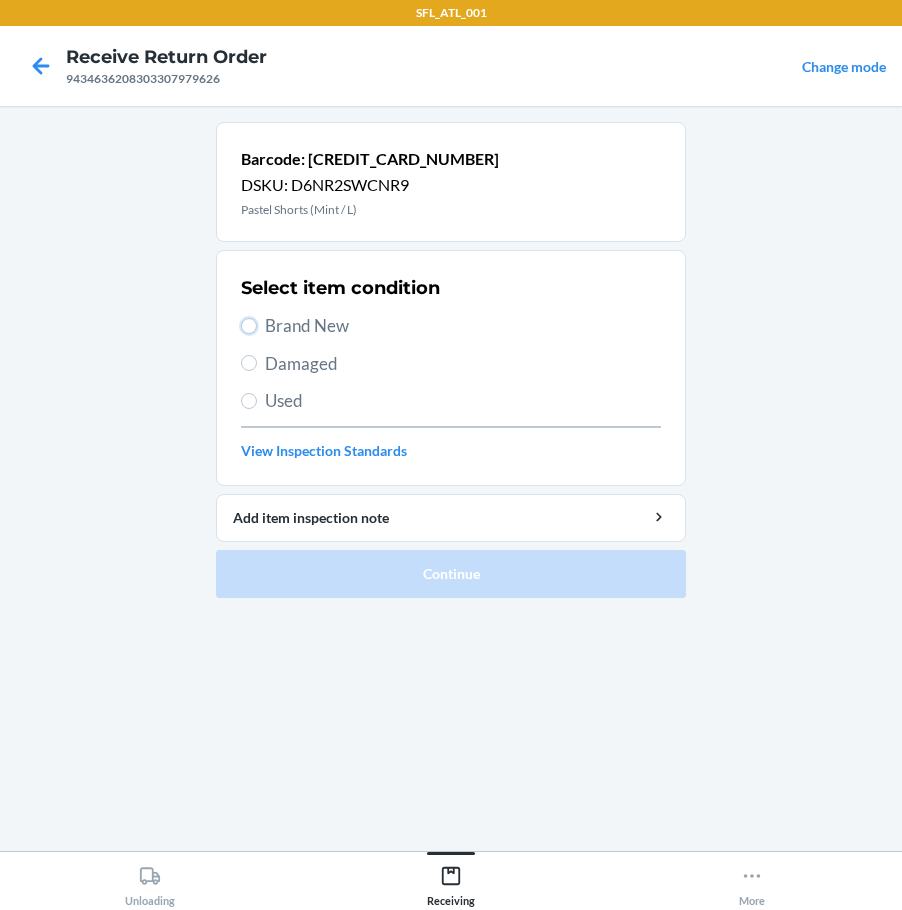 drag, startPoint x: 249, startPoint y: 323, endPoint x: 260, endPoint y: 349, distance: 28.231188 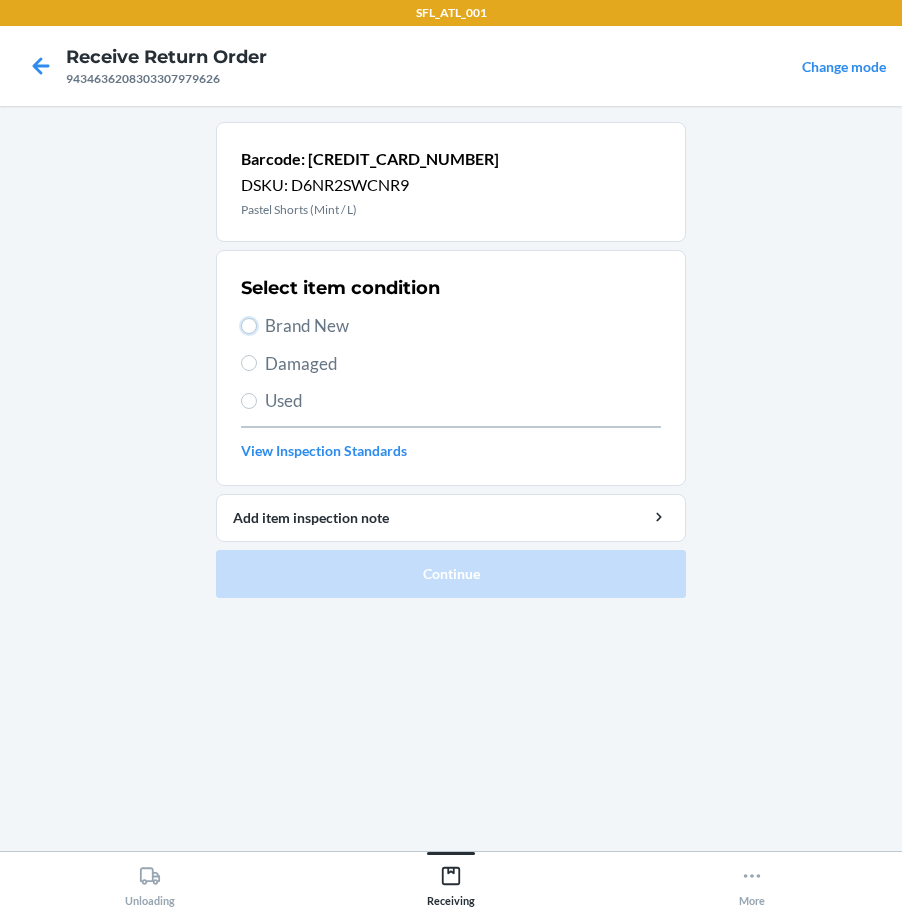 click on "Brand New" at bounding box center [249, 326] 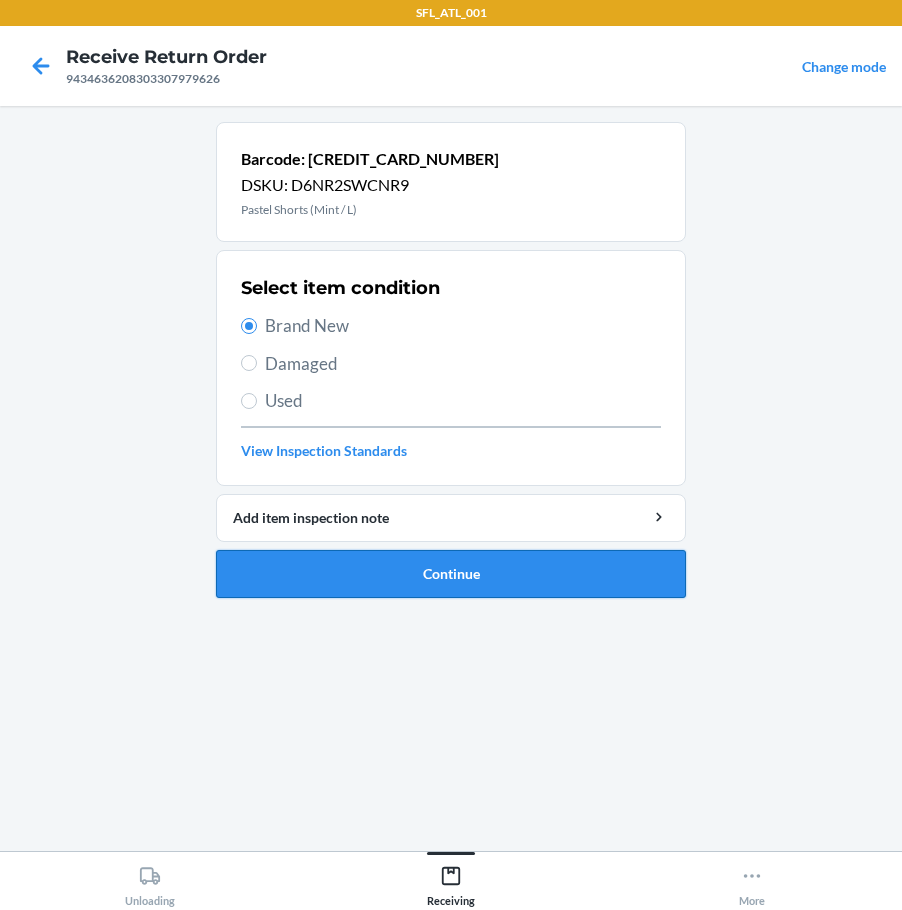 click on "Continue" at bounding box center (451, 574) 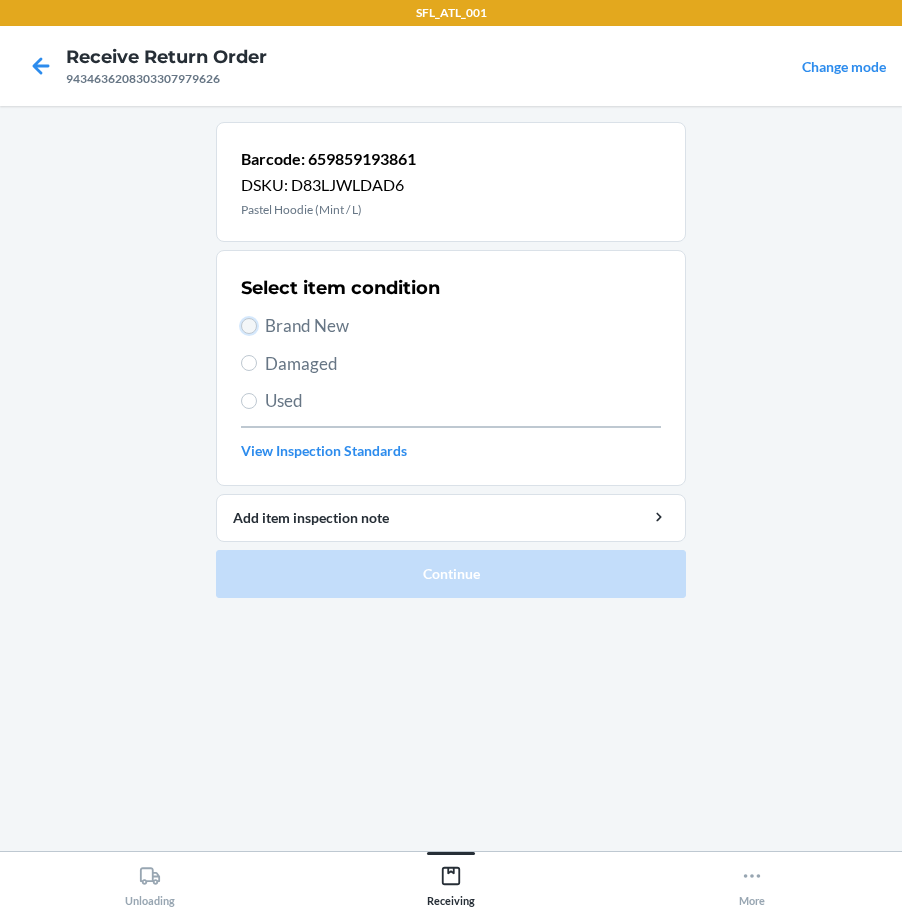 click on "Brand New" at bounding box center [249, 326] 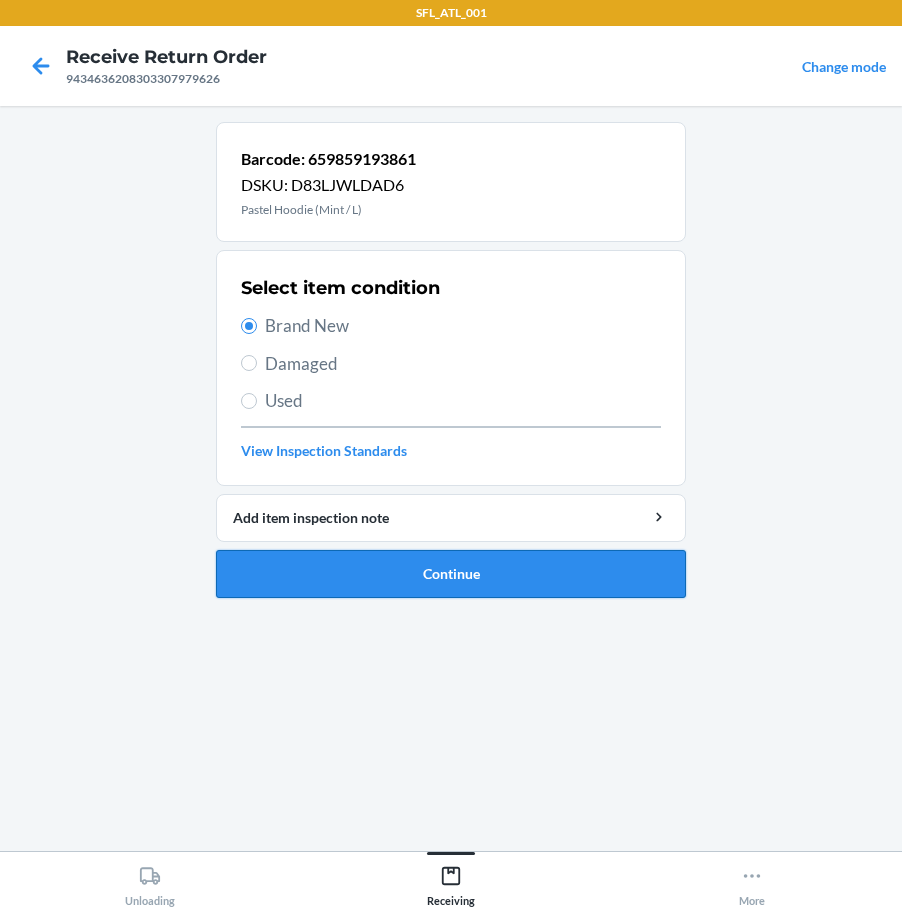 click on "Continue" at bounding box center (451, 574) 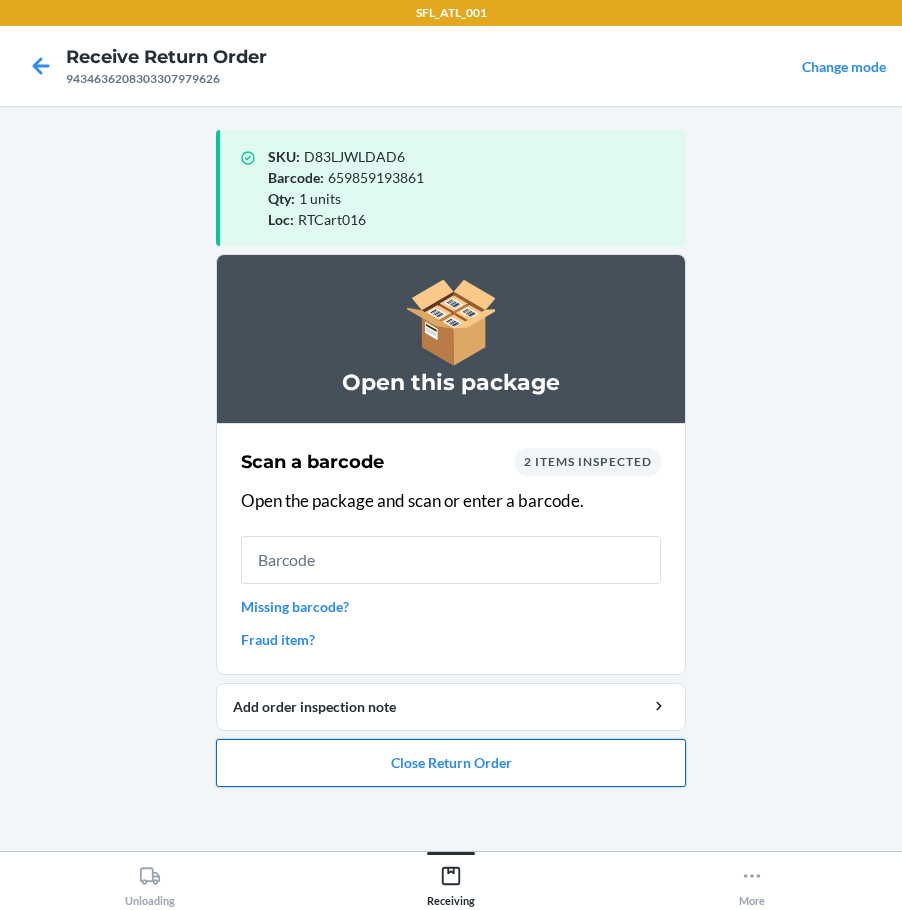 click on "Close Return Order" at bounding box center [451, 763] 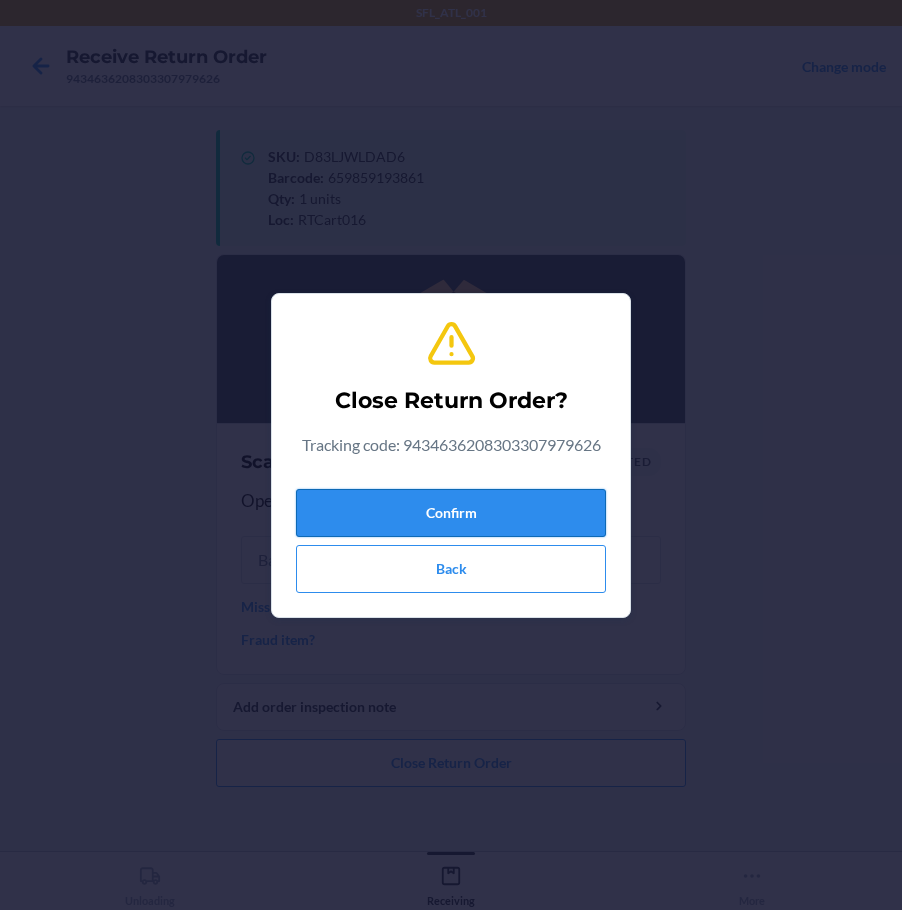 click on "Confirm" at bounding box center [451, 513] 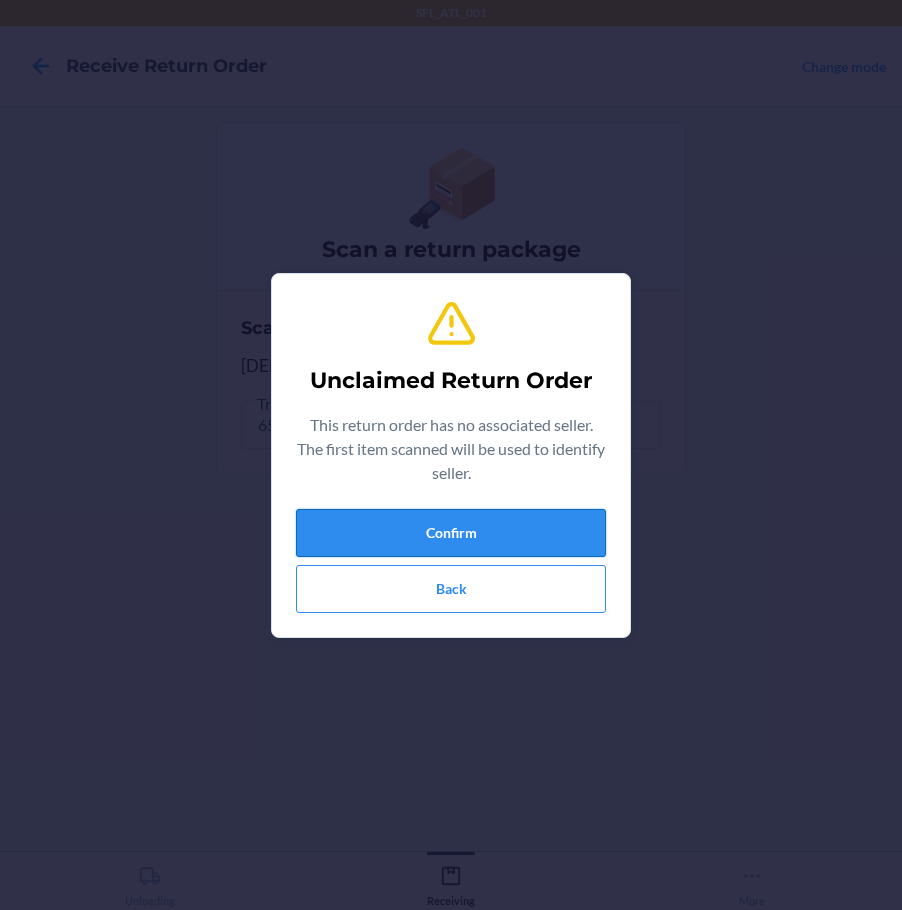 click on "Confirm" at bounding box center (451, 533) 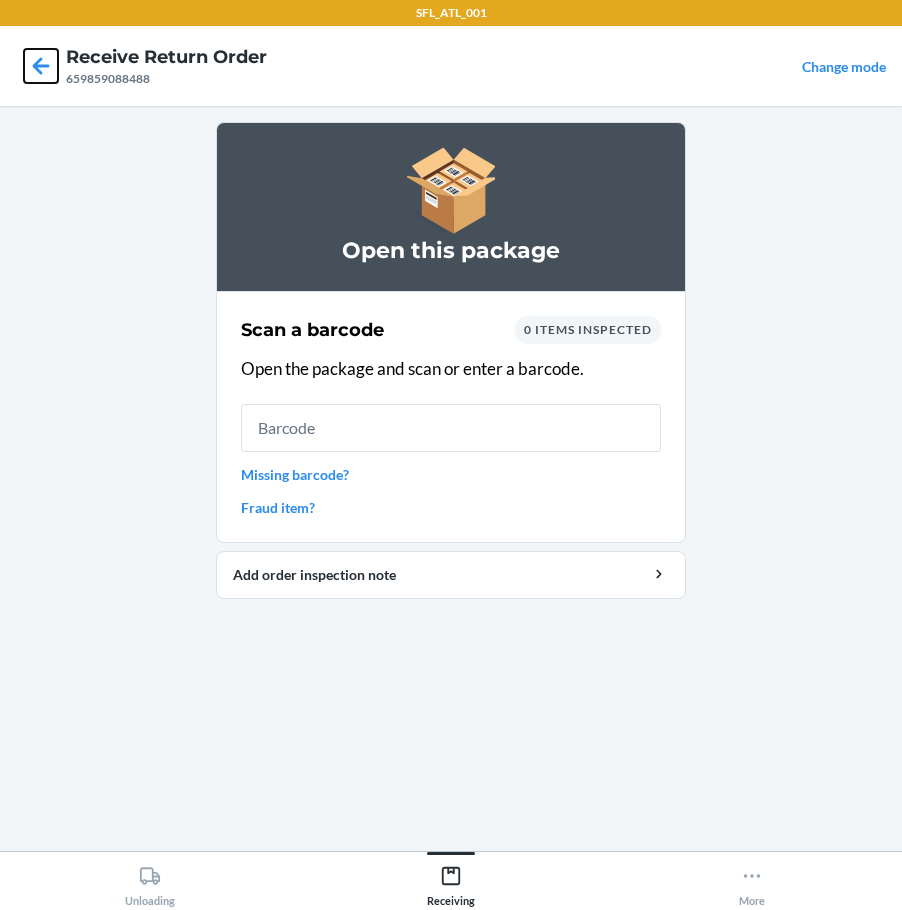 click 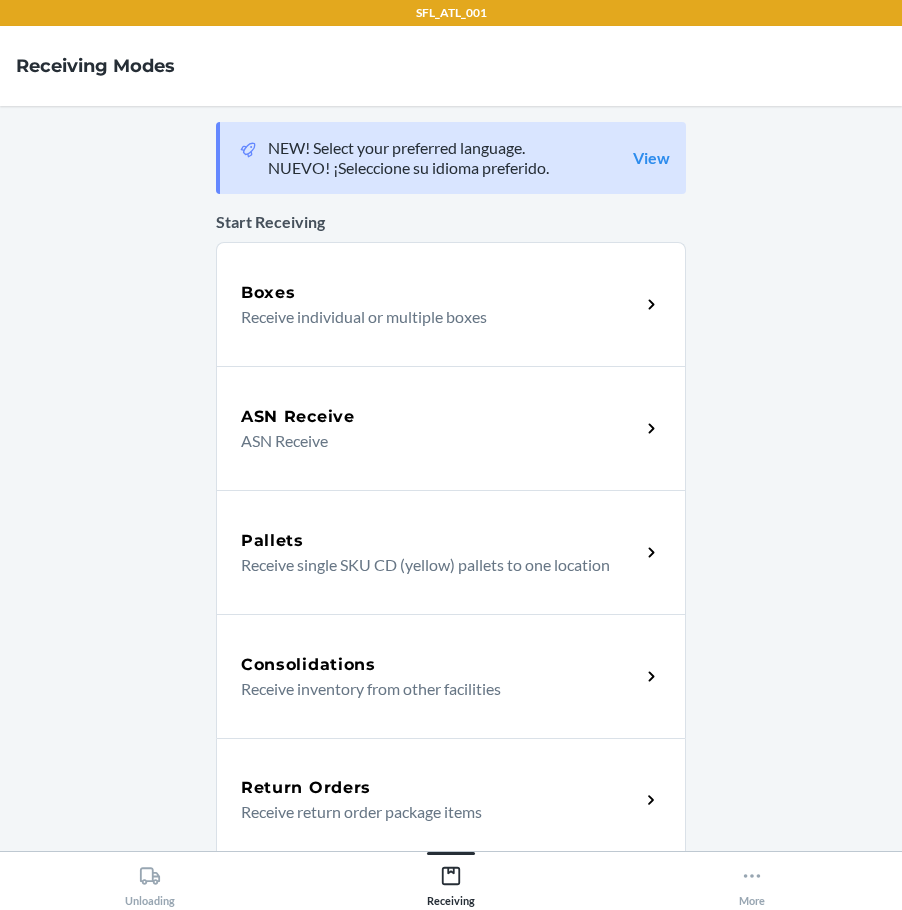 click on "Return Orders" at bounding box center [440, 788] 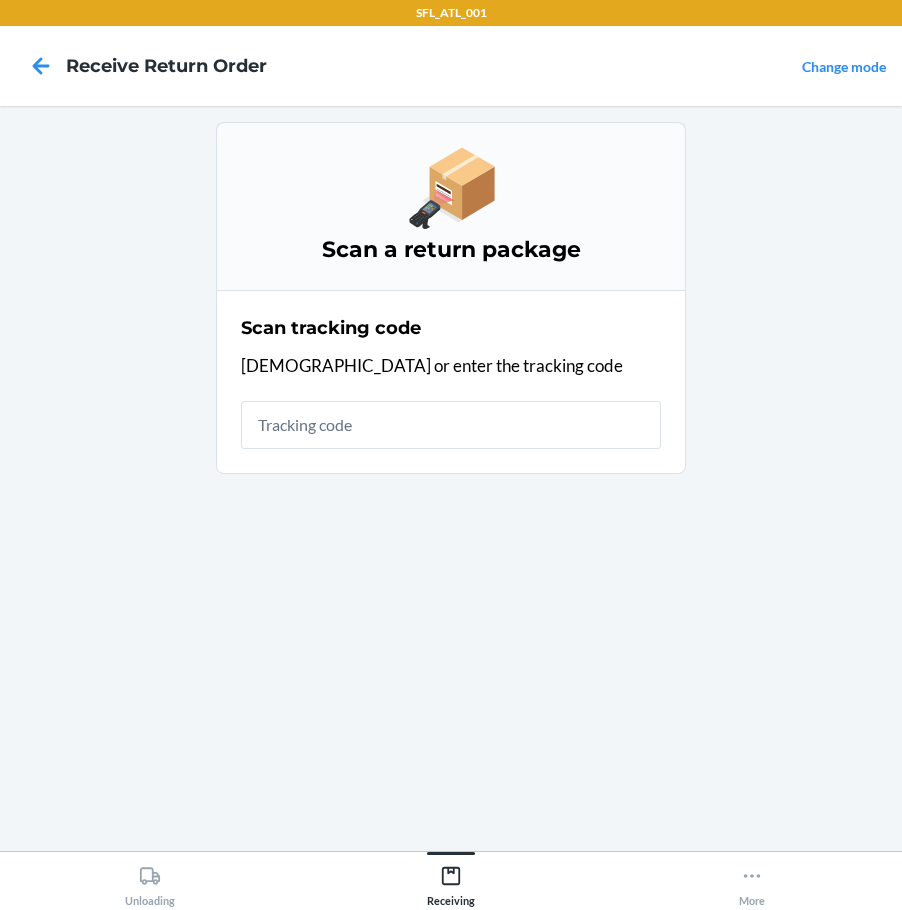 click on "Scan a return package Scan tracking code Scan or enter the tracking code" at bounding box center [451, 478] 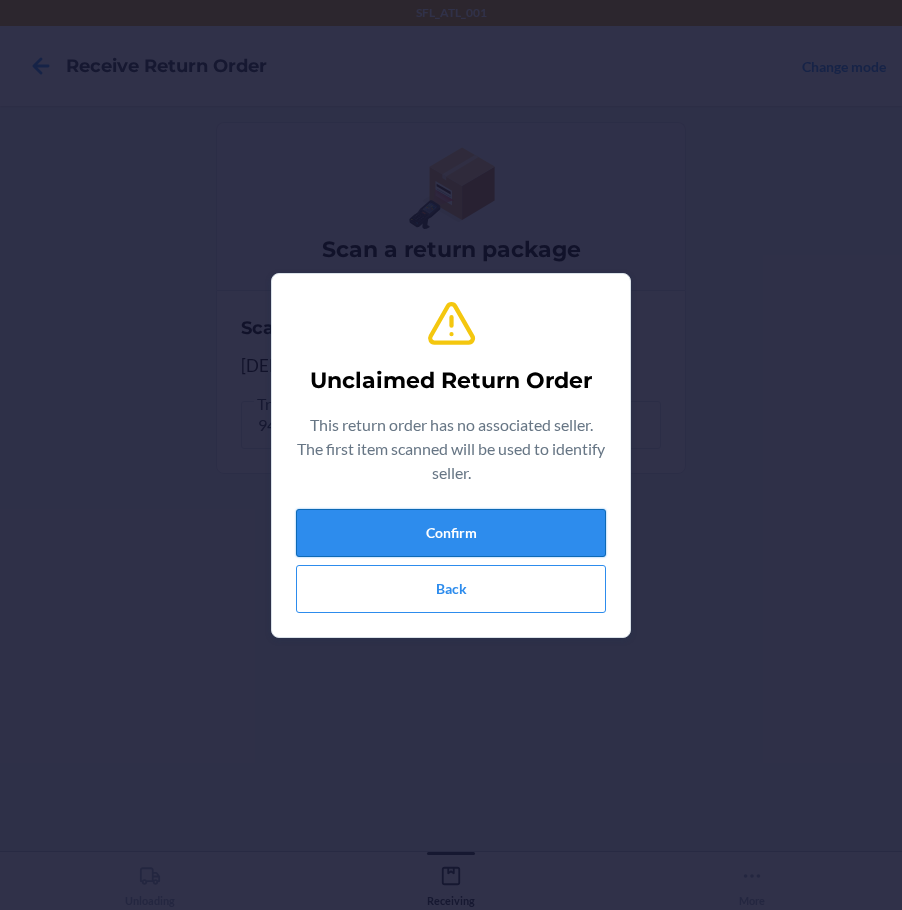 click on "Confirm" at bounding box center [451, 533] 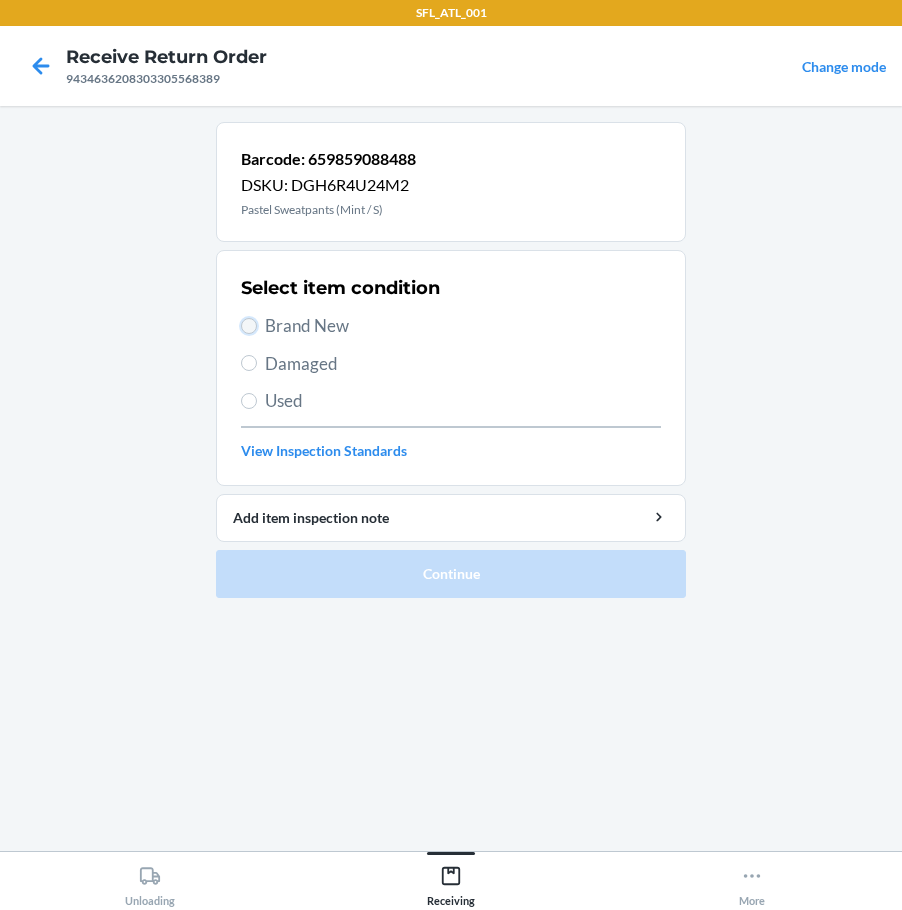 click on "Brand New" at bounding box center [249, 326] 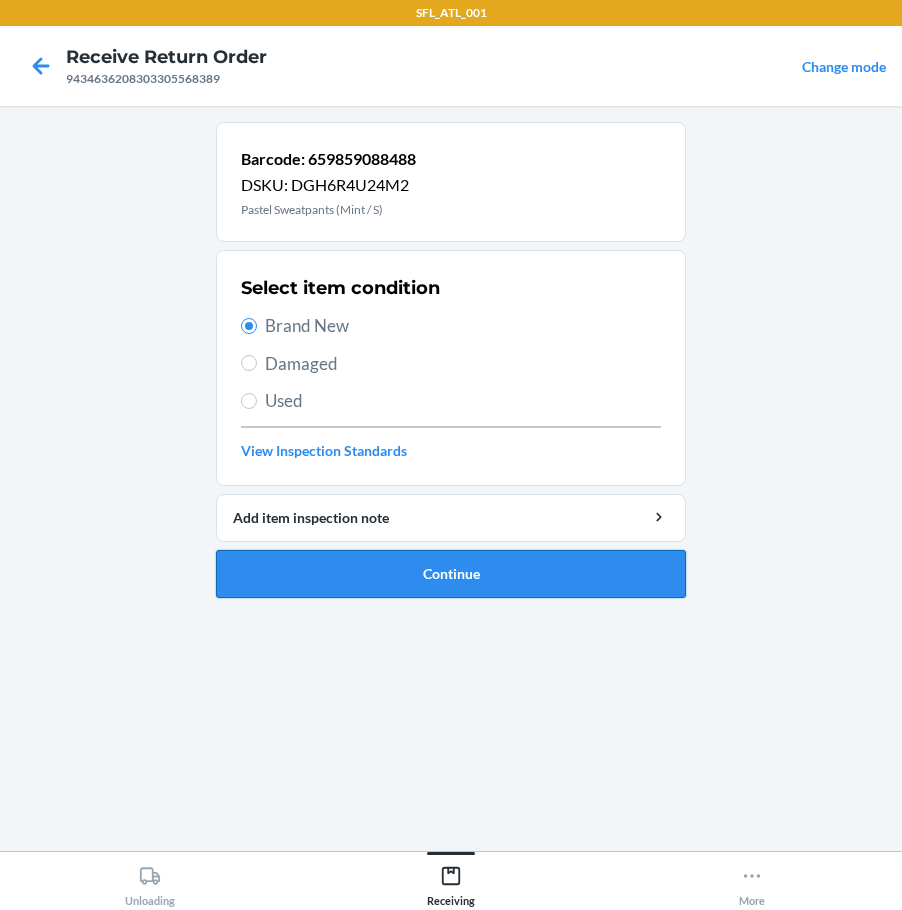 click on "Continue" at bounding box center (451, 574) 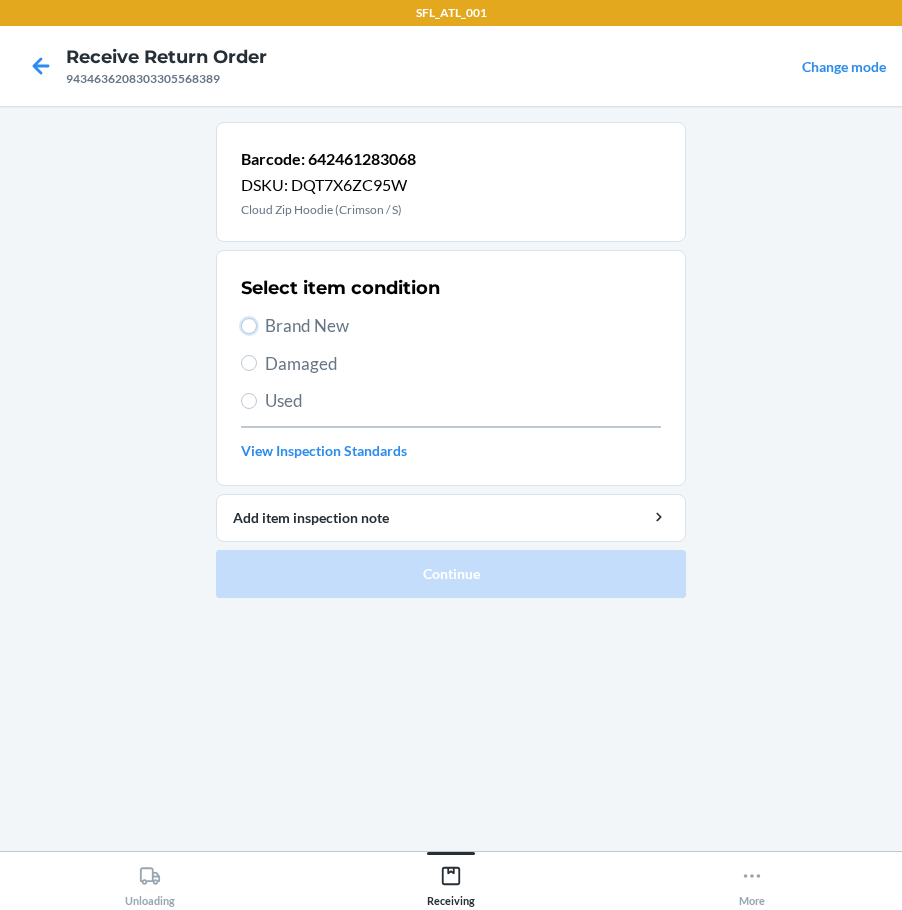 drag, startPoint x: 244, startPoint y: 320, endPoint x: 274, endPoint y: 318, distance: 30.066593 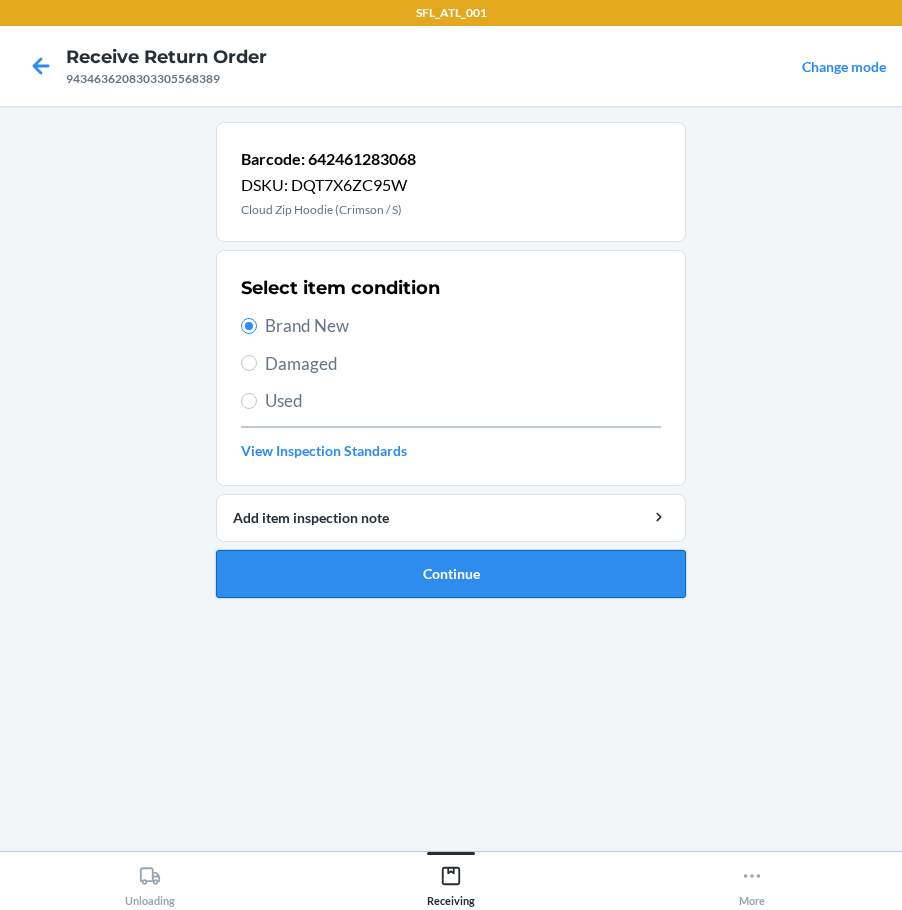 click on "Continue" at bounding box center (451, 574) 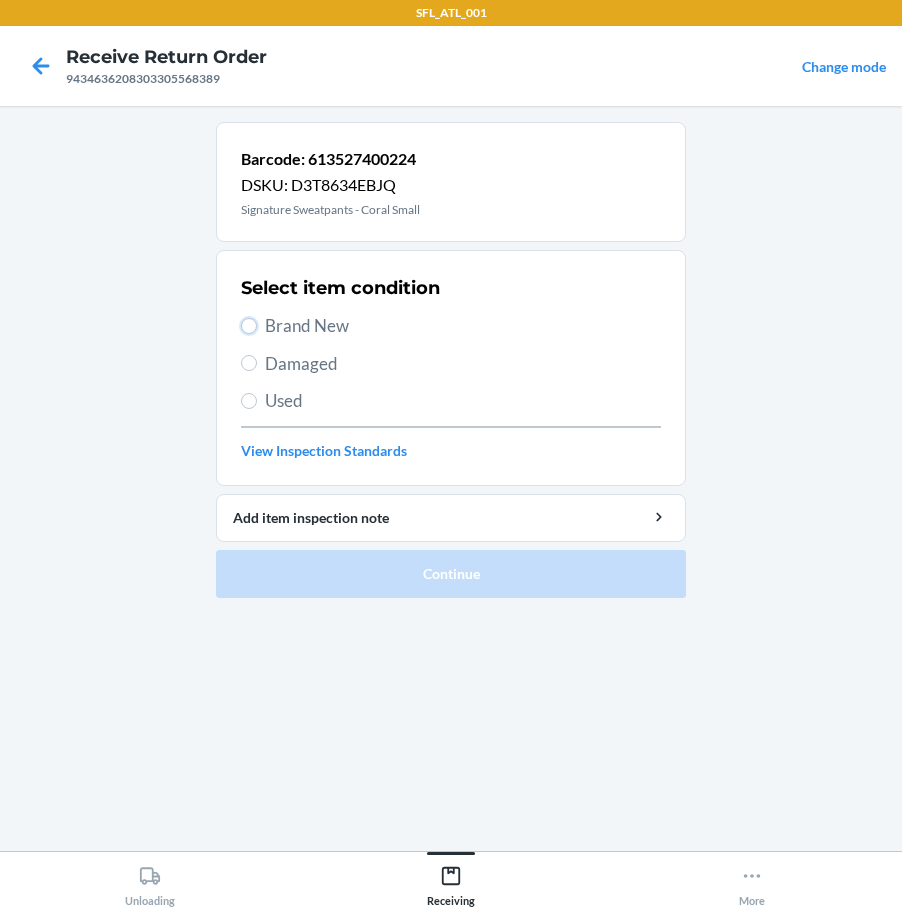 drag, startPoint x: 248, startPoint y: 330, endPoint x: 290, endPoint y: 479, distance: 154.80634 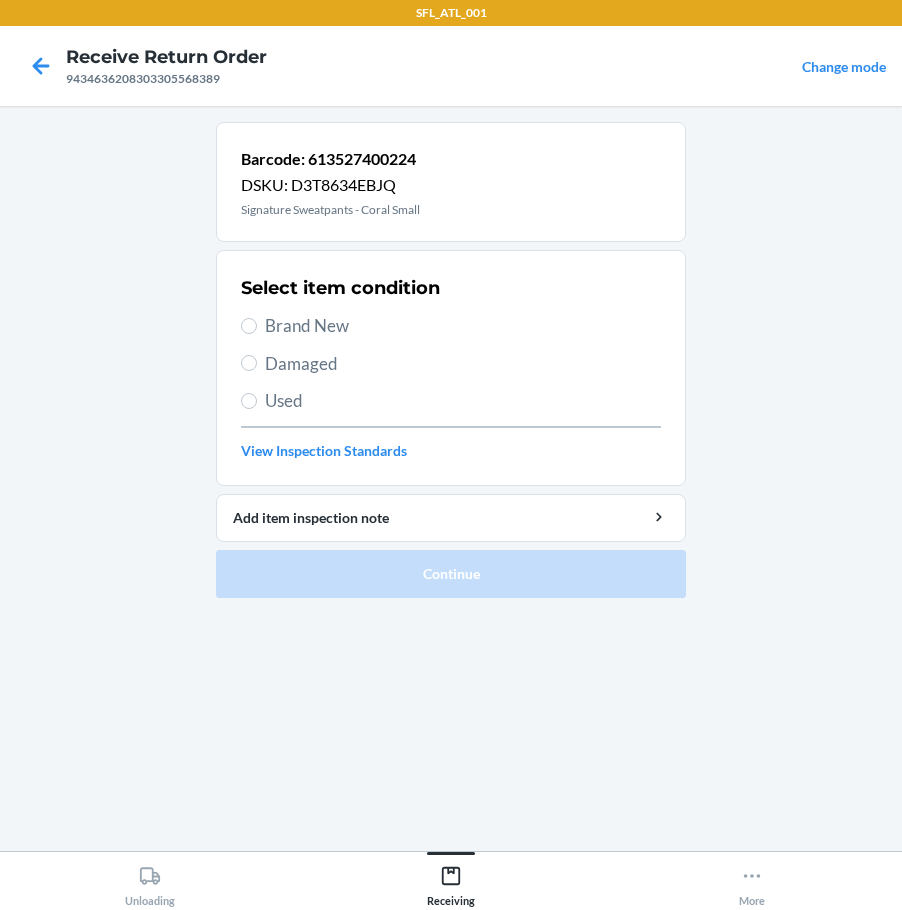 drag, startPoint x: 241, startPoint y: 321, endPoint x: 279, endPoint y: 437, distance: 122.06556 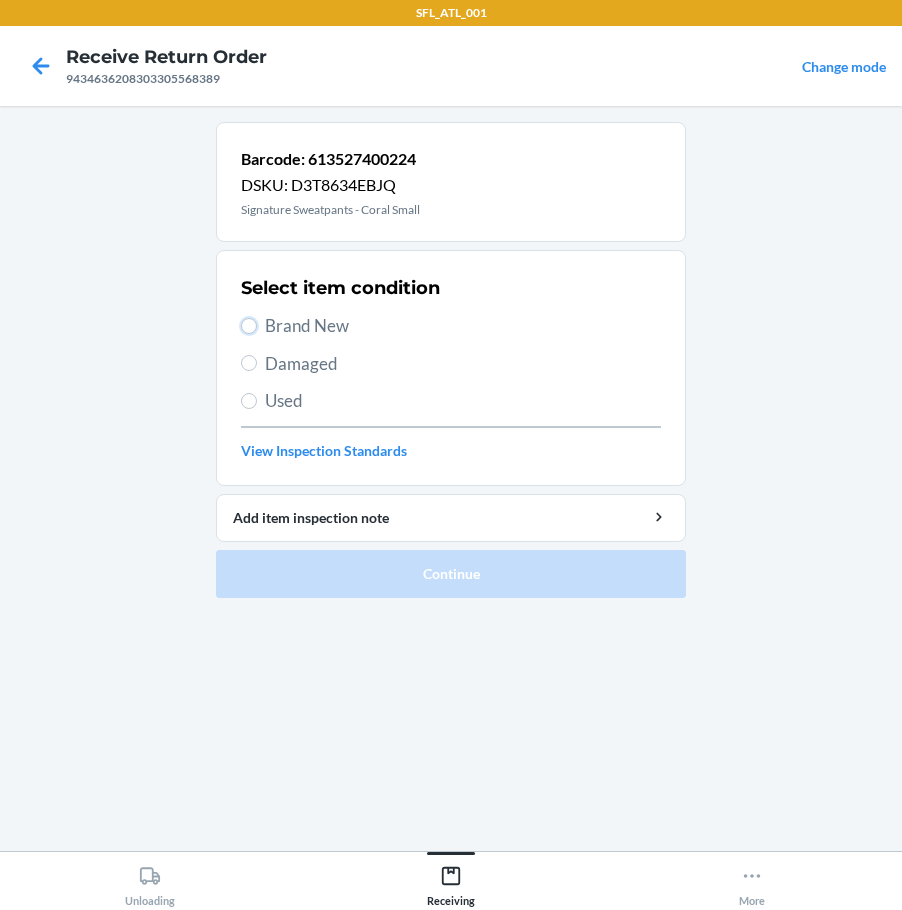 click on "Brand New" at bounding box center [249, 326] 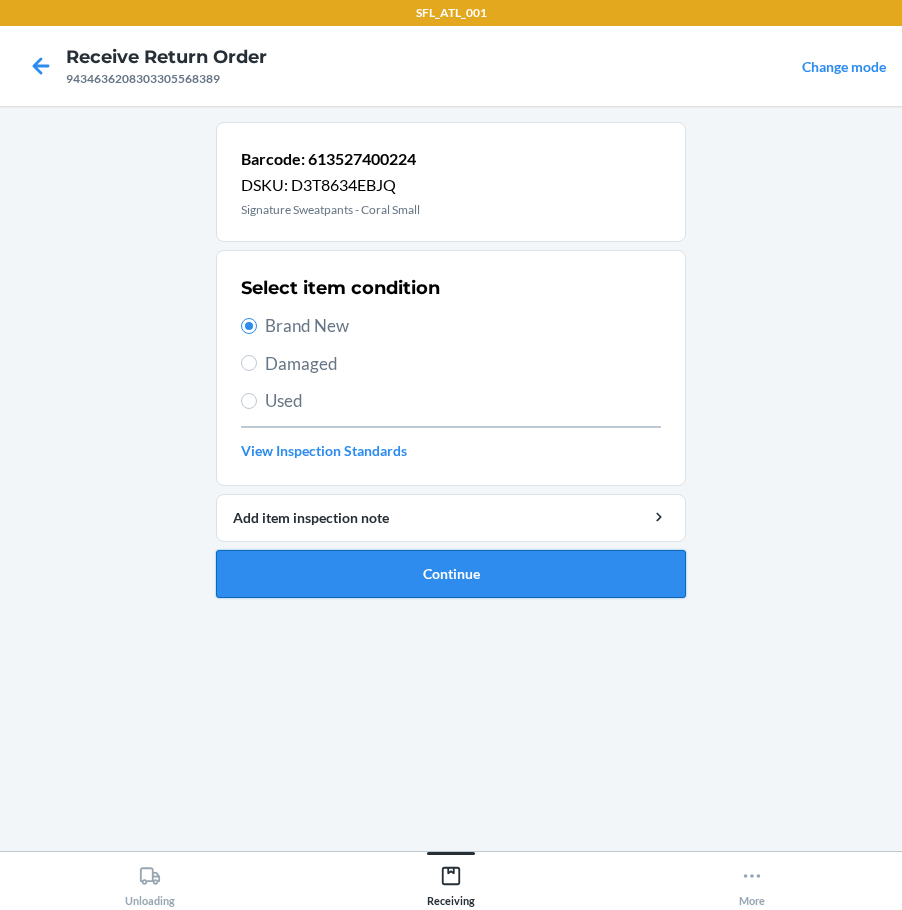 click on "Continue" at bounding box center [451, 574] 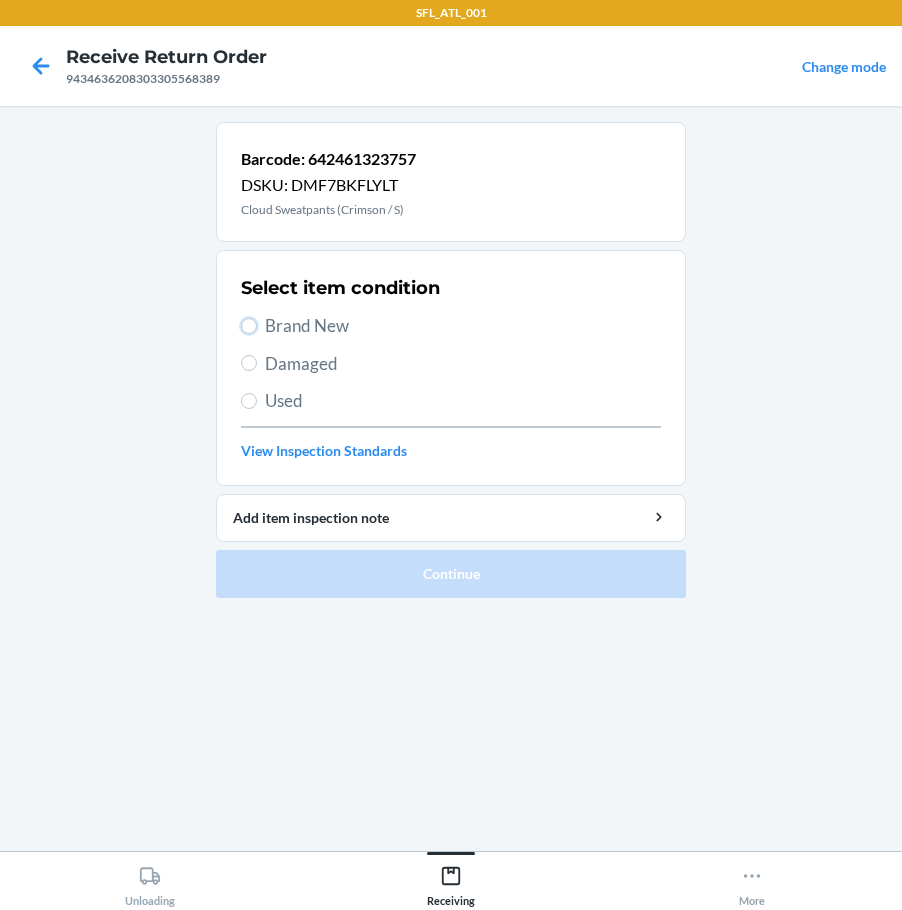 drag, startPoint x: 248, startPoint y: 324, endPoint x: 266, endPoint y: 375, distance: 54.08327 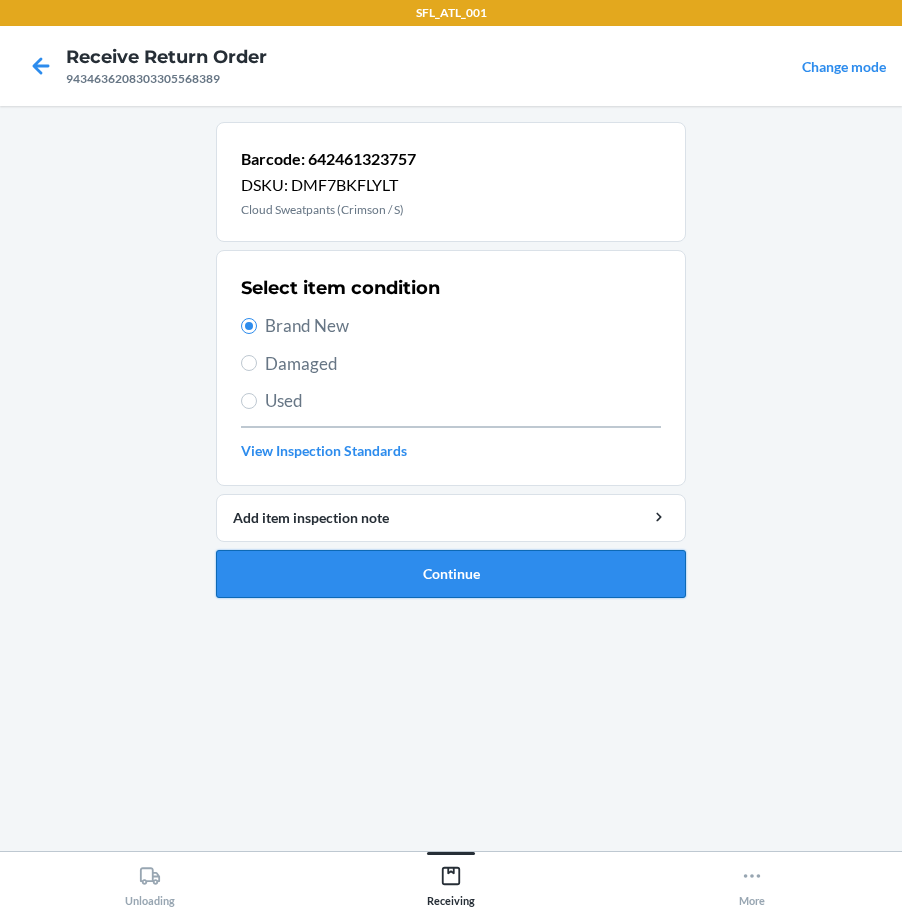 drag, startPoint x: 324, startPoint y: 556, endPoint x: 372, endPoint y: 511, distance: 65.795135 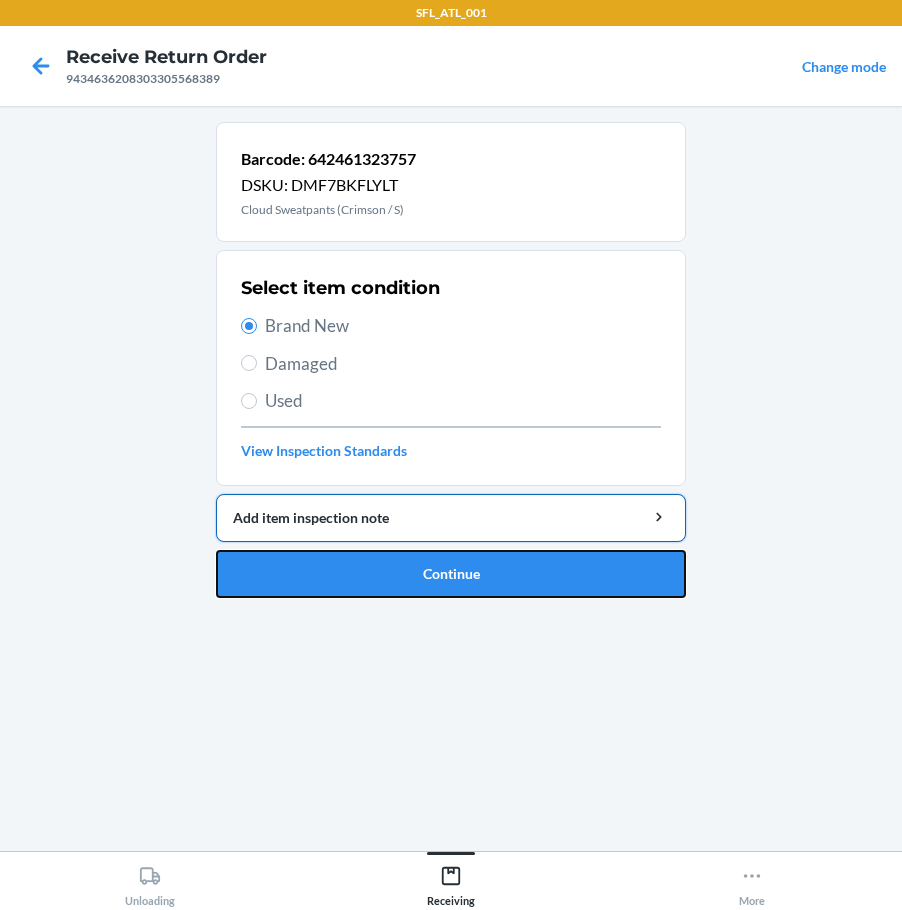 click on "Barcode: 642461323757 DSKU: DMF7BKFLYLT Cloud Sweatpants (Crimson / S) Select item condition Brand New Damaged Used View Inspection Standards Add item inspection note Continue" at bounding box center [451, 360] 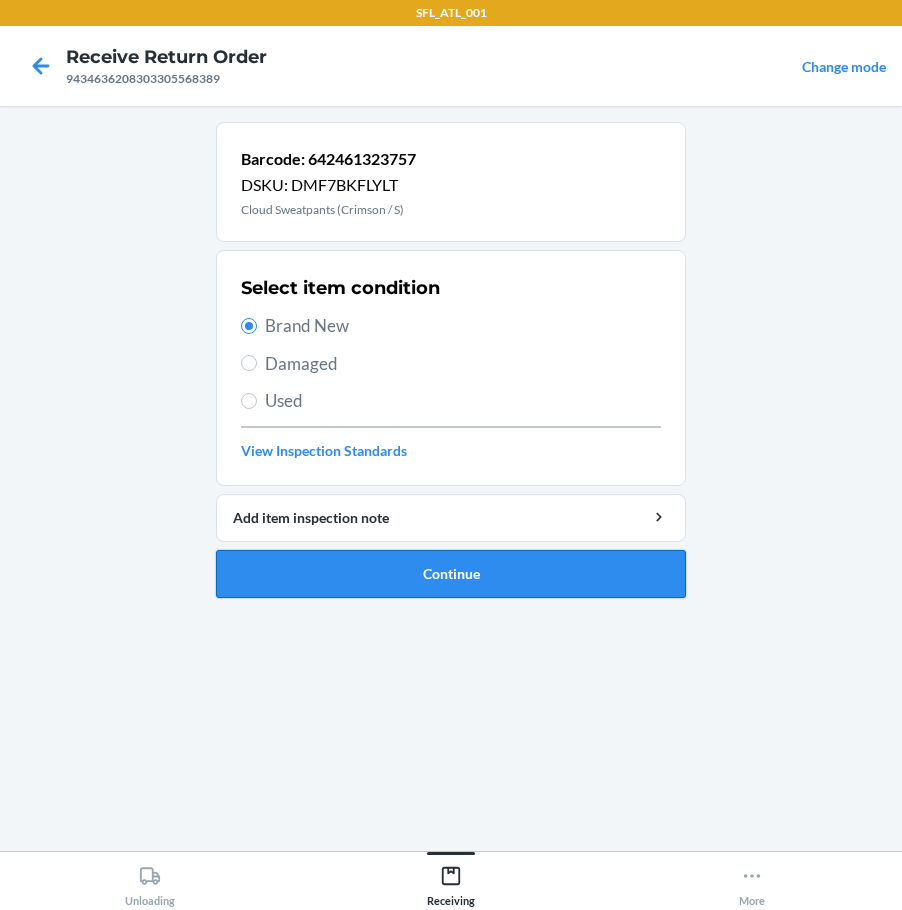 click on "Continue" at bounding box center (451, 574) 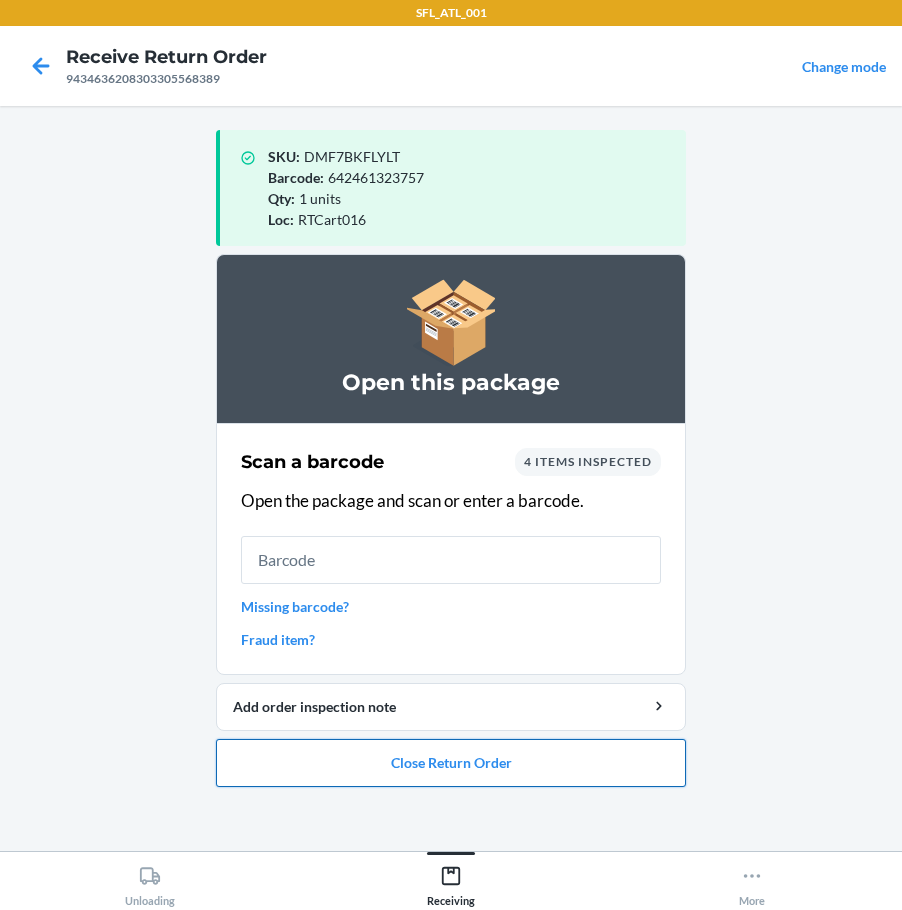 click on "Close Return Order" at bounding box center [451, 763] 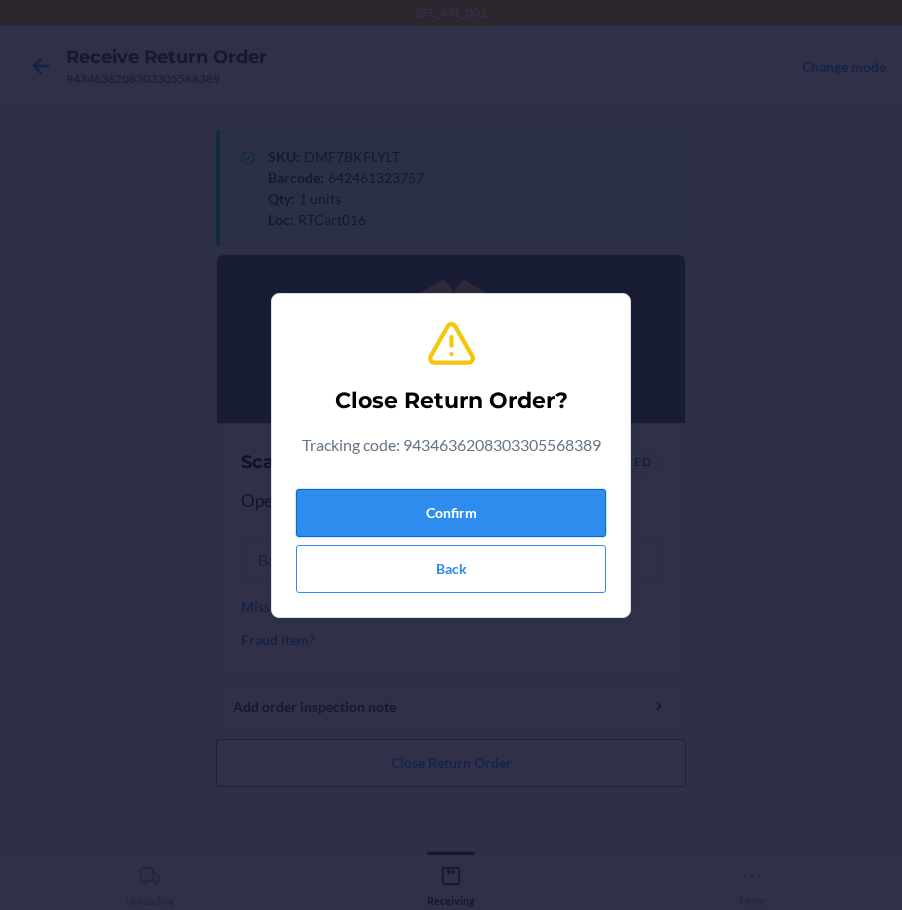 click on "Confirm" at bounding box center [451, 513] 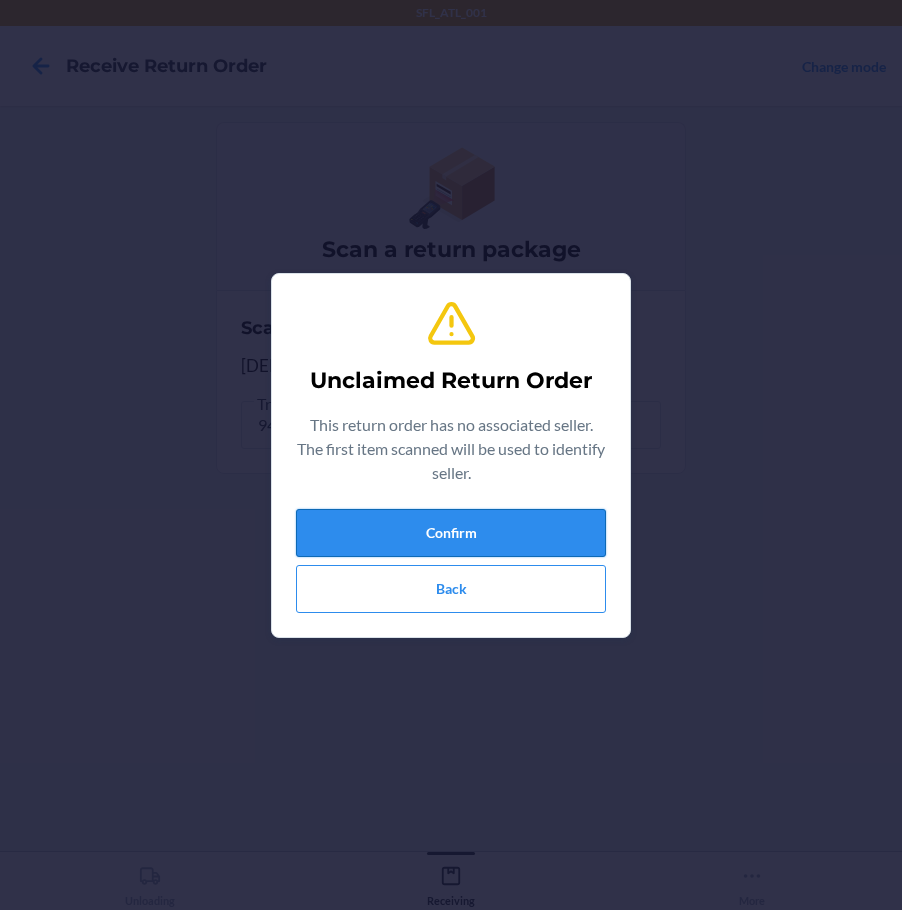 click on "Confirm" at bounding box center [451, 533] 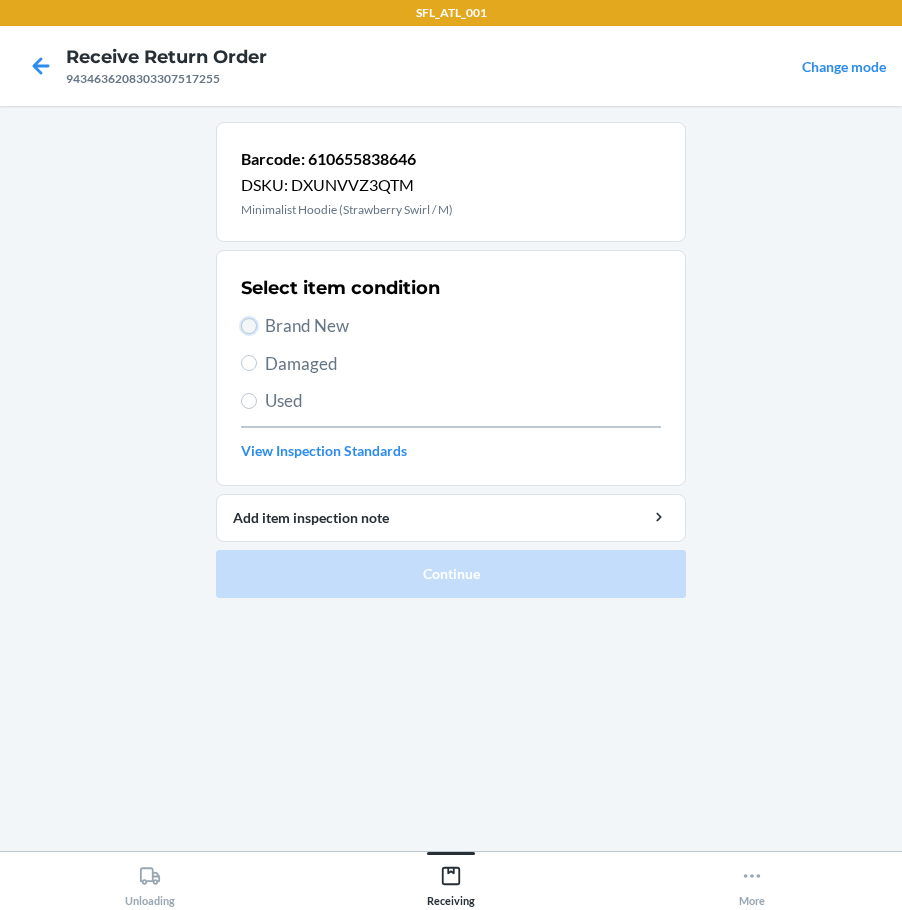 click on "Brand New" at bounding box center [249, 326] 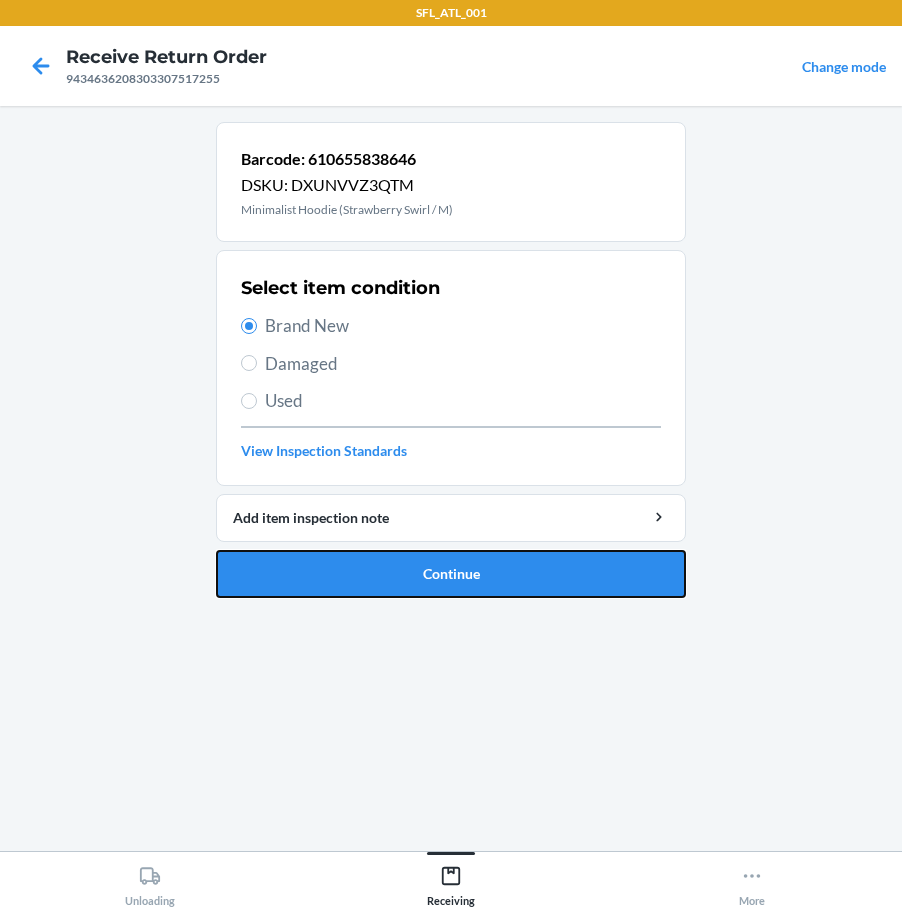 drag, startPoint x: 369, startPoint y: 569, endPoint x: 432, endPoint y: 561, distance: 63.505905 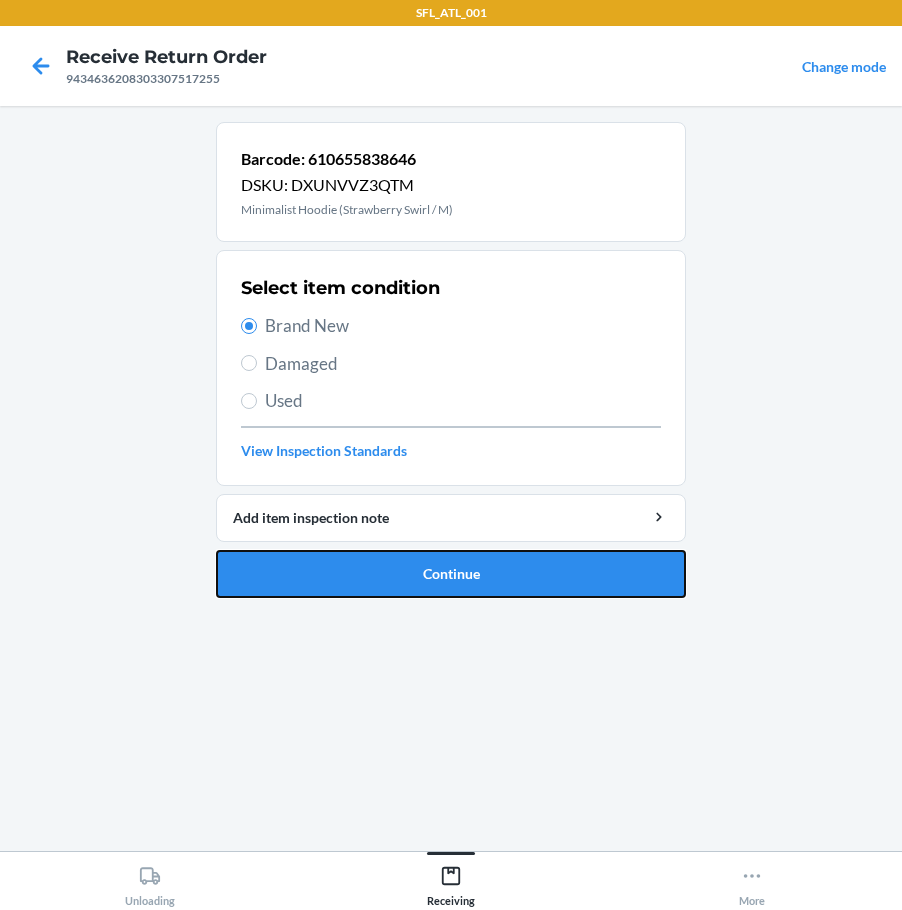 click on "Continue" at bounding box center [451, 574] 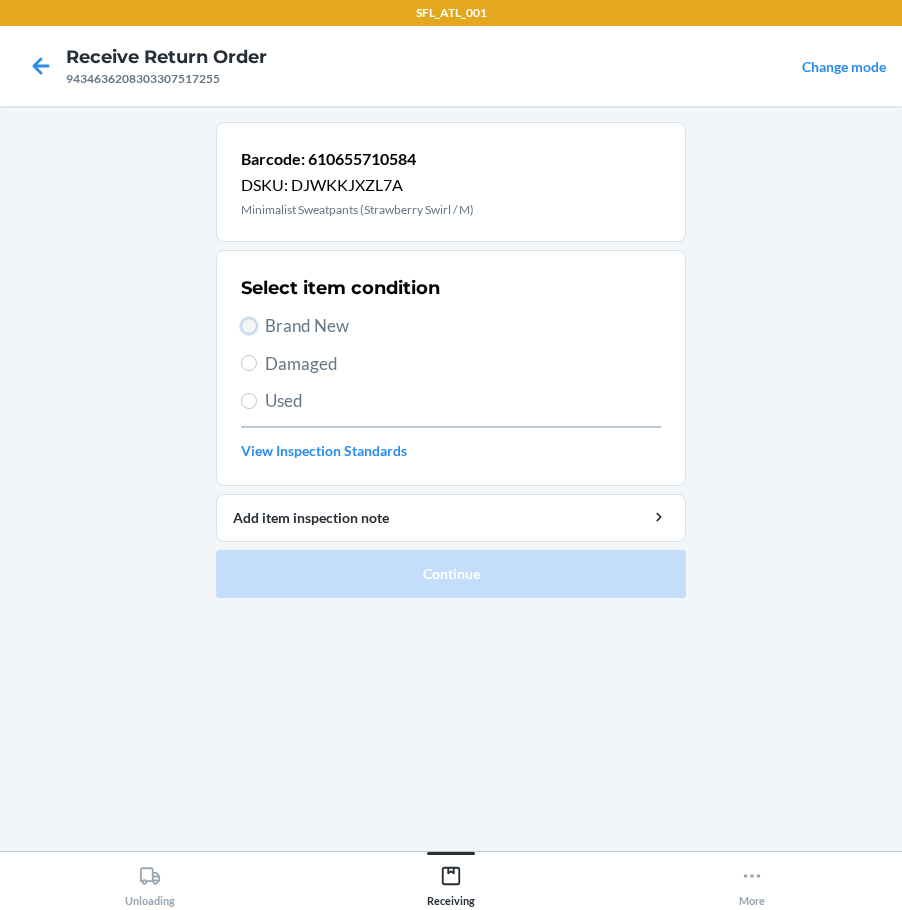click on "Brand New" at bounding box center (249, 326) 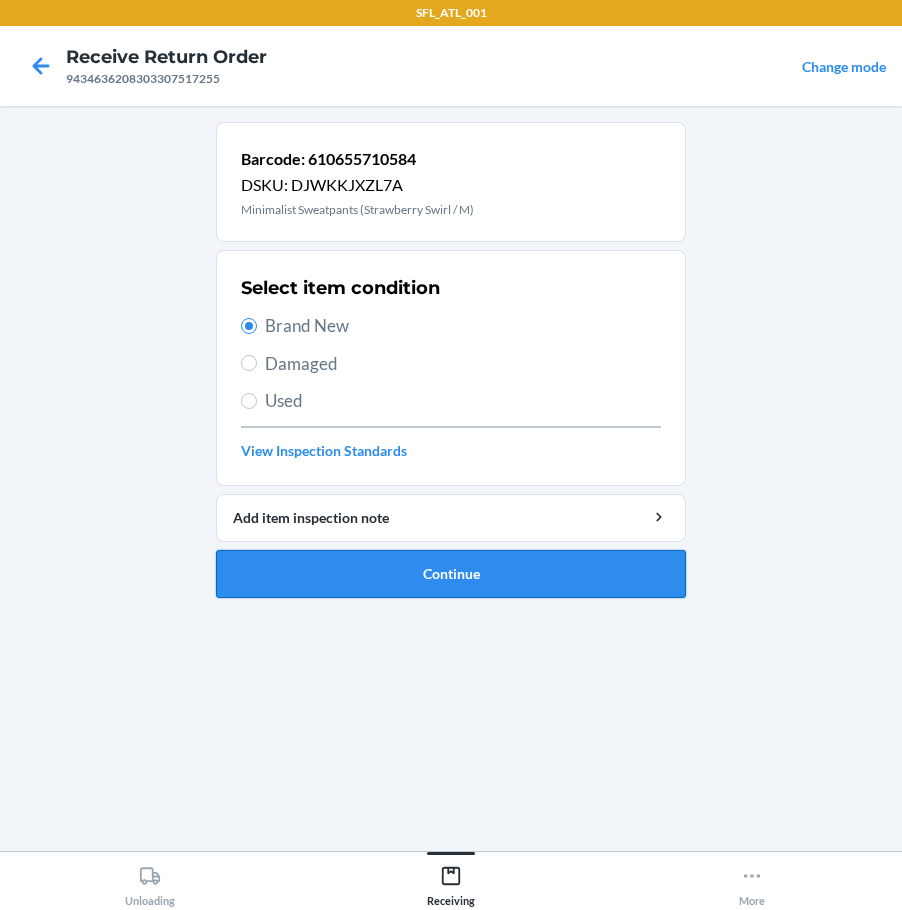 click on "Continue" at bounding box center [451, 574] 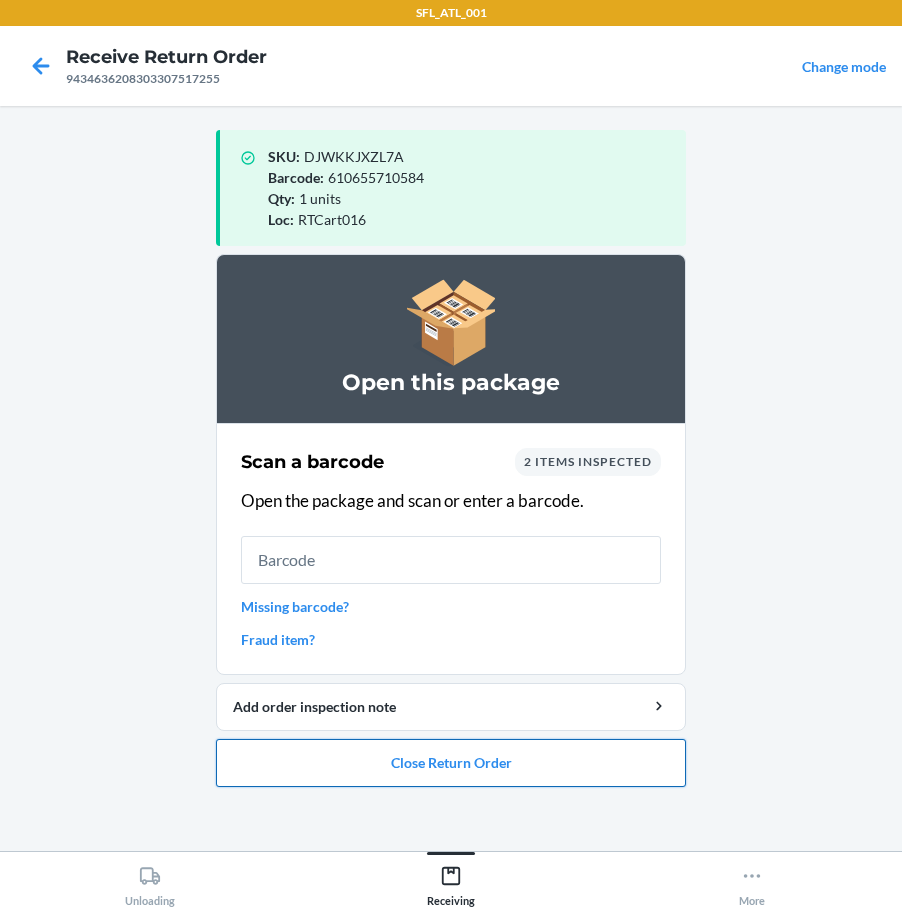 click on "Close Return Order" at bounding box center [451, 763] 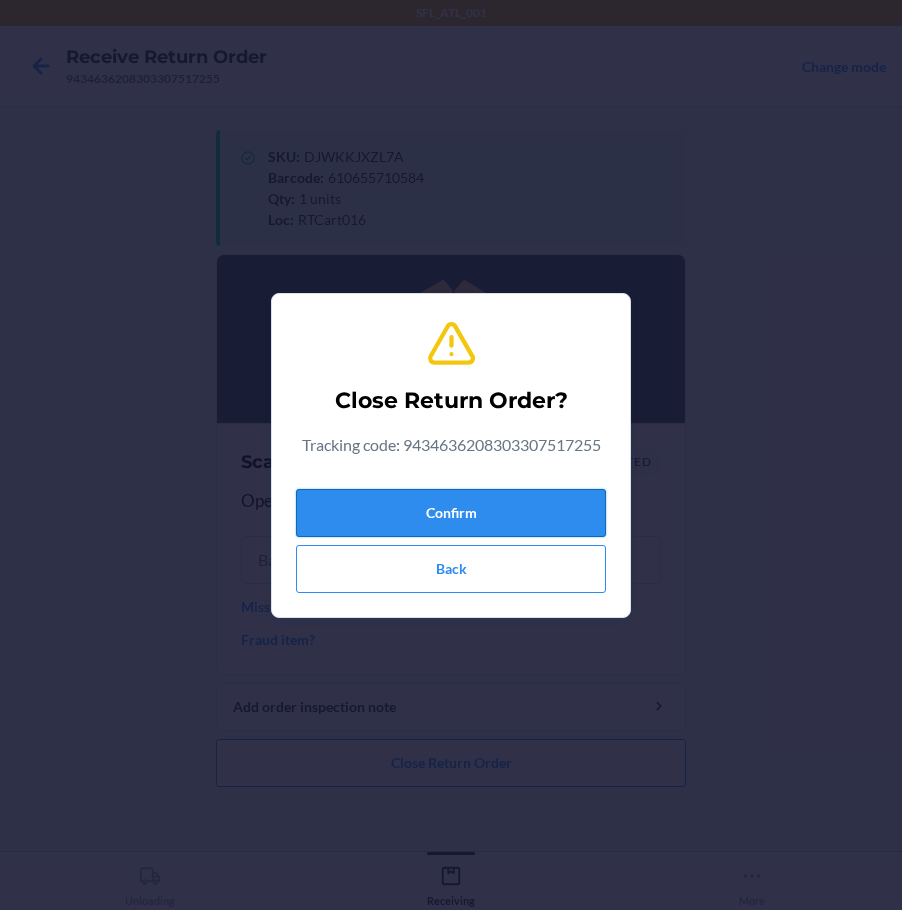 click on "Confirm" at bounding box center (451, 513) 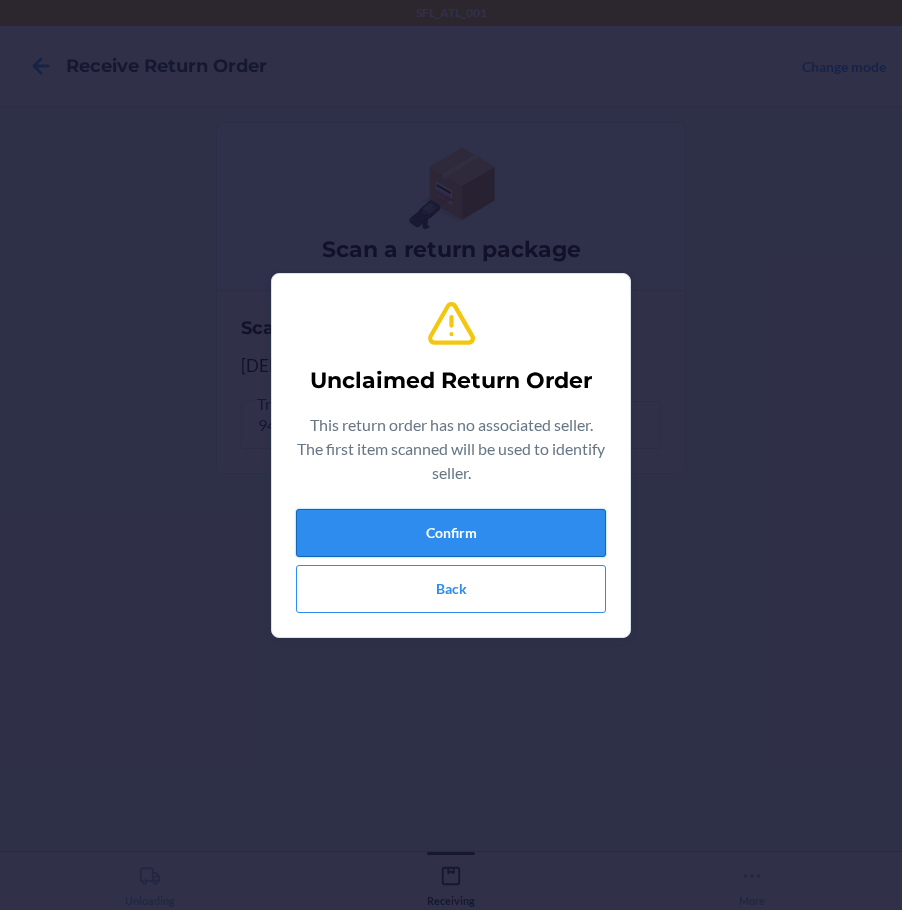 click on "Confirm" at bounding box center (451, 533) 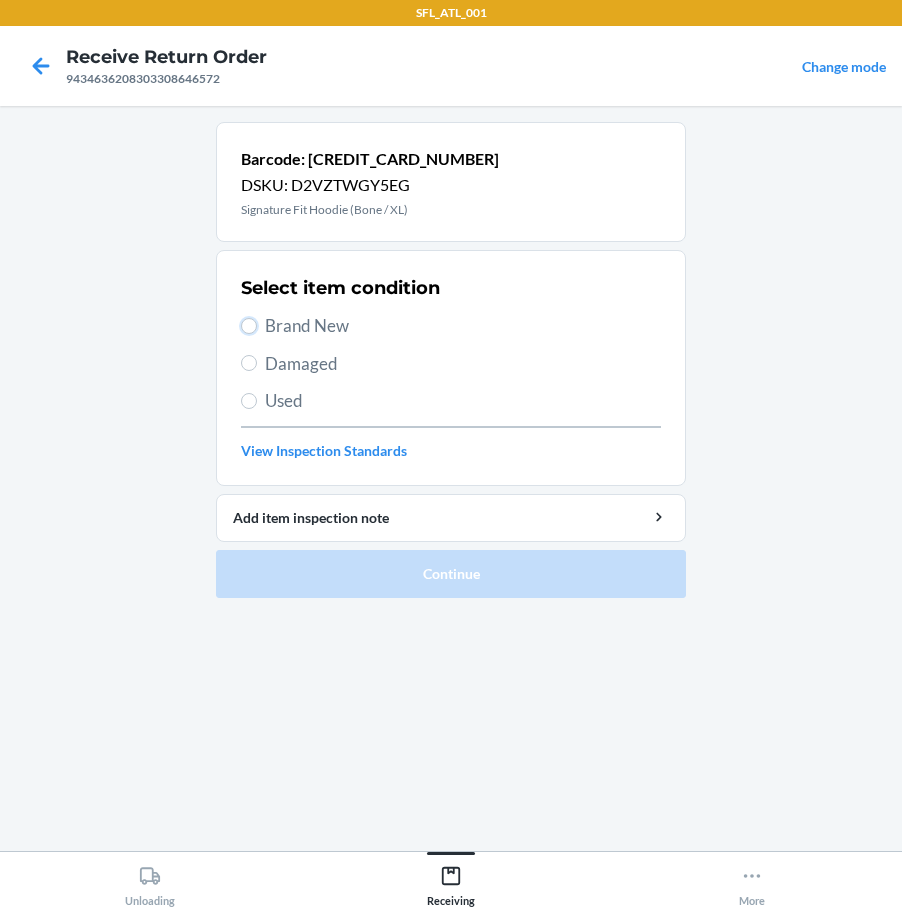 drag, startPoint x: 250, startPoint y: 318, endPoint x: 266, endPoint y: 399, distance: 82.565125 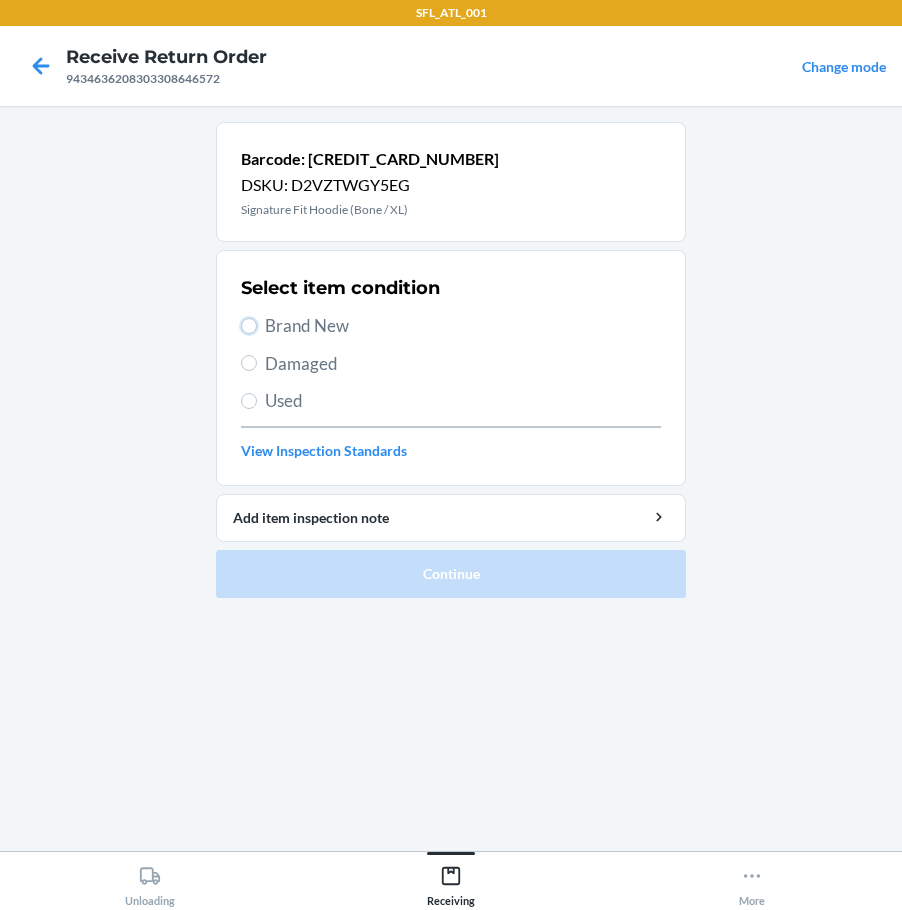 click on "Select item condition Brand New Damaged Used View Inspection Standards" at bounding box center (451, 368) 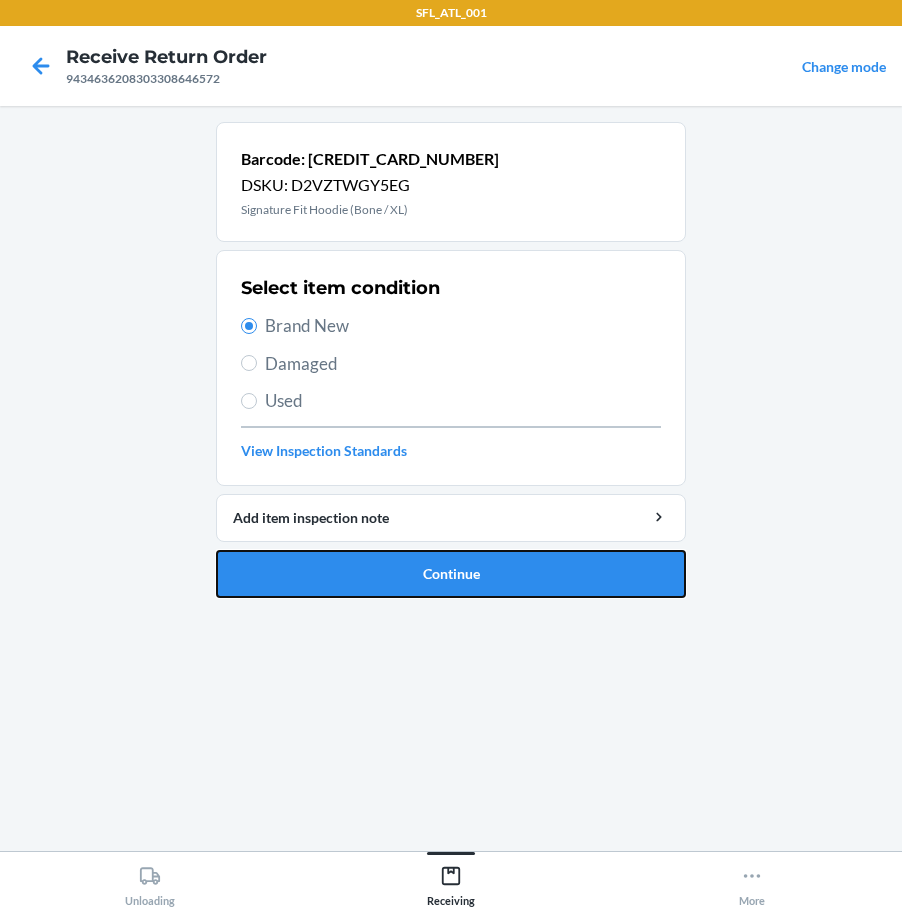 drag, startPoint x: 366, startPoint y: 579, endPoint x: 376, endPoint y: 577, distance: 10.198039 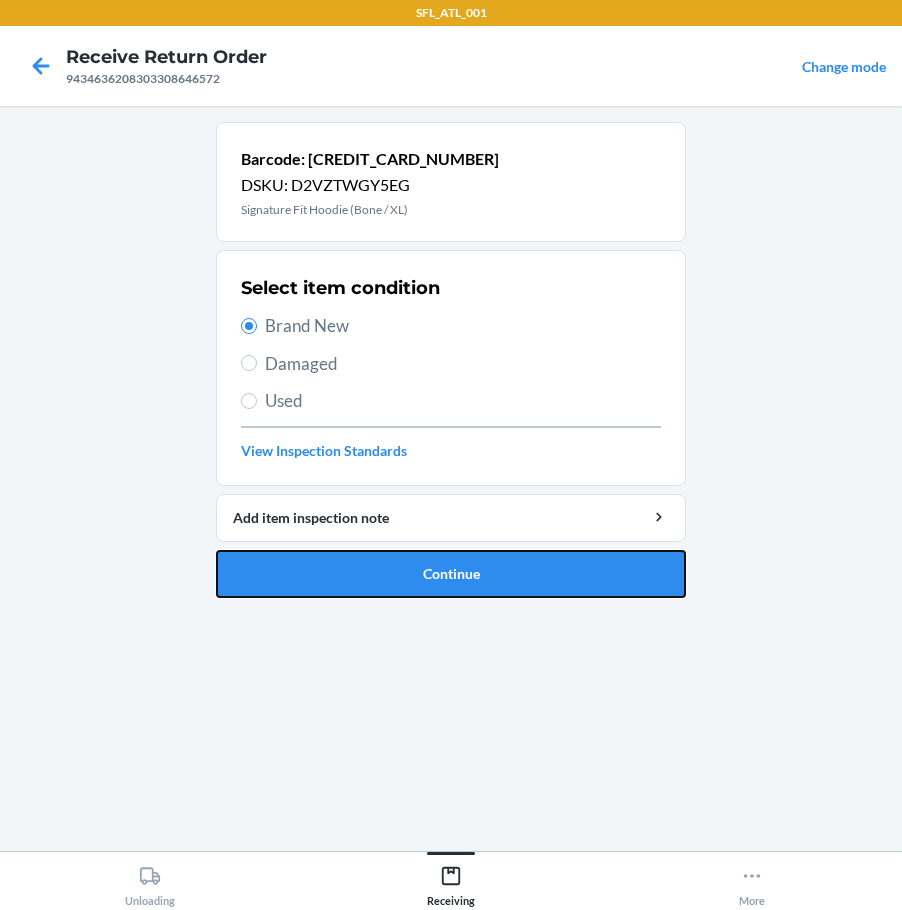 click on "Continue" at bounding box center (451, 574) 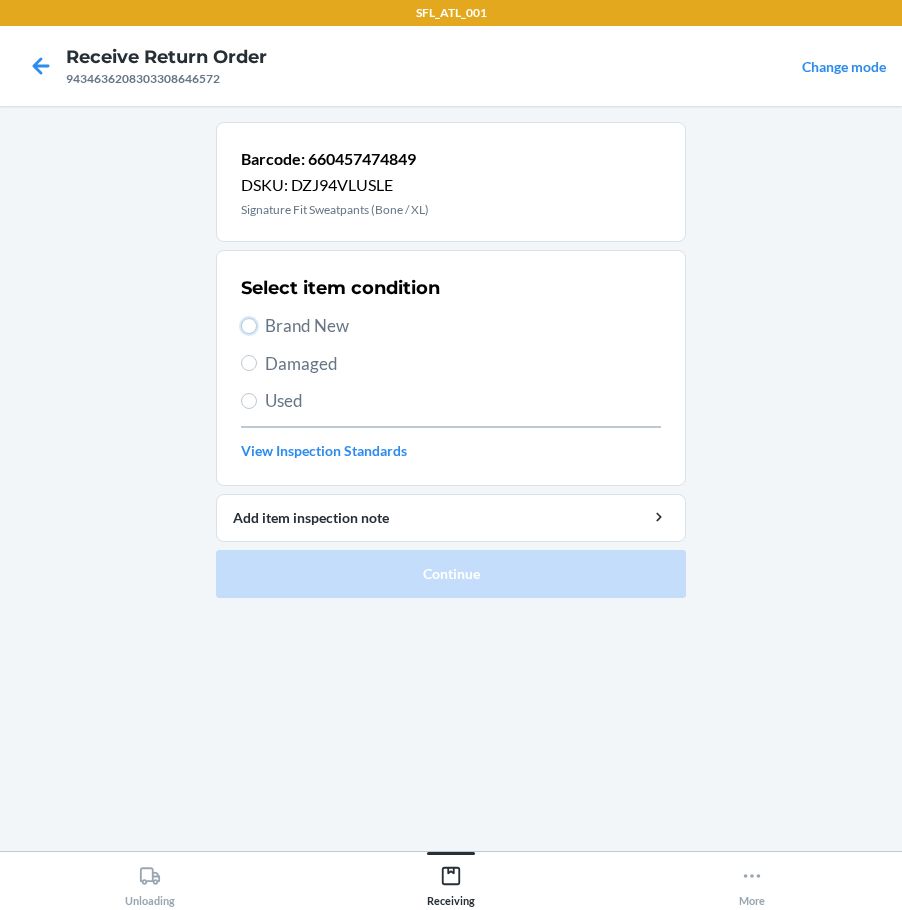 drag, startPoint x: 249, startPoint y: 325, endPoint x: 291, endPoint y: 421, distance: 104.78549 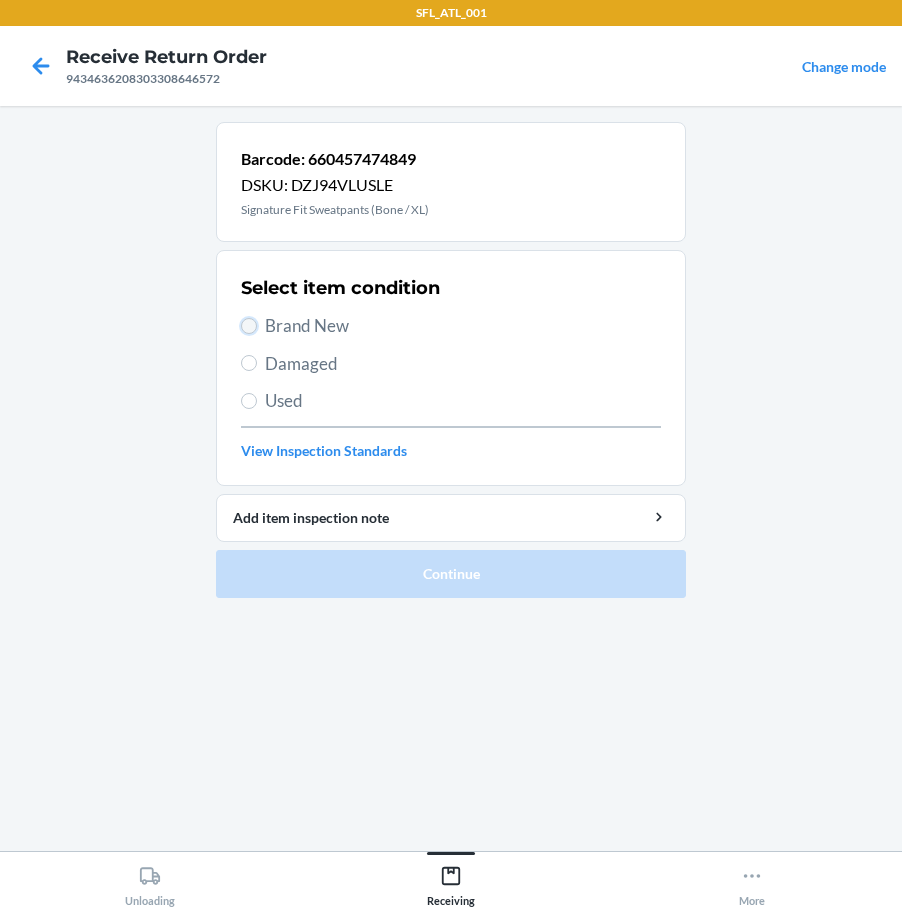click on "Brand New" at bounding box center [249, 326] 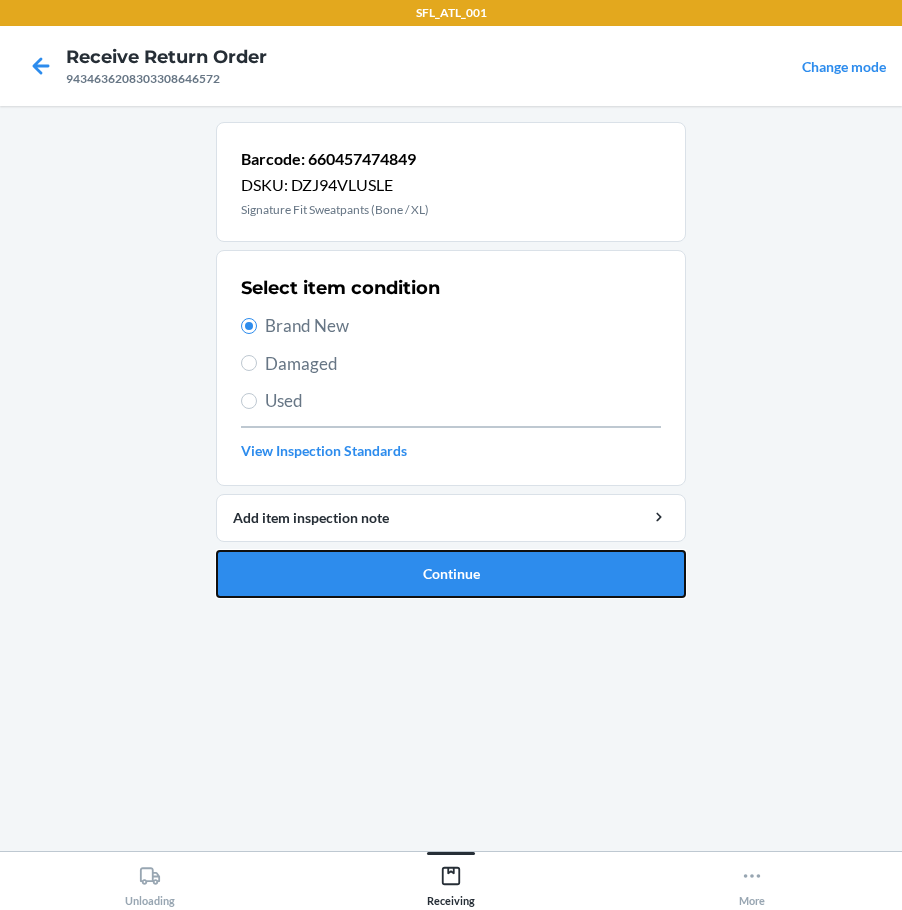 click on "Continue" at bounding box center [451, 574] 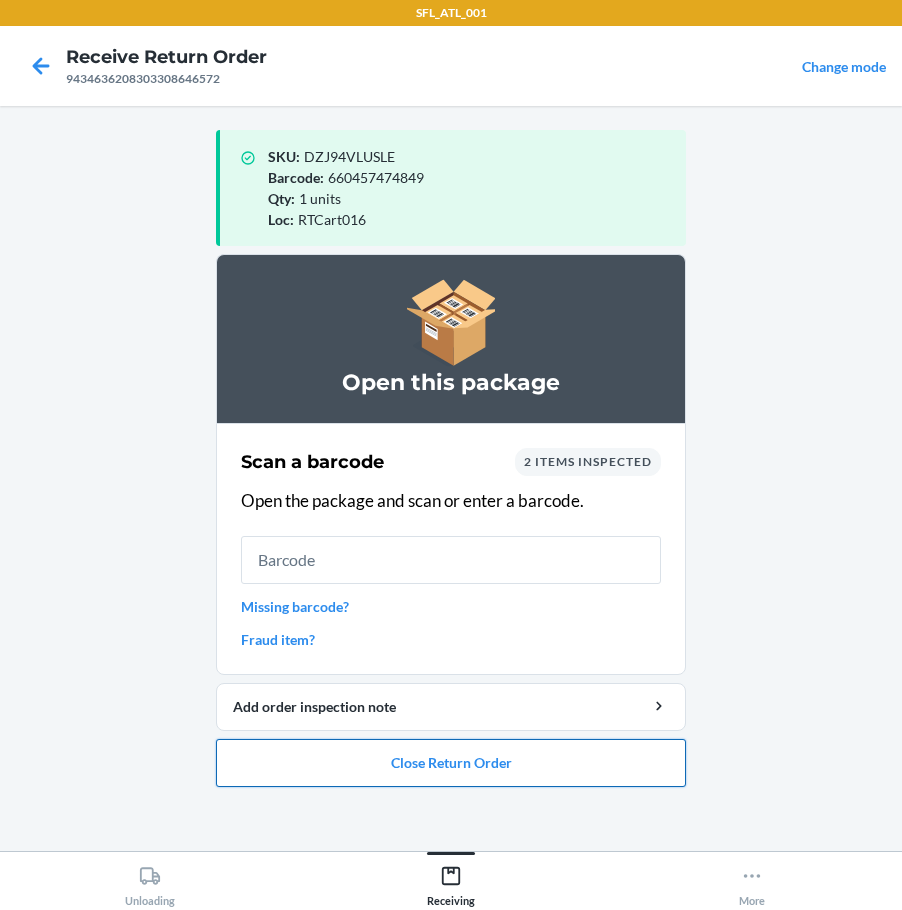 click on "Close Return Order" at bounding box center (451, 763) 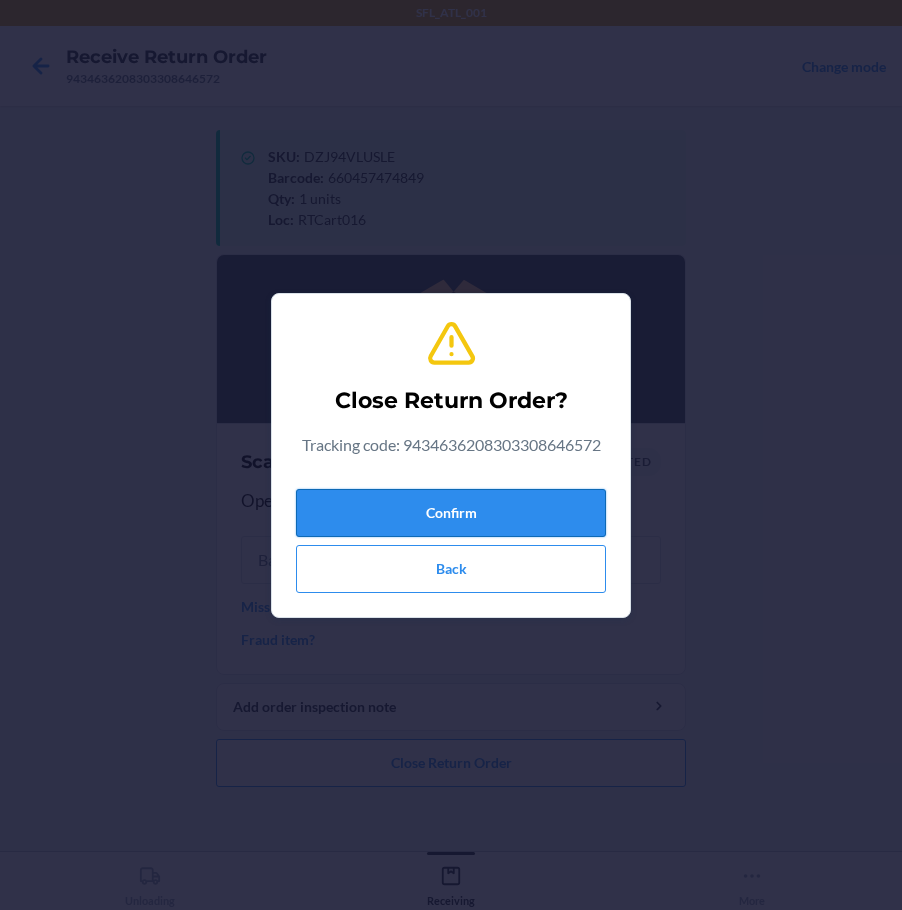 click on "Confirm" at bounding box center (451, 513) 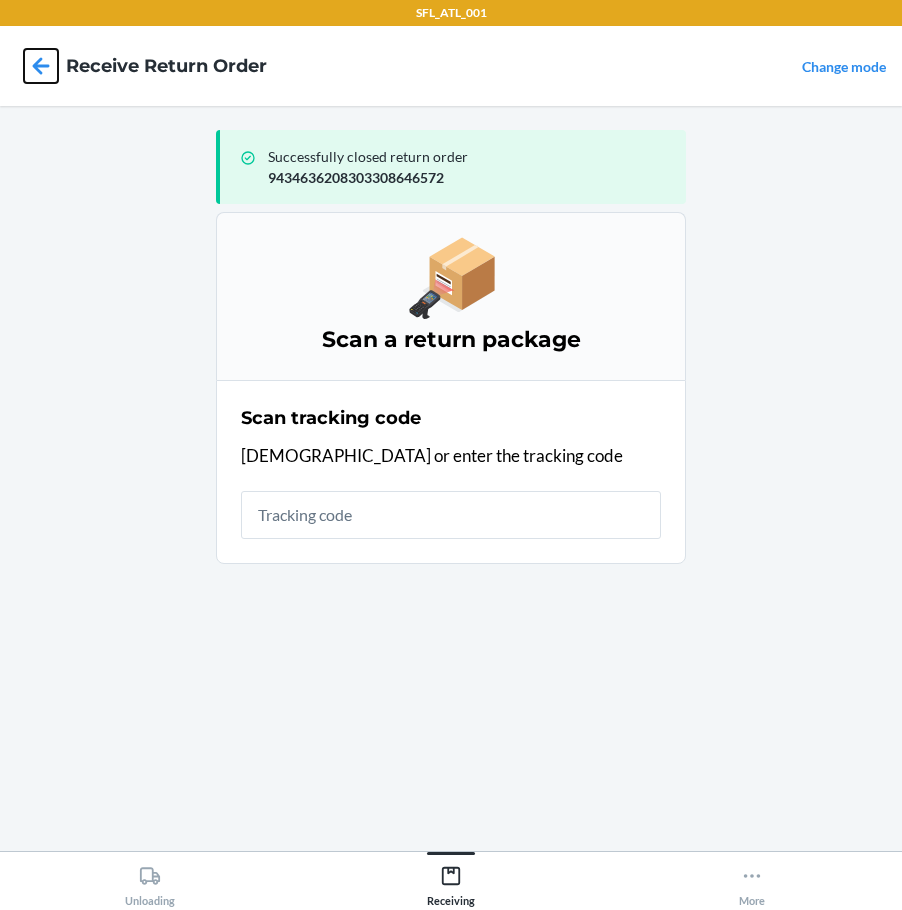 click 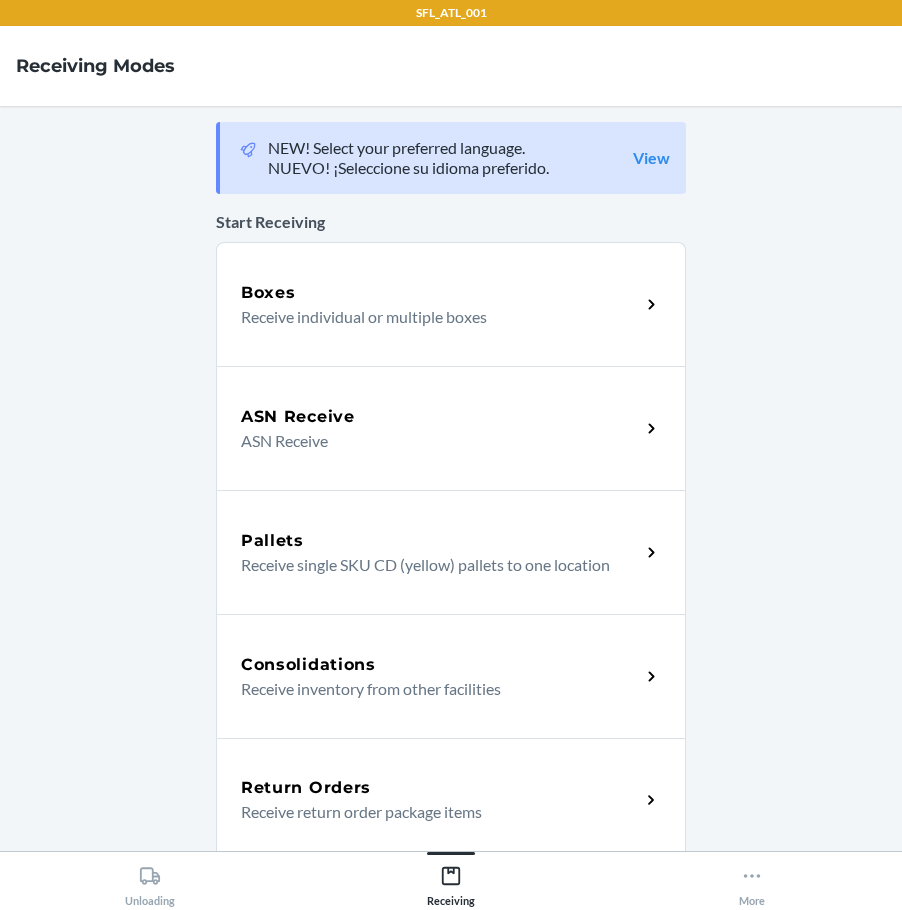 click on "Receive return order package items" at bounding box center (432, 812) 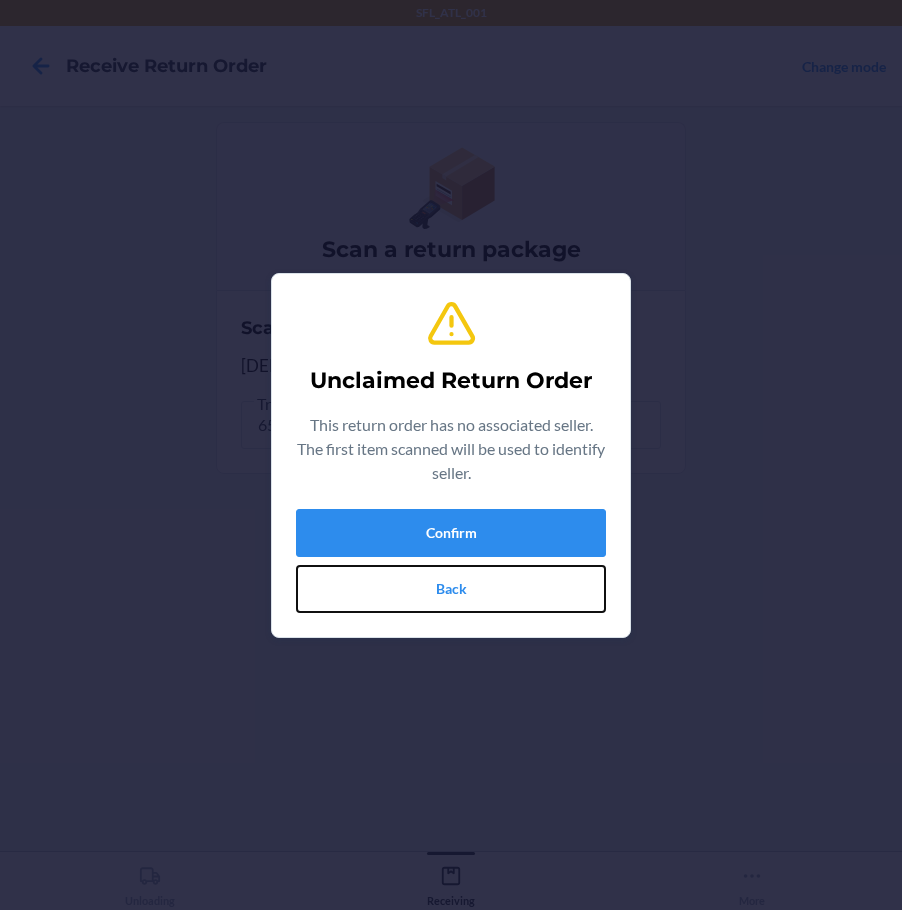 drag, startPoint x: 474, startPoint y: 584, endPoint x: 472, endPoint y: 555, distance: 29.068884 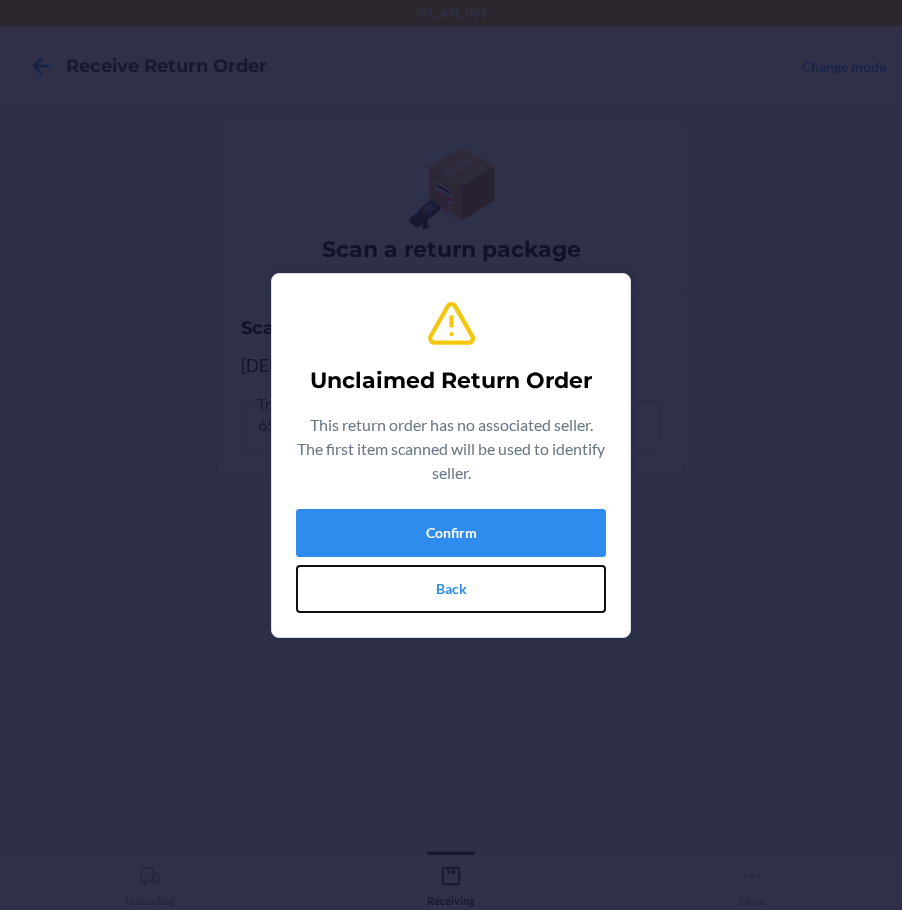 click on "Back" at bounding box center (451, 589) 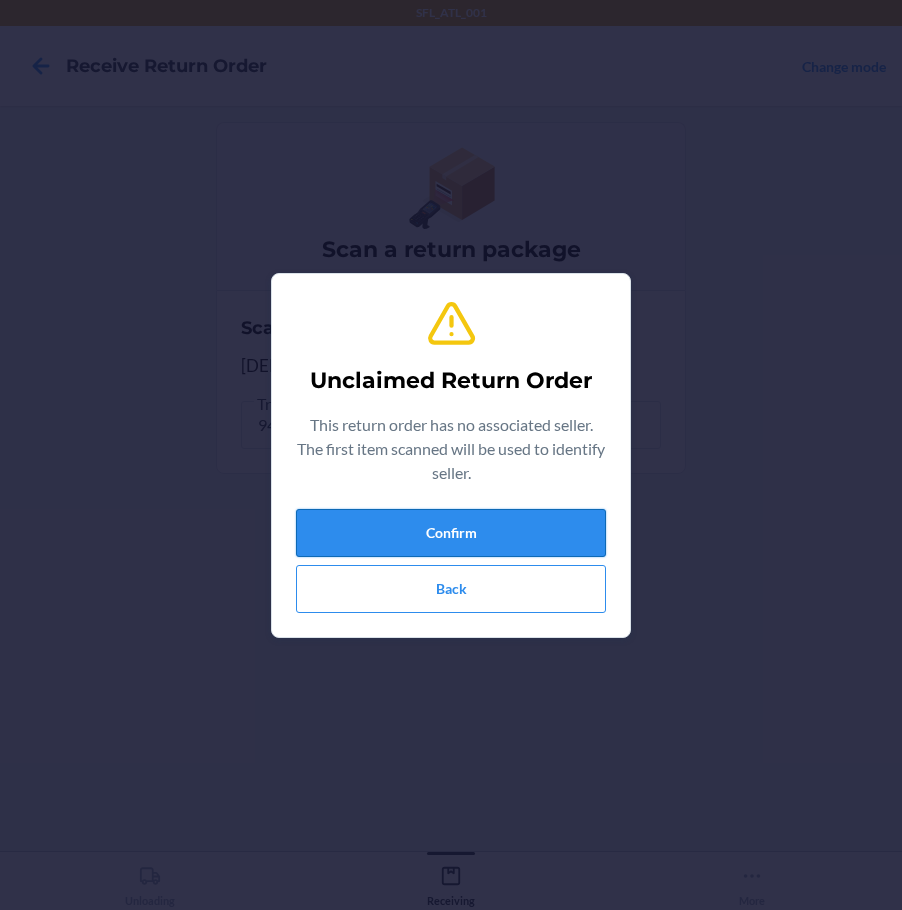 click on "Confirm" at bounding box center [451, 533] 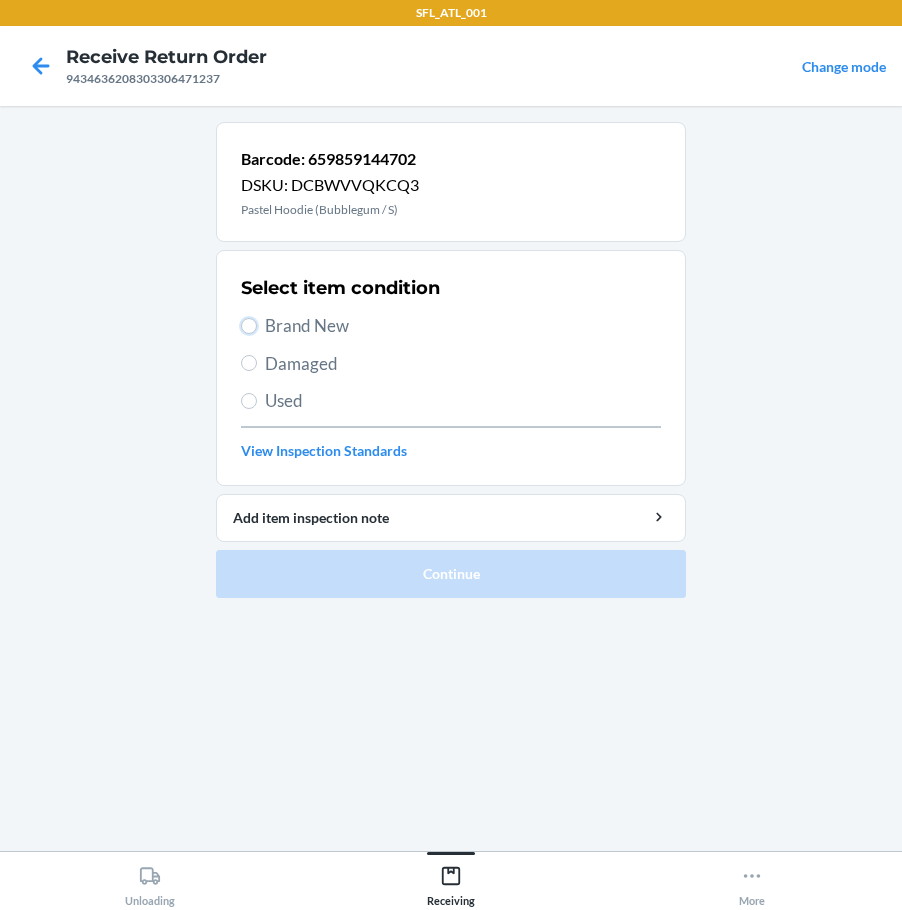 drag, startPoint x: 249, startPoint y: 323, endPoint x: 323, endPoint y: 570, distance: 257.84686 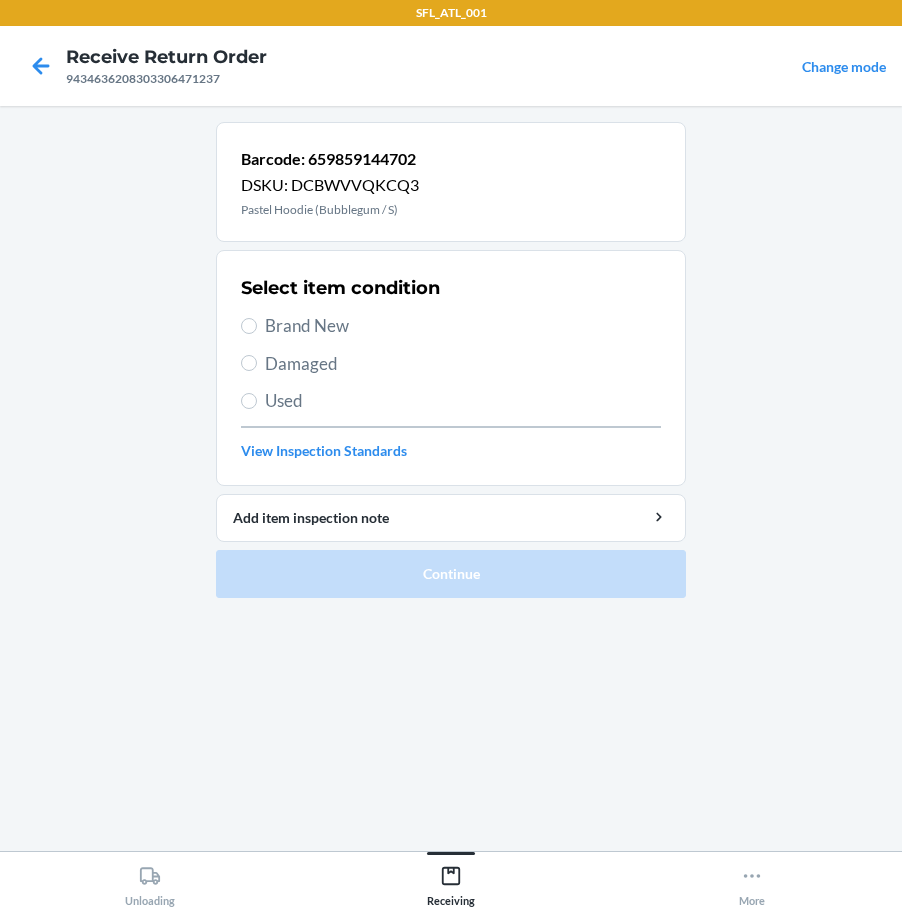 click on "Brand New" at bounding box center [451, 326] 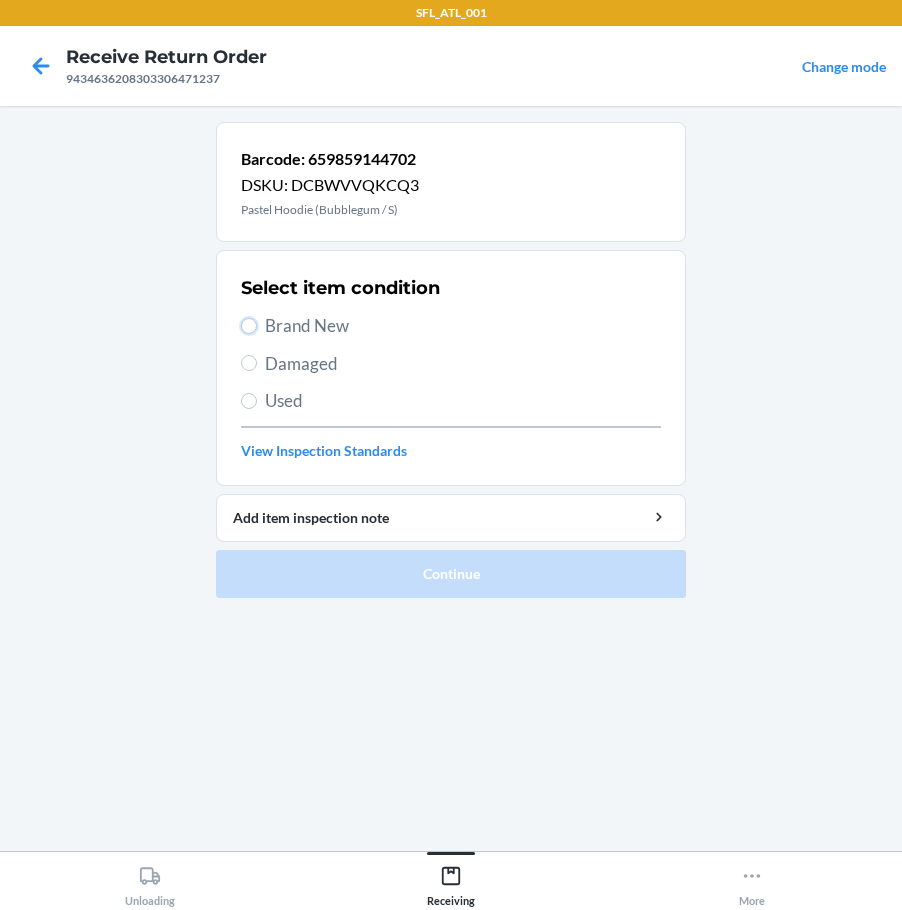 click on "Brand New" at bounding box center (249, 326) 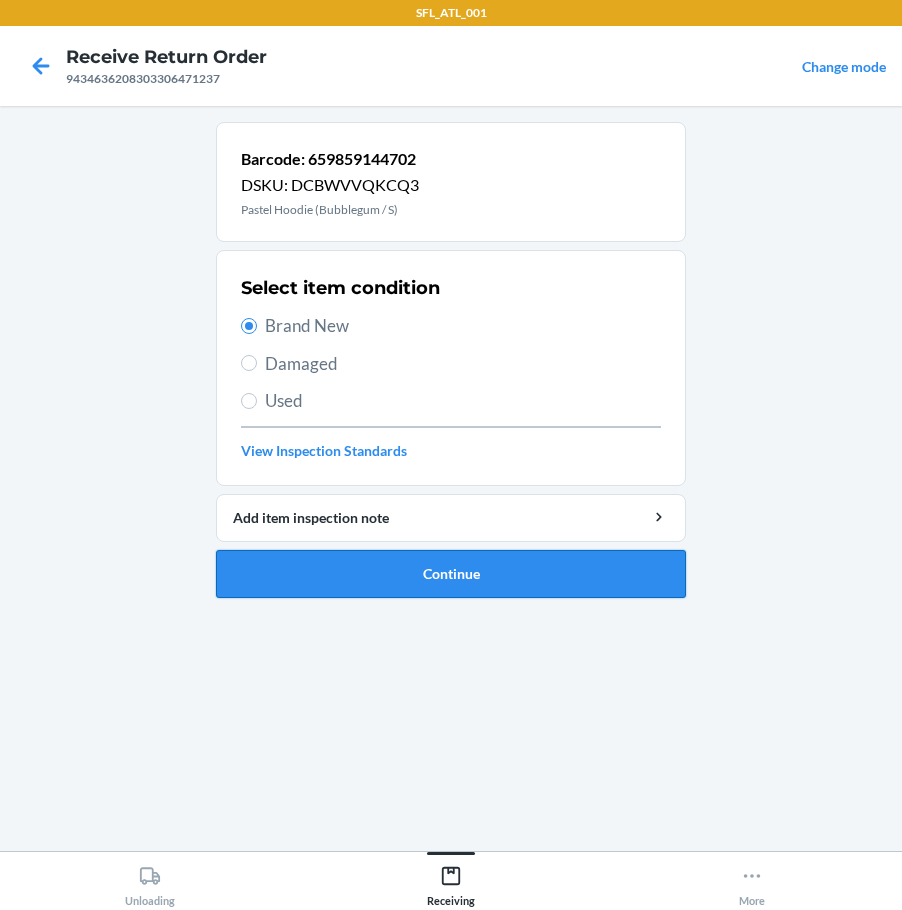 click on "Continue" at bounding box center [451, 574] 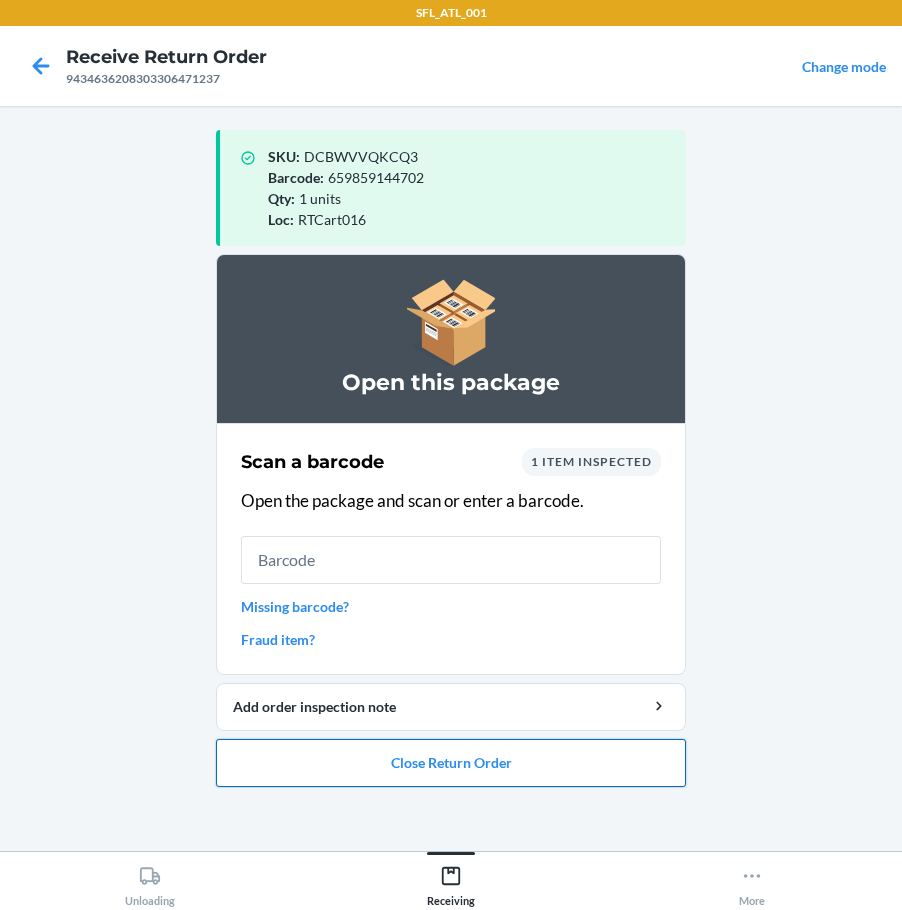click on "Close Return Order" at bounding box center [451, 763] 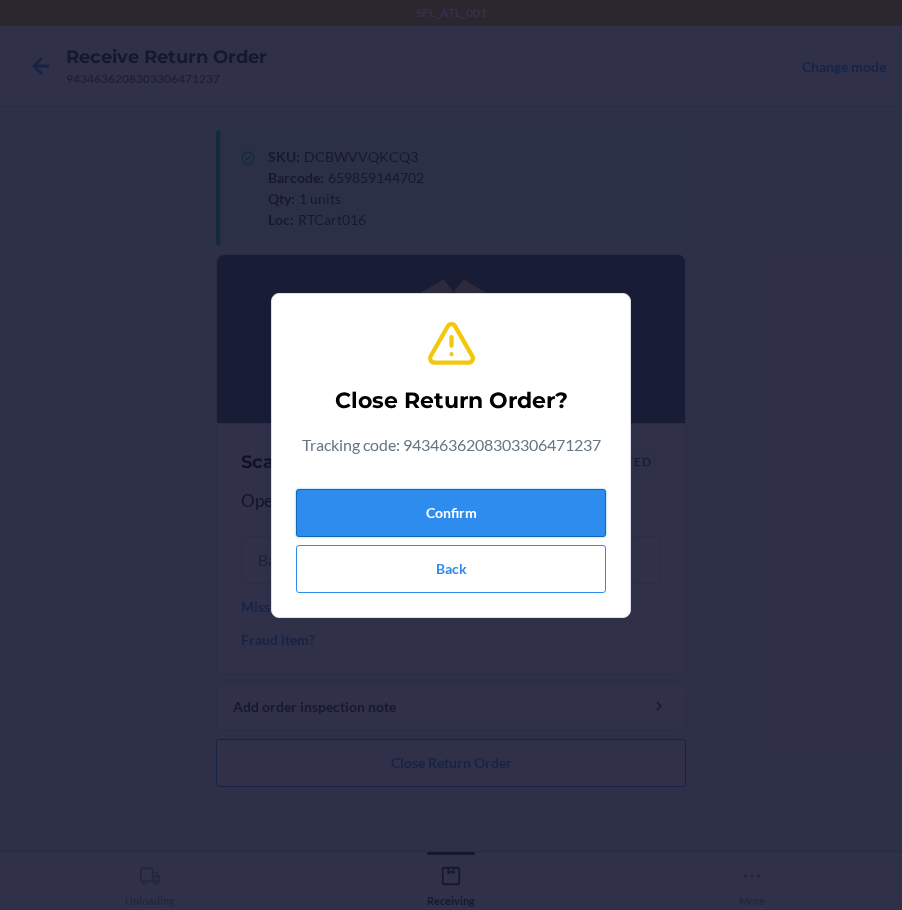 click on "Confirm" at bounding box center [451, 513] 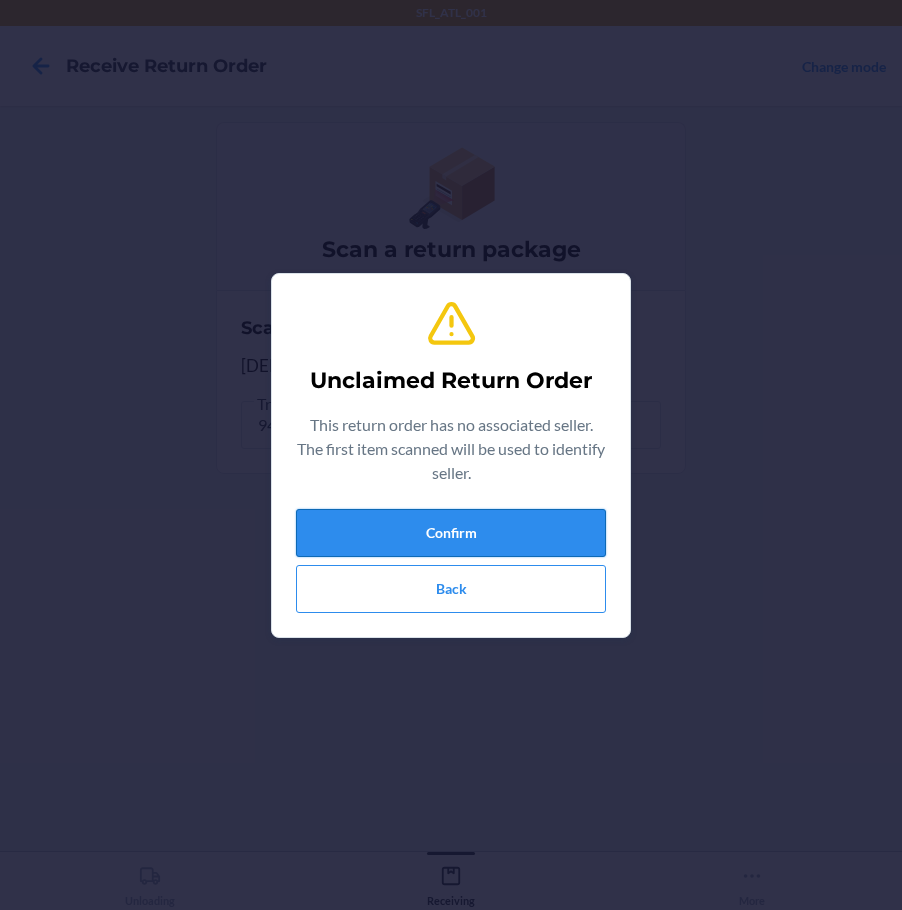 click on "Confirm" at bounding box center [451, 533] 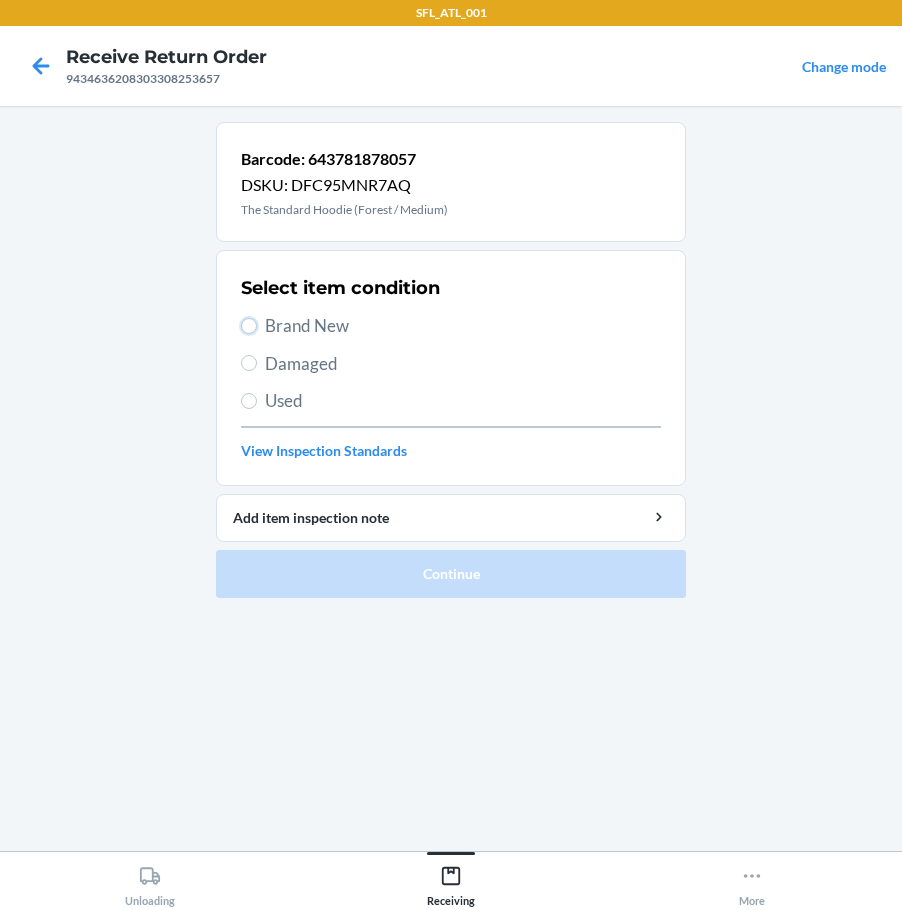 drag, startPoint x: 250, startPoint y: 326, endPoint x: 311, endPoint y: 467, distance: 153.62943 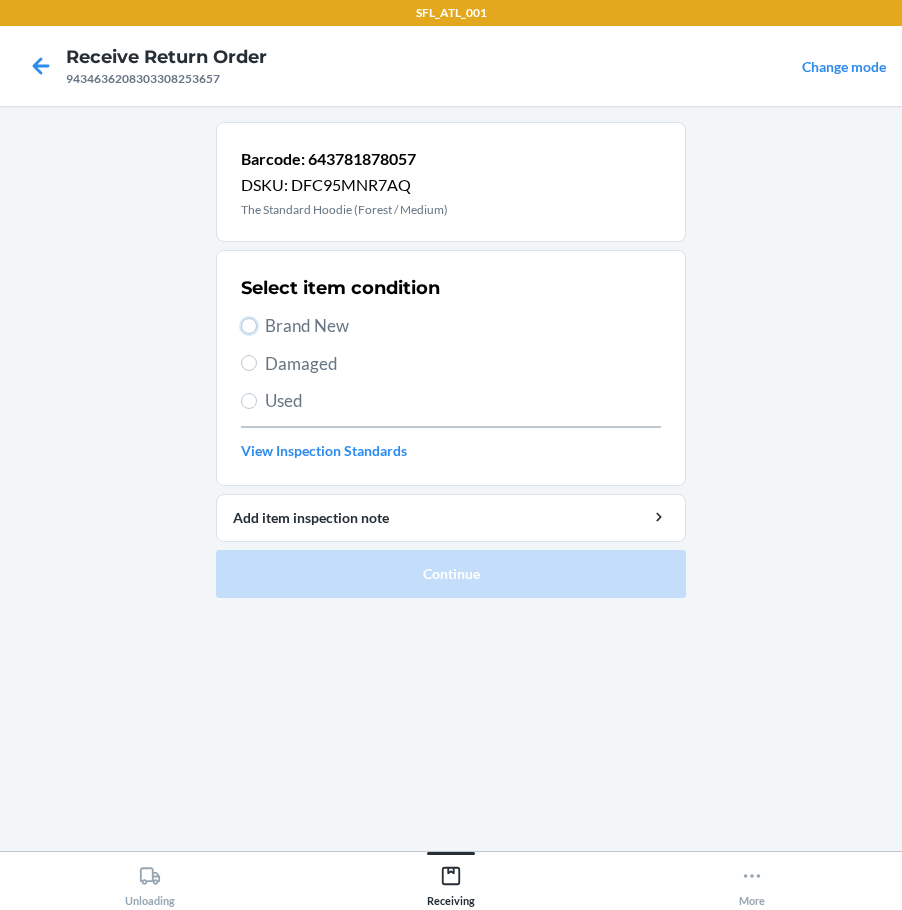 click on "Brand New" at bounding box center [249, 326] 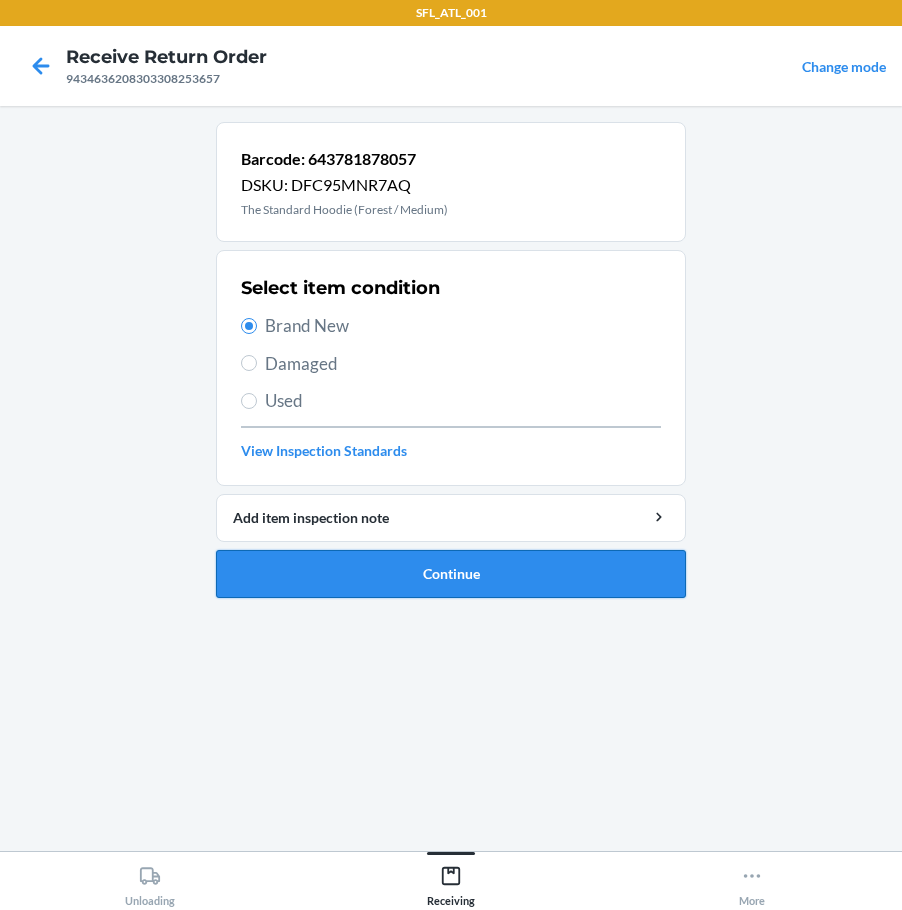 click on "Continue" at bounding box center (451, 574) 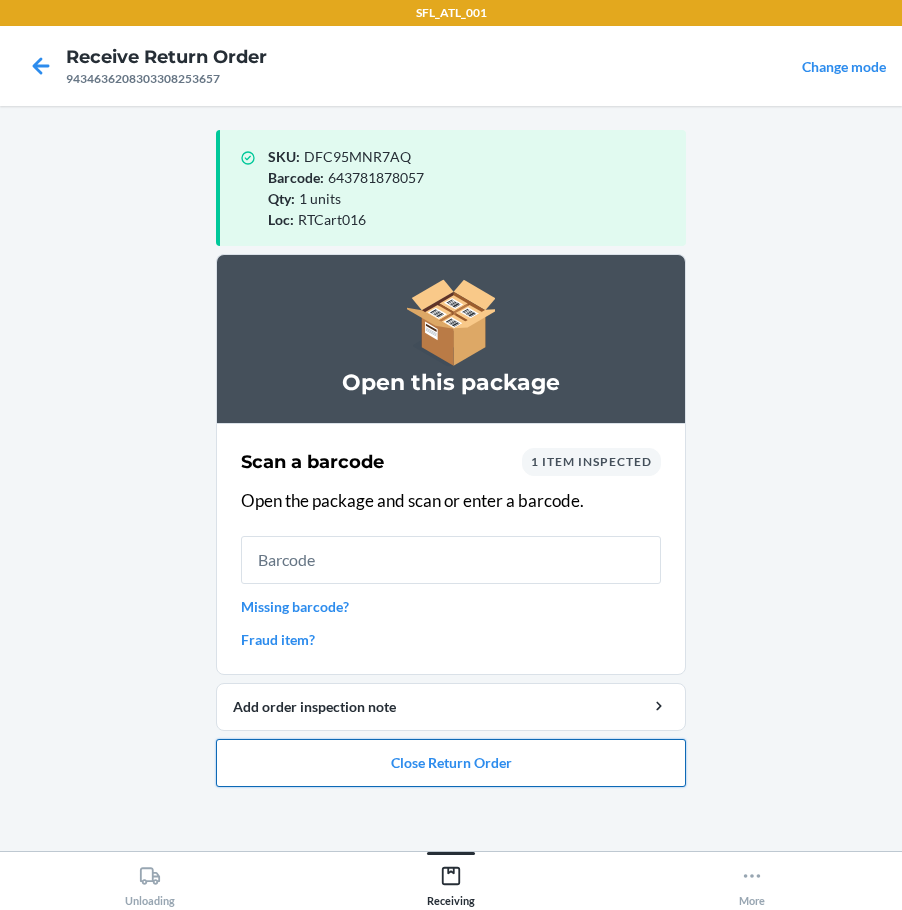 click on "Close Return Order" at bounding box center (451, 763) 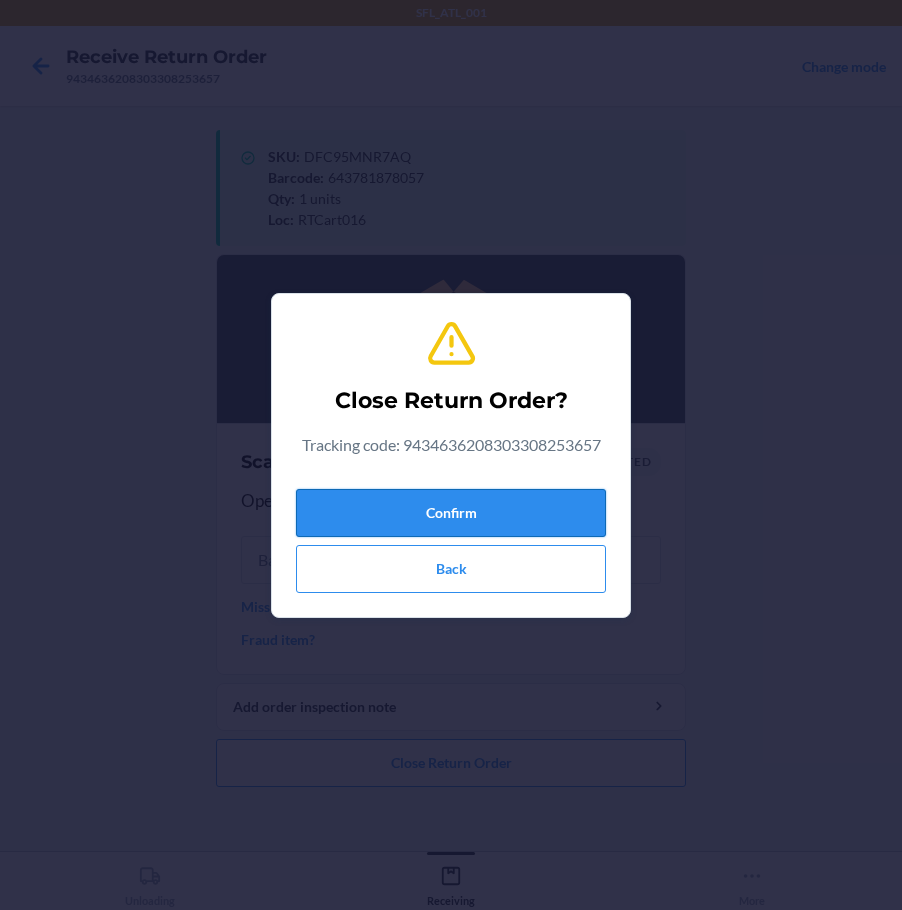 click on "Confirm" at bounding box center (451, 513) 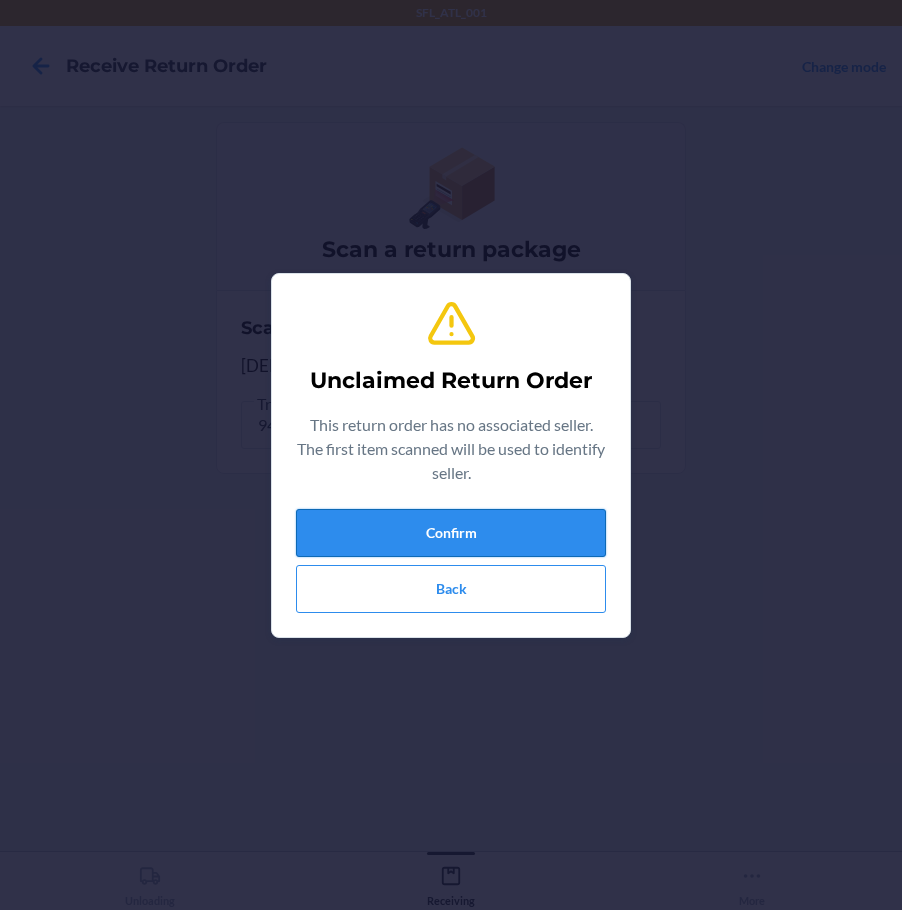 click on "Confirm" at bounding box center (451, 533) 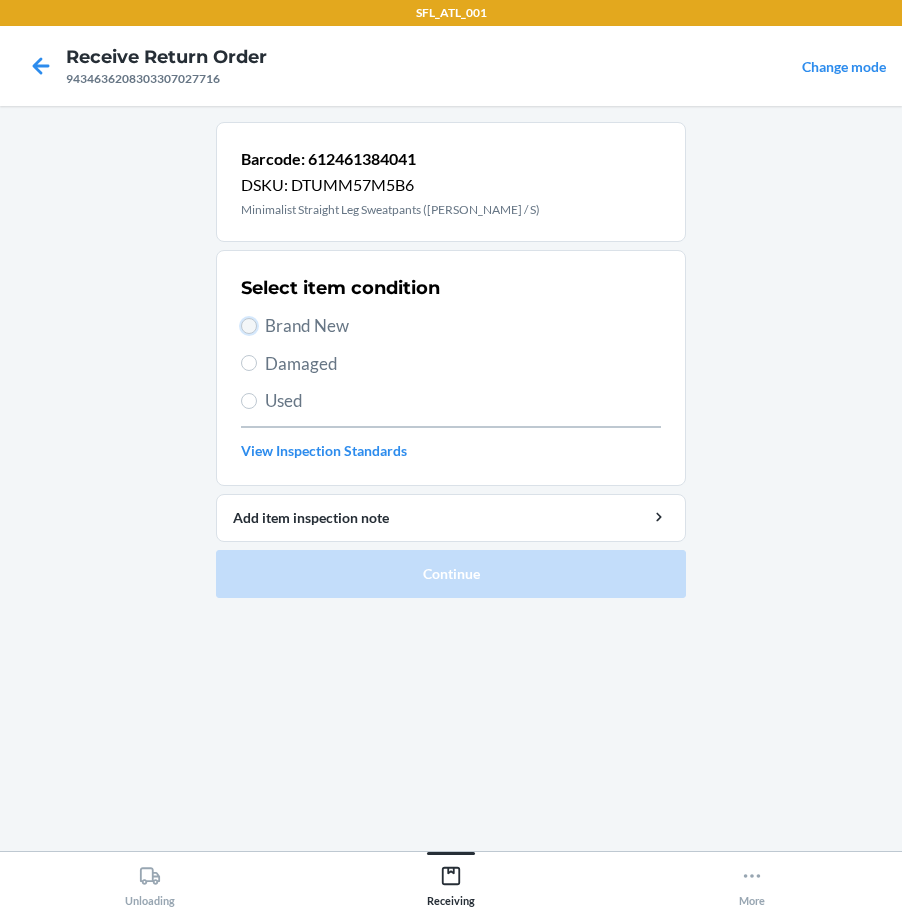 click on "Brand New" at bounding box center (249, 326) 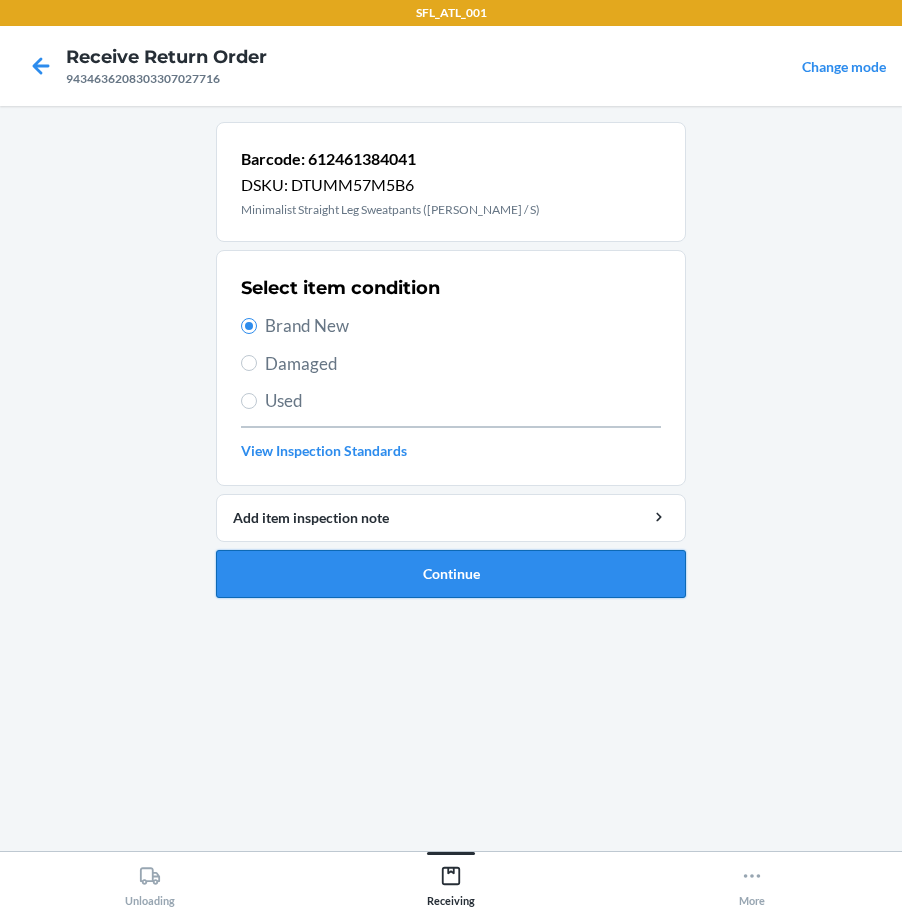 drag, startPoint x: 363, startPoint y: 564, endPoint x: 371, endPoint y: 574, distance: 12.806249 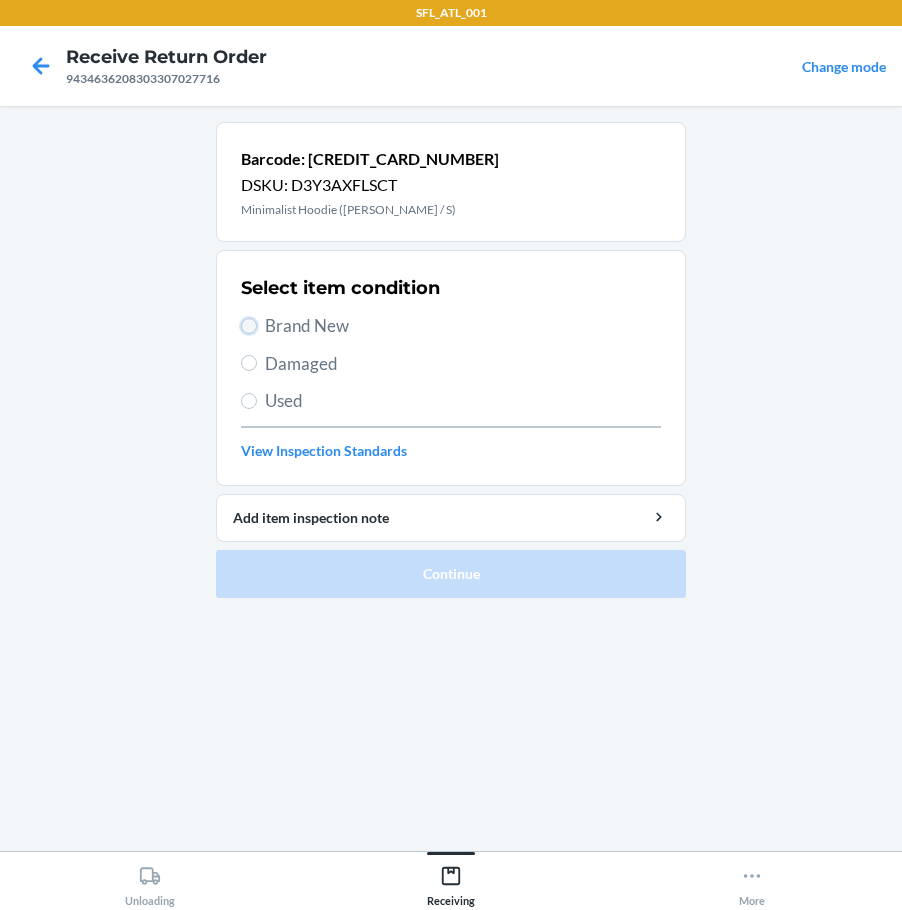 drag, startPoint x: 242, startPoint y: 325, endPoint x: 264, endPoint y: 387, distance: 65.78754 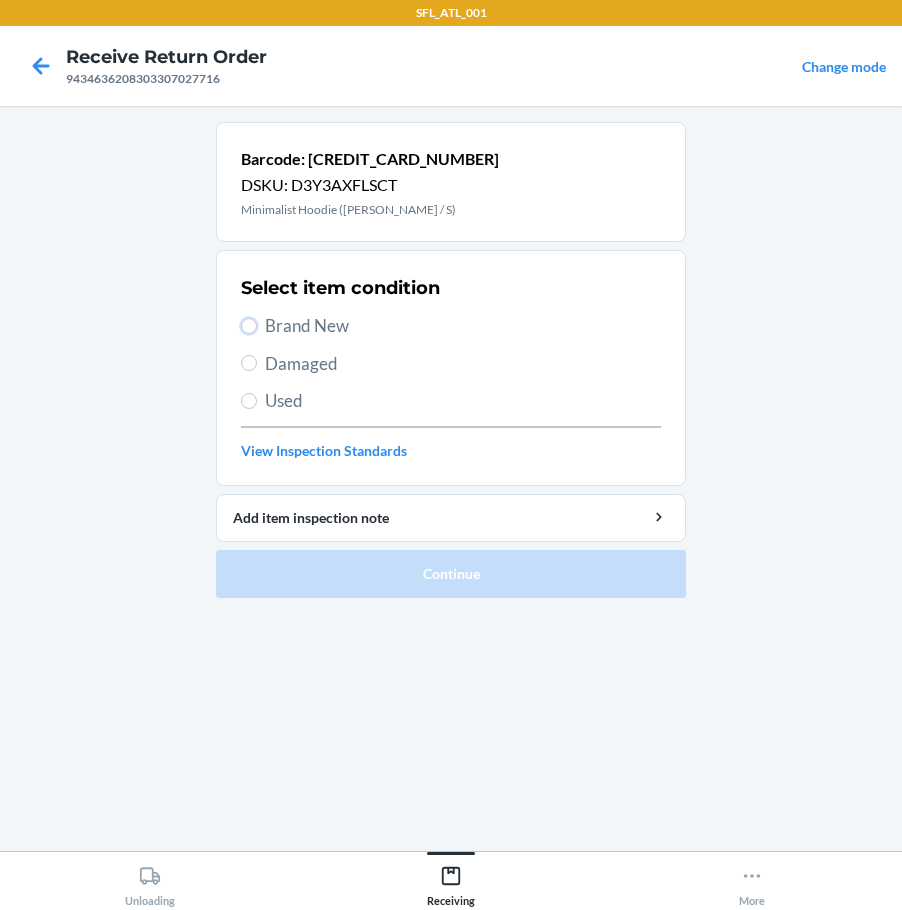 click on "Brand New" at bounding box center (249, 326) 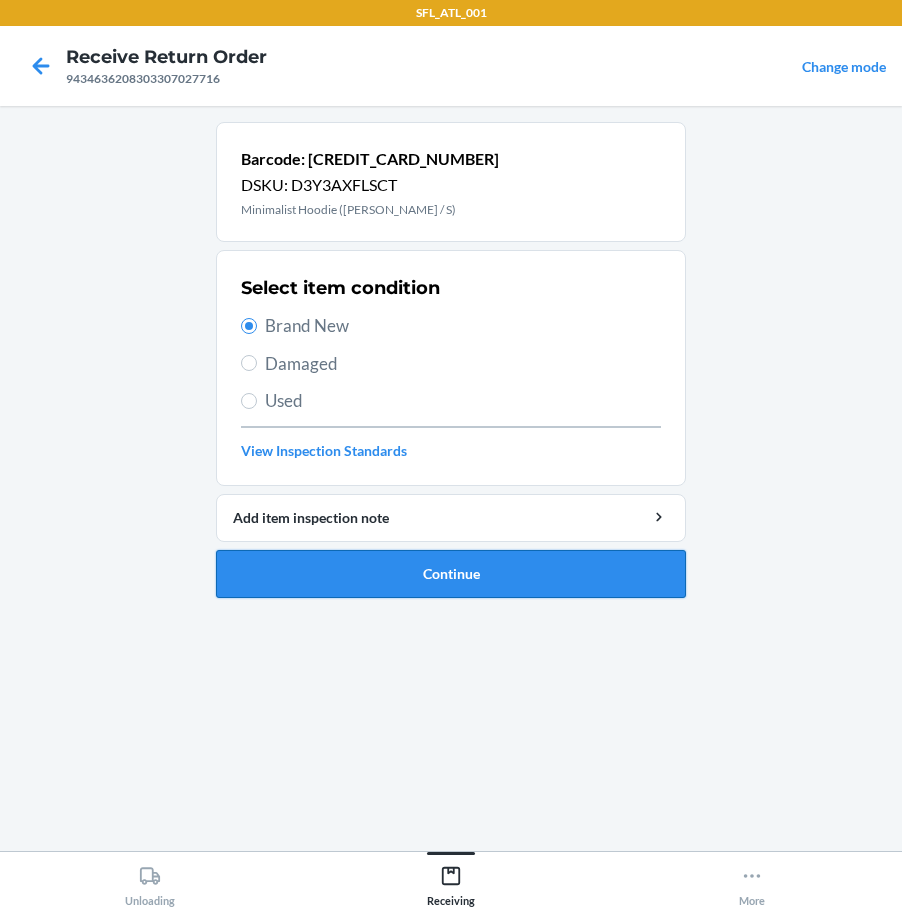 click on "Continue" at bounding box center (451, 574) 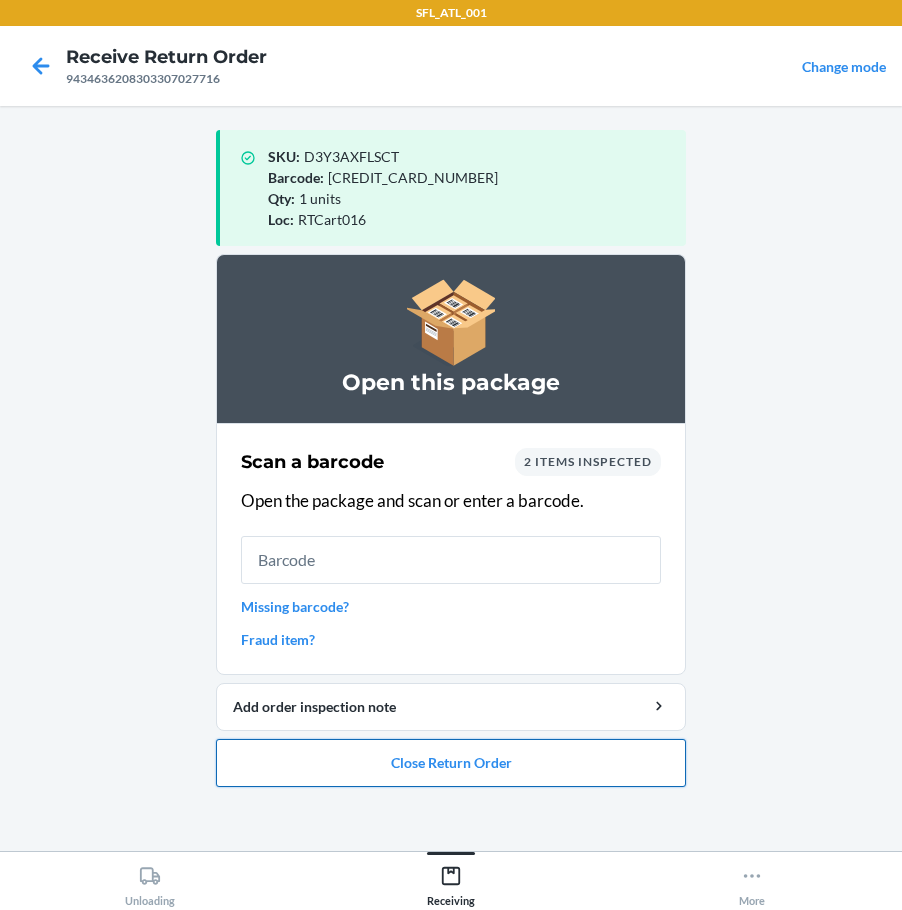 click on "Close Return Order" at bounding box center [451, 763] 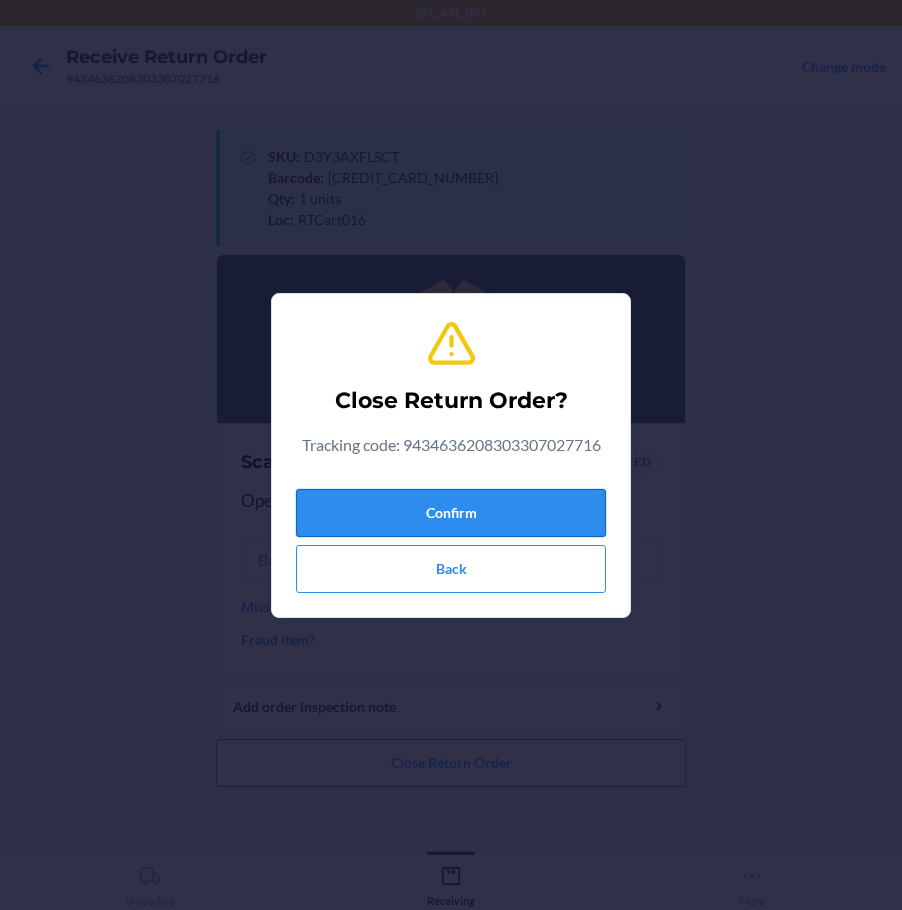 click on "Confirm" at bounding box center [451, 513] 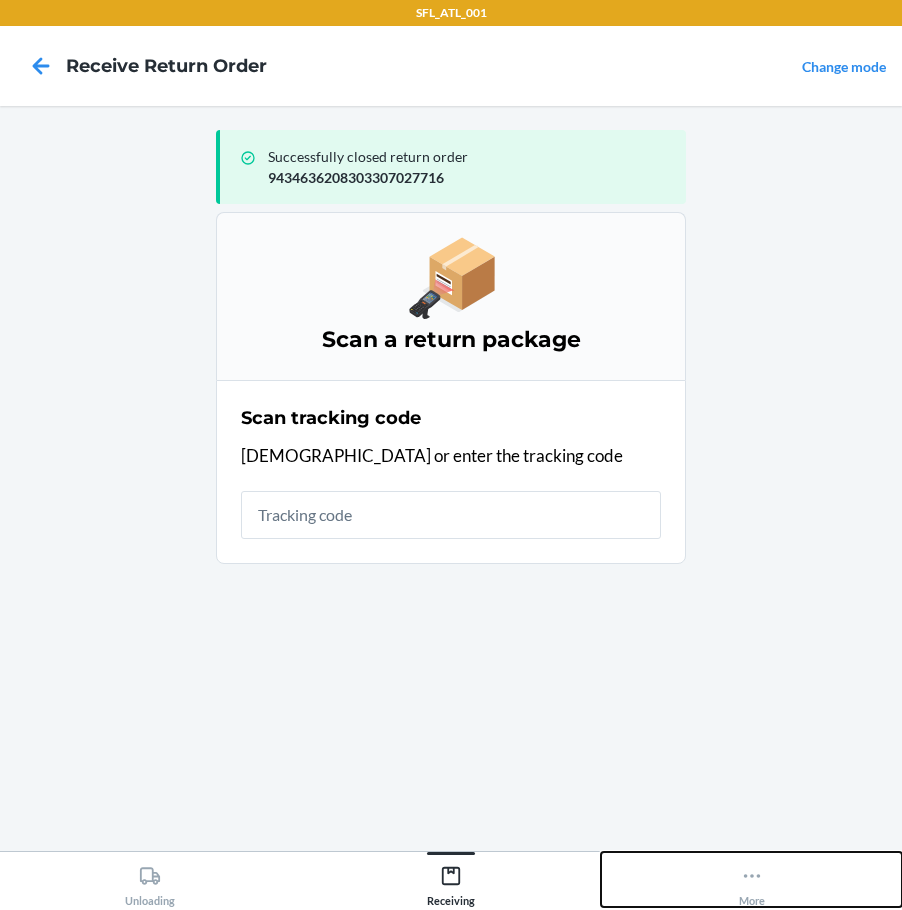 click 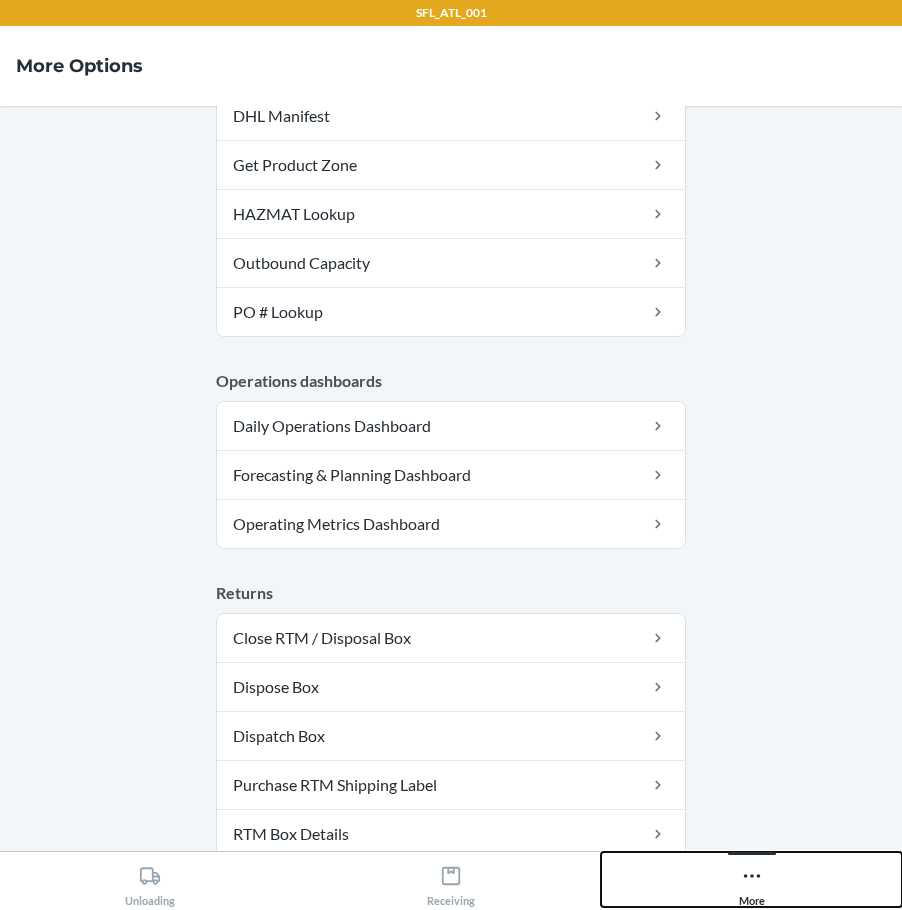 scroll, scrollTop: 0, scrollLeft: 0, axis: both 